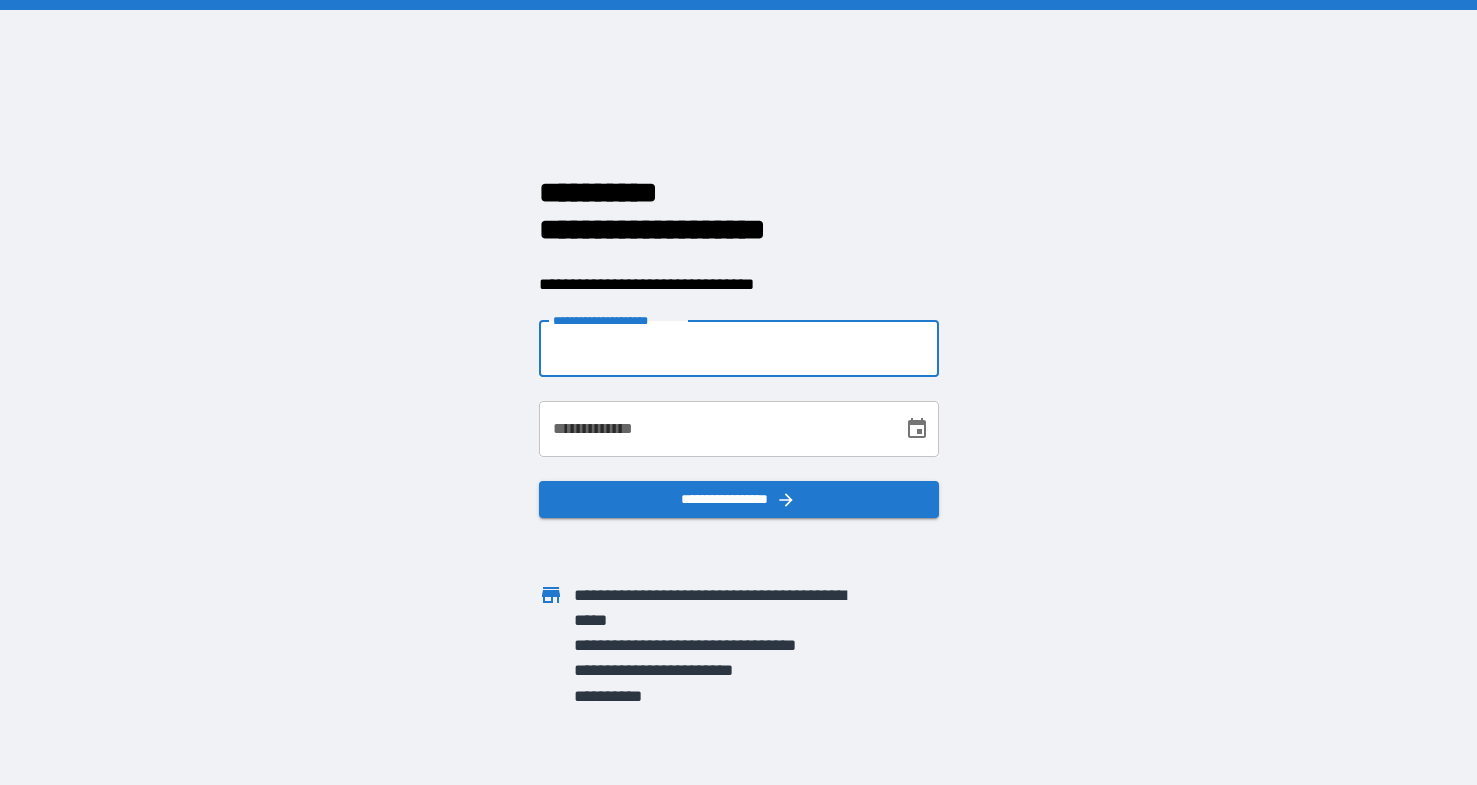 scroll, scrollTop: 0, scrollLeft: 0, axis: both 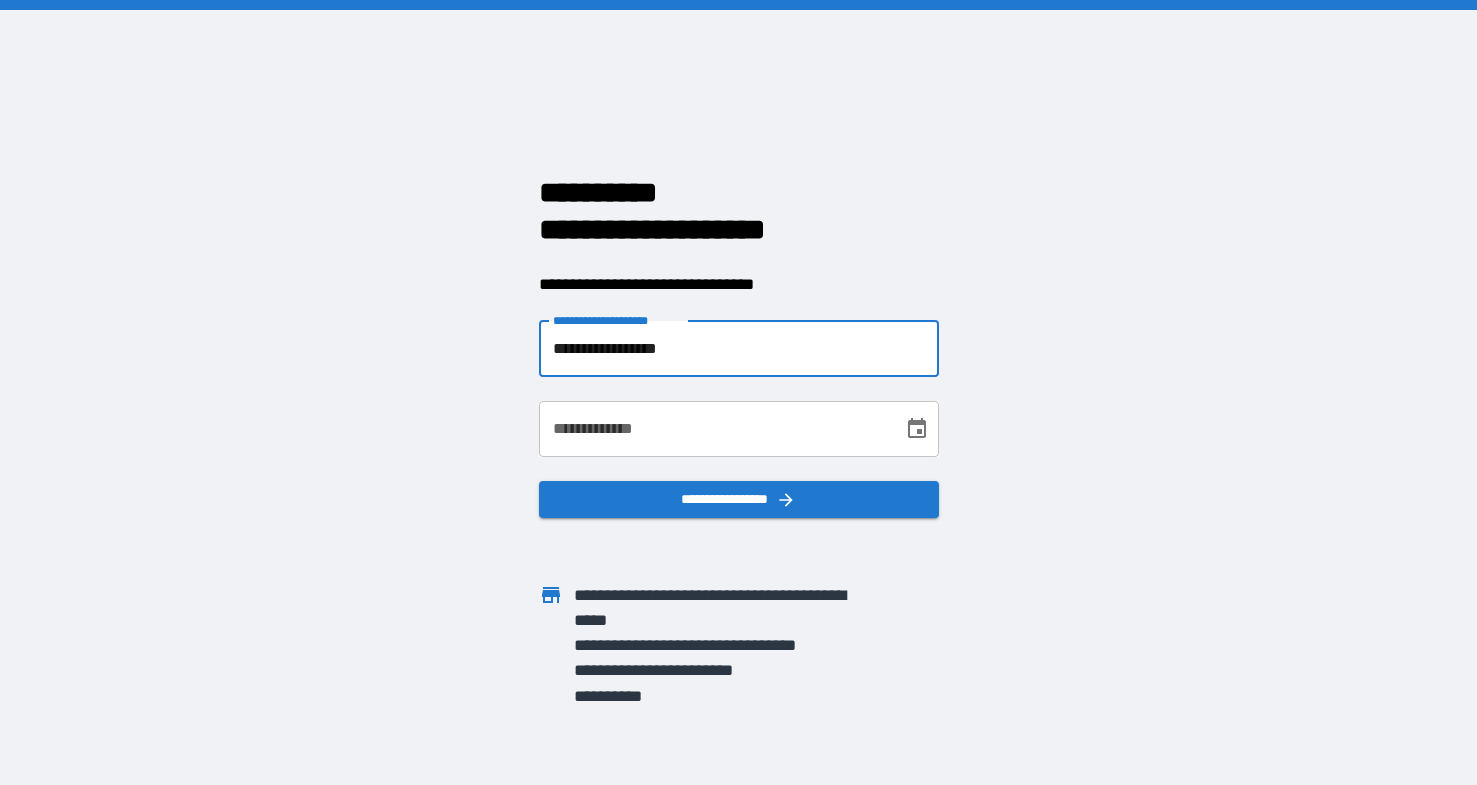 type on "**********" 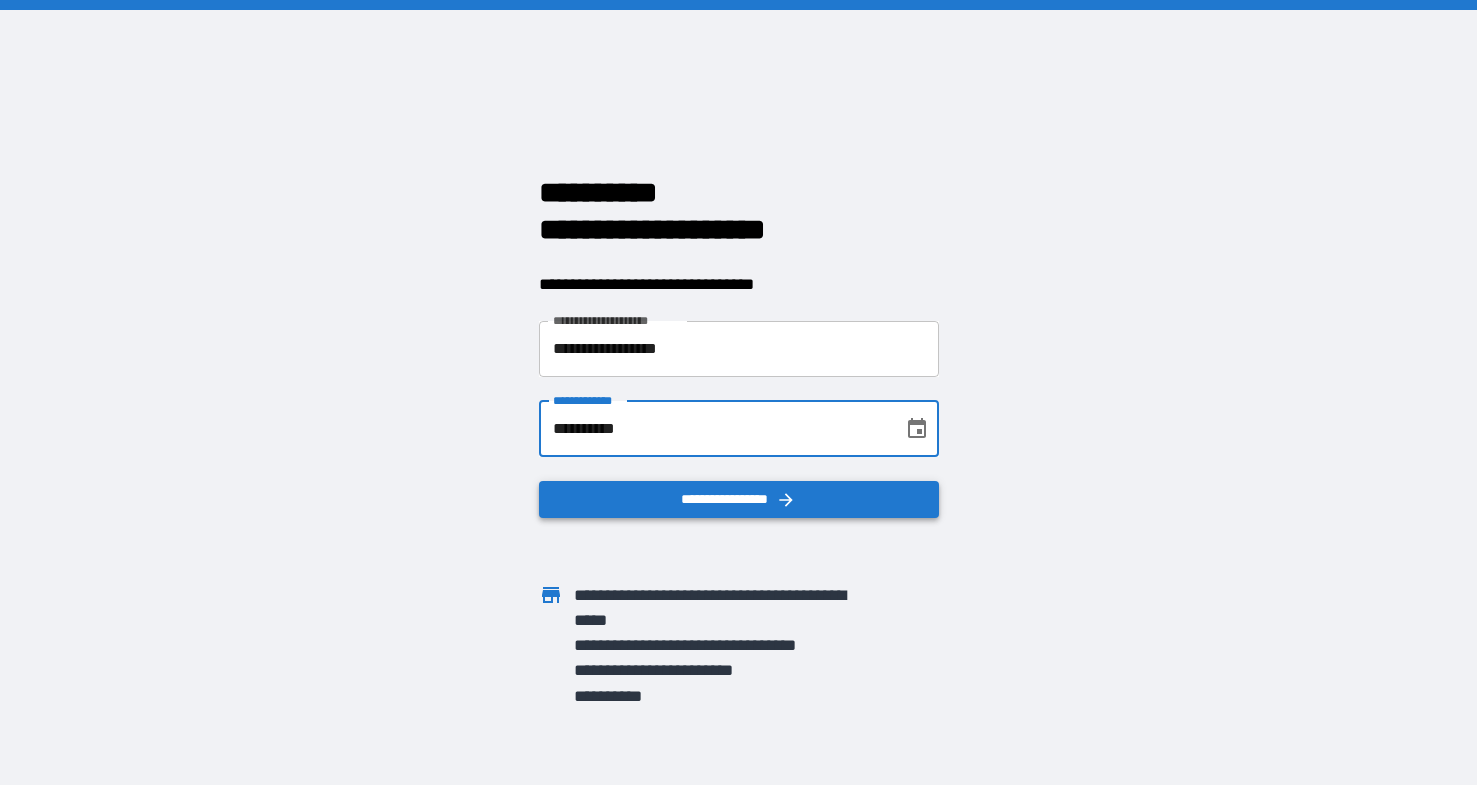 type on "**********" 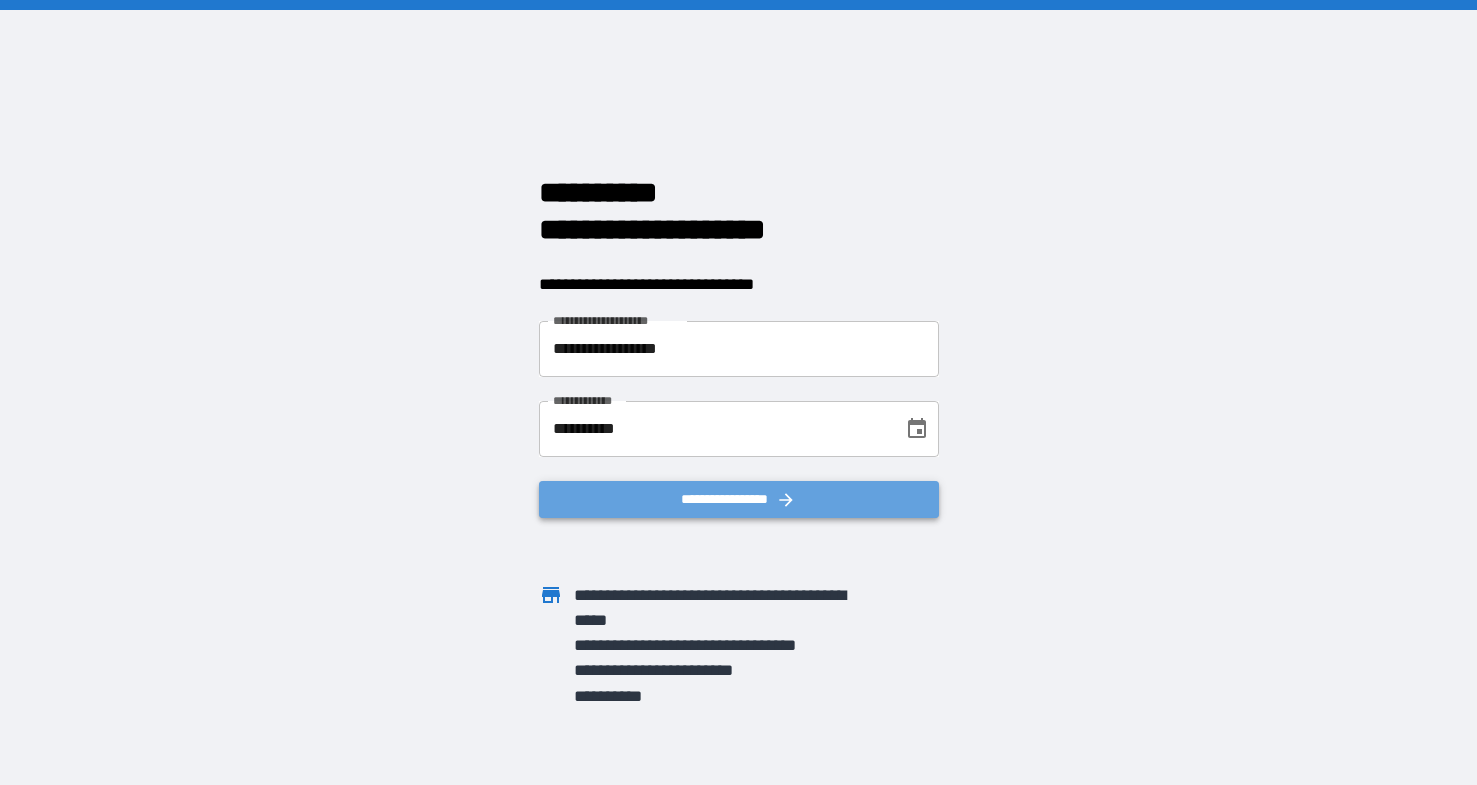click on "**********" at bounding box center [739, 499] 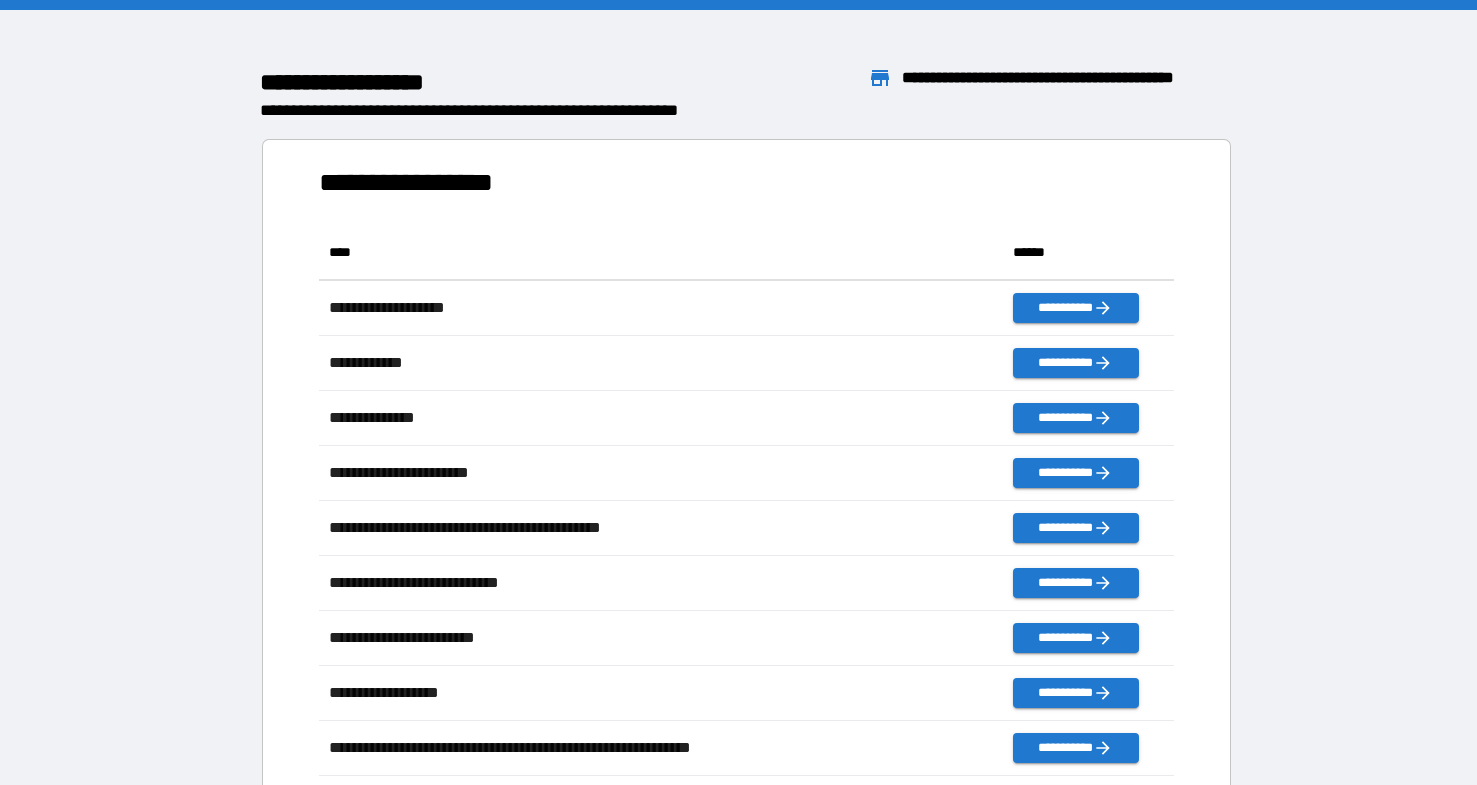 scroll, scrollTop: 1, scrollLeft: 1, axis: both 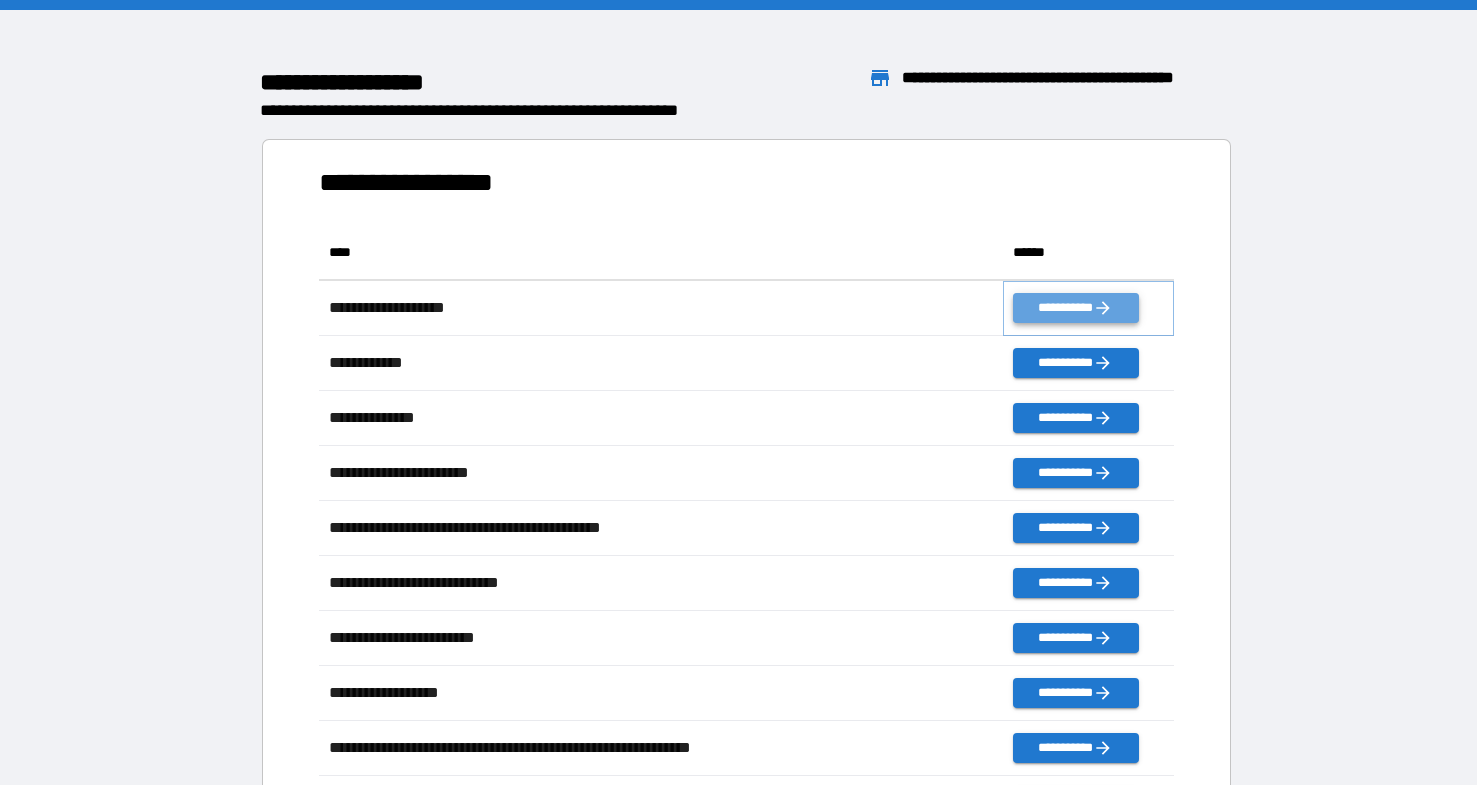 click on "**********" at bounding box center [1075, 308] 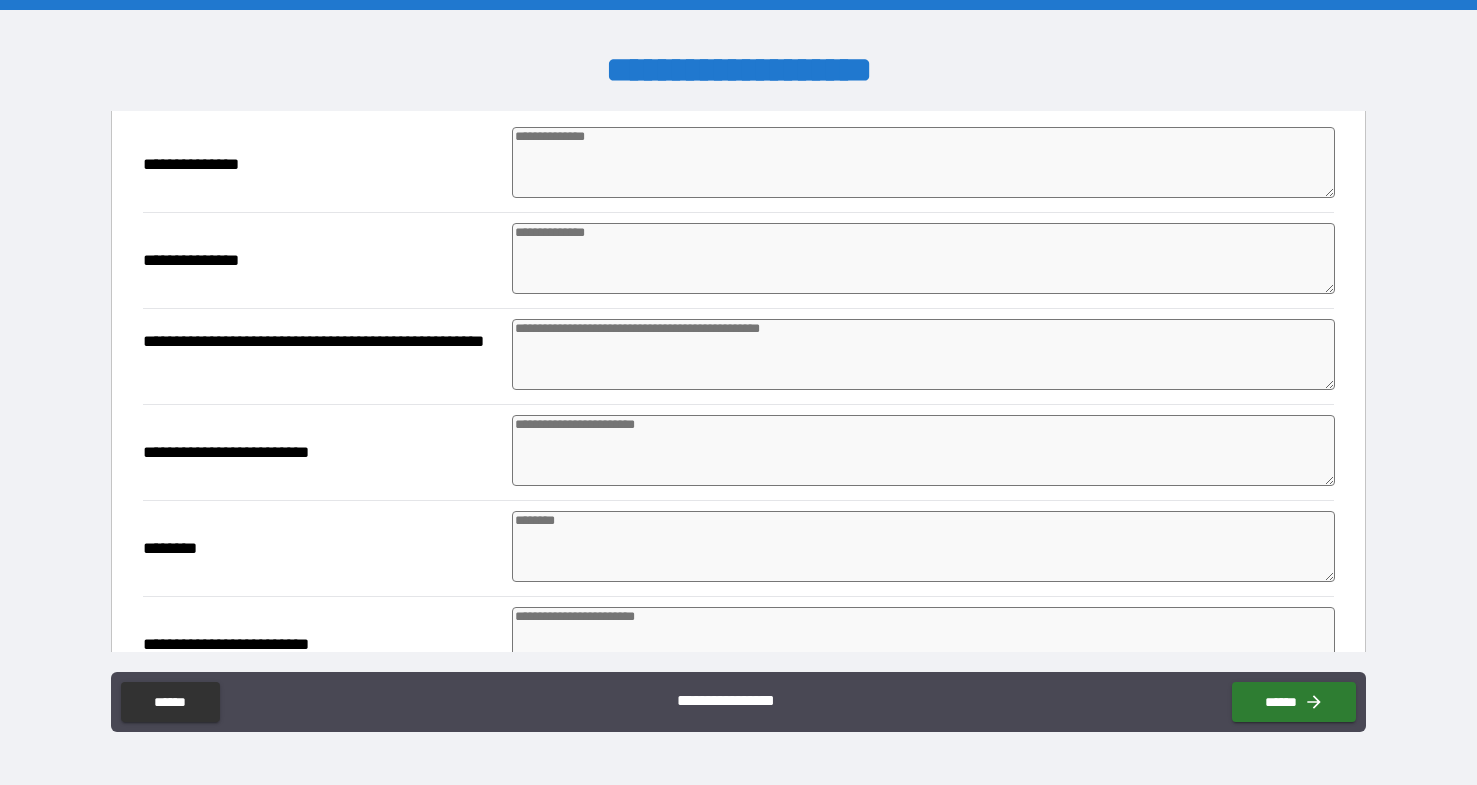 scroll, scrollTop: 882, scrollLeft: 0, axis: vertical 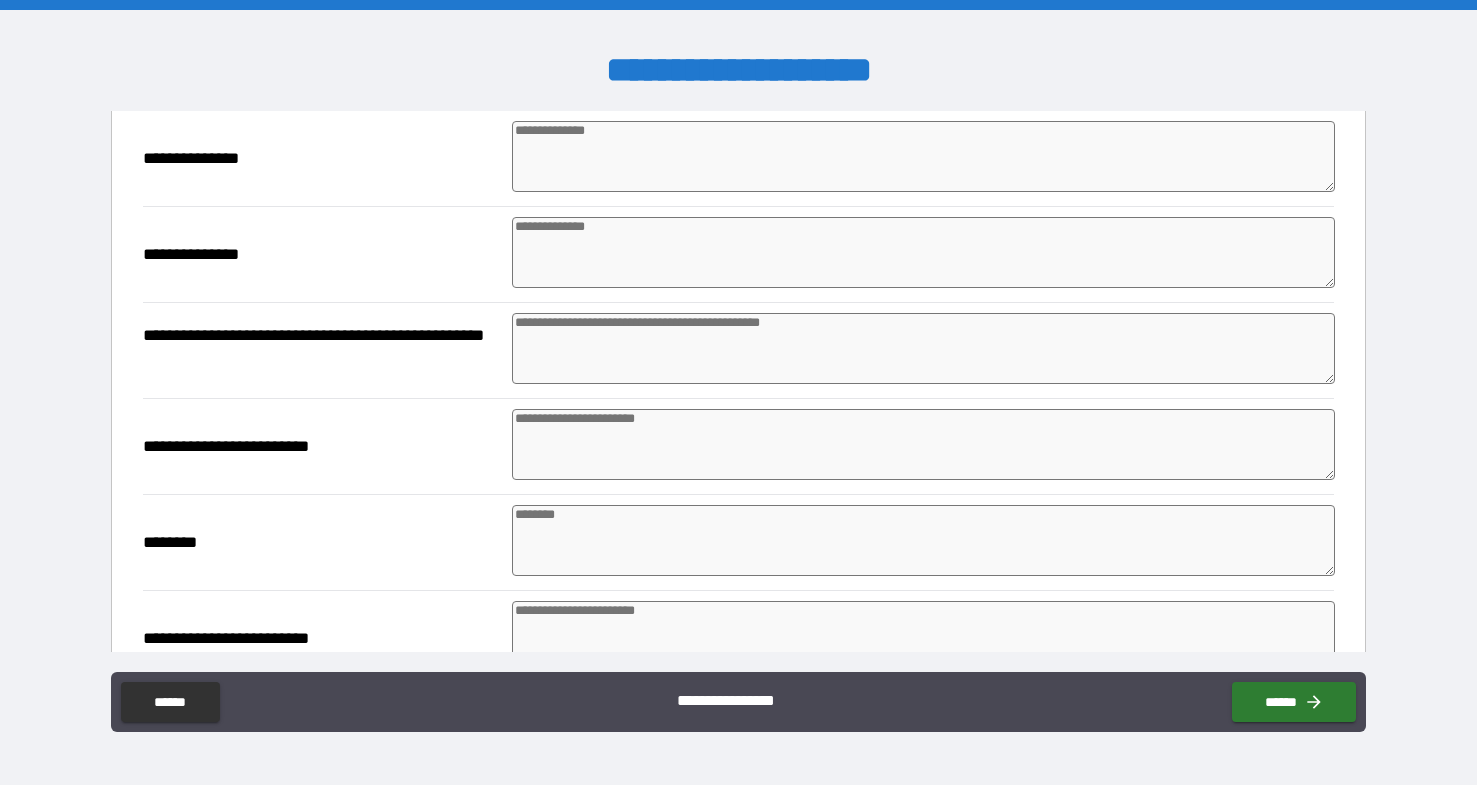 click at bounding box center (923, 156) 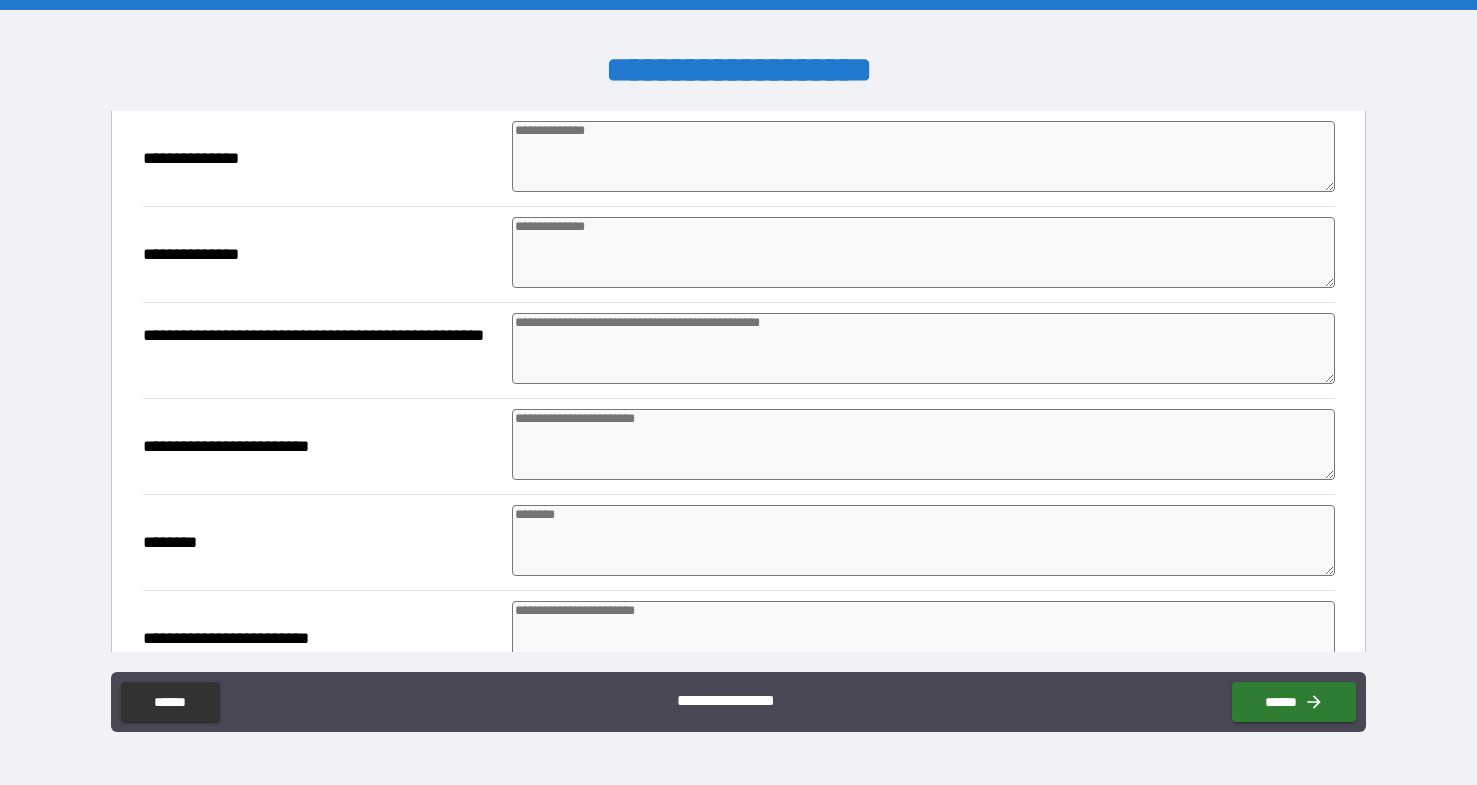 type on "*" 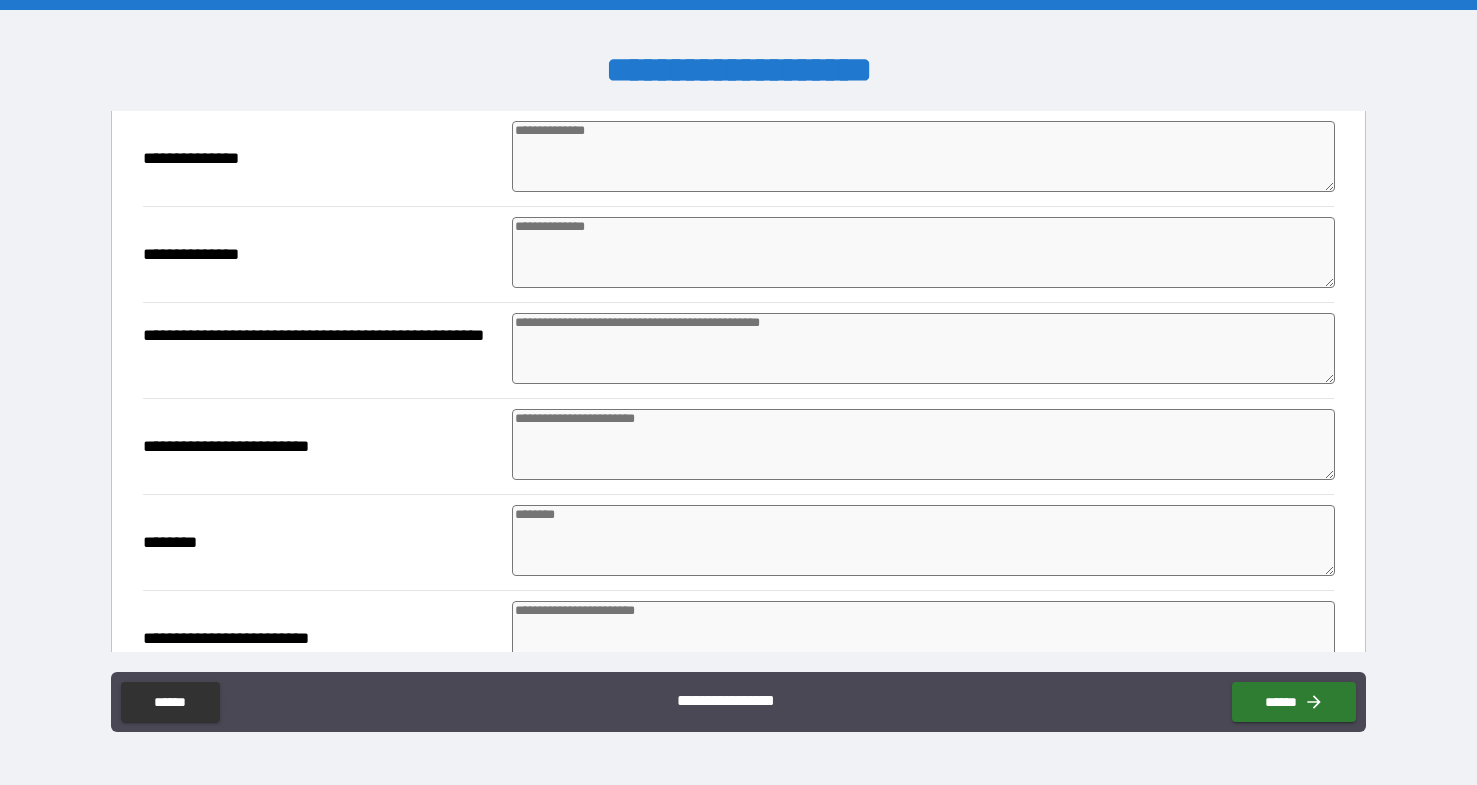 type on "*" 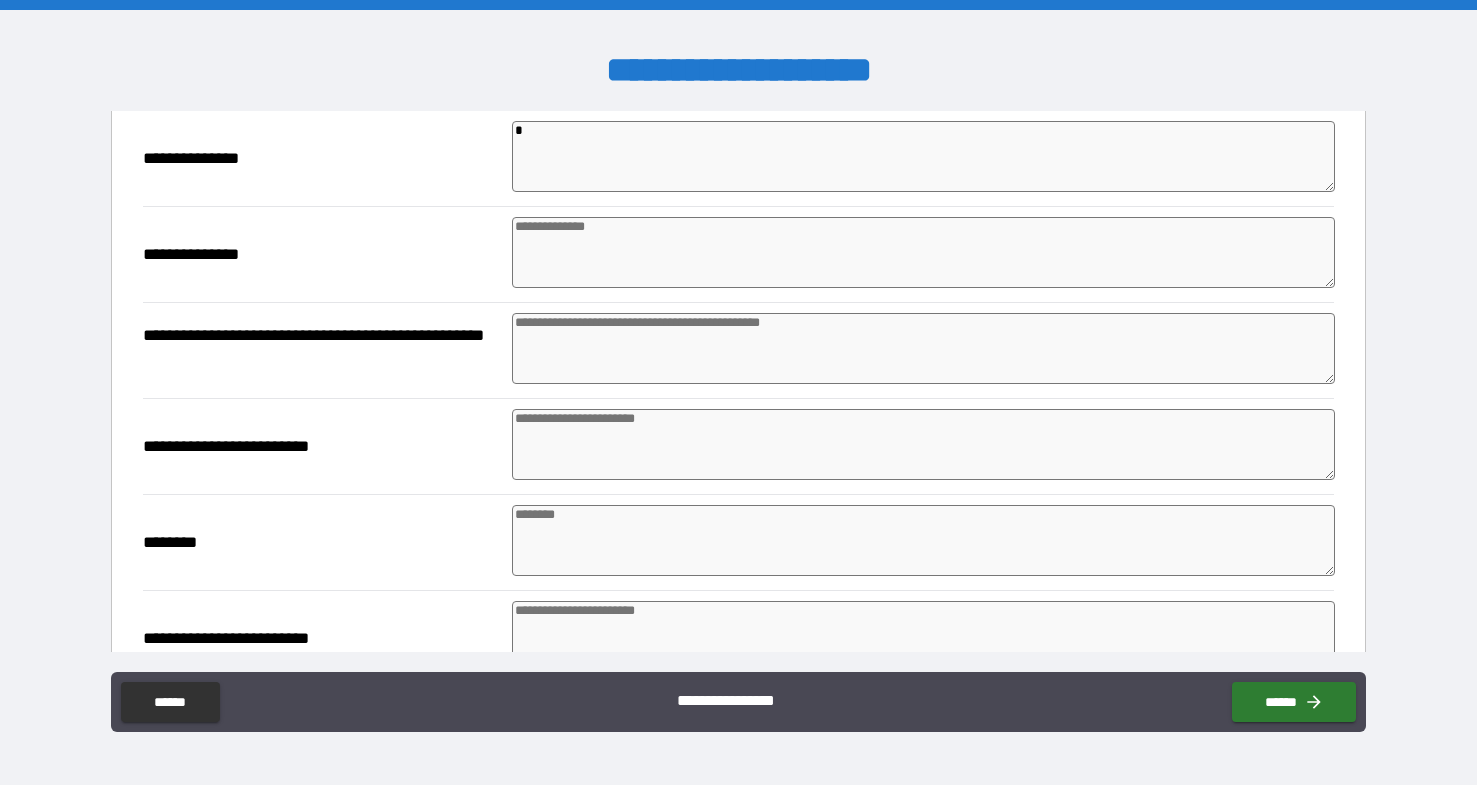 type on "*" 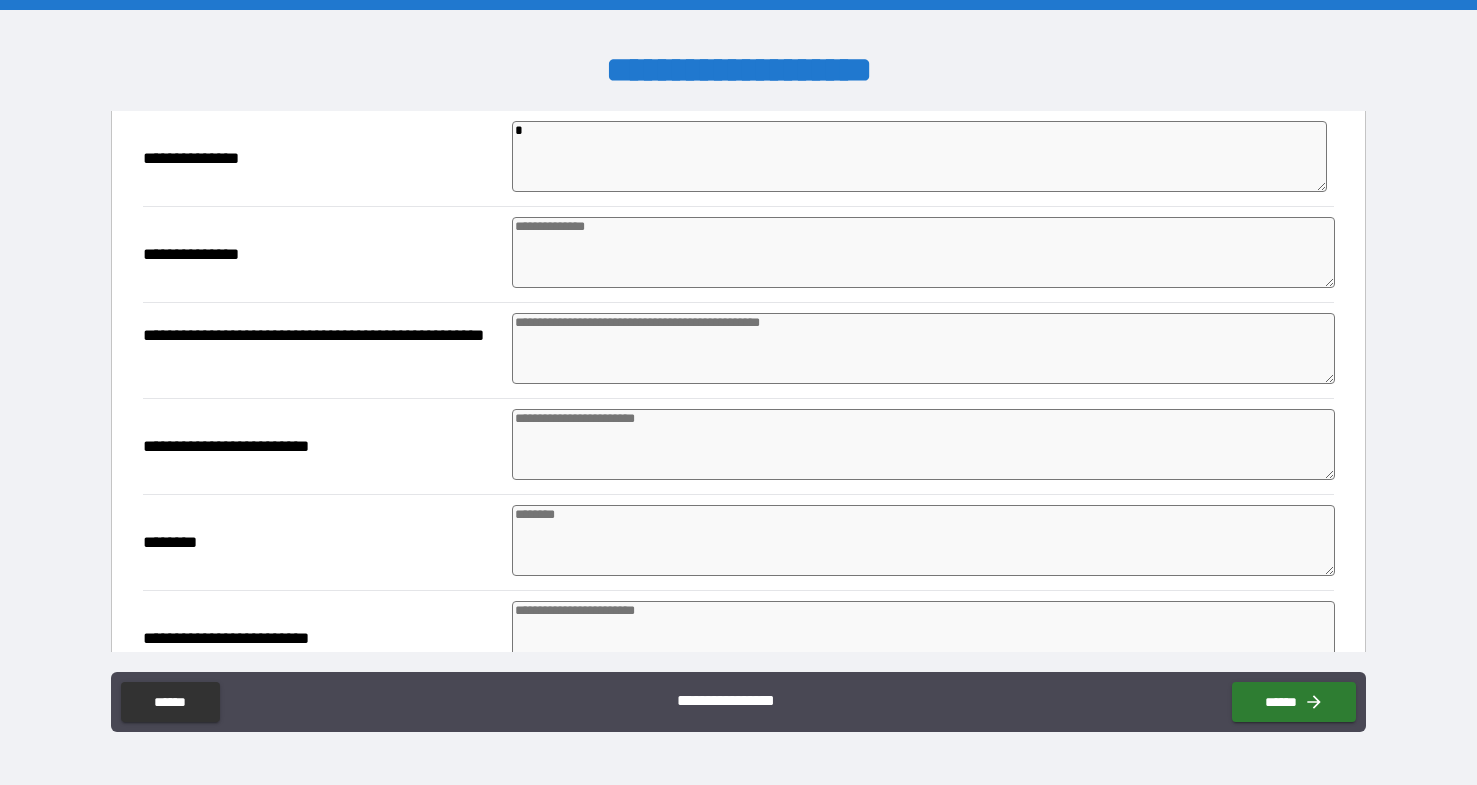 type on "*" 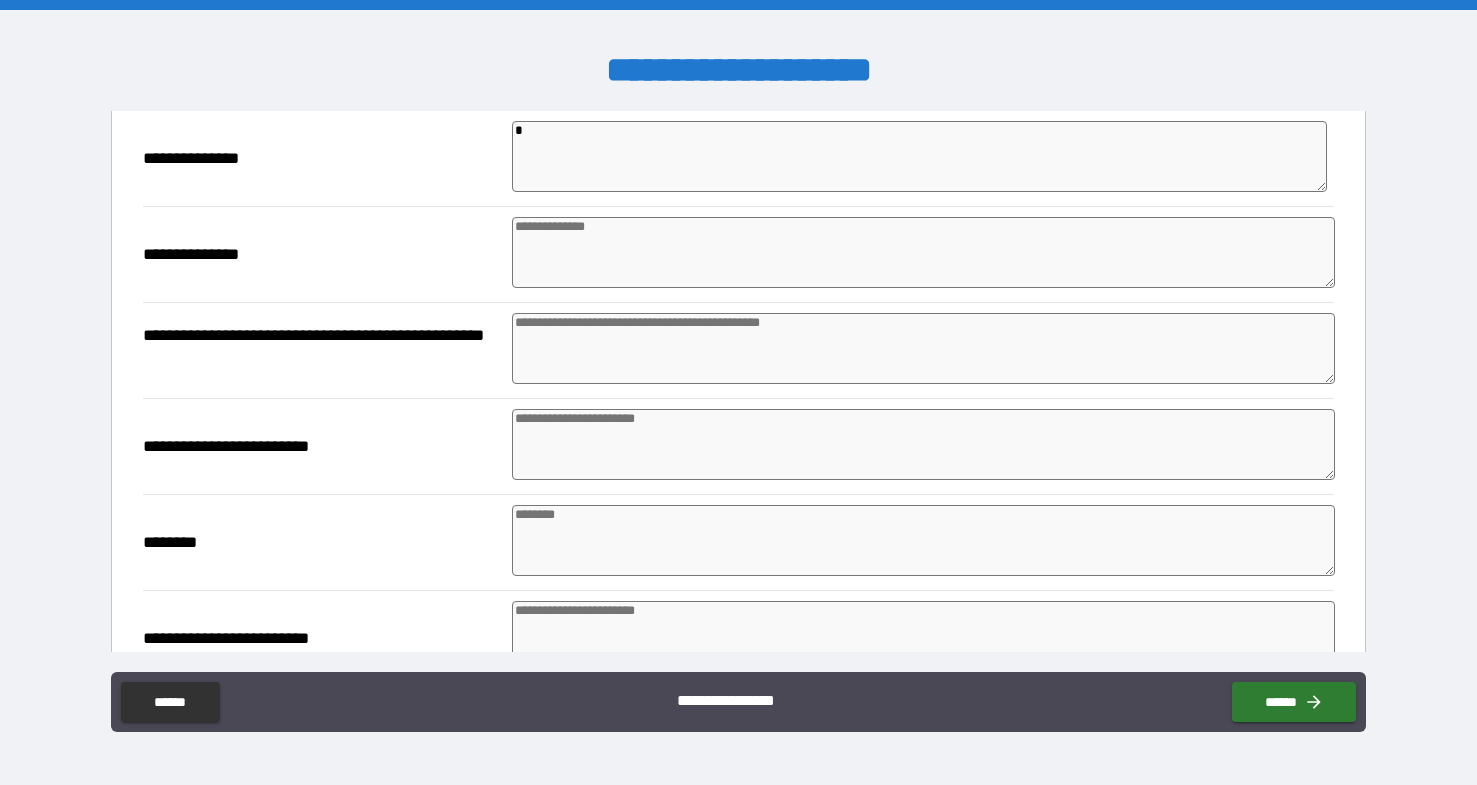type on "*" 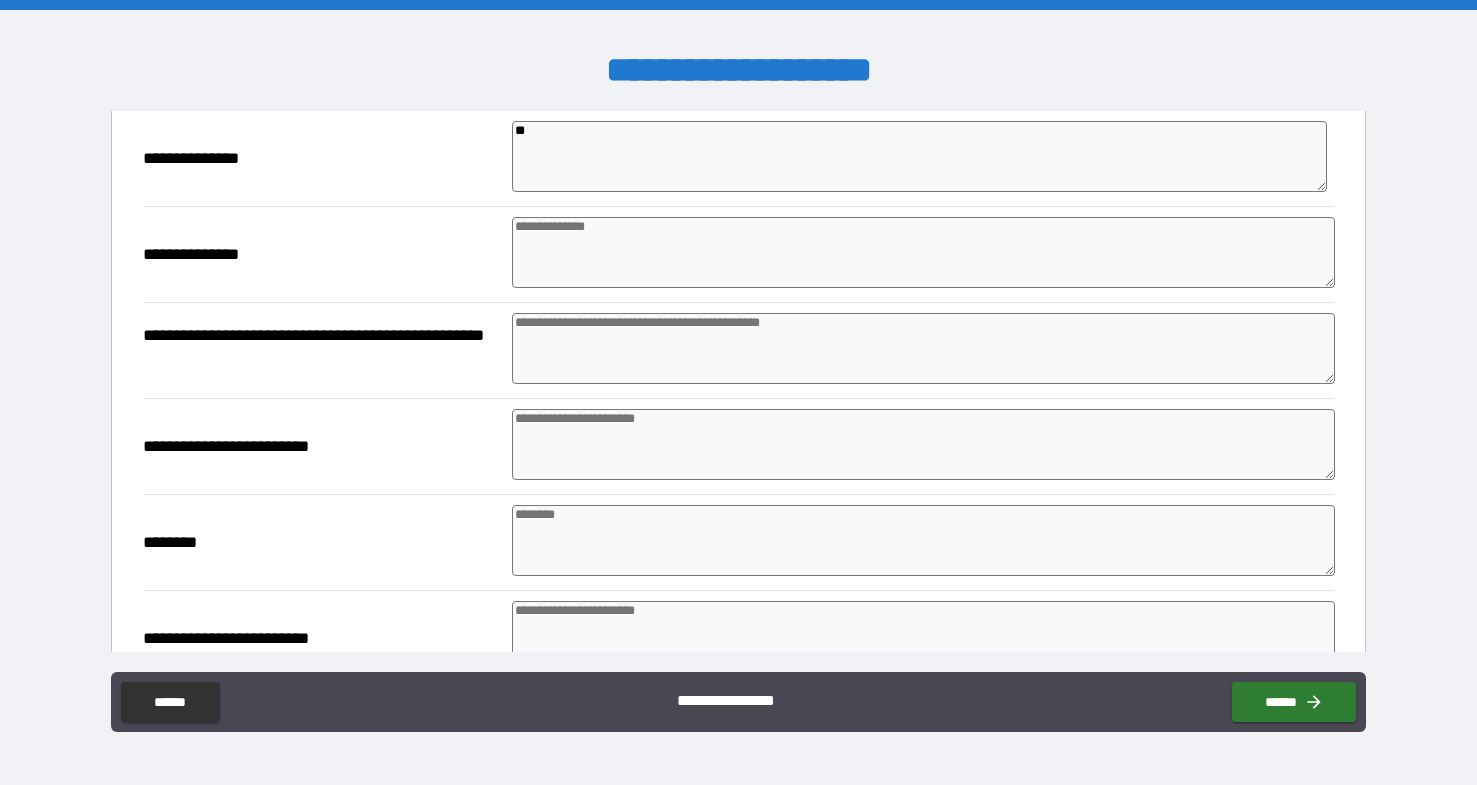 type on "*" 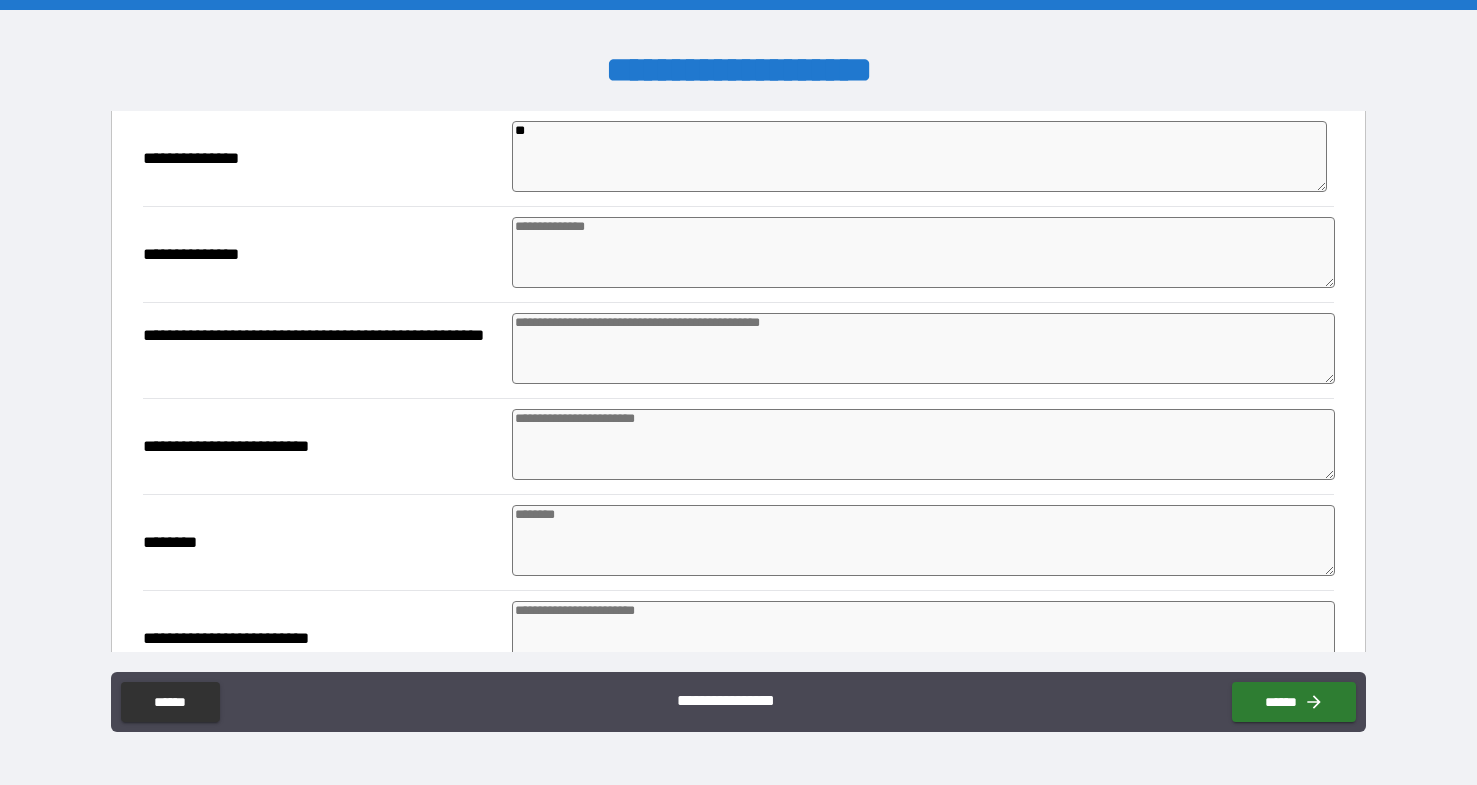 type on "*" 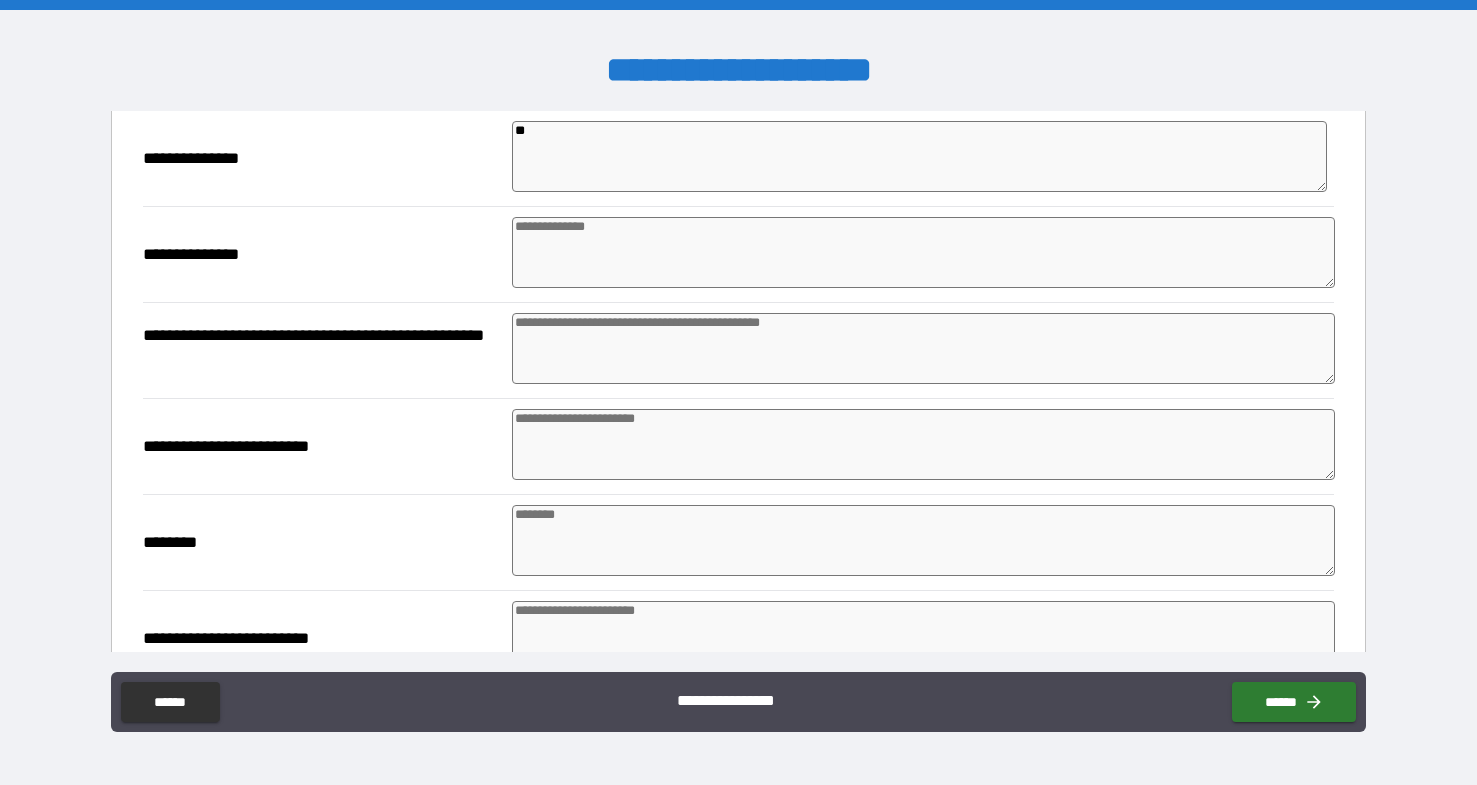 type on "***" 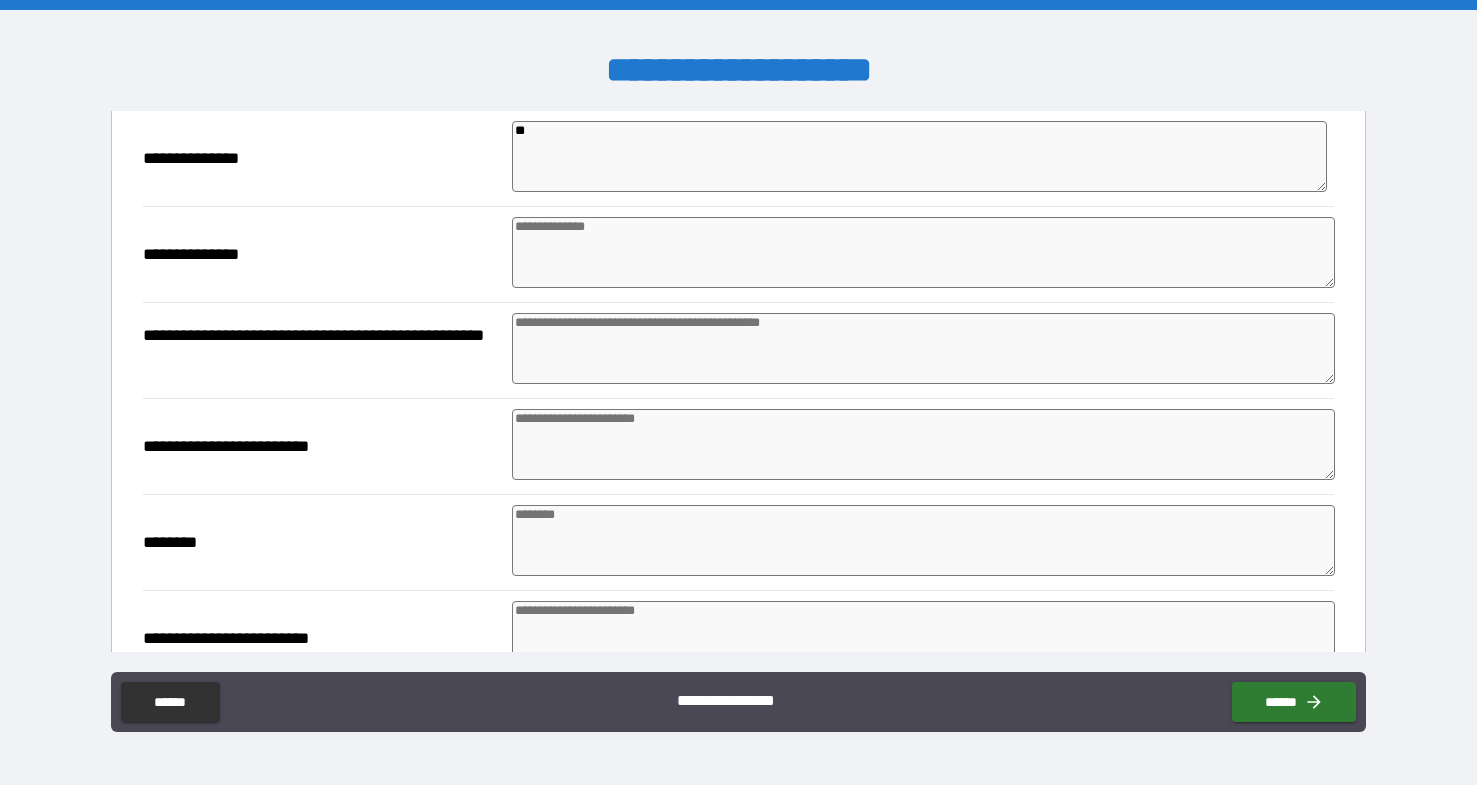 type on "*" 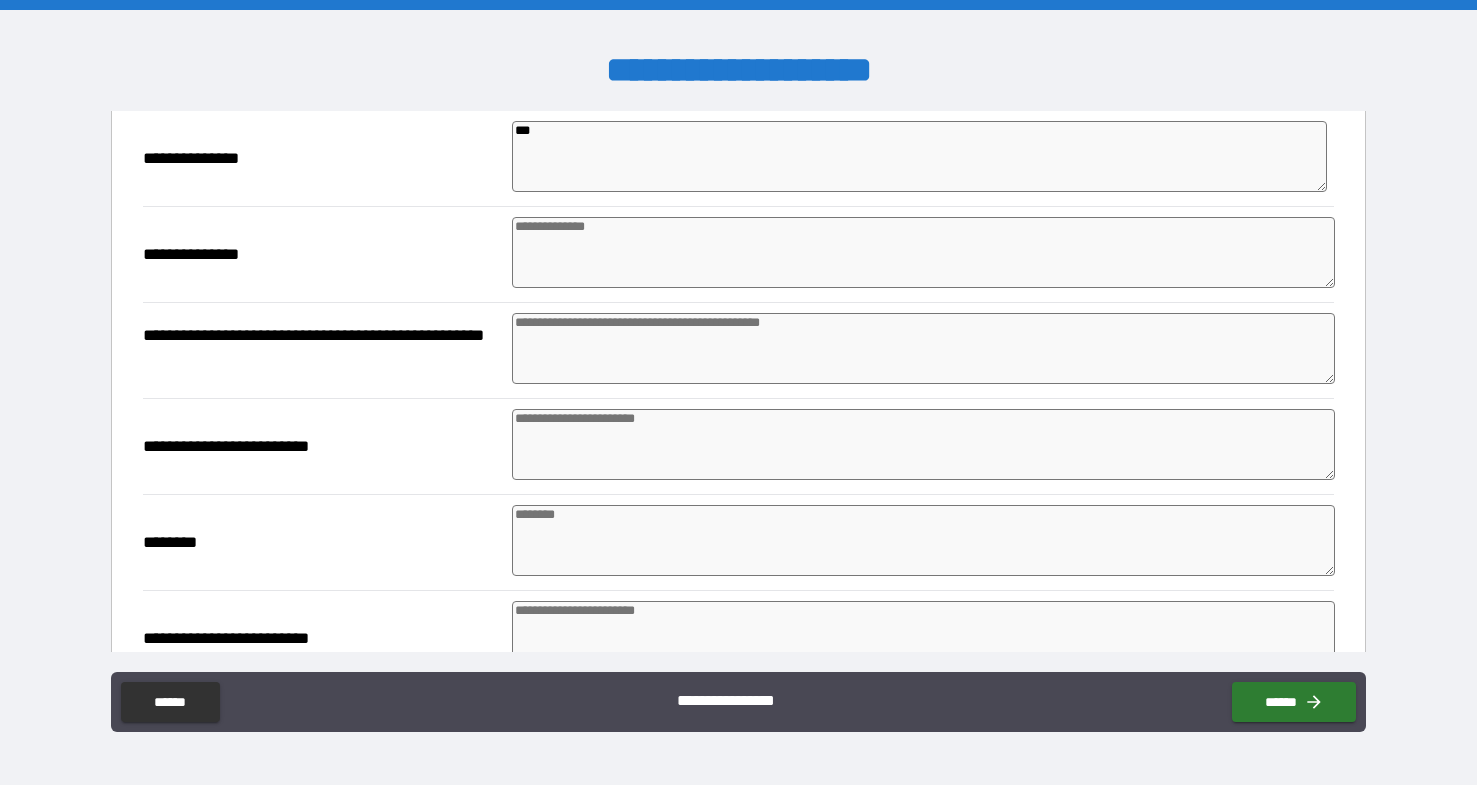 type on "*" 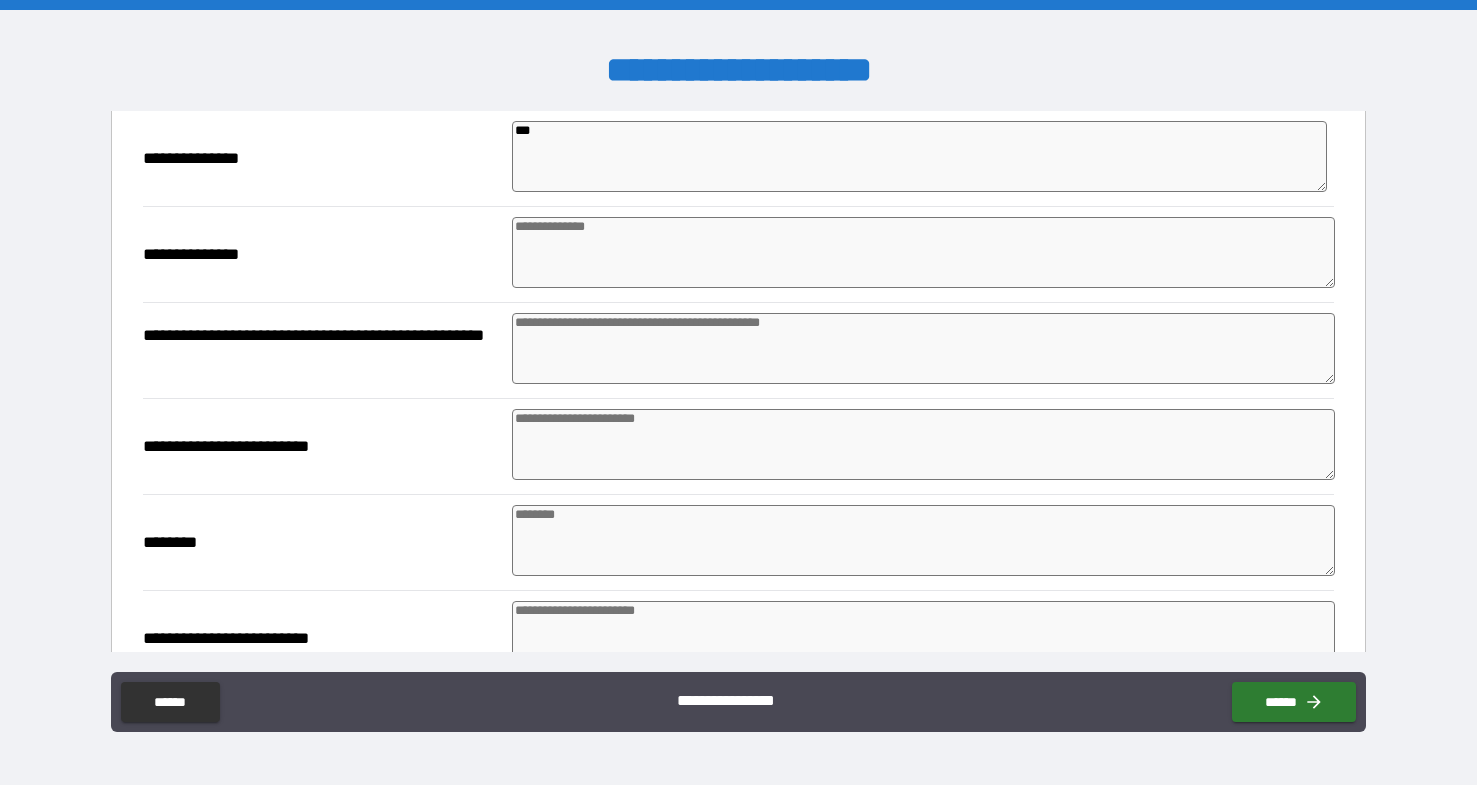type on "*" 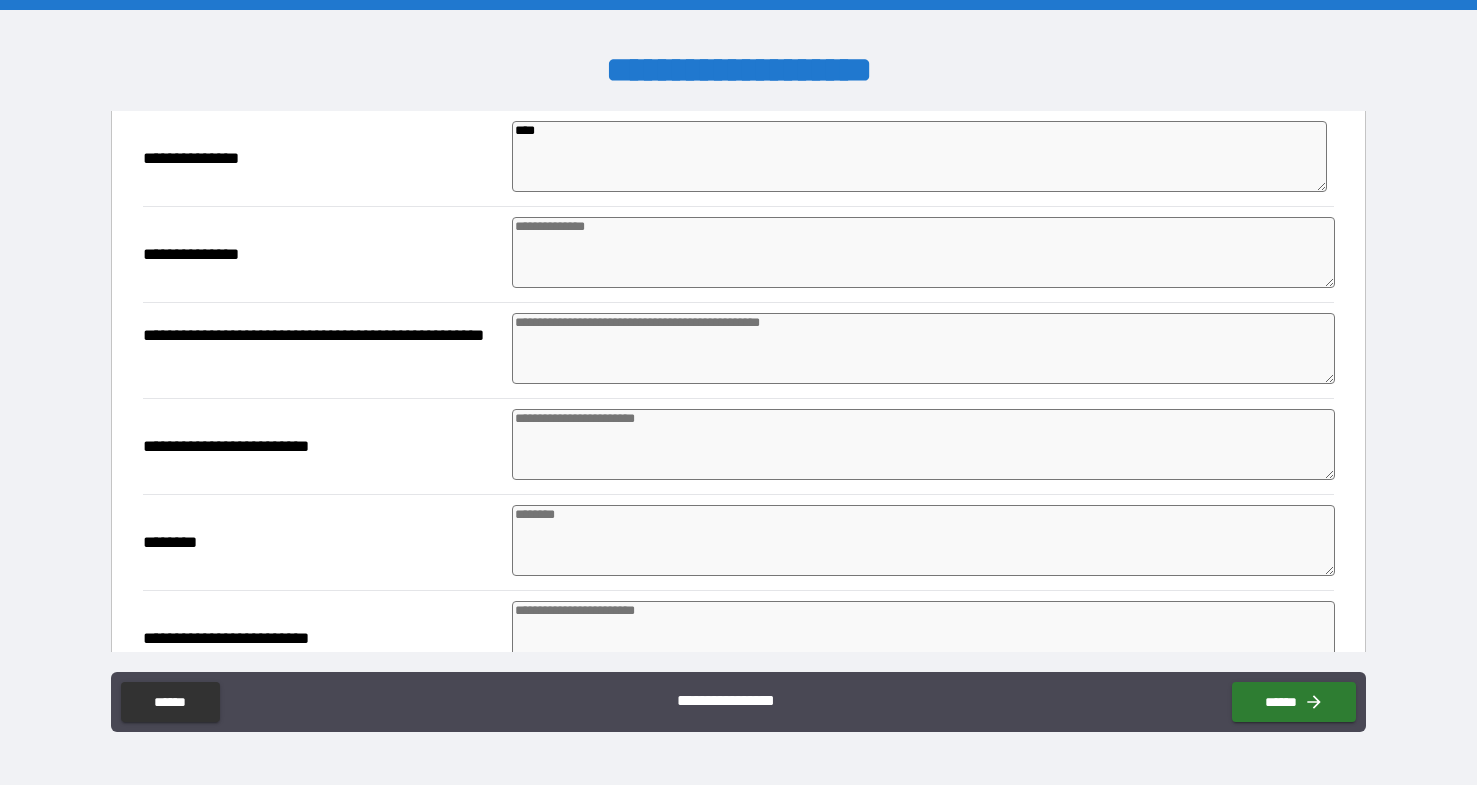 type on "*" 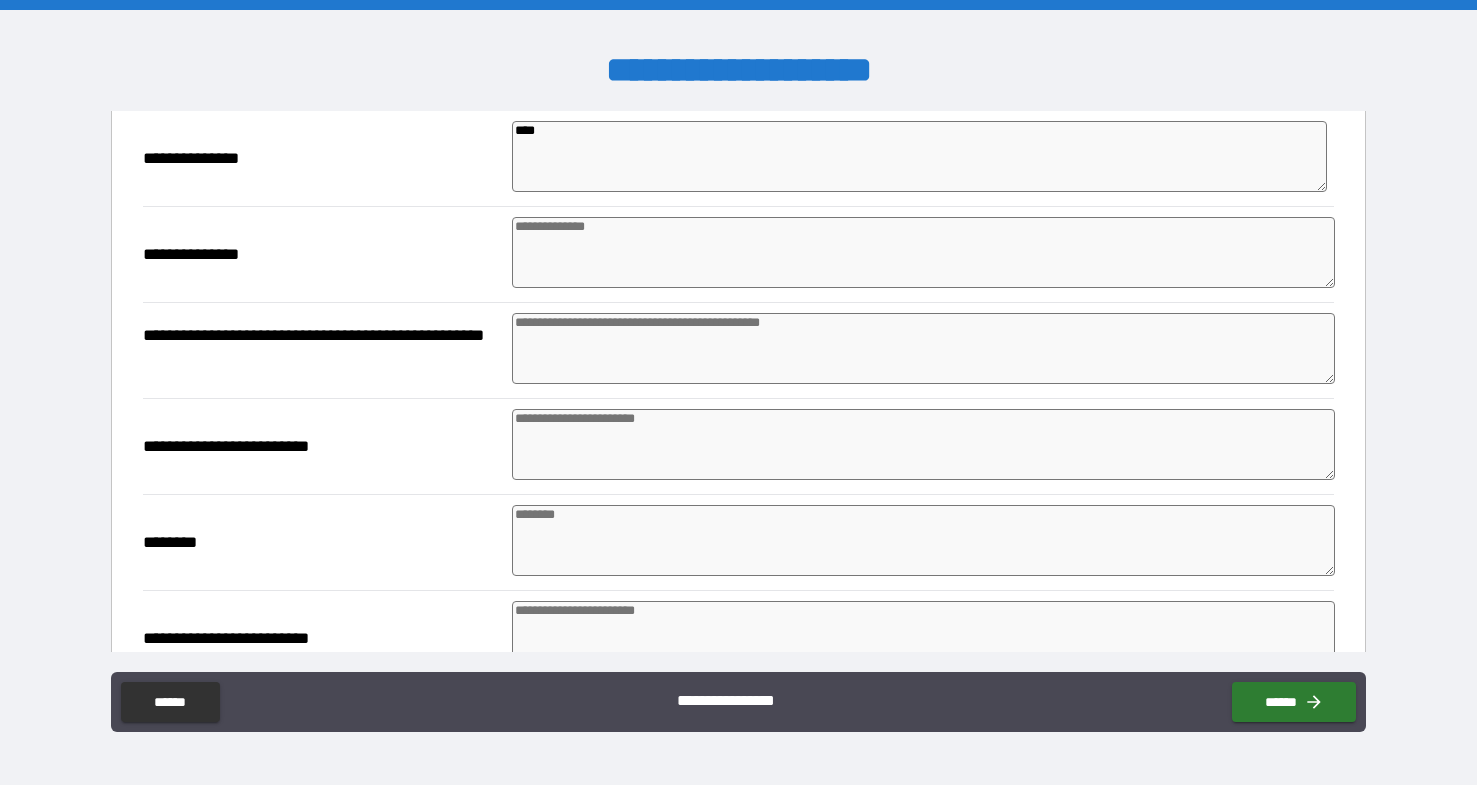 type on "*" 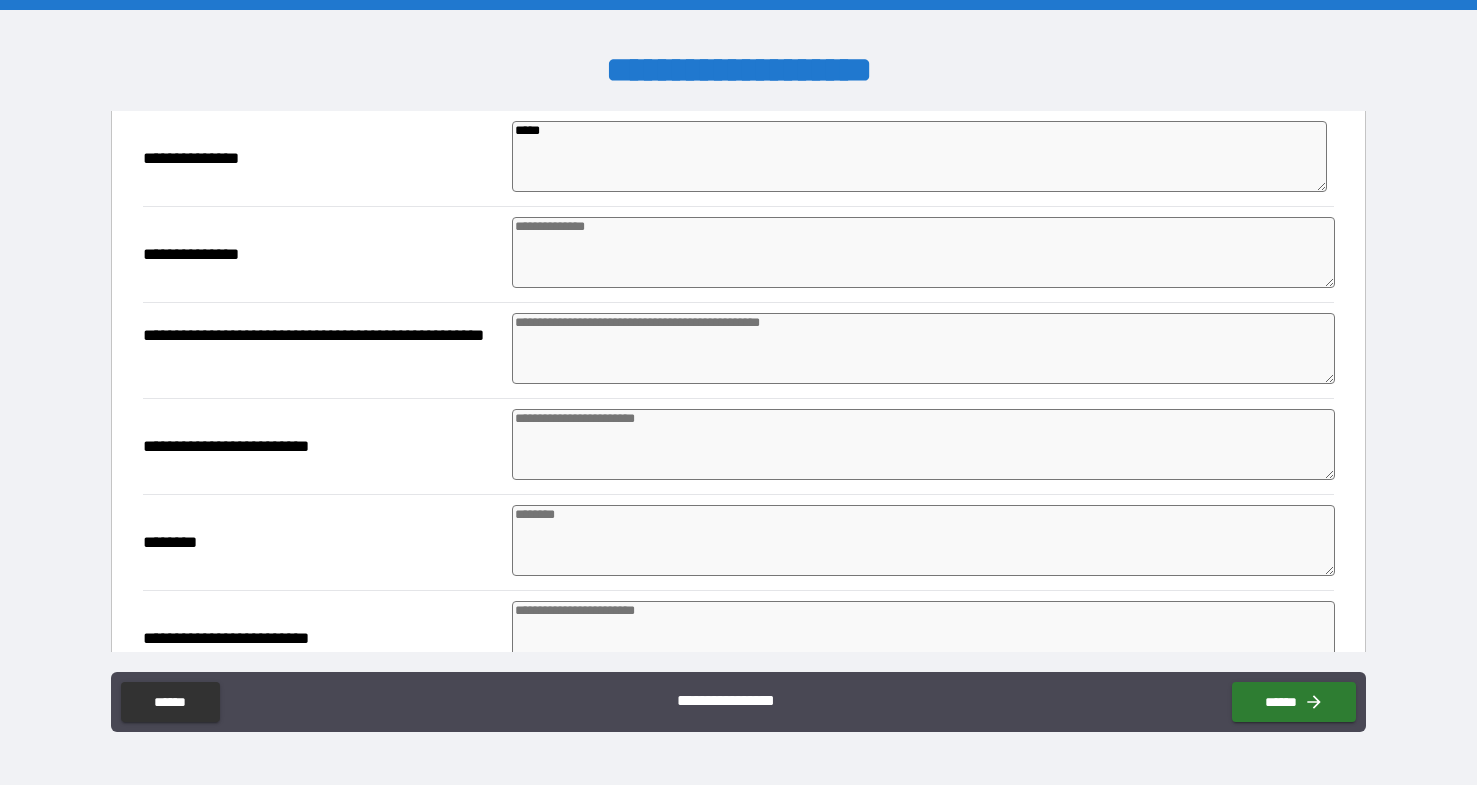 type on "*" 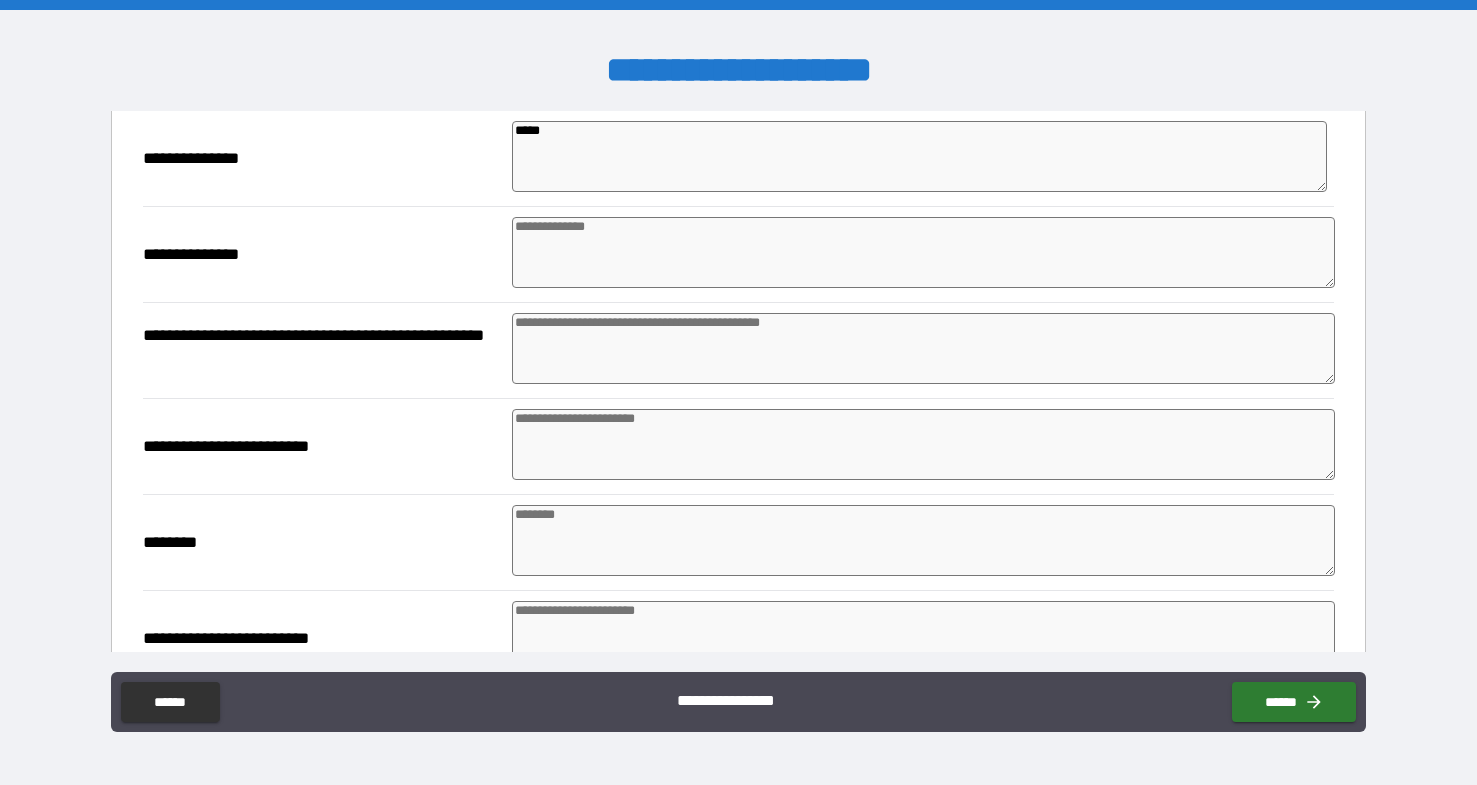 type on "*" 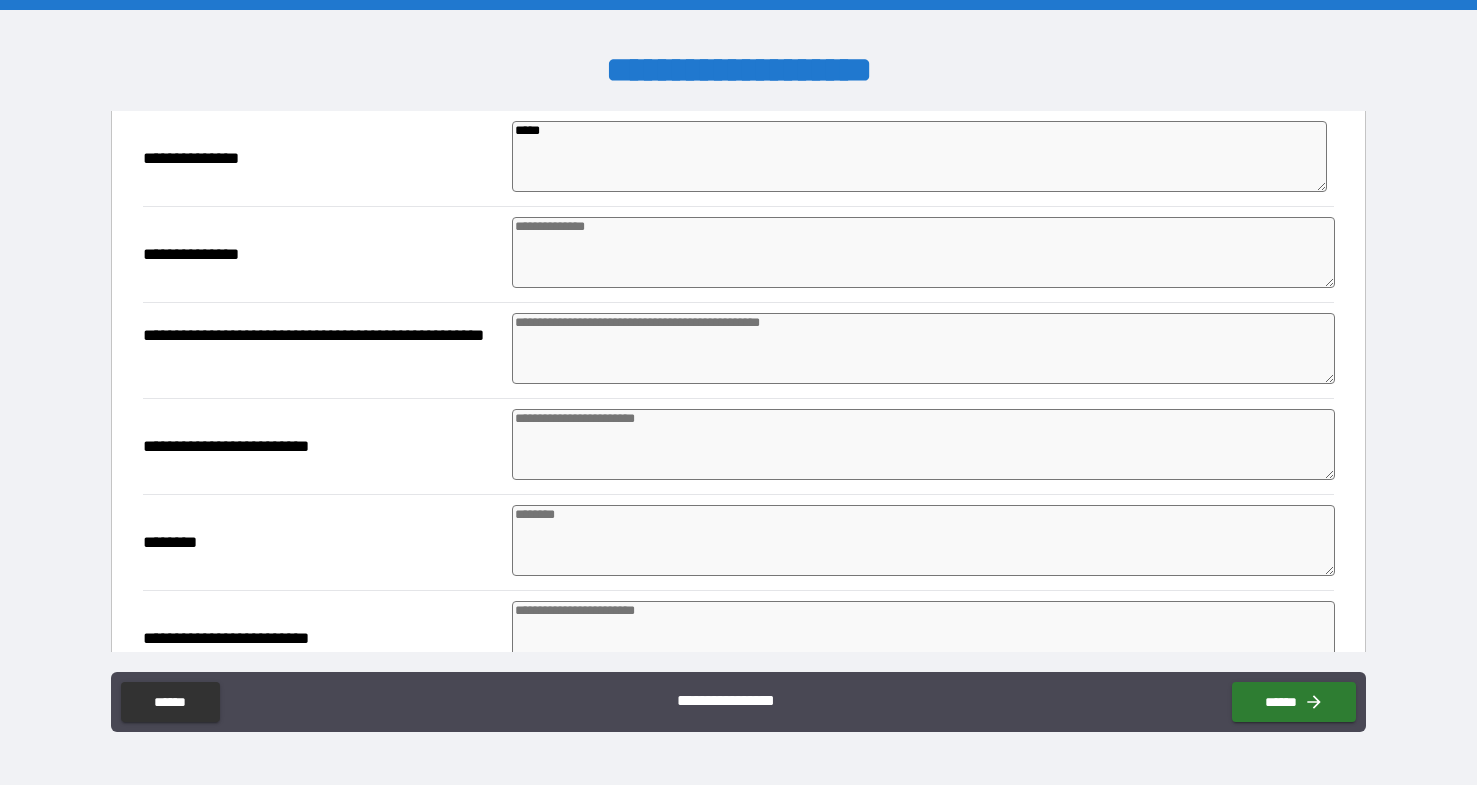 type on "******" 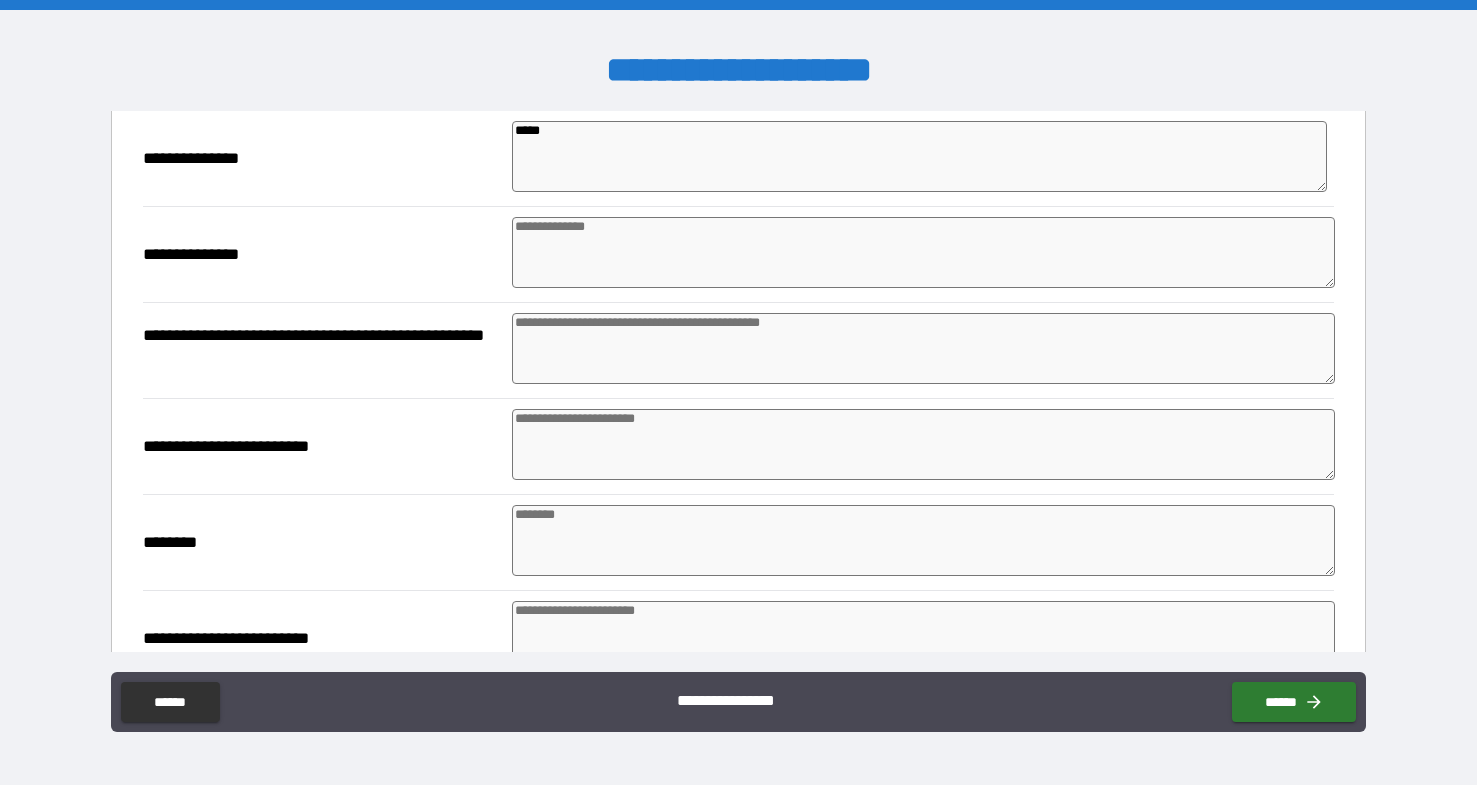 type on "*" 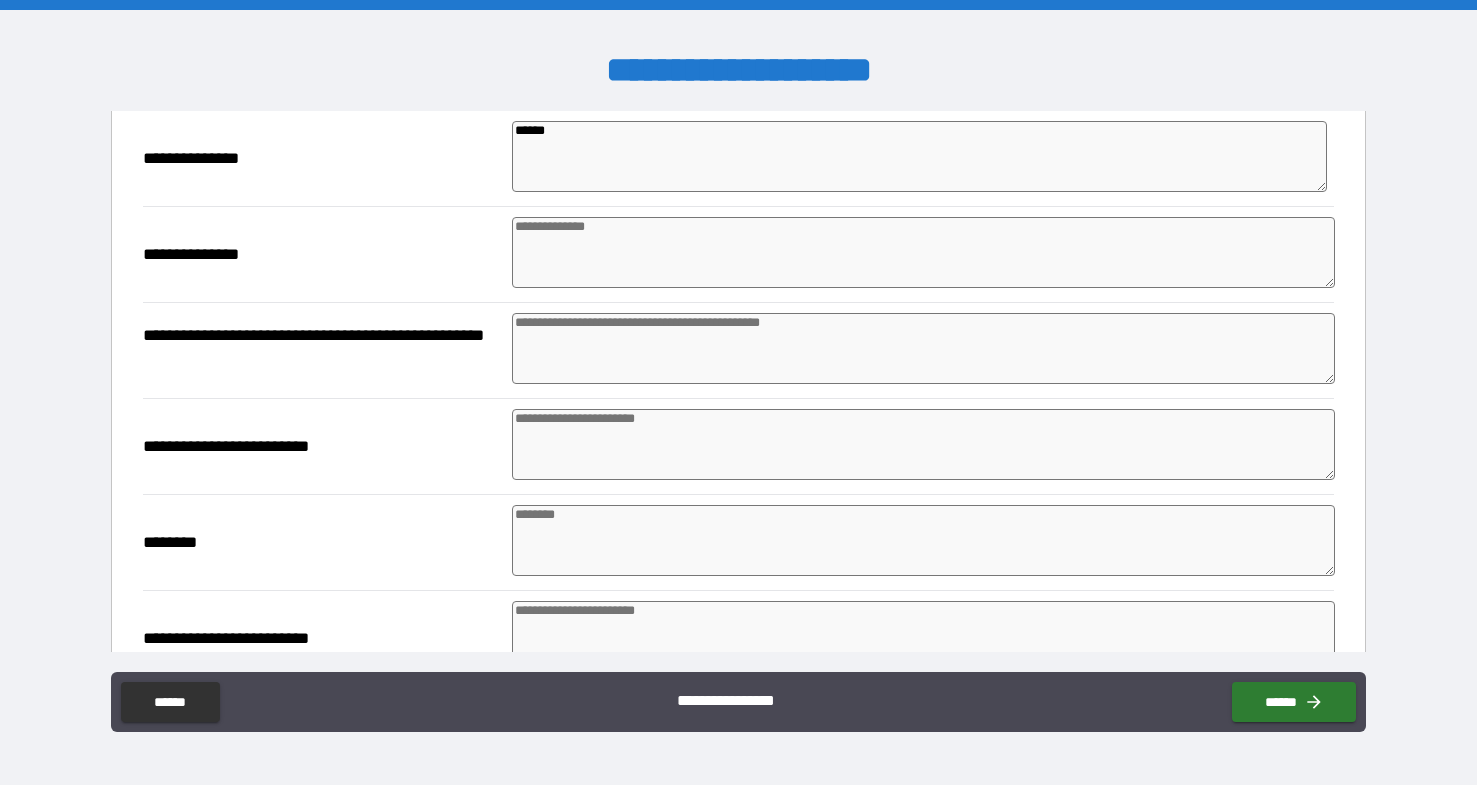 type on "*" 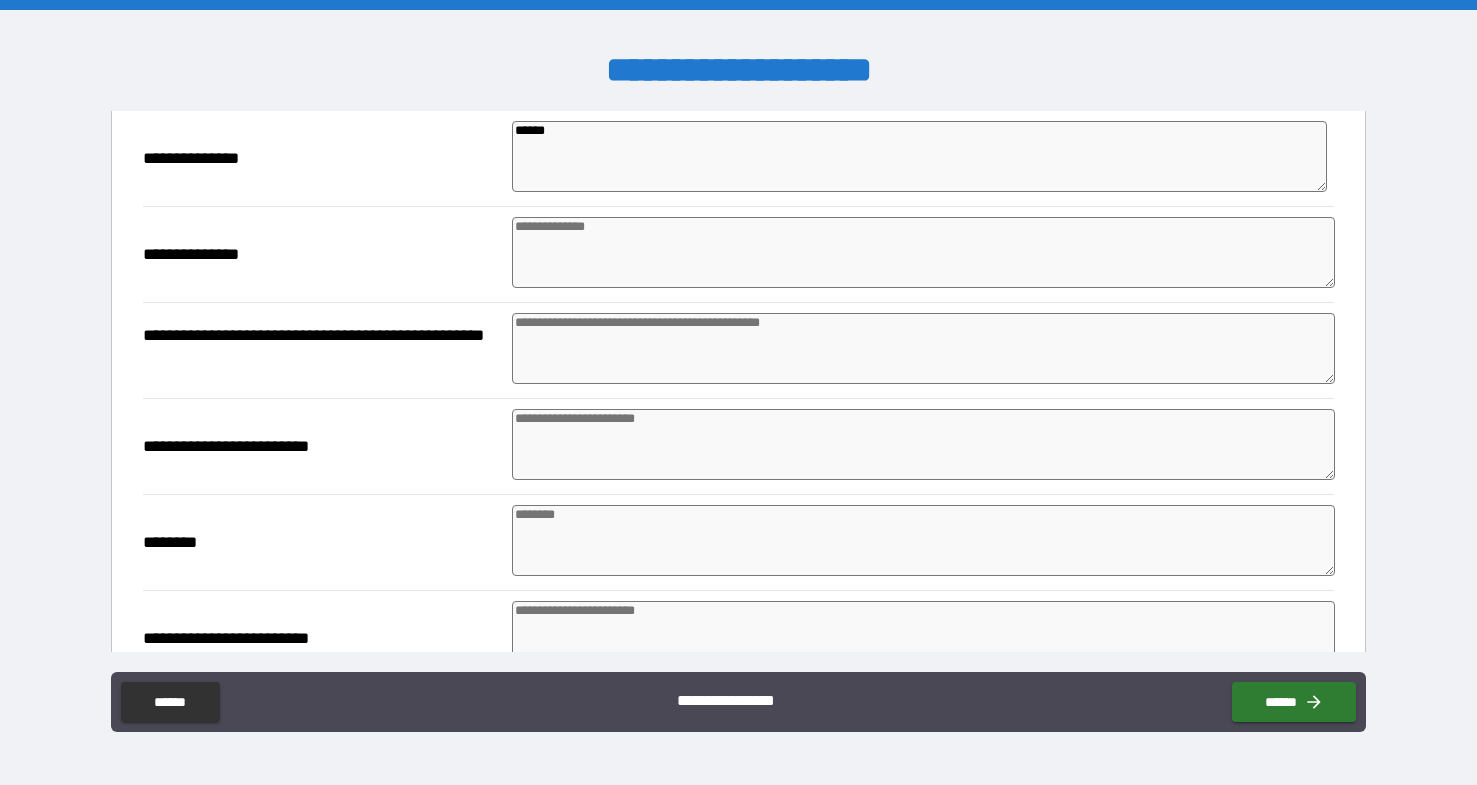 type on "*******" 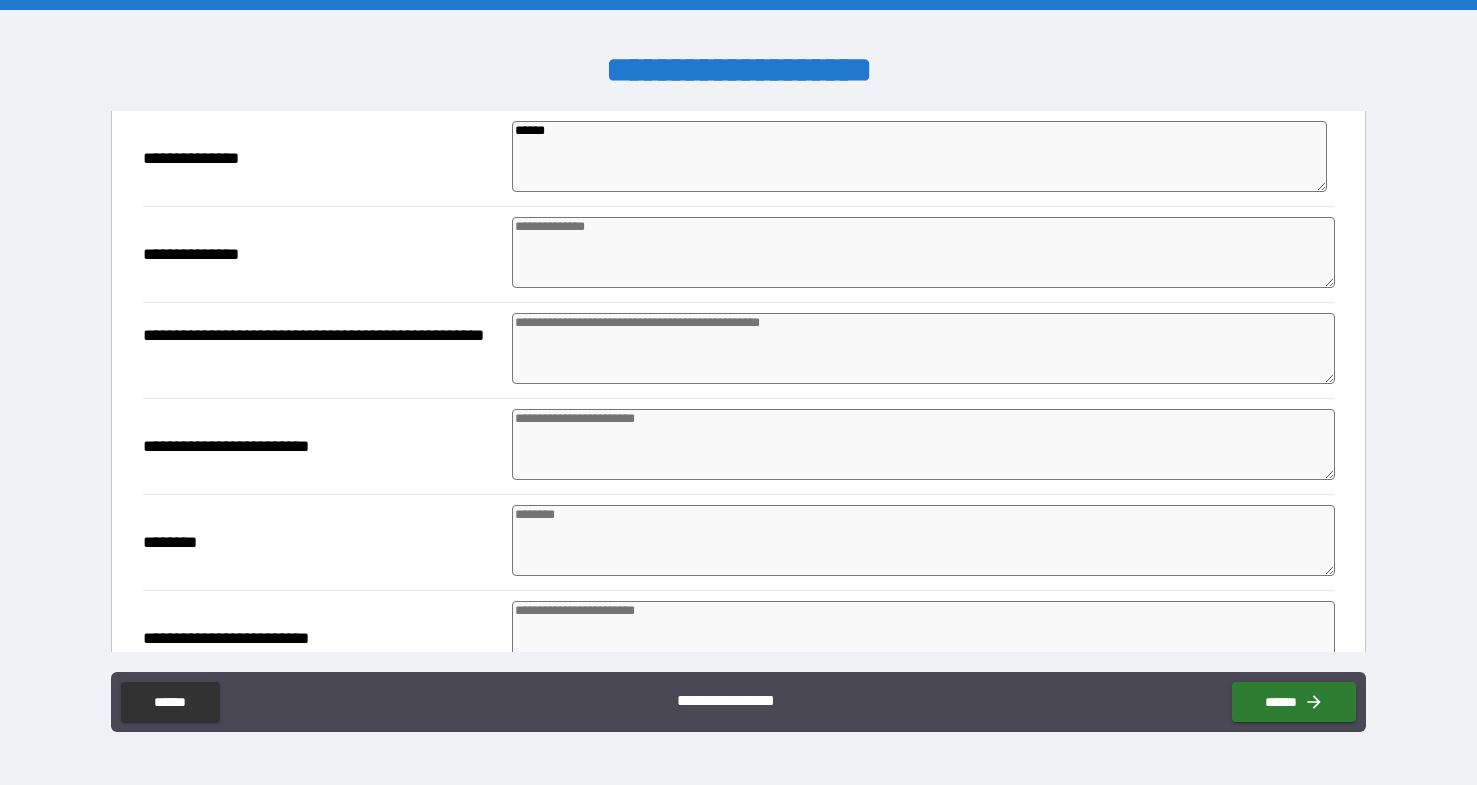type on "*" 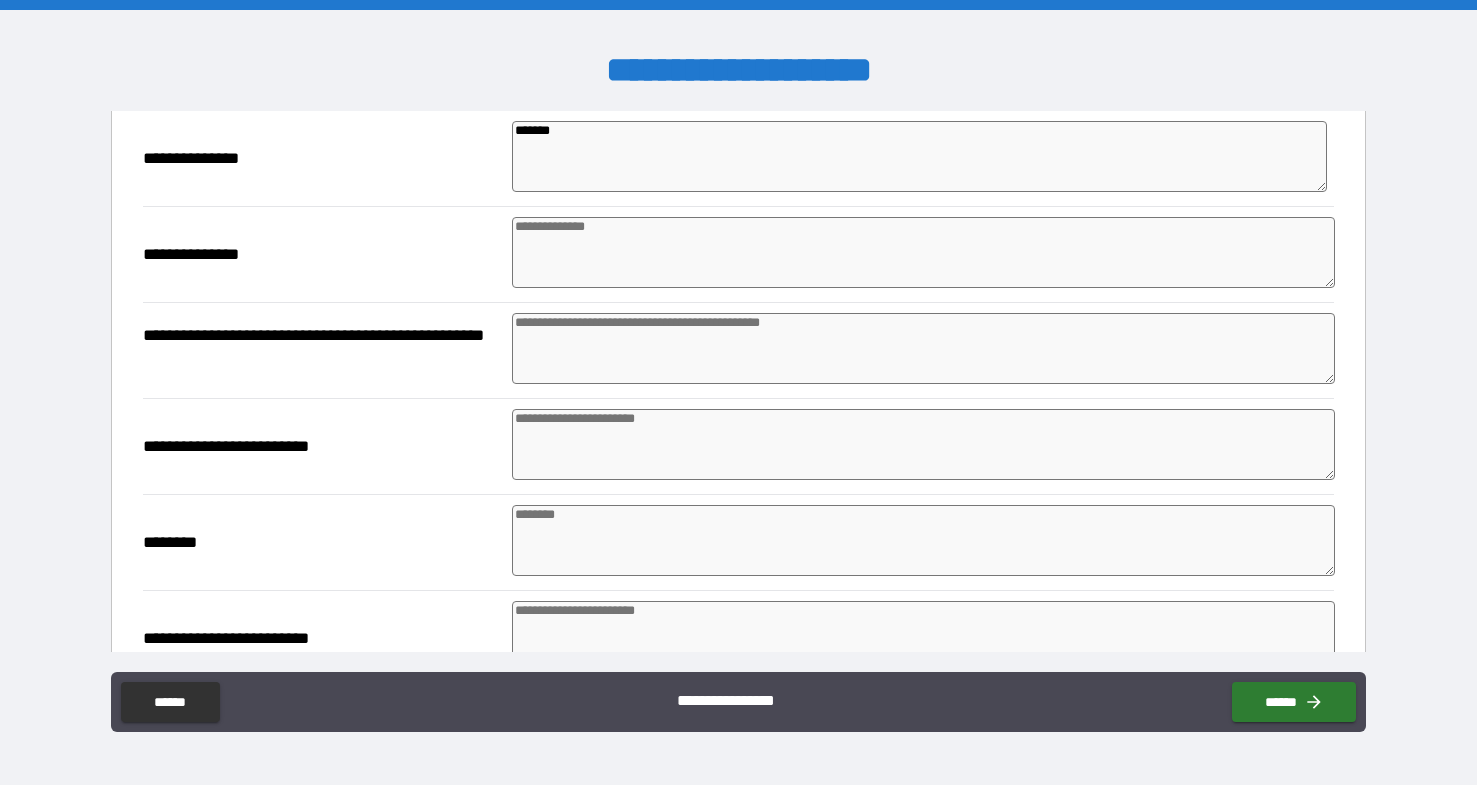 type on "*" 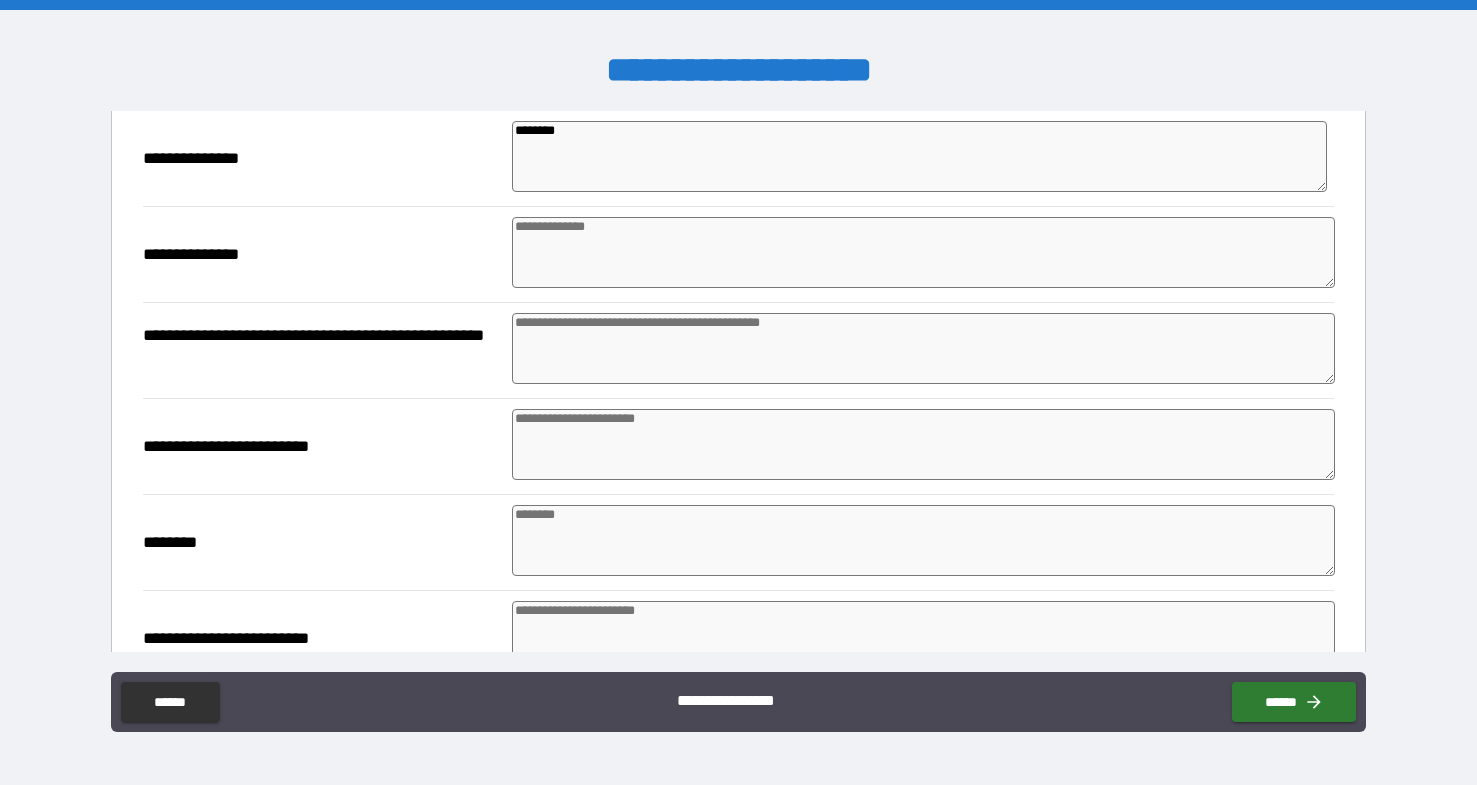 type on "*" 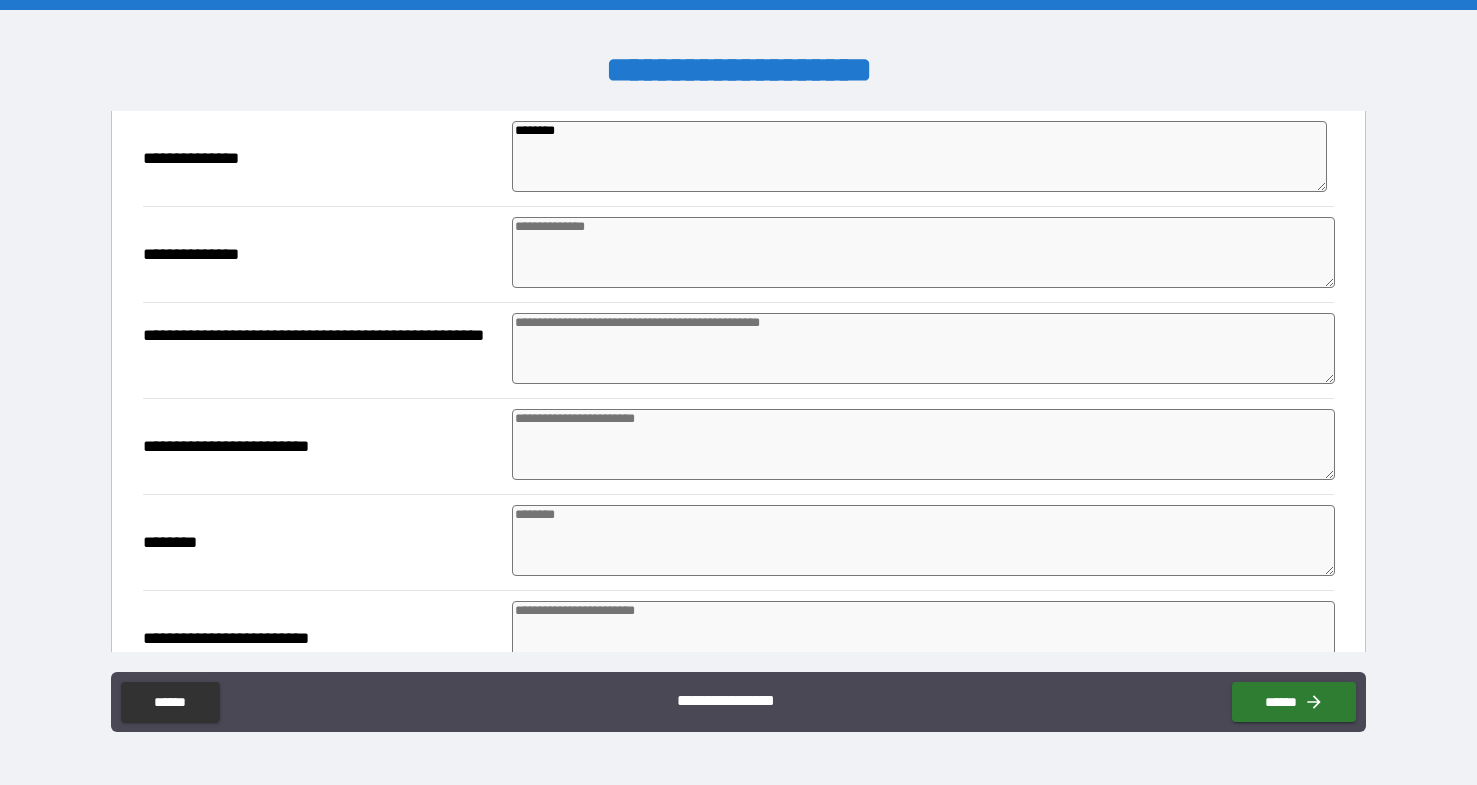 type on "*" 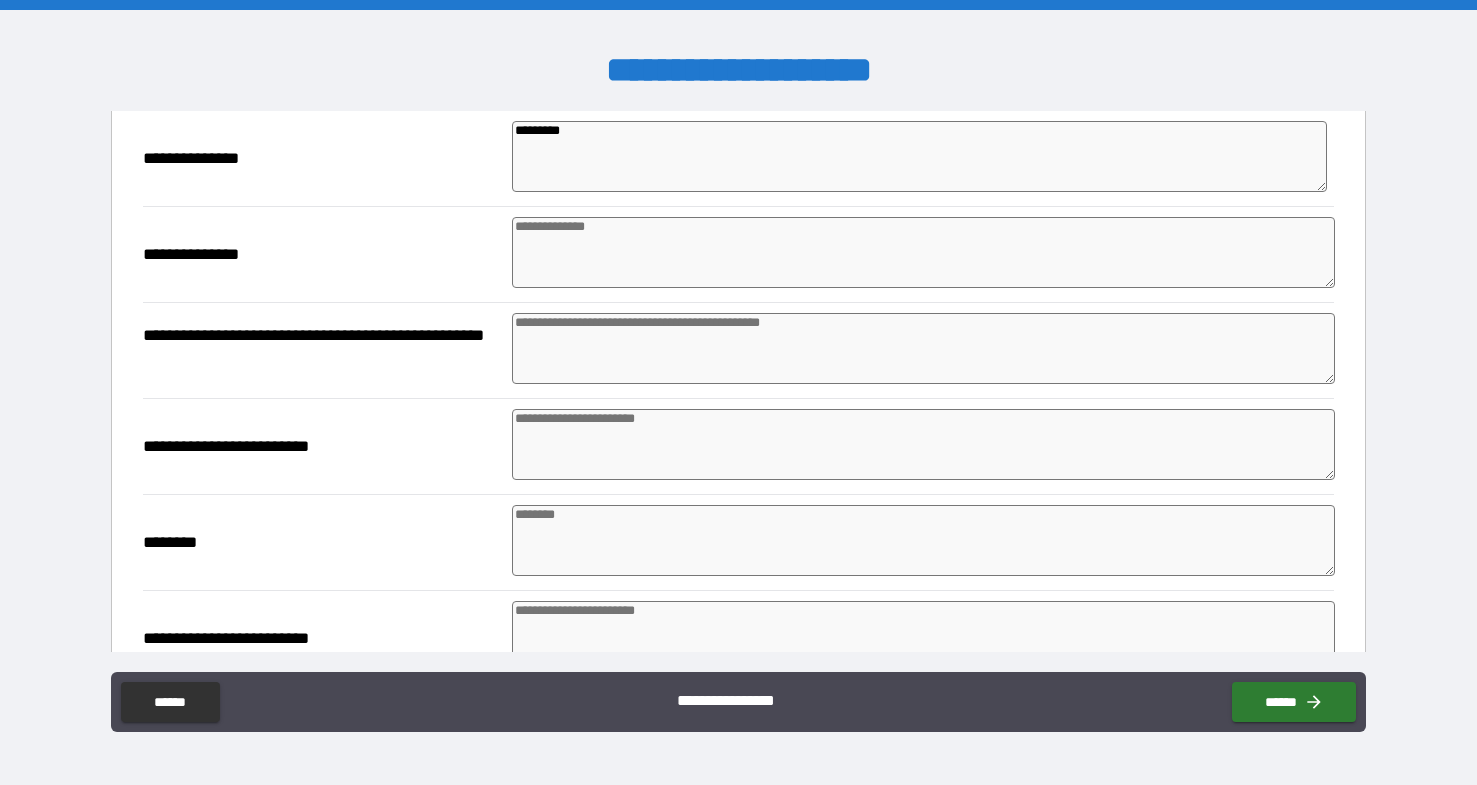 type on "**********" 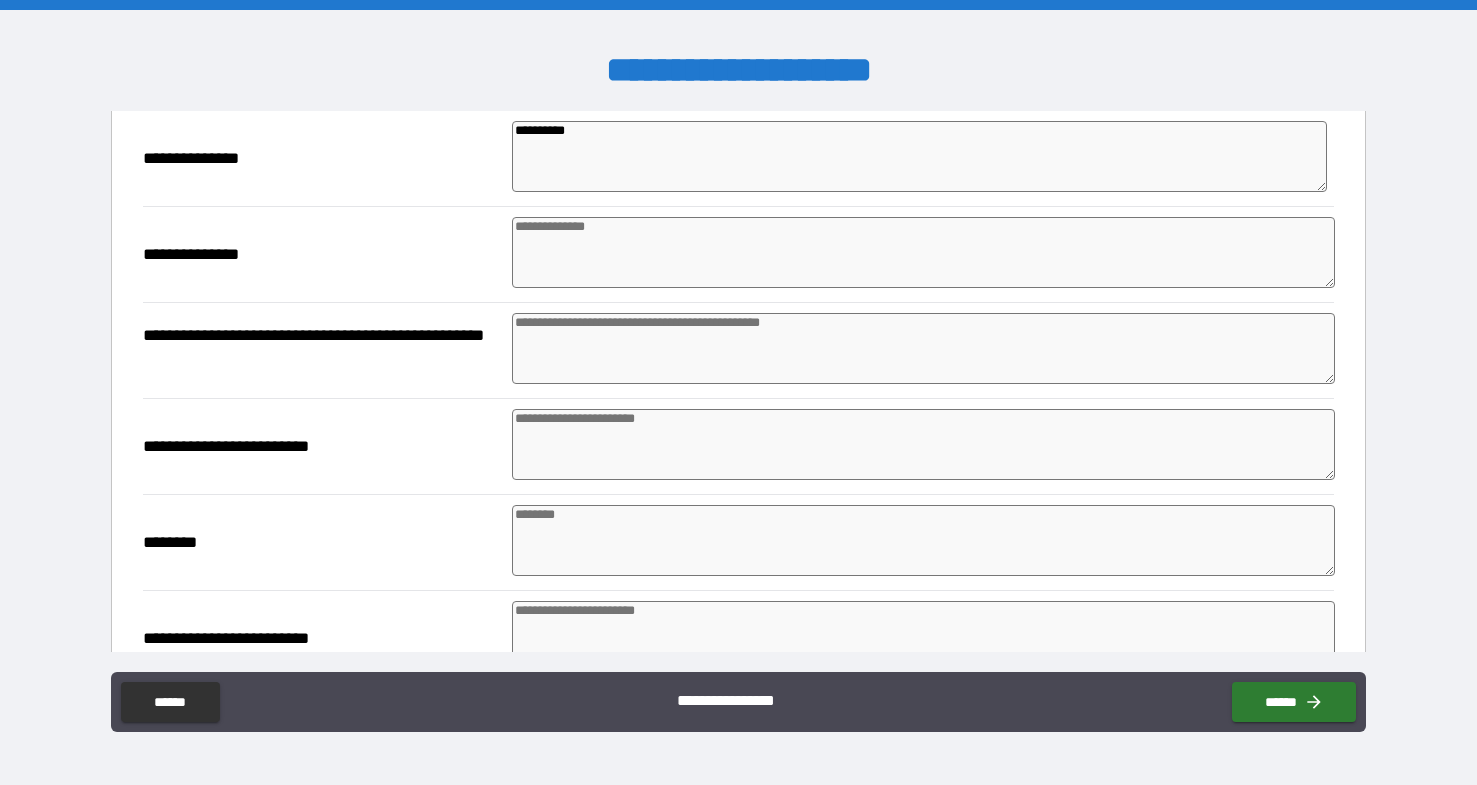 type on "*" 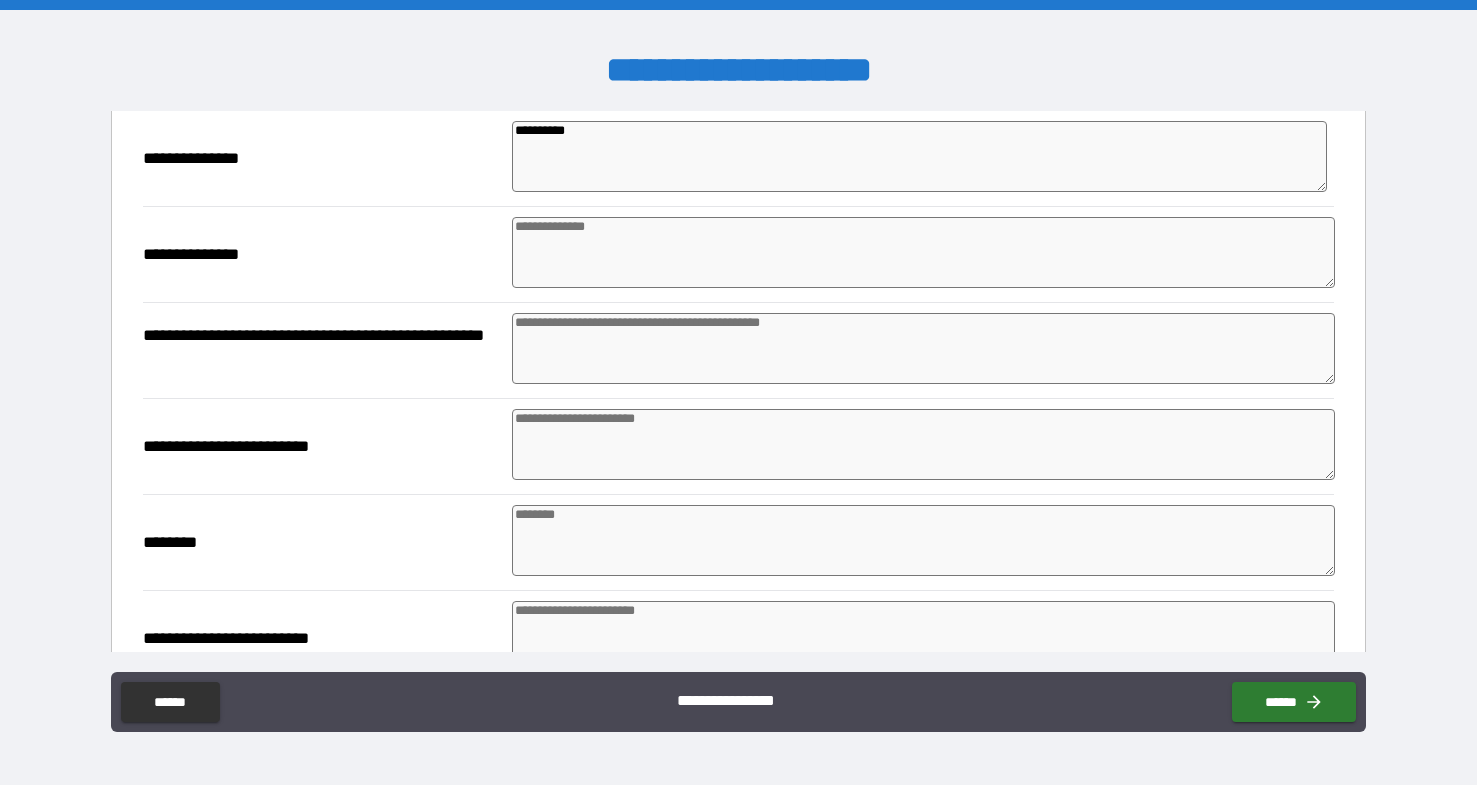 type on "*" 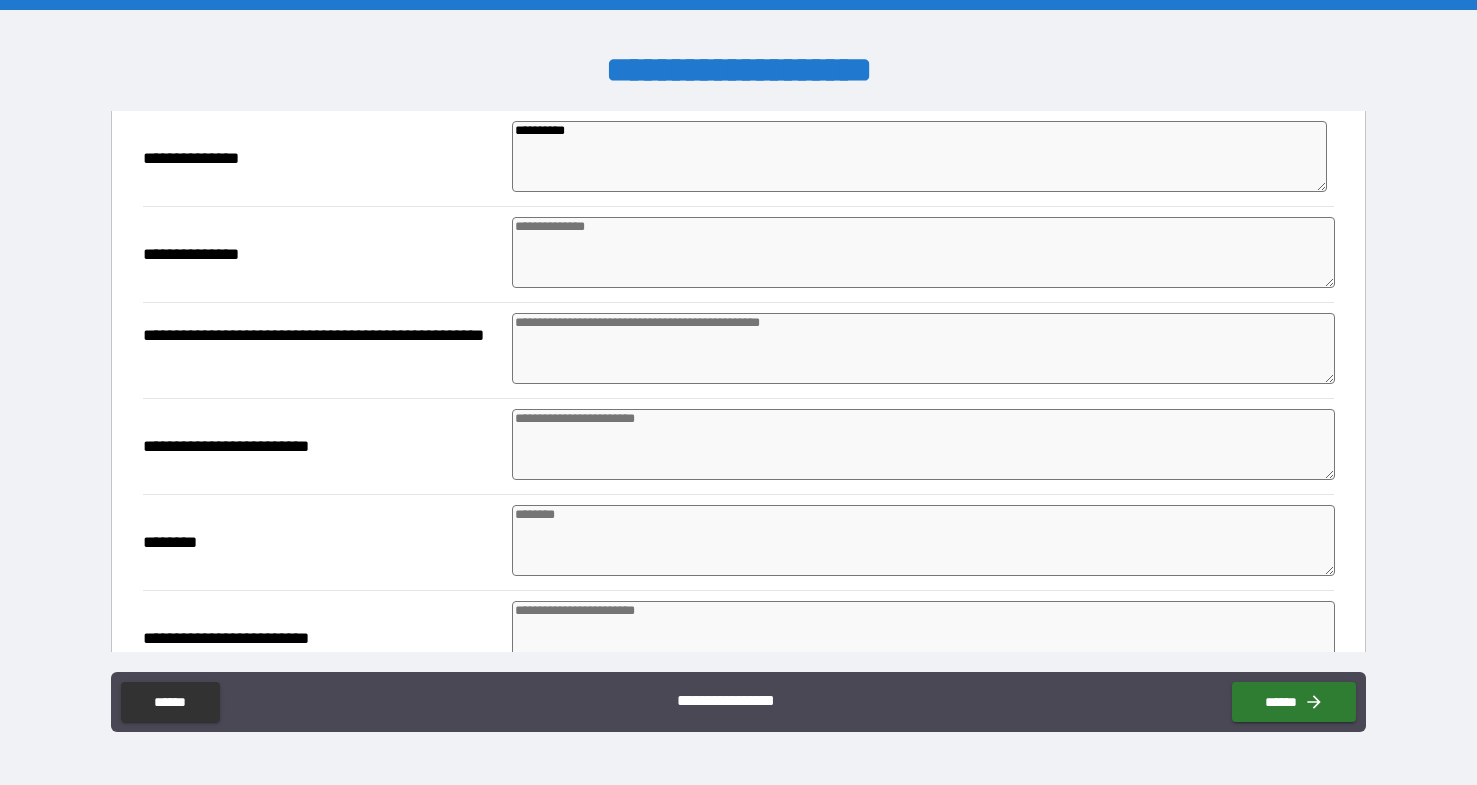 type on "*" 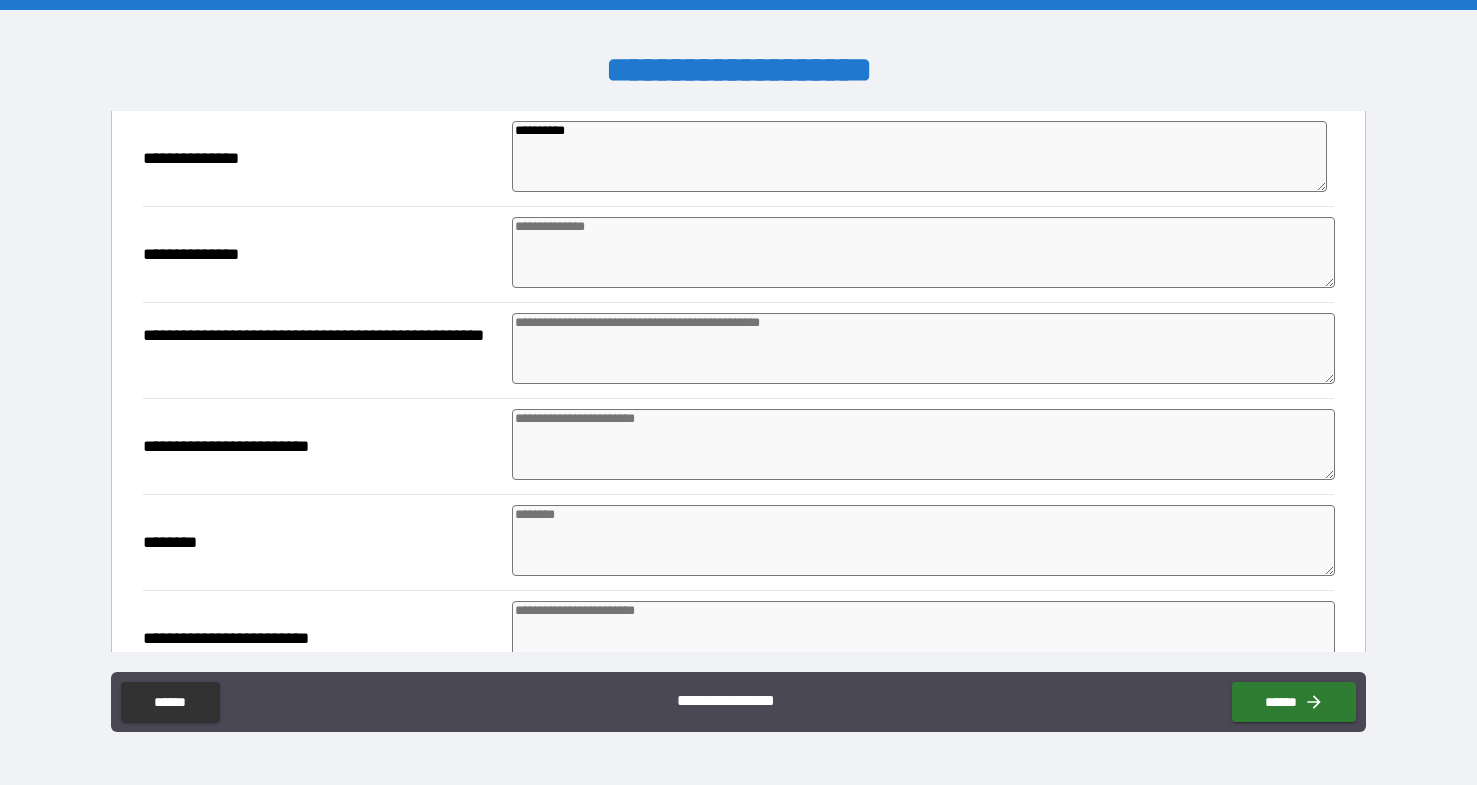 type on "*" 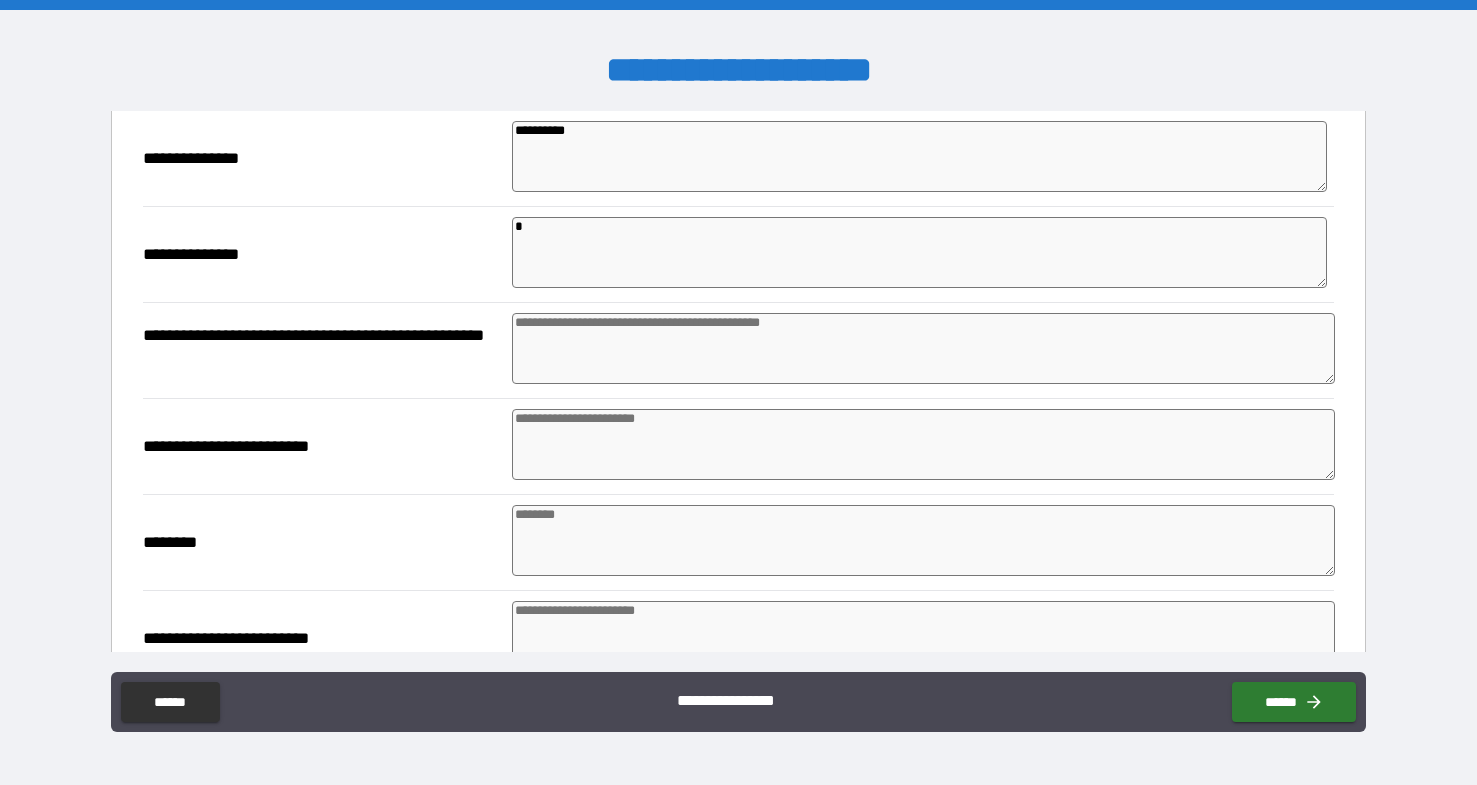 type on "*" 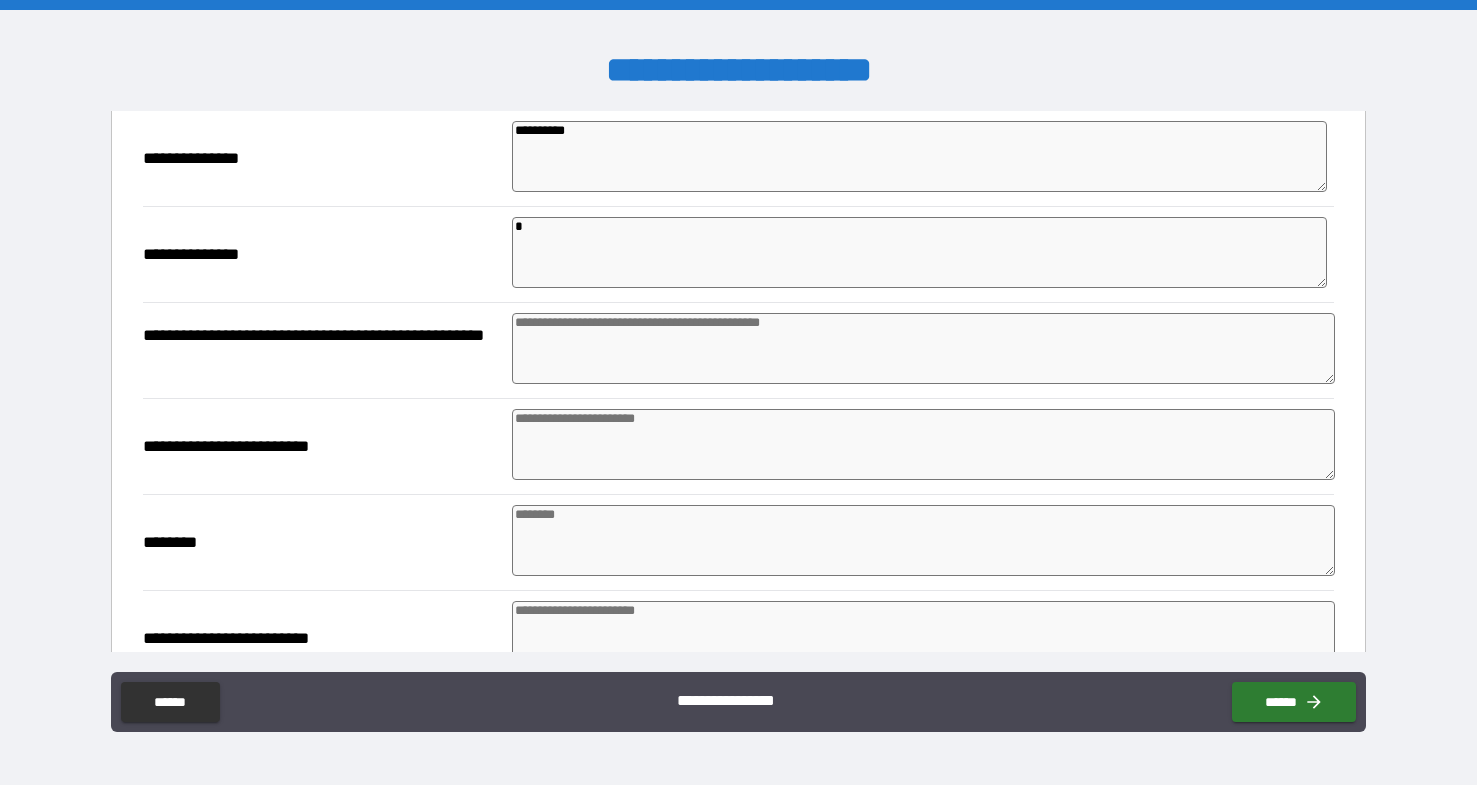 type on "**" 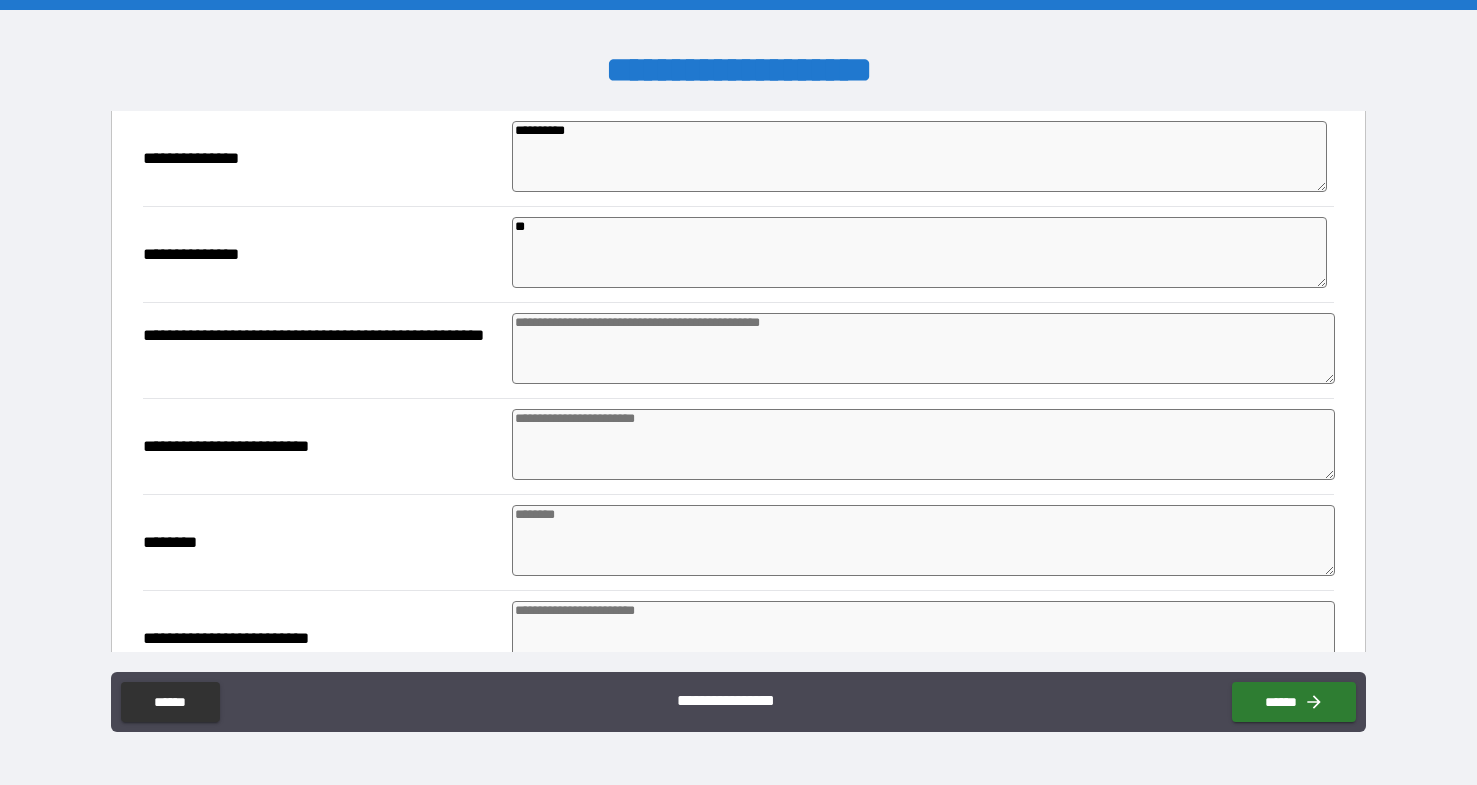 type on "*" 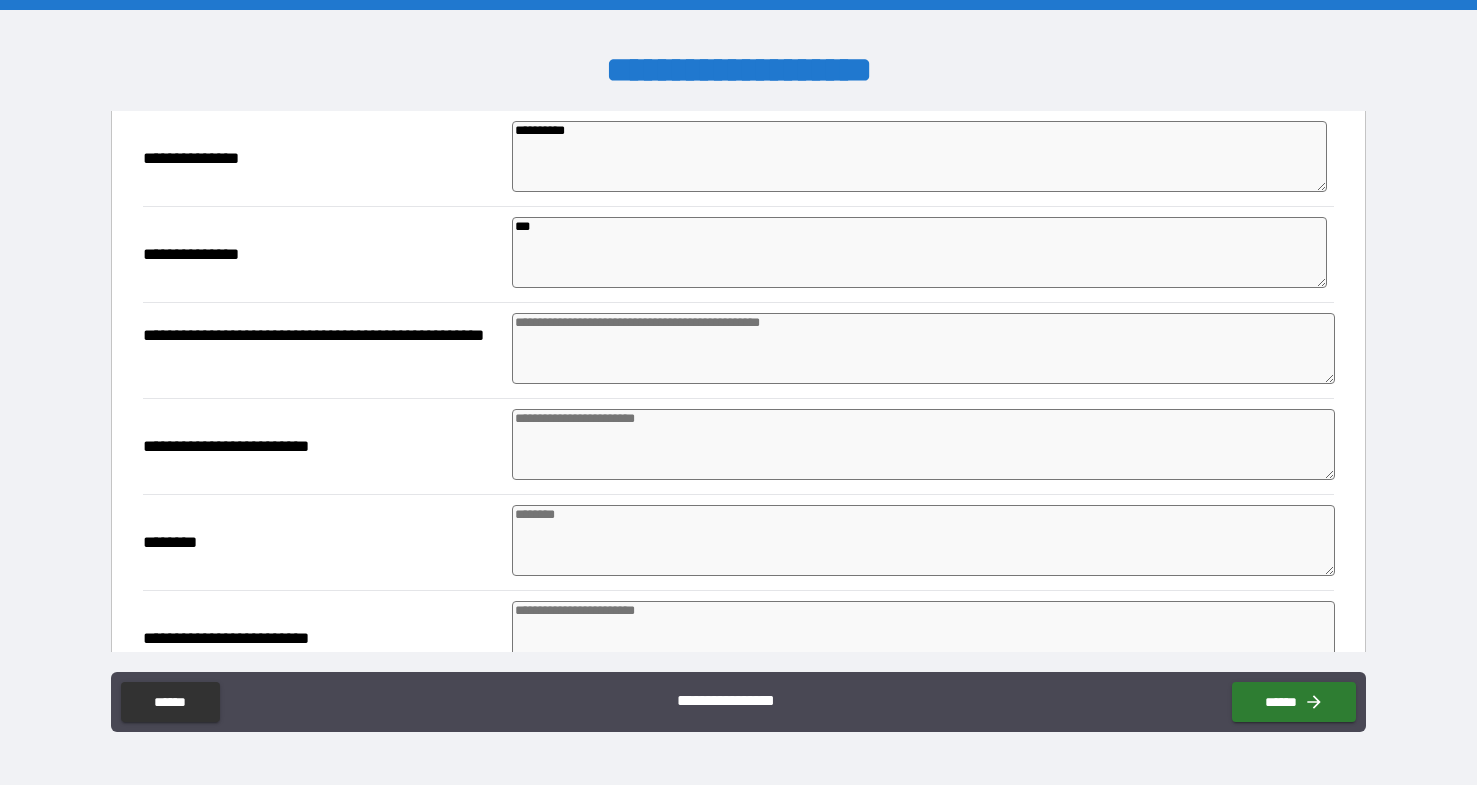 type on "*" 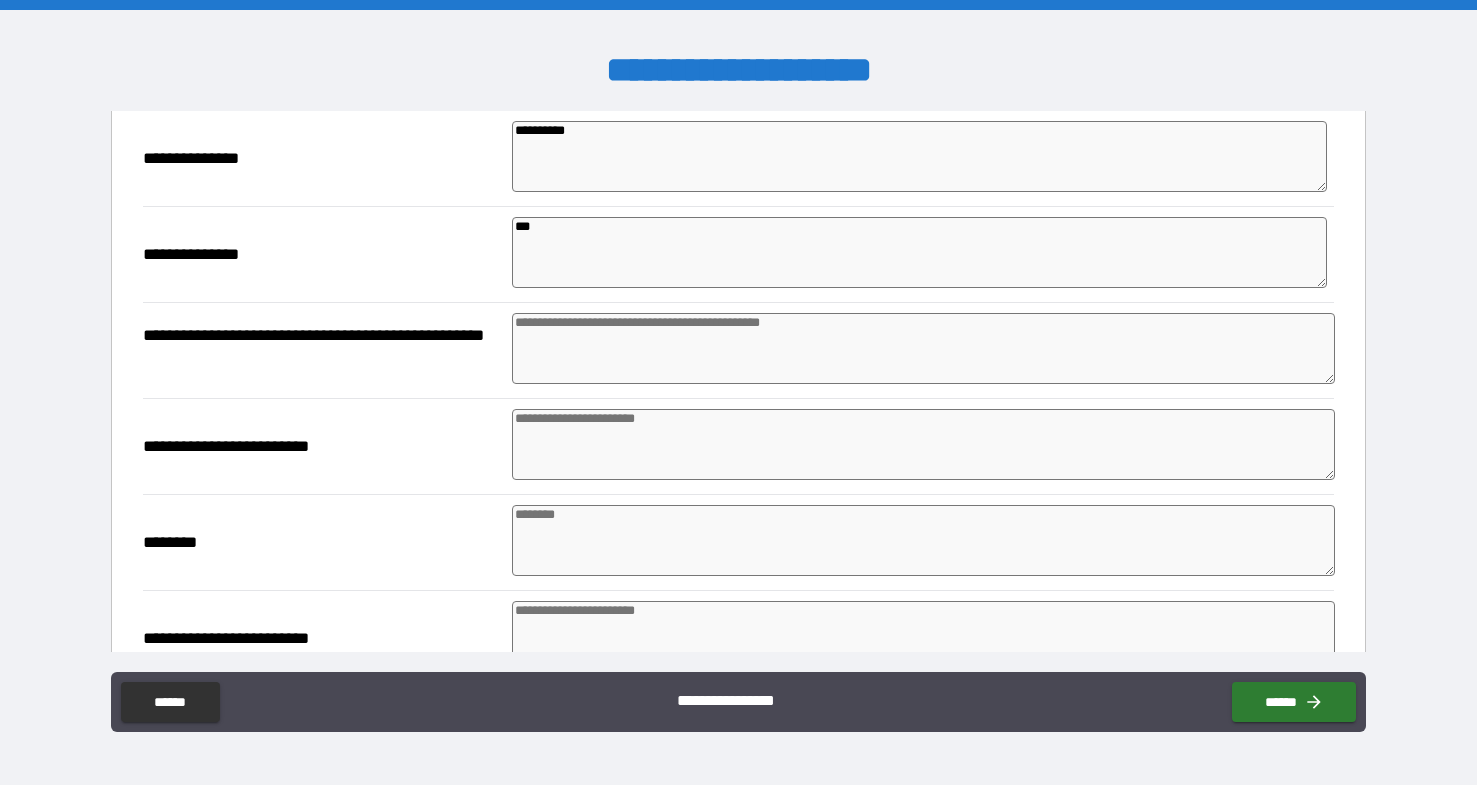 type on "*" 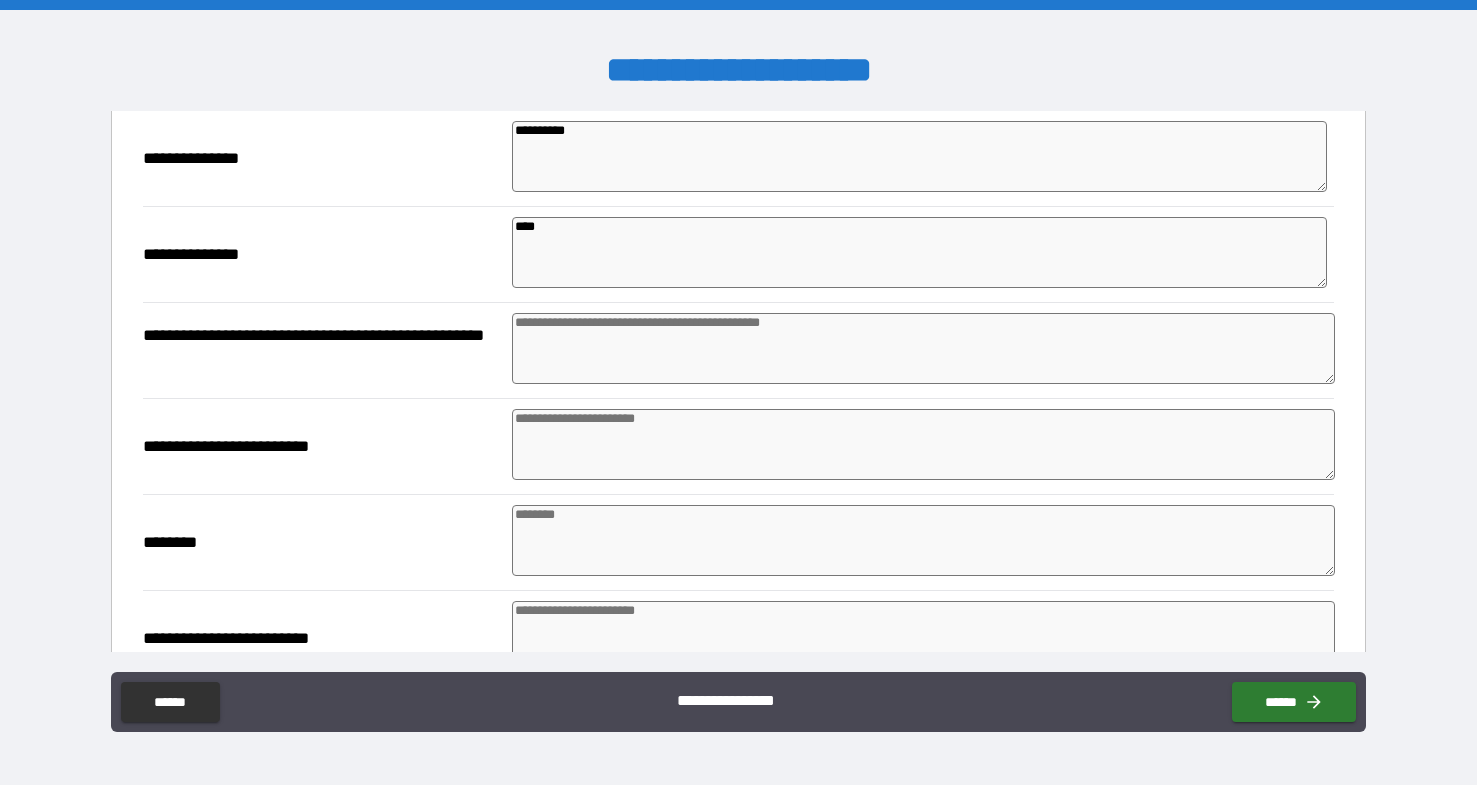 type on "*" 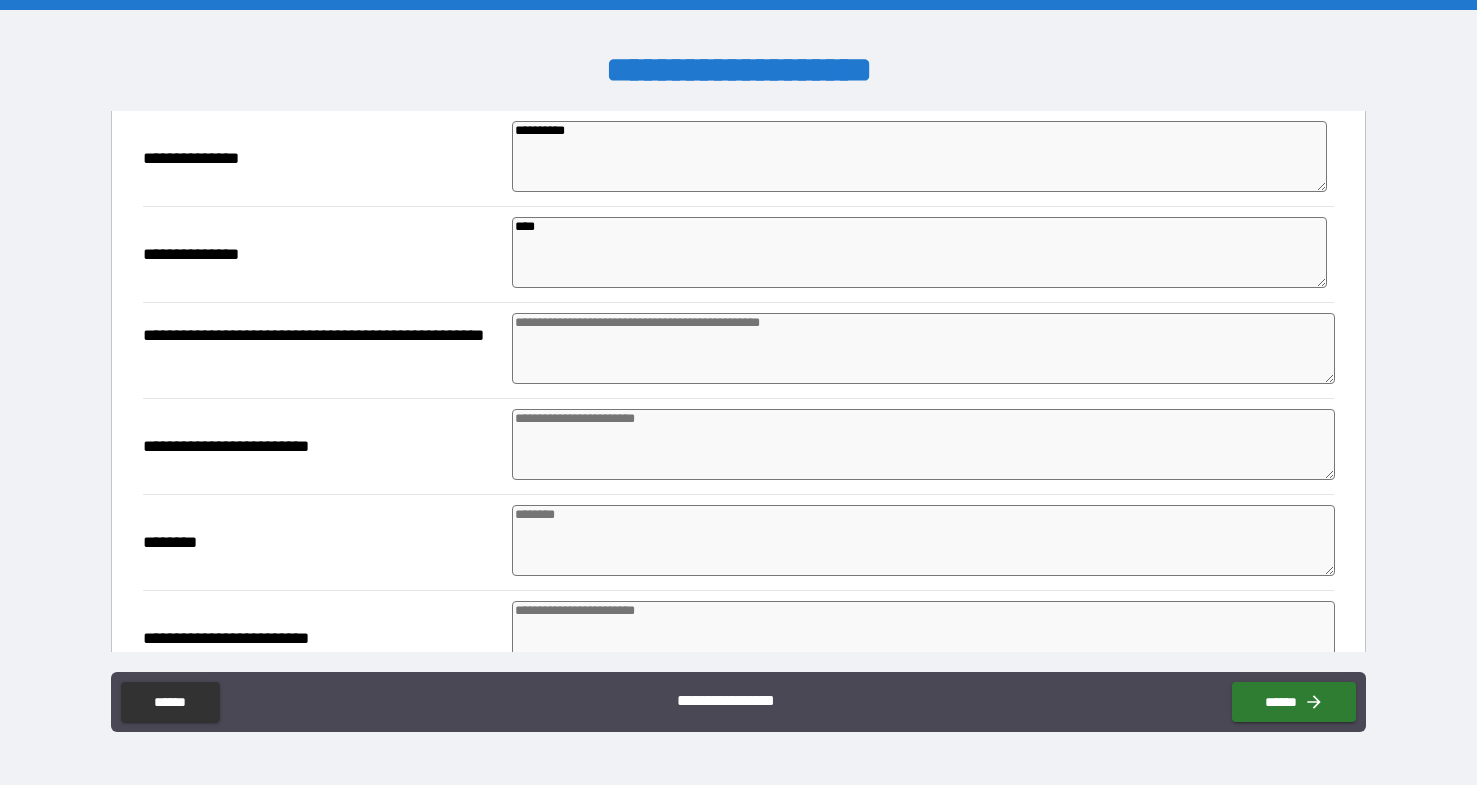 type on "*****" 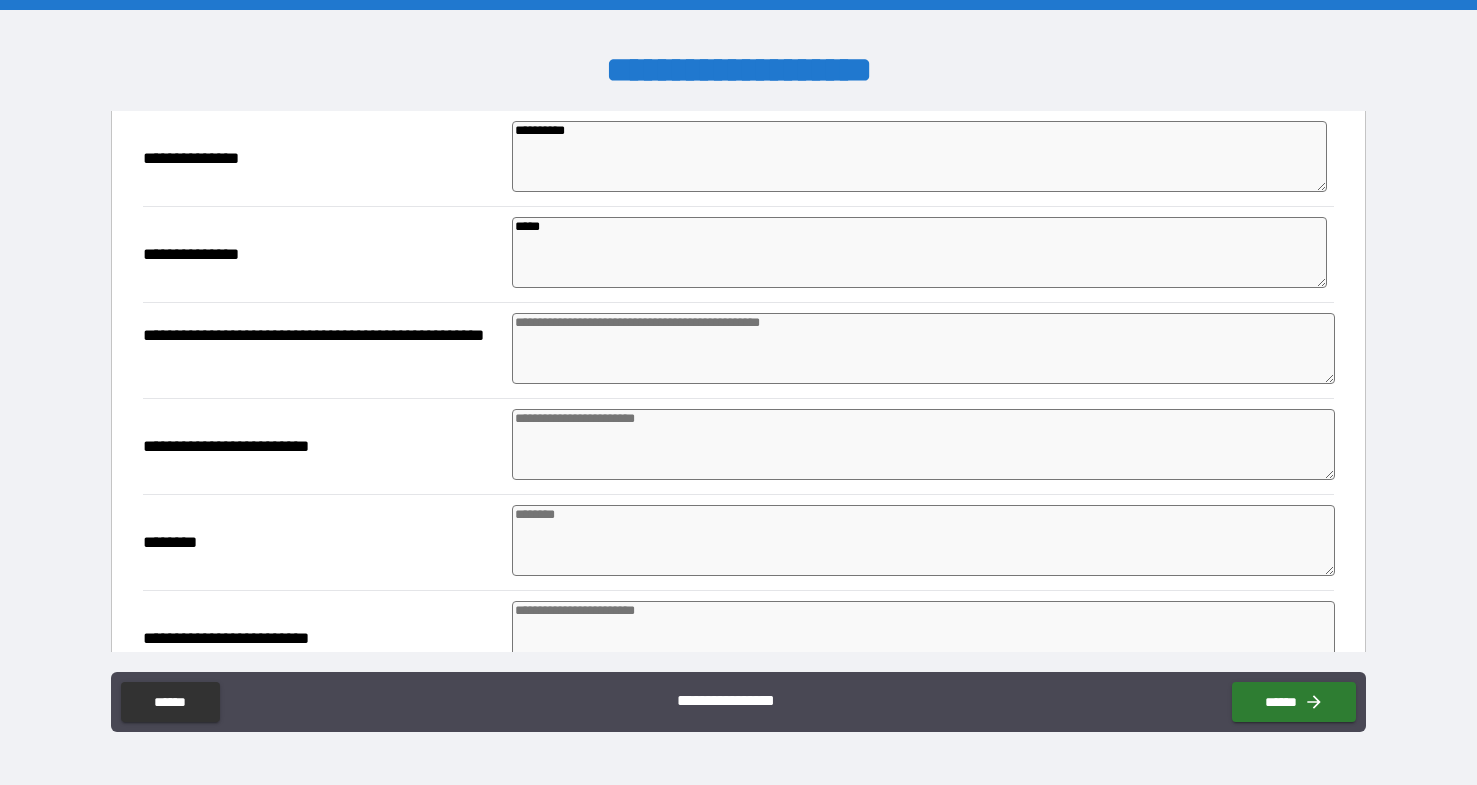 type on "*" 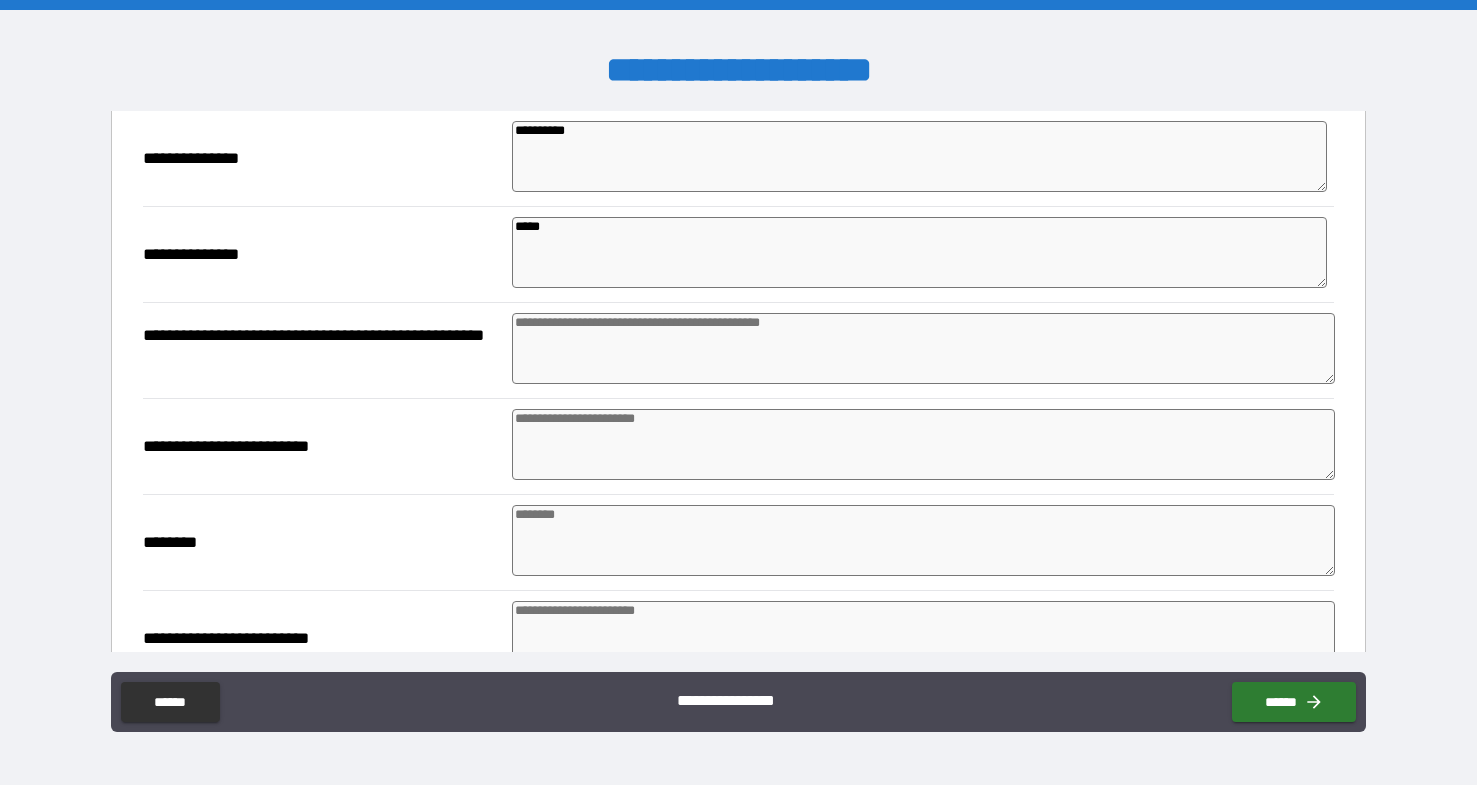 type on "******" 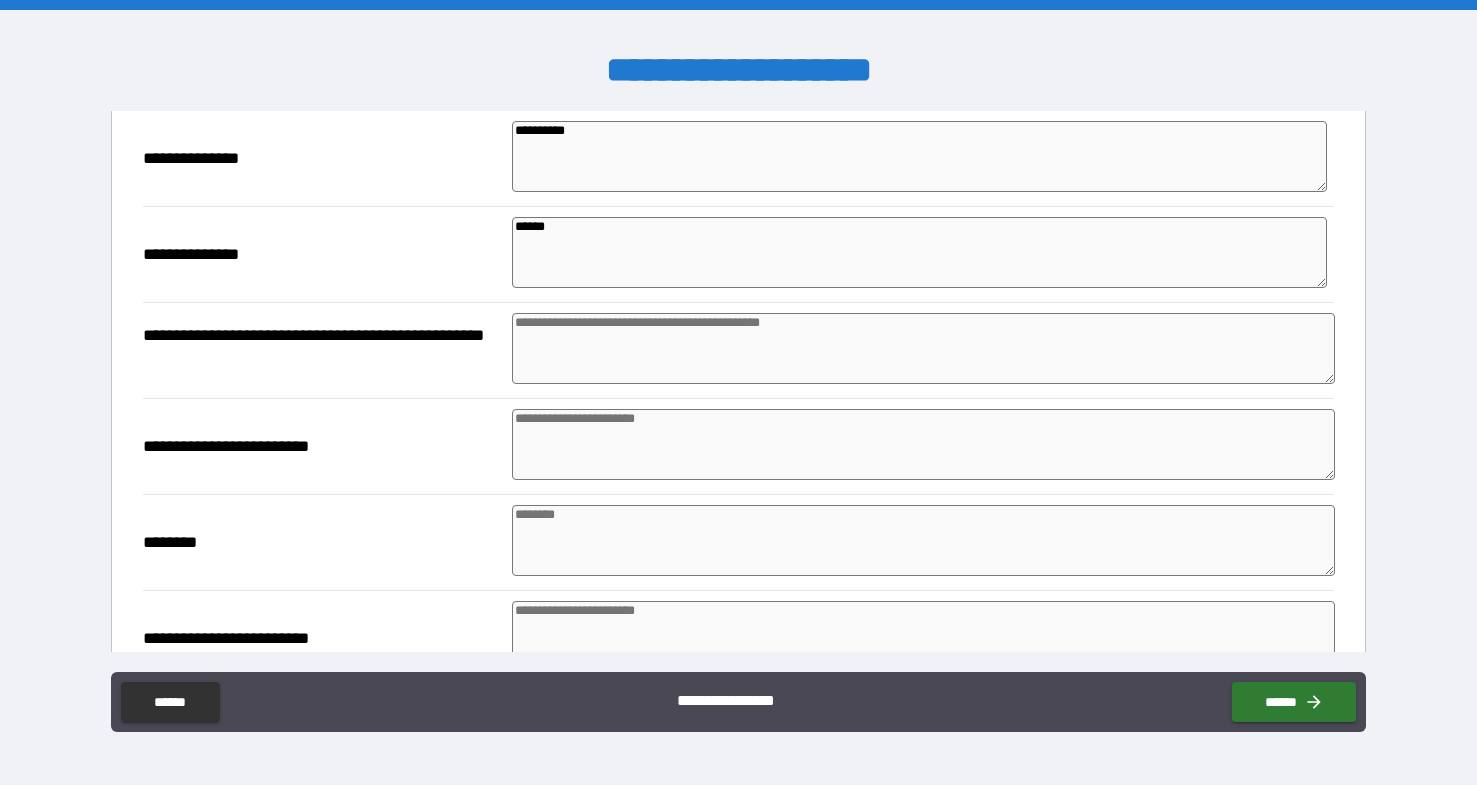 type on "*" 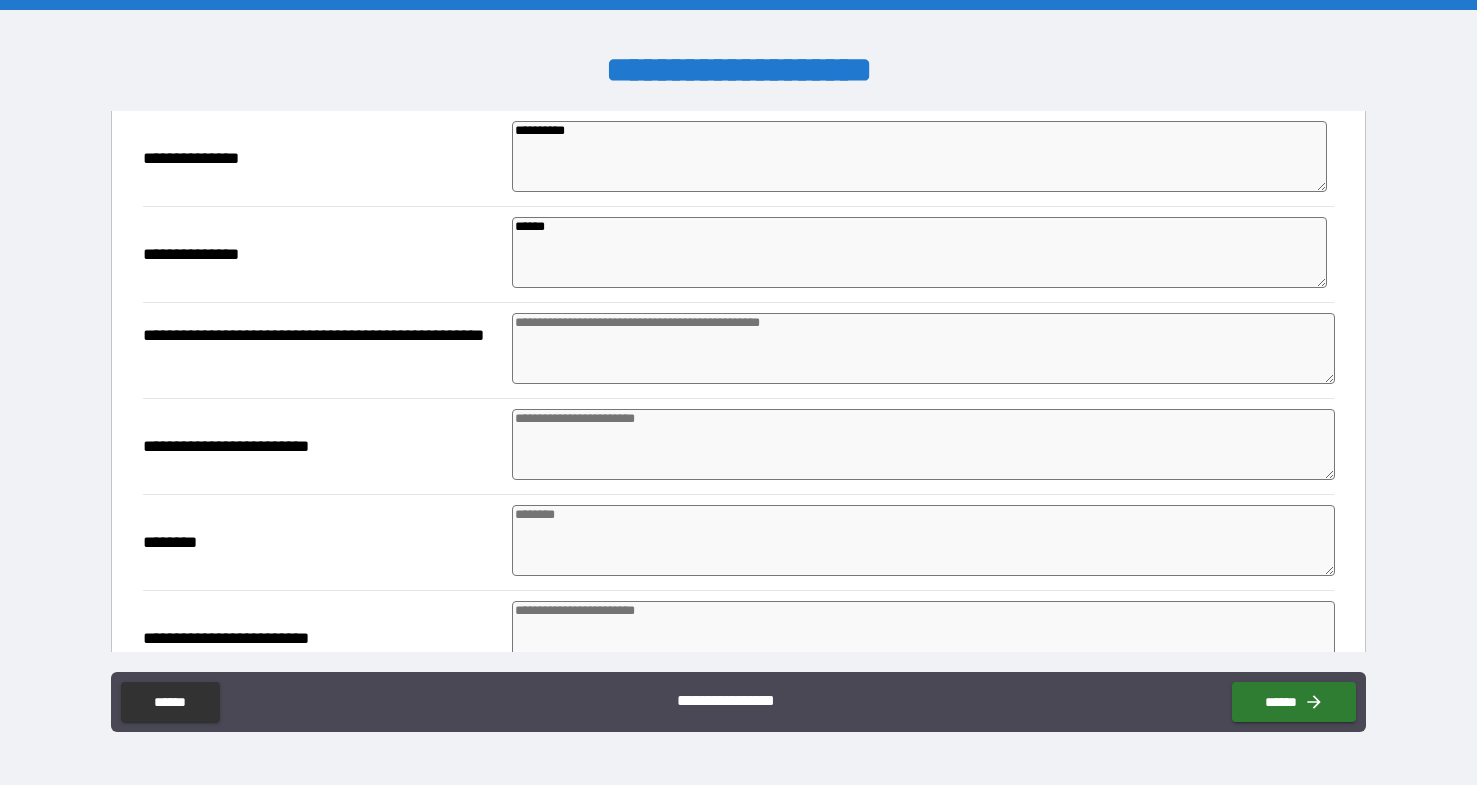 type on "*" 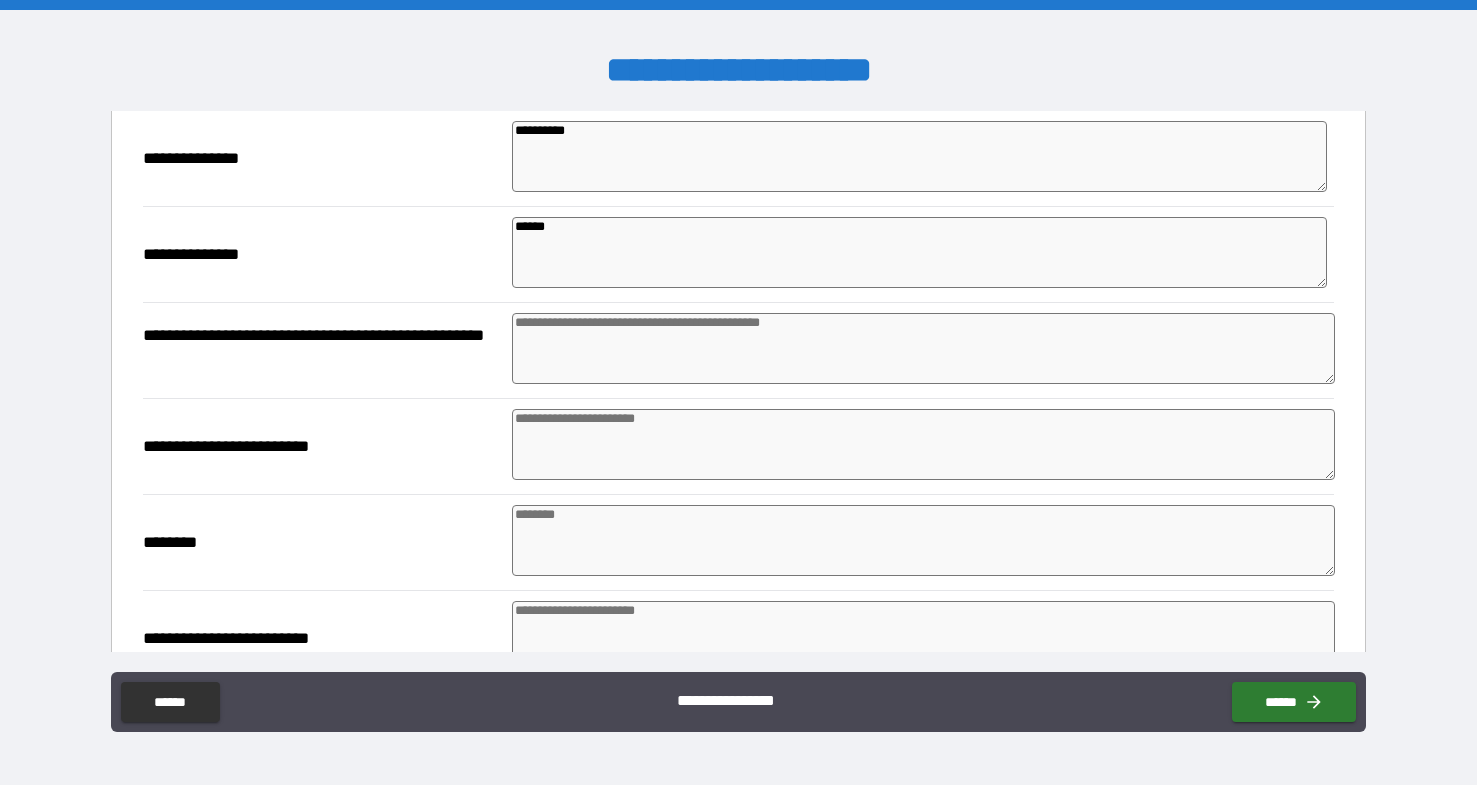 type on "*******" 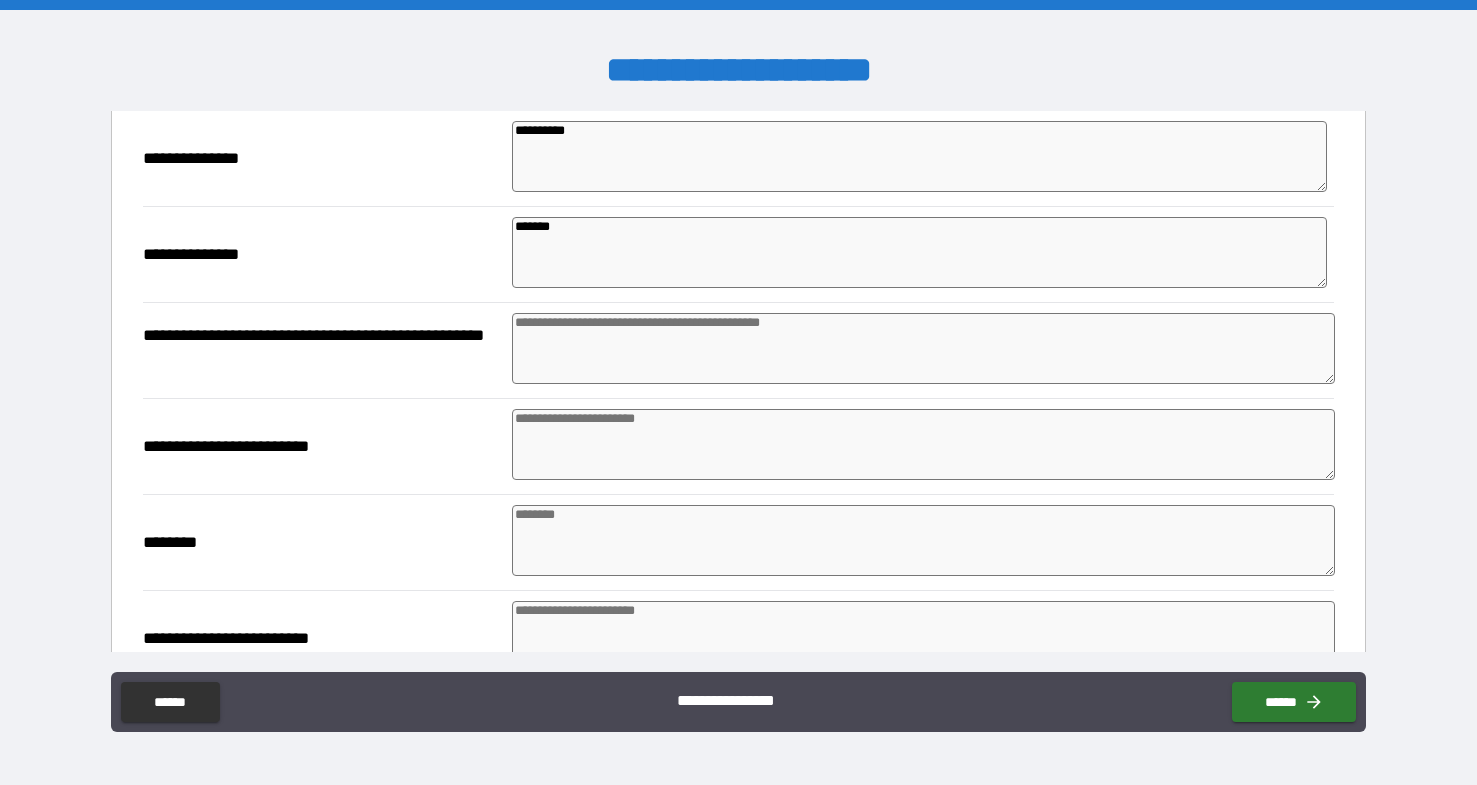 type on "*" 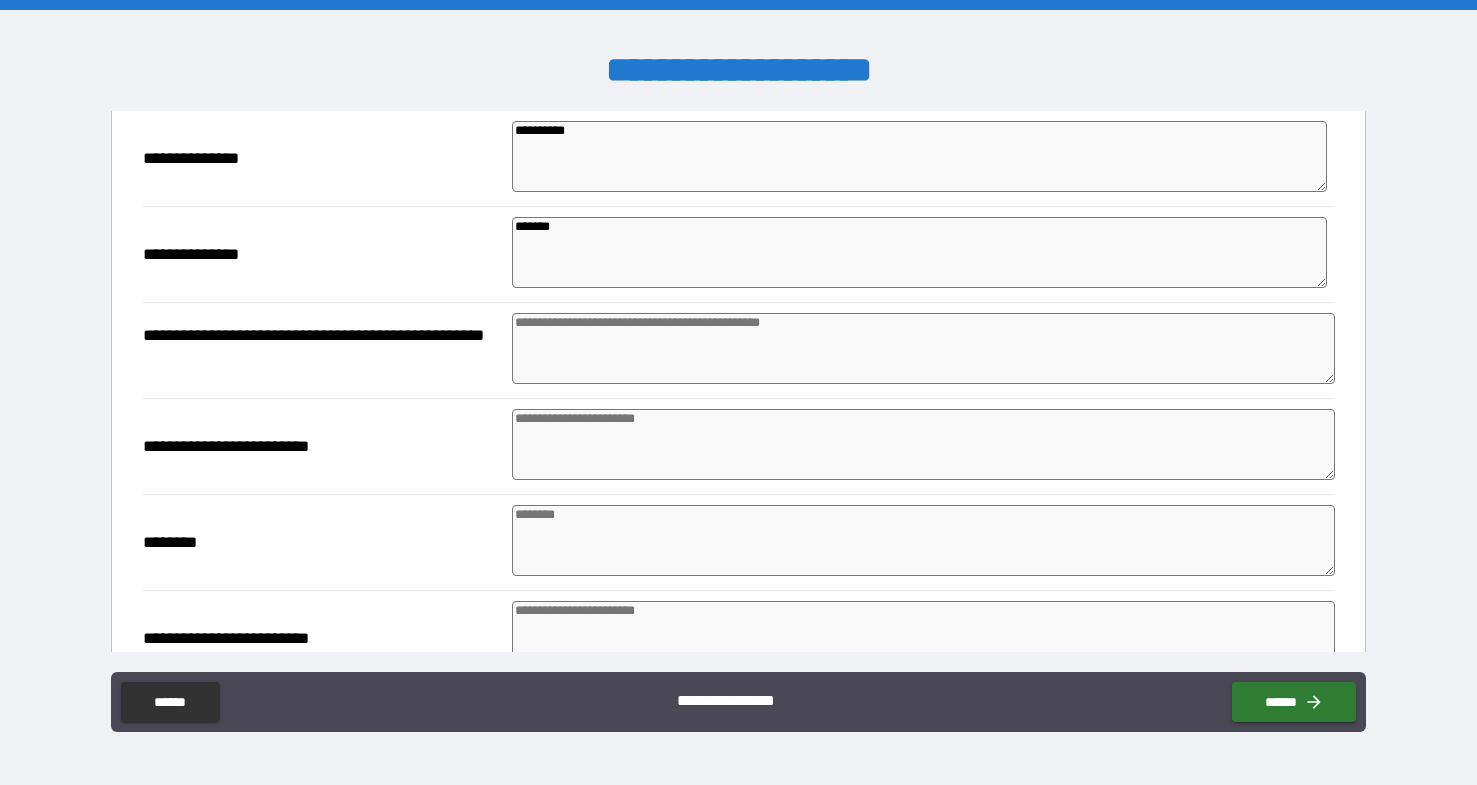 type on "*" 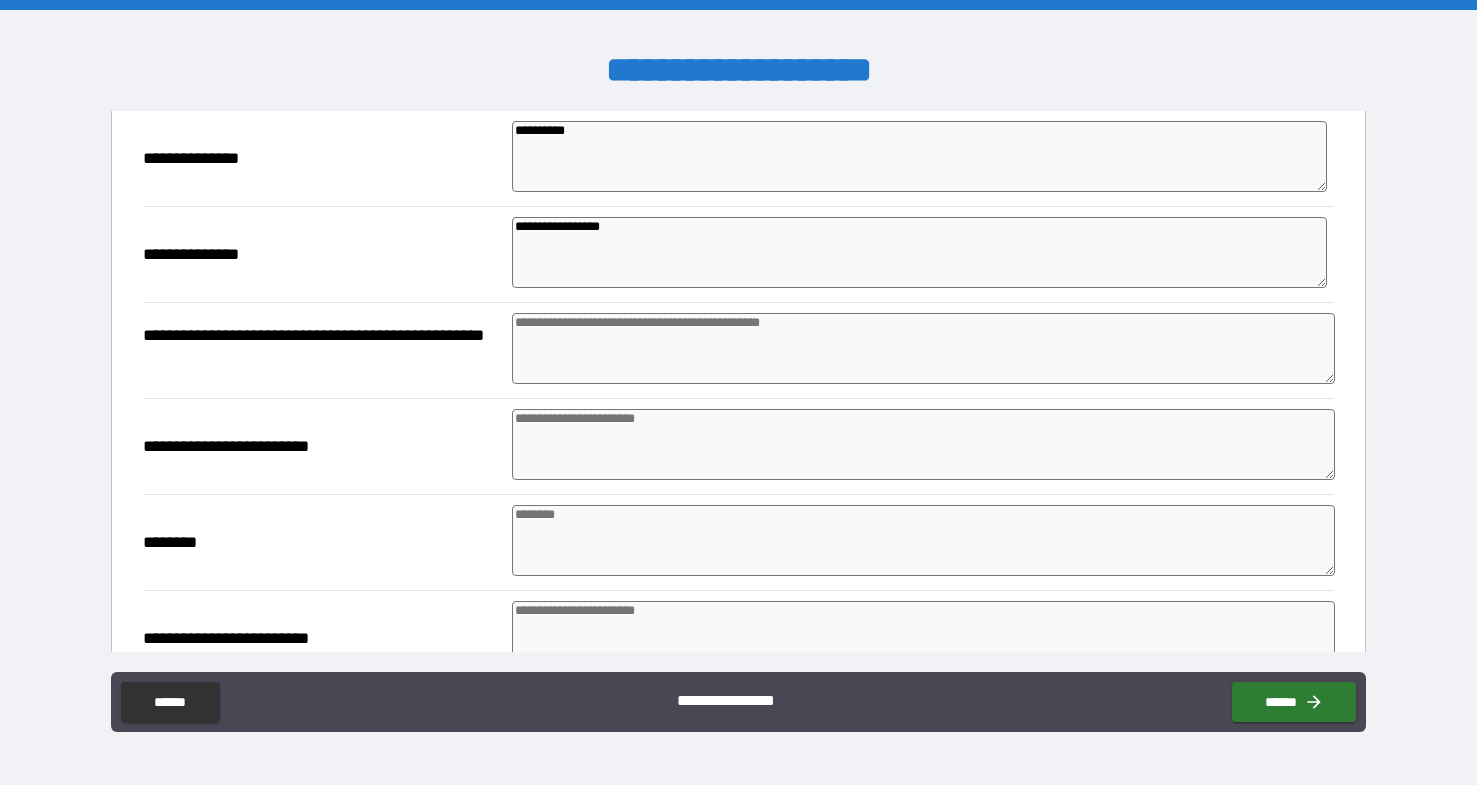 click at bounding box center (923, 444) 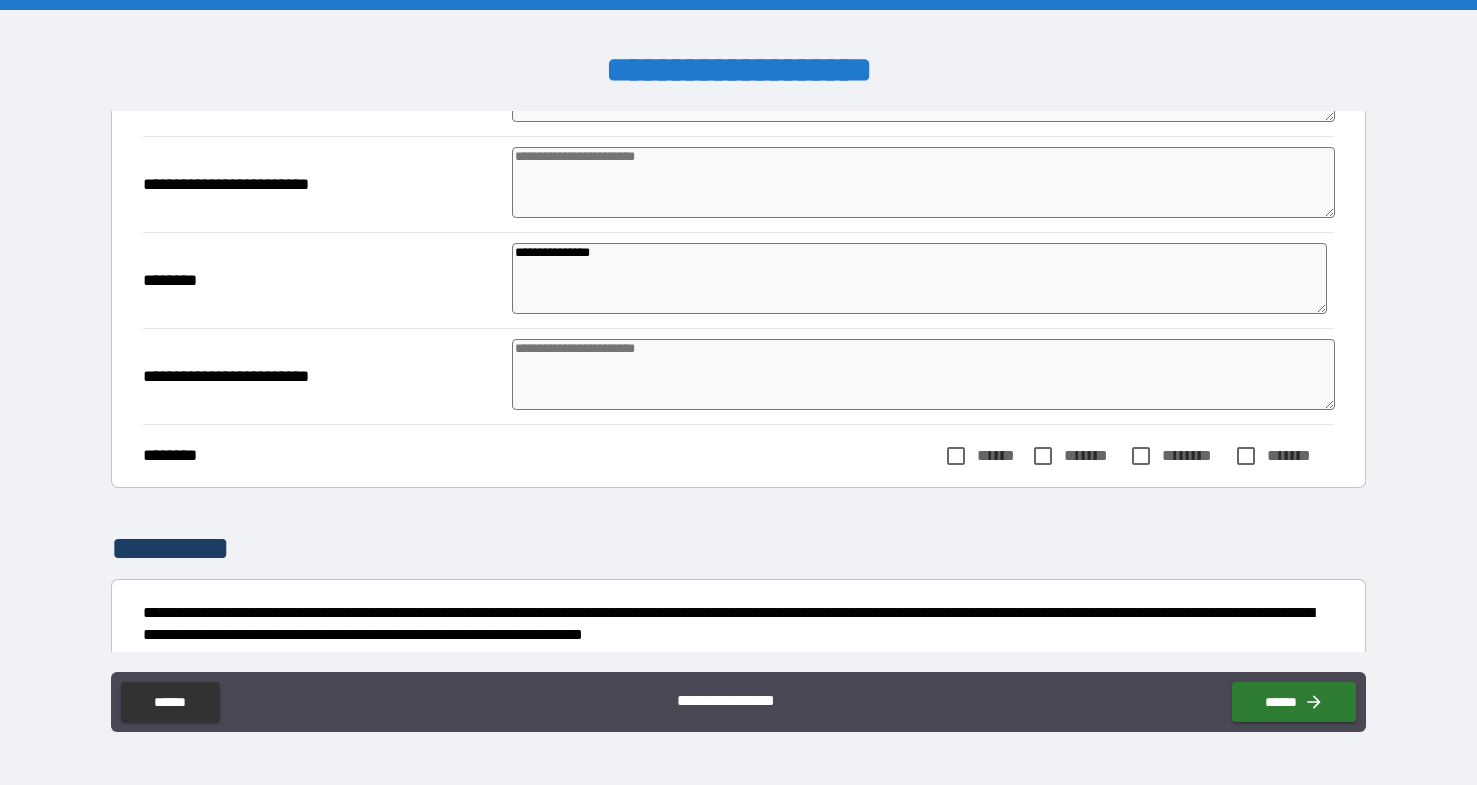 scroll, scrollTop: 1149, scrollLeft: 0, axis: vertical 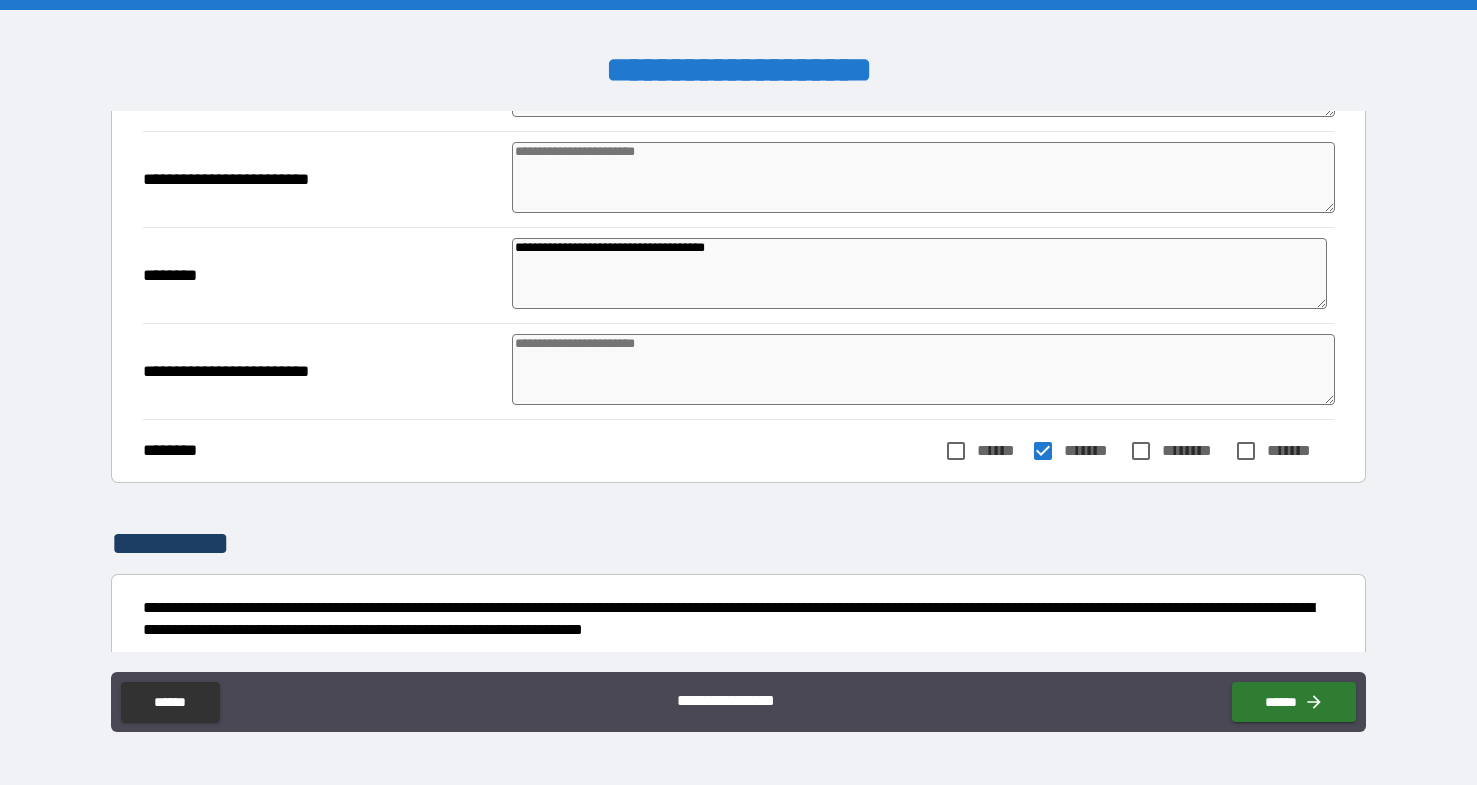 click at bounding box center (923, 369) 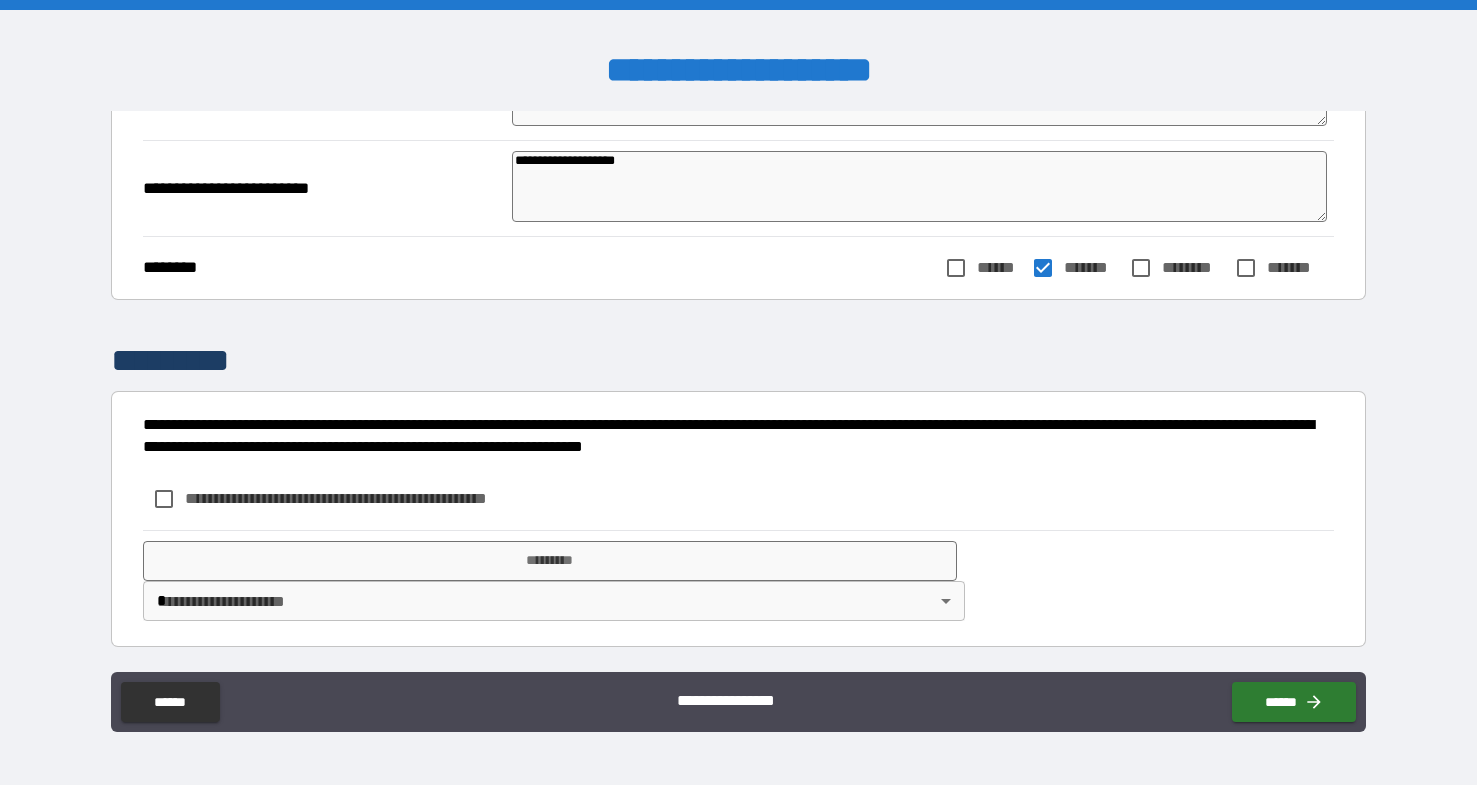 scroll, scrollTop: 1354, scrollLeft: 0, axis: vertical 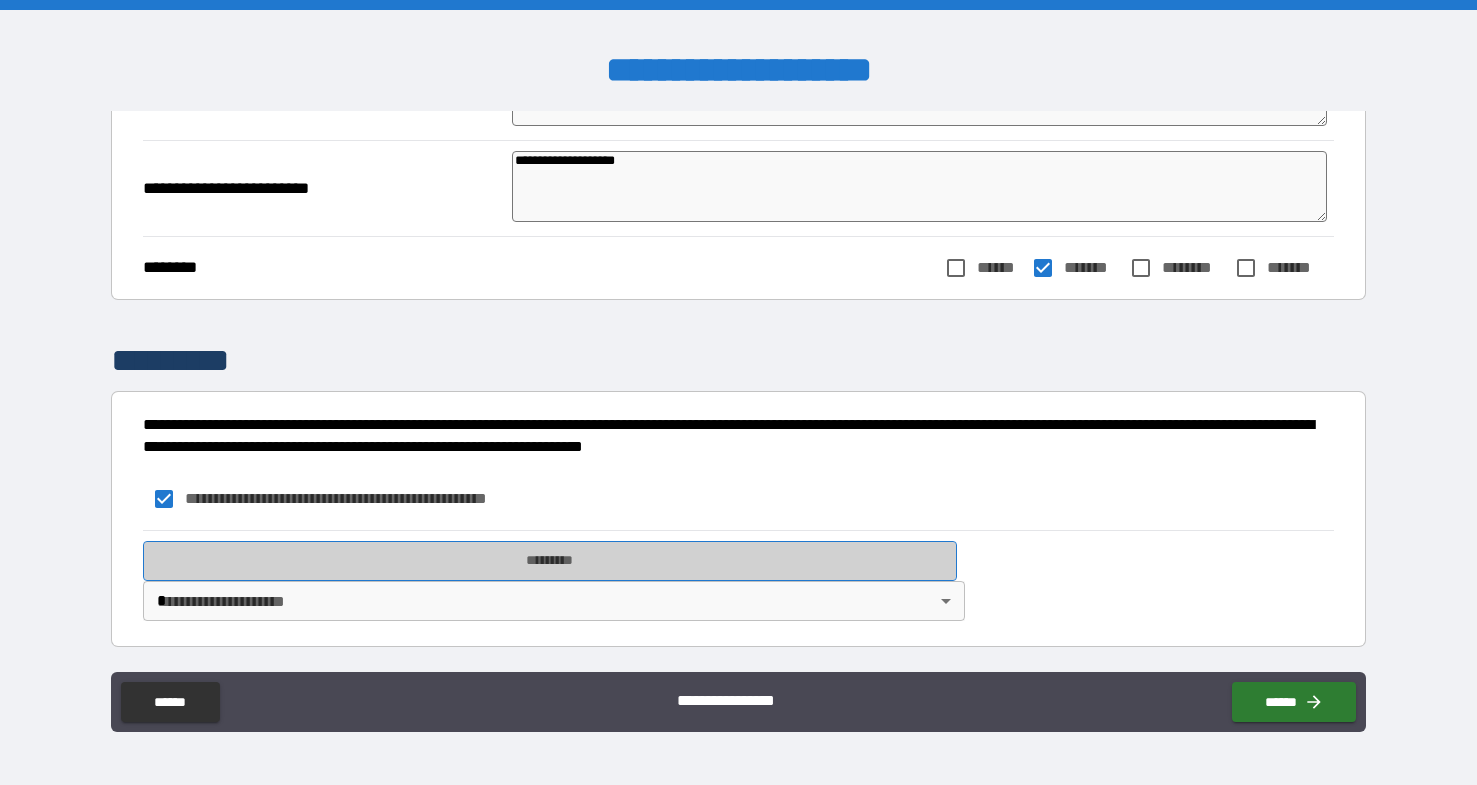 click on "*********" at bounding box center (550, 561) 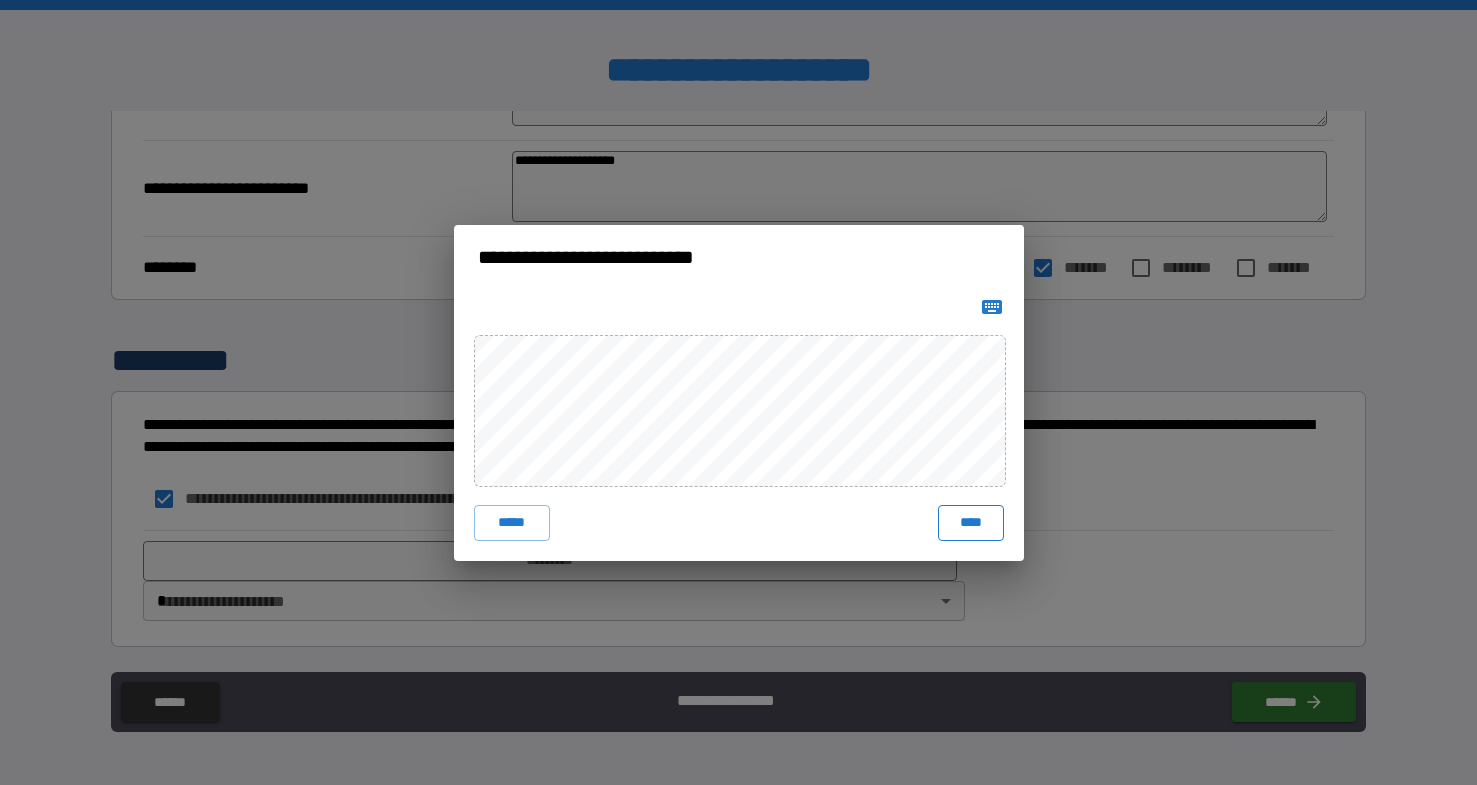 click on "****" at bounding box center [971, 523] 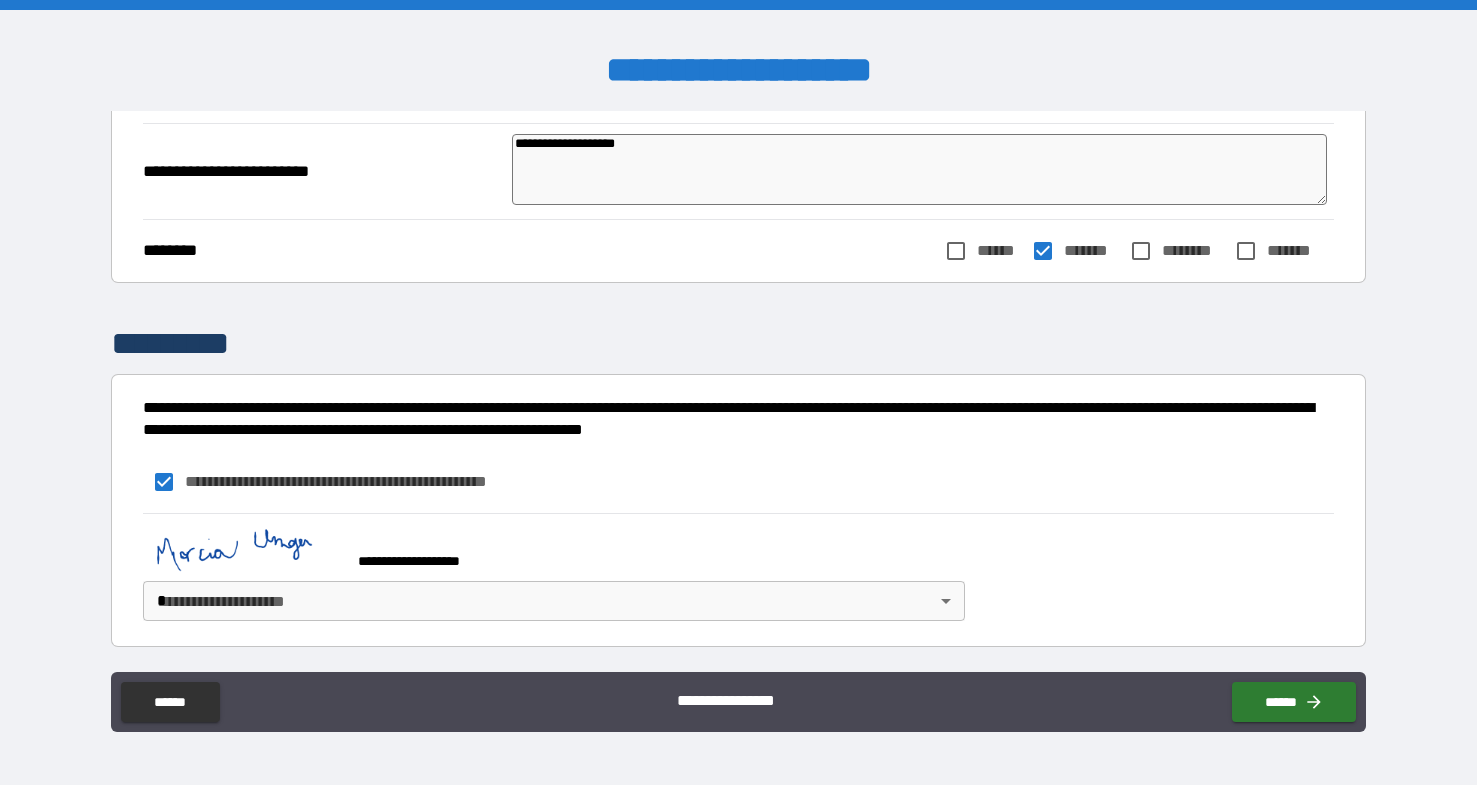 scroll, scrollTop: 1371, scrollLeft: 0, axis: vertical 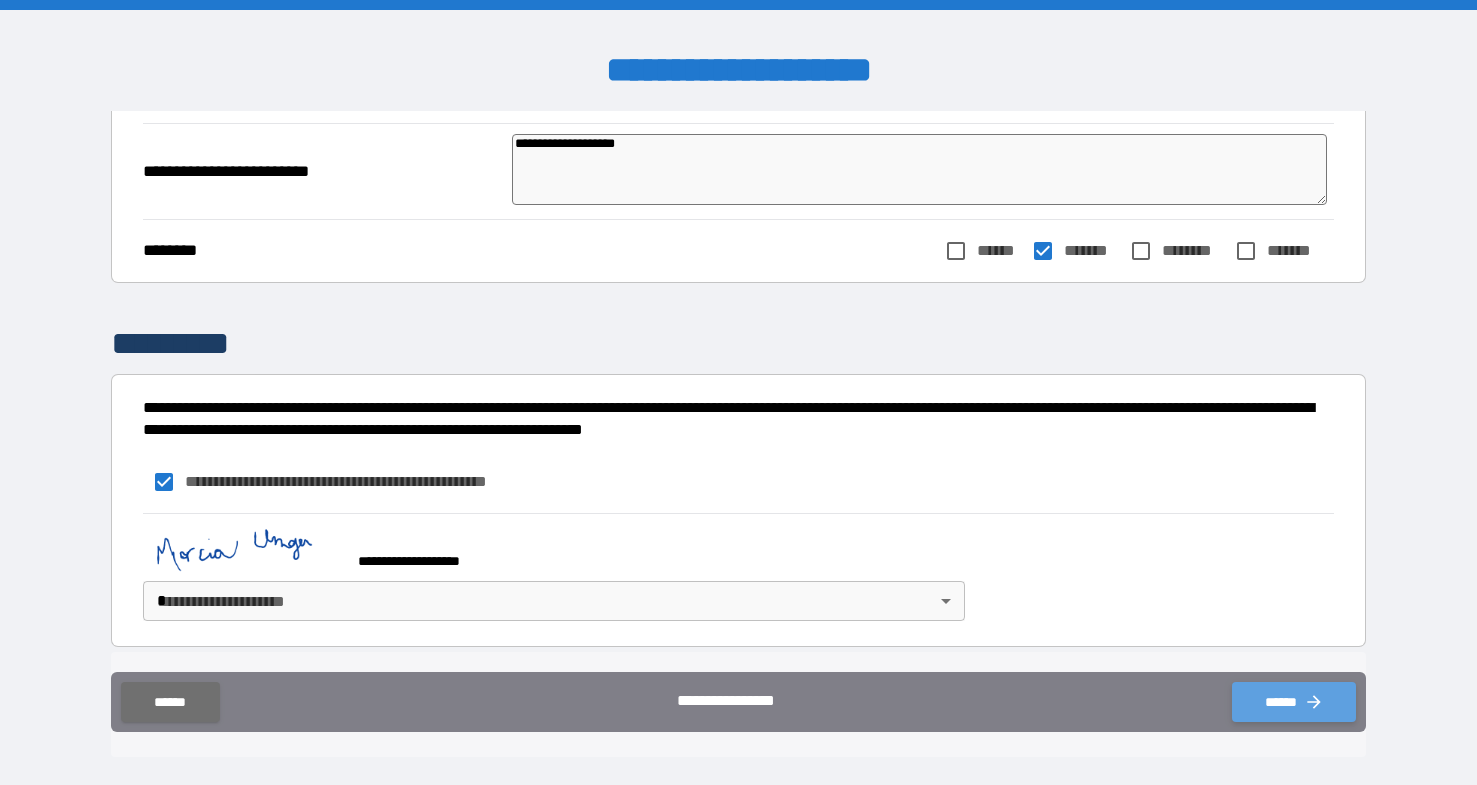 click on "******" at bounding box center [1294, 702] 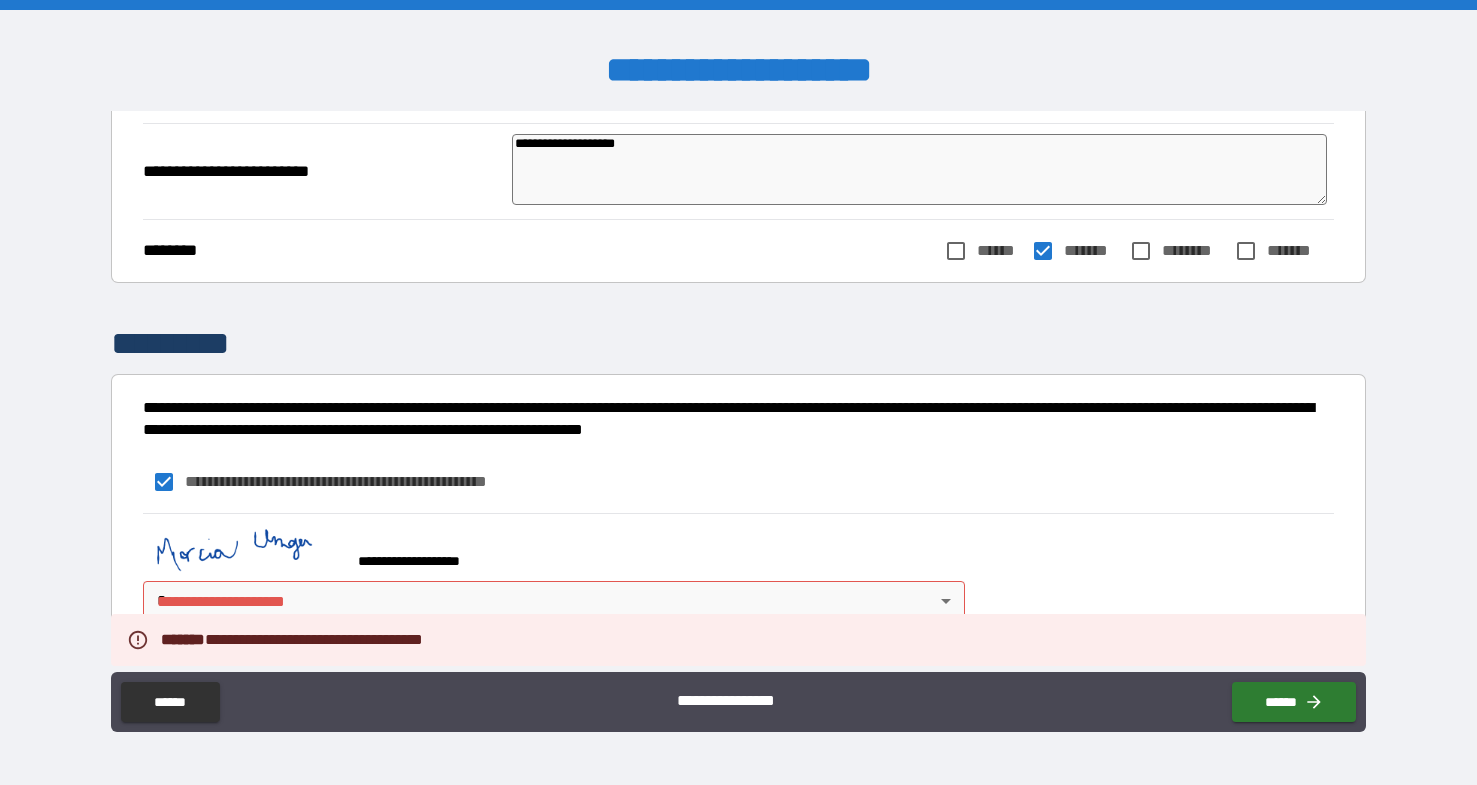 click on "**********" at bounding box center (738, 482) 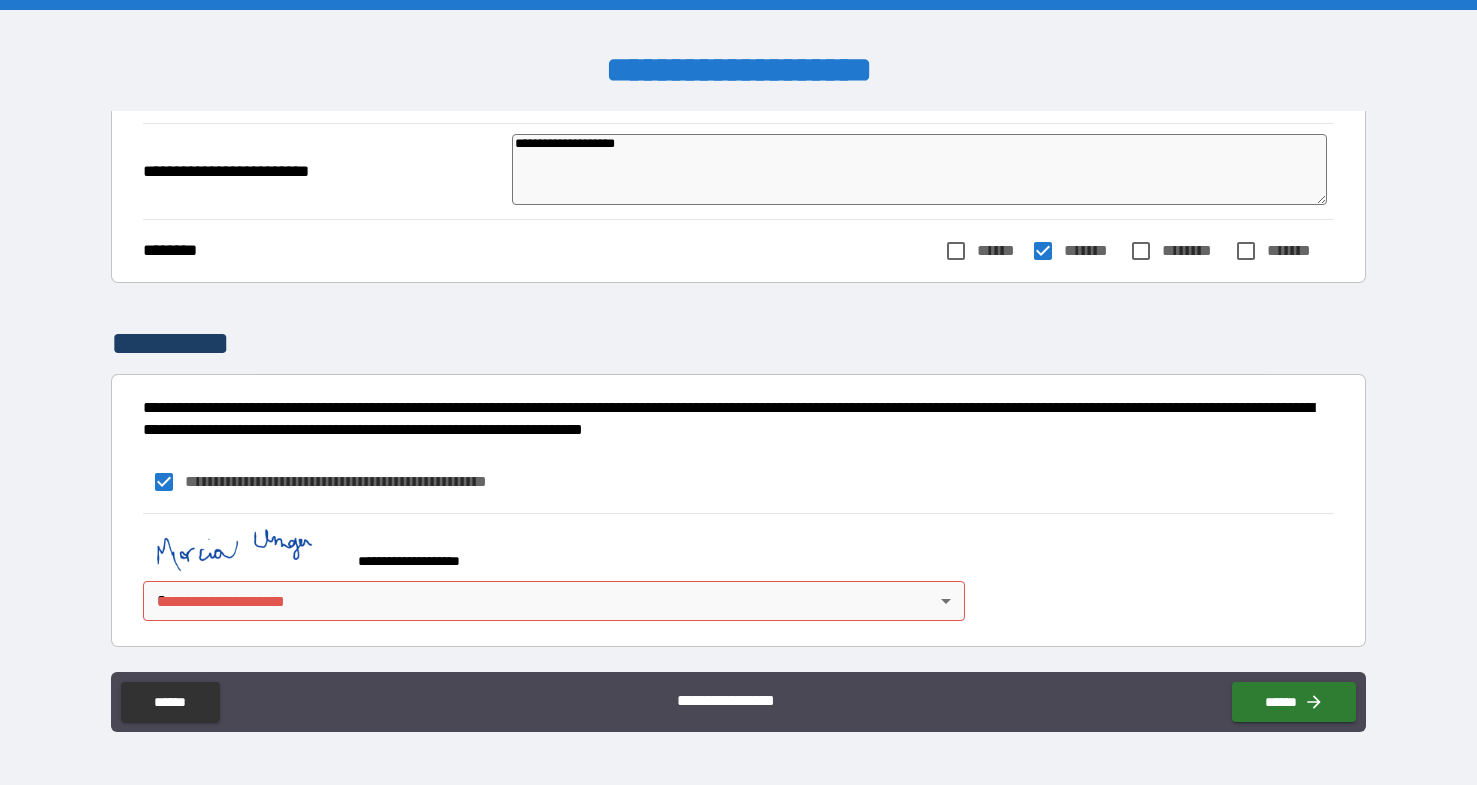 click on "**********" at bounding box center [738, 392] 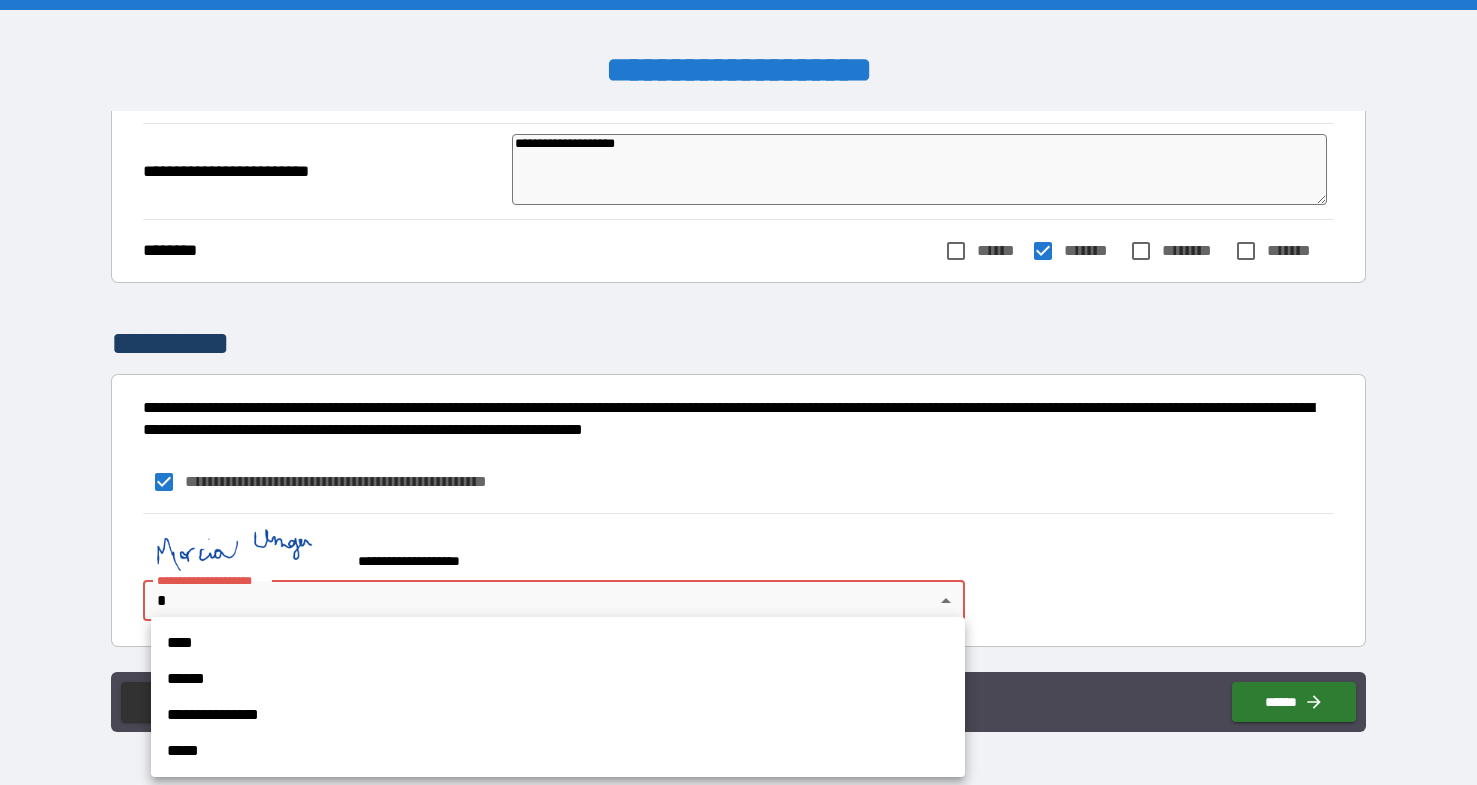 click on "****" at bounding box center [558, 643] 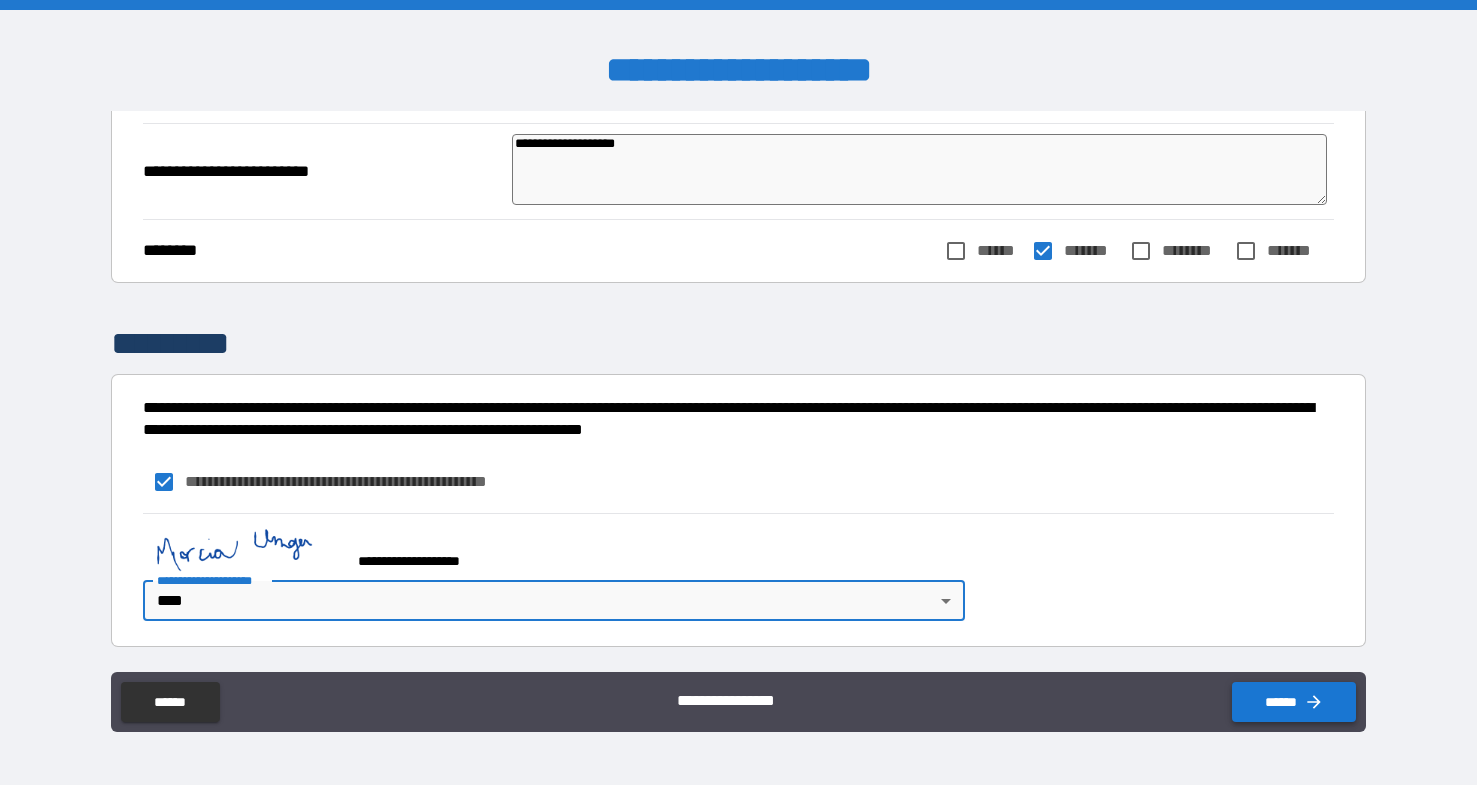 click 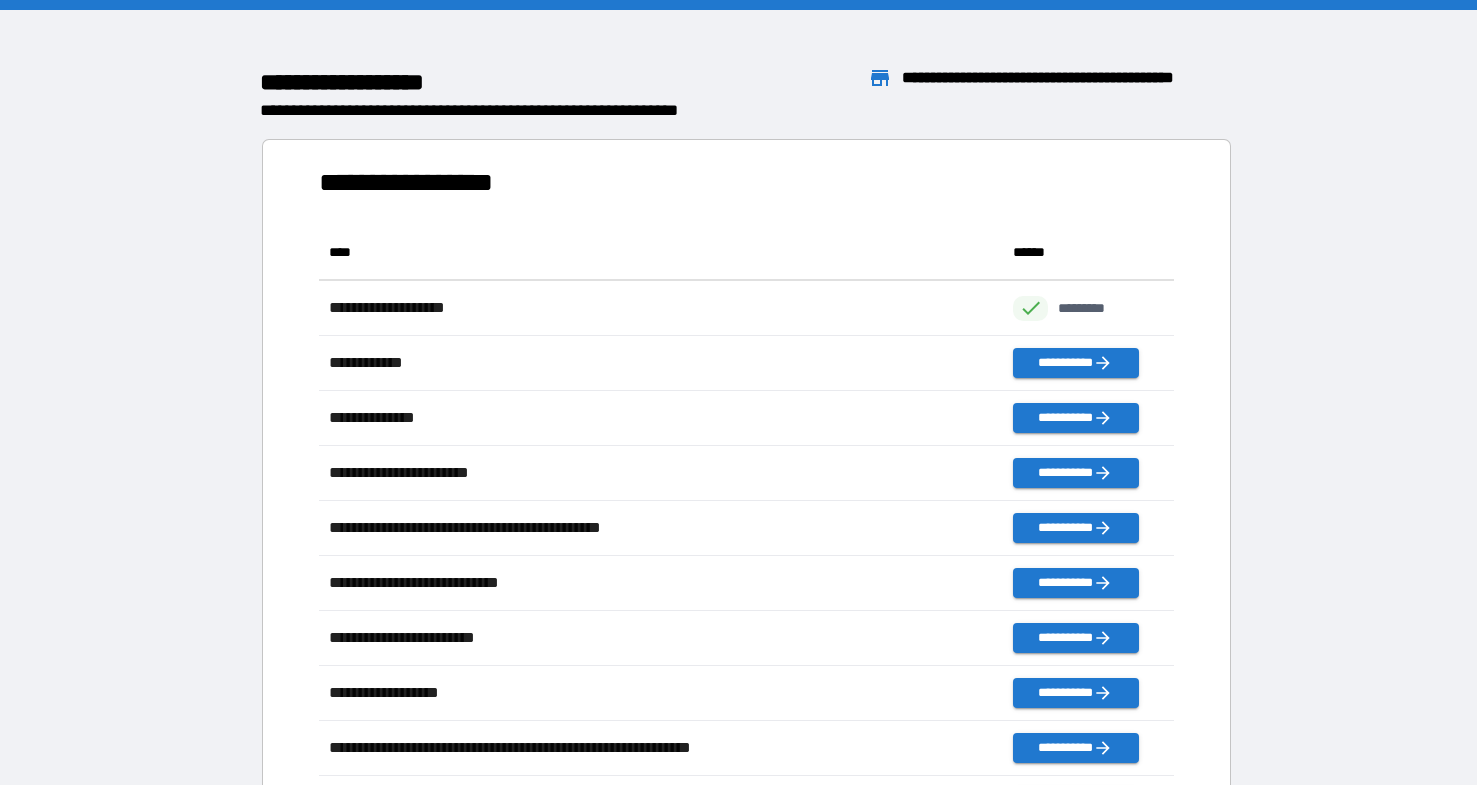 scroll, scrollTop: 1, scrollLeft: 1, axis: both 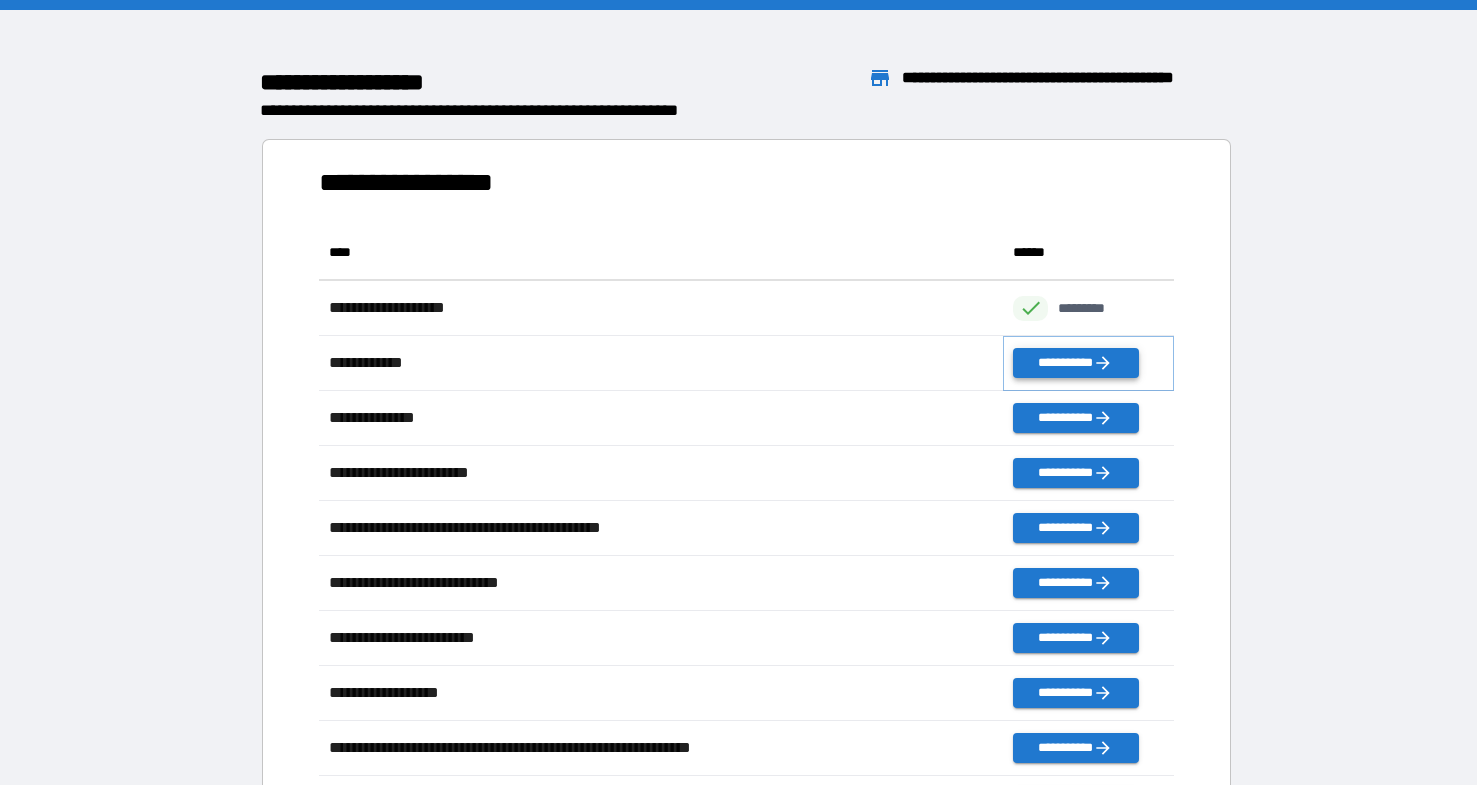 click 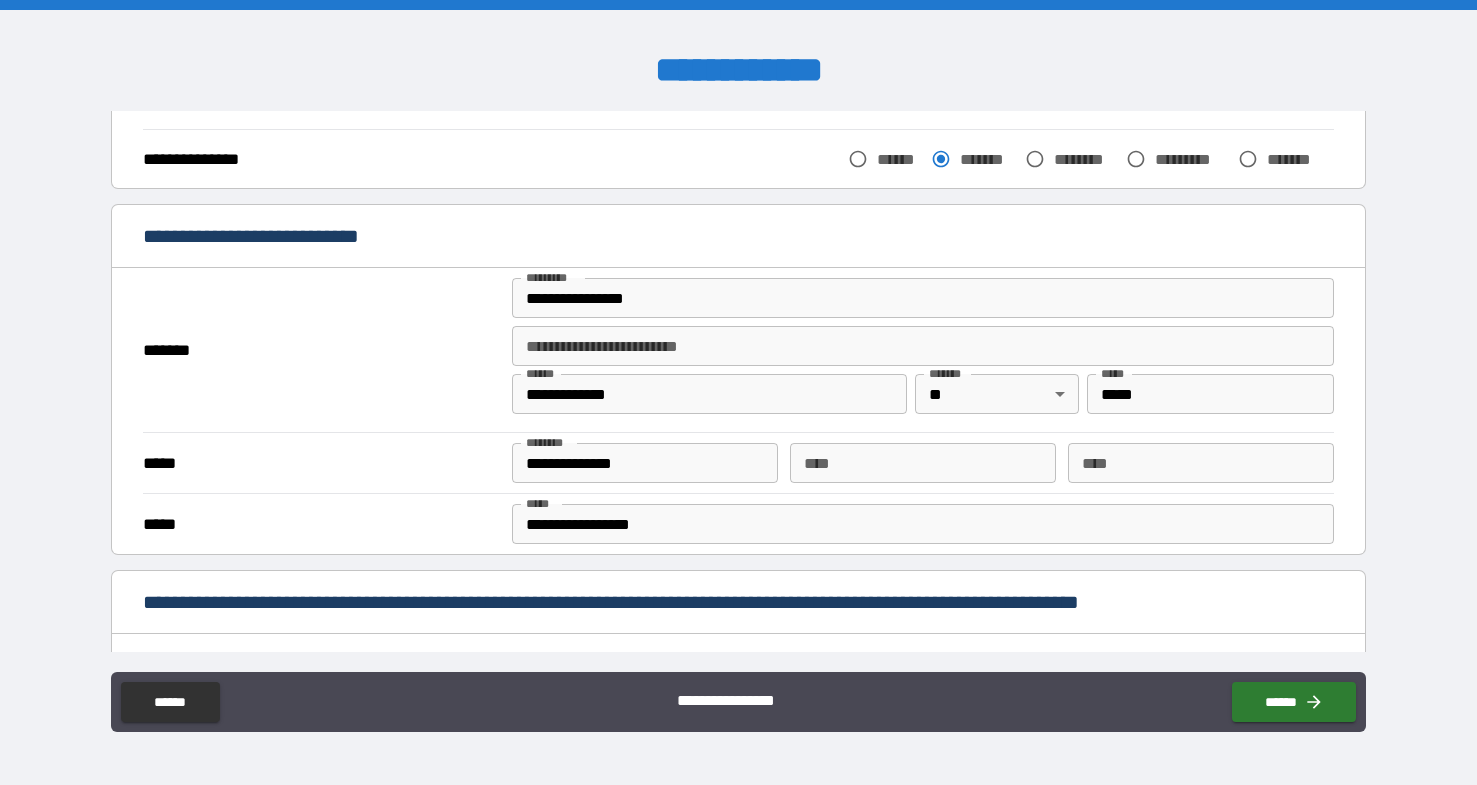 scroll, scrollTop: 341, scrollLeft: 0, axis: vertical 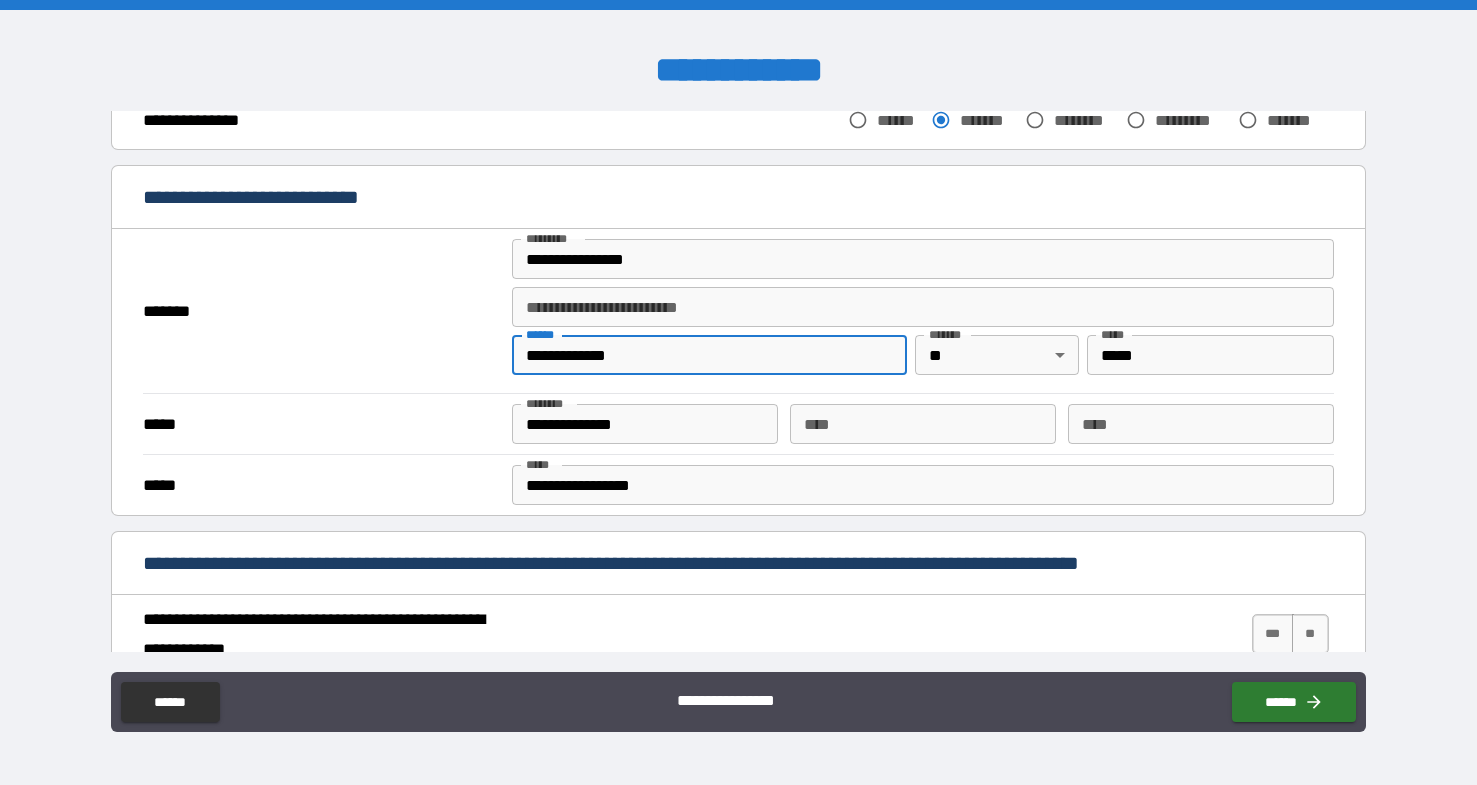drag, startPoint x: 658, startPoint y: 347, endPoint x: 500, endPoint y: 339, distance: 158.20241 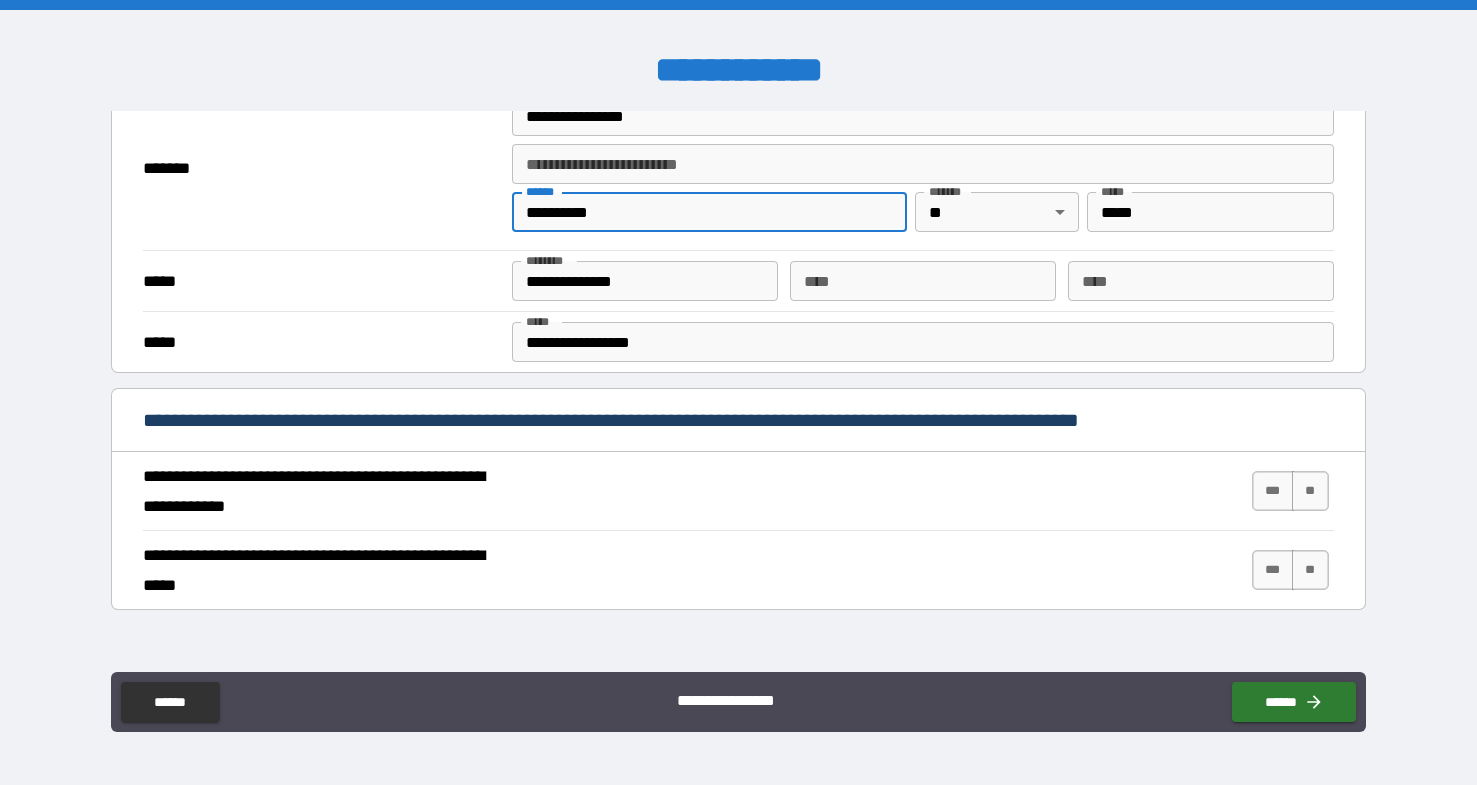 scroll, scrollTop: 485, scrollLeft: 0, axis: vertical 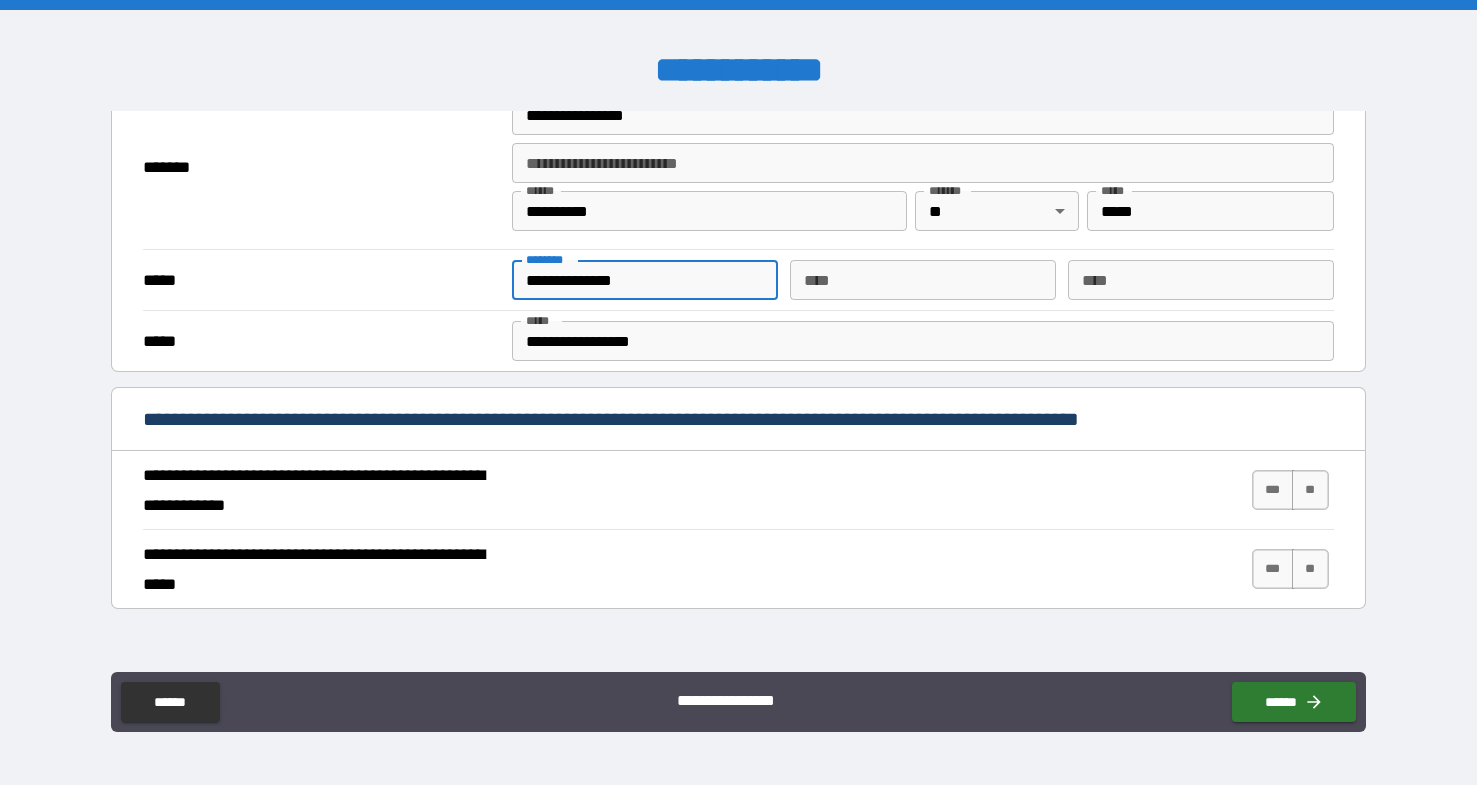 drag, startPoint x: 661, startPoint y: 282, endPoint x: 468, endPoint y: 265, distance: 193.74725 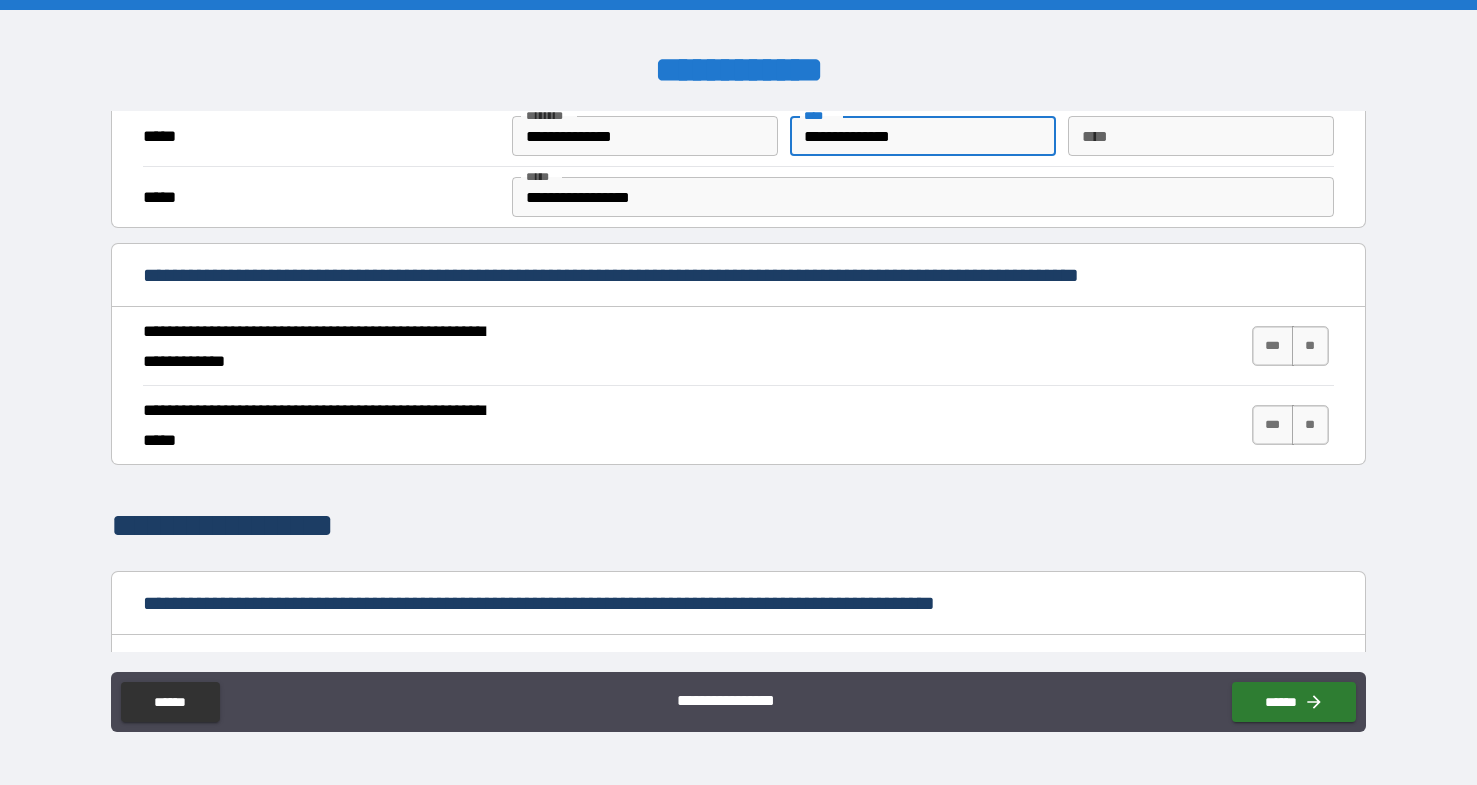 scroll, scrollTop: 638, scrollLeft: 0, axis: vertical 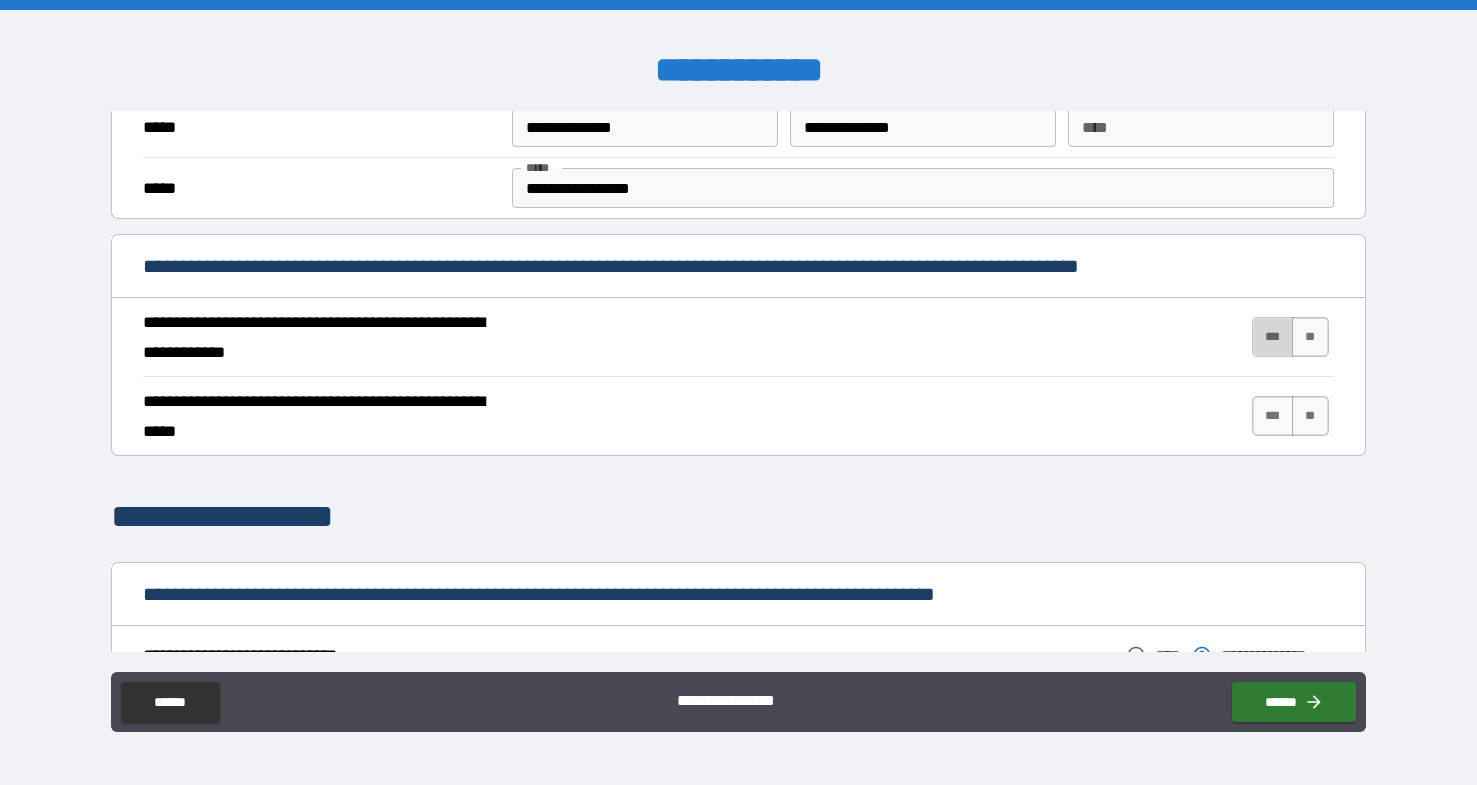 click on "***" at bounding box center [1273, 337] 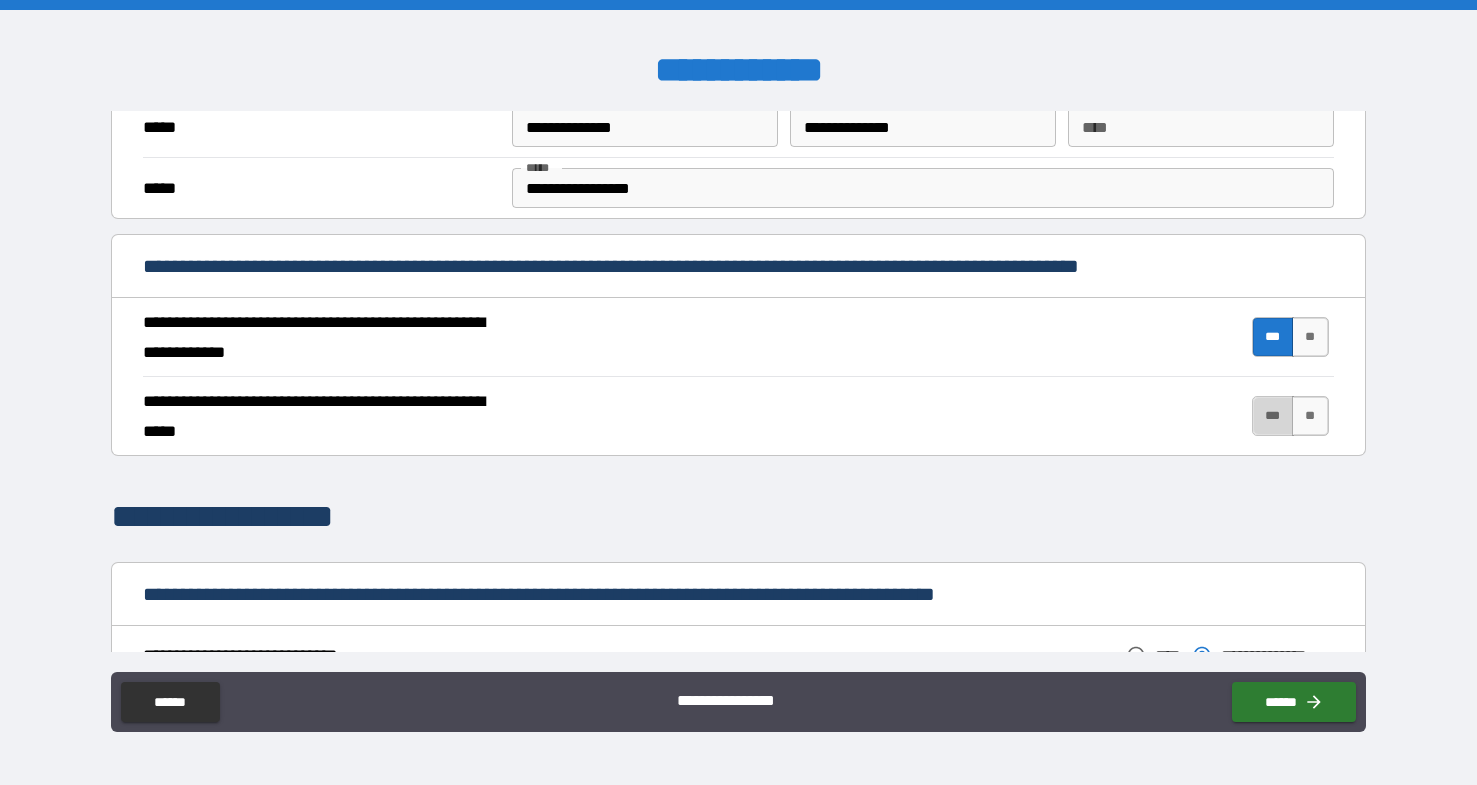 click on "***" at bounding box center [1273, 416] 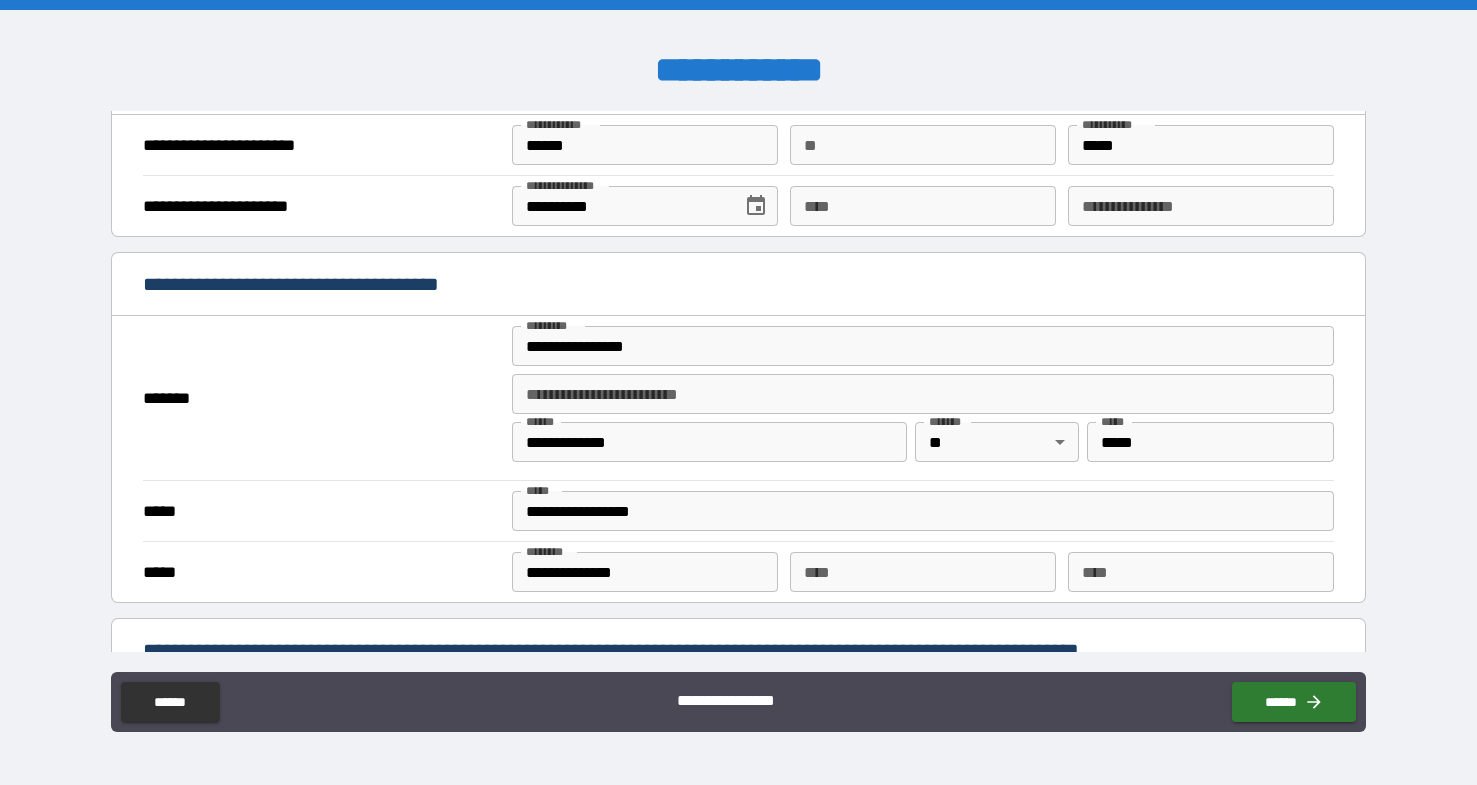 scroll, scrollTop: 1294, scrollLeft: 0, axis: vertical 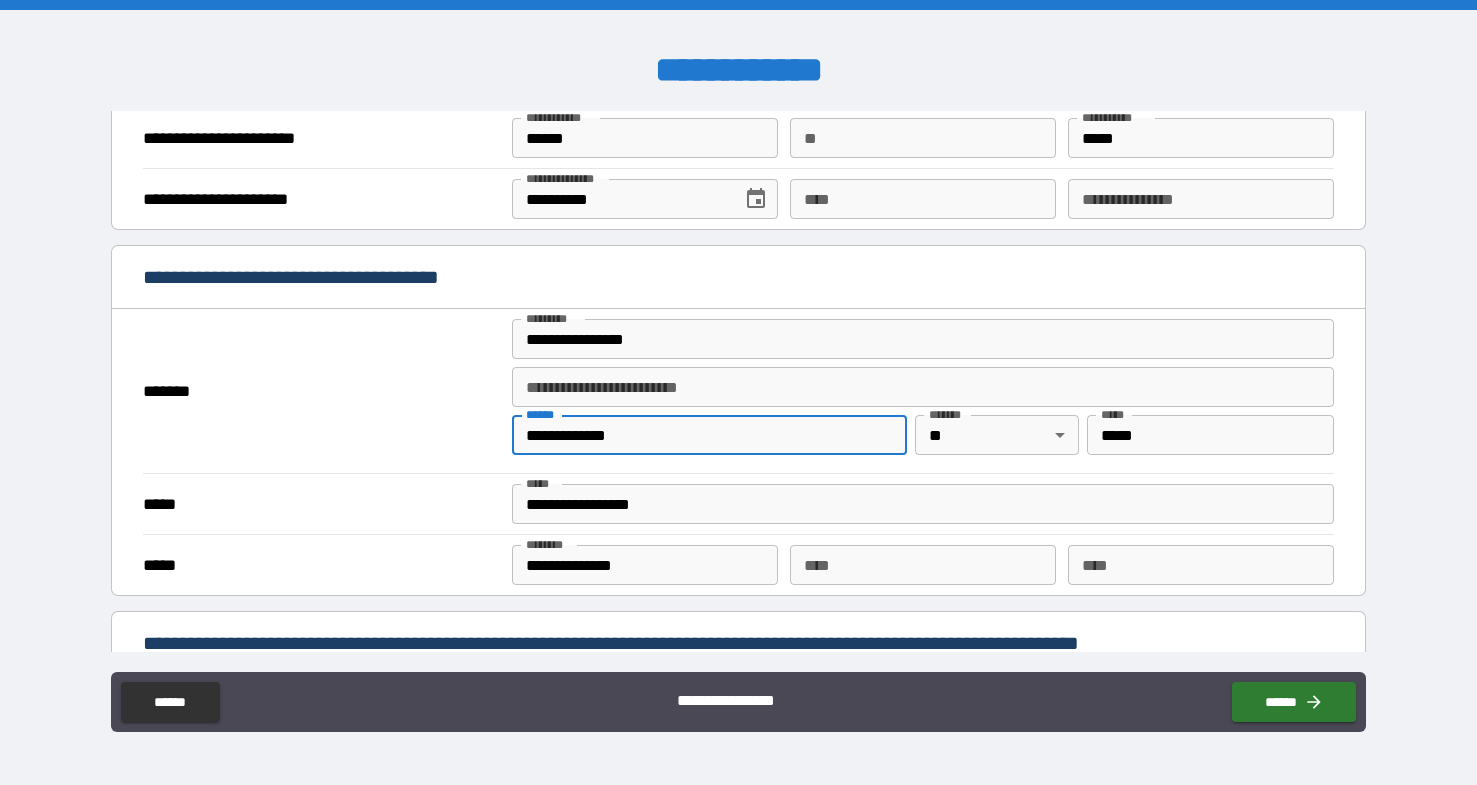 drag, startPoint x: 720, startPoint y: 432, endPoint x: 488, endPoint y: 425, distance: 232.10558 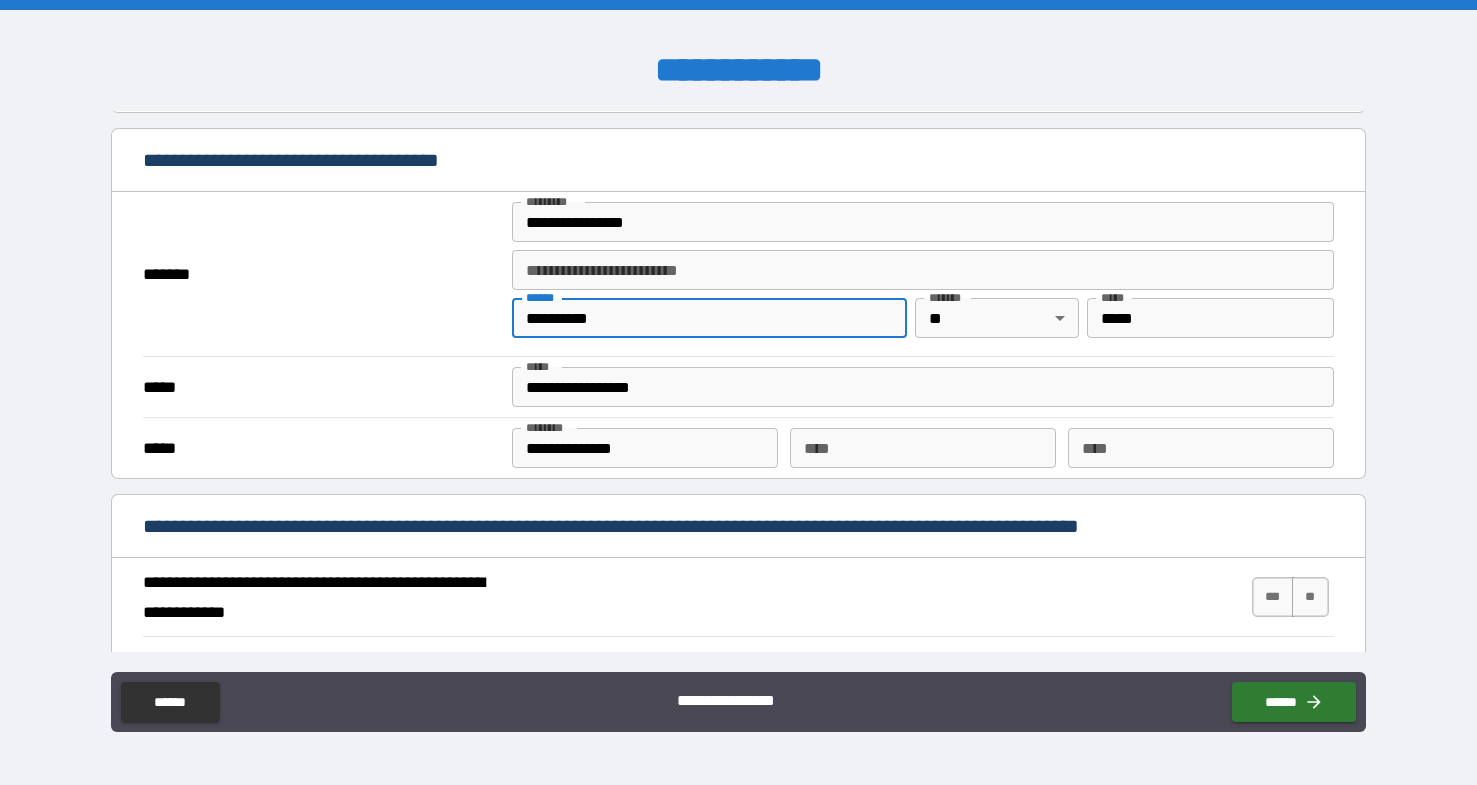 scroll, scrollTop: 1423, scrollLeft: 0, axis: vertical 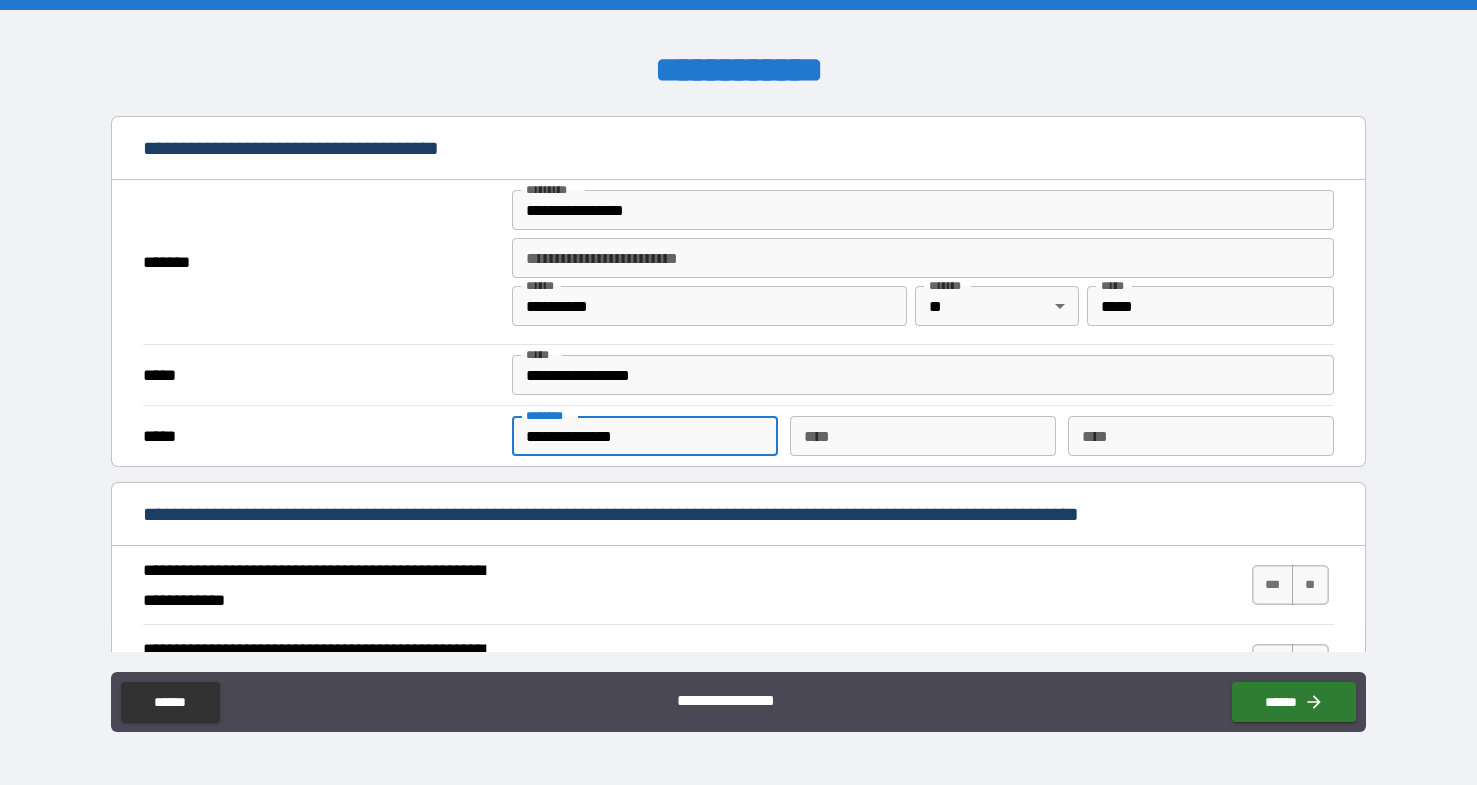 drag, startPoint x: 648, startPoint y: 433, endPoint x: 432, endPoint y: 437, distance: 216.03703 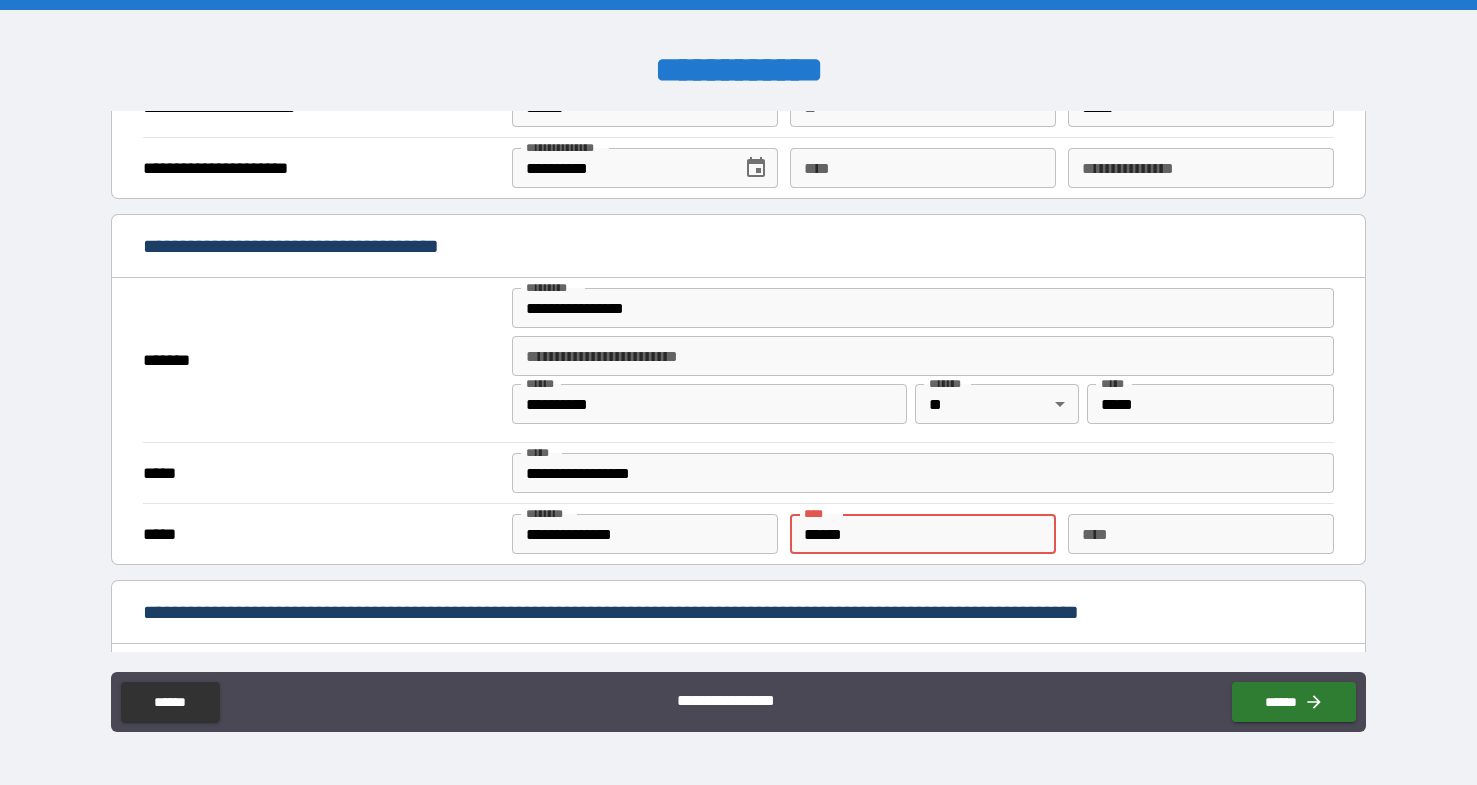 scroll, scrollTop: 1329, scrollLeft: 0, axis: vertical 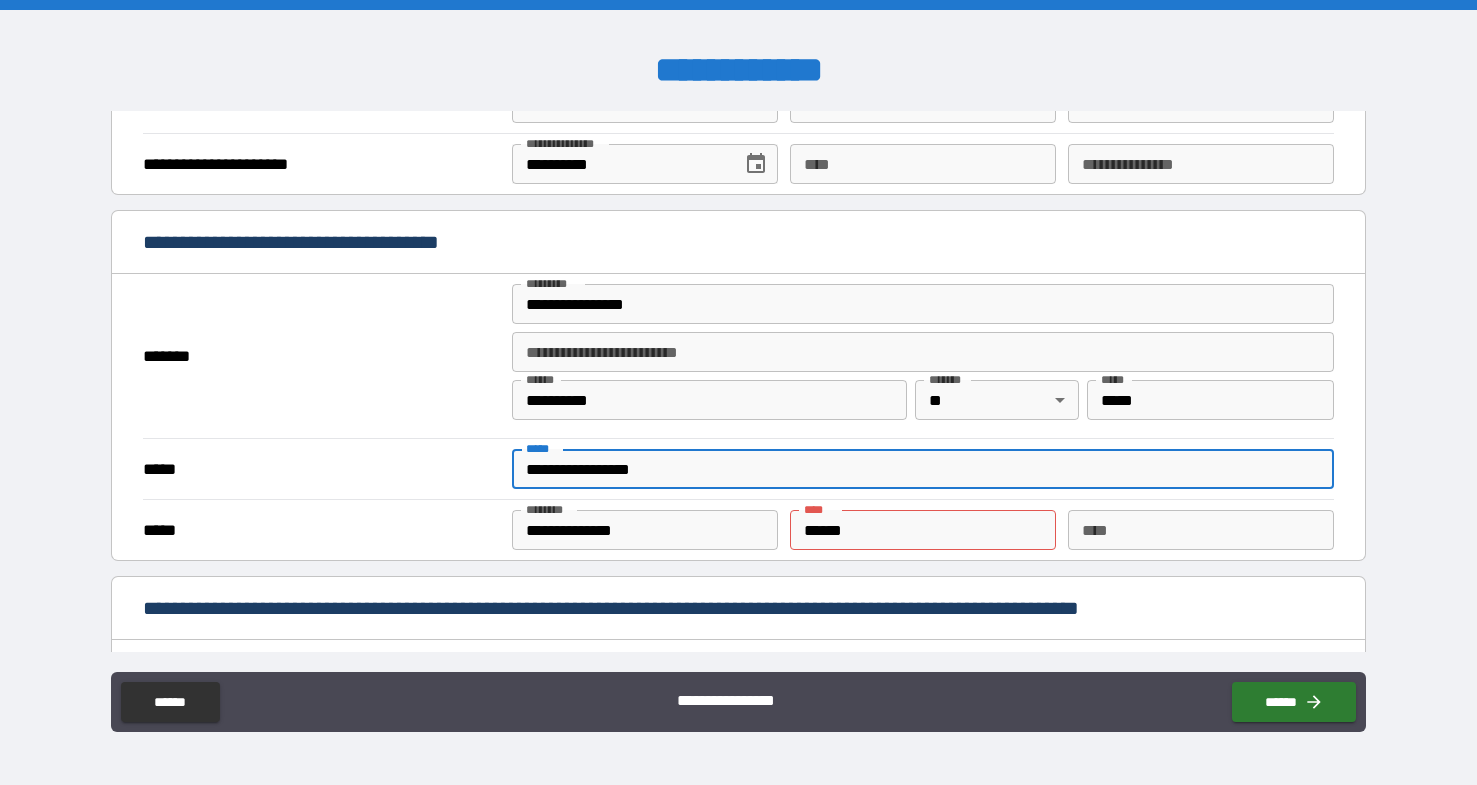 drag, startPoint x: 573, startPoint y: 470, endPoint x: 492, endPoint y: 469, distance: 81.00617 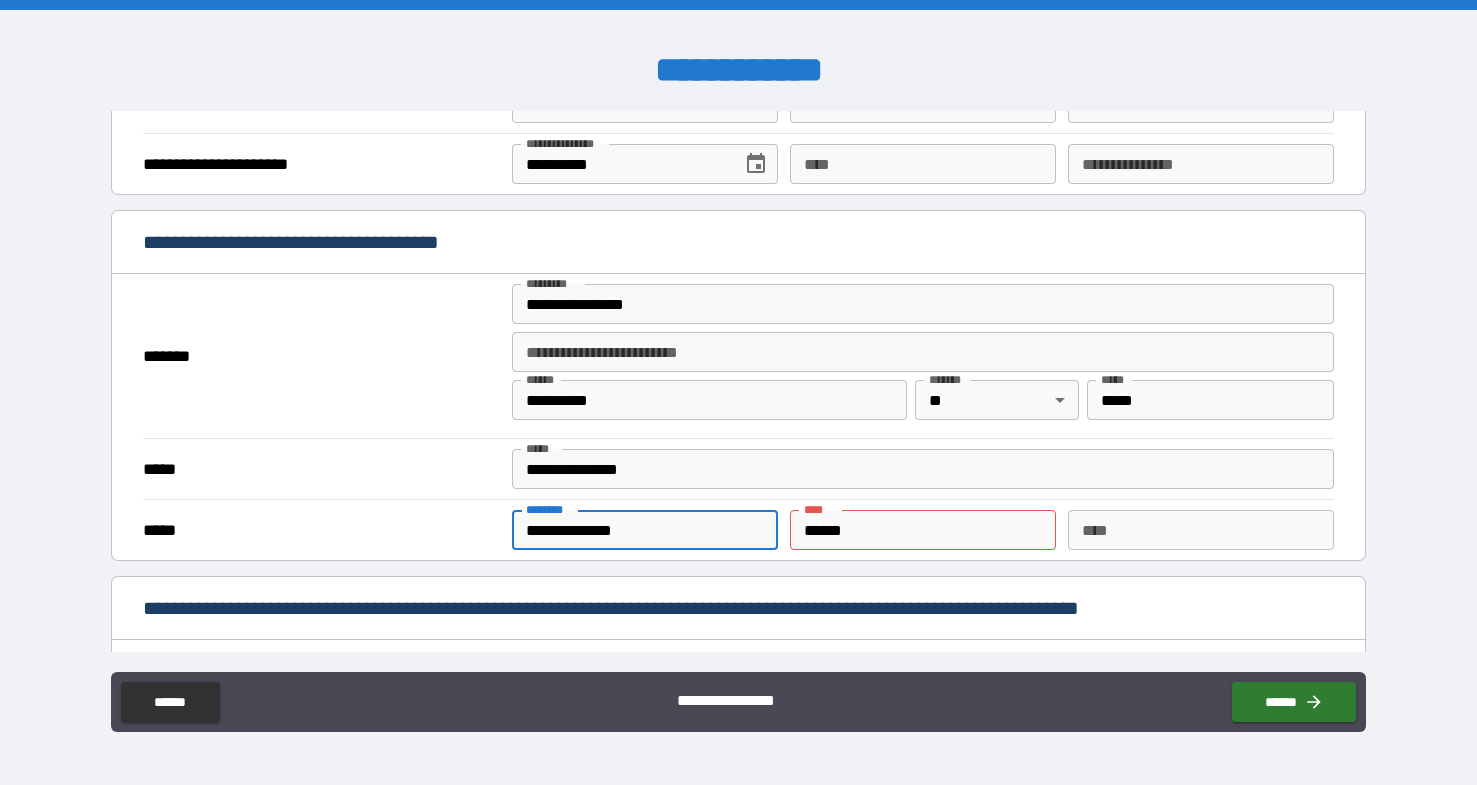 drag, startPoint x: 645, startPoint y: 531, endPoint x: 601, endPoint y: 530, distance: 44.011364 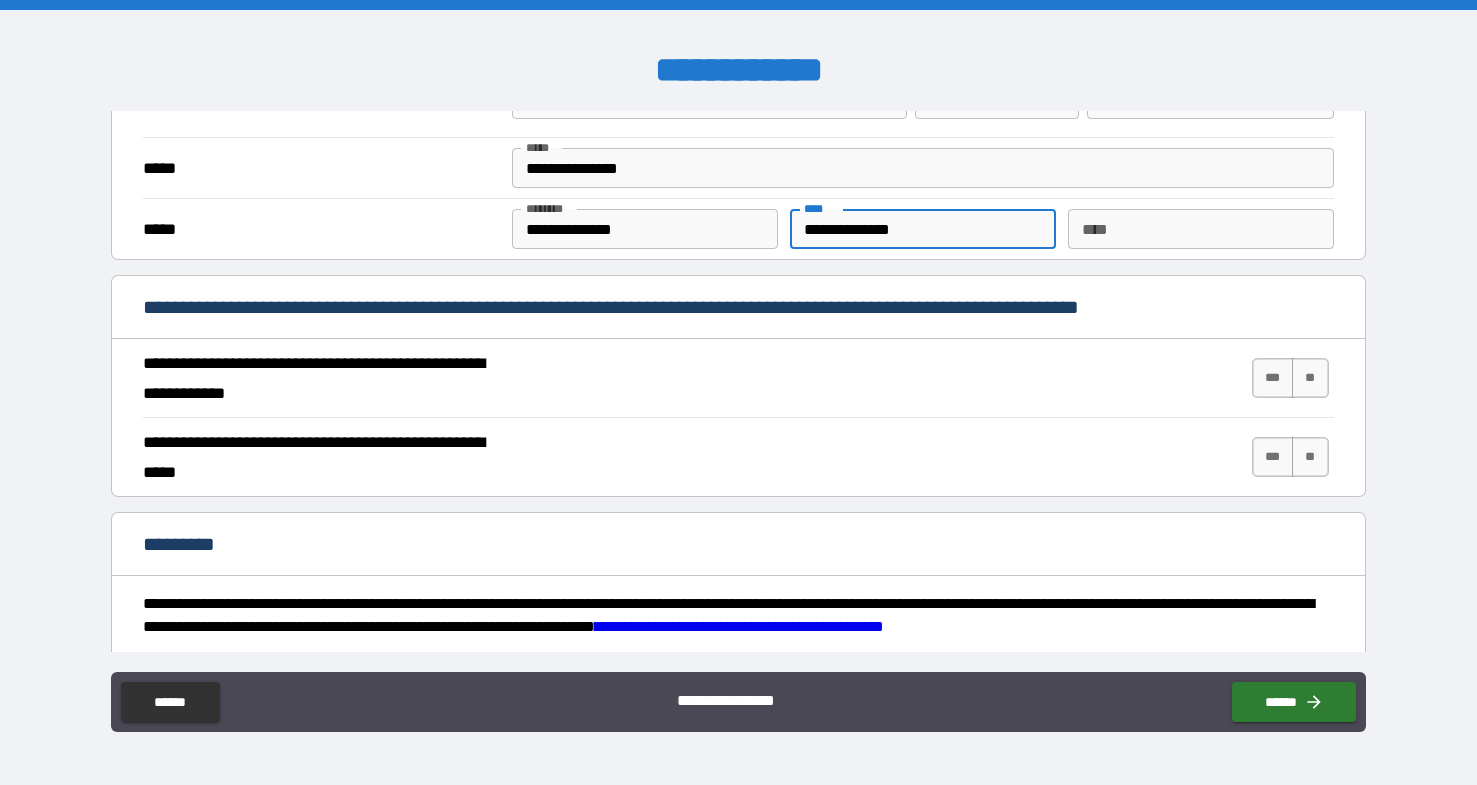 scroll, scrollTop: 1644, scrollLeft: 0, axis: vertical 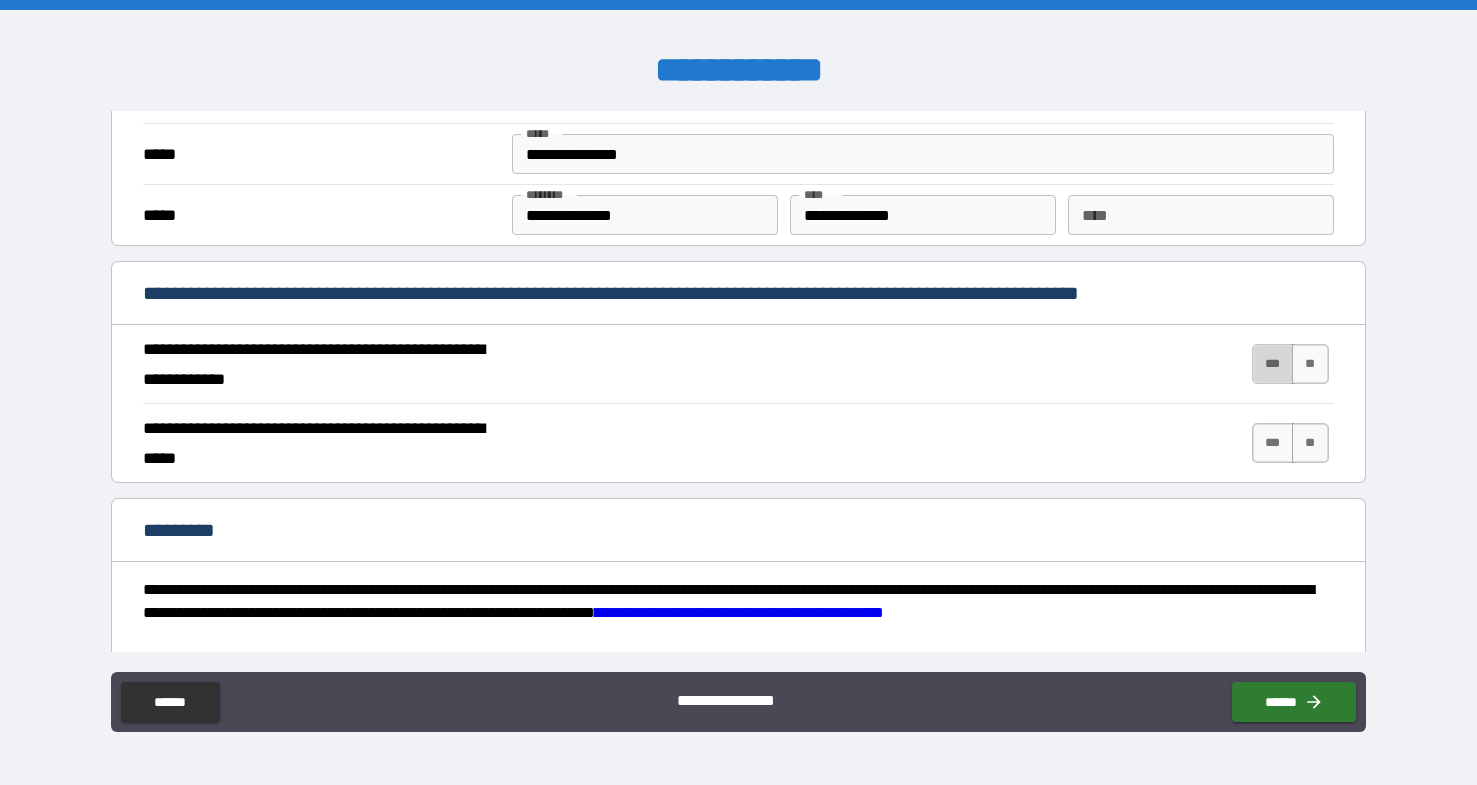 click on "***" at bounding box center [1273, 364] 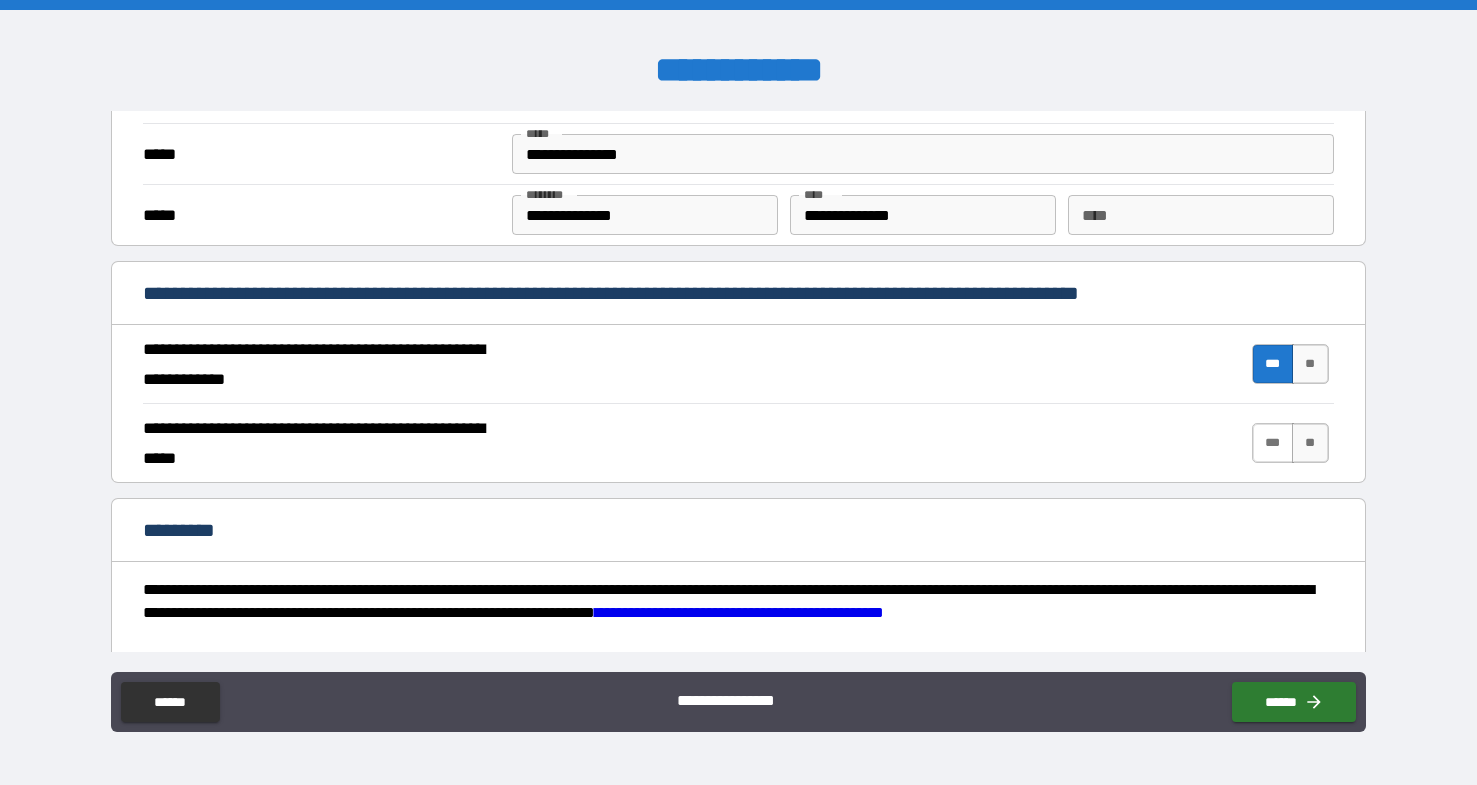 click on "***" at bounding box center [1273, 443] 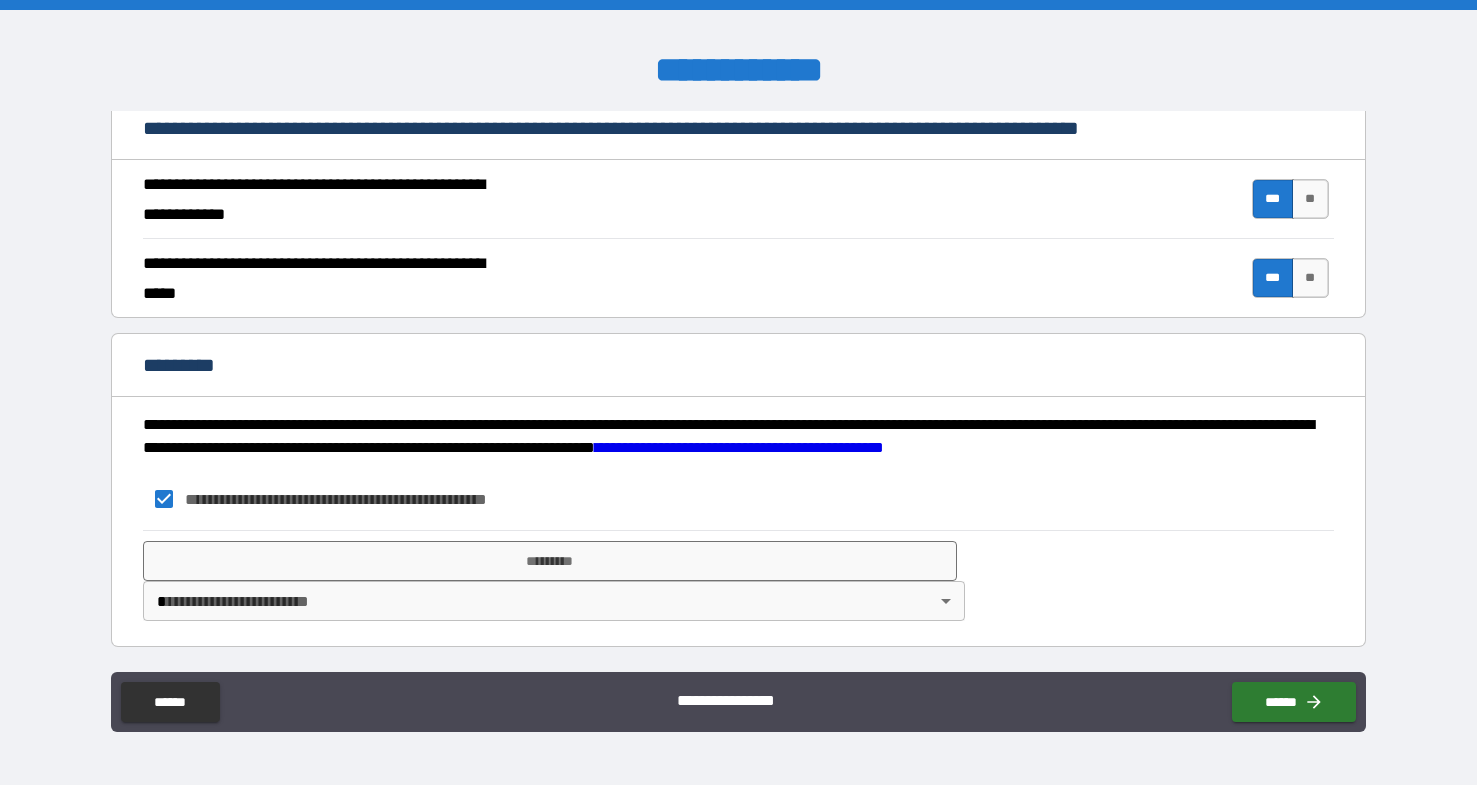 scroll, scrollTop: 1809, scrollLeft: 0, axis: vertical 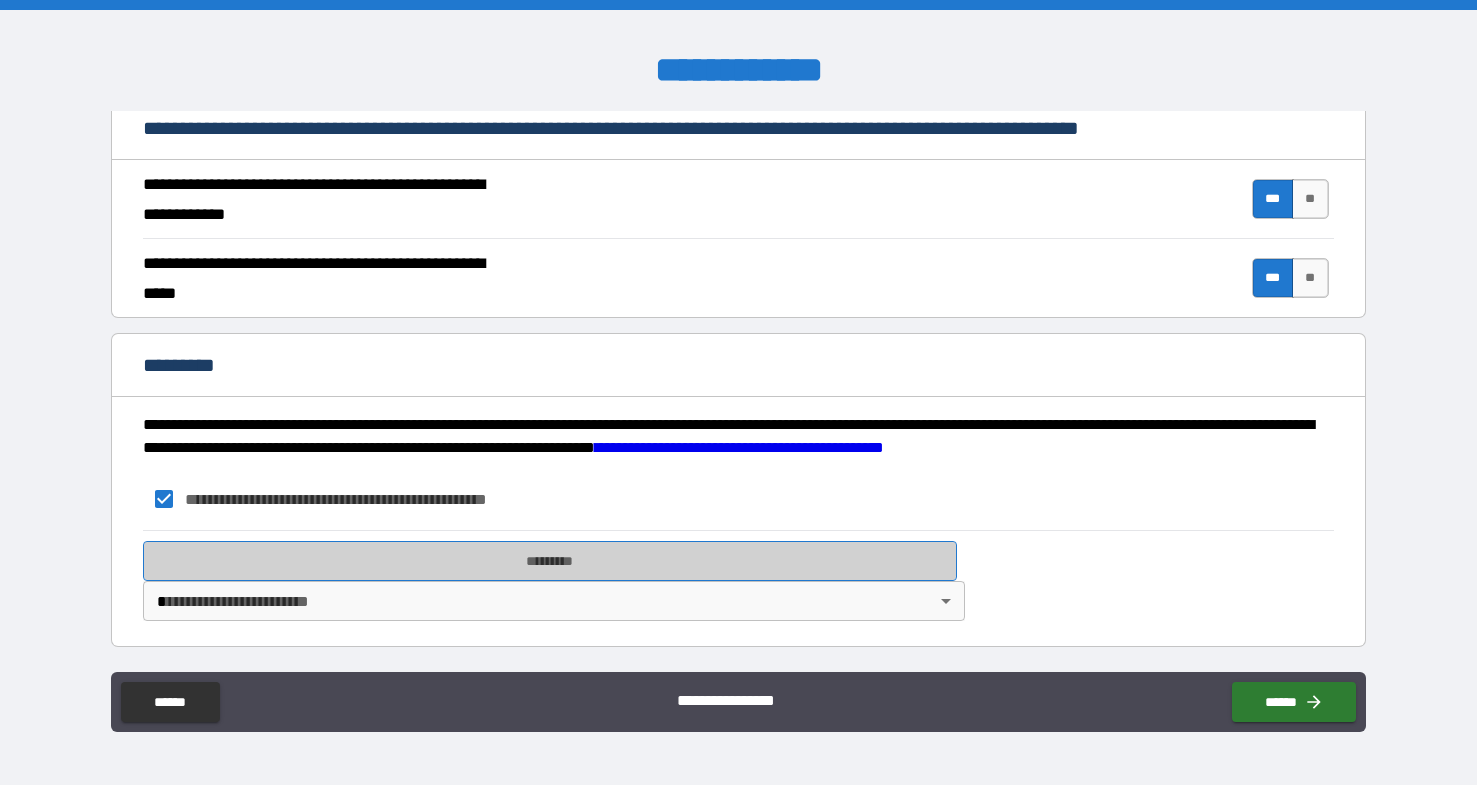 click on "*********" at bounding box center [550, 561] 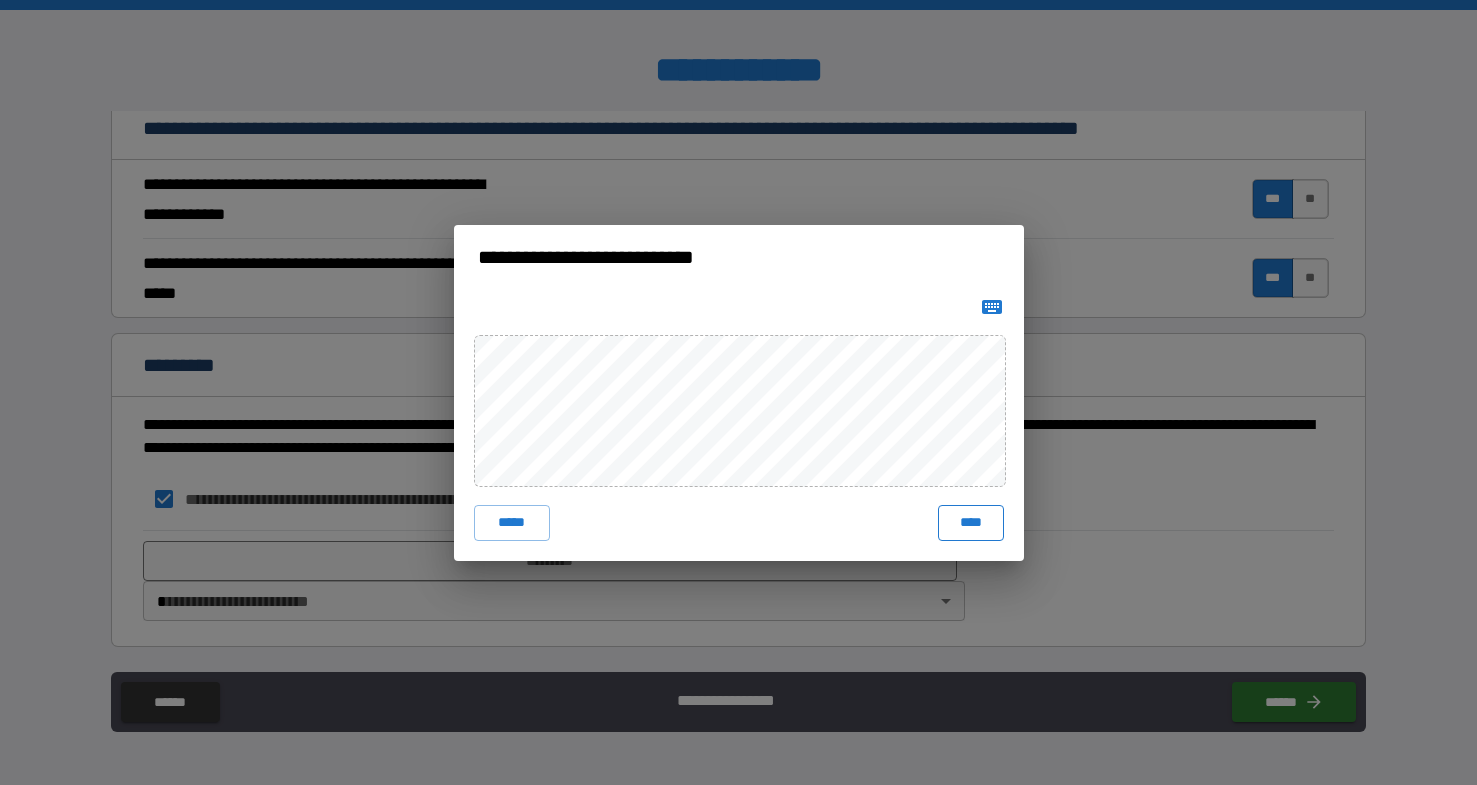 click on "****" at bounding box center [971, 523] 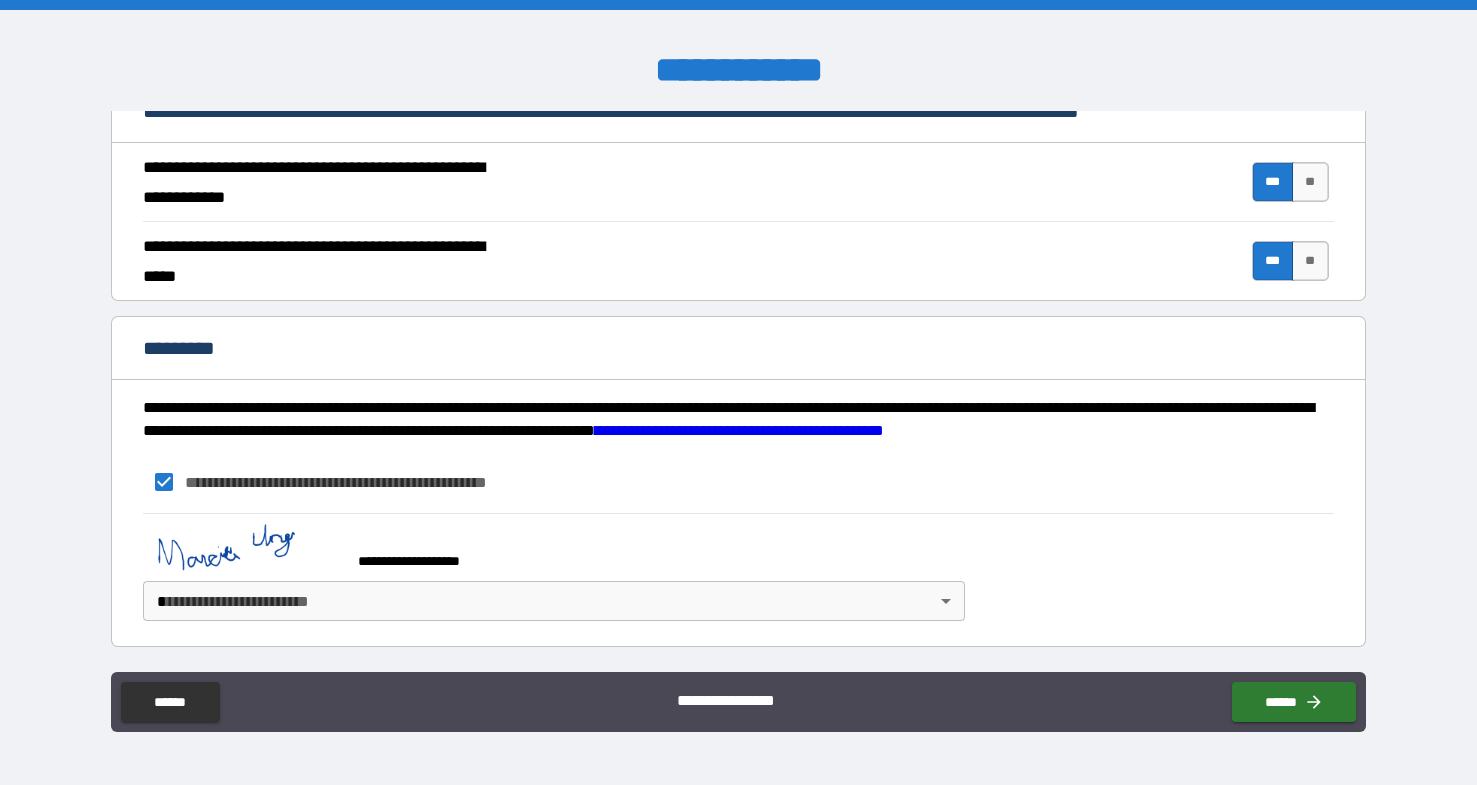 scroll, scrollTop: 1826, scrollLeft: 0, axis: vertical 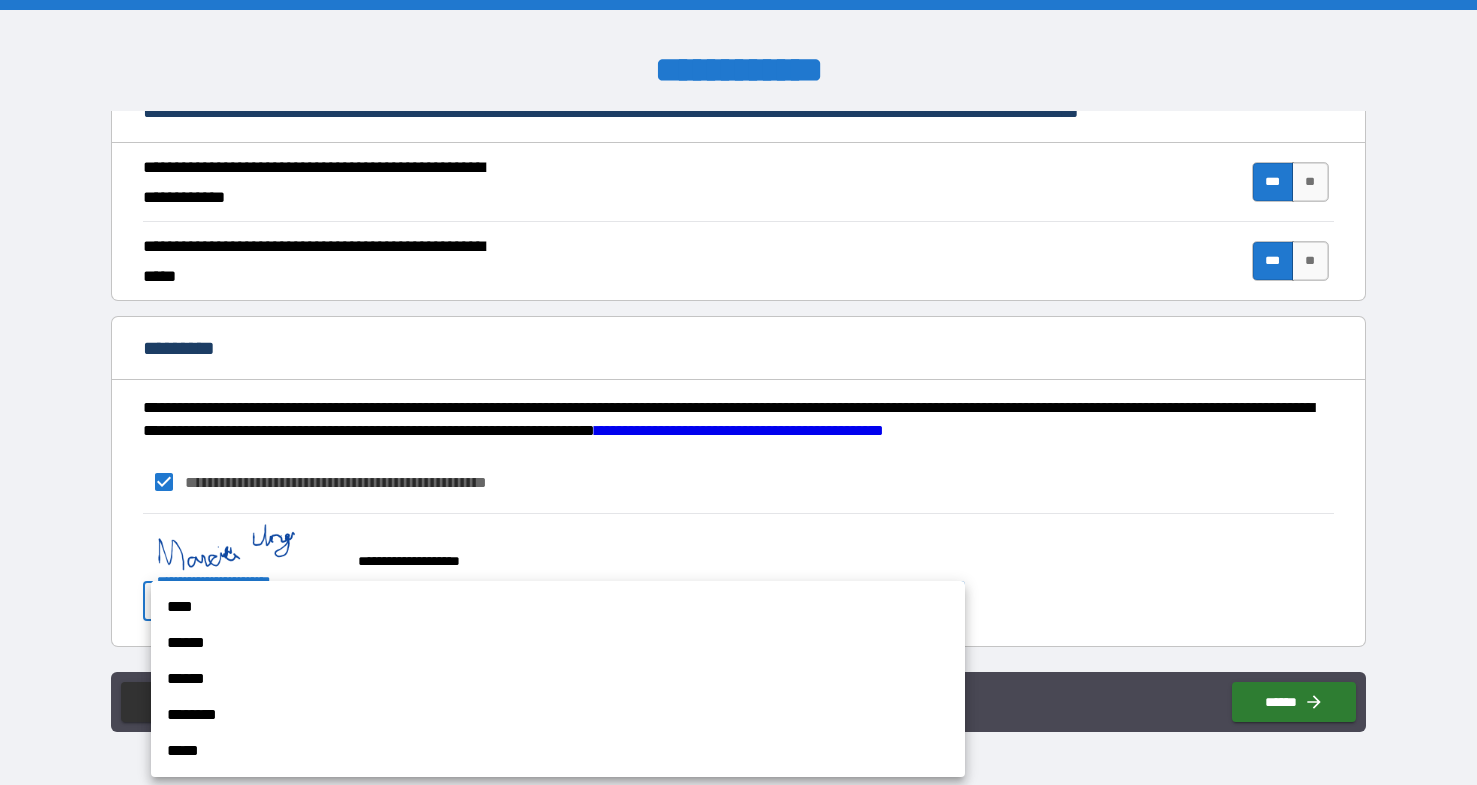 click on "**********" at bounding box center [738, 392] 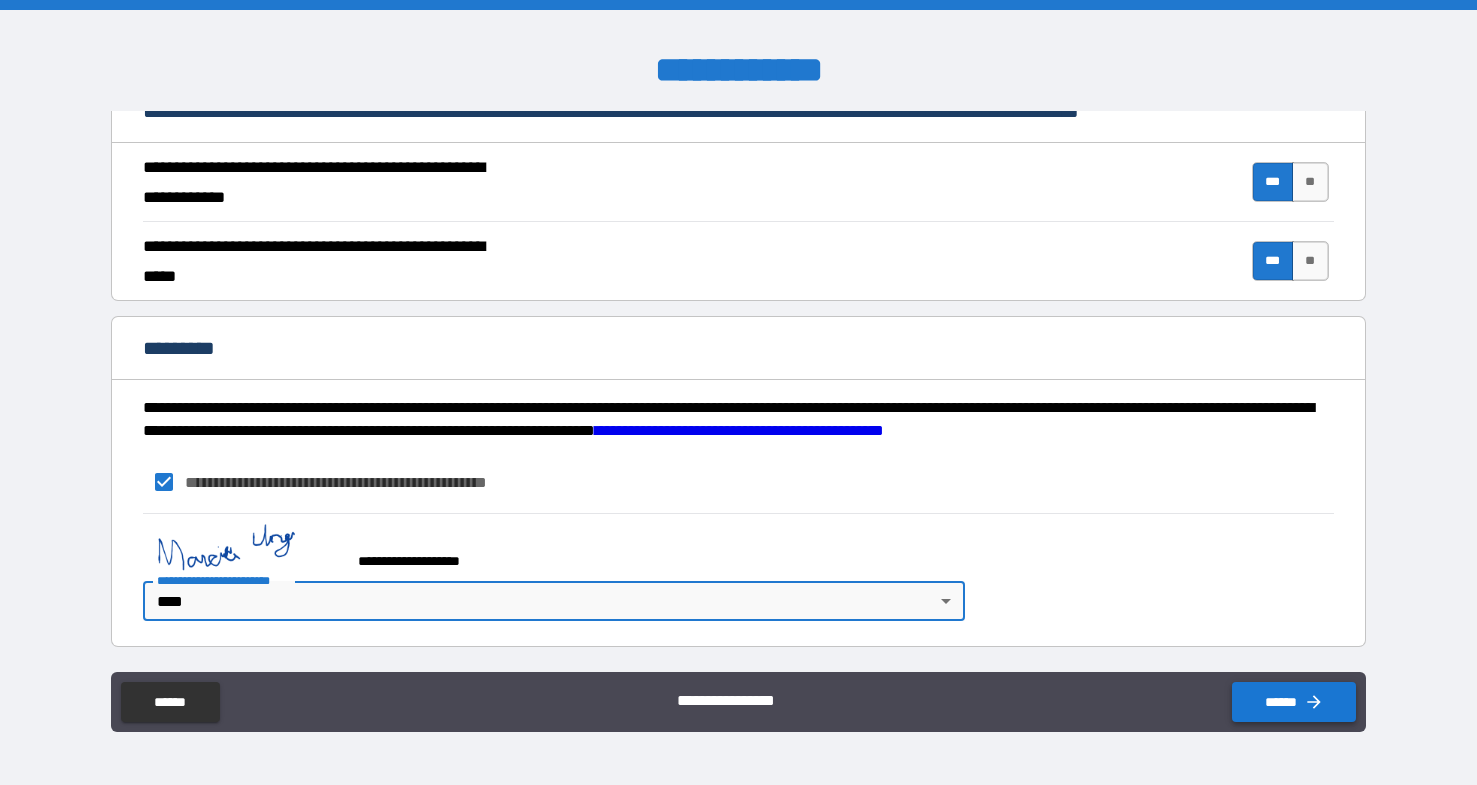 click on "******" at bounding box center (1294, 702) 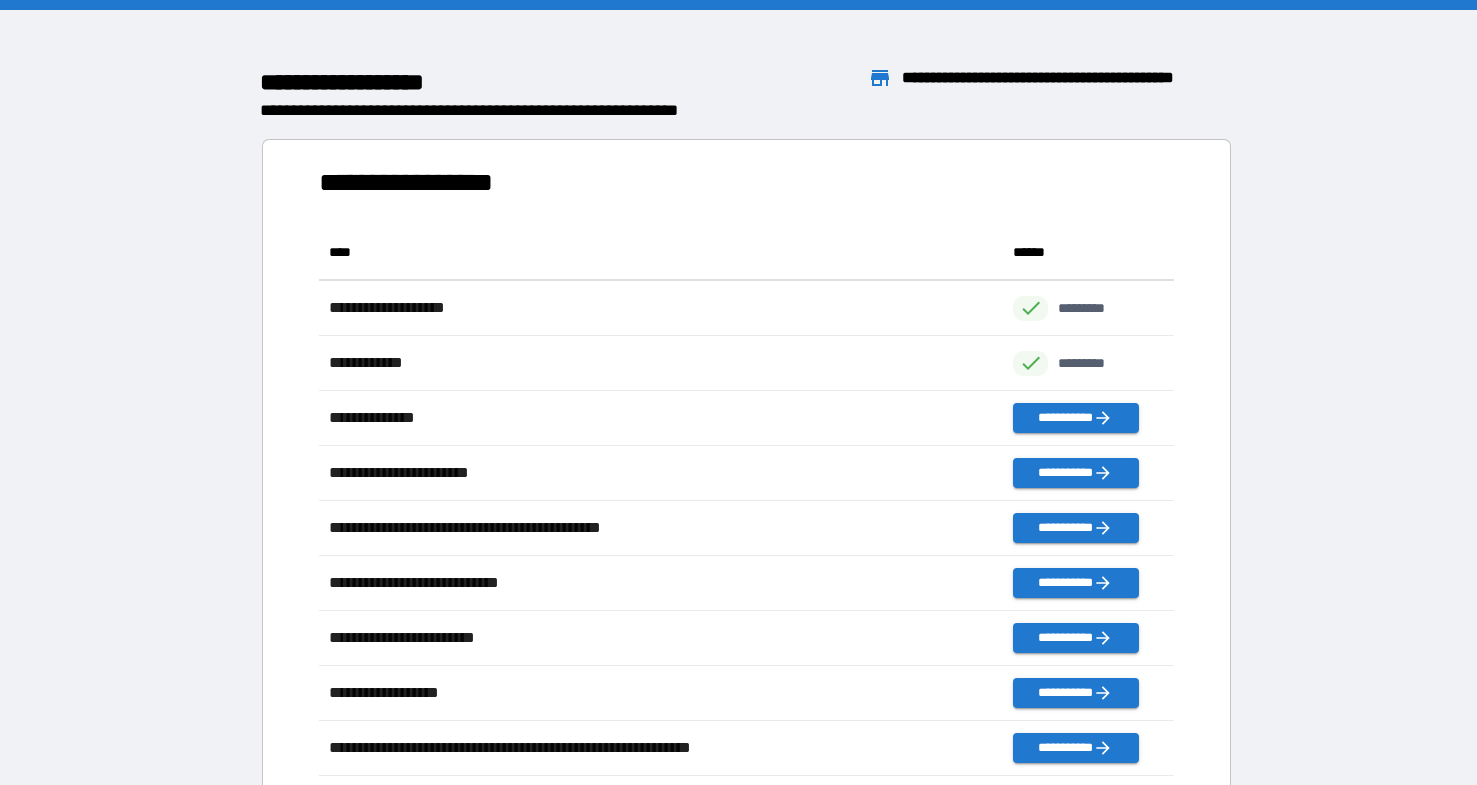 scroll, scrollTop: 1, scrollLeft: 1, axis: both 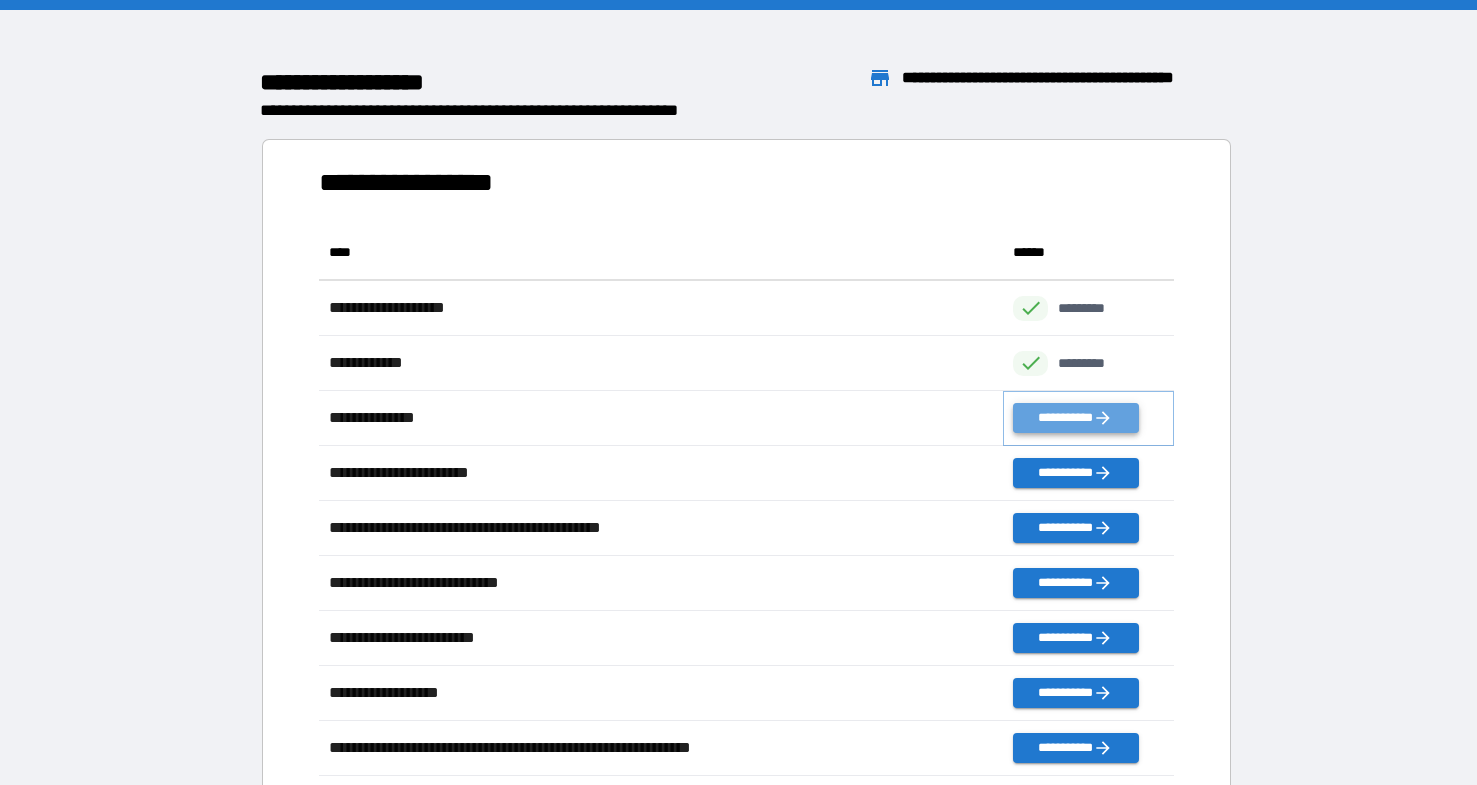 click on "**********" at bounding box center [1075, 418] 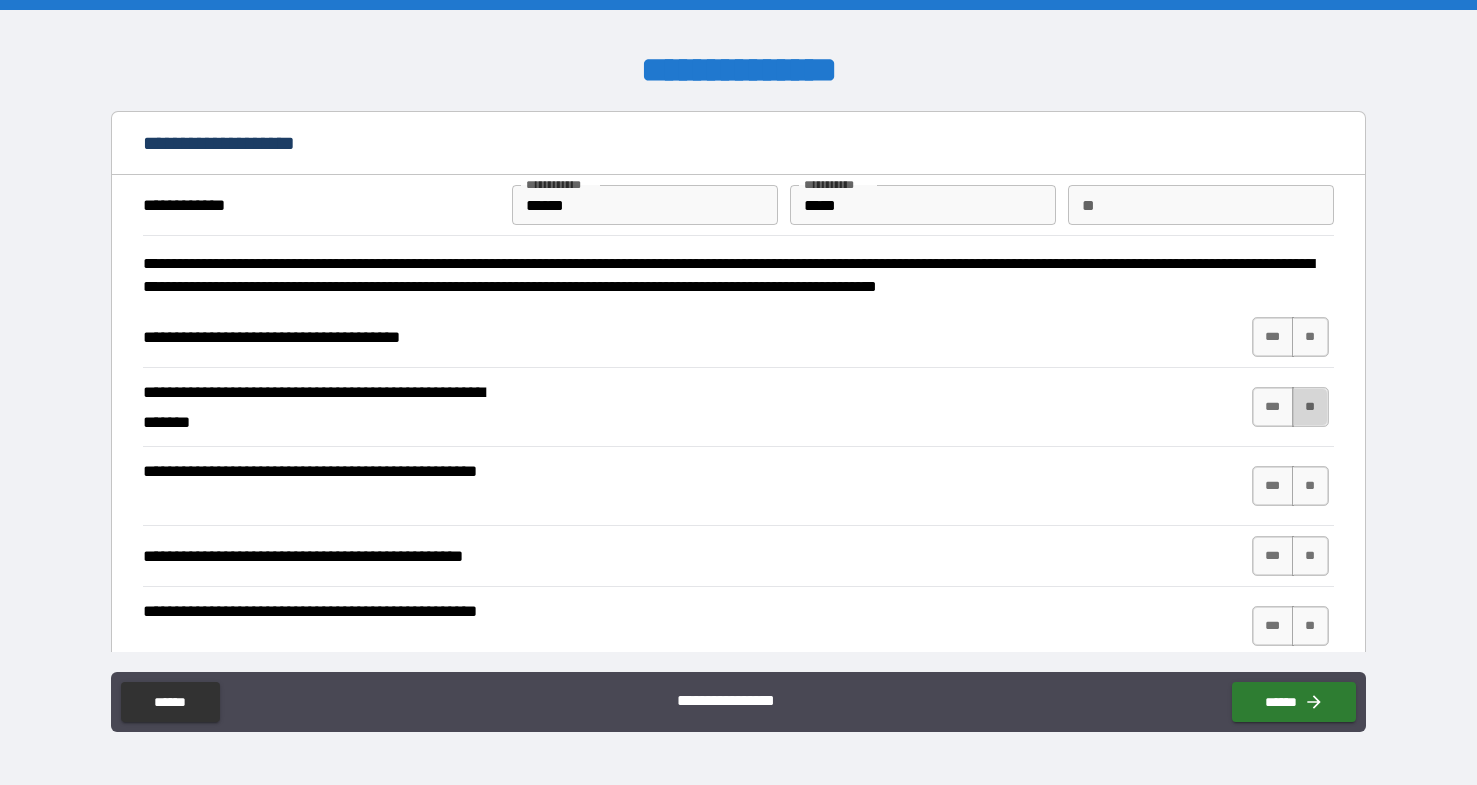 click on "**" at bounding box center [1310, 407] 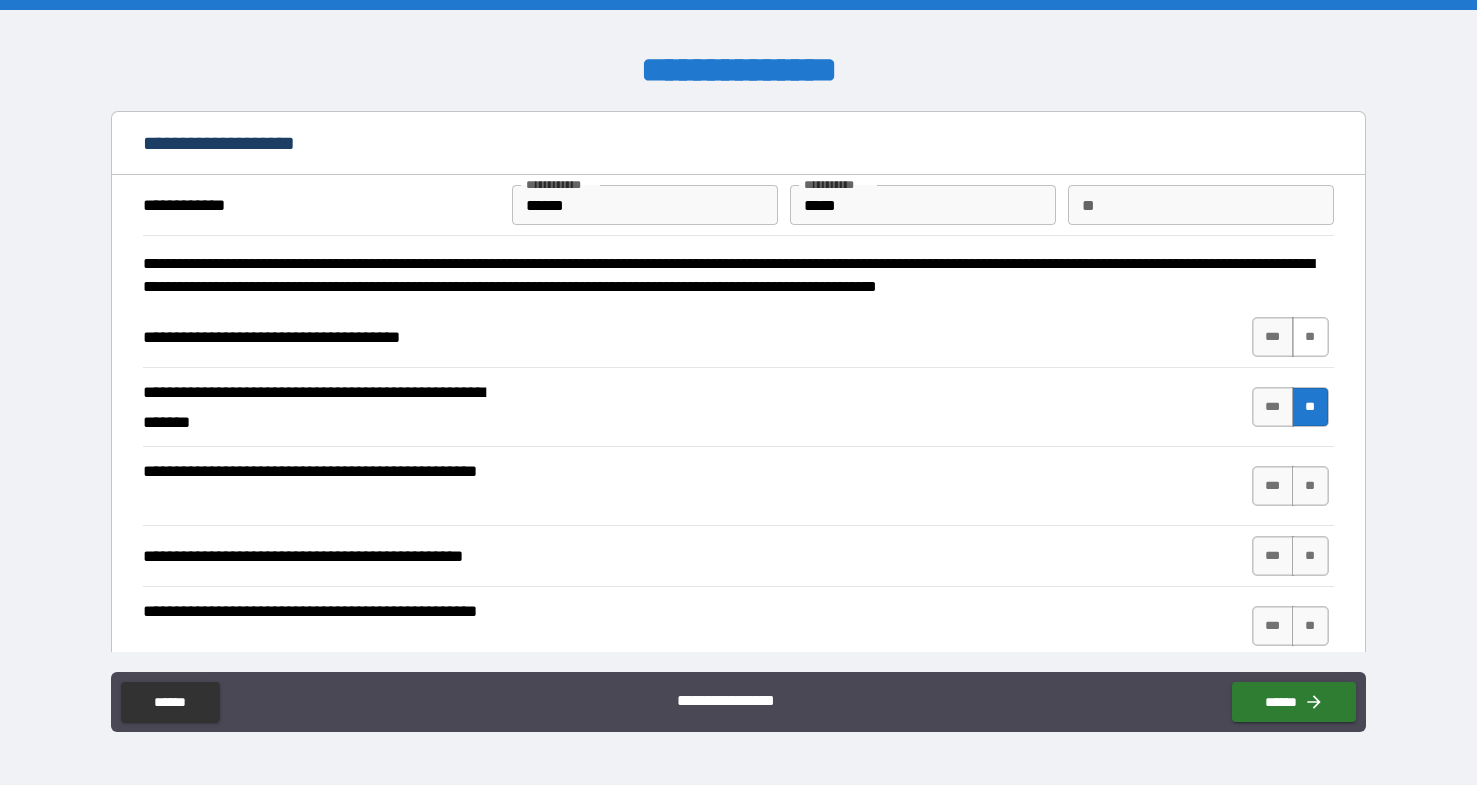 click on "**" at bounding box center [1310, 337] 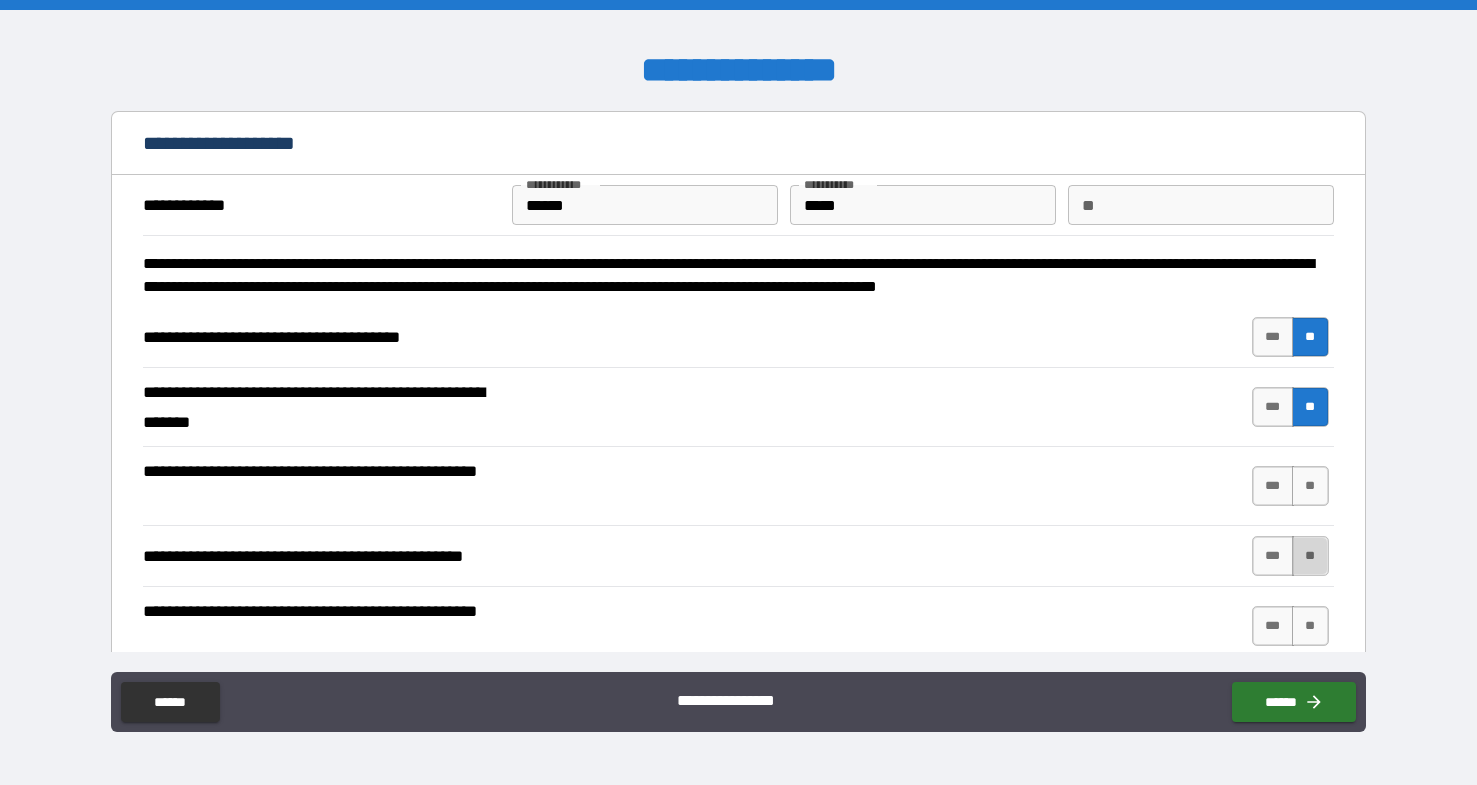 click on "**" at bounding box center (1310, 556) 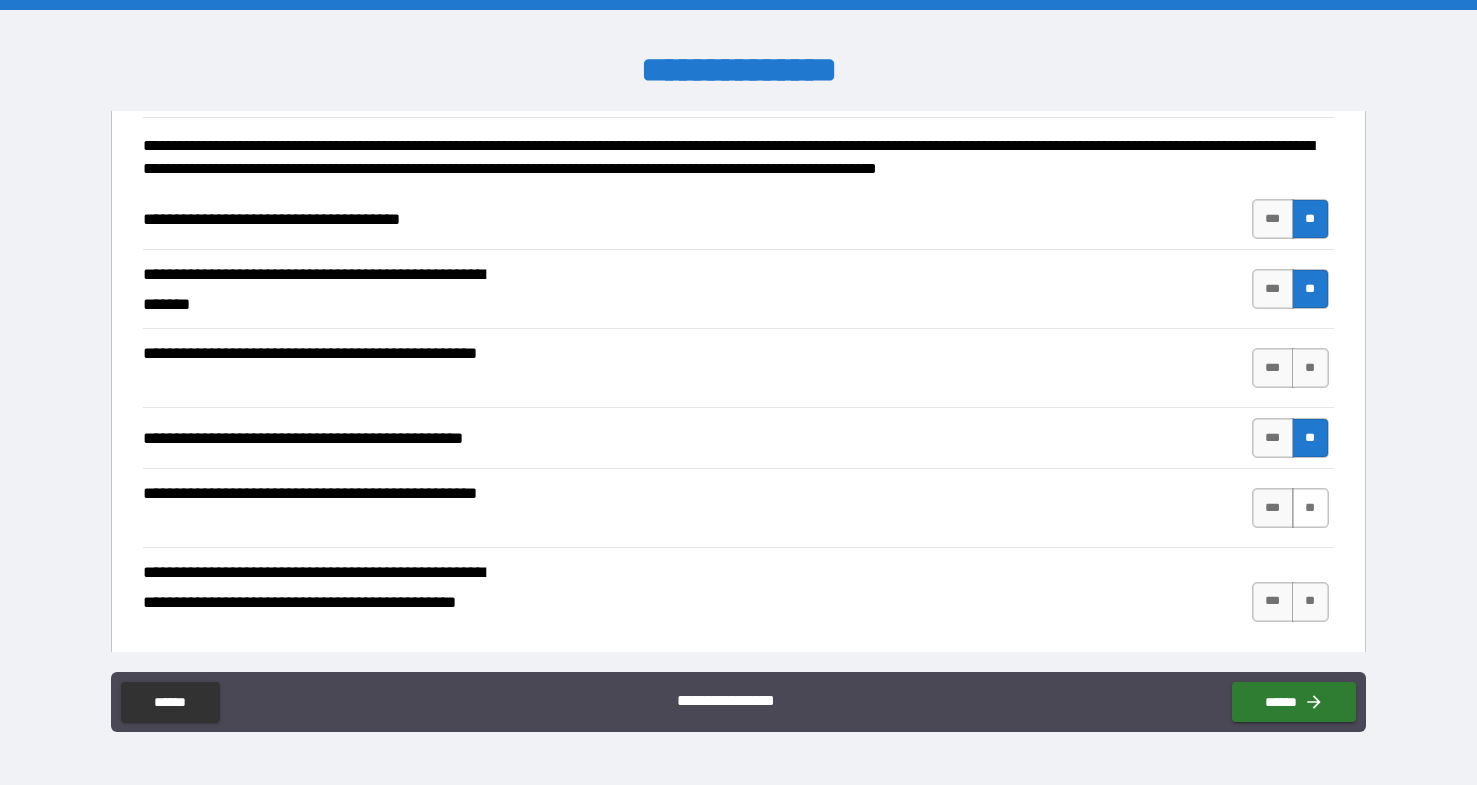scroll, scrollTop: 131, scrollLeft: 0, axis: vertical 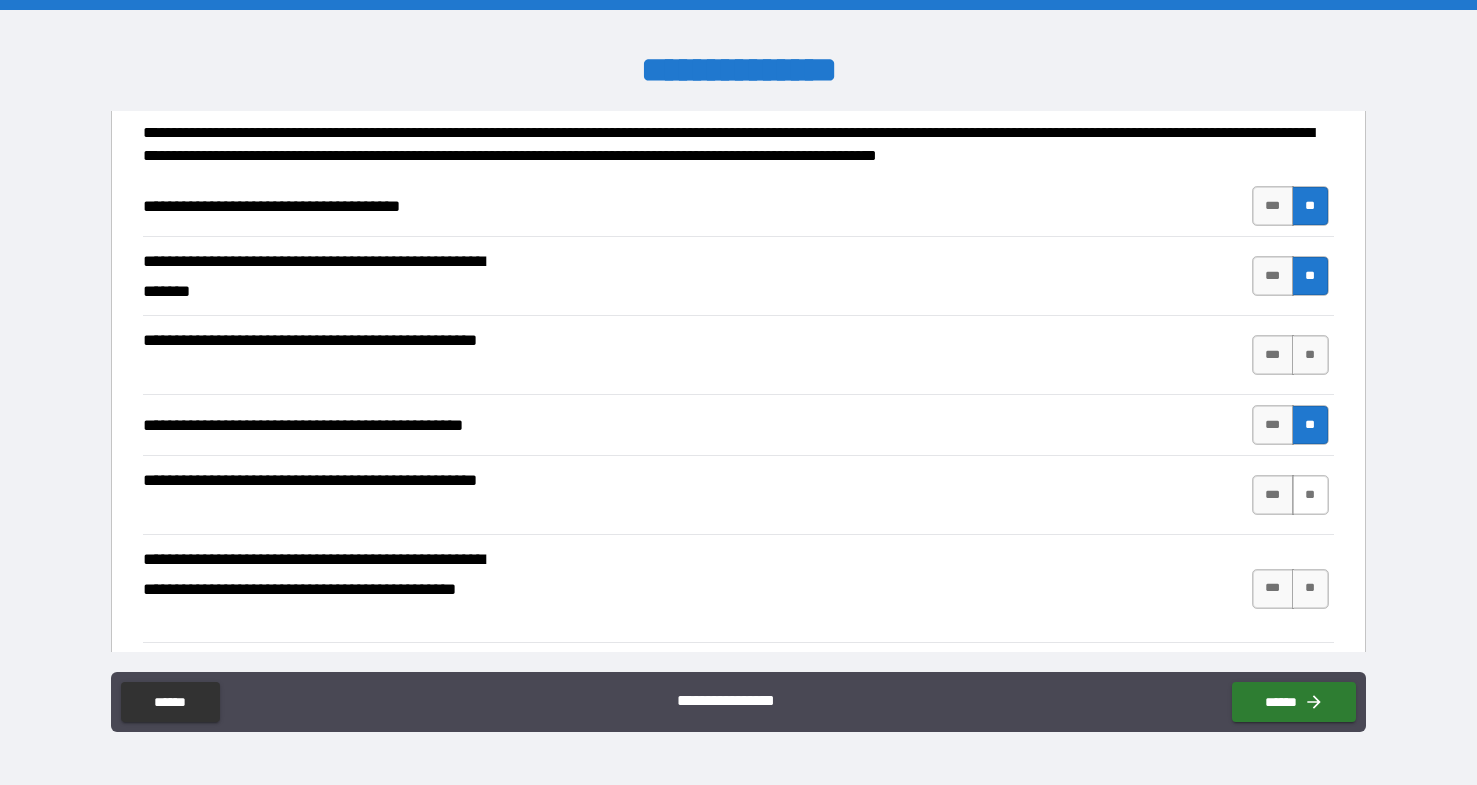 click on "**" at bounding box center (1310, 495) 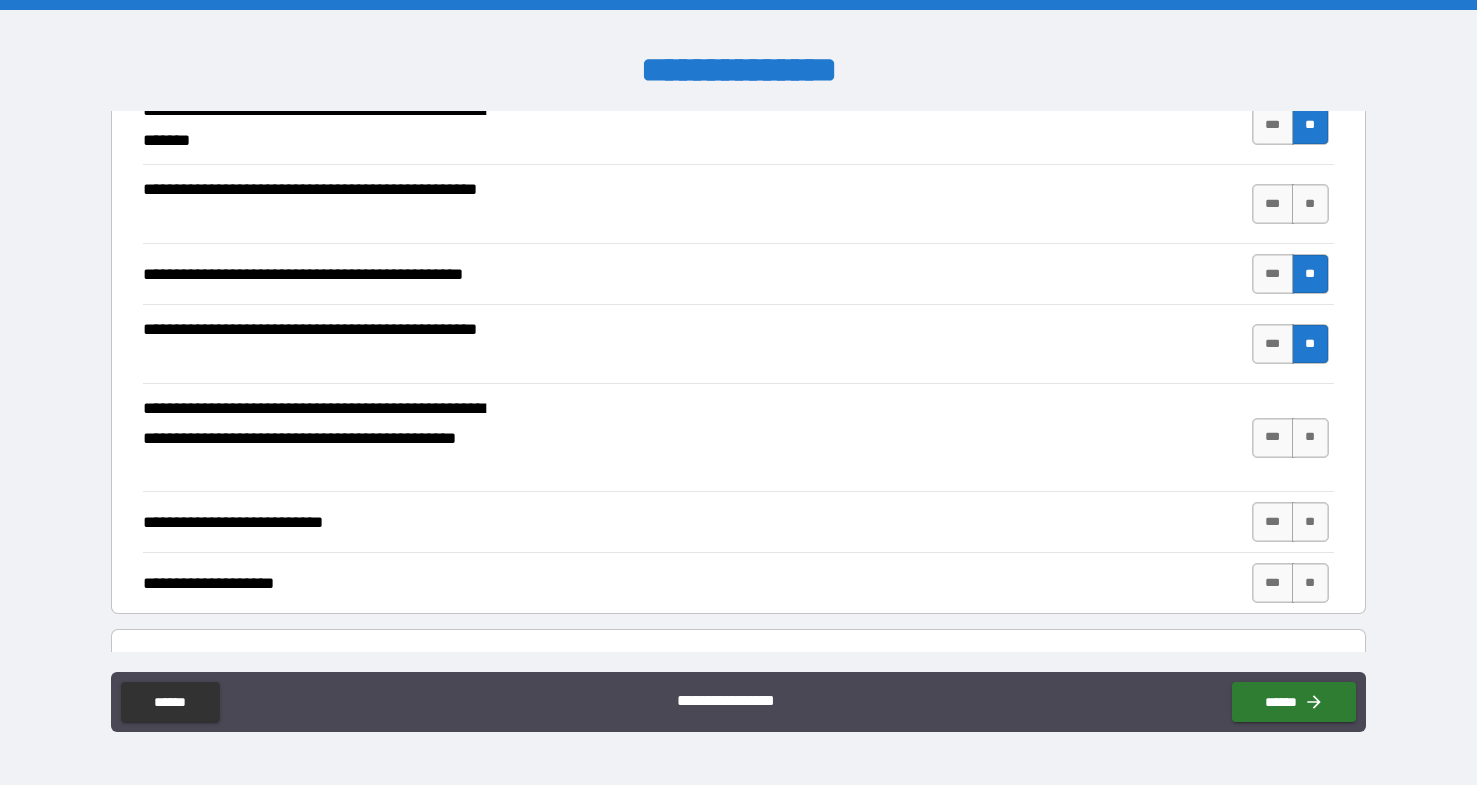 scroll, scrollTop: 283, scrollLeft: 0, axis: vertical 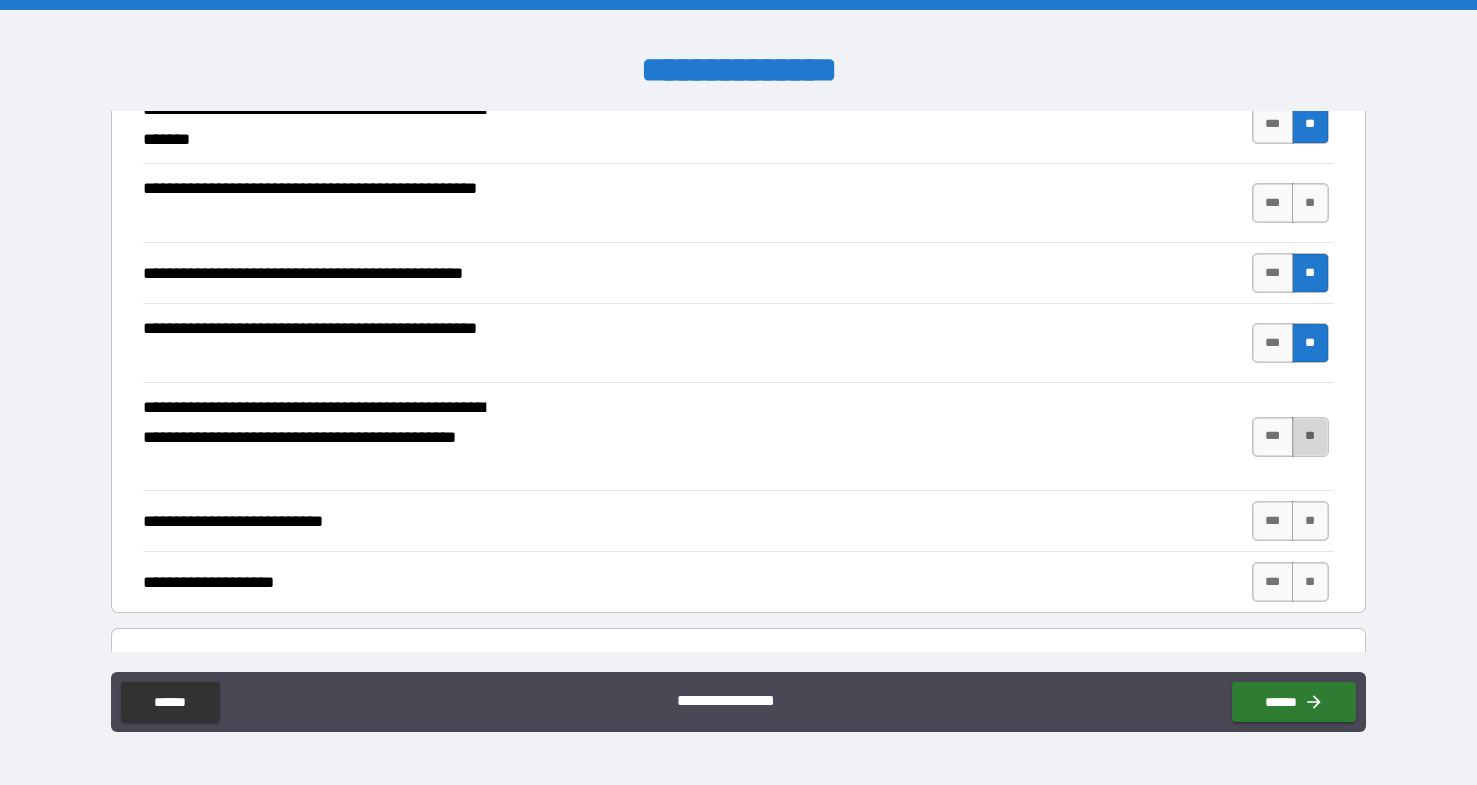 click on "**" at bounding box center [1310, 437] 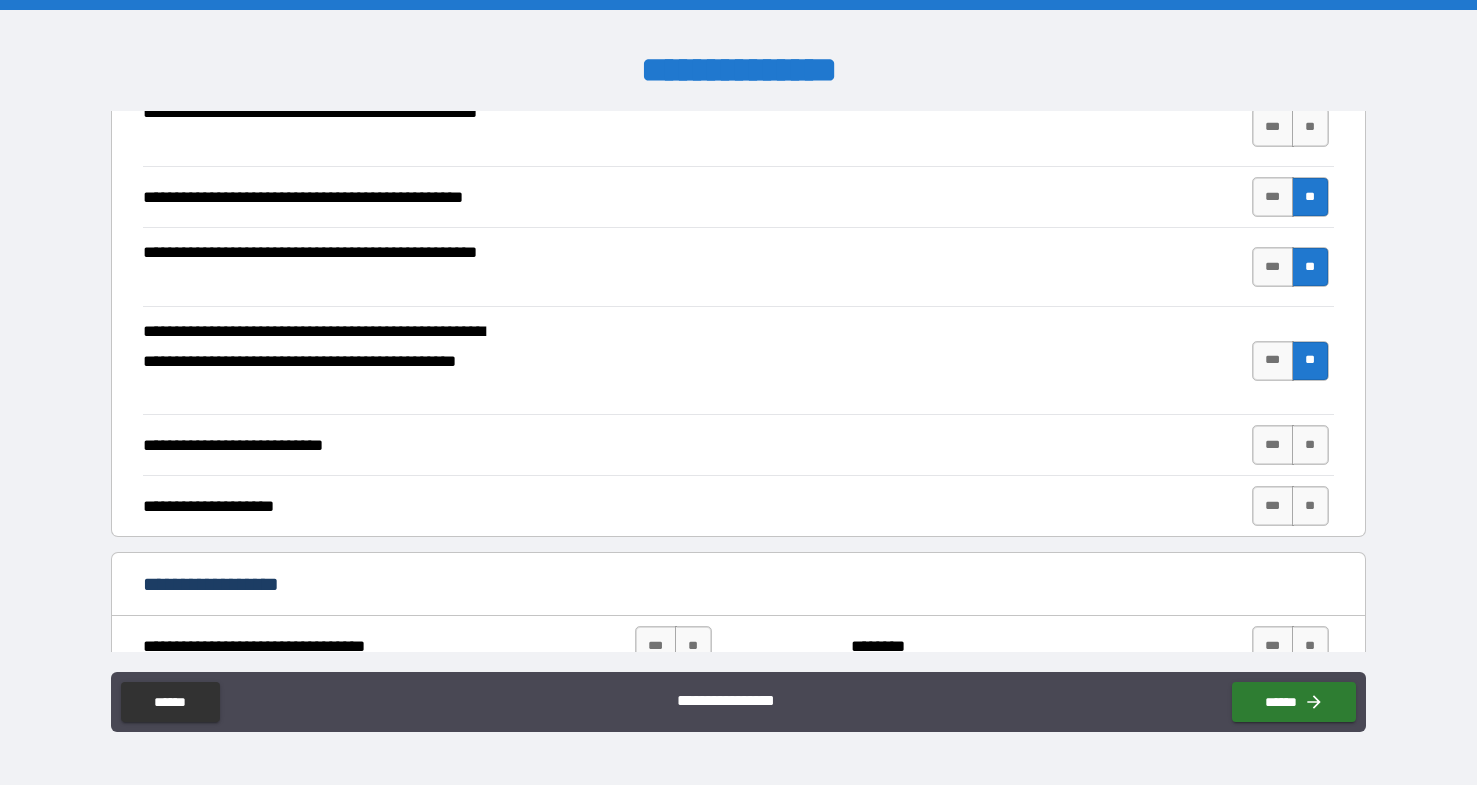 scroll, scrollTop: 373, scrollLeft: 0, axis: vertical 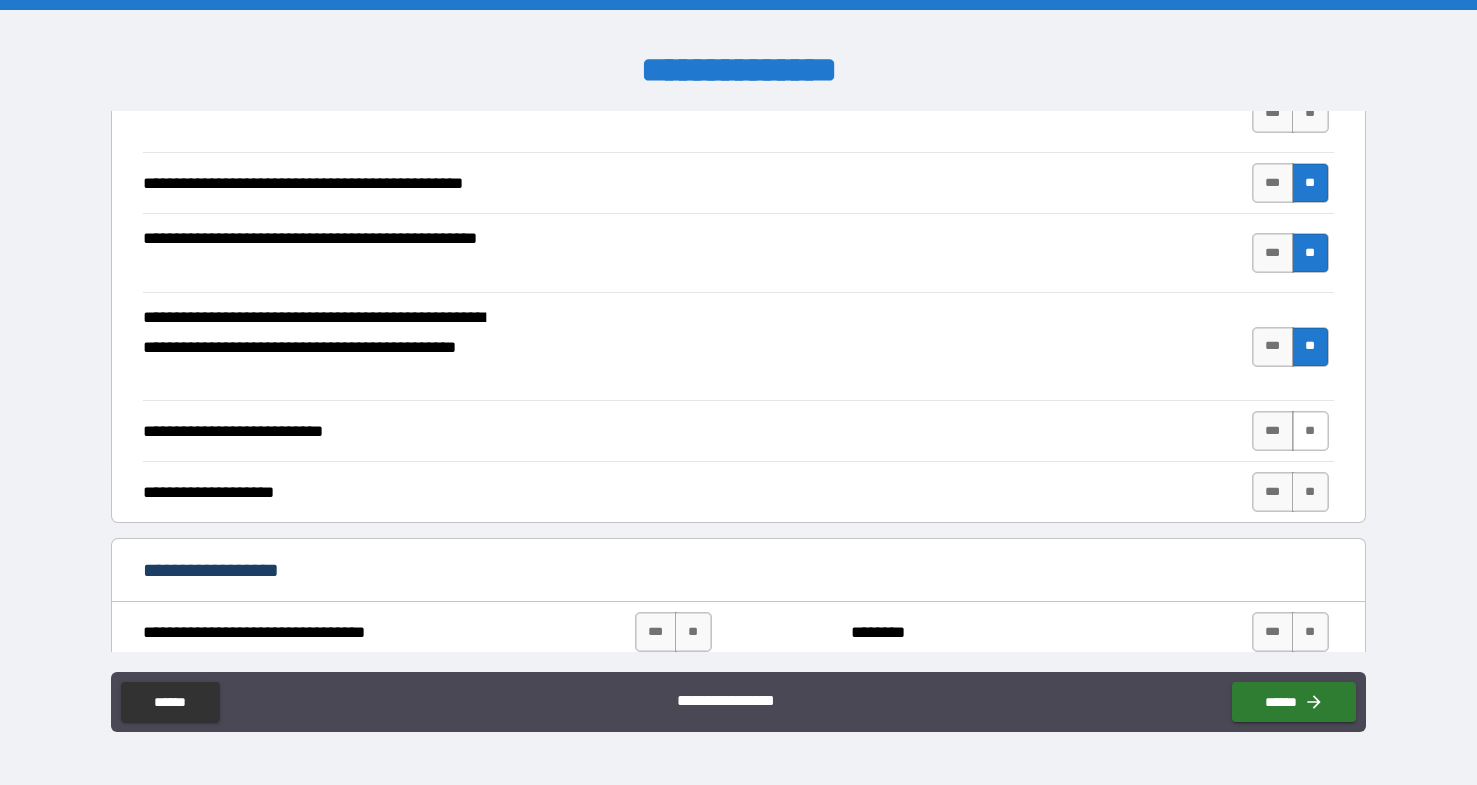 click on "**" at bounding box center [1310, 431] 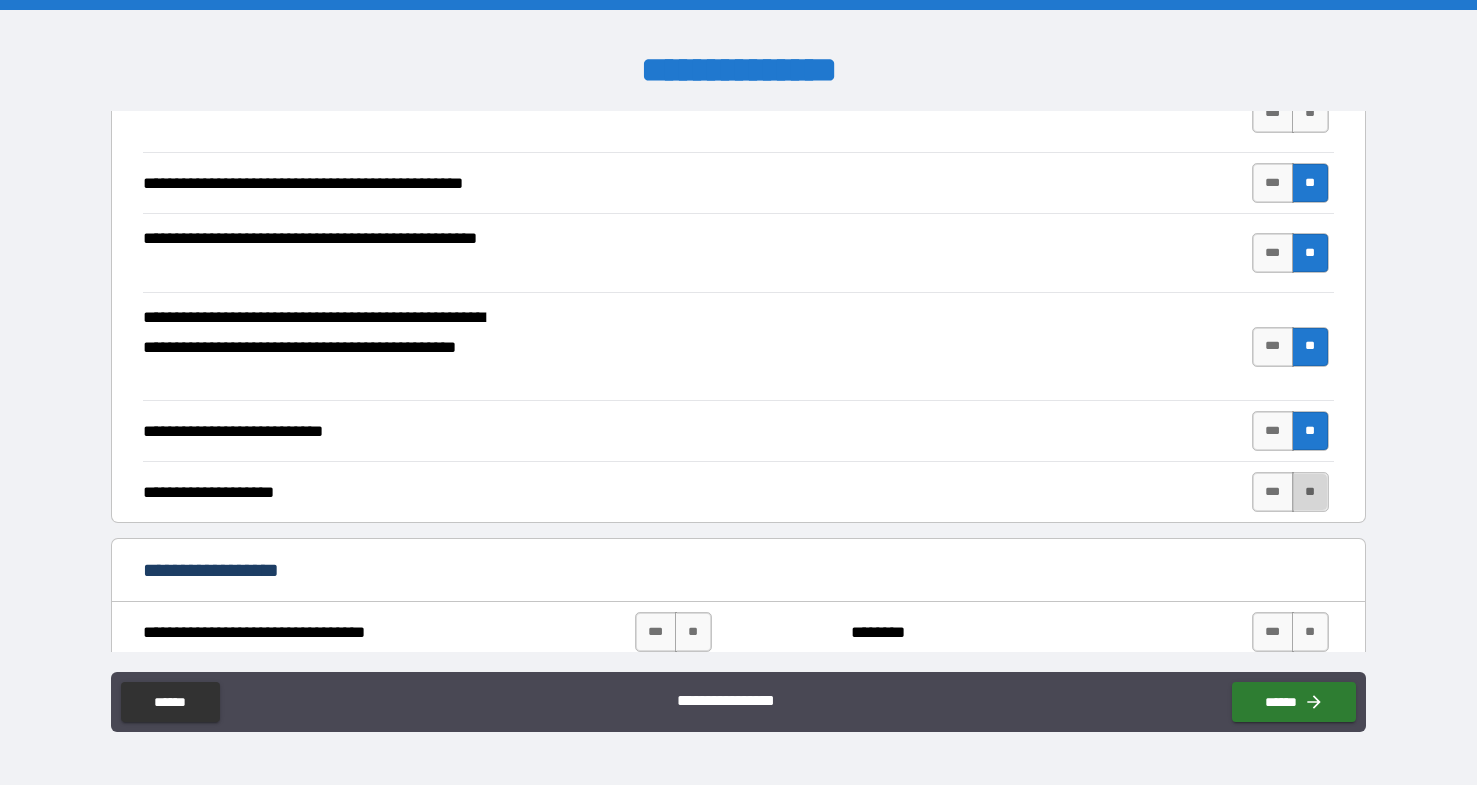 click on "**" at bounding box center (1310, 492) 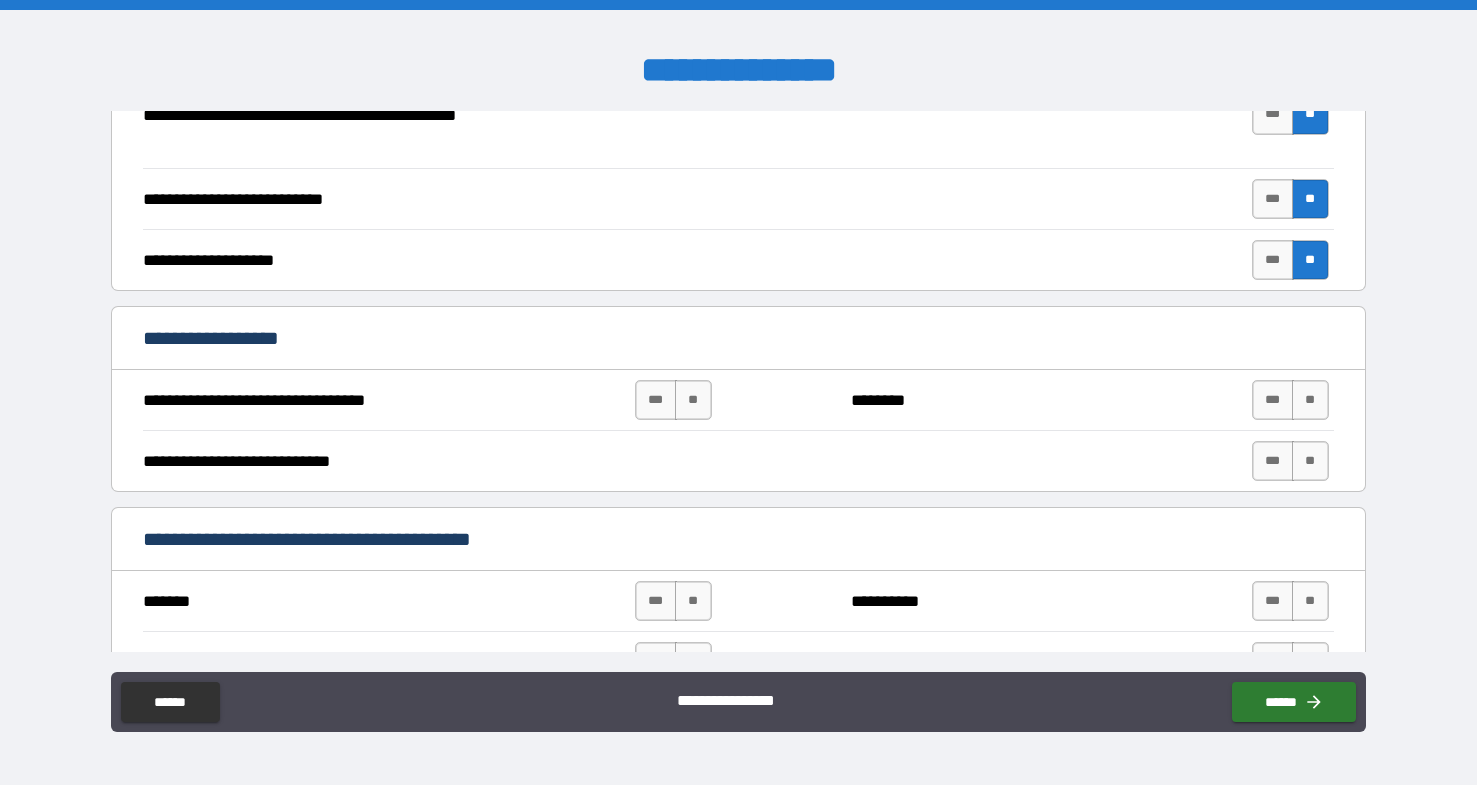 scroll, scrollTop: 609, scrollLeft: 0, axis: vertical 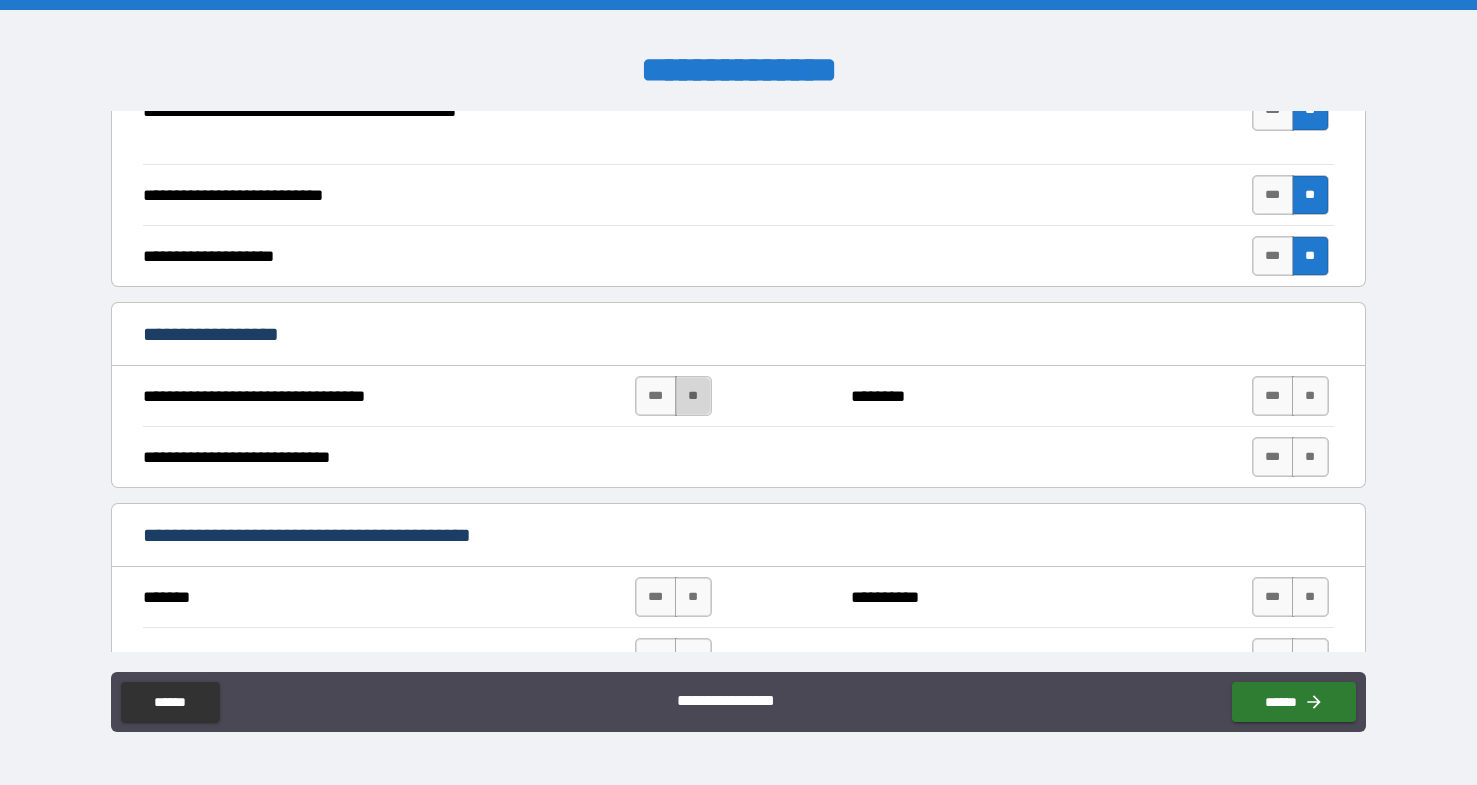 click on "**" at bounding box center [693, 396] 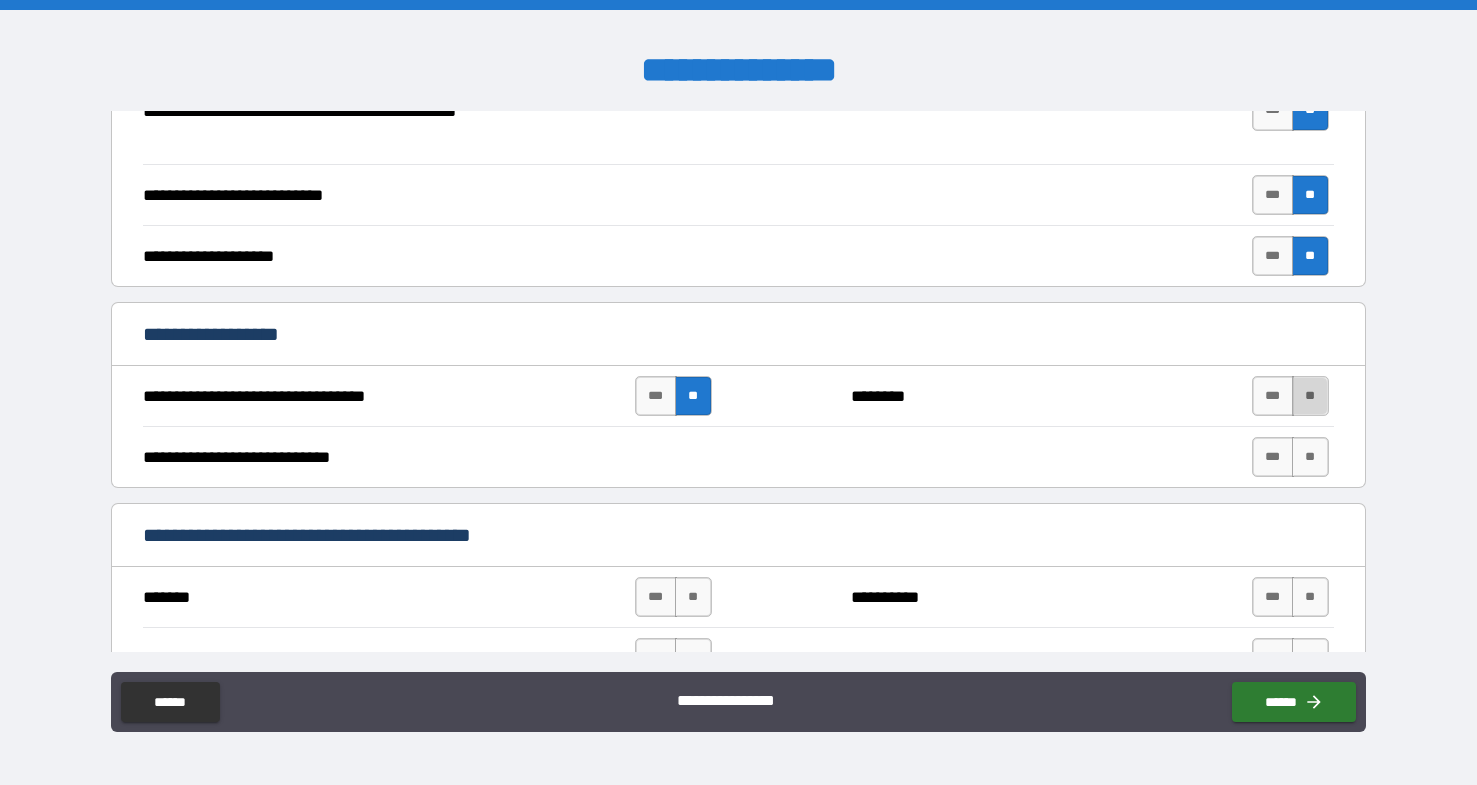 click on "**" at bounding box center (1310, 396) 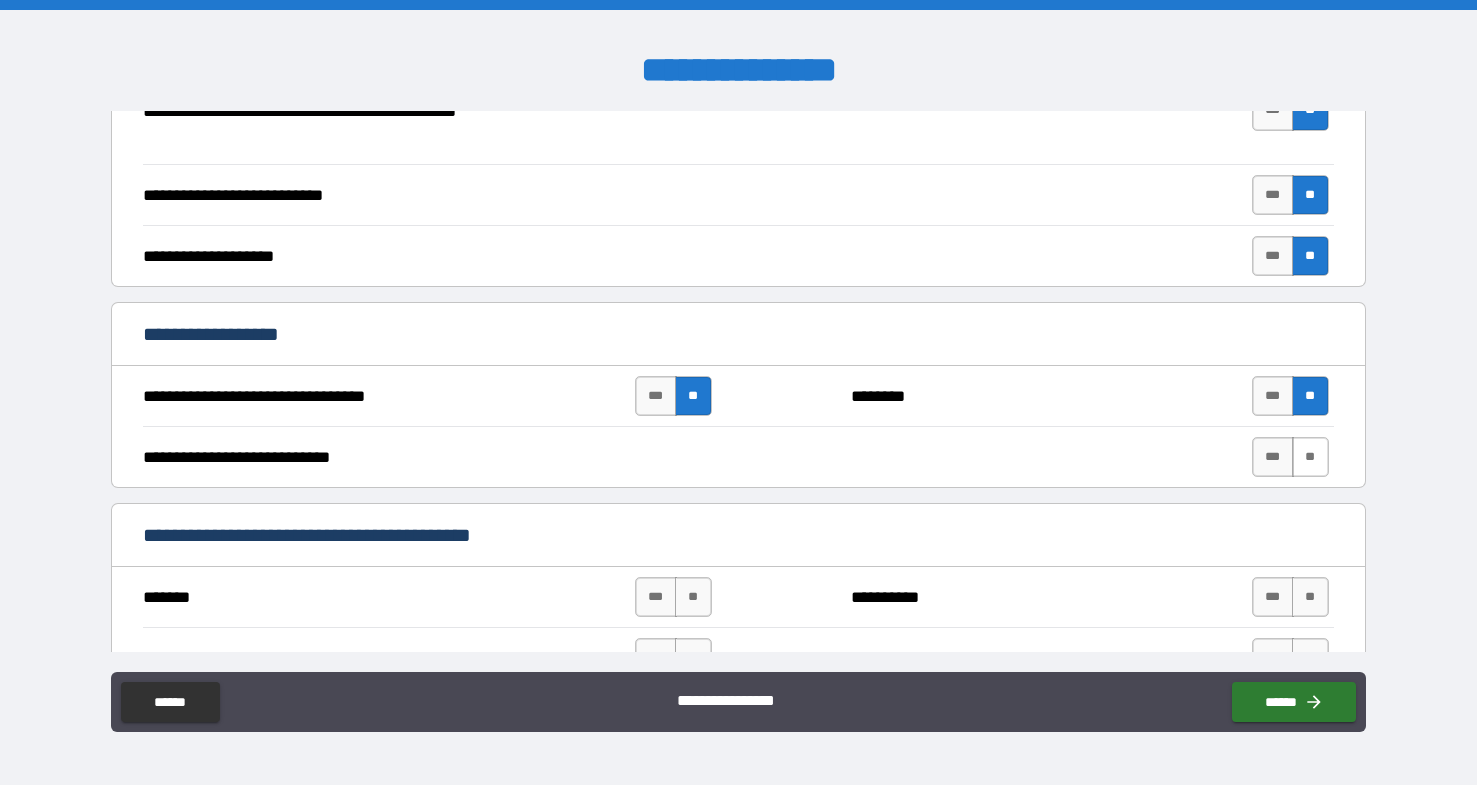 click on "**" at bounding box center (1310, 457) 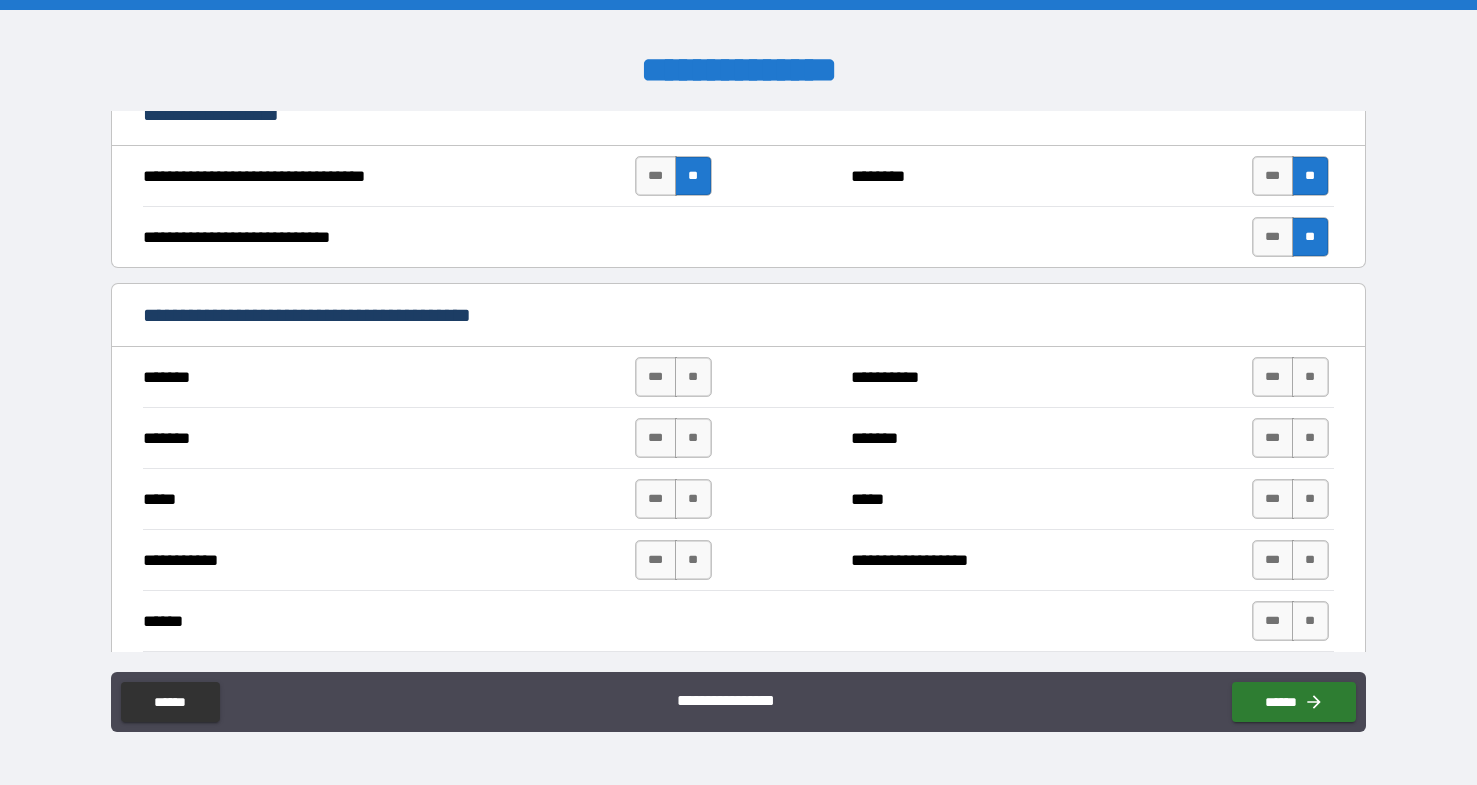 scroll, scrollTop: 842, scrollLeft: 0, axis: vertical 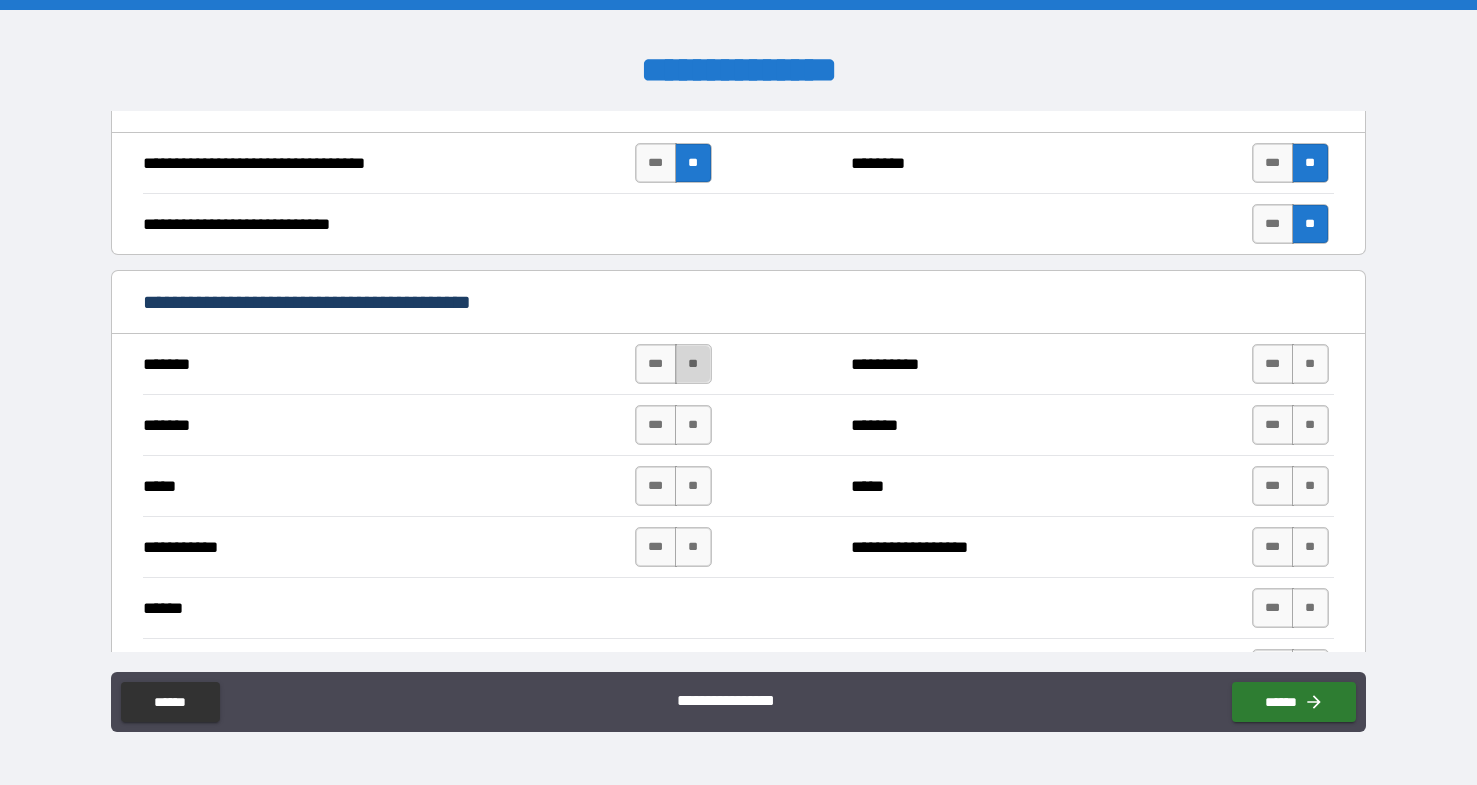 click on "**" at bounding box center (693, 364) 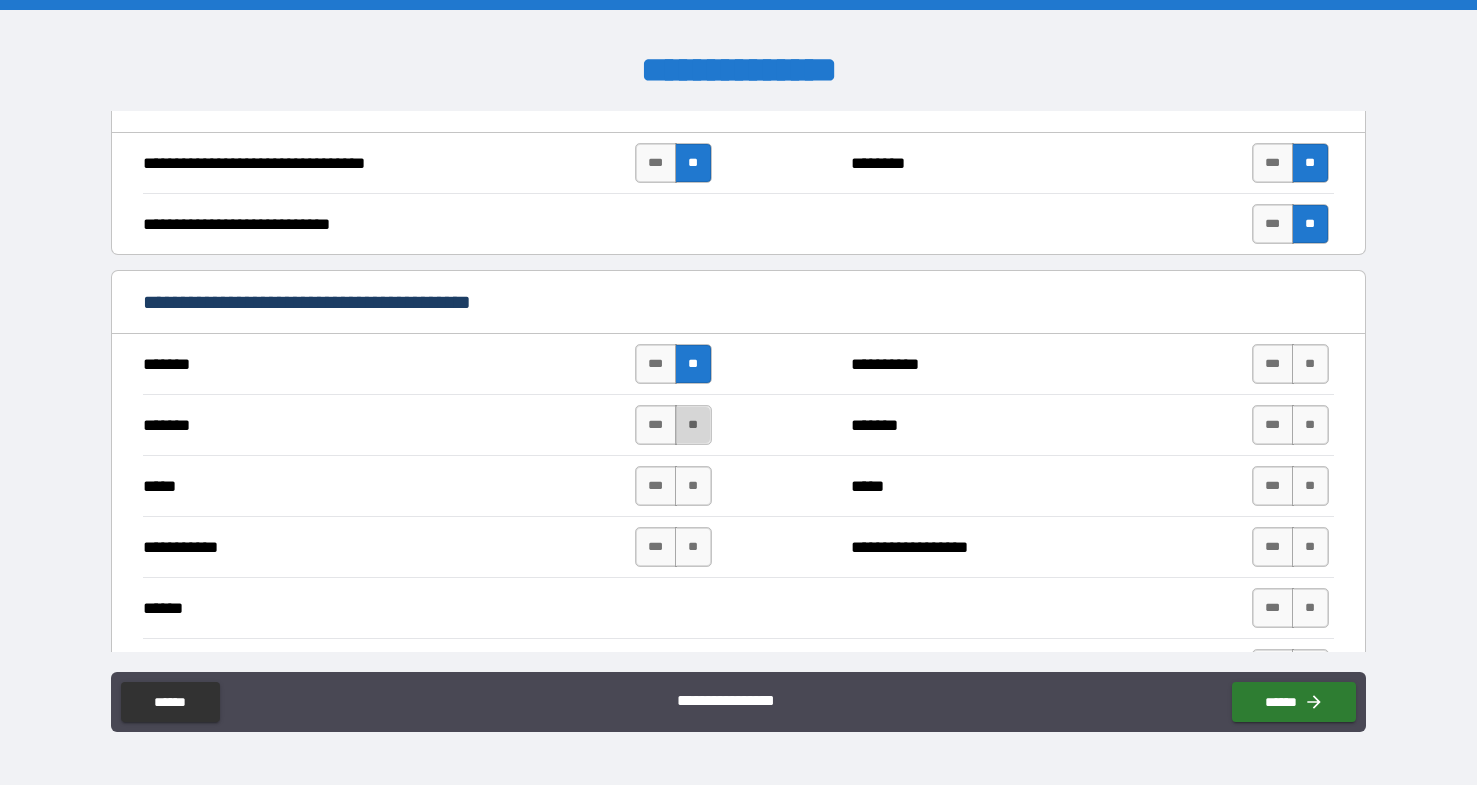 click on "**" at bounding box center (693, 425) 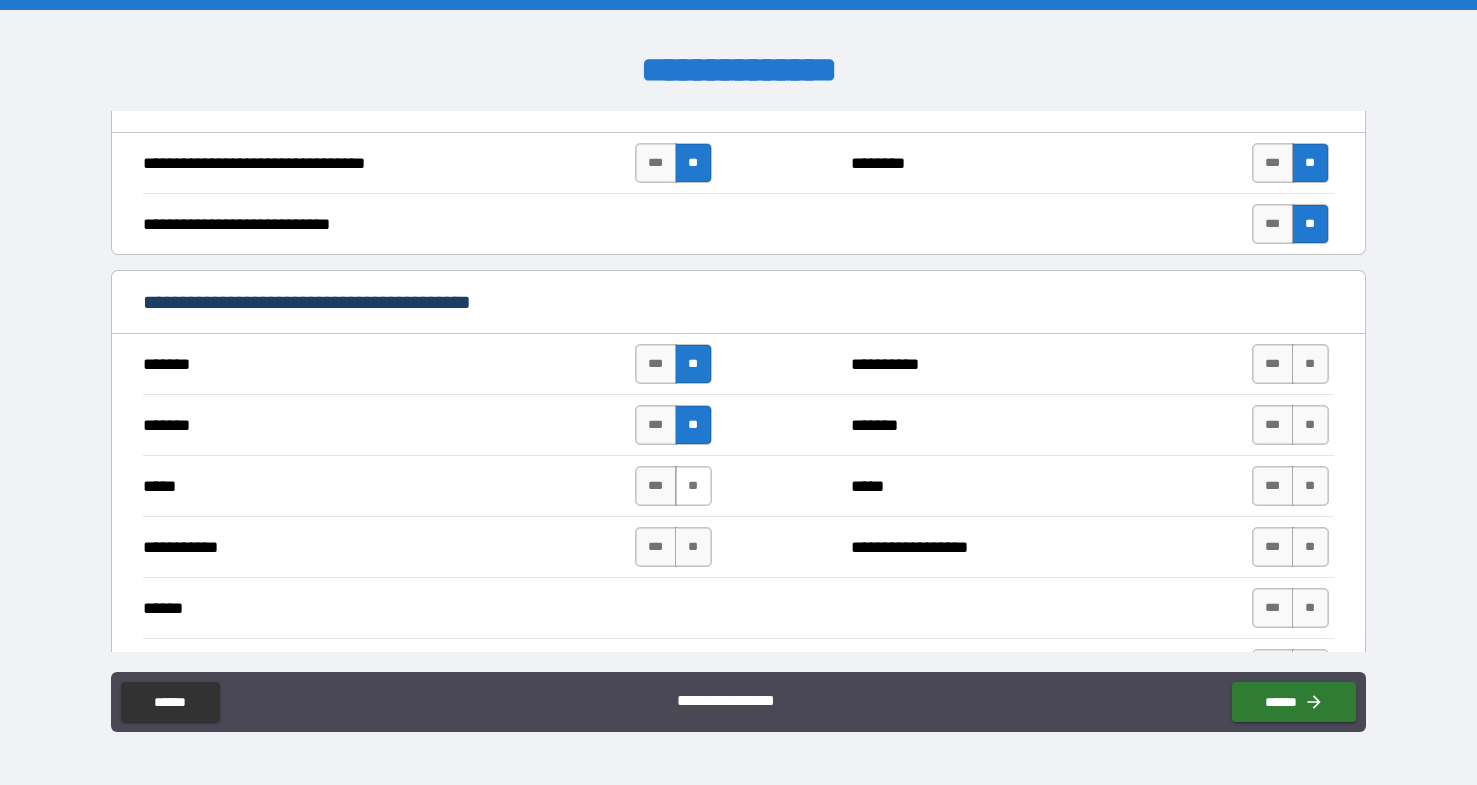 click on "**" at bounding box center (693, 486) 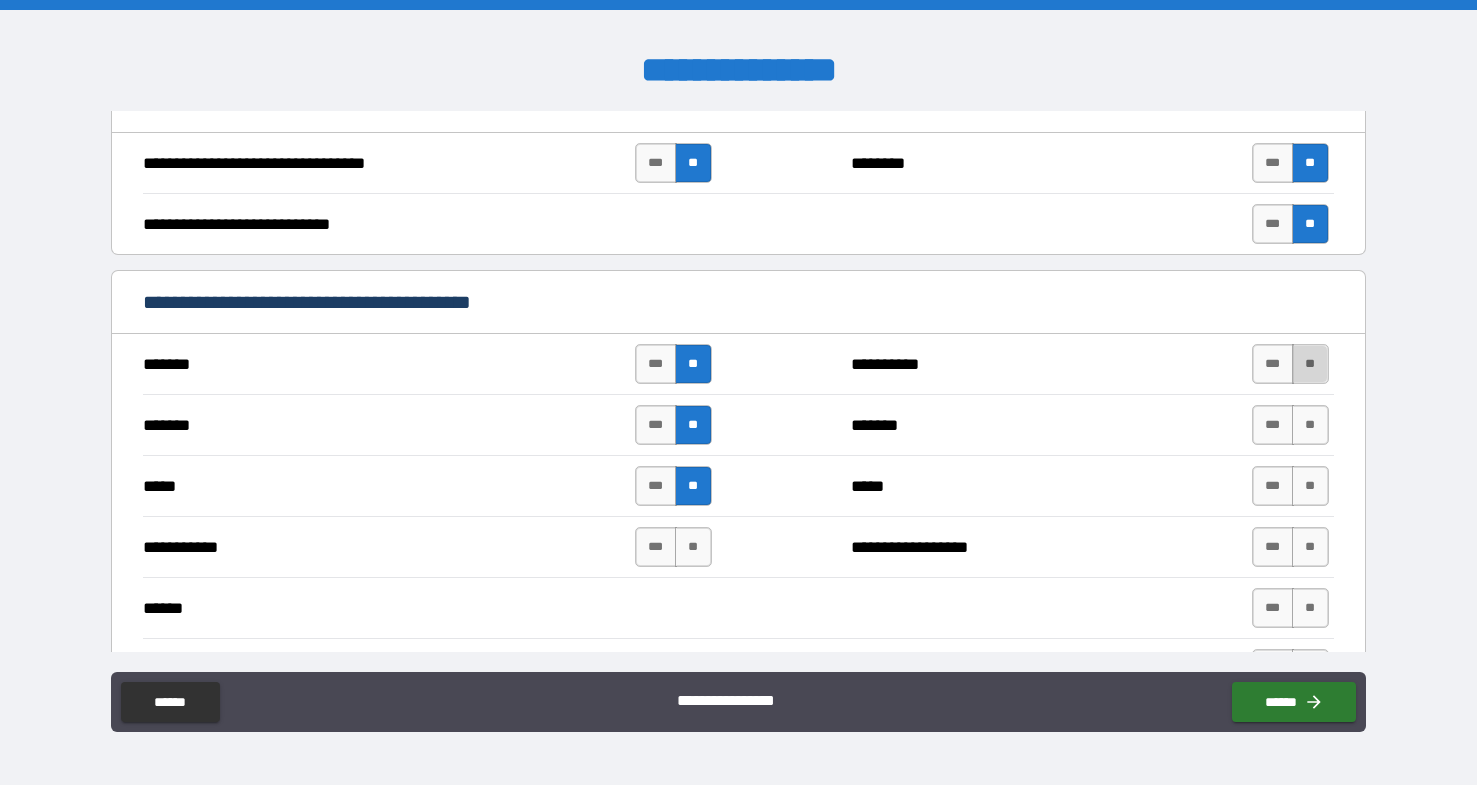 click on "**" at bounding box center (1310, 364) 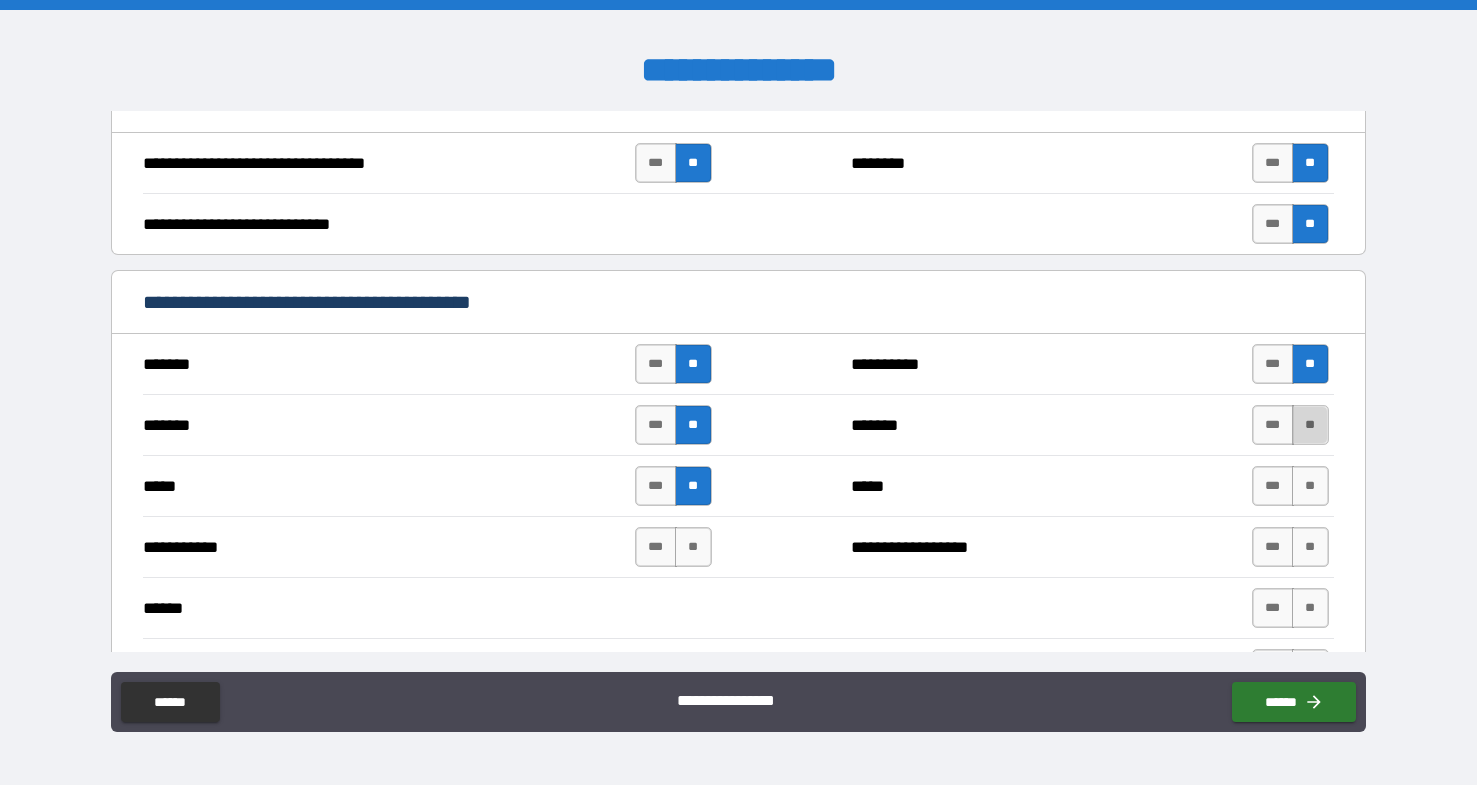 click on "**" at bounding box center [1310, 425] 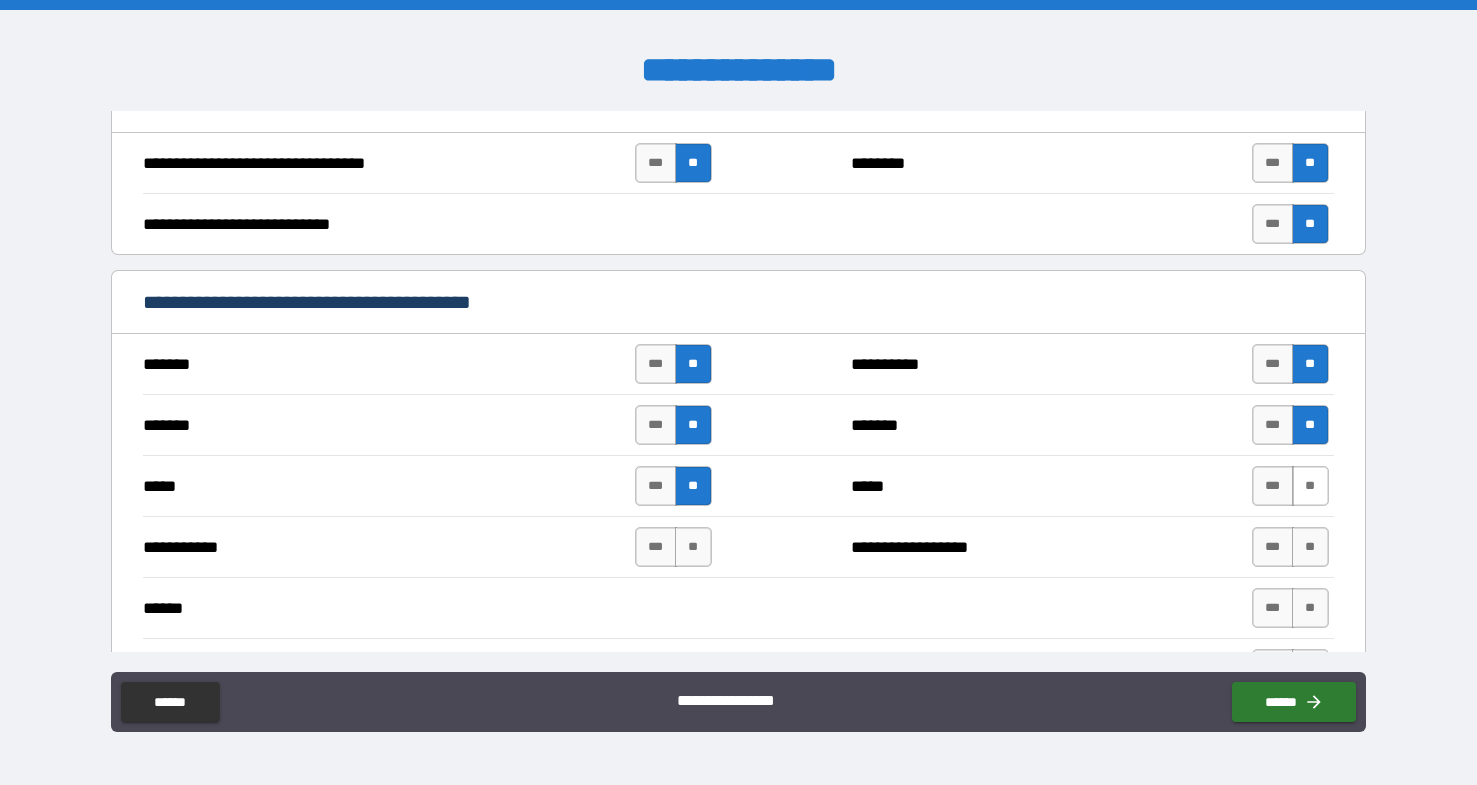 click on "**" at bounding box center [1310, 486] 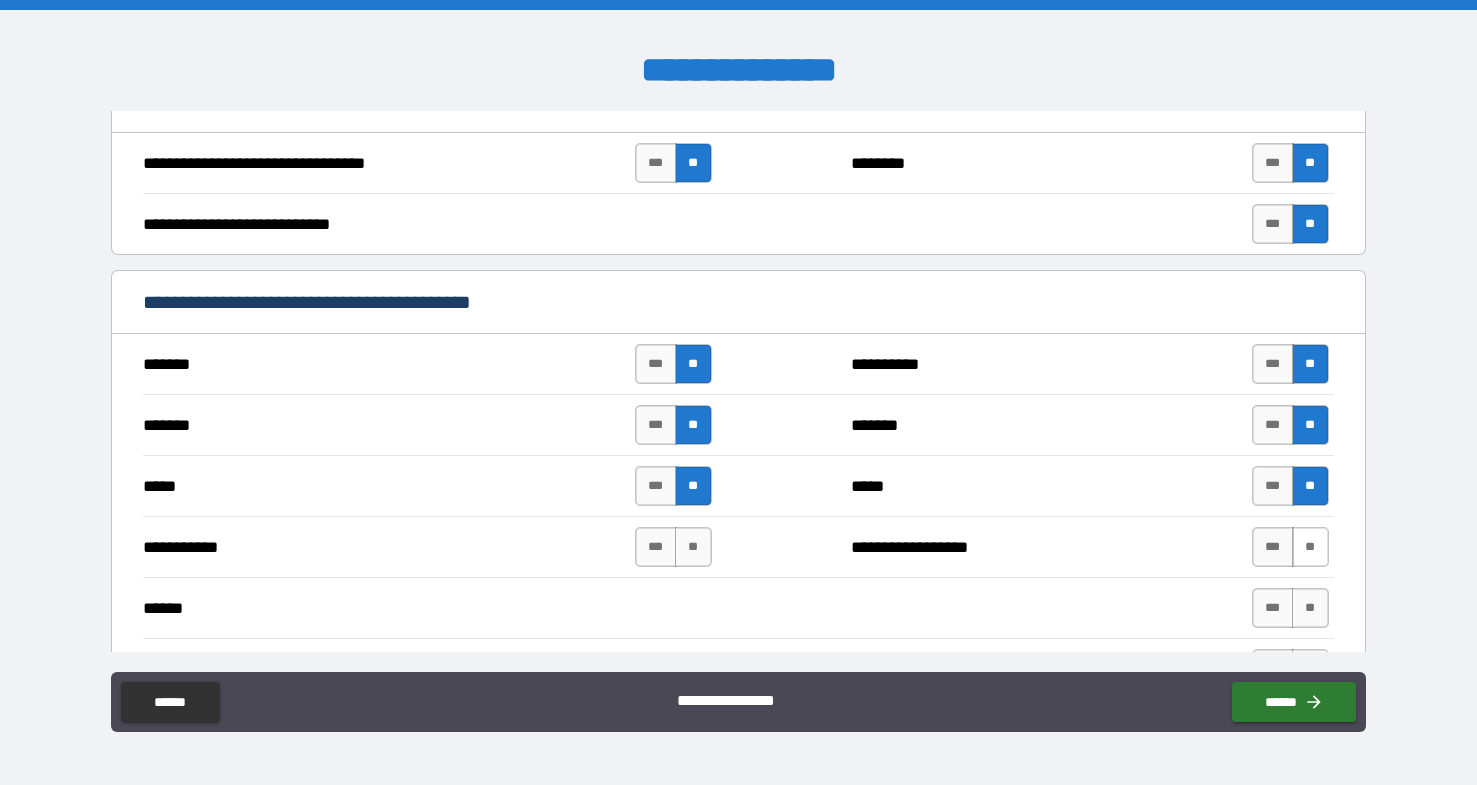 click on "**" at bounding box center (1310, 547) 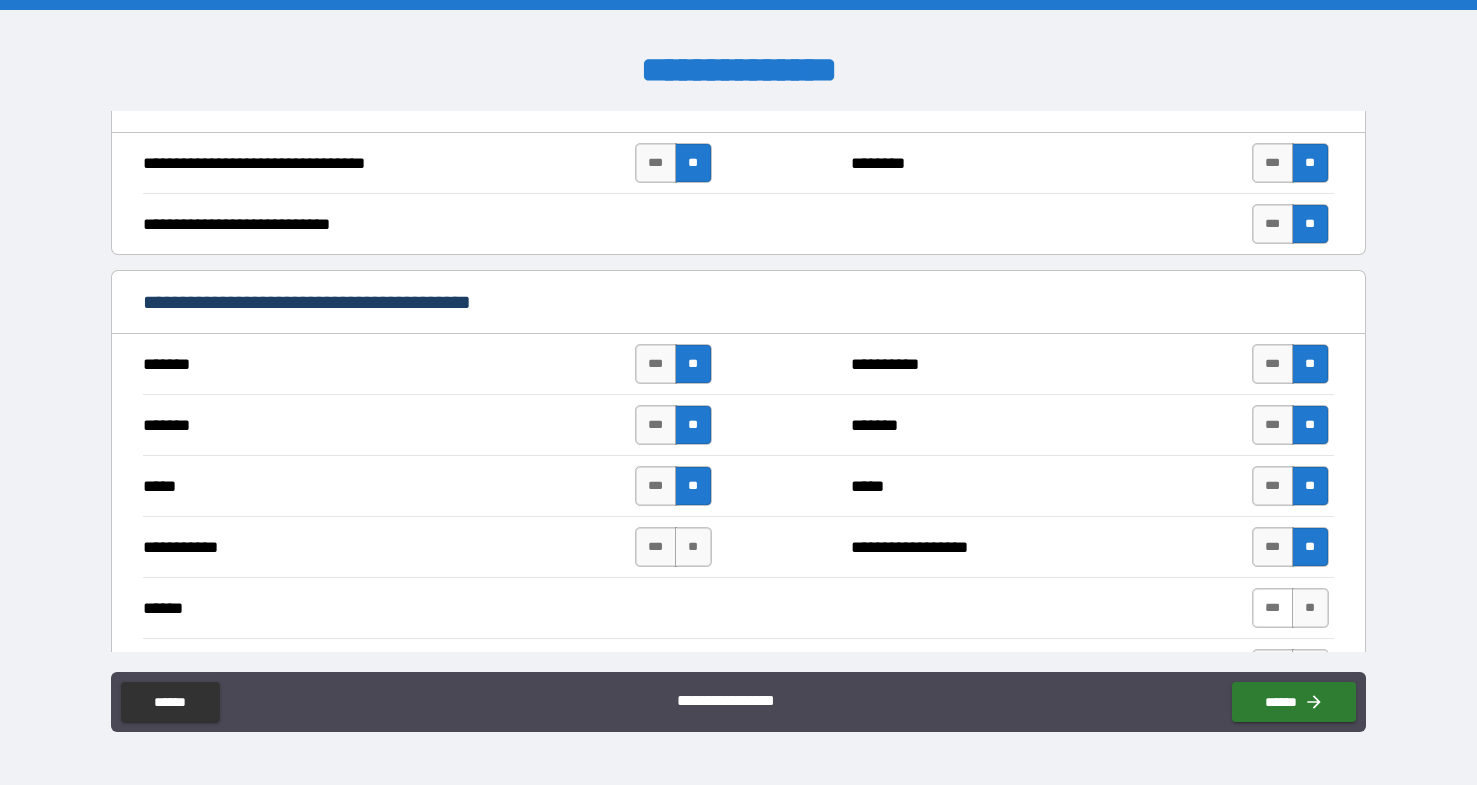 click on "***" at bounding box center (1273, 608) 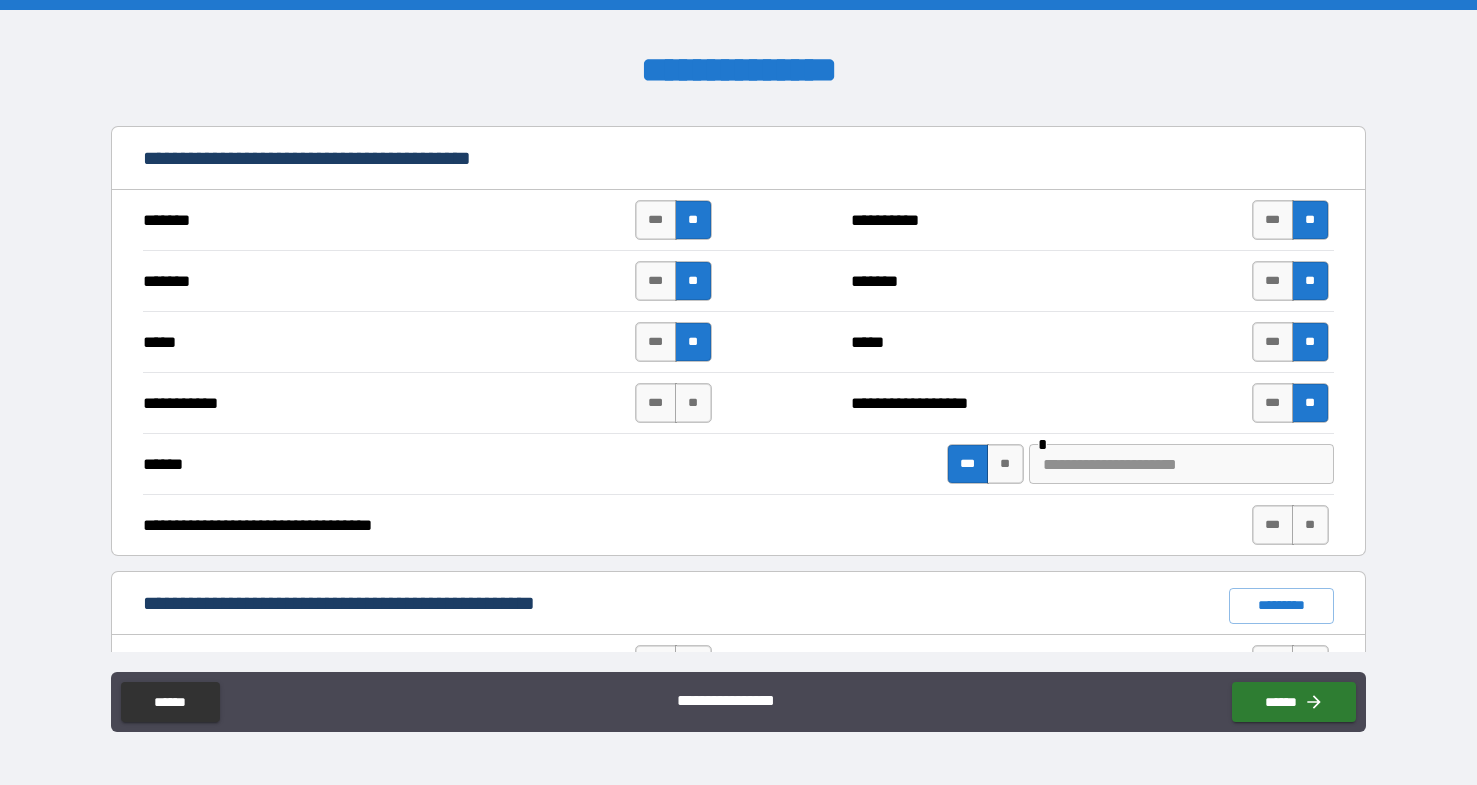 scroll, scrollTop: 1017, scrollLeft: 0, axis: vertical 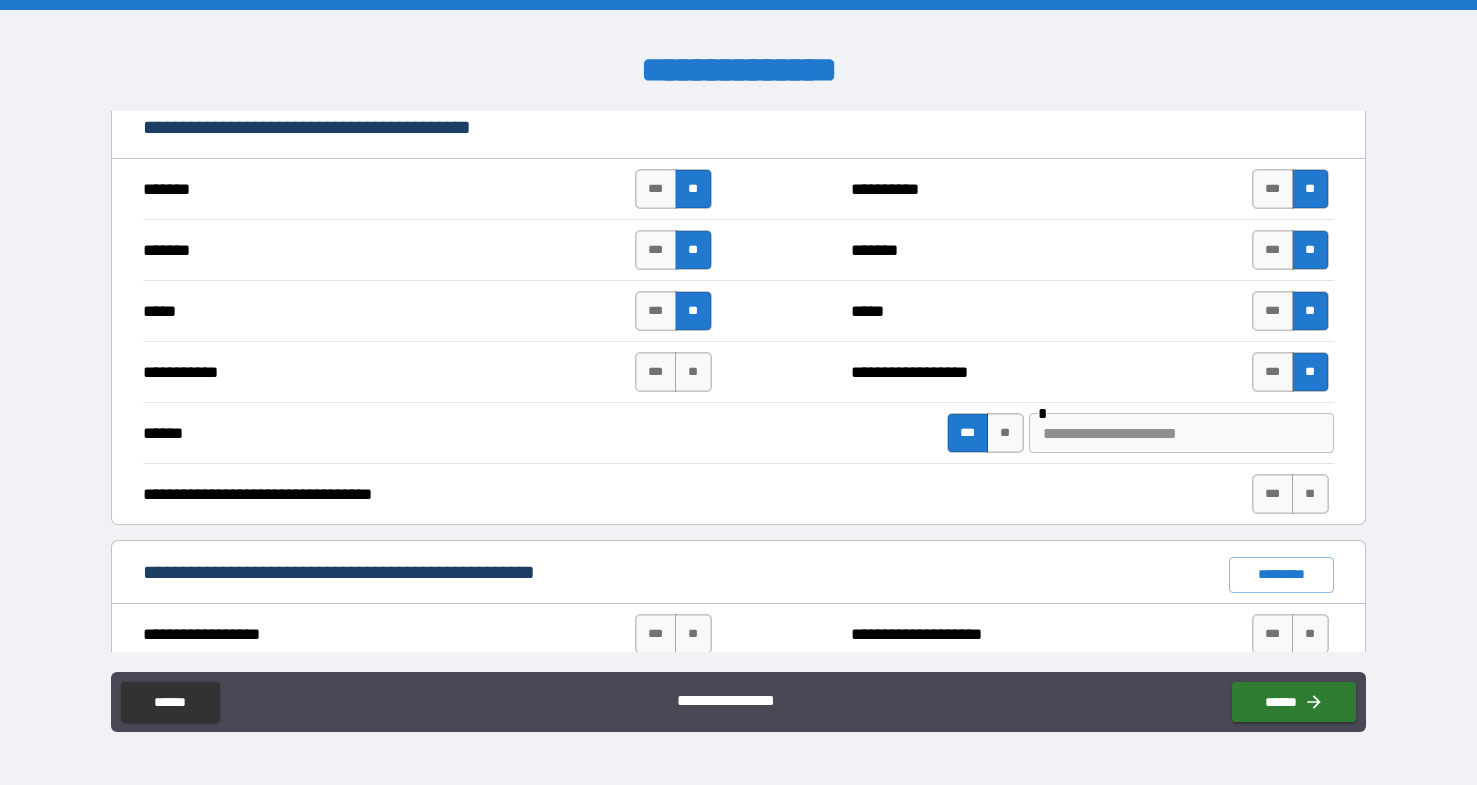 click at bounding box center [1181, 433] 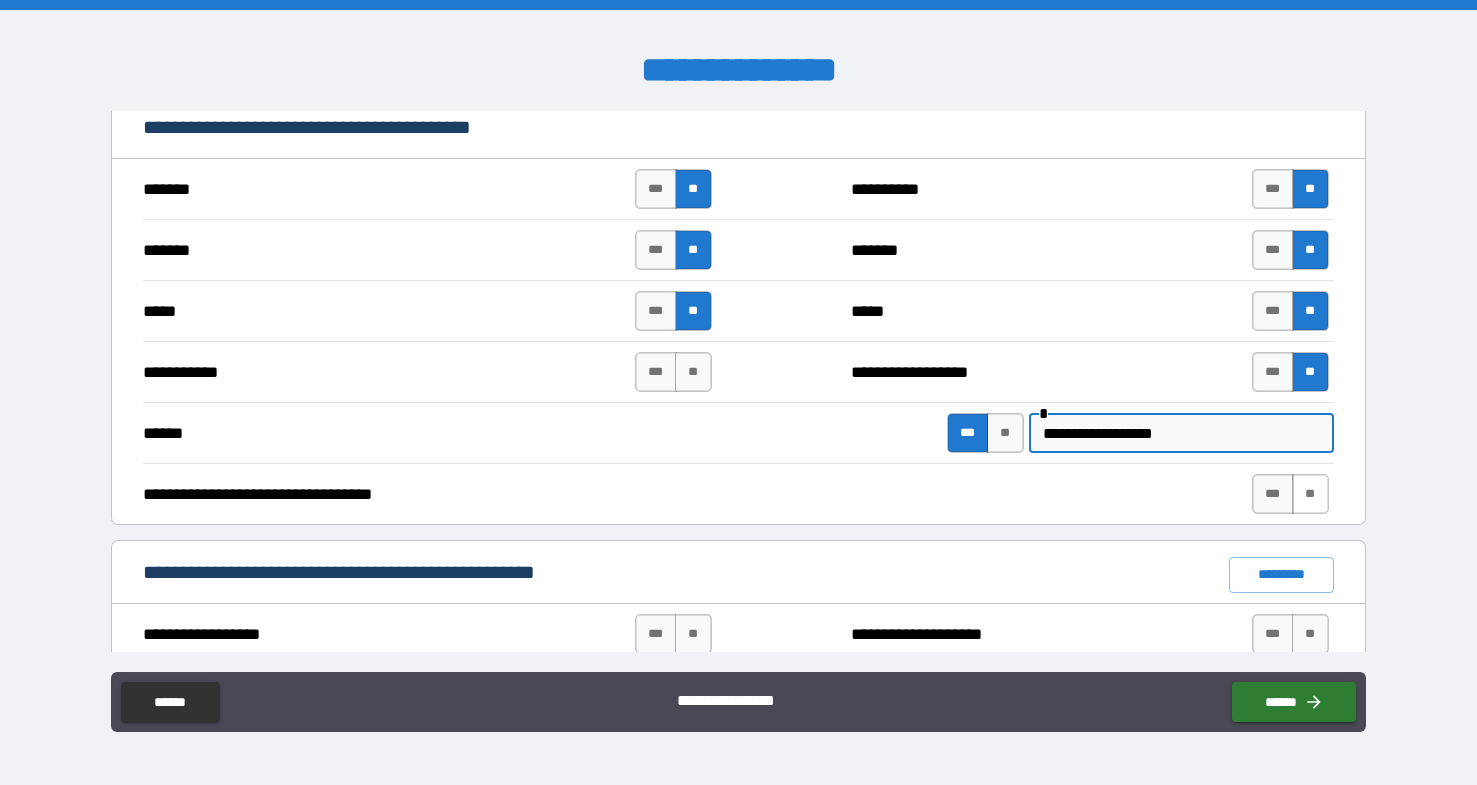click on "**" at bounding box center (1310, 494) 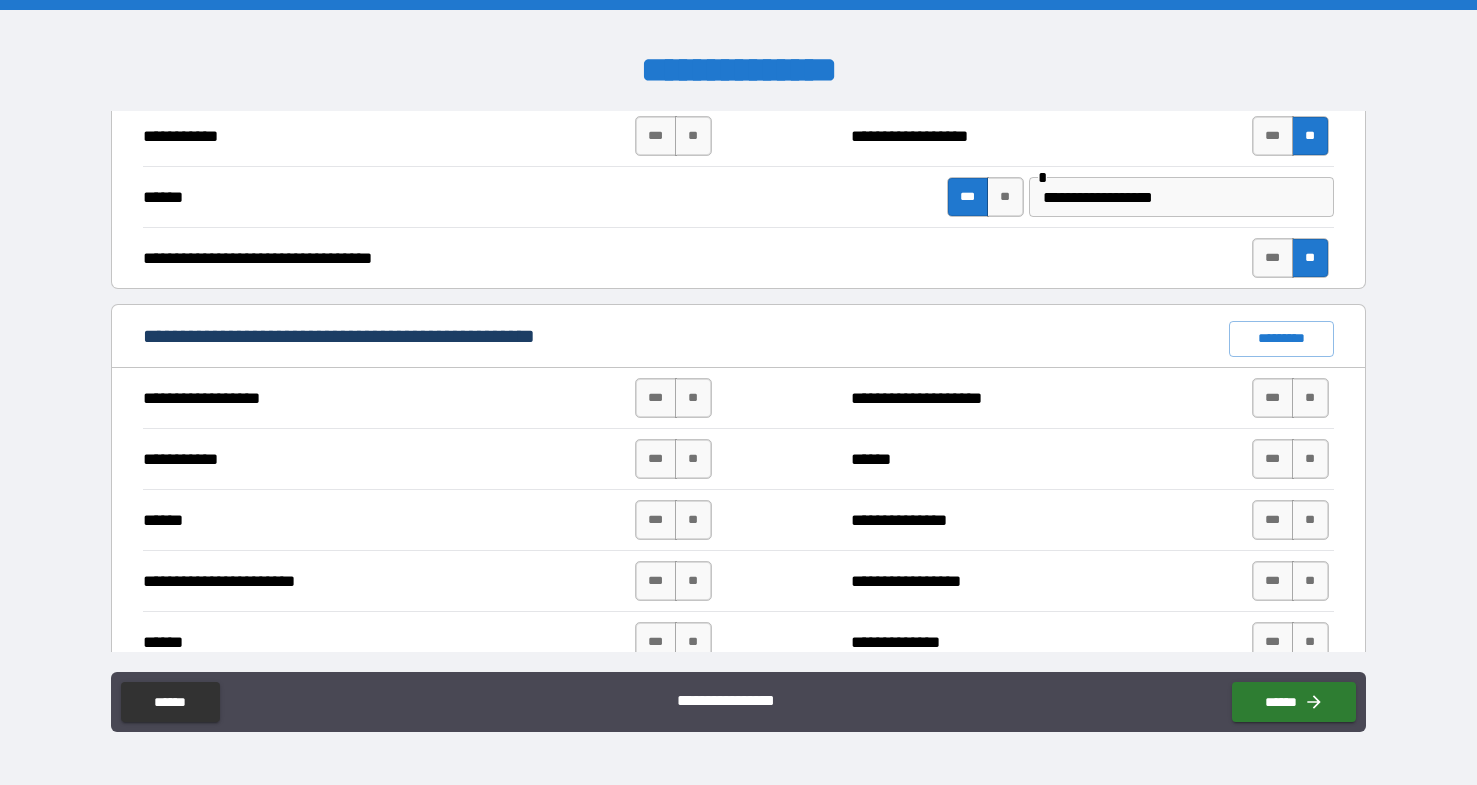 scroll, scrollTop: 1299, scrollLeft: 0, axis: vertical 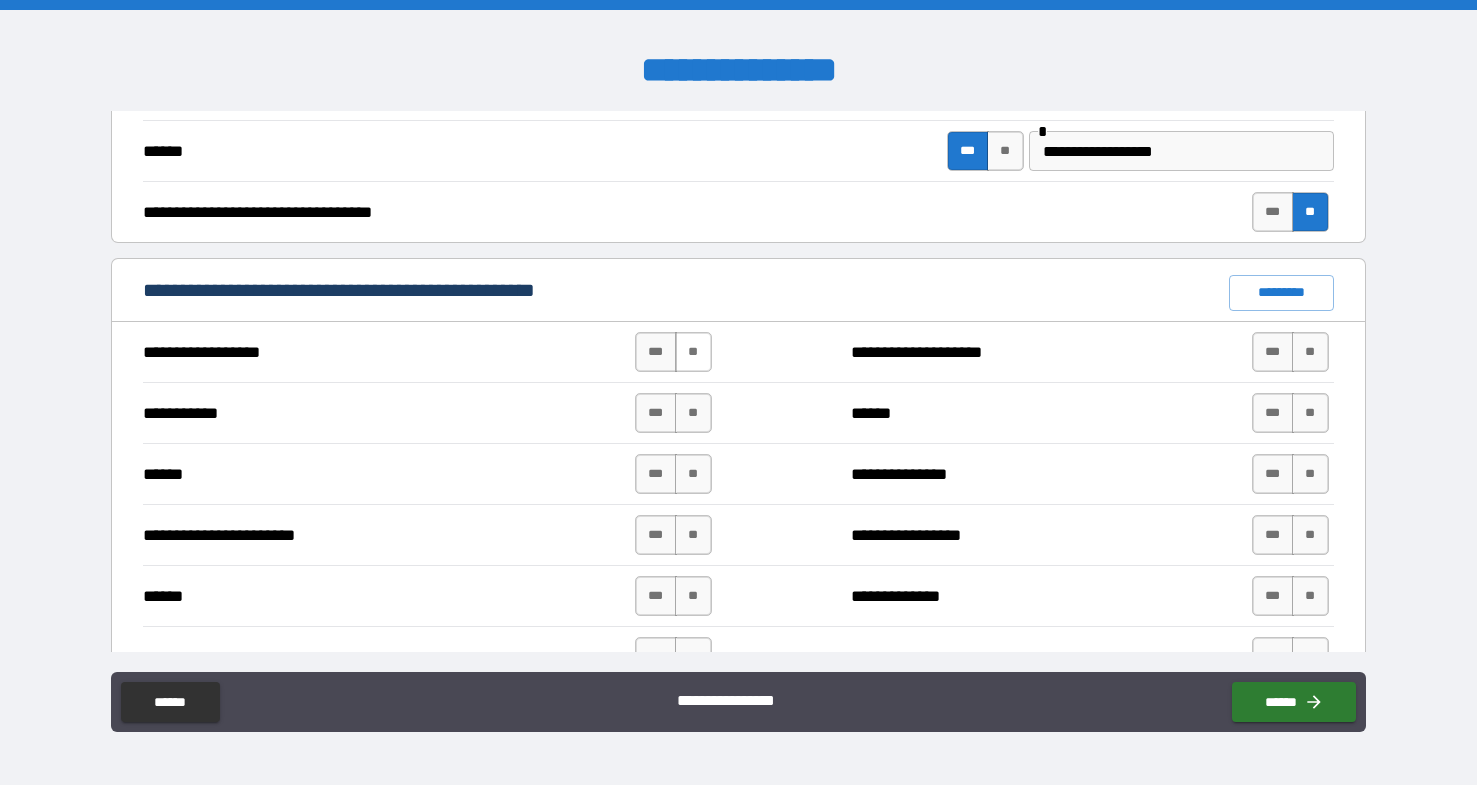 click on "**" at bounding box center [693, 352] 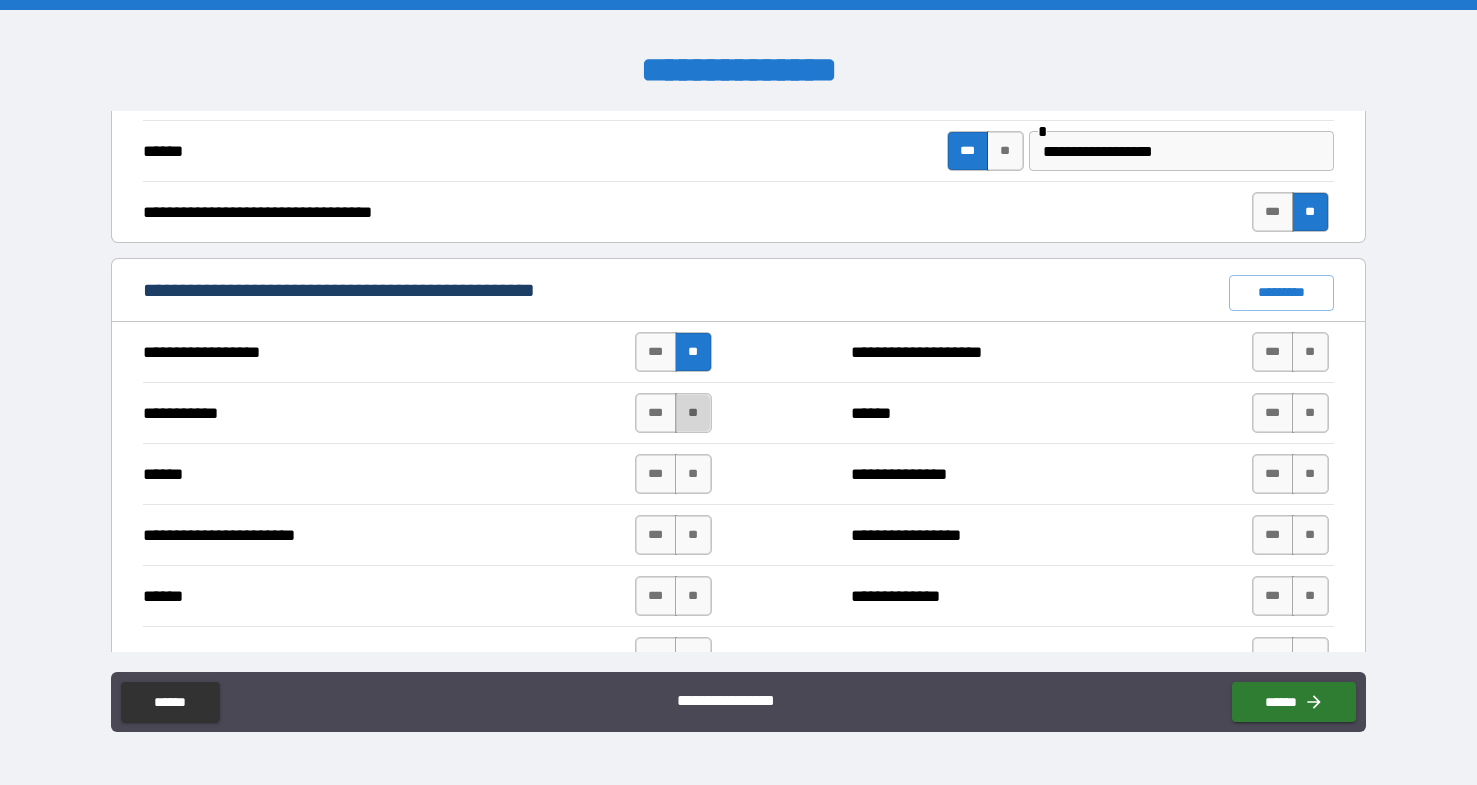 click on "**" at bounding box center [693, 413] 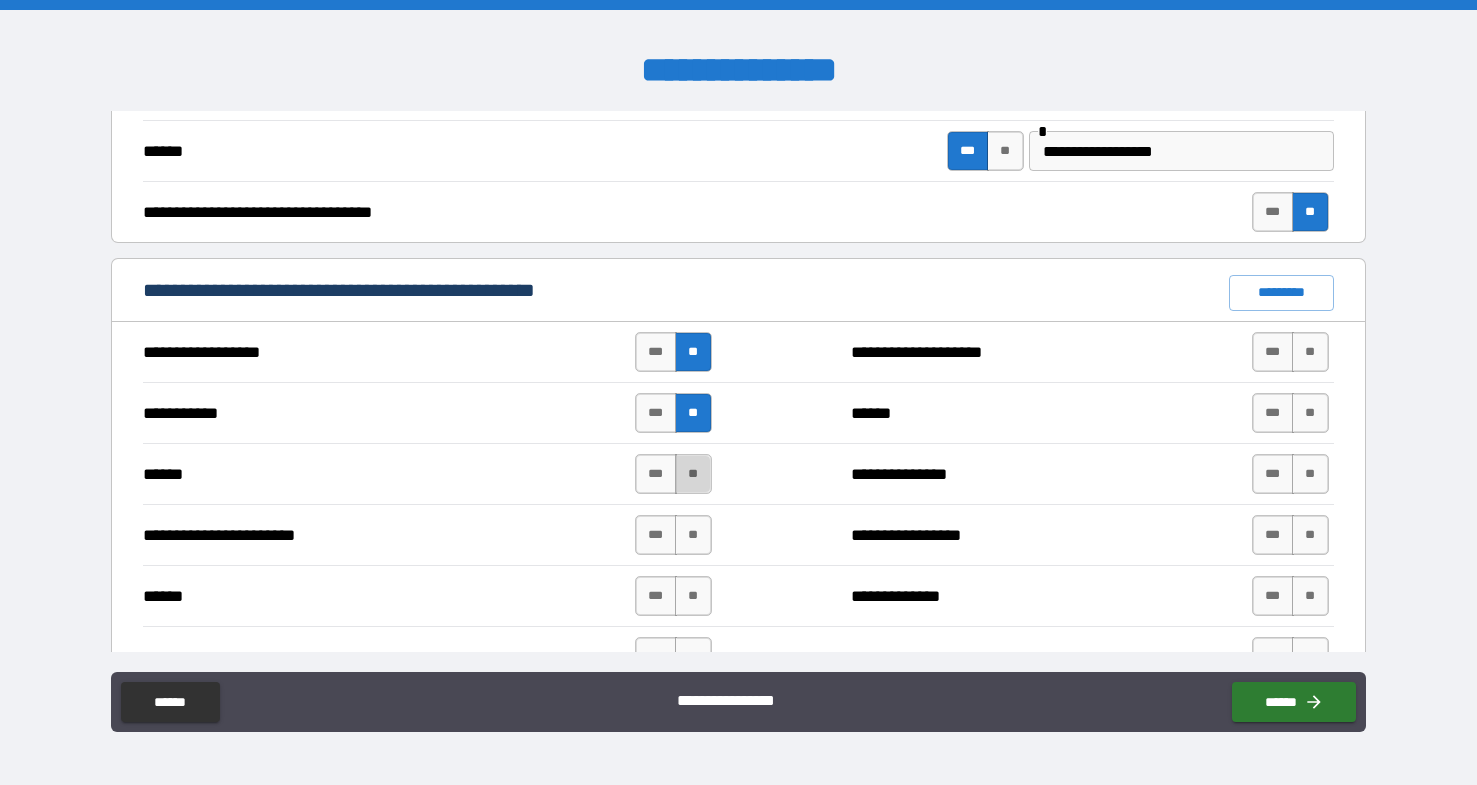 click on "**" at bounding box center (693, 474) 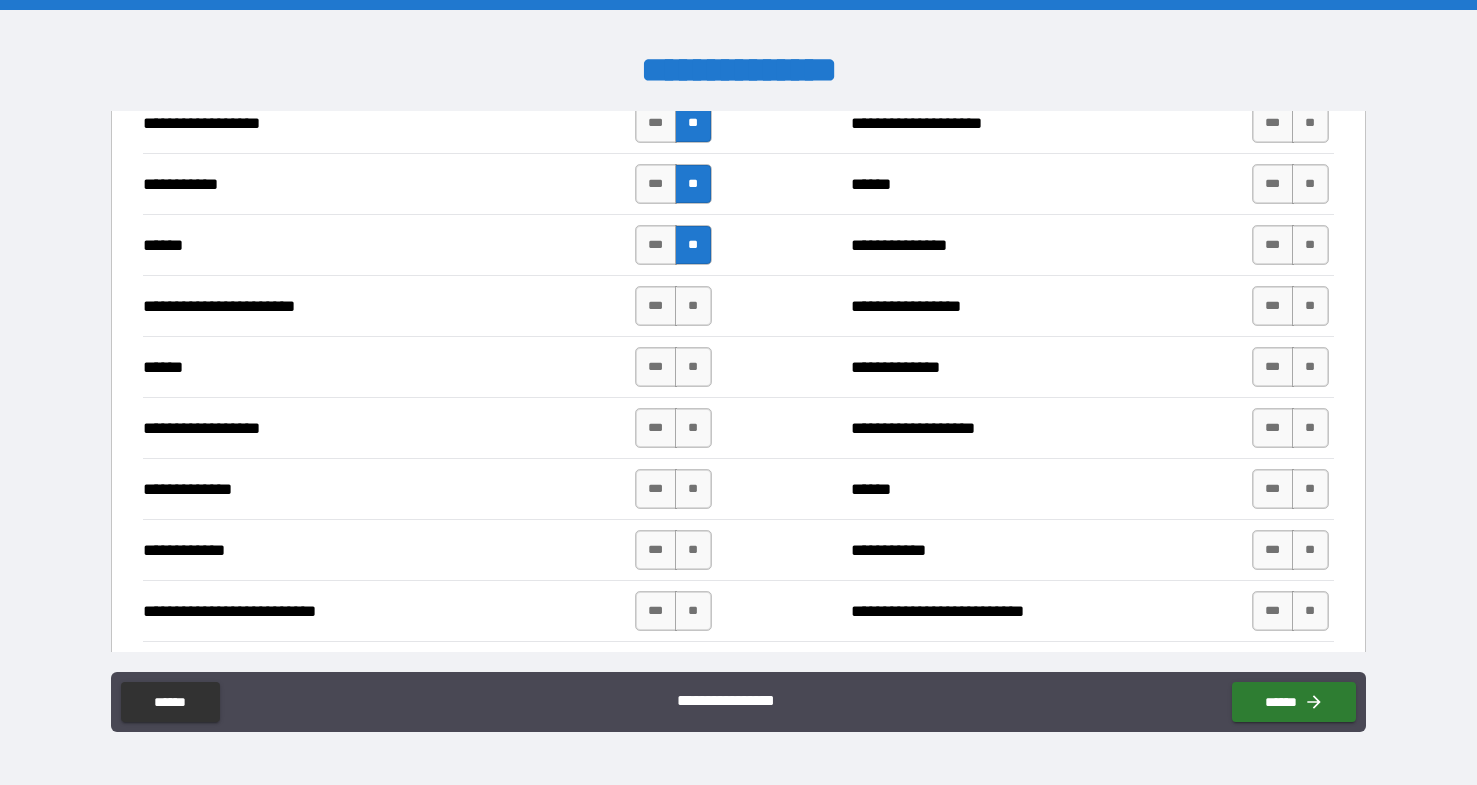 scroll, scrollTop: 1530, scrollLeft: 0, axis: vertical 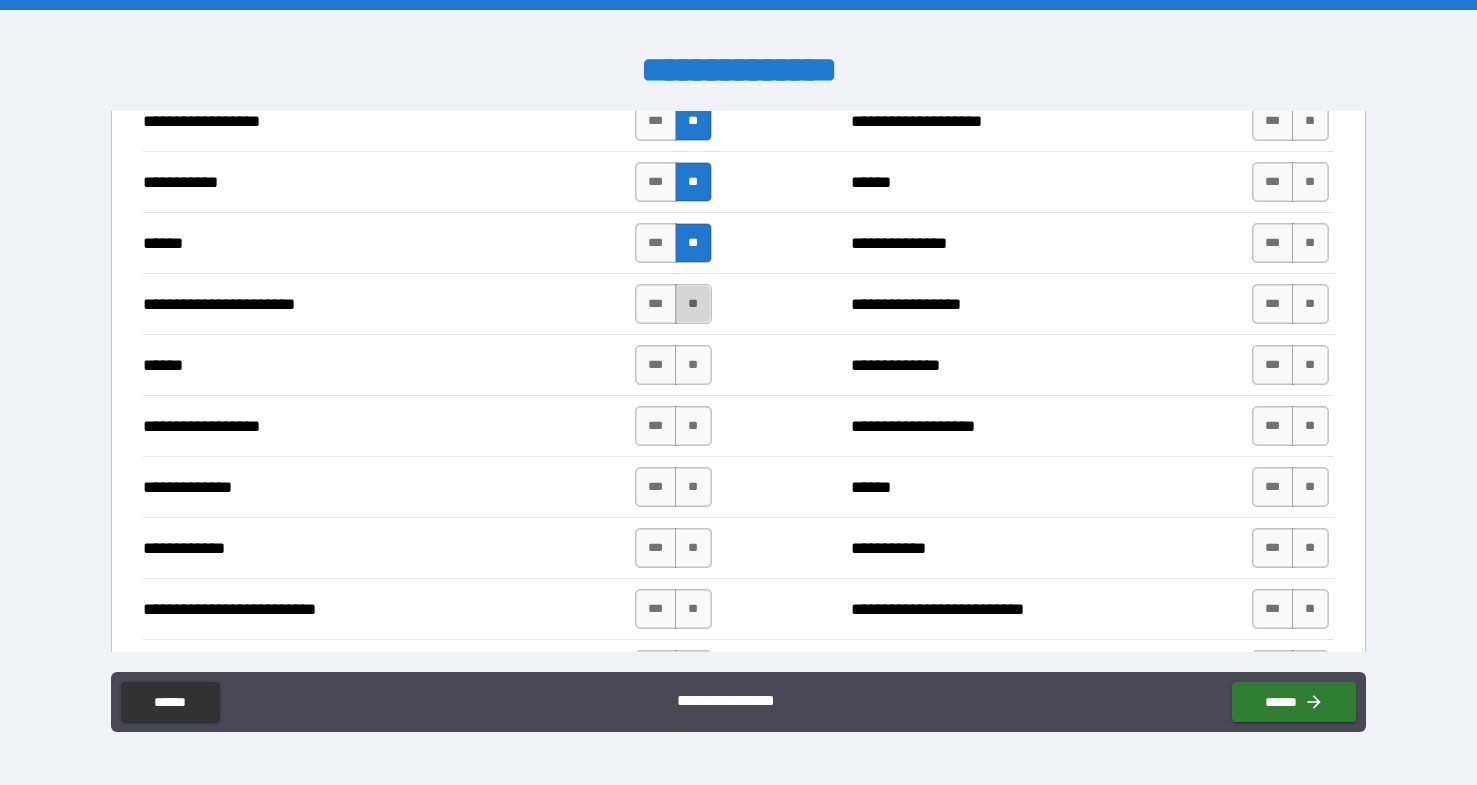 click on "**" at bounding box center (693, 304) 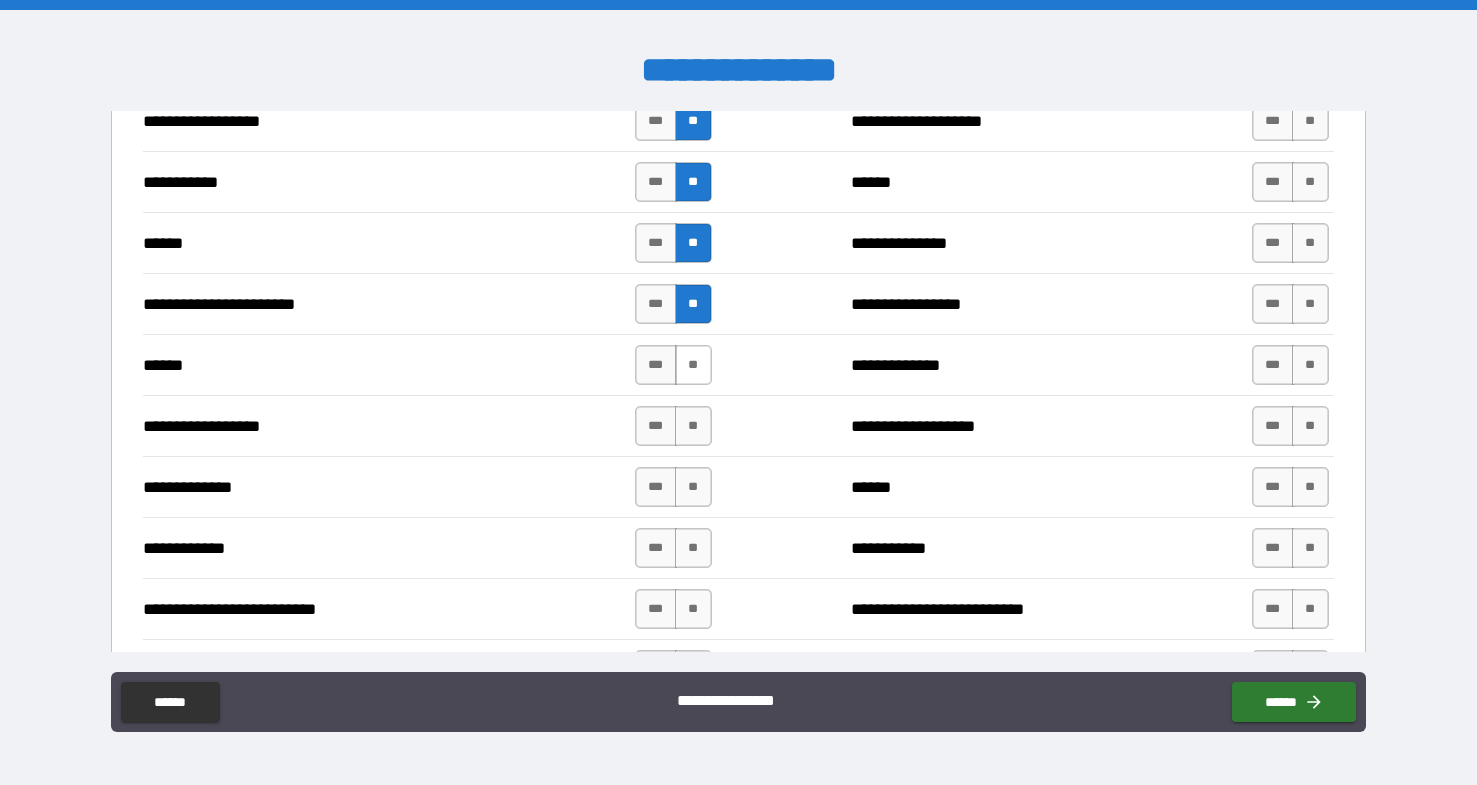 click on "**" at bounding box center [693, 365] 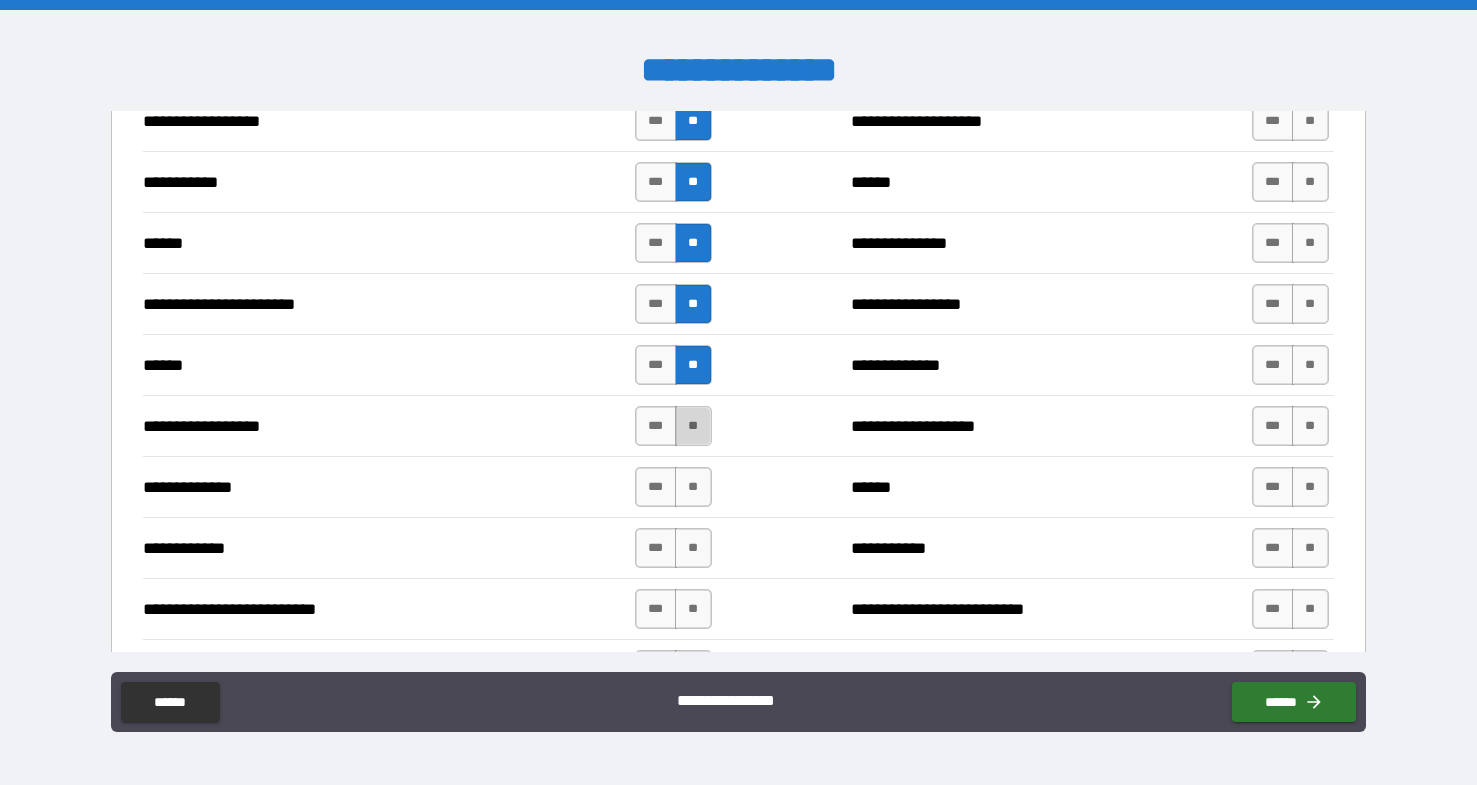 click on "**" at bounding box center [693, 426] 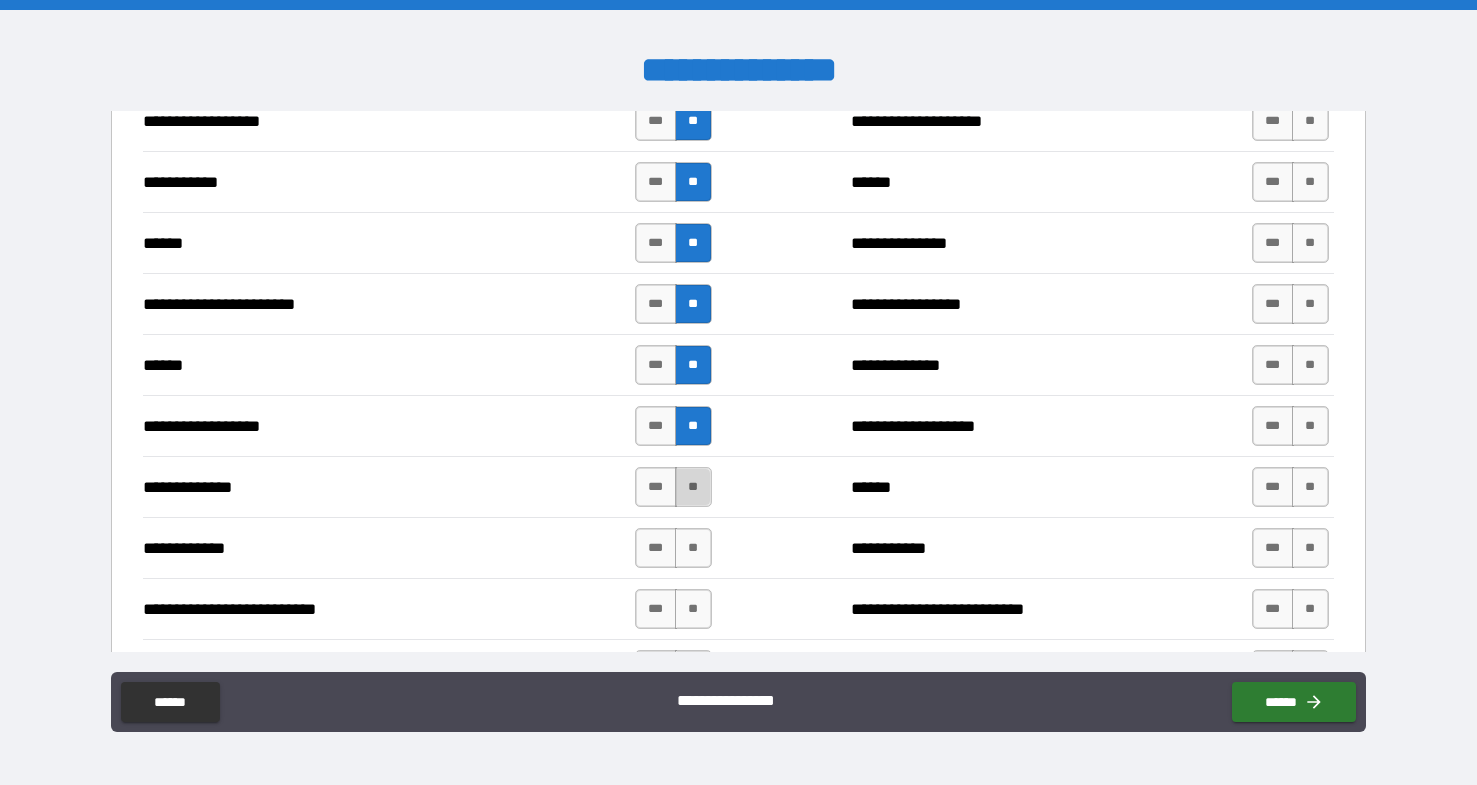 click on "**" at bounding box center [693, 487] 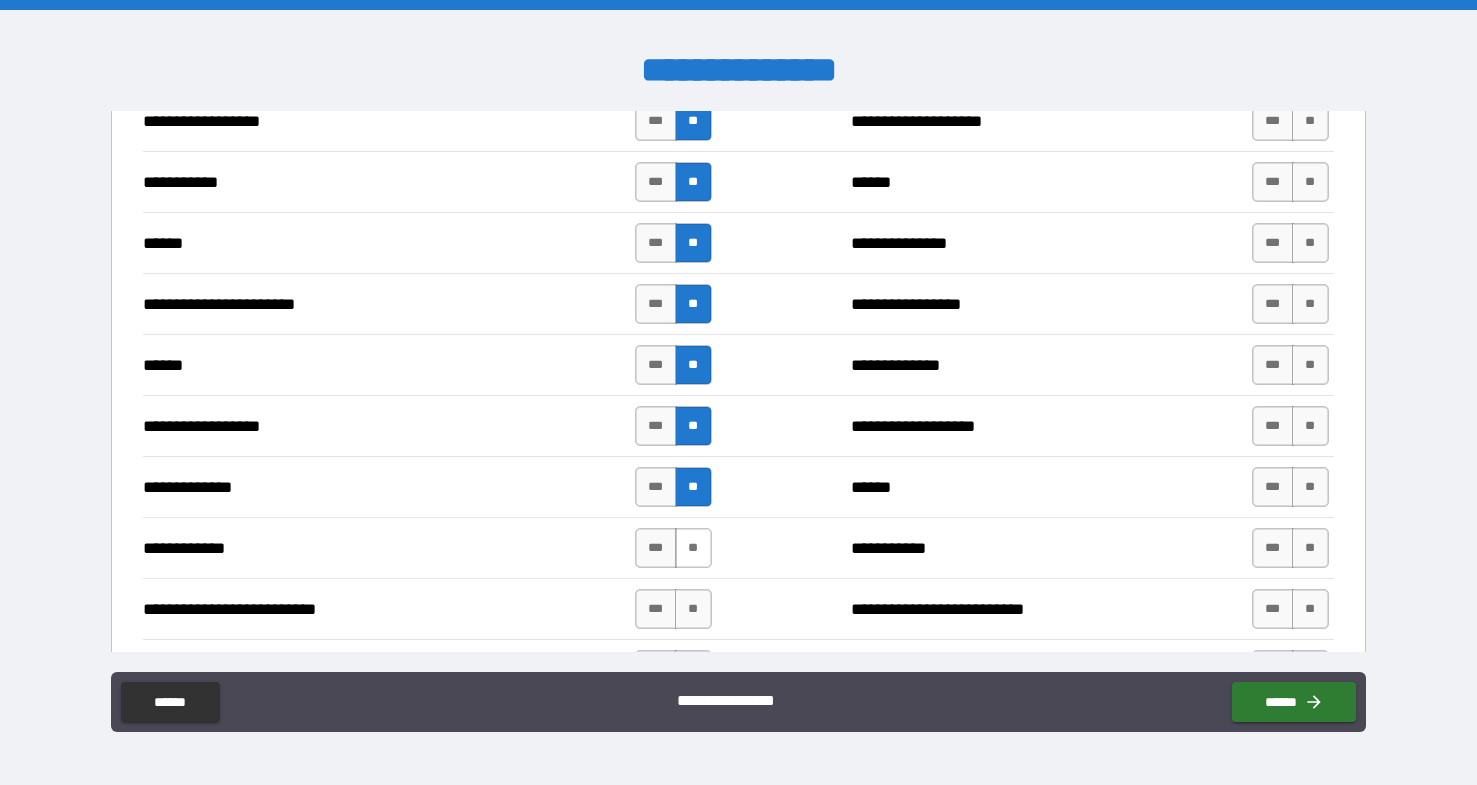 click on "**" at bounding box center [693, 548] 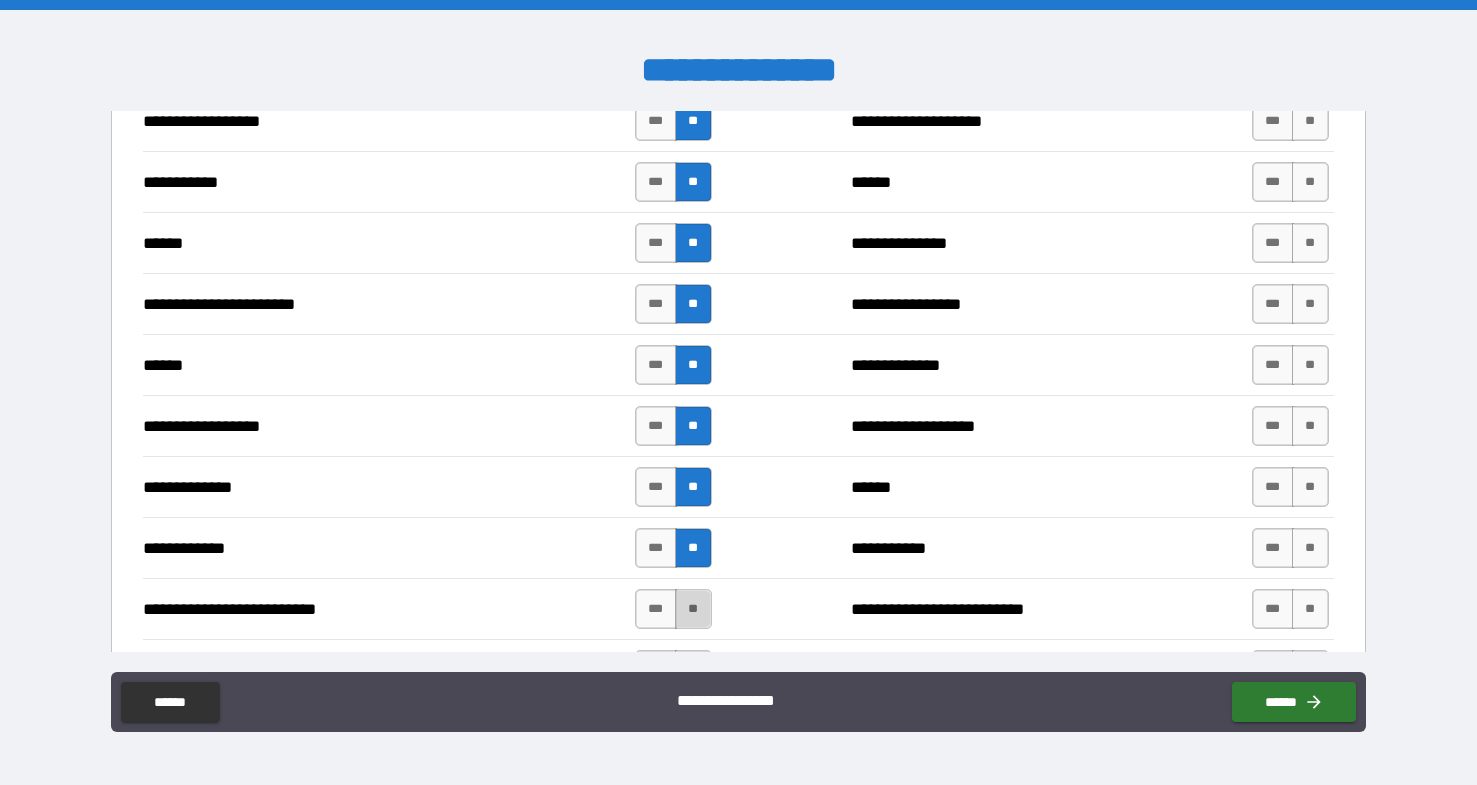 click on "**" at bounding box center (693, 609) 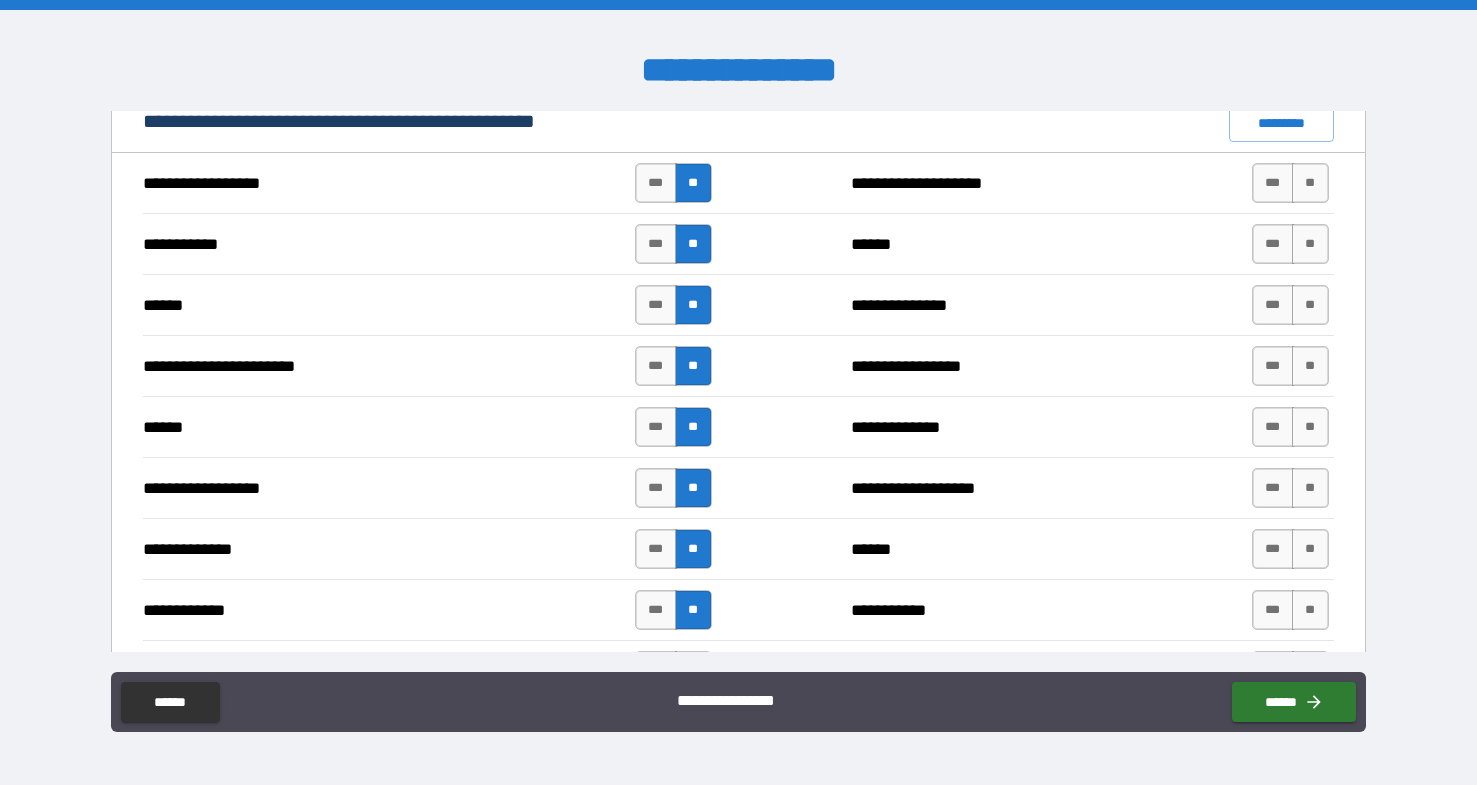 scroll, scrollTop: 1452, scrollLeft: 0, axis: vertical 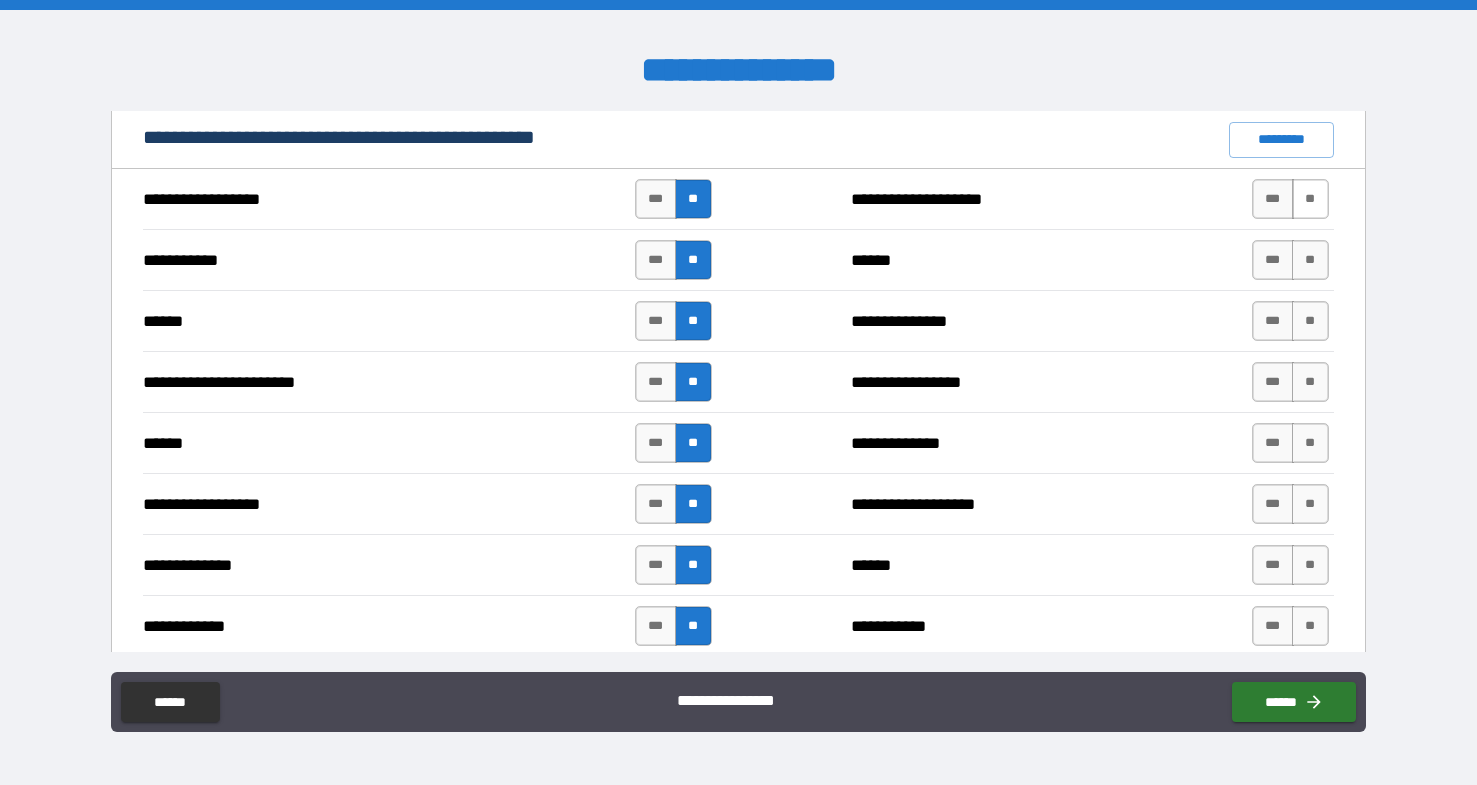 click on "**" at bounding box center (1310, 199) 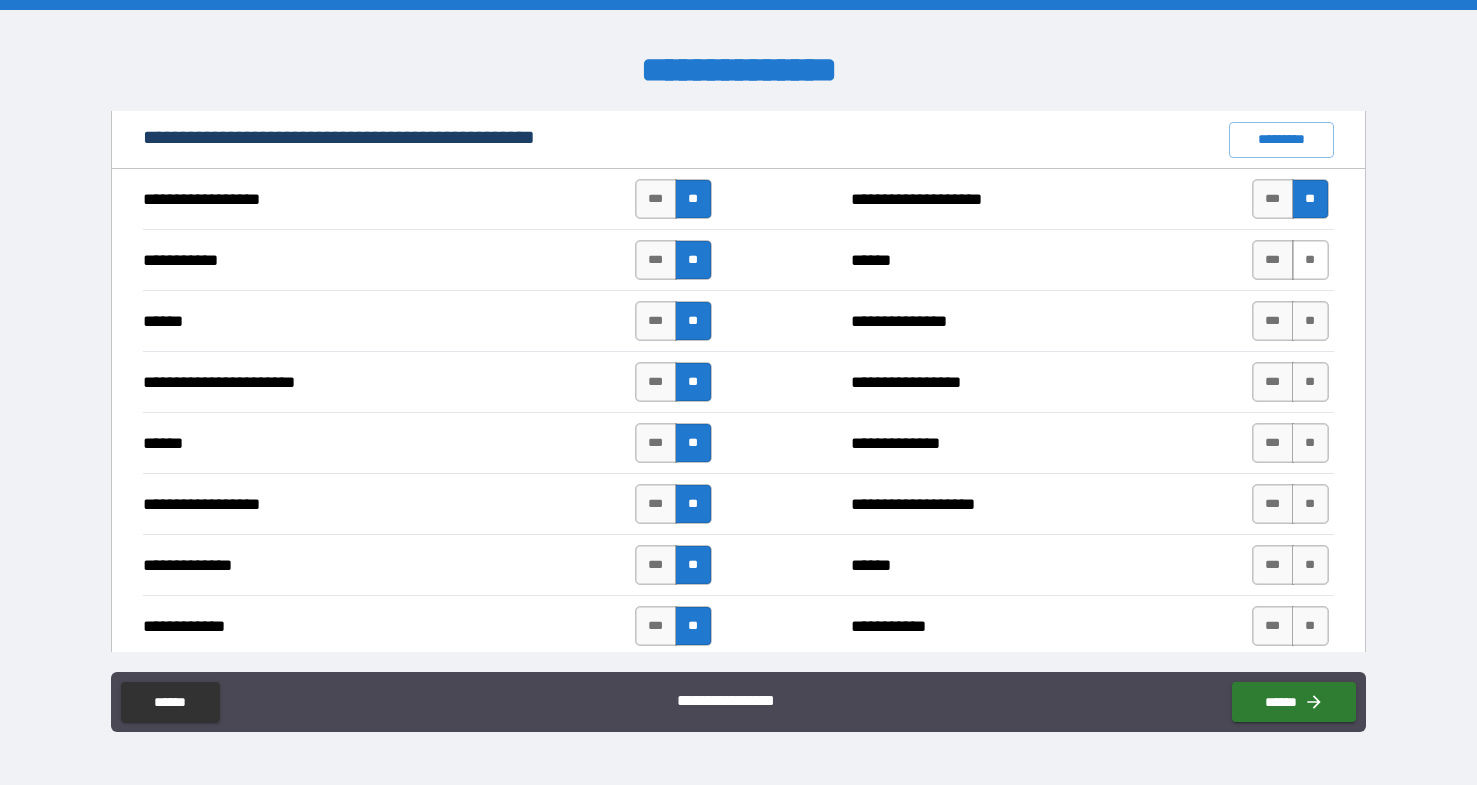 click on "**" at bounding box center [1310, 260] 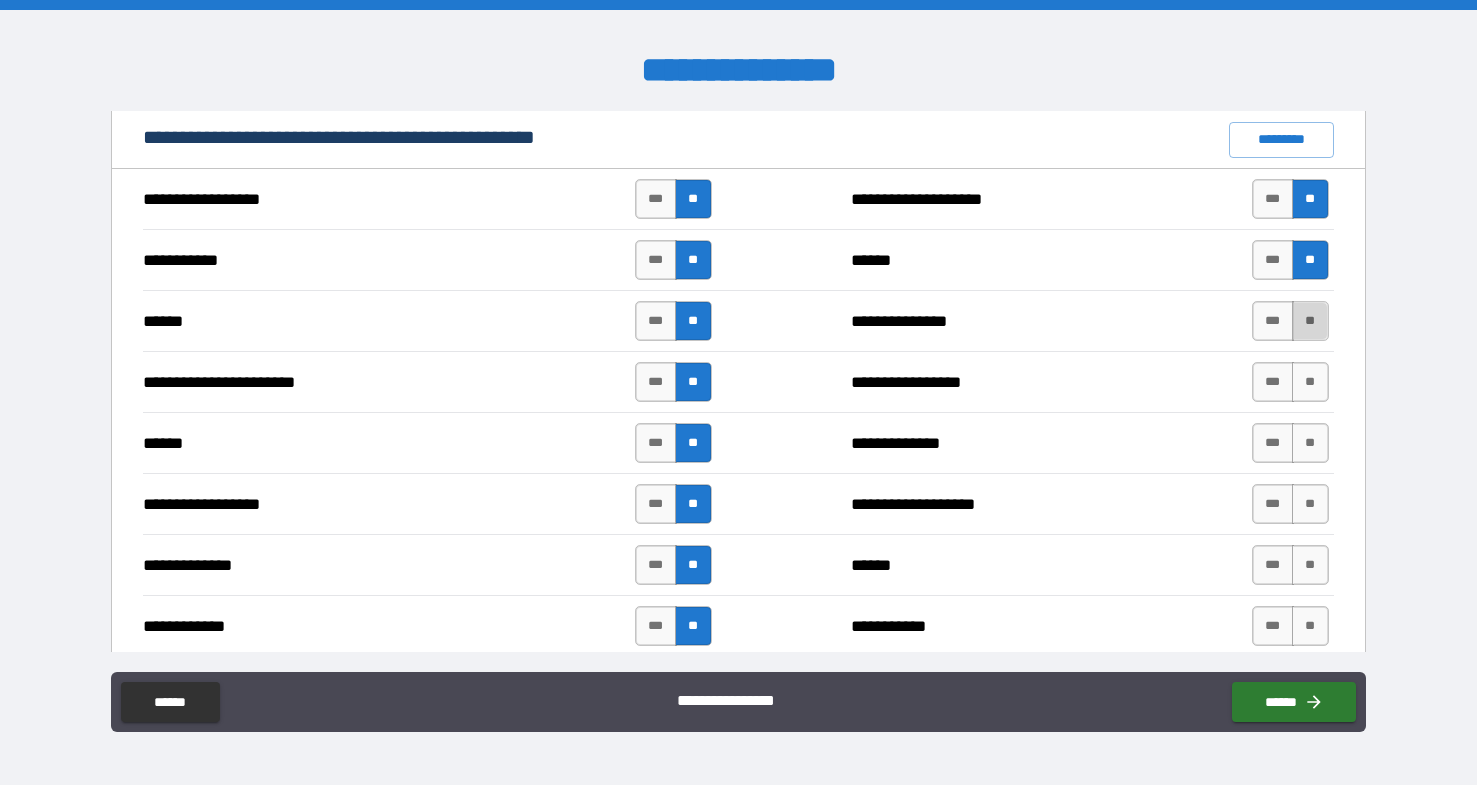 click on "**" at bounding box center (1310, 321) 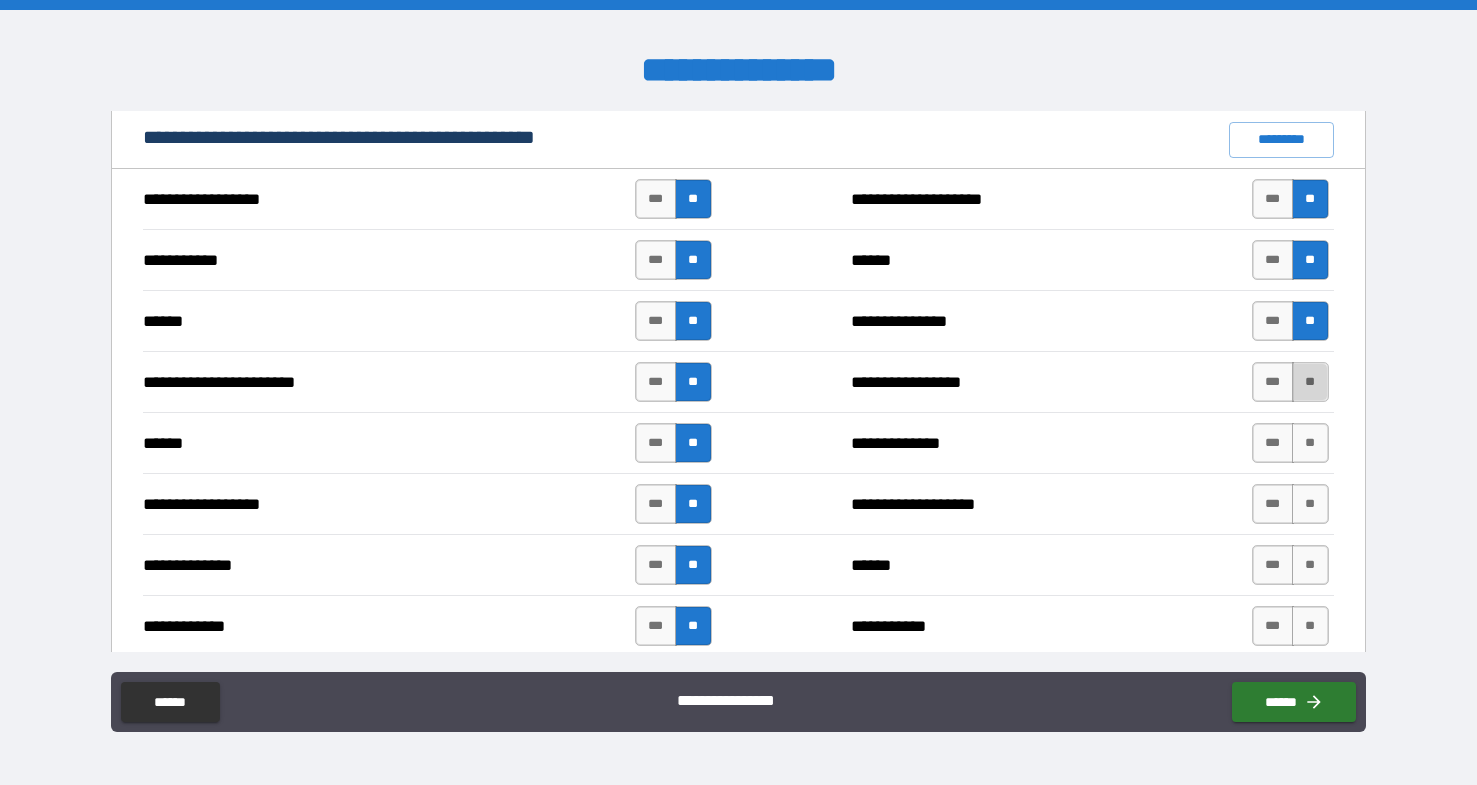 click on "**" at bounding box center [1310, 382] 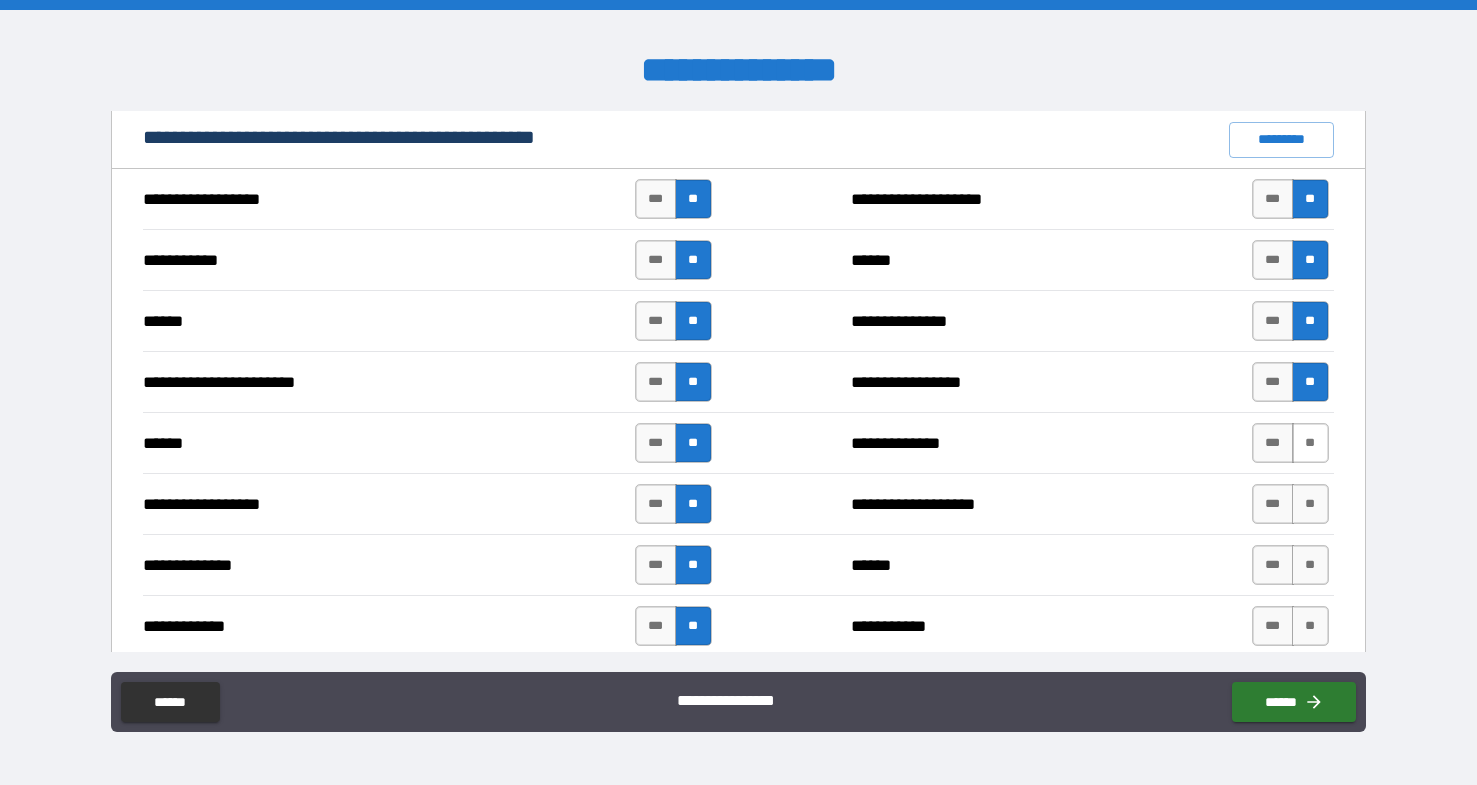 click on "**" at bounding box center (1310, 443) 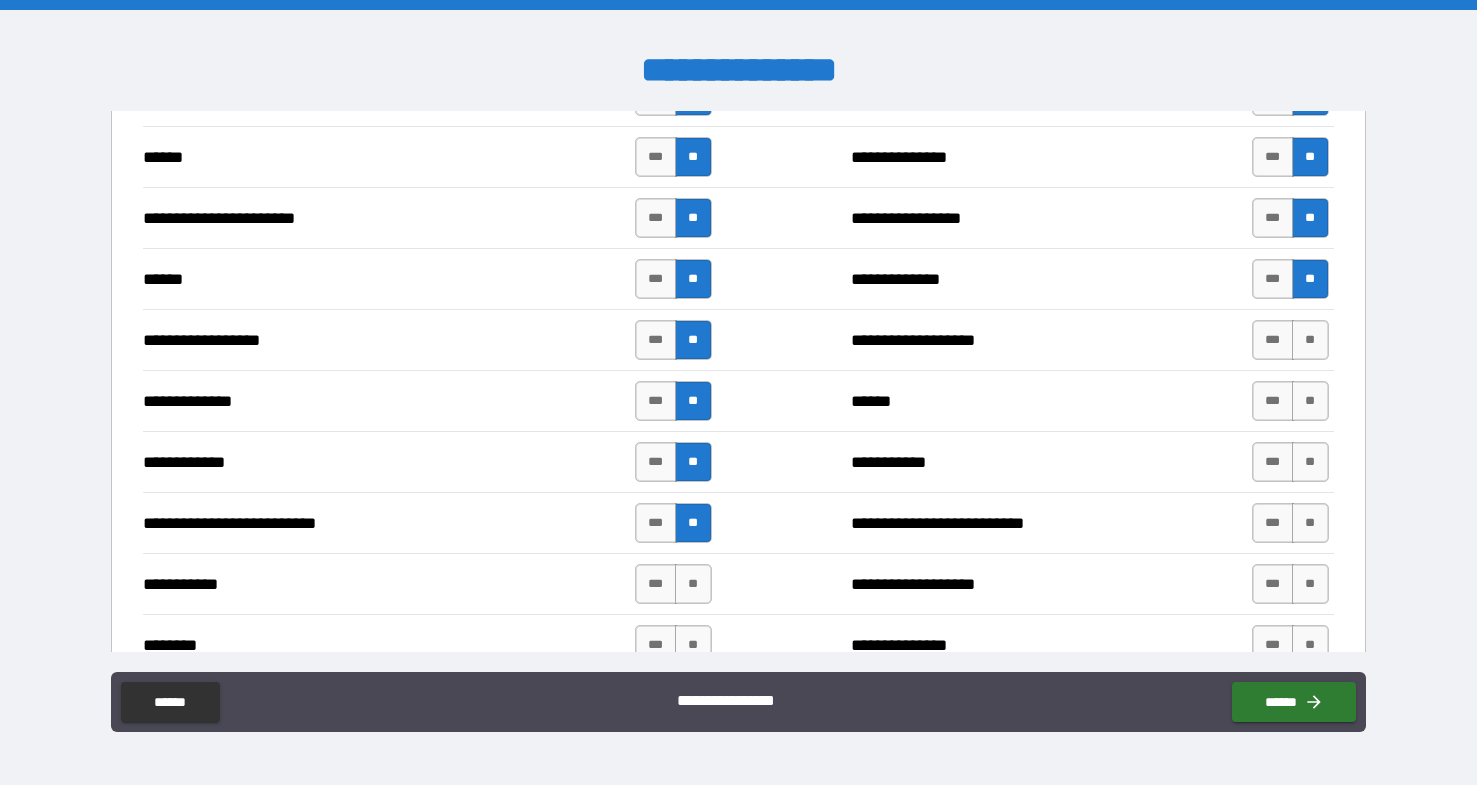 scroll, scrollTop: 1639, scrollLeft: 0, axis: vertical 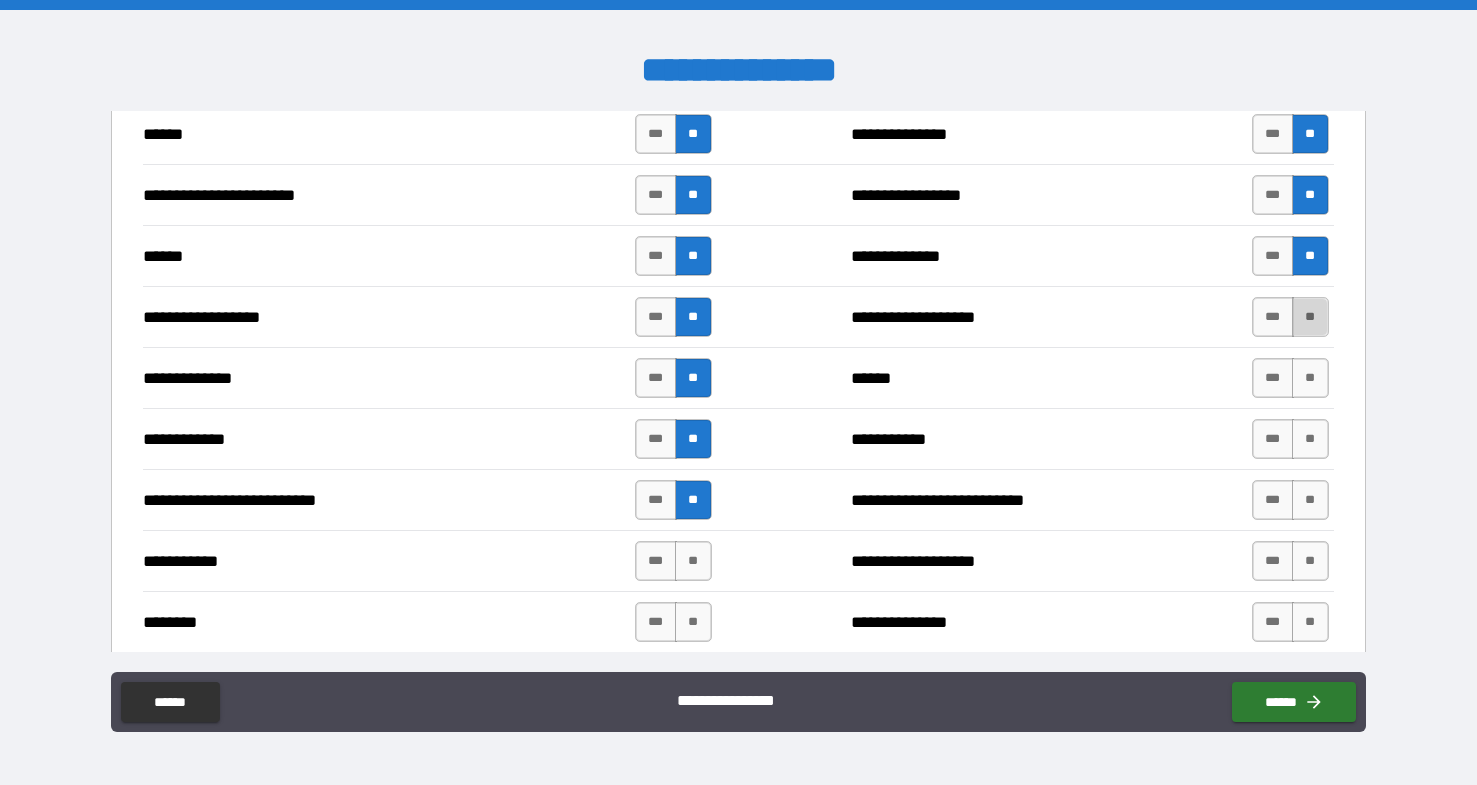 click on "**" at bounding box center [1310, 317] 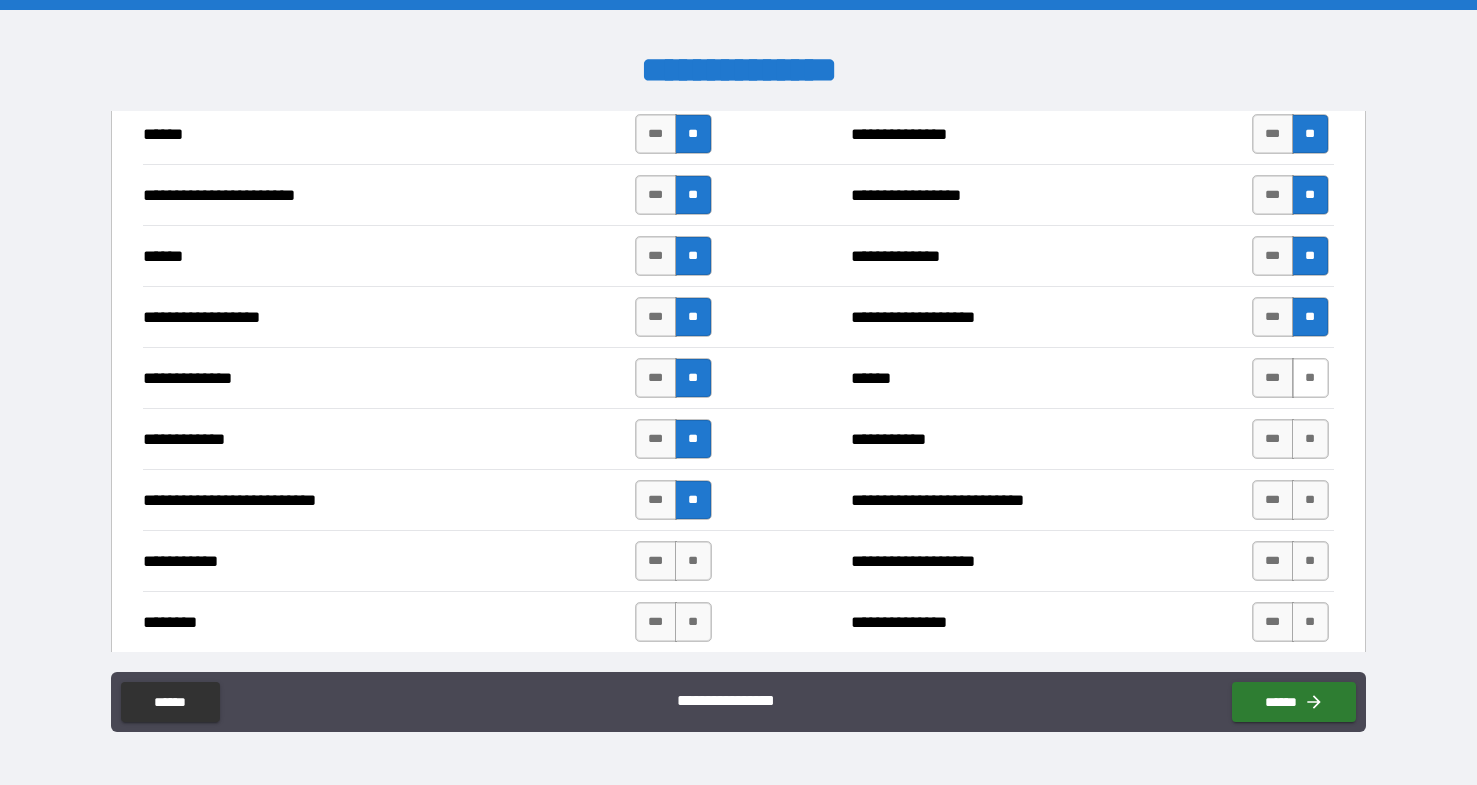 click on "**" at bounding box center [1310, 378] 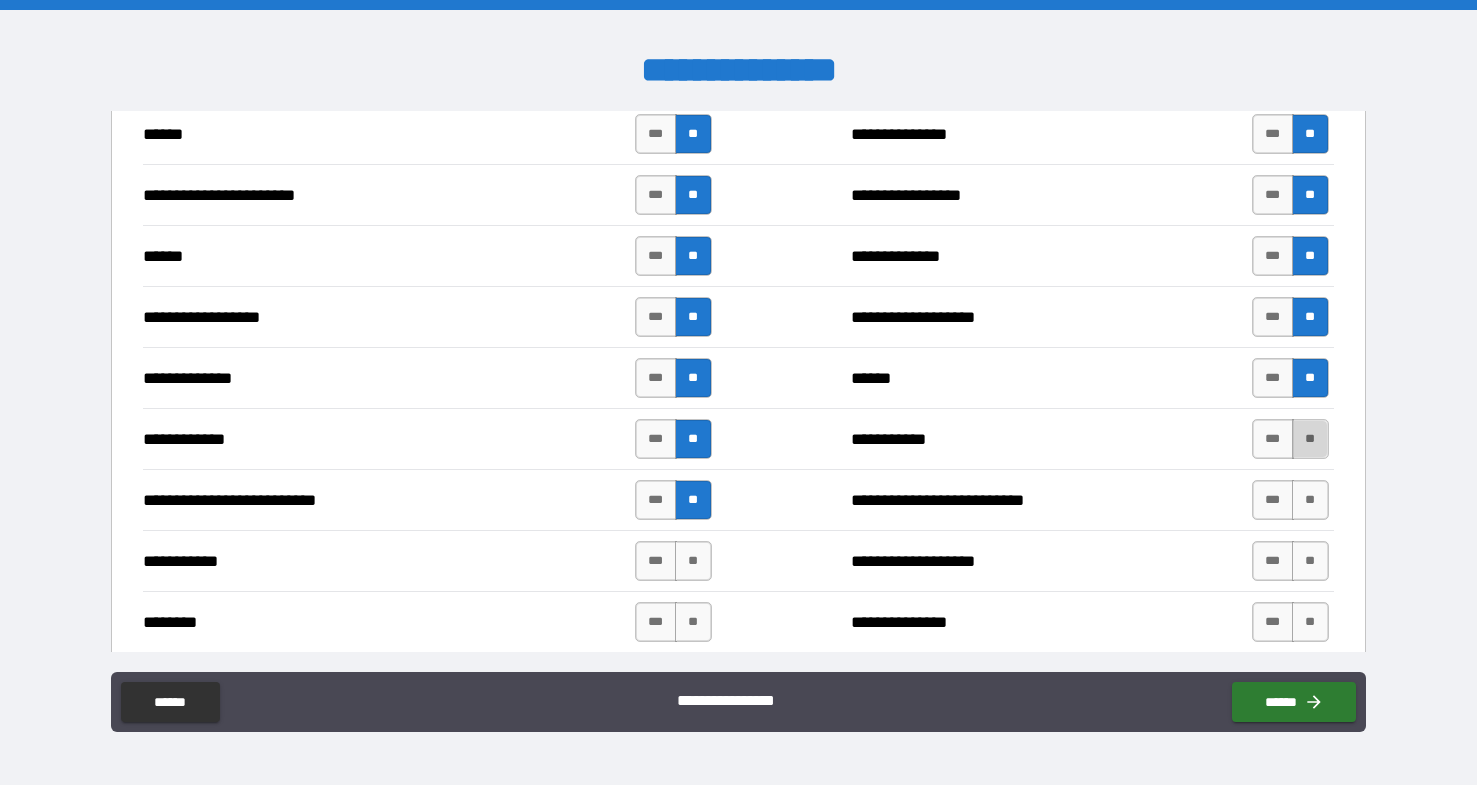 click on "**" at bounding box center (1310, 439) 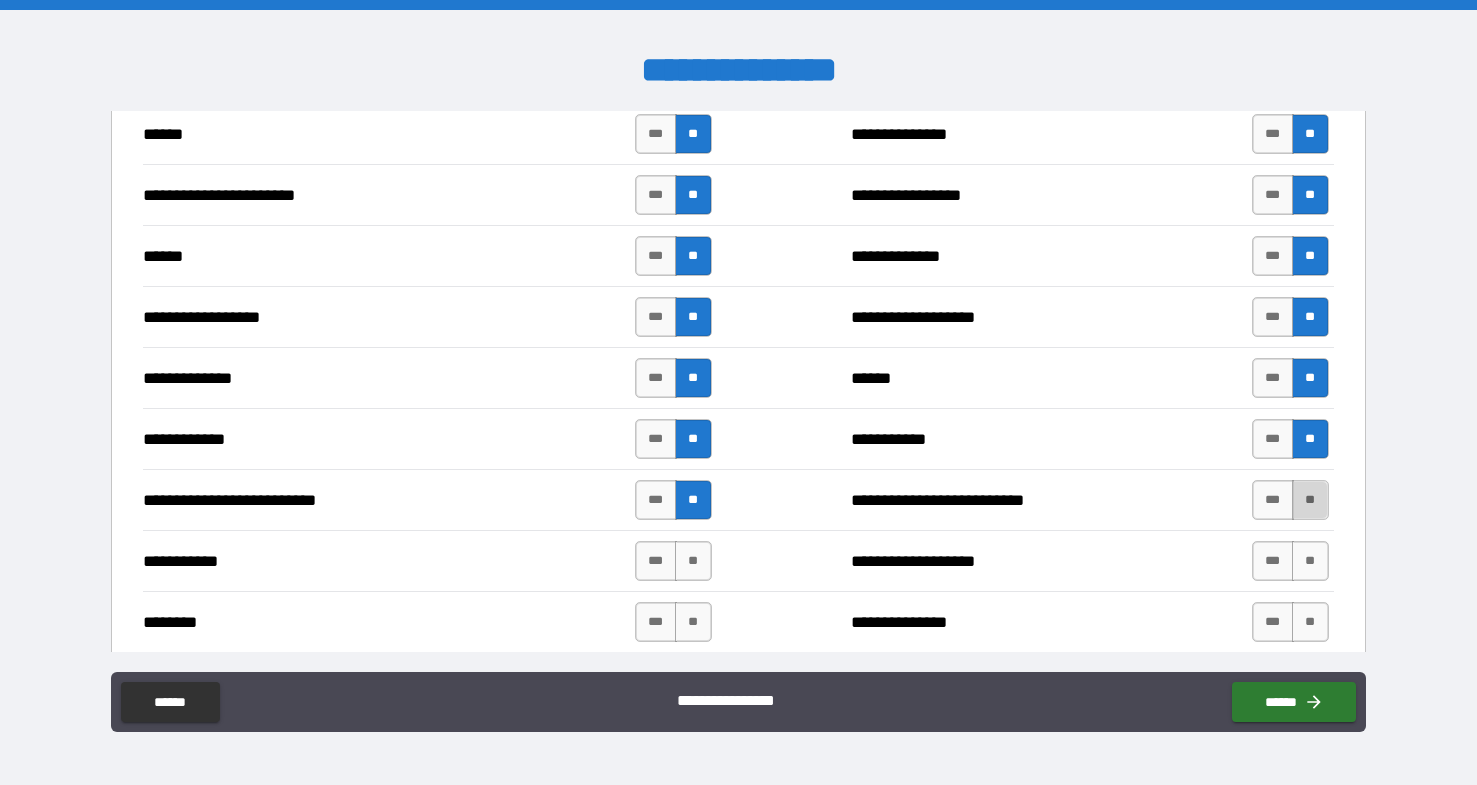 click on "**" at bounding box center [1310, 500] 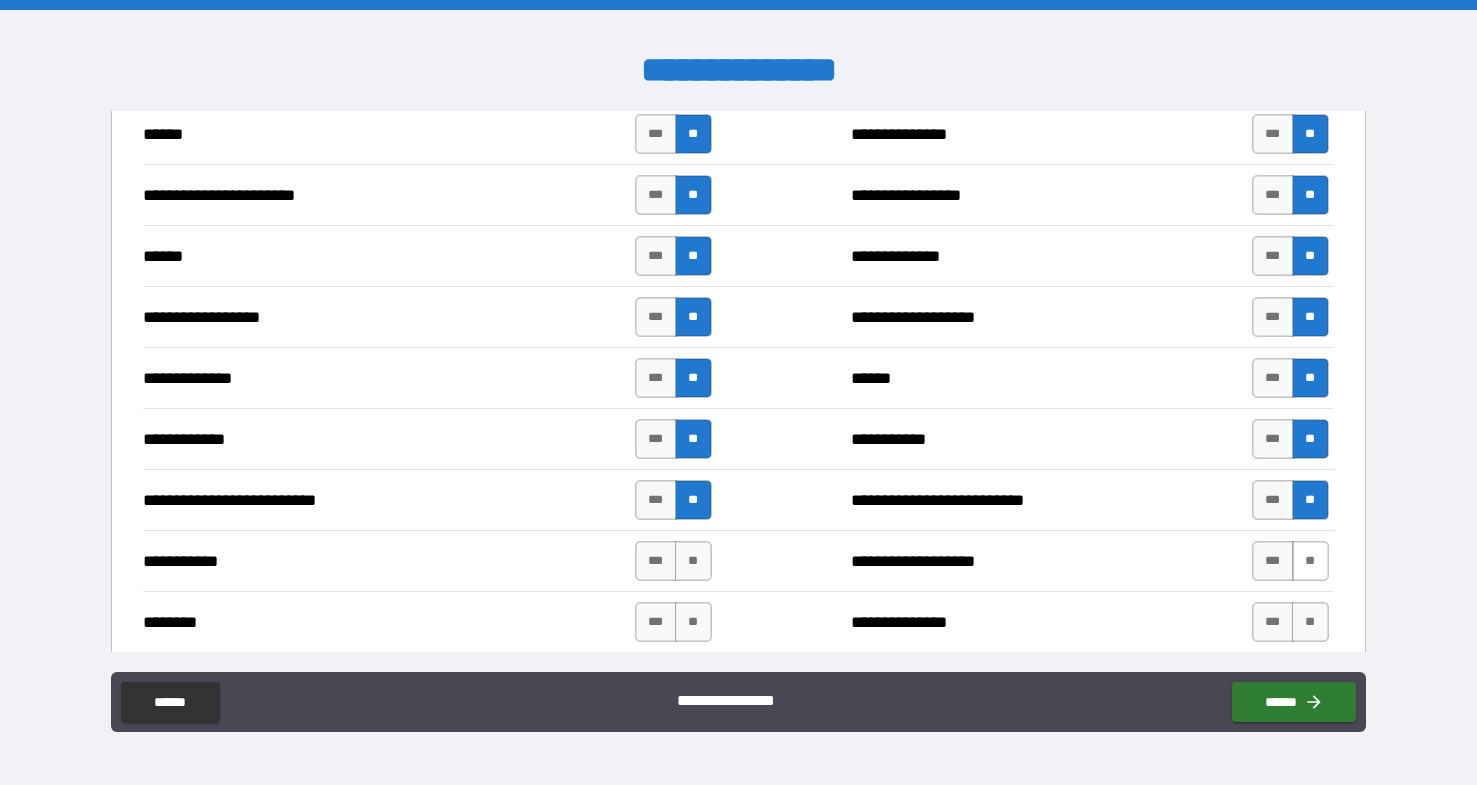 click on "**" at bounding box center [1310, 561] 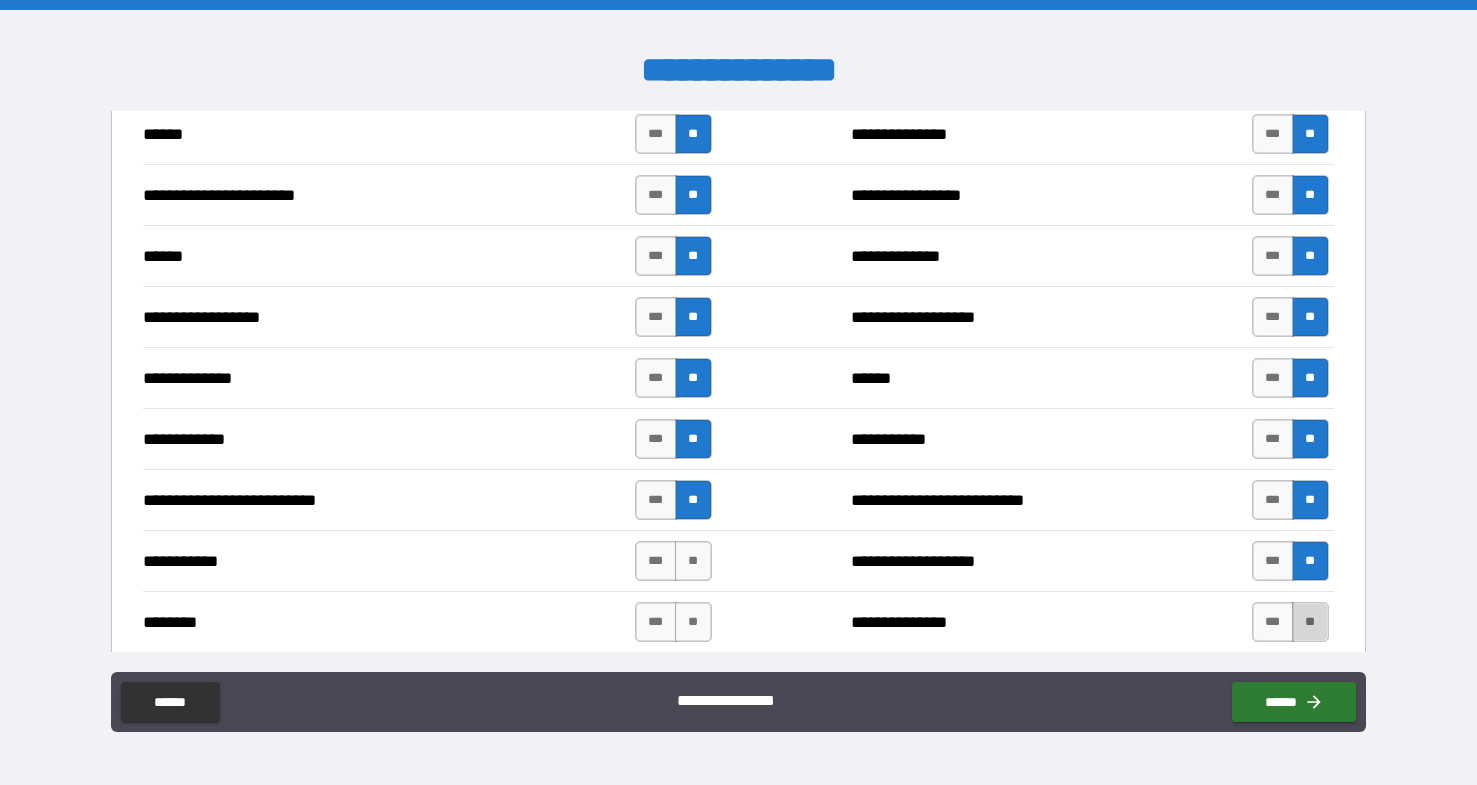 click on "**" at bounding box center (1310, 622) 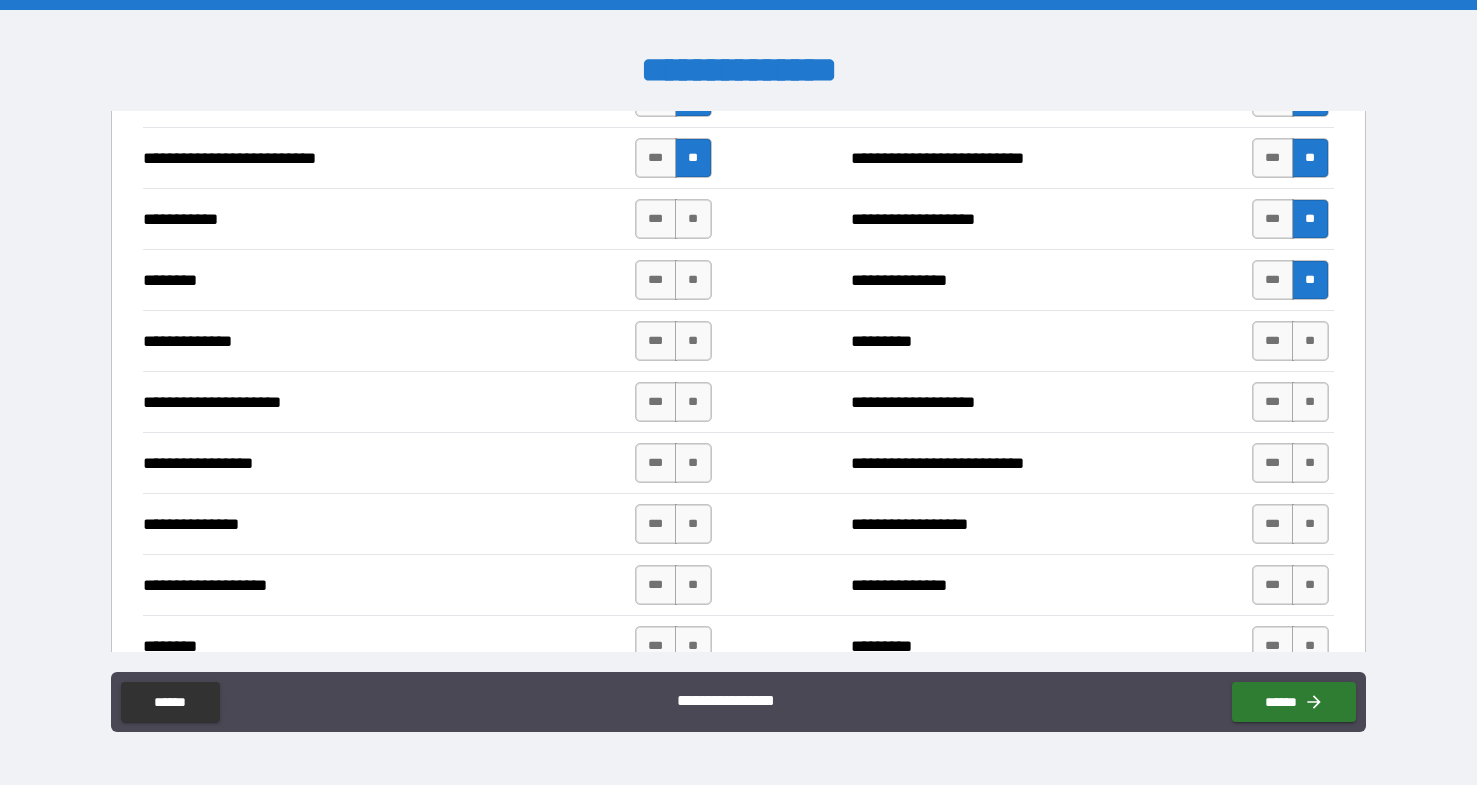 scroll, scrollTop: 1983, scrollLeft: 0, axis: vertical 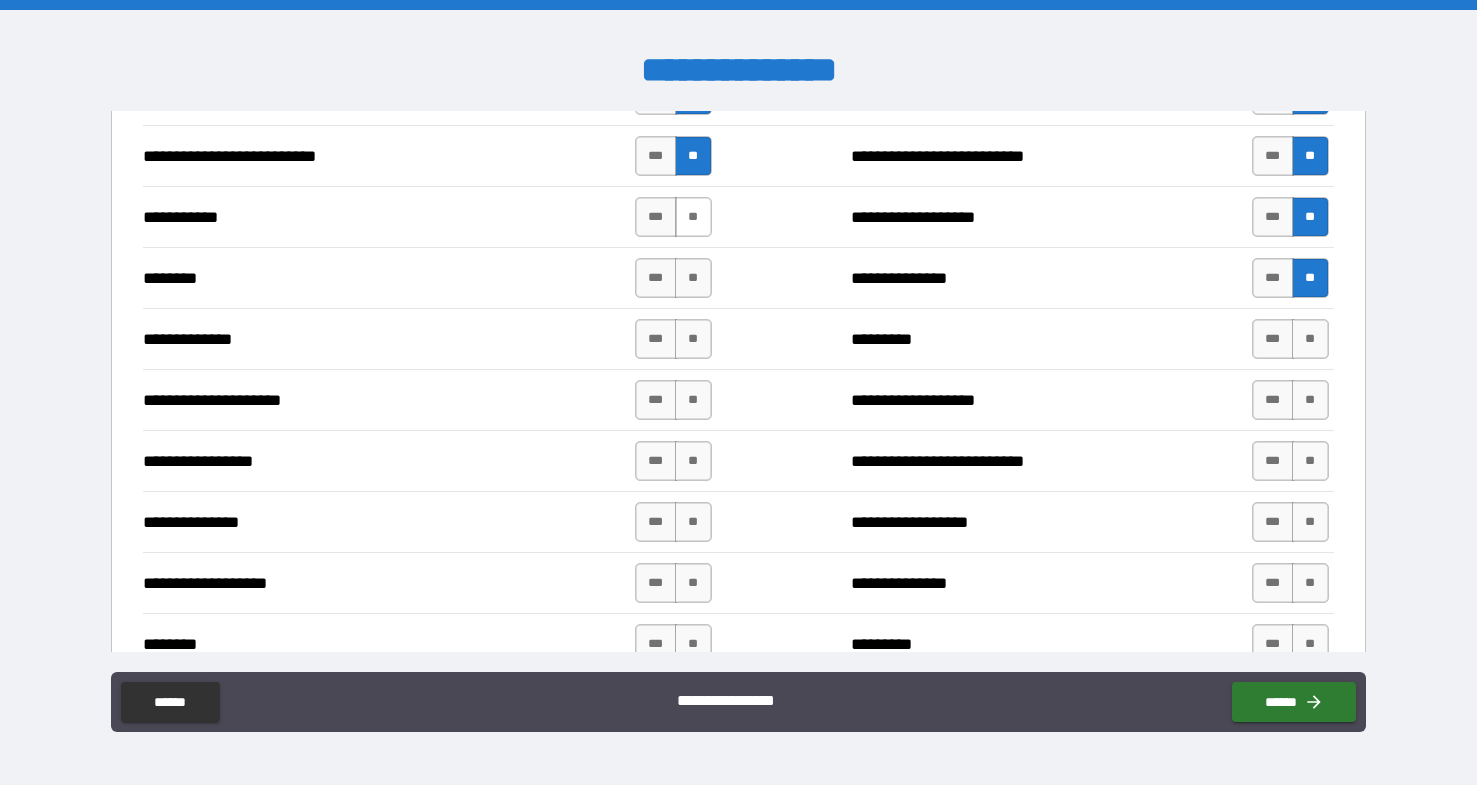 click on "**" at bounding box center [693, 217] 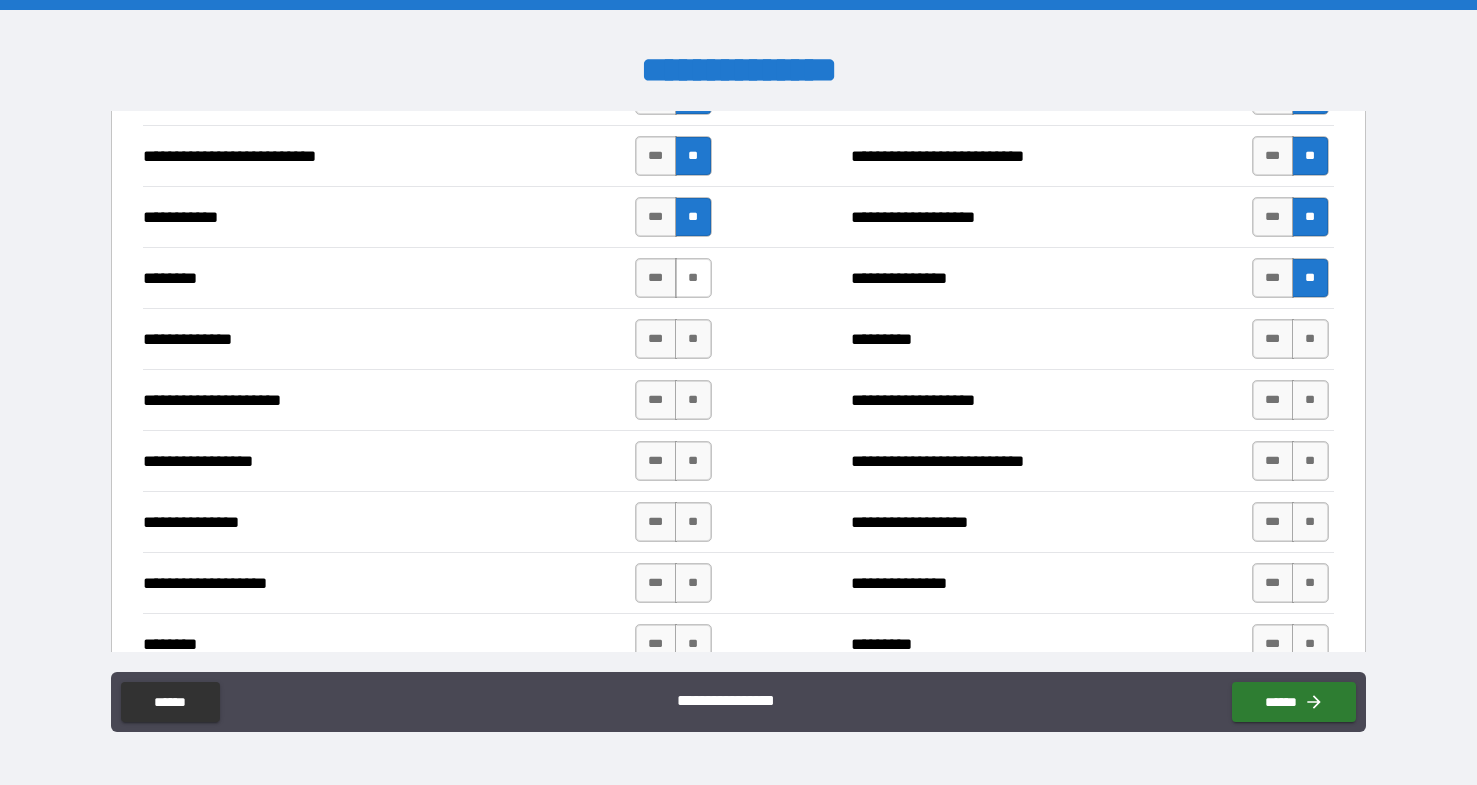 click on "**" at bounding box center [693, 278] 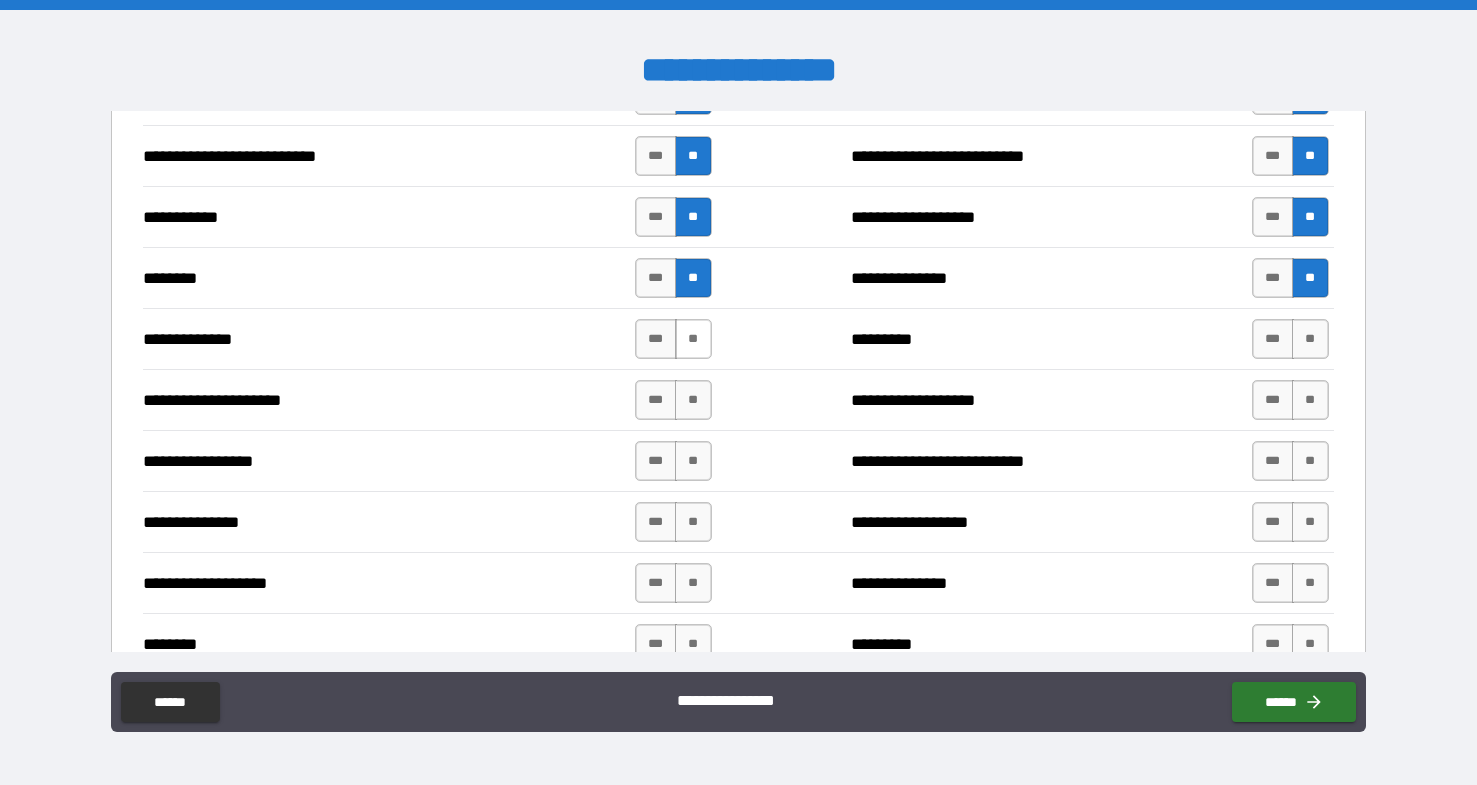 click on "**" at bounding box center (693, 339) 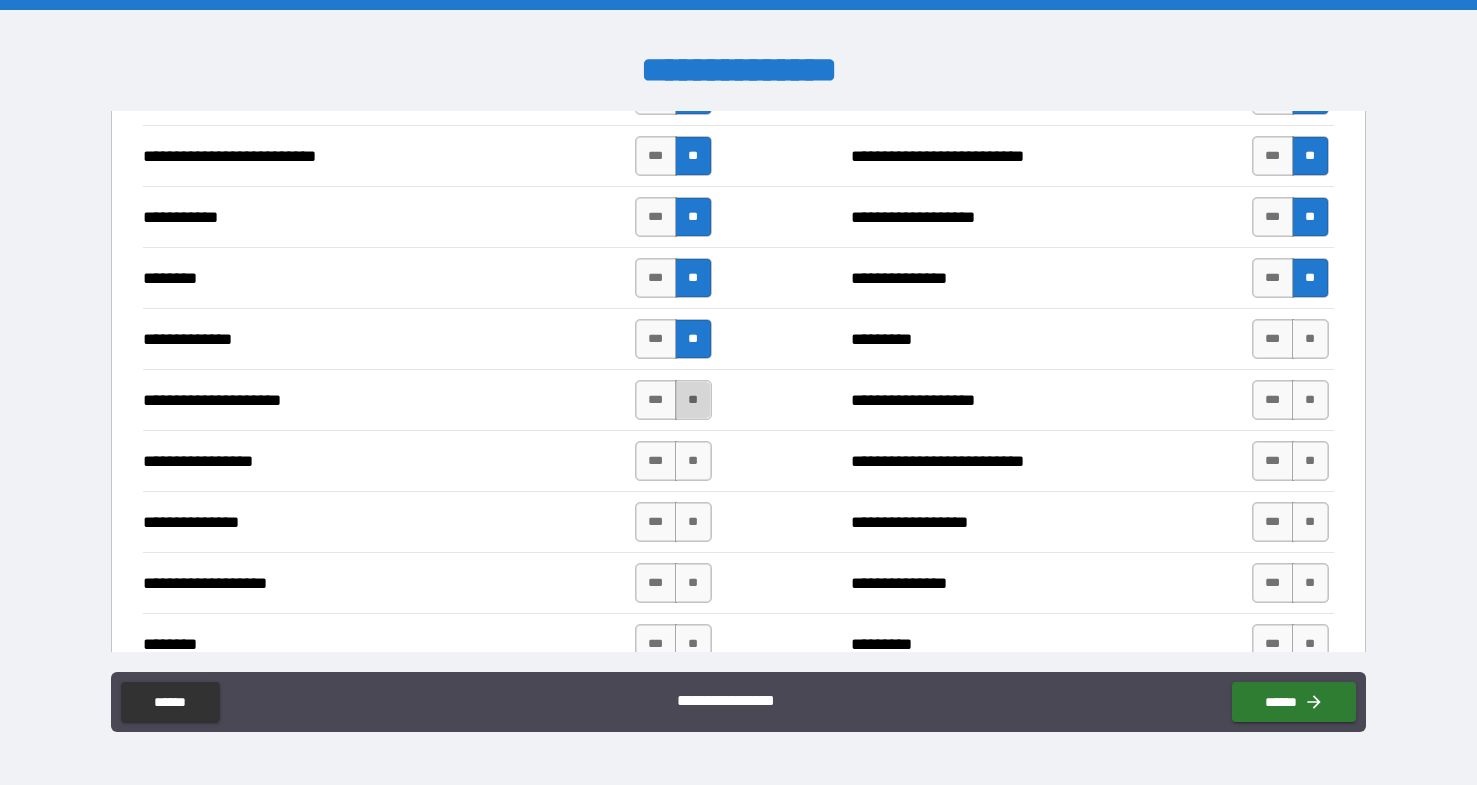 click on "**" at bounding box center [693, 400] 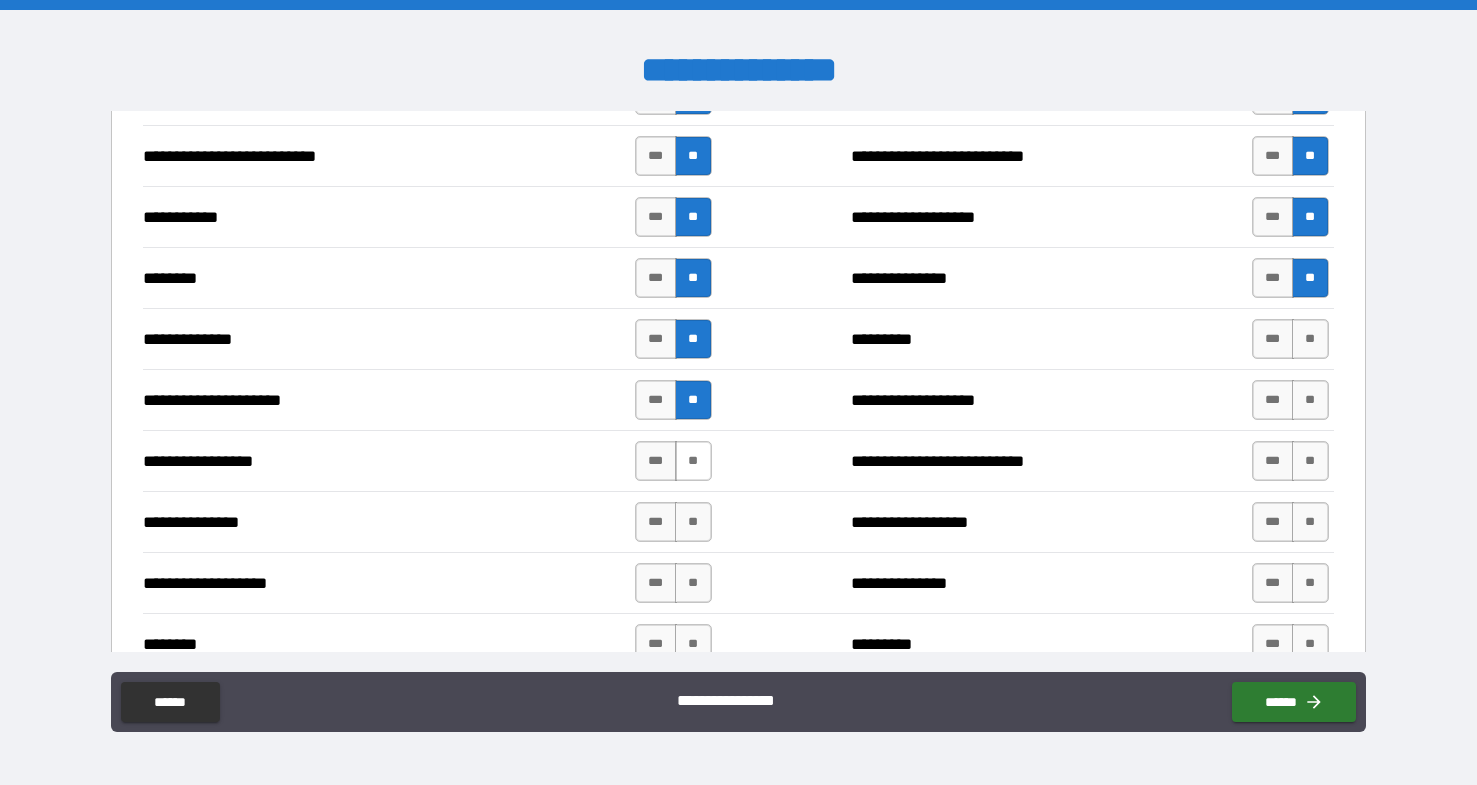 click on "**" at bounding box center (693, 461) 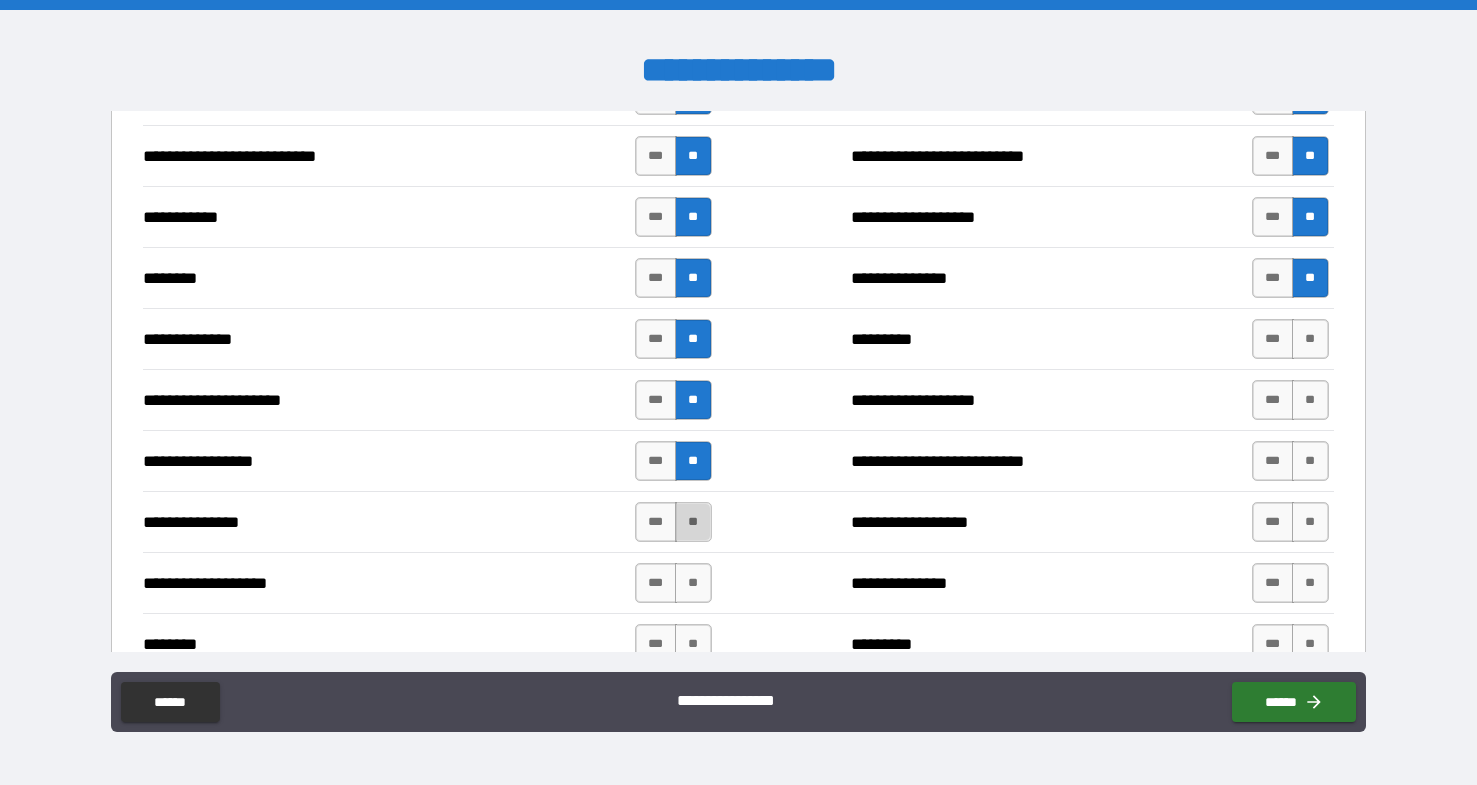 click on "**" at bounding box center (693, 522) 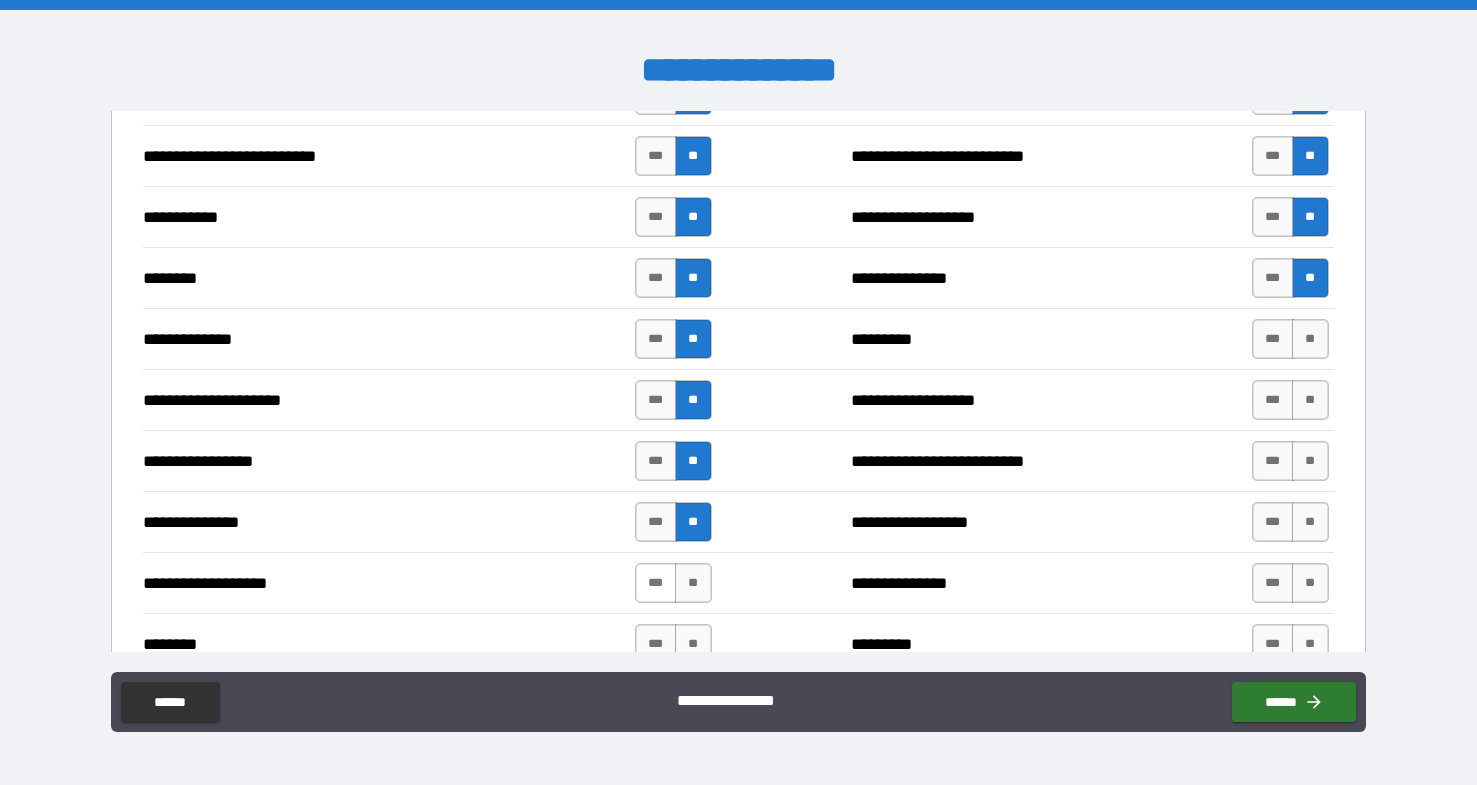 click on "***" at bounding box center [656, 583] 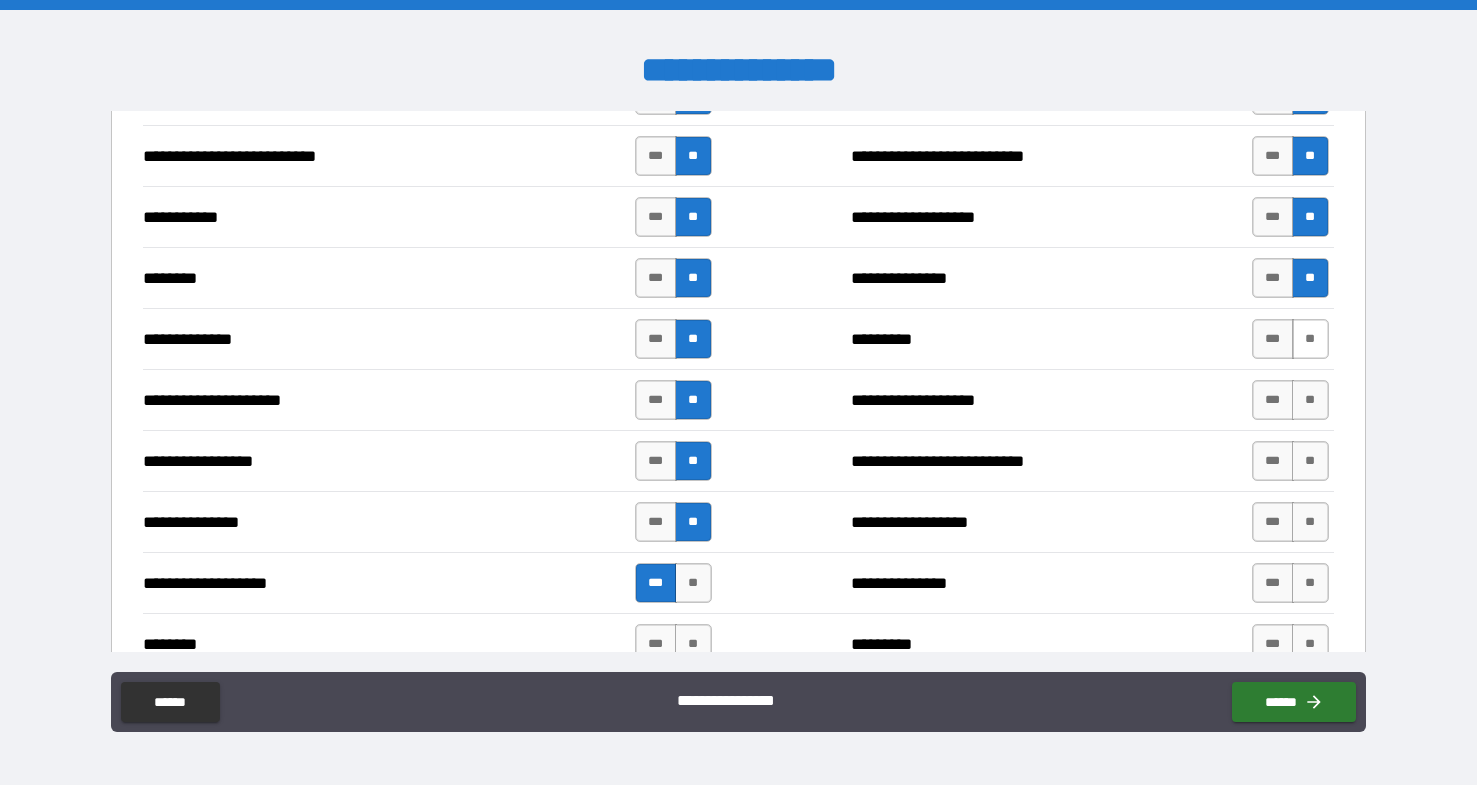 click on "**" at bounding box center (1310, 339) 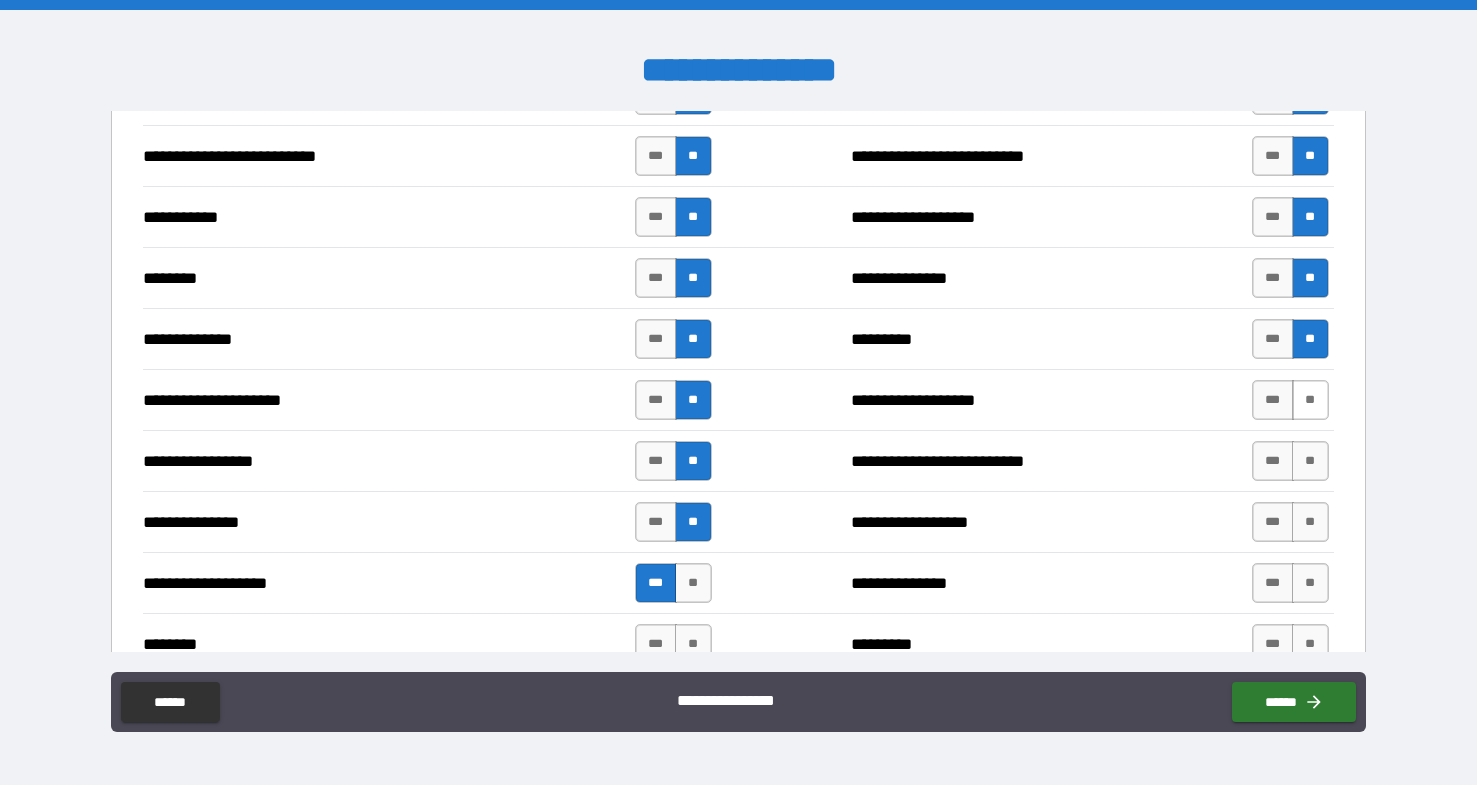 click on "**" at bounding box center (1310, 400) 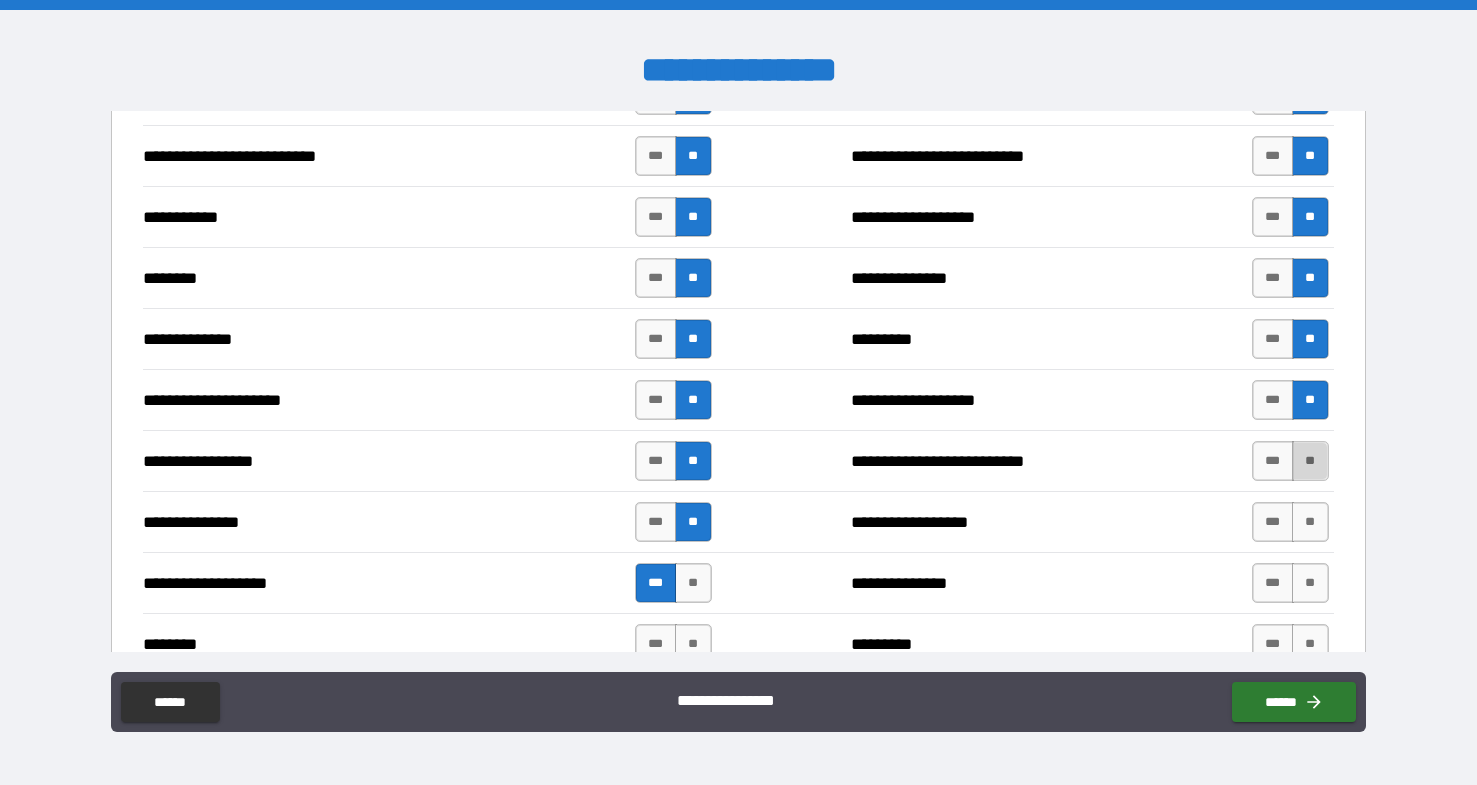 click on "**" at bounding box center (1310, 461) 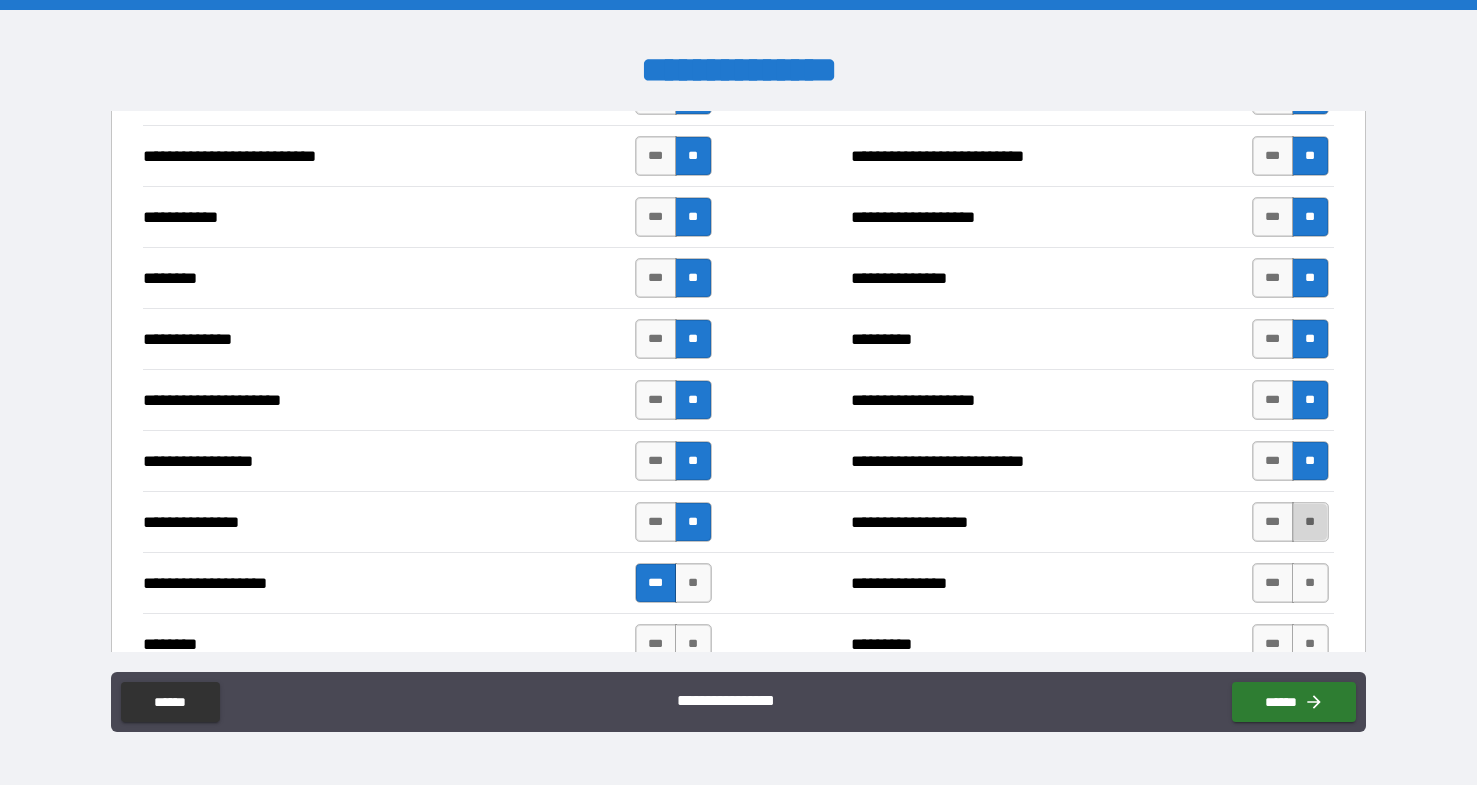 click on "**" at bounding box center (1310, 522) 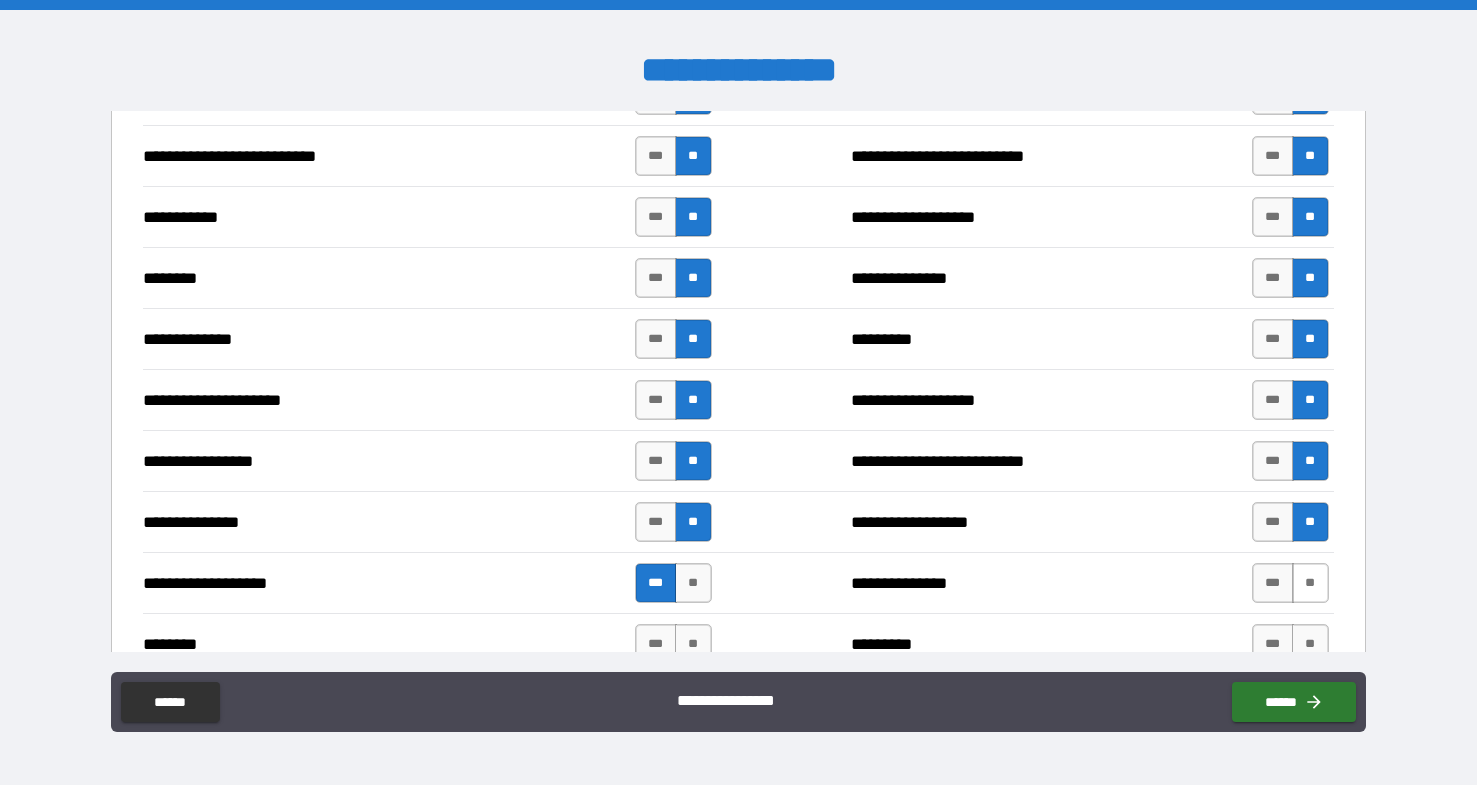 click on "**" at bounding box center (1310, 583) 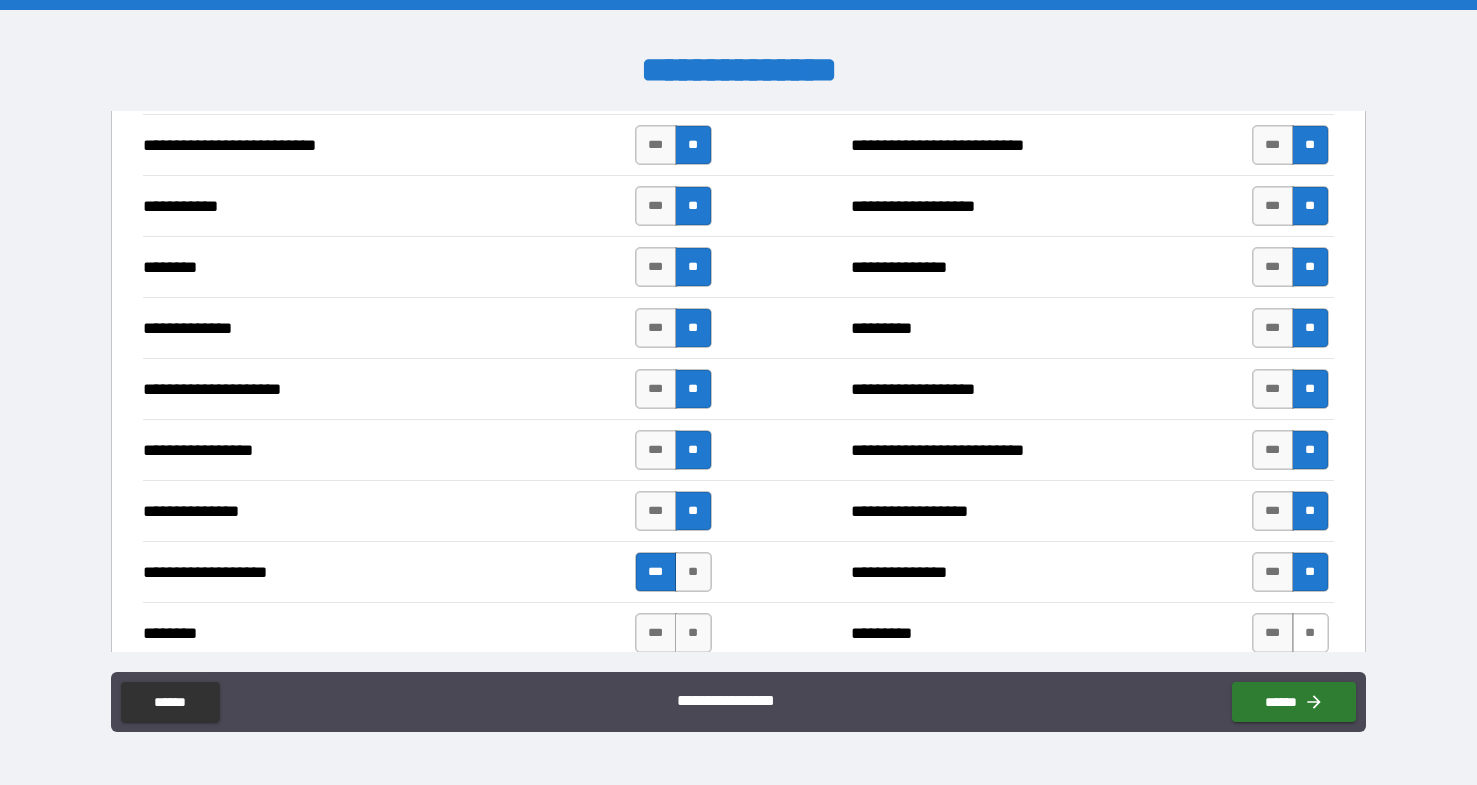 click on "**" at bounding box center [1310, 633] 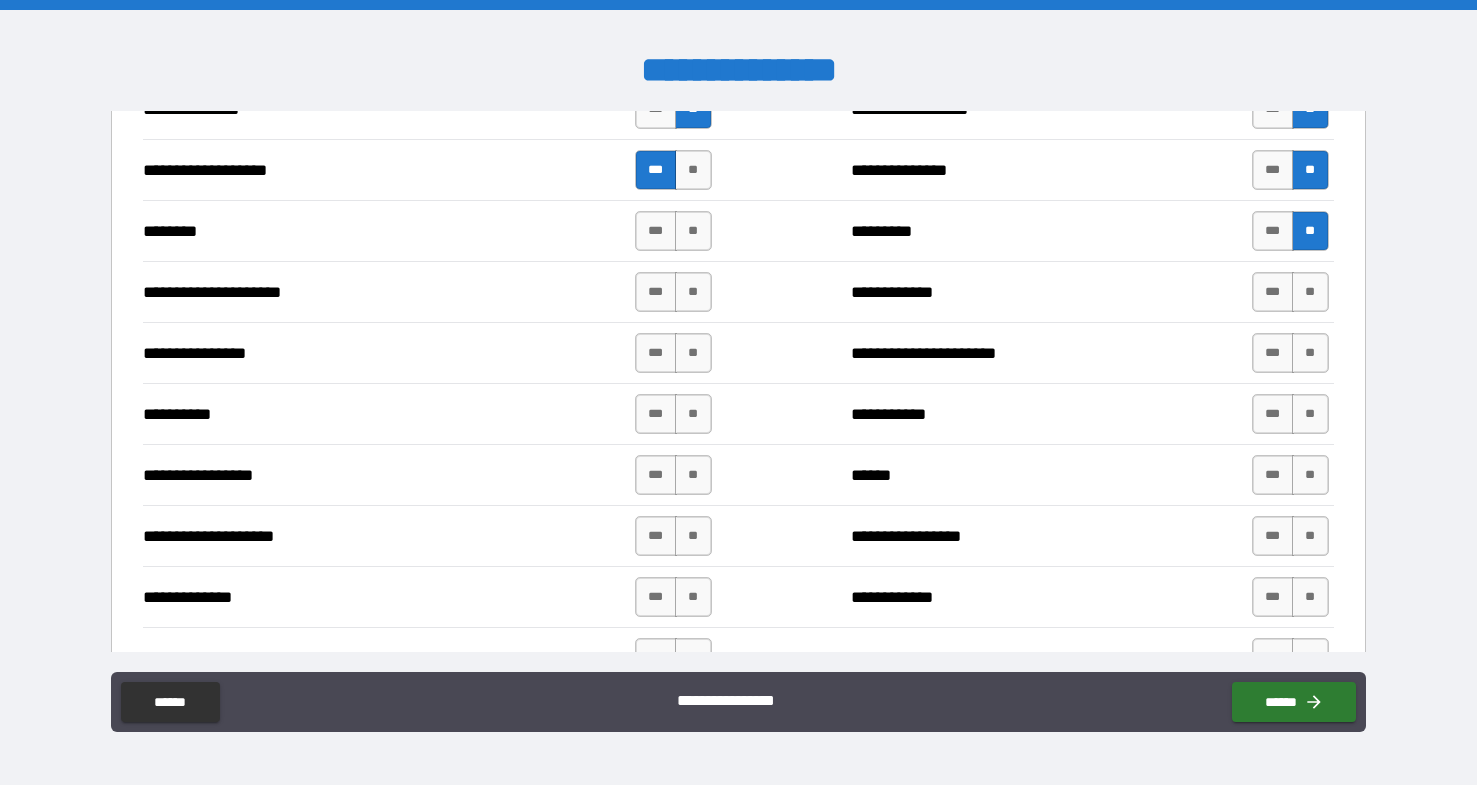 scroll, scrollTop: 2398, scrollLeft: 0, axis: vertical 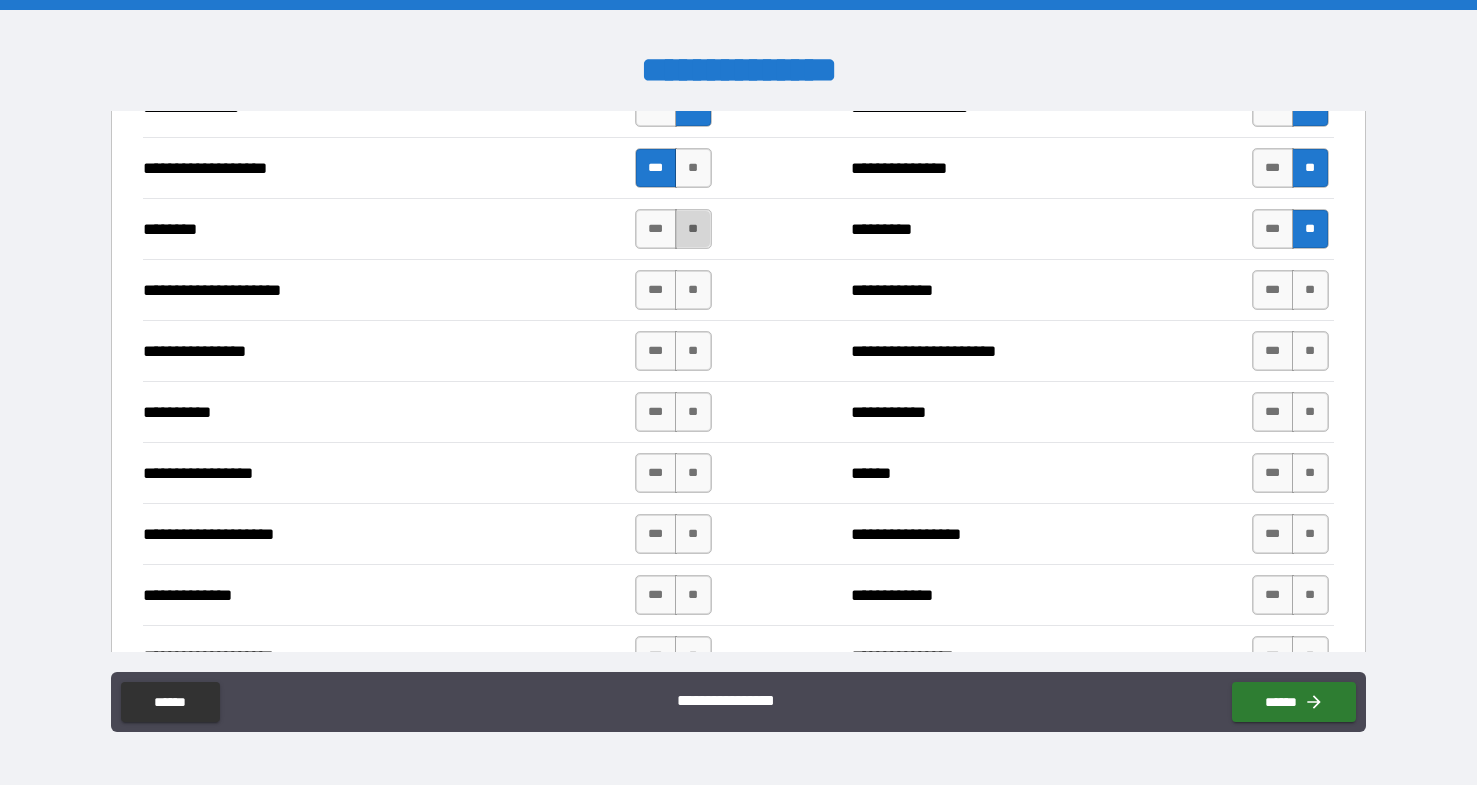 click on "**" at bounding box center [693, 229] 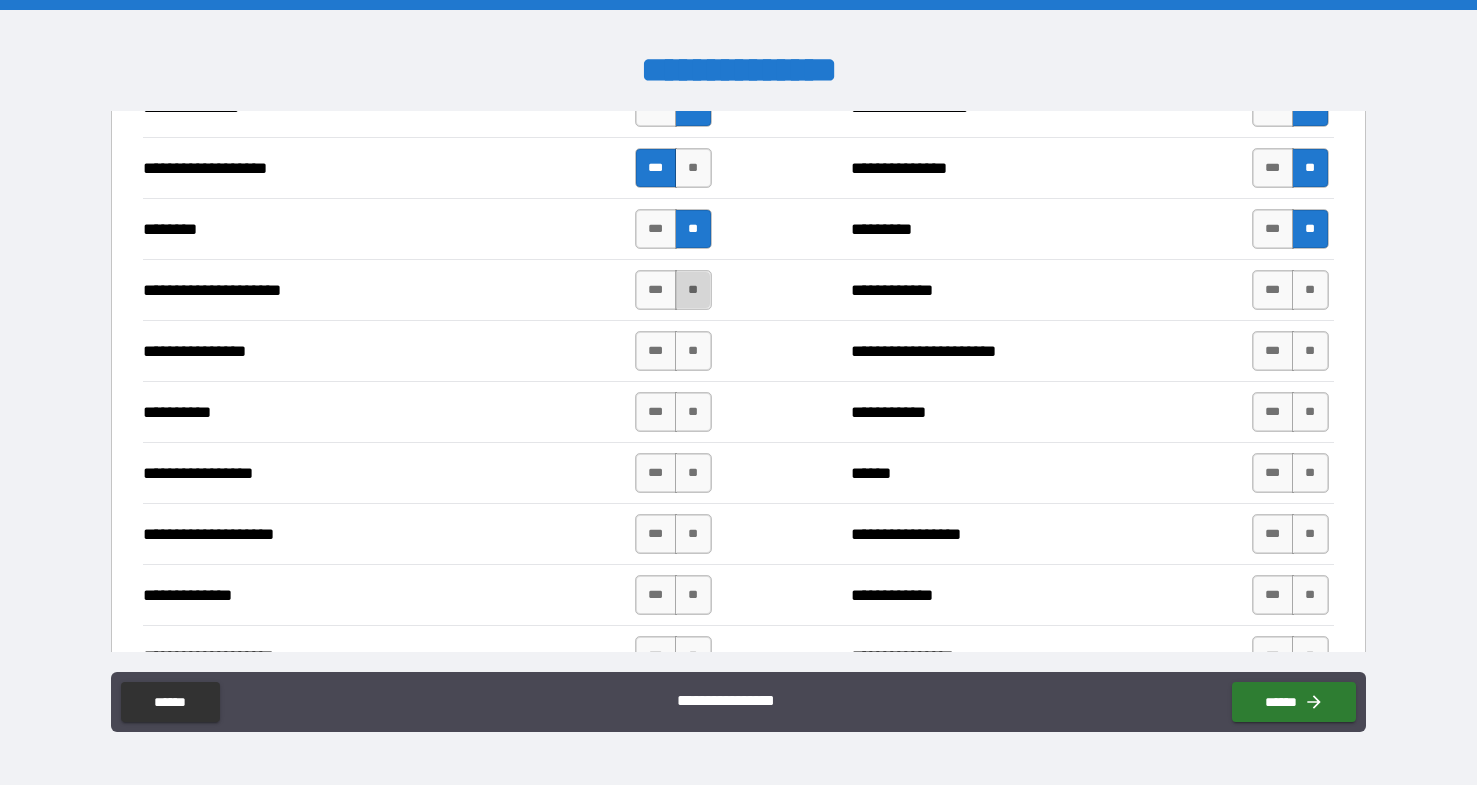 click on "**" at bounding box center [693, 290] 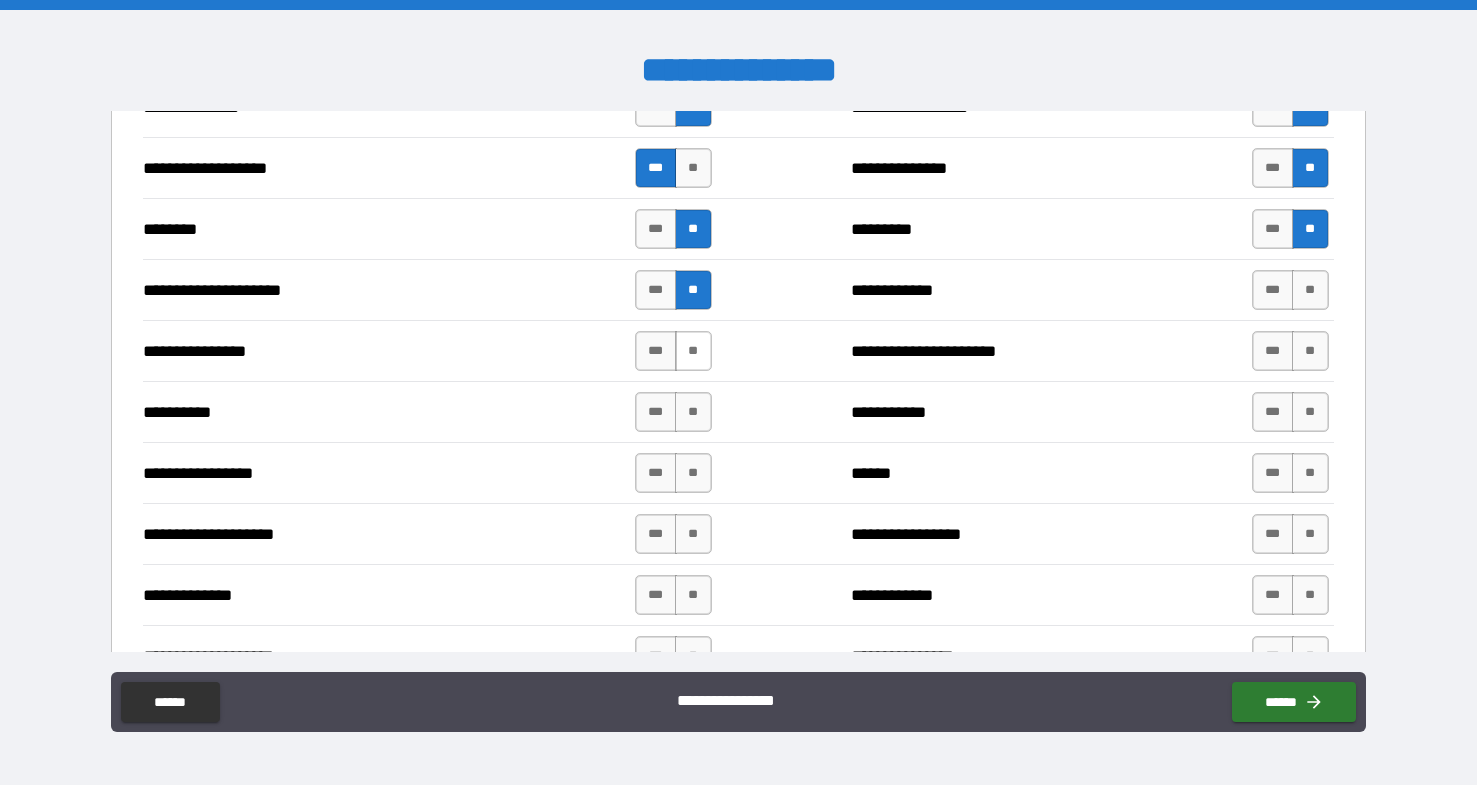 click on "**" at bounding box center (693, 351) 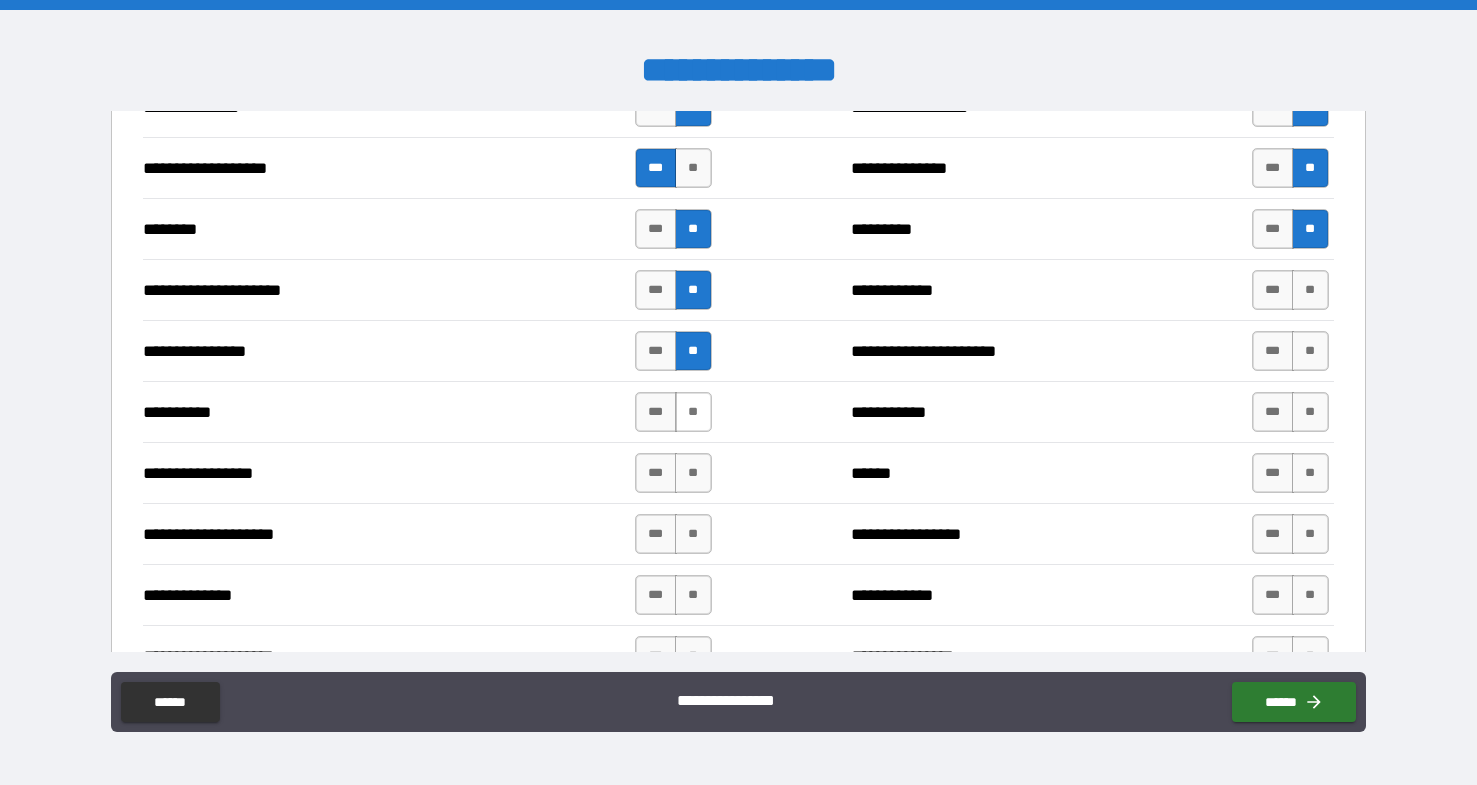 click on "**" at bounding box center [693, 412] 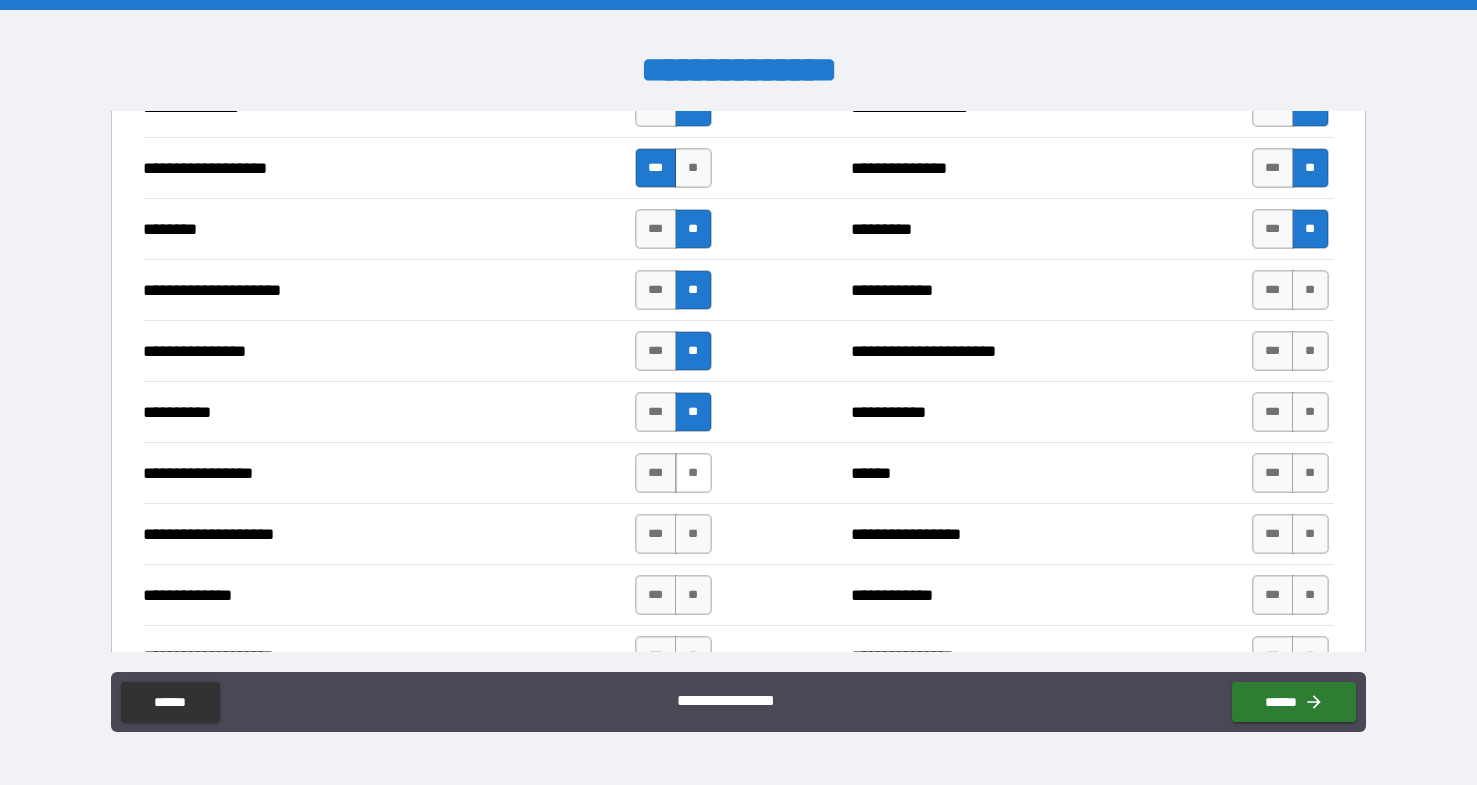 click on "**" at bounding box center [693, 473] 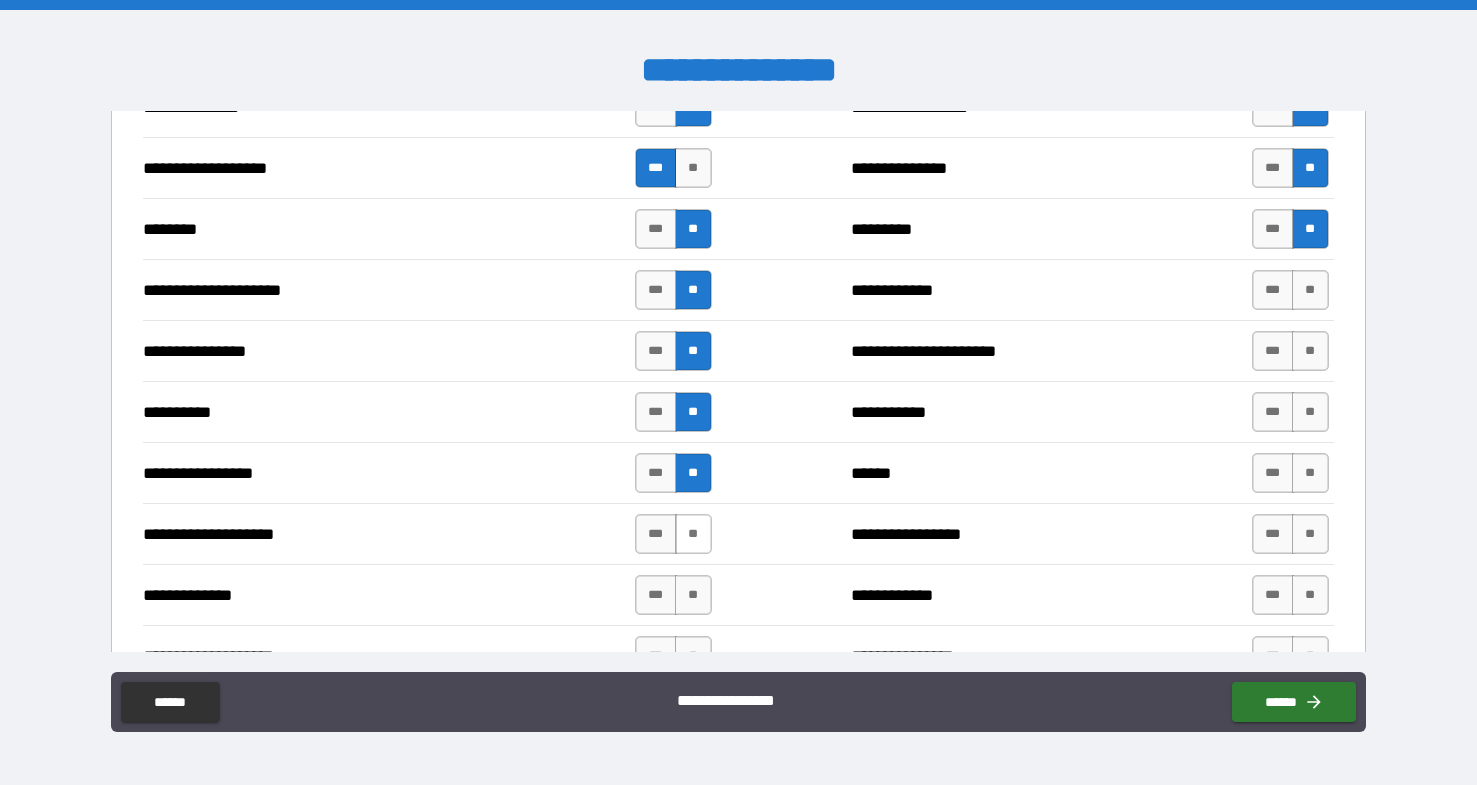 click on "**" at bounding box center [693, 534] 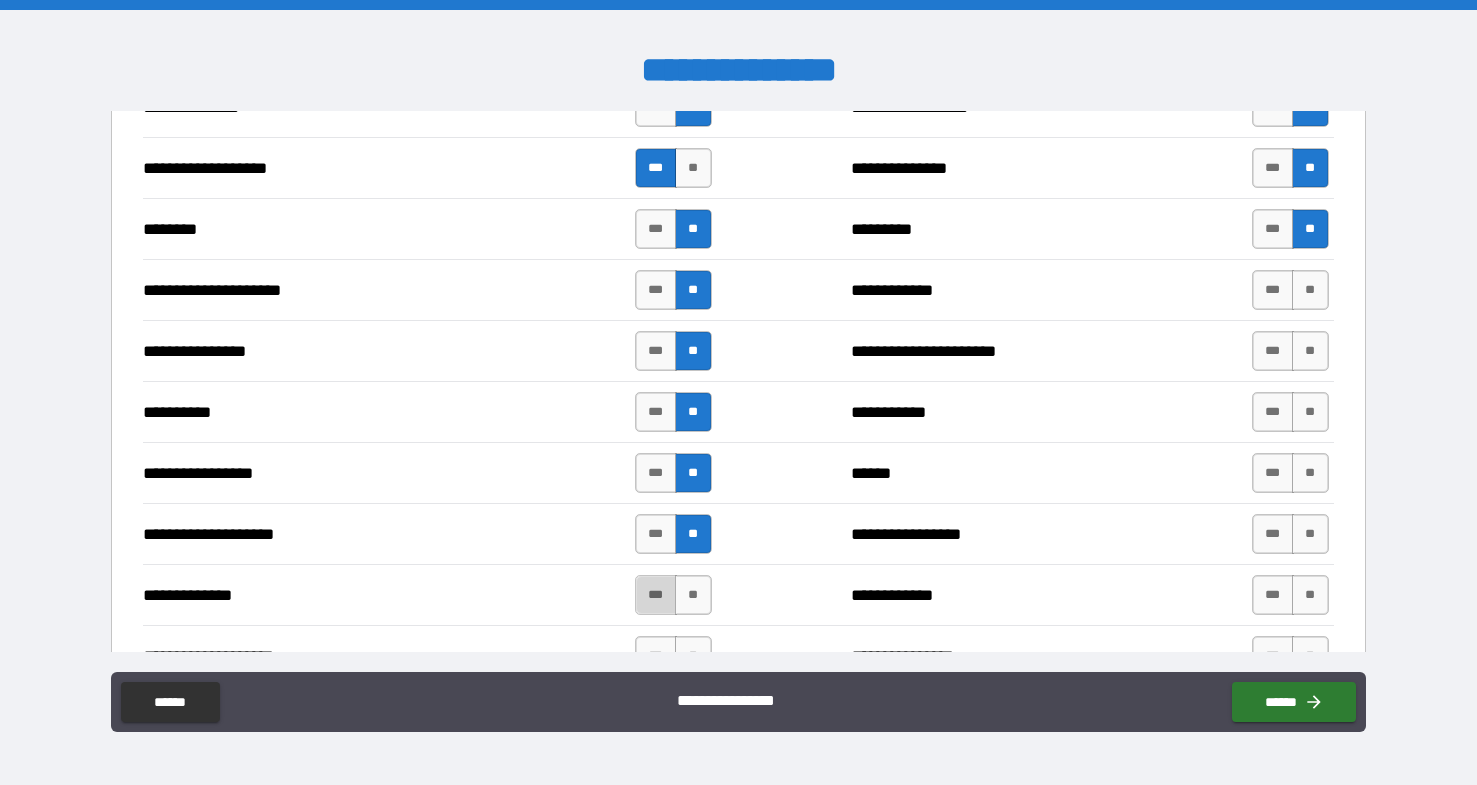 click on "***" at bounding box center (656, 595) 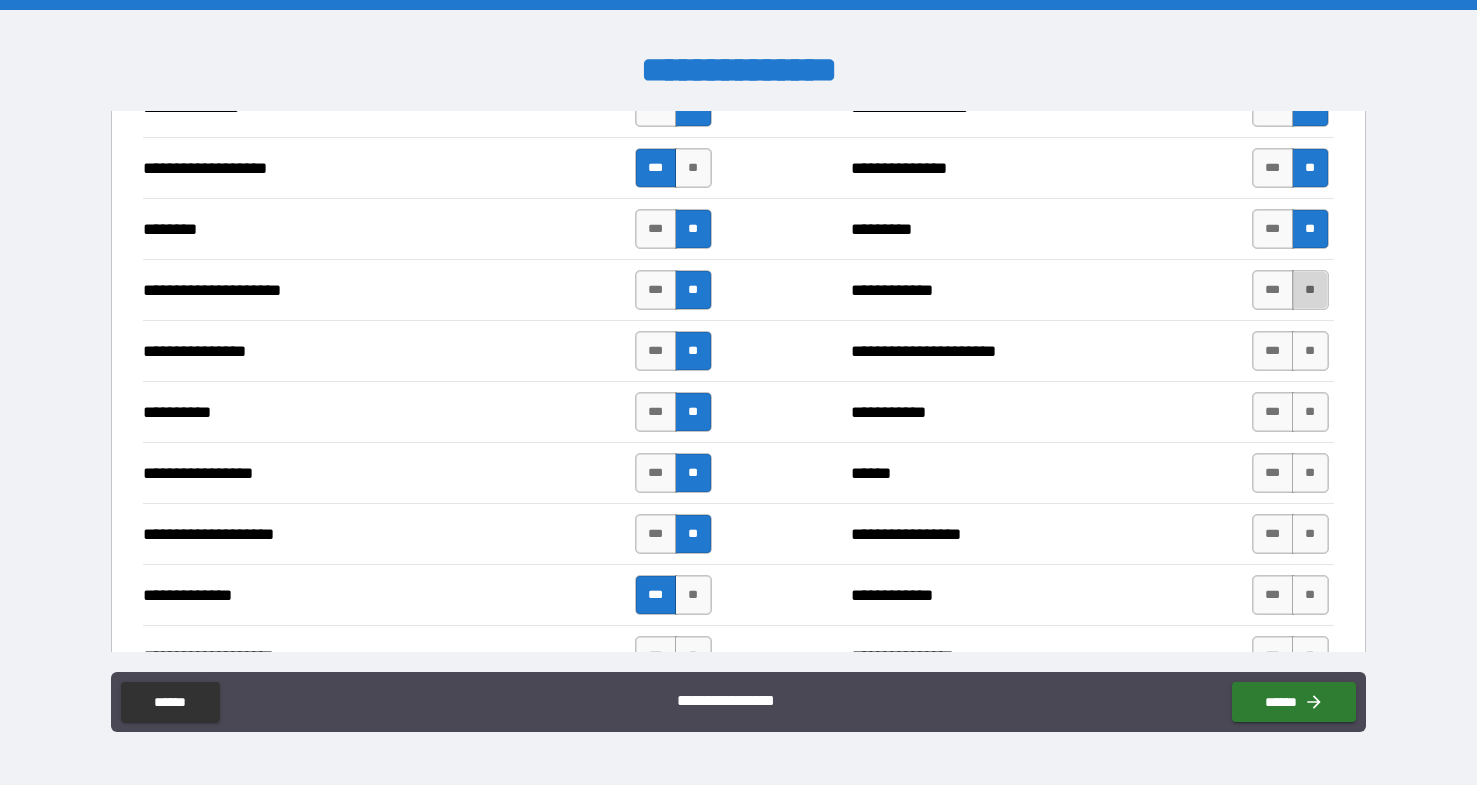 click on "**" at bounding box center (1310, 290) 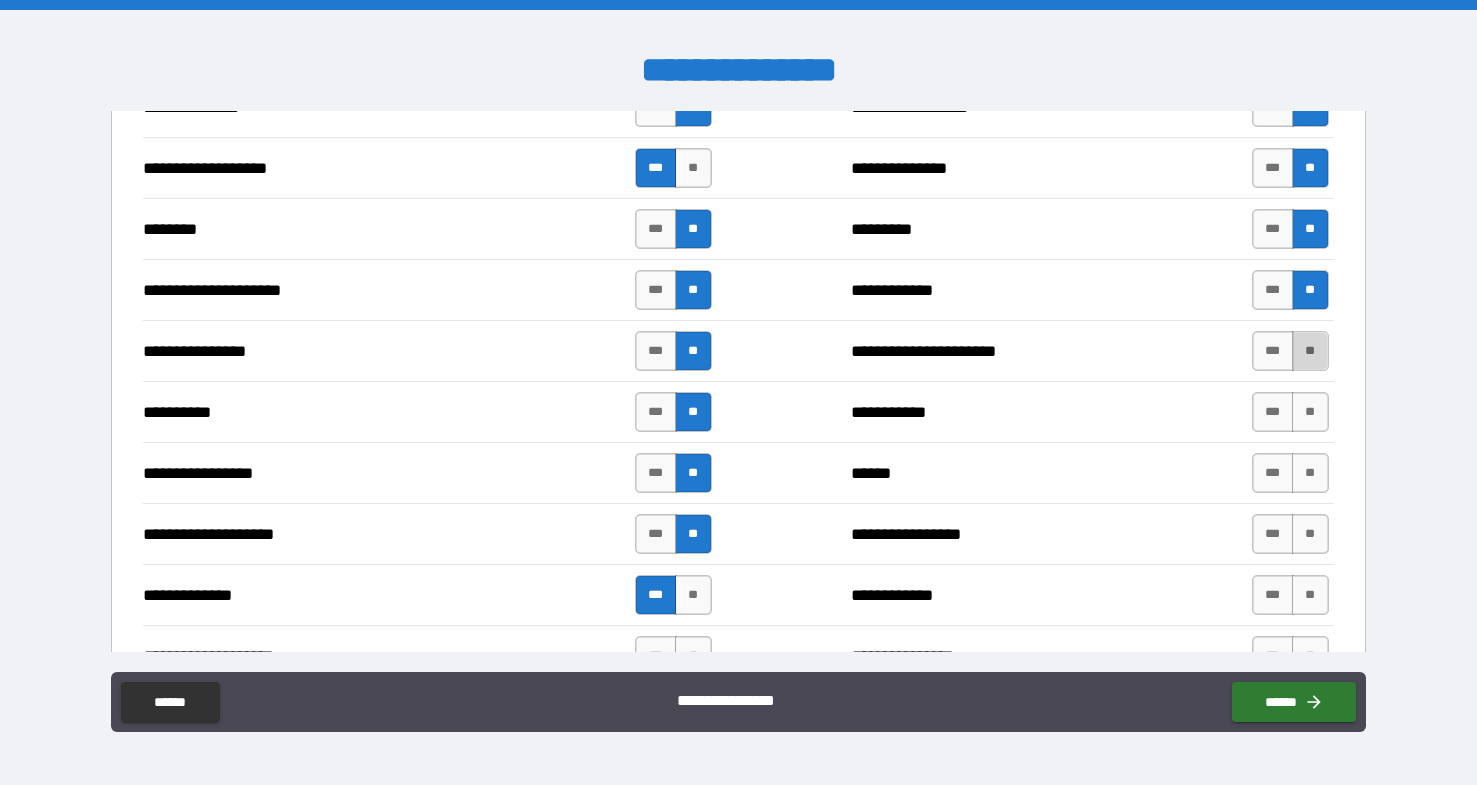 click on "**" at bounding box center [1310, 351] 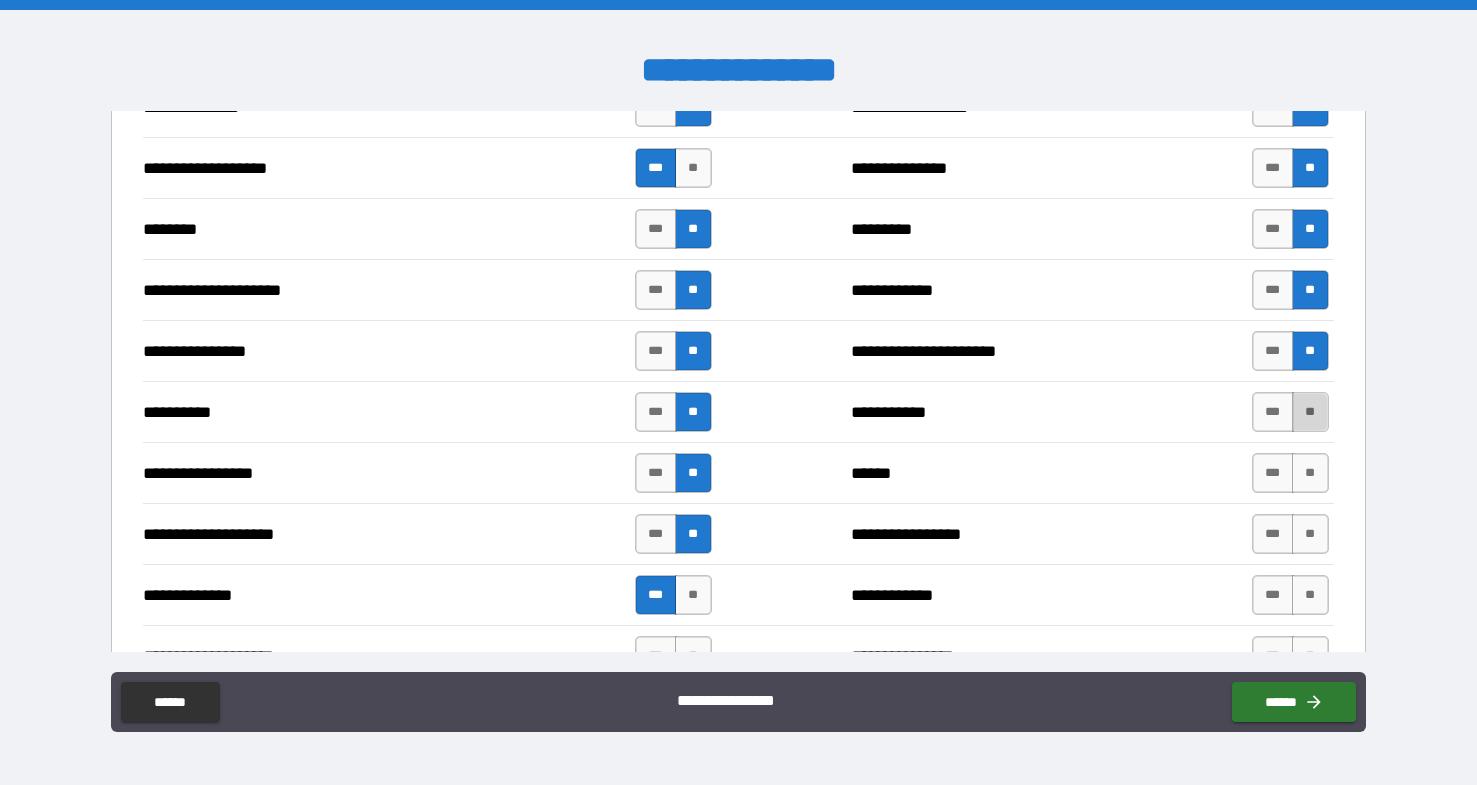 click on "**" at bounding box center [1310, 412] 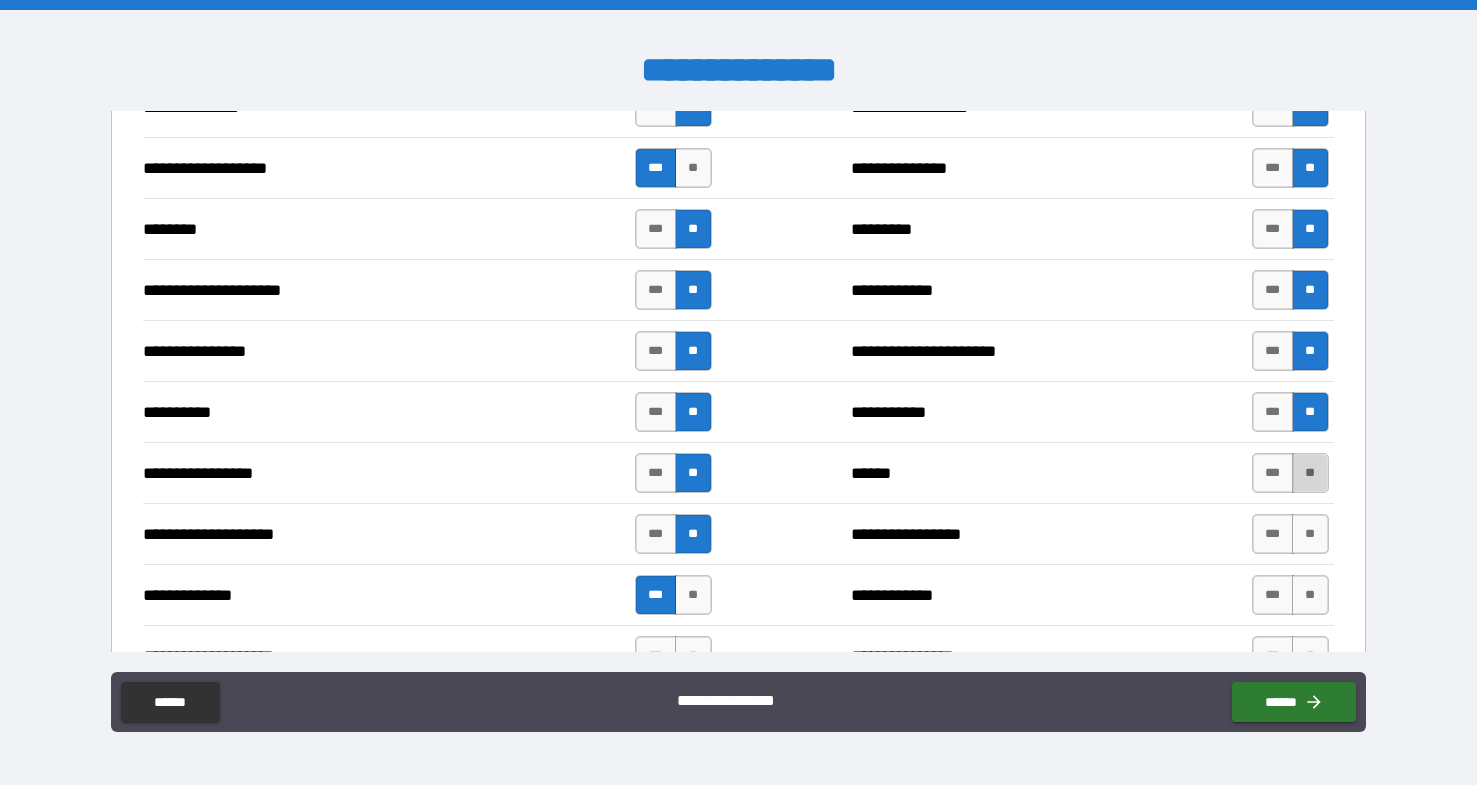 click on "**" at bounding box center [1310, 473] 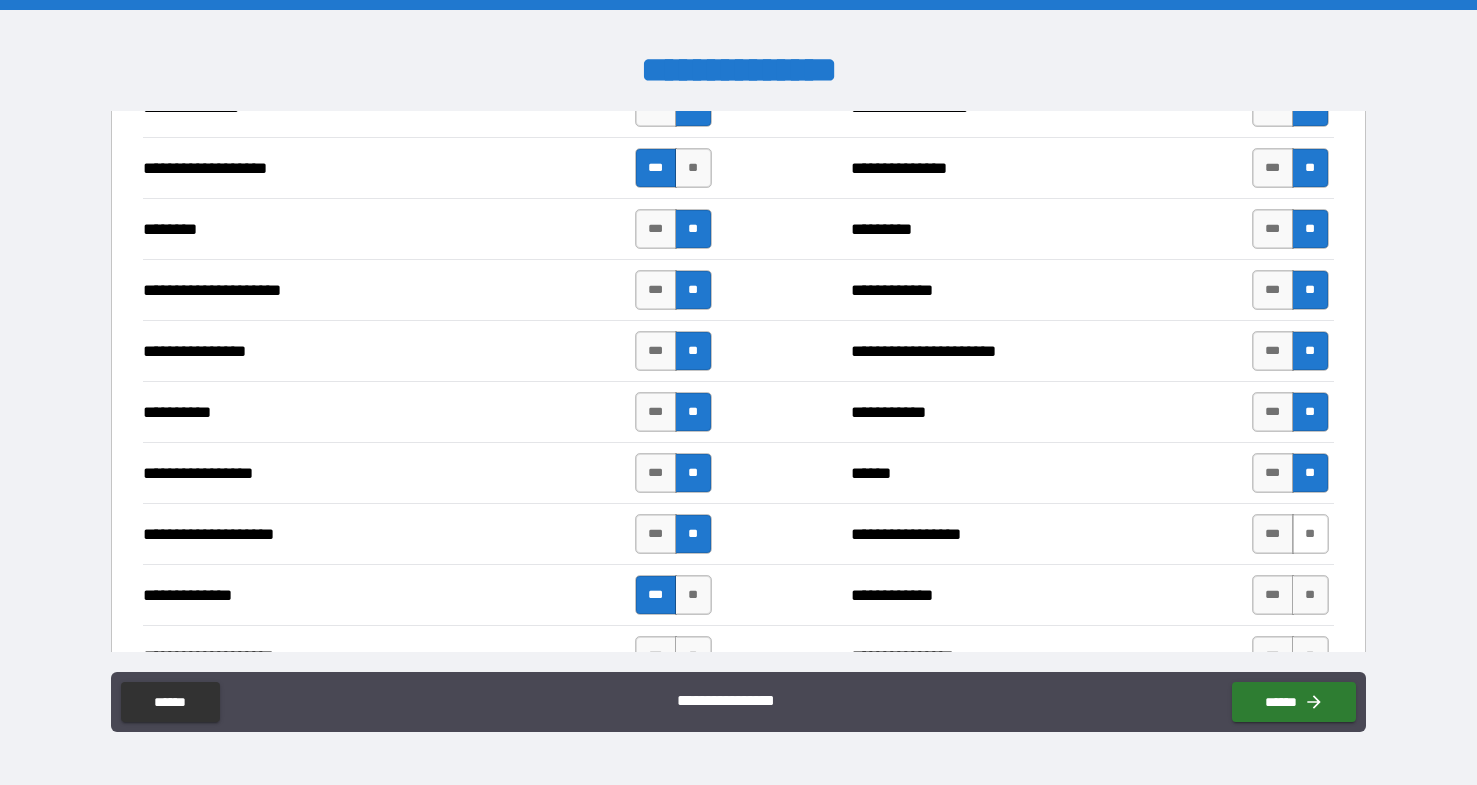 click on "**" at bounding box center [1310, 534] 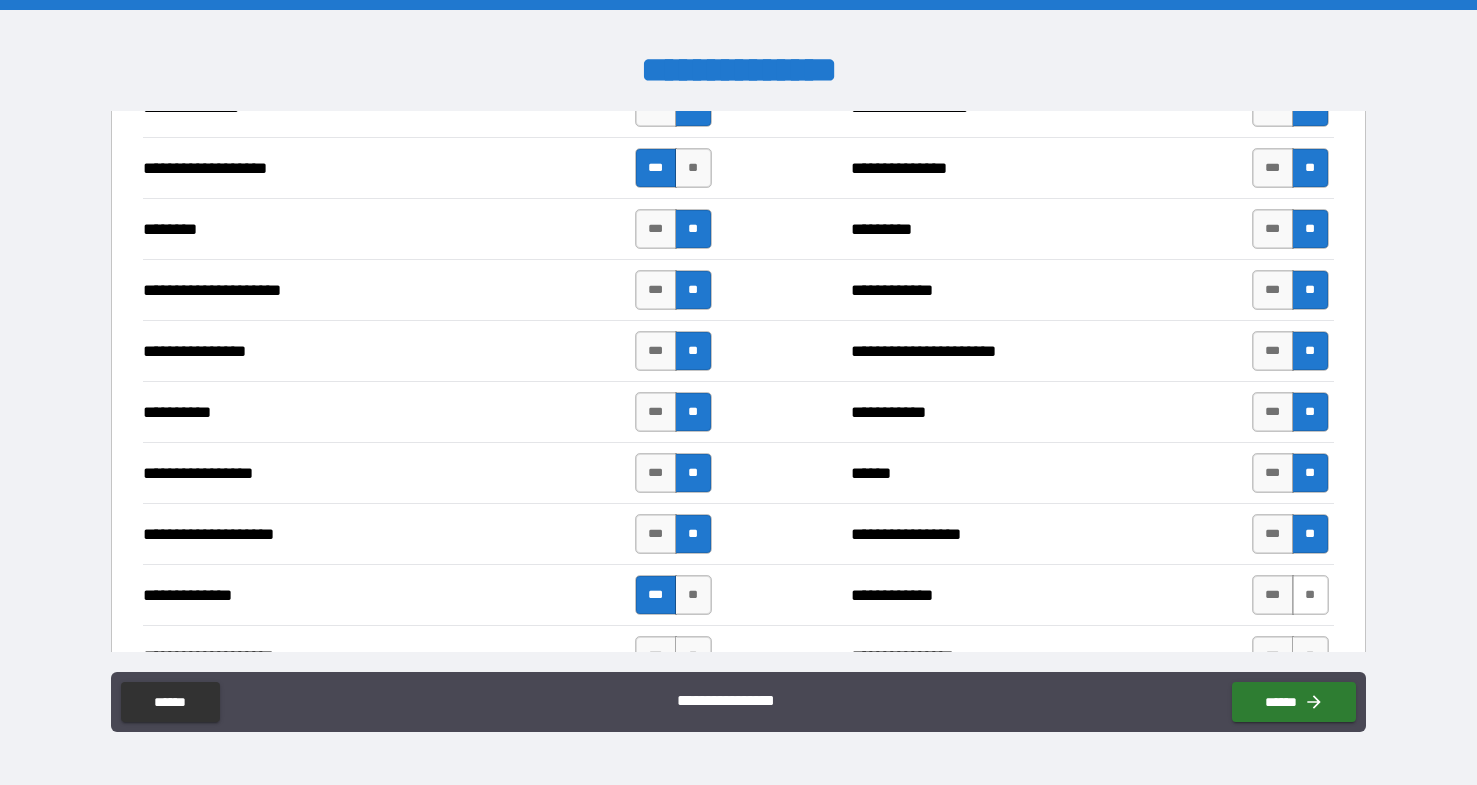click on "**" at bounding box center [1310, 595] 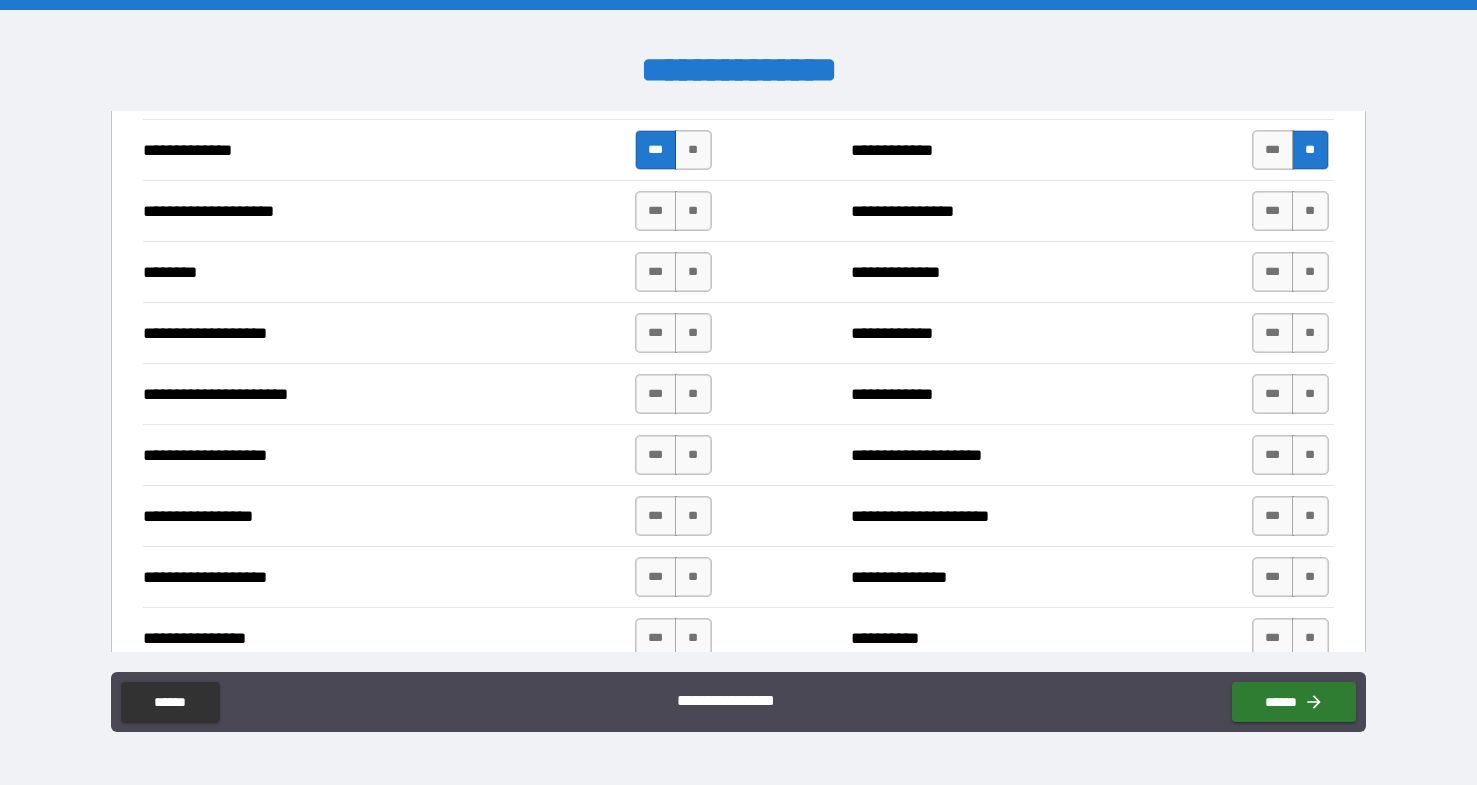 scroll, scrollTop: 2846, scrollLeft: 0, axis: vertical 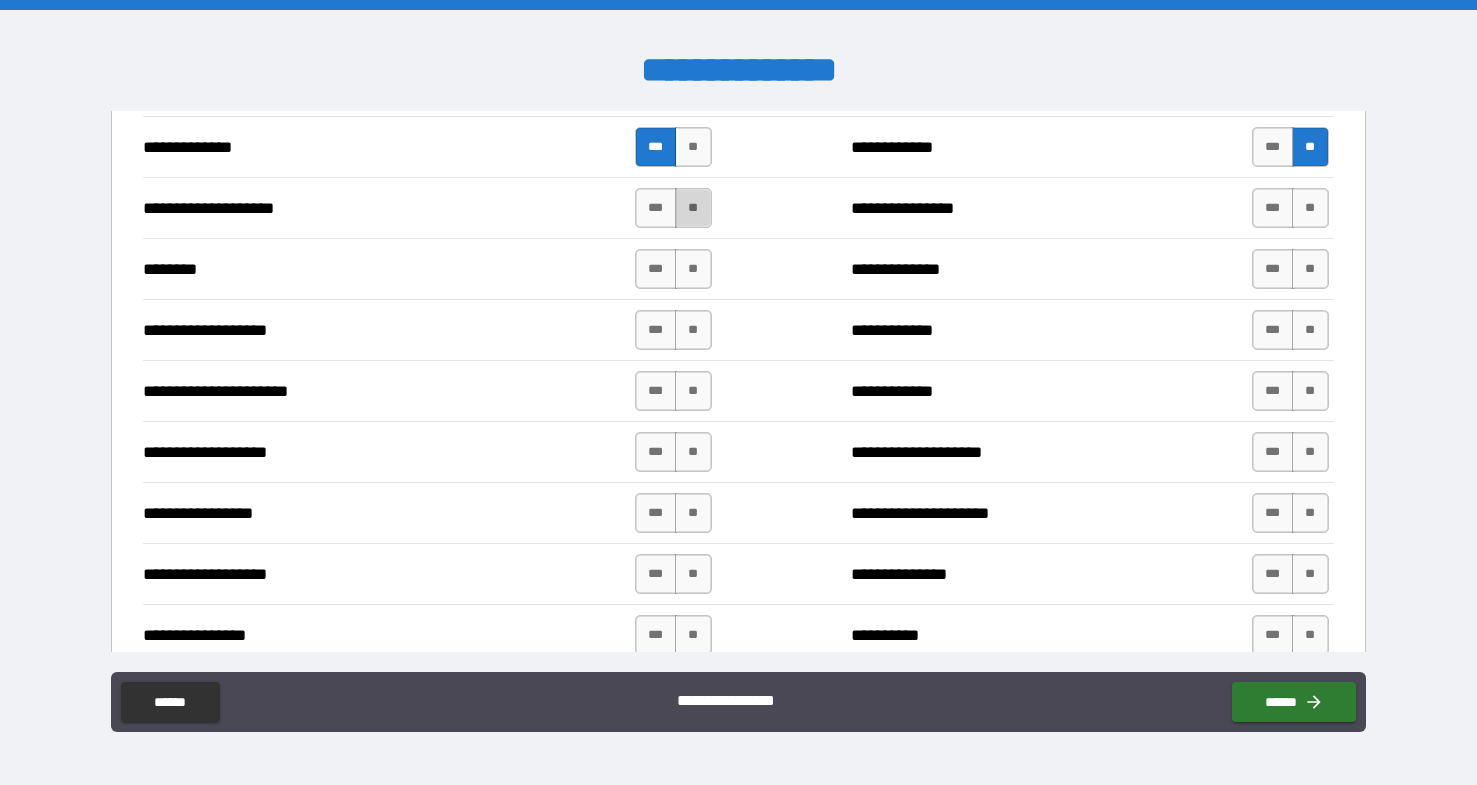 click on "**" at bounding box center (693, 208) 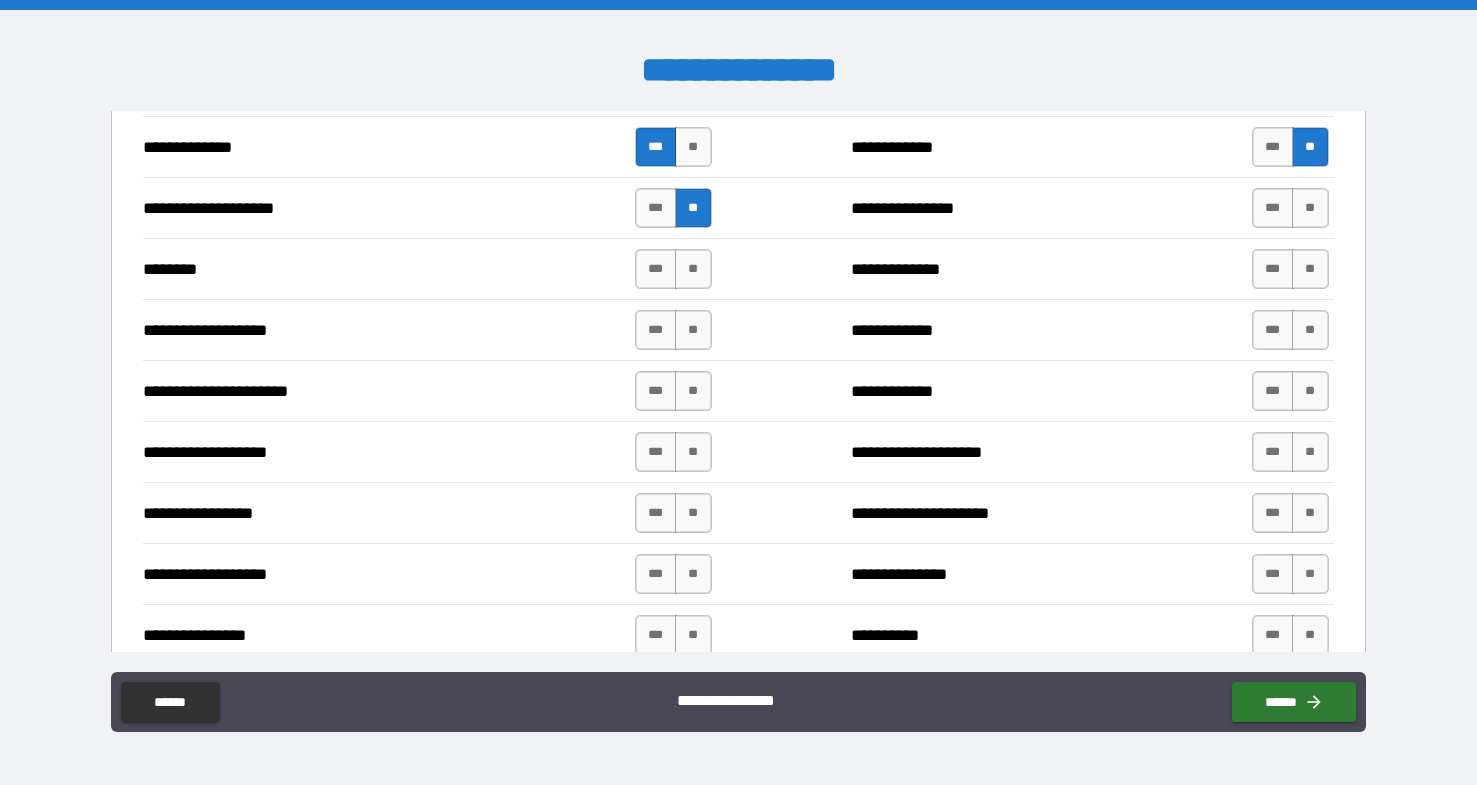 click on "*** **" at bounding box center (673, 269) 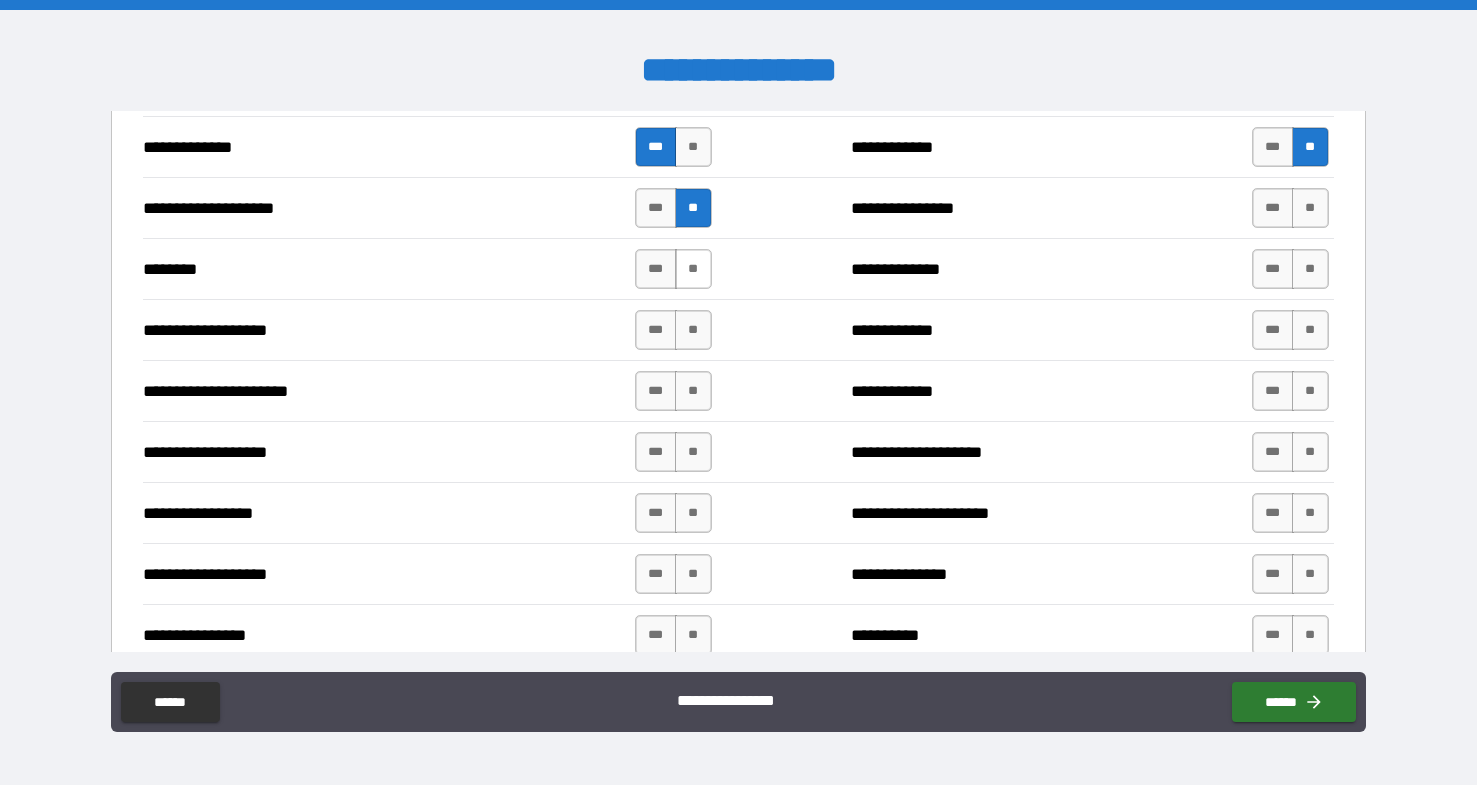 click on "**" at bounding box center [693, 269] 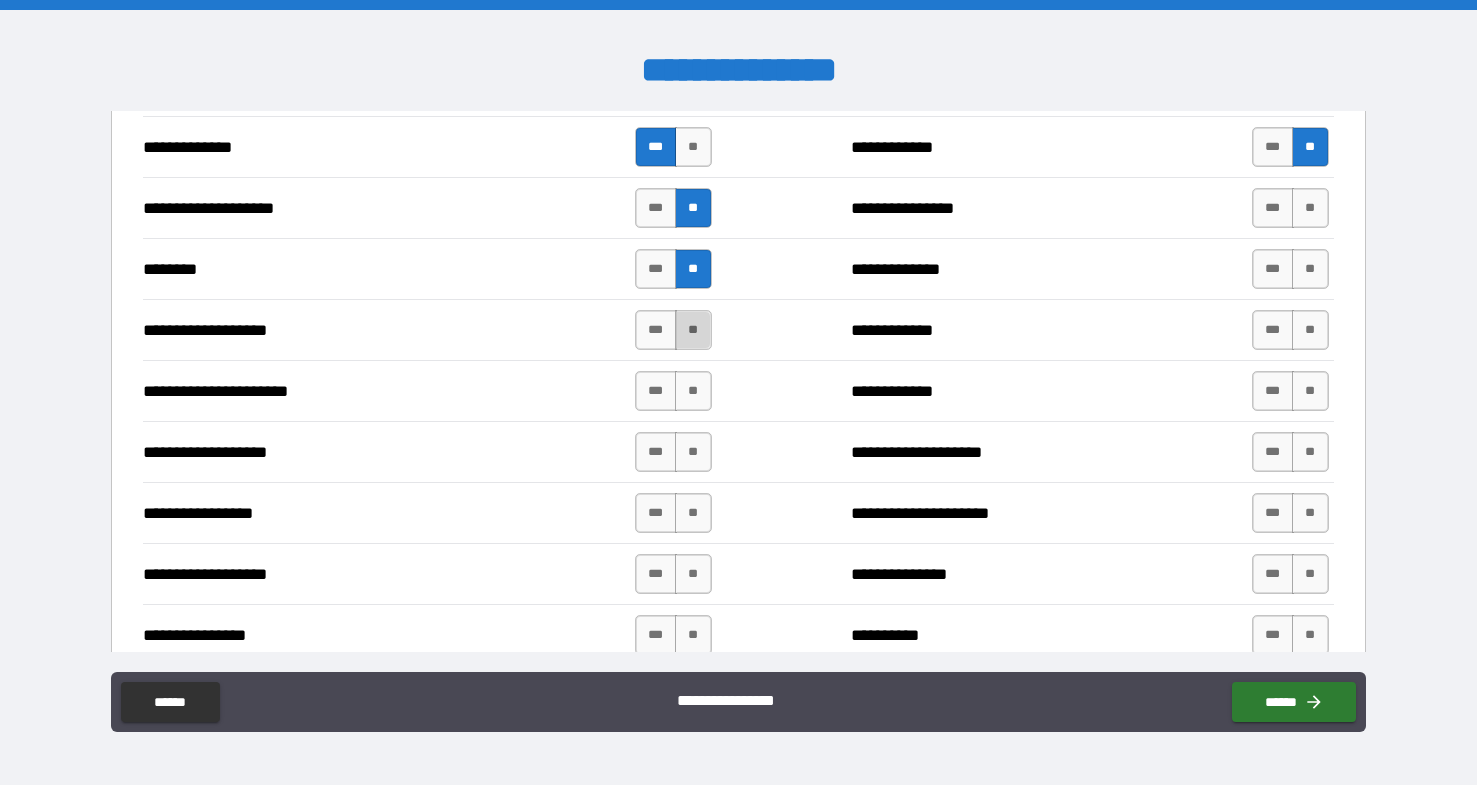 click on "**" at bounding box center [693, 330] 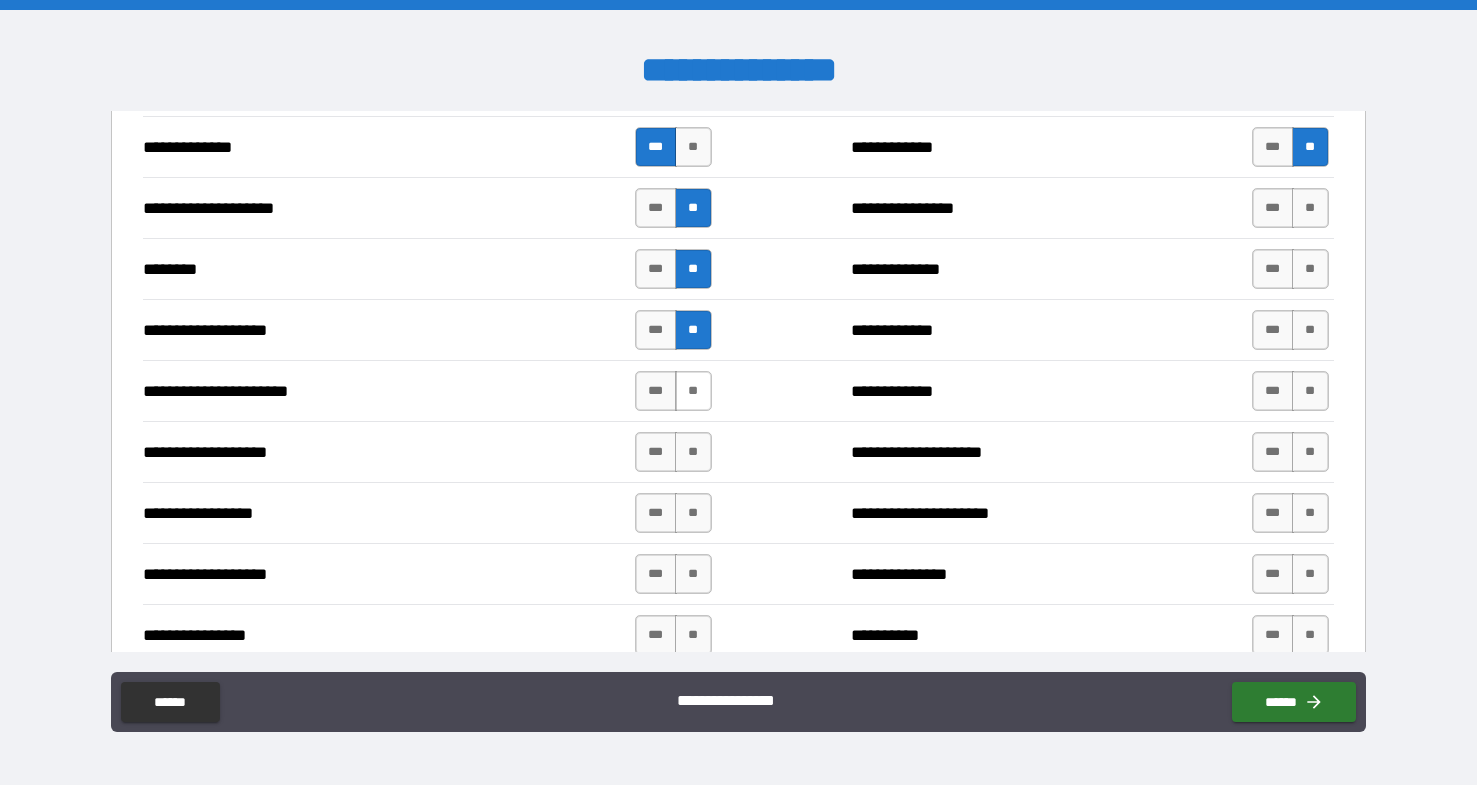 click on "**" at bounding box center (693, 391) 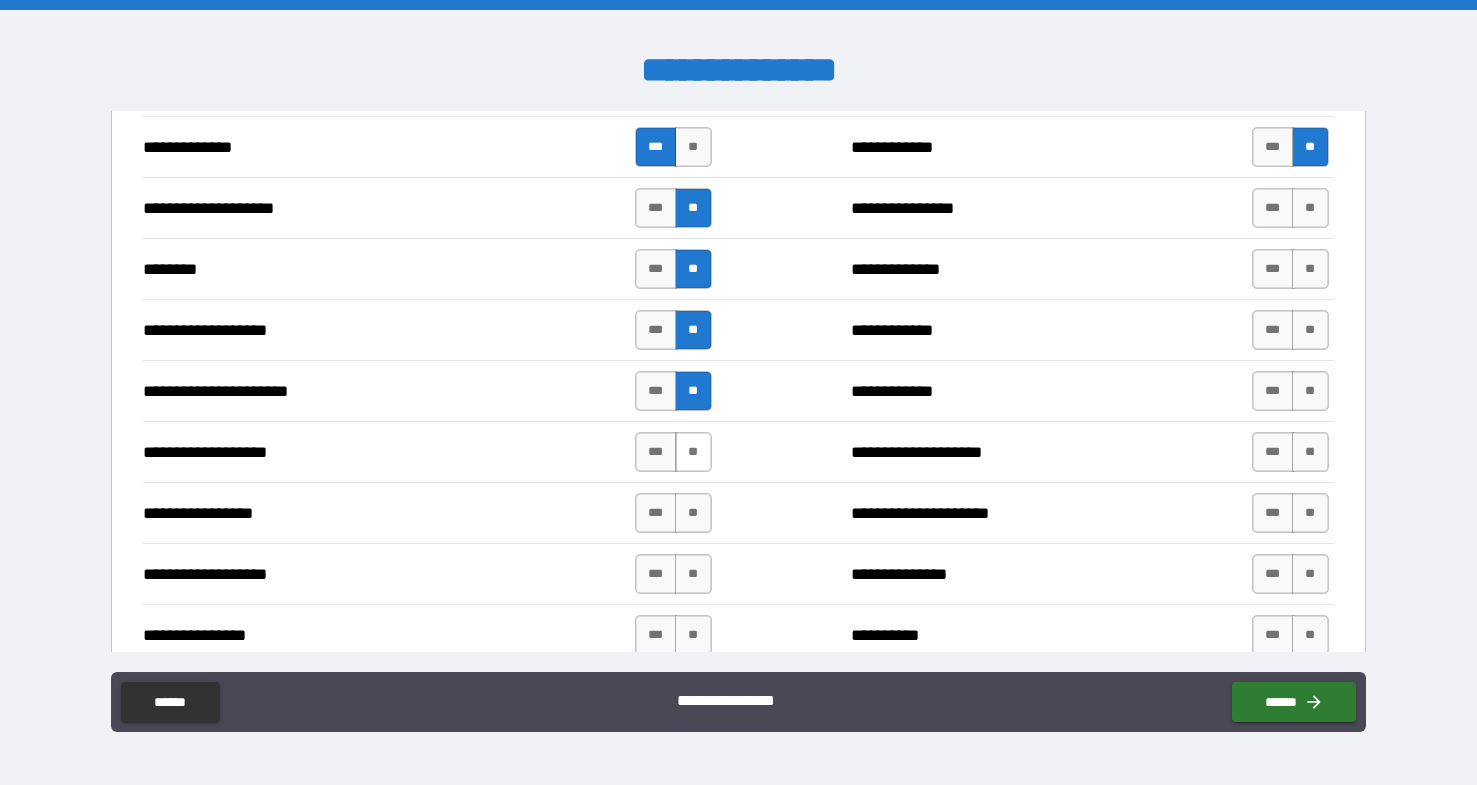 click on "**" at bounding box center [693, 452] 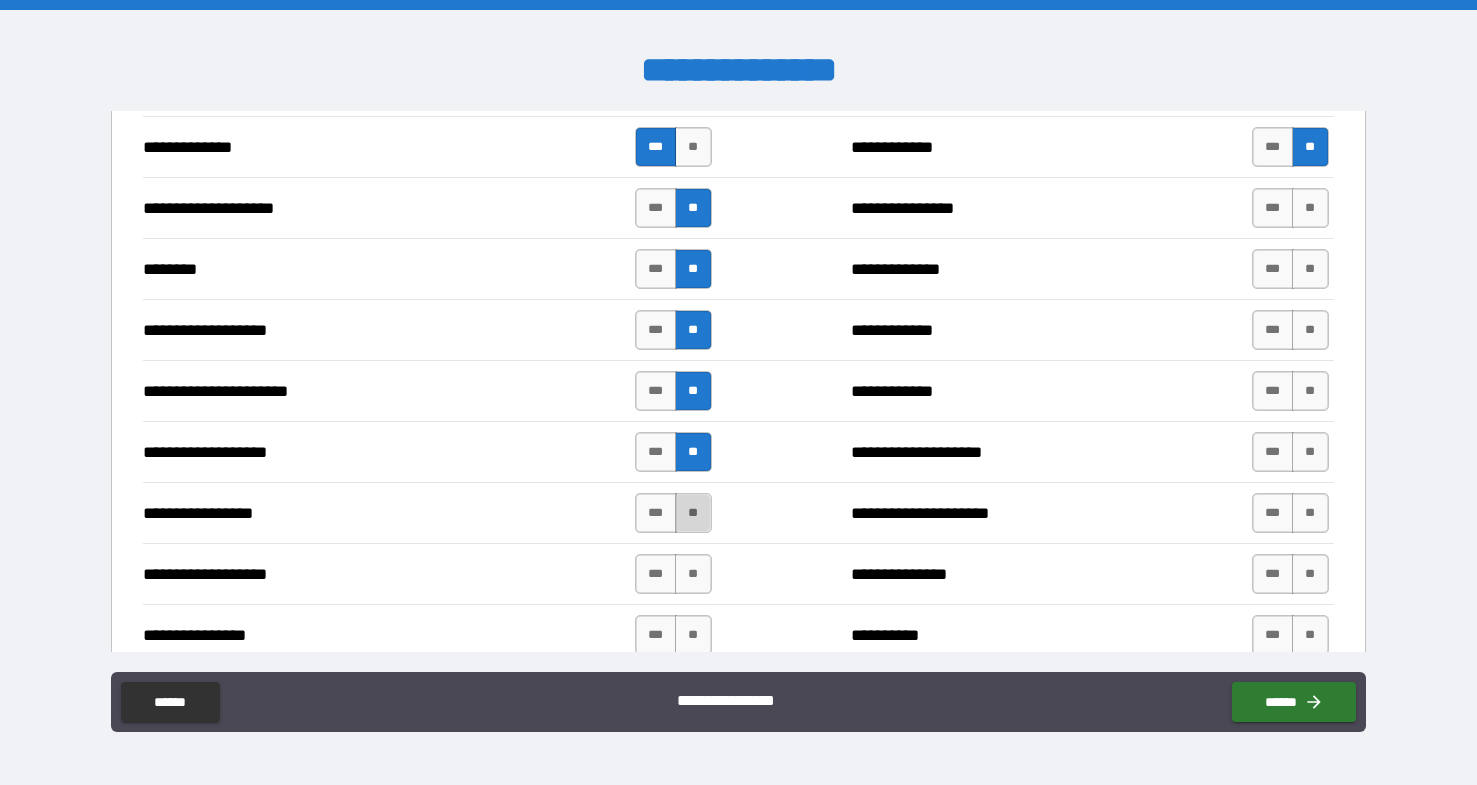 click on "**" at bounding box center (693, 513) 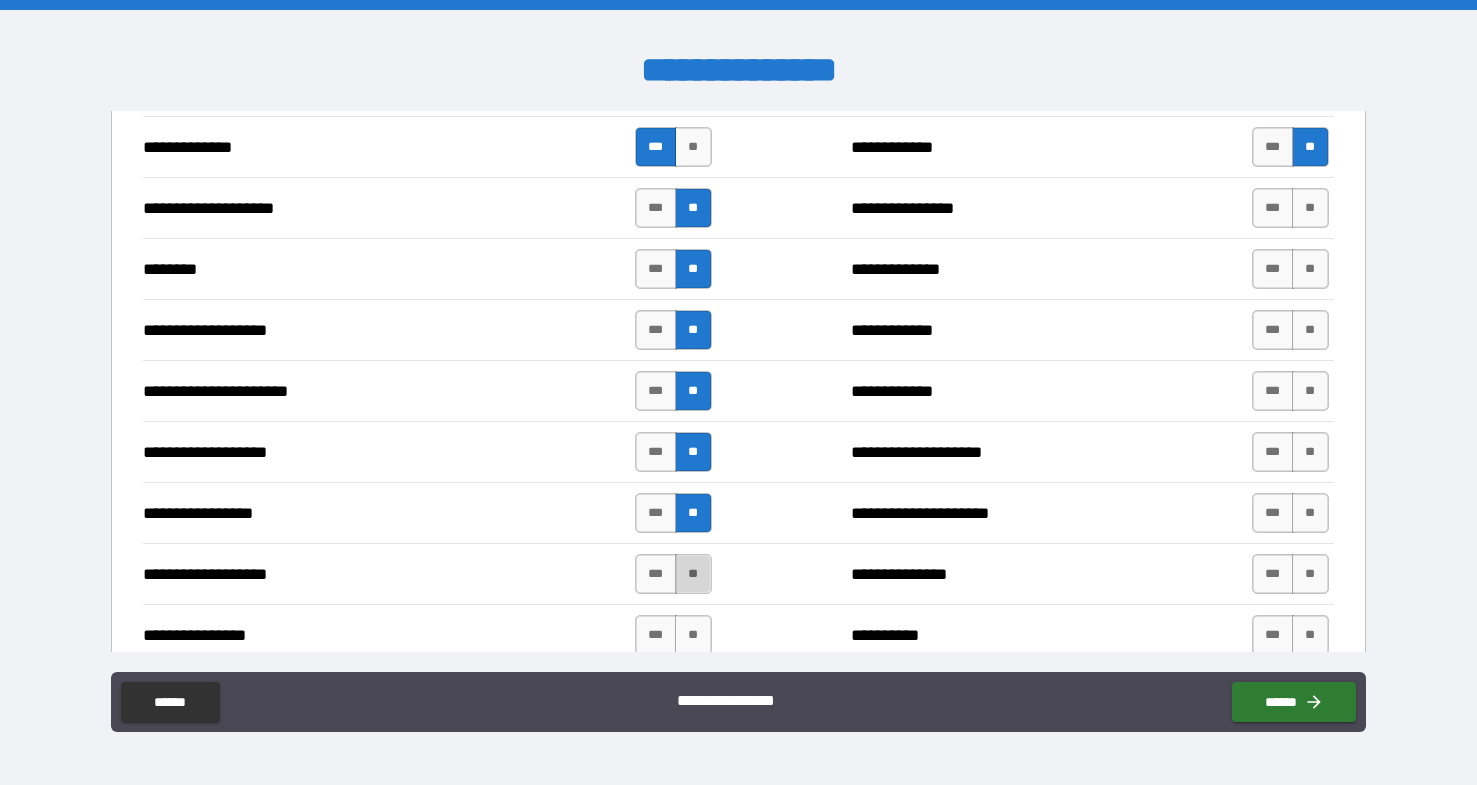 click on "**" at bounding box center [693, 574] 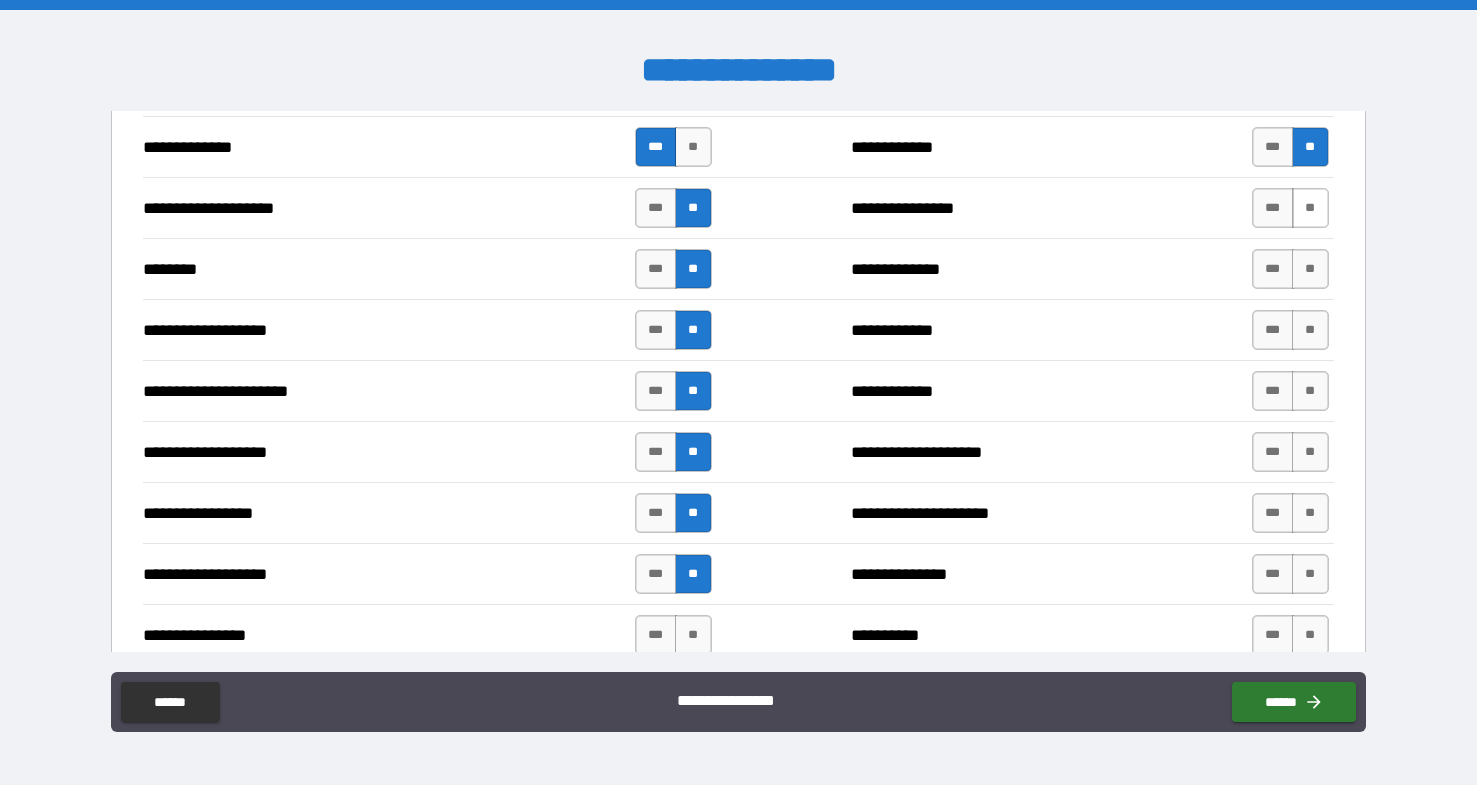 click on "**" at bounding box center (1310, 208) 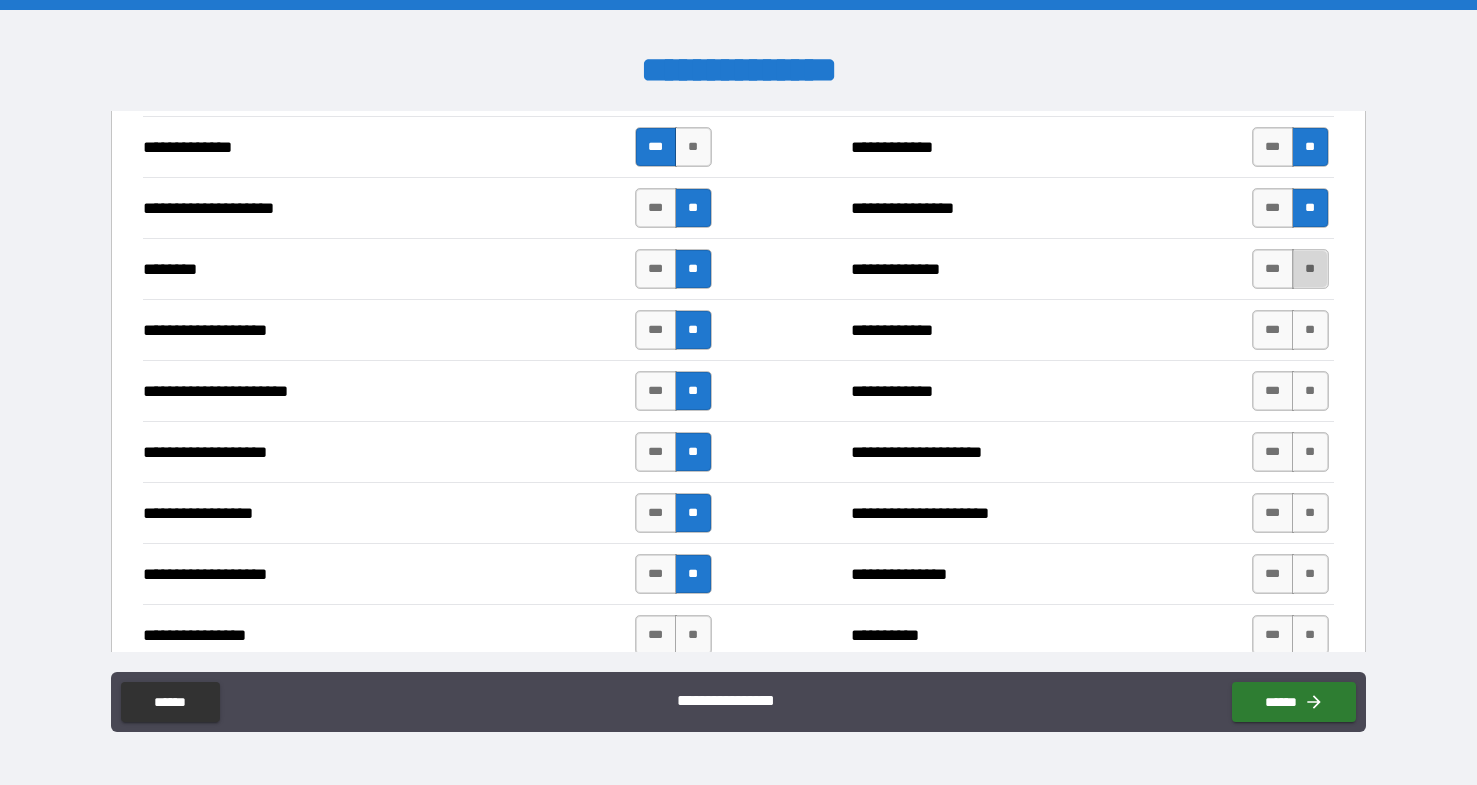 click on "**" at bounding box center [1310, 269] 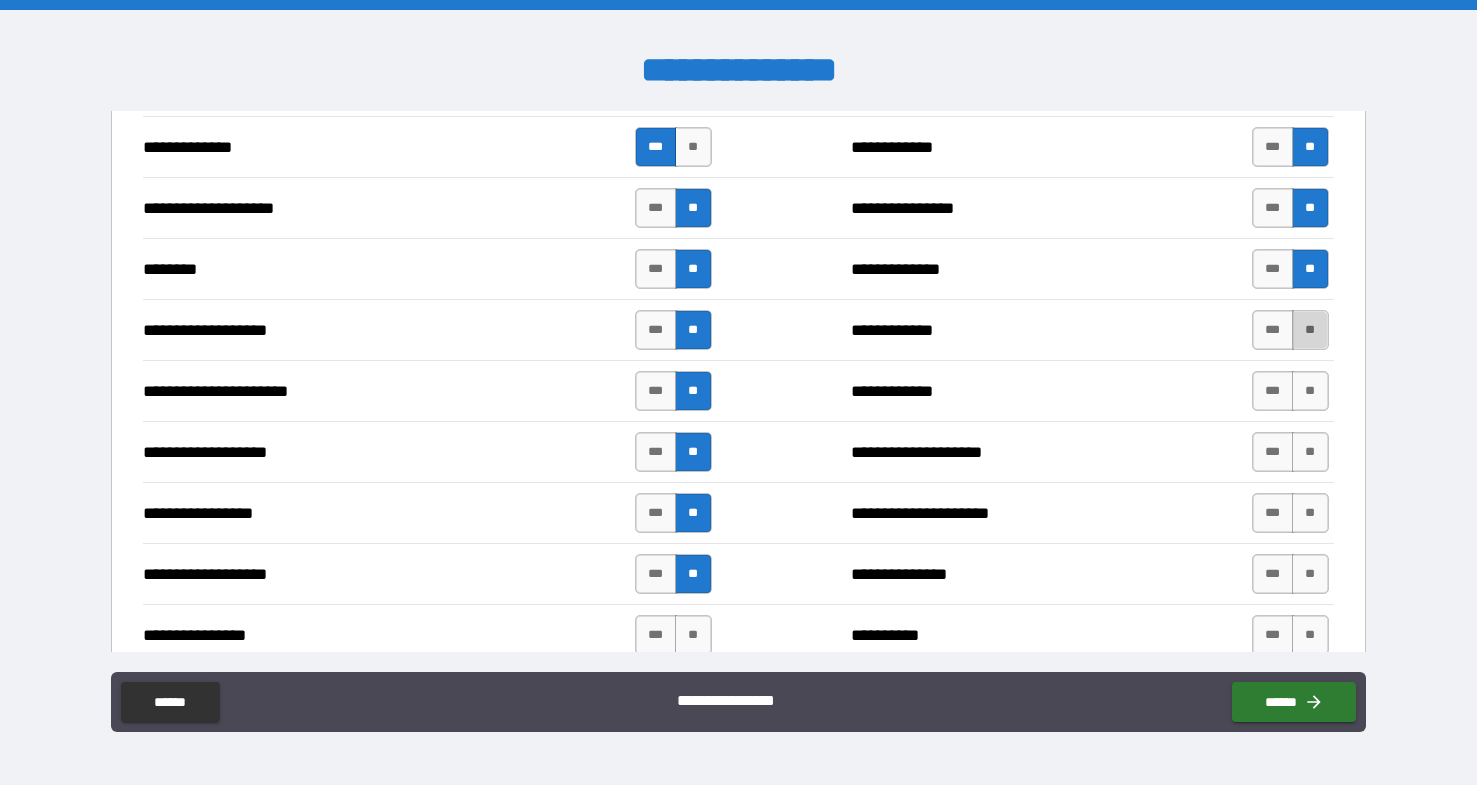 click on "**" at bounding box center [1310, 330] 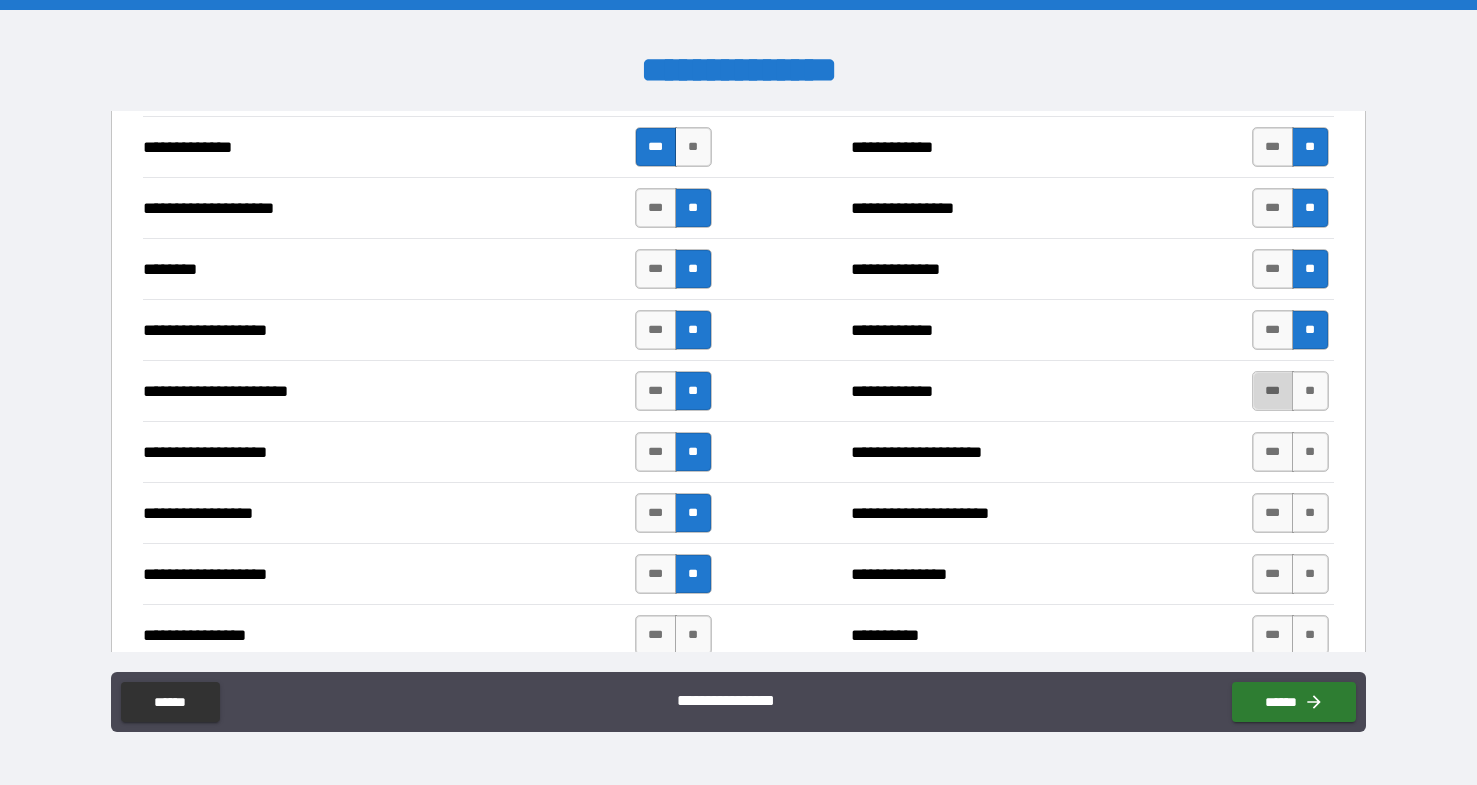 click on "***" at bounding box center [1273, 391] 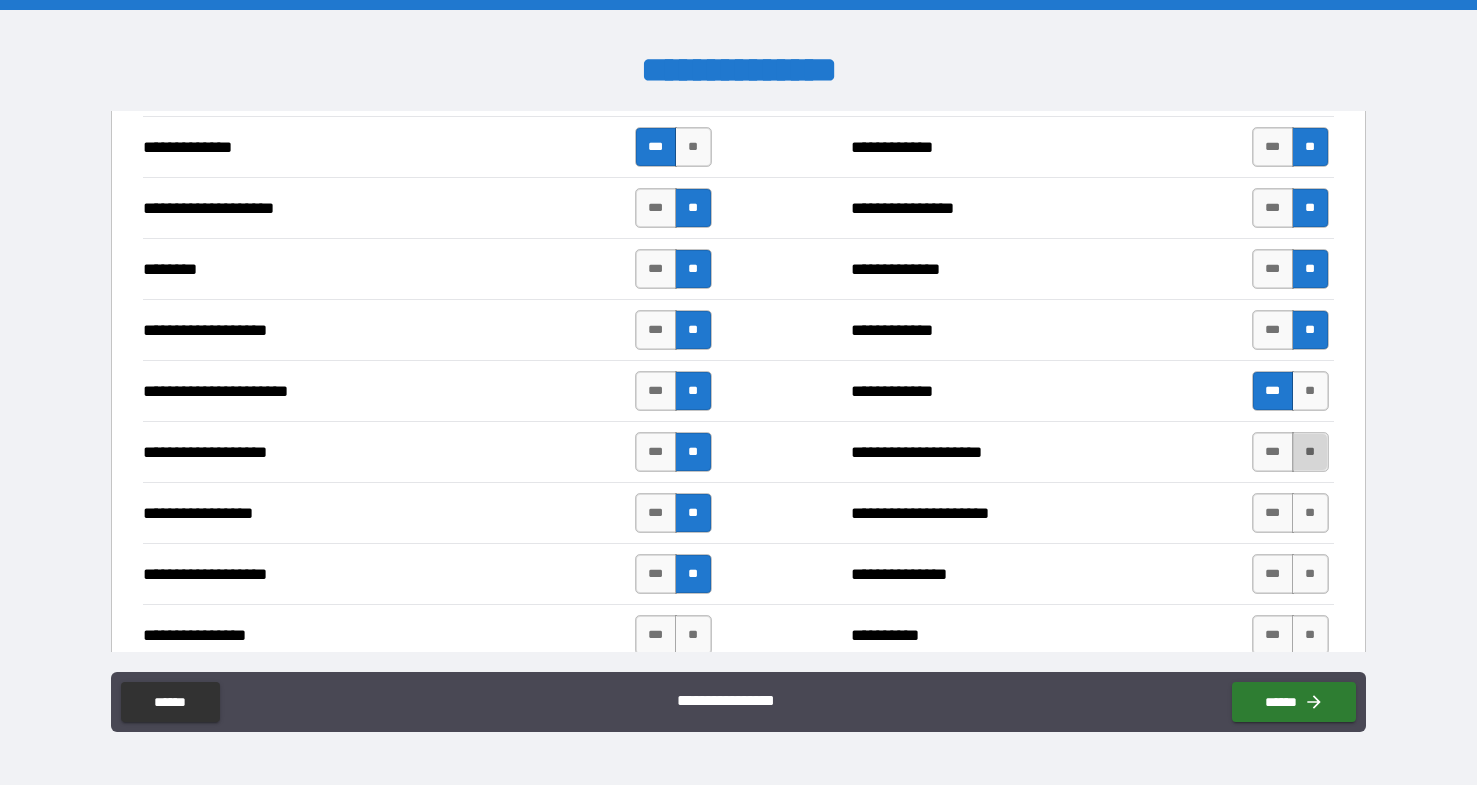 click on "**" at bounding box center [1310, 452] 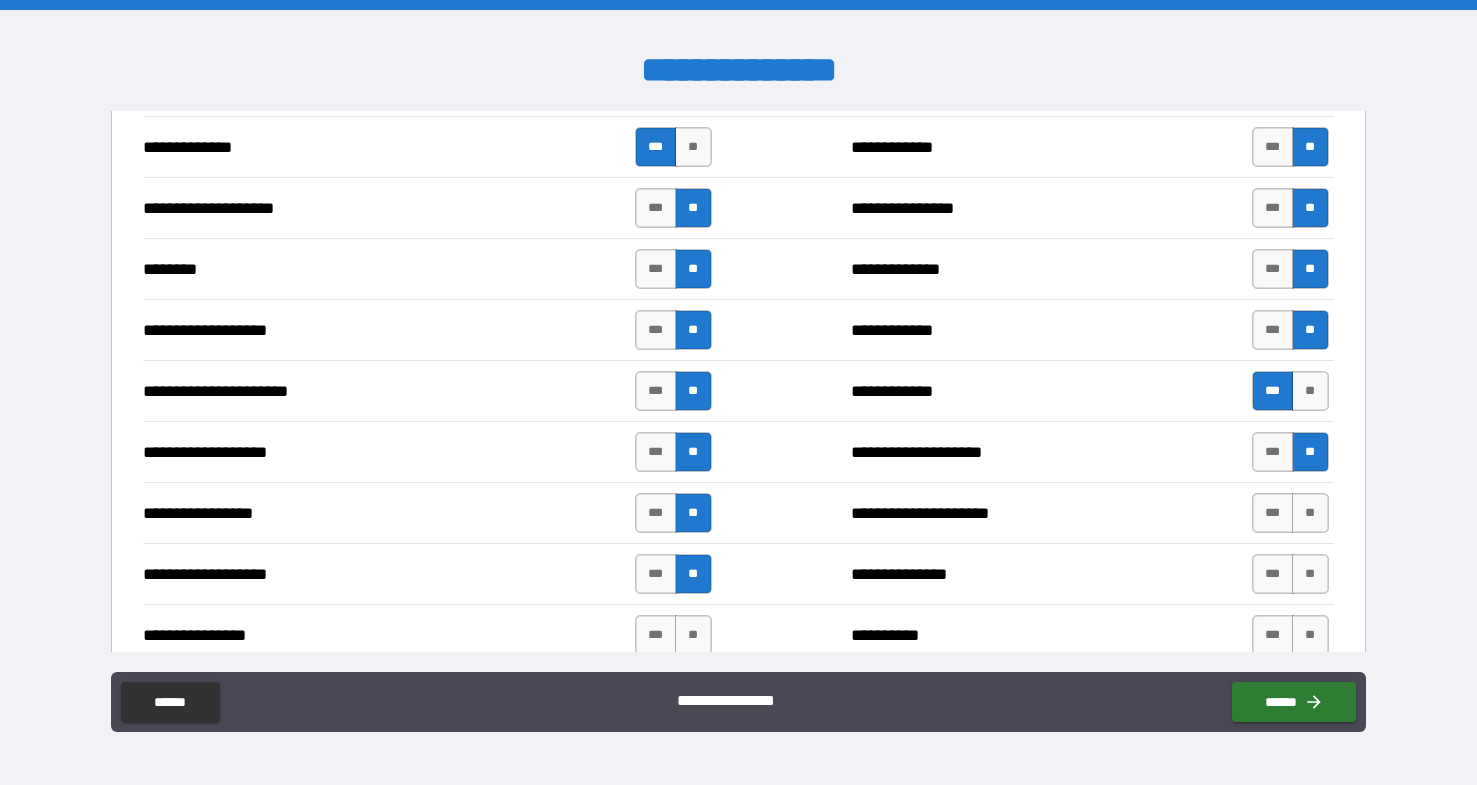 click on "**********" at bounding box center [738, 512] 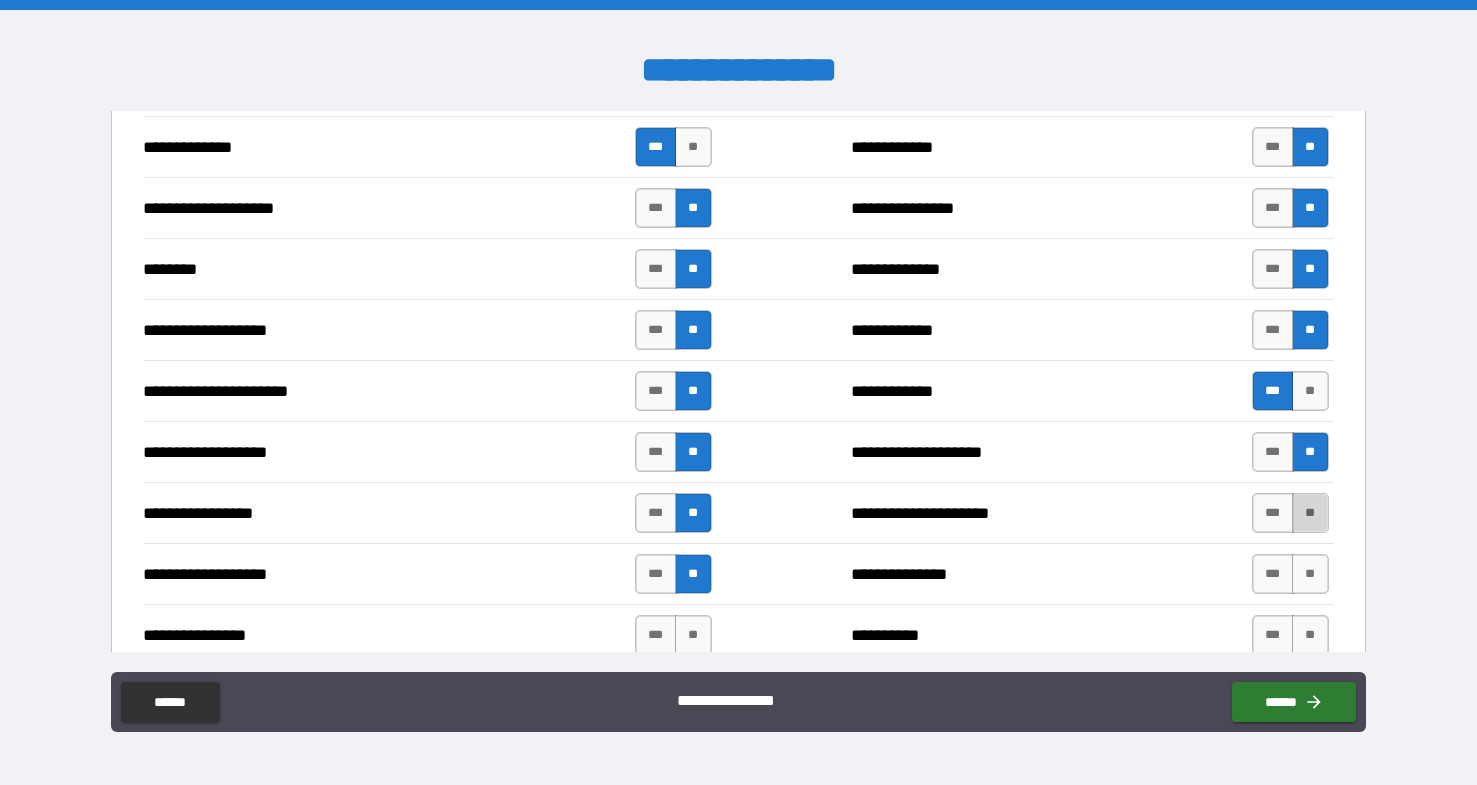 click on "**" at bounding box center (1310, 513) 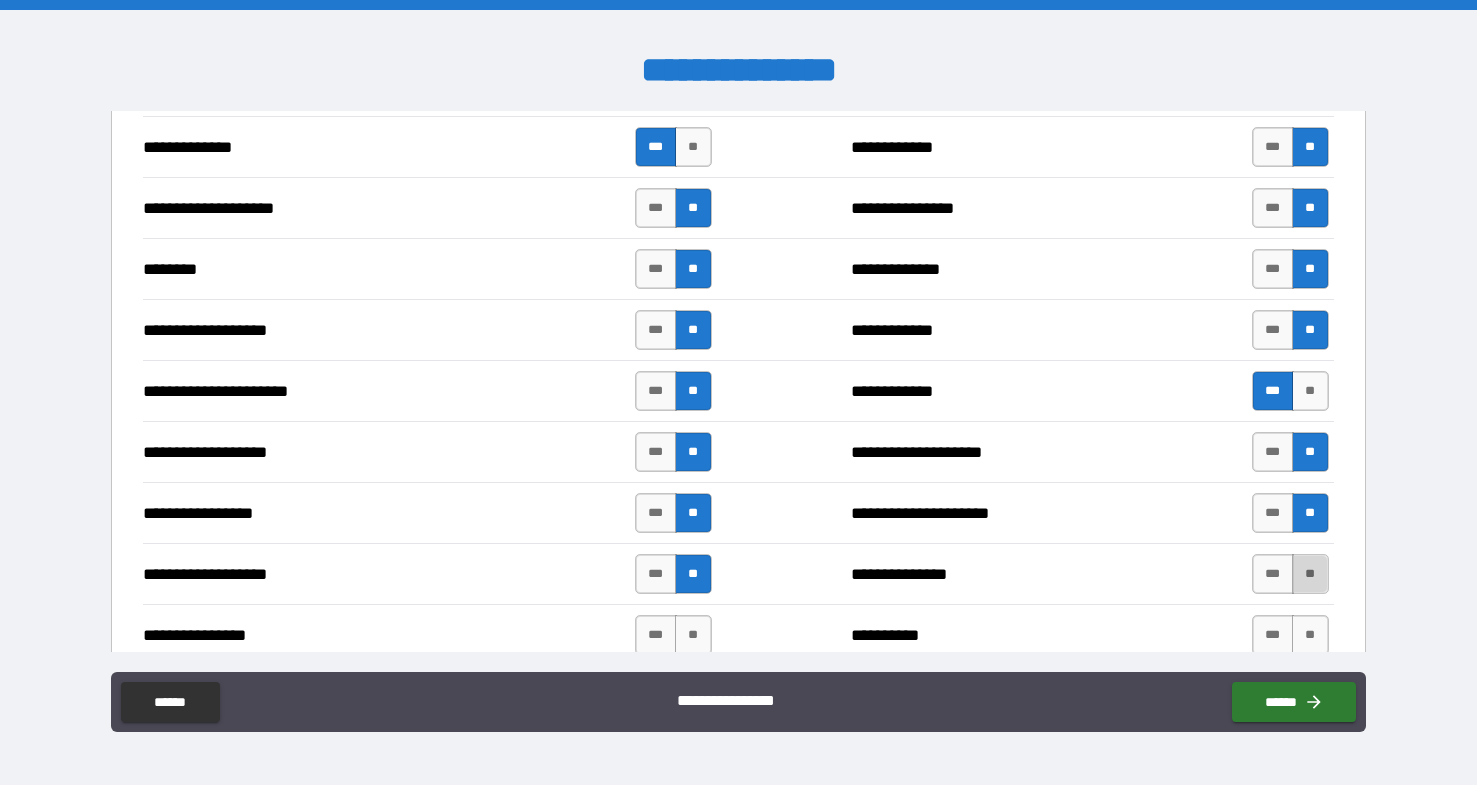 click on "**" at bounding box center [1310, 574] 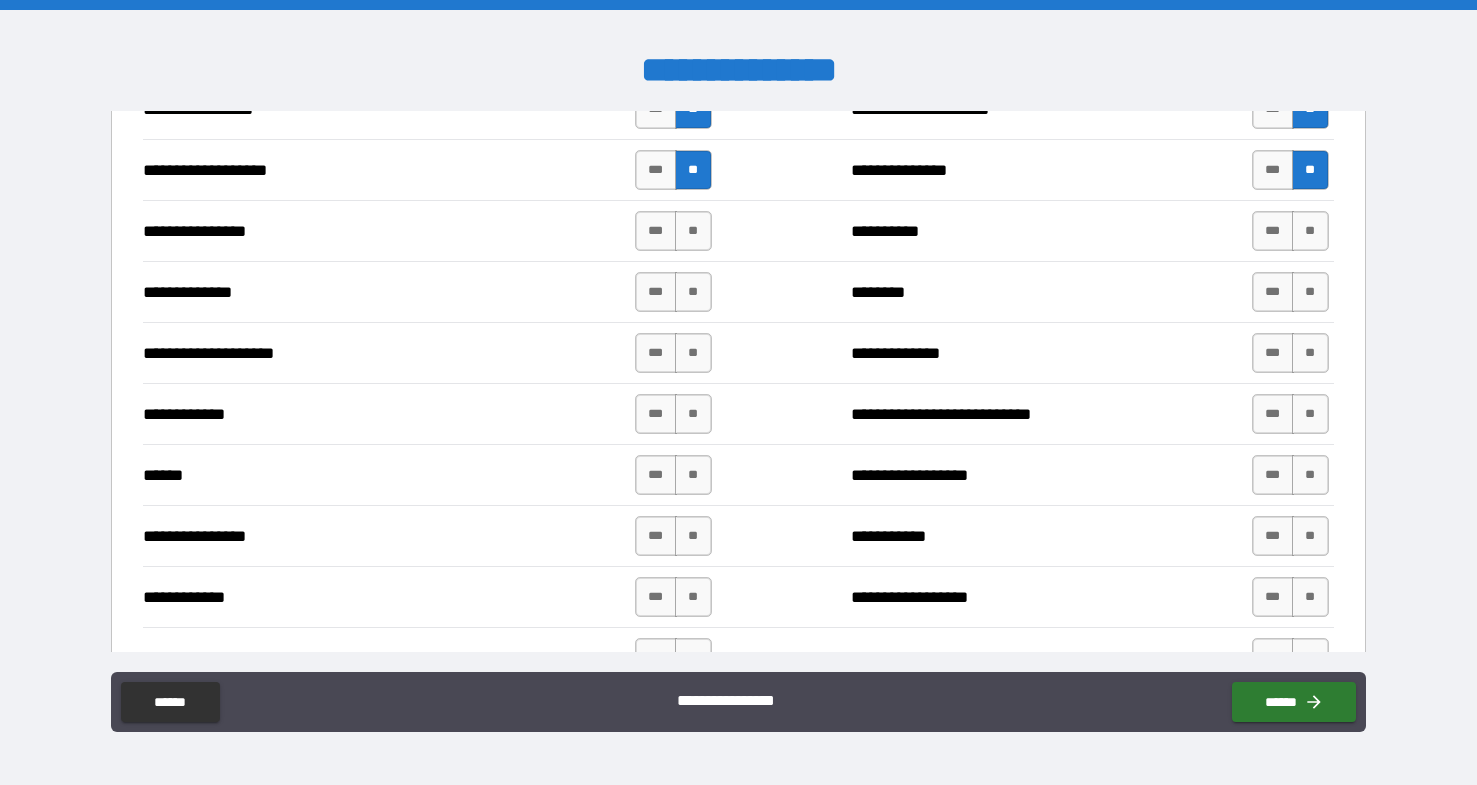 scroll, scrollTop: 3260, scrollLeft: 0, axis: vertical 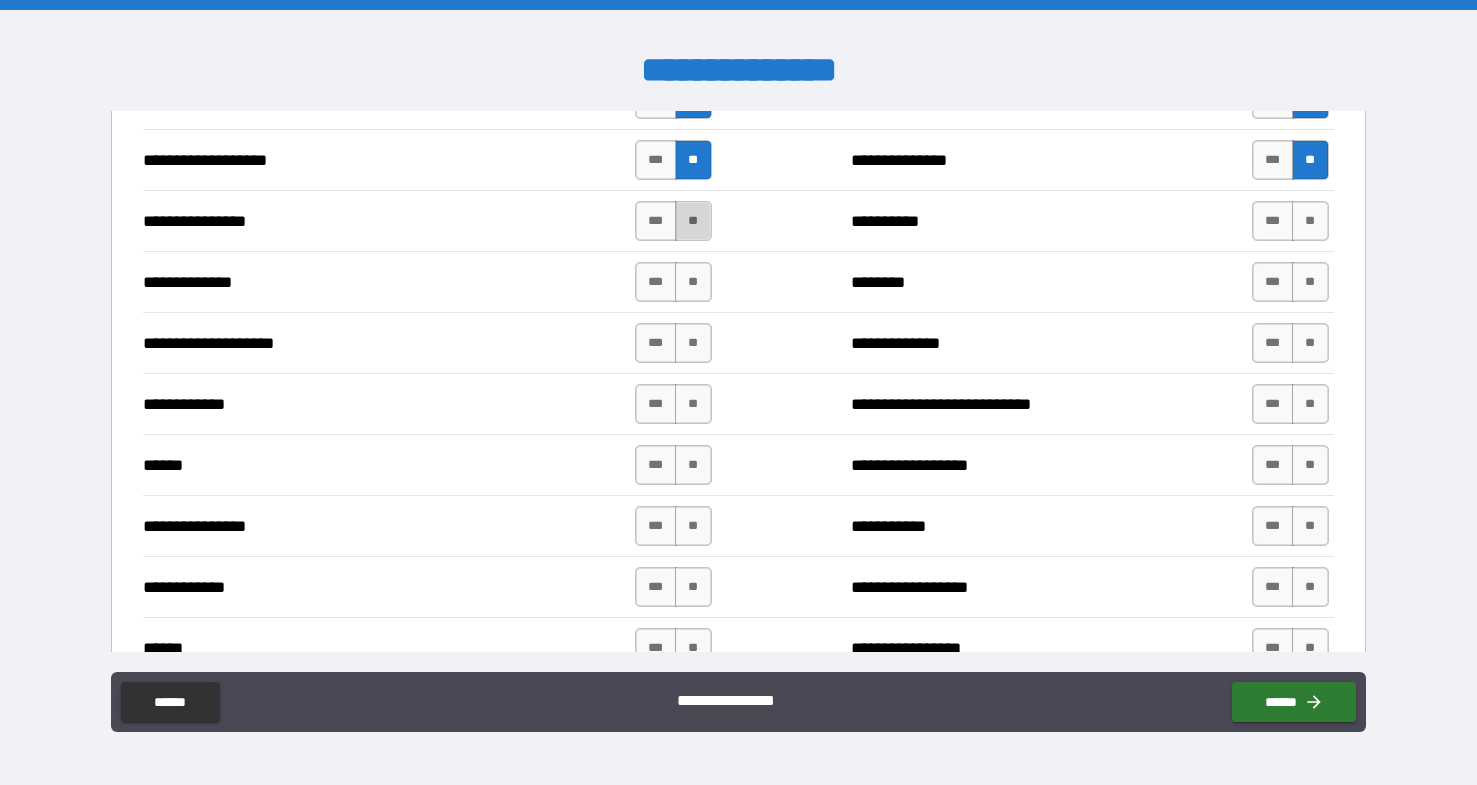 click on "**" at bounding box center [693, 221] 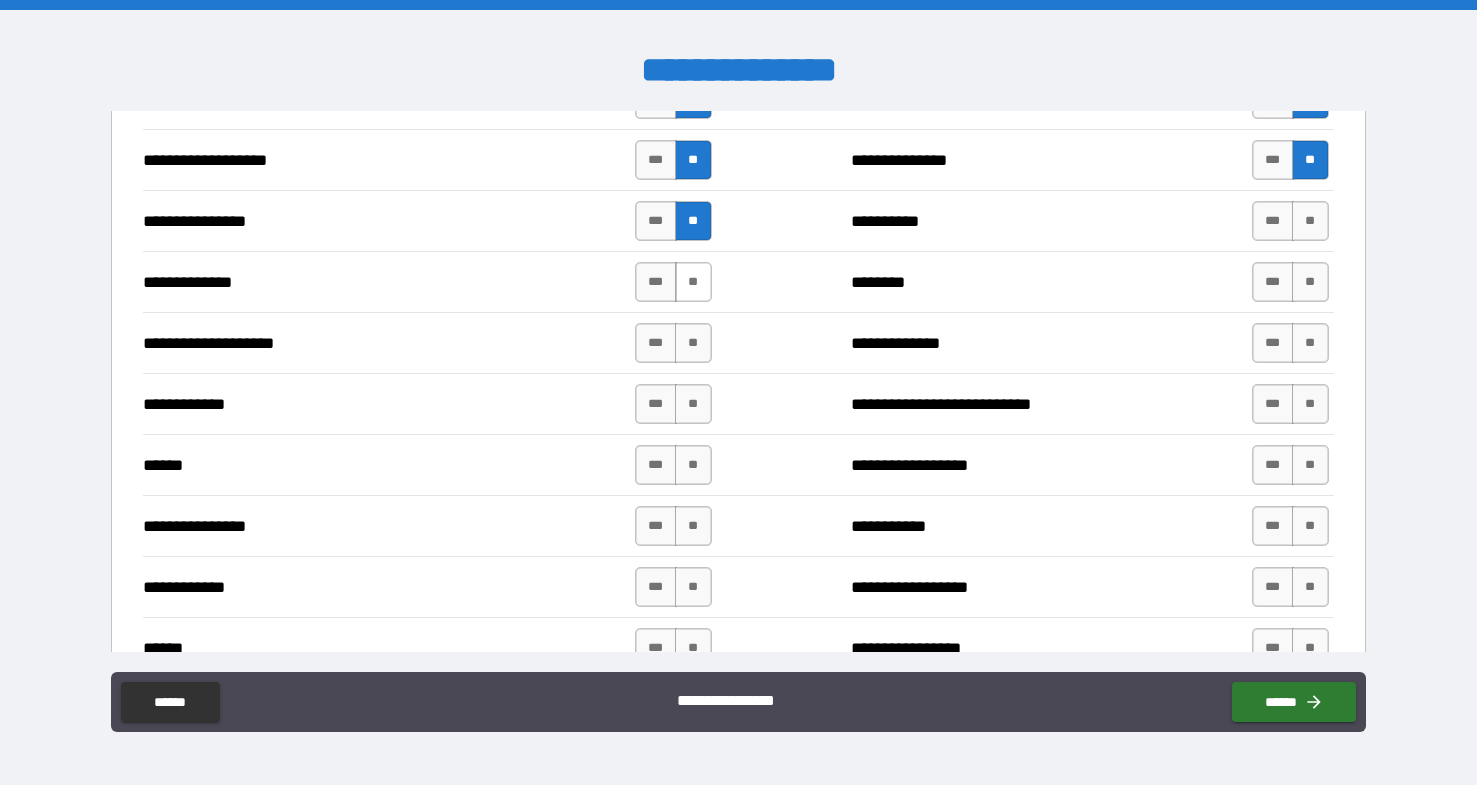 click on "**" at bounding box center [693, 282] 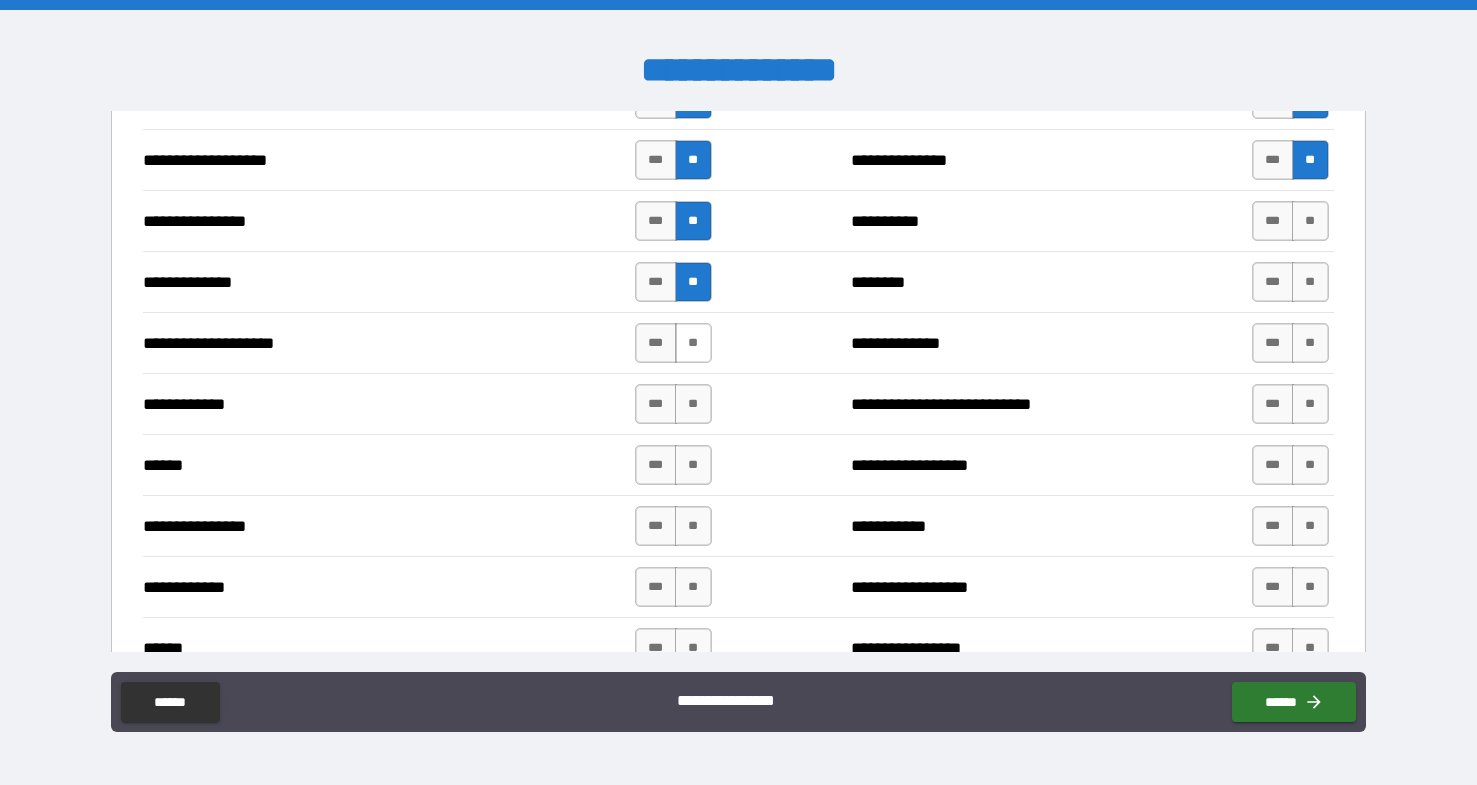 click on "**" at bounding box center (693, 343) 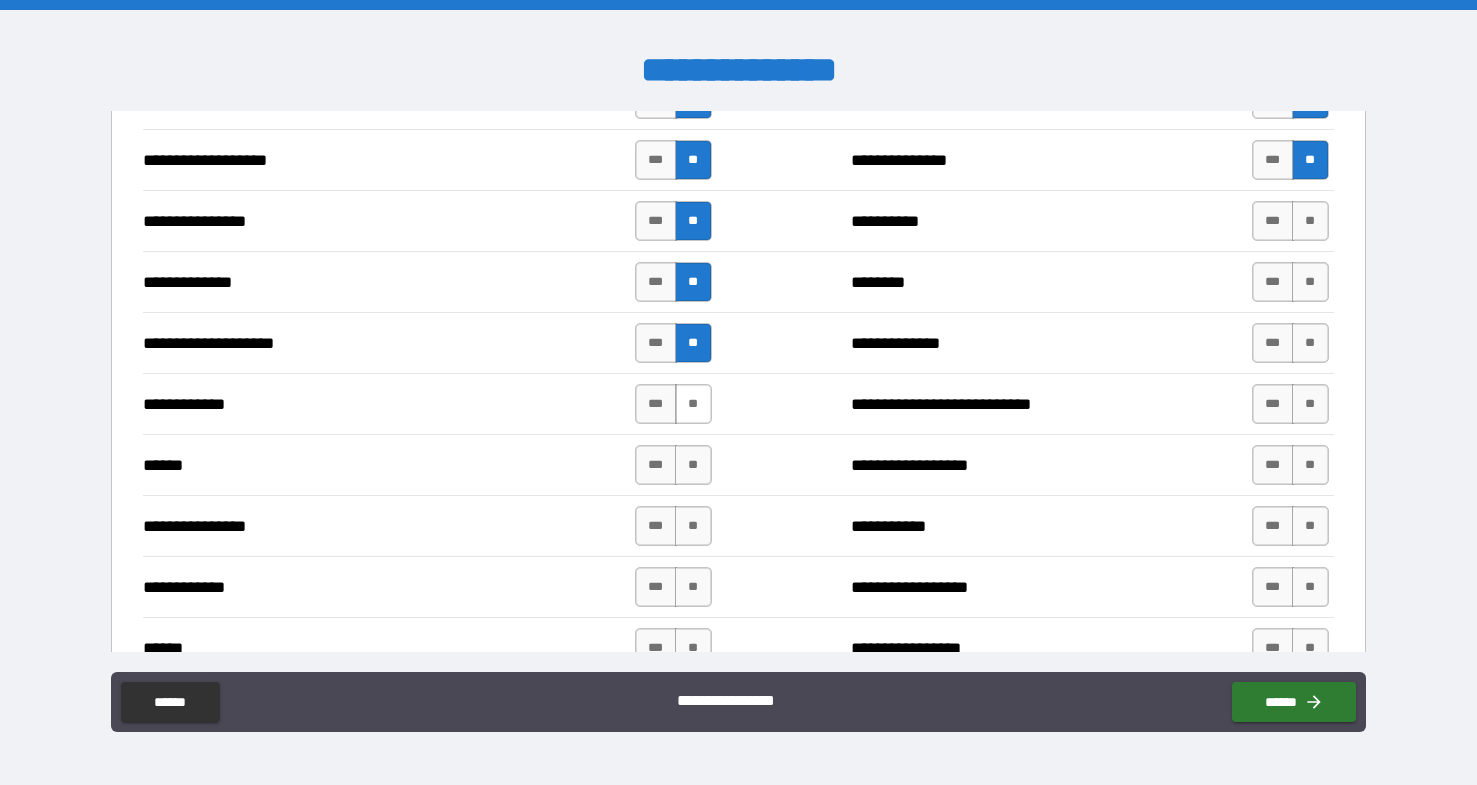 click on "**" at bounding box center [693, 404] 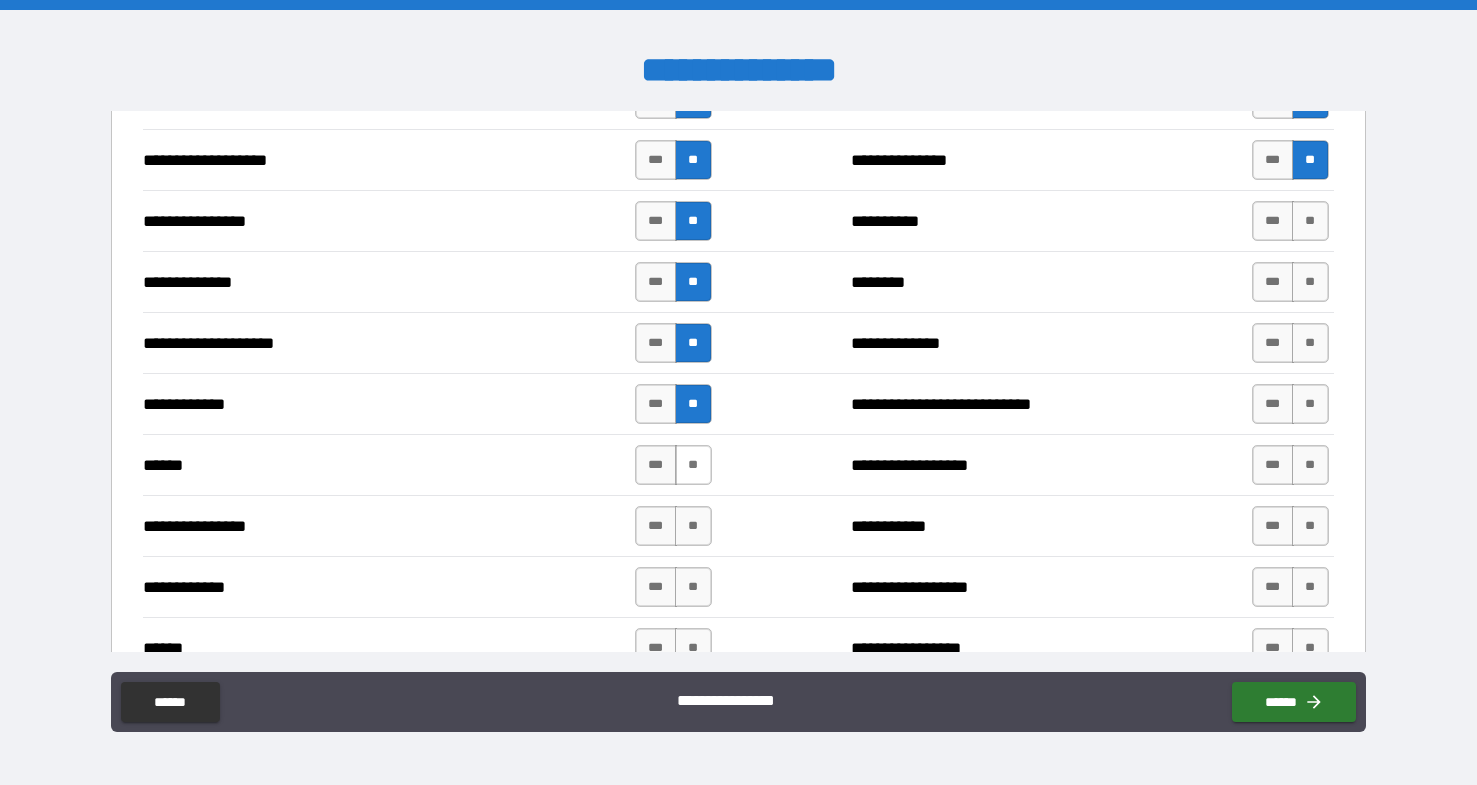 click on "**" at bounding box center (693, 465) 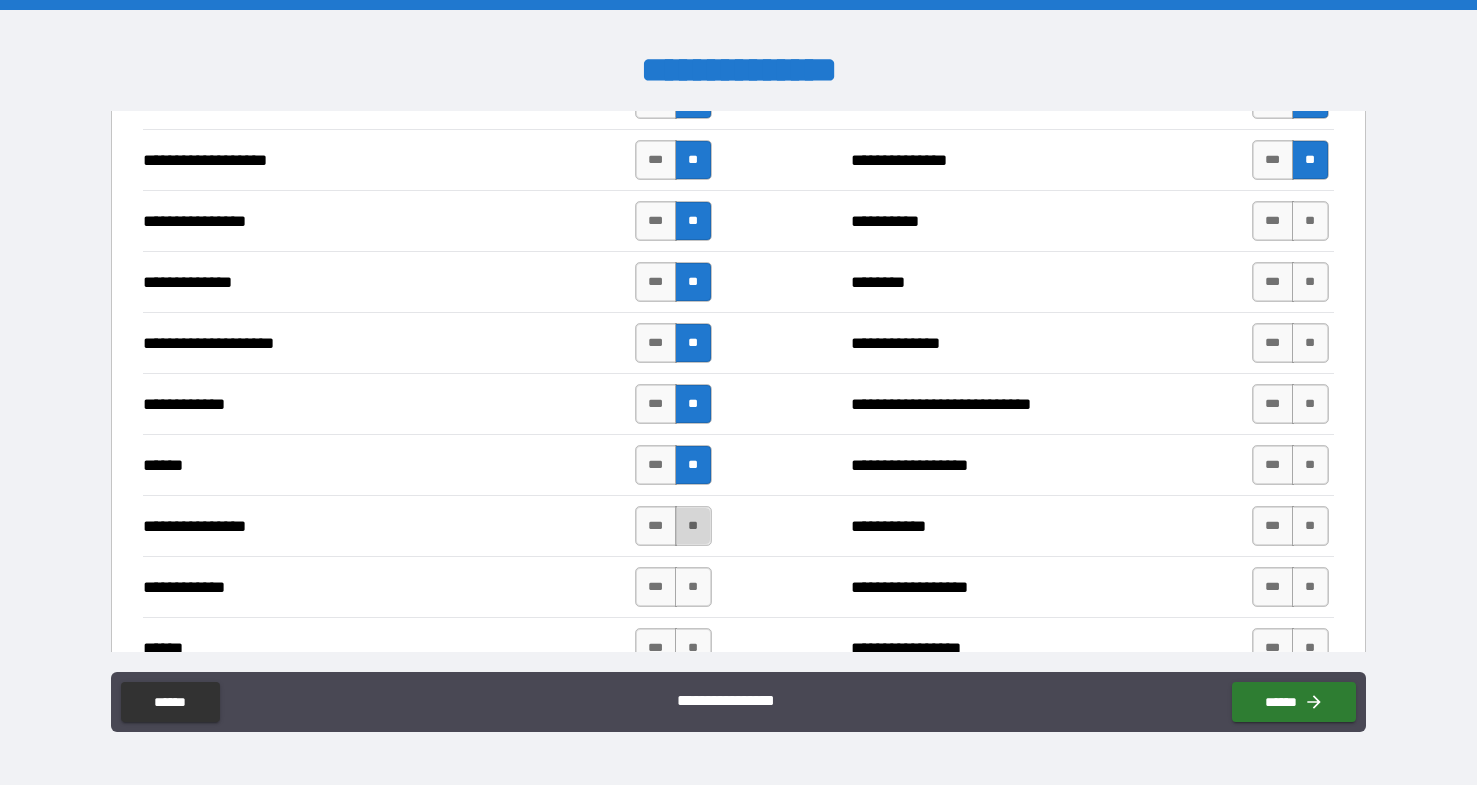 click on "**" at bounding box center (693, 526) 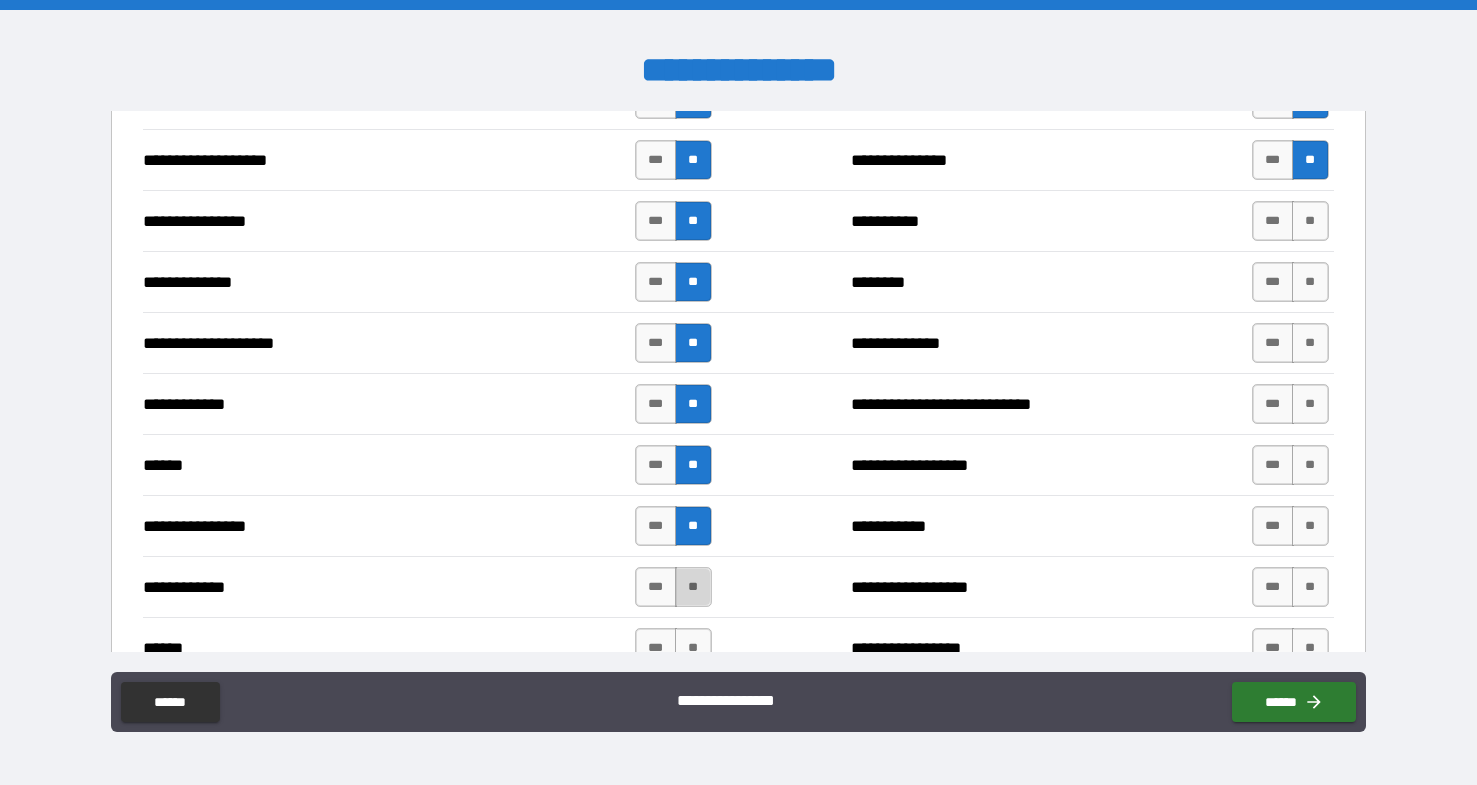 click on "**" at bounding box center [693, 587] 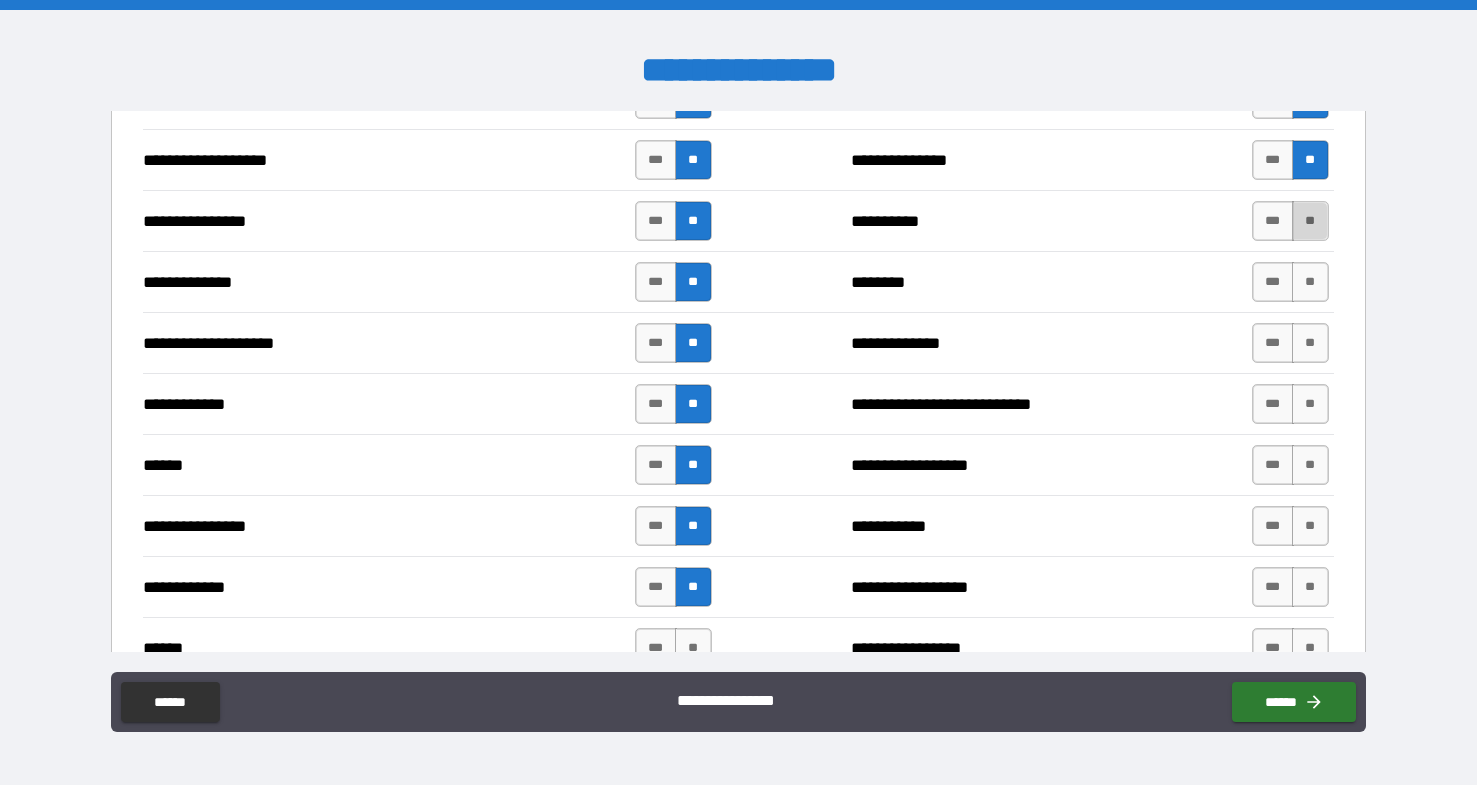 click on "**" at bounding box center [1310, 221] 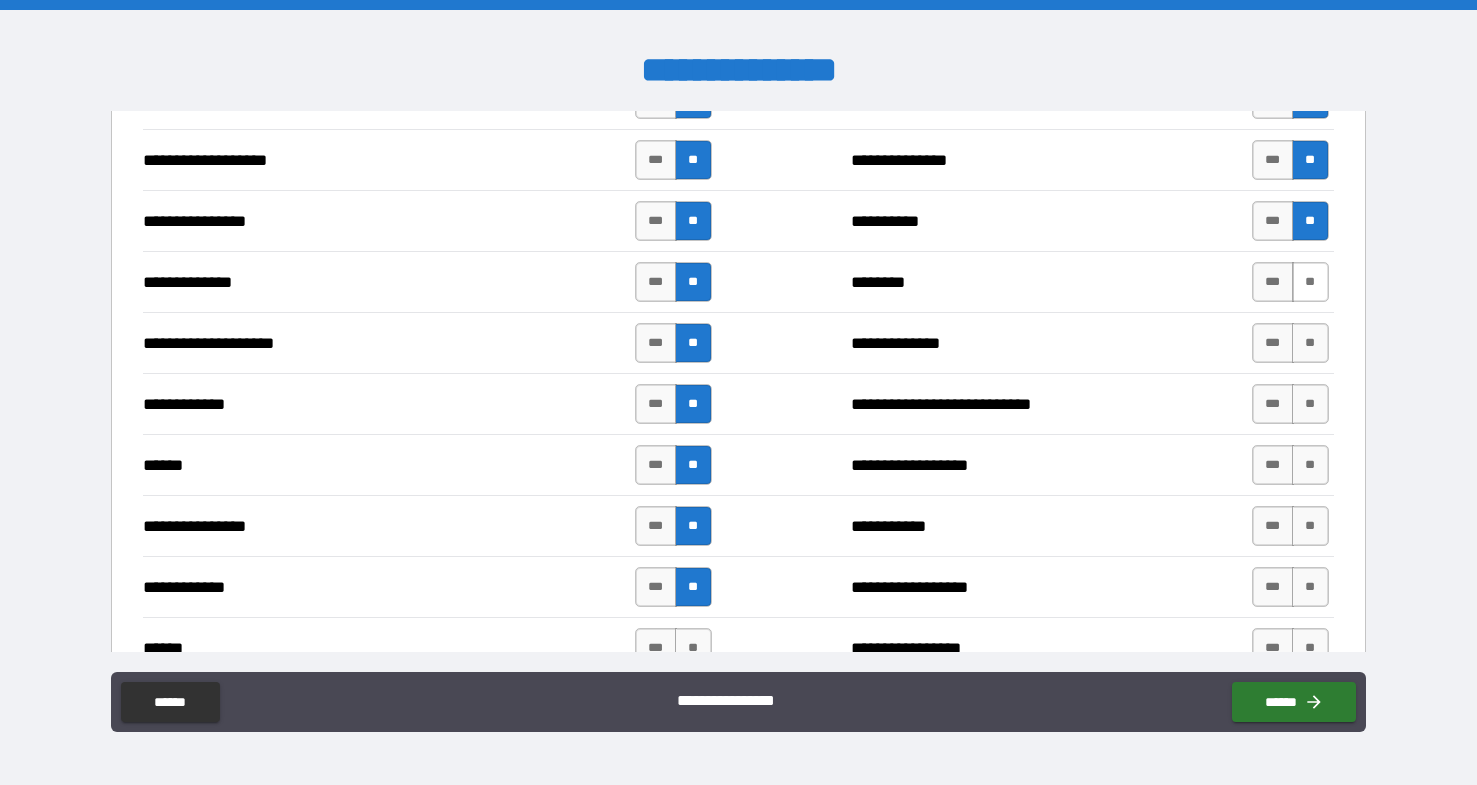 click on "**" at bounding box center [1310, 282] 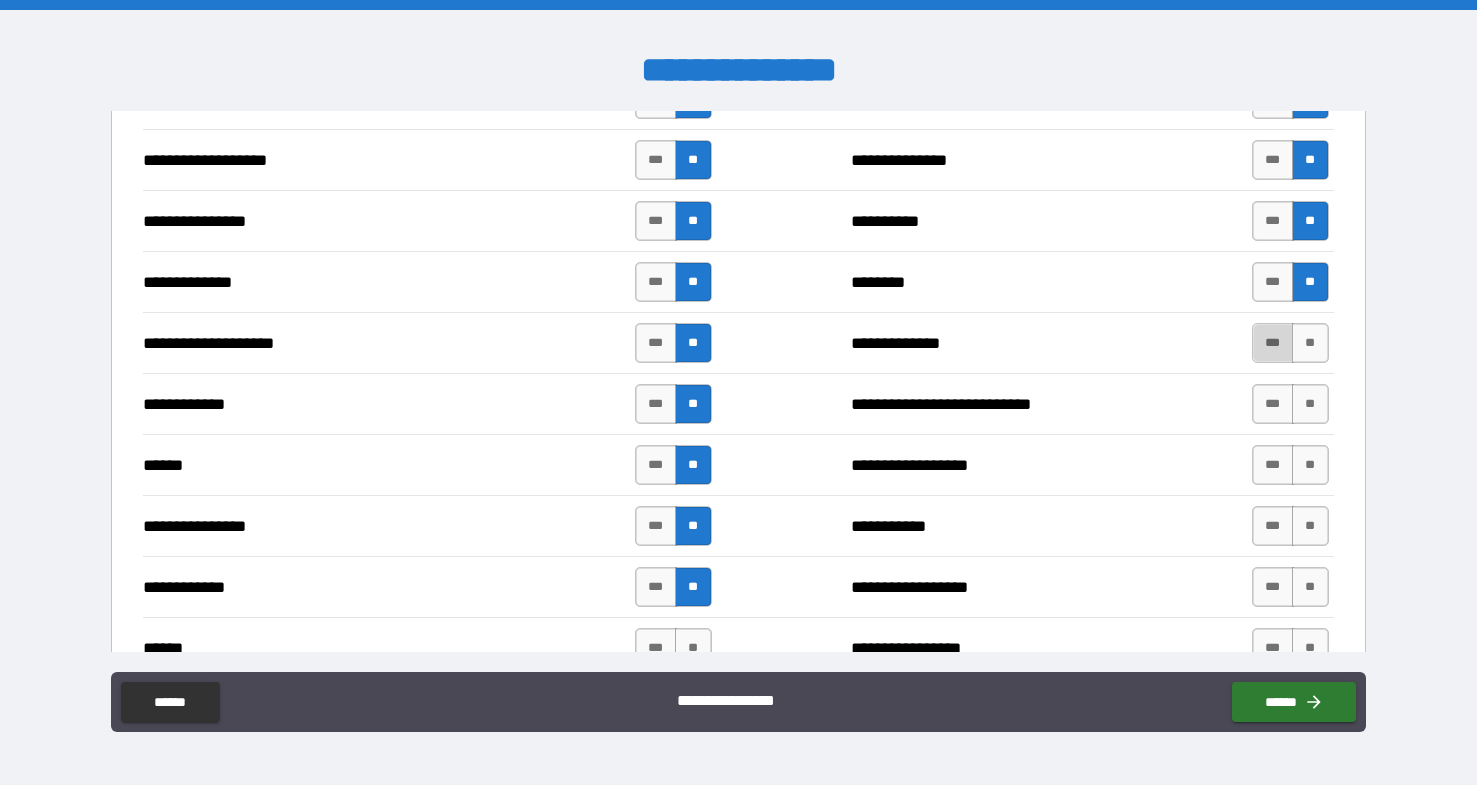 click on "***" at bounding box center [1273, 343] 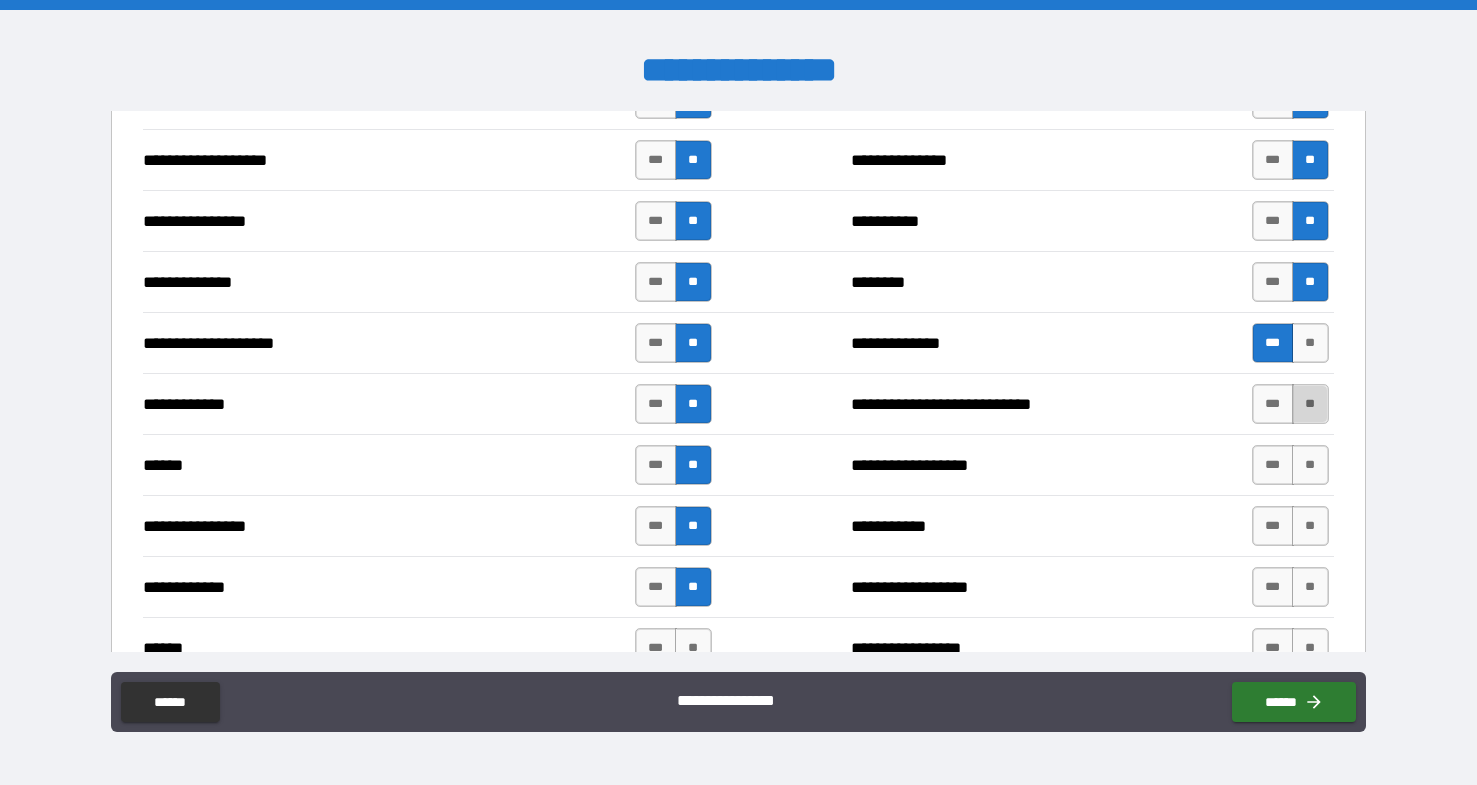 click on "**" at bounding box center (1310, 404) 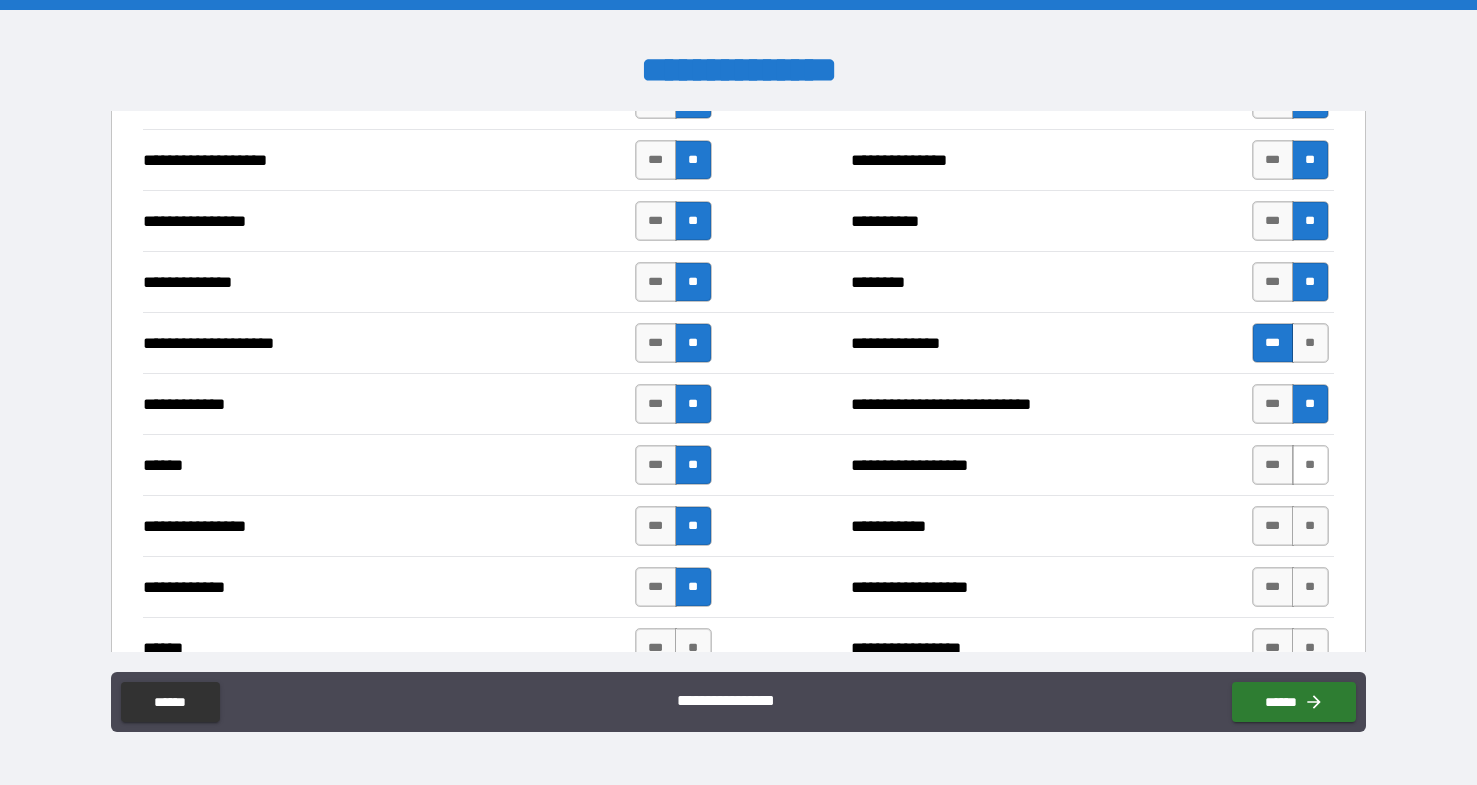 click on "**" at bounding box center (1310, 465) 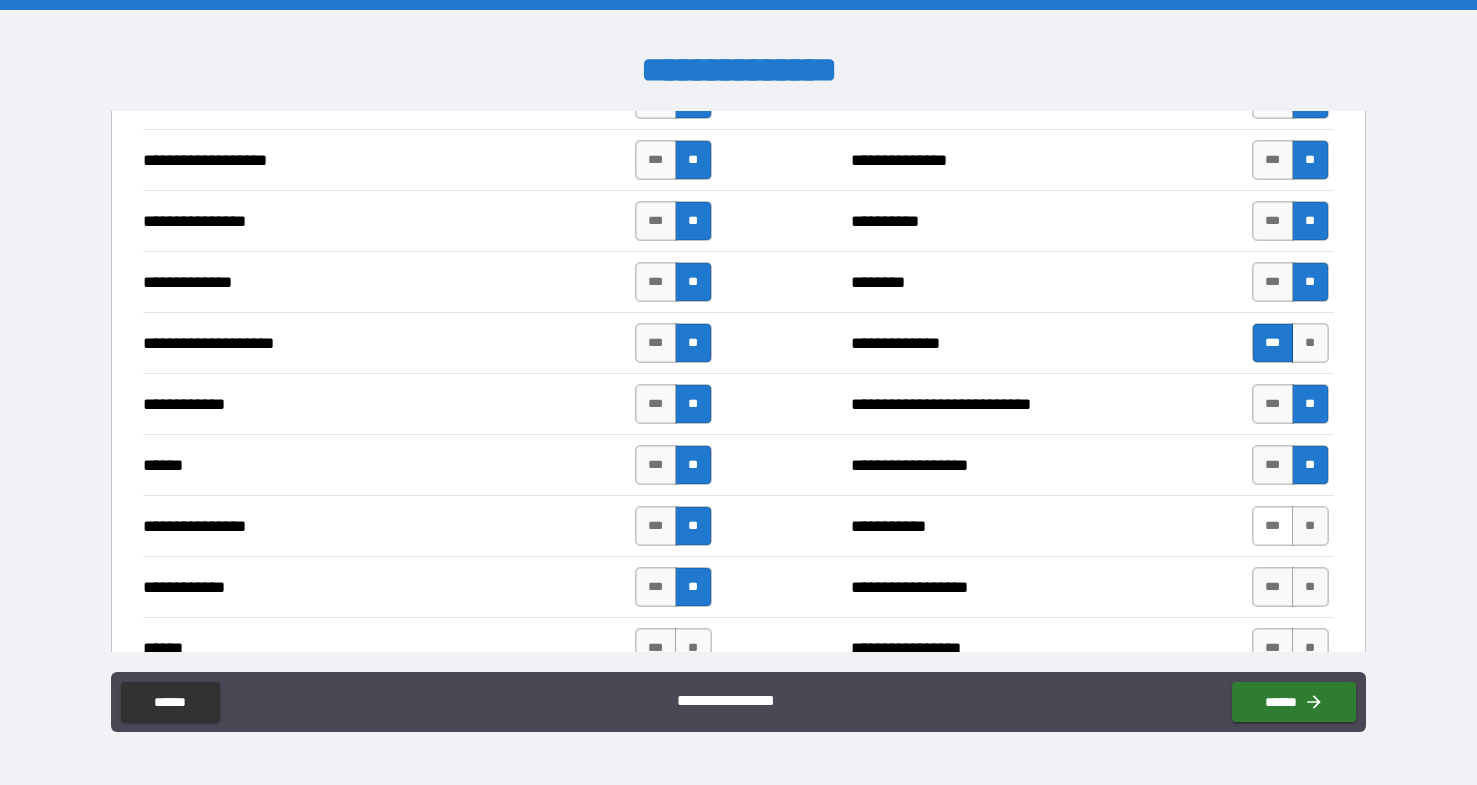 click on "***" at bounding box center (1273, 526) 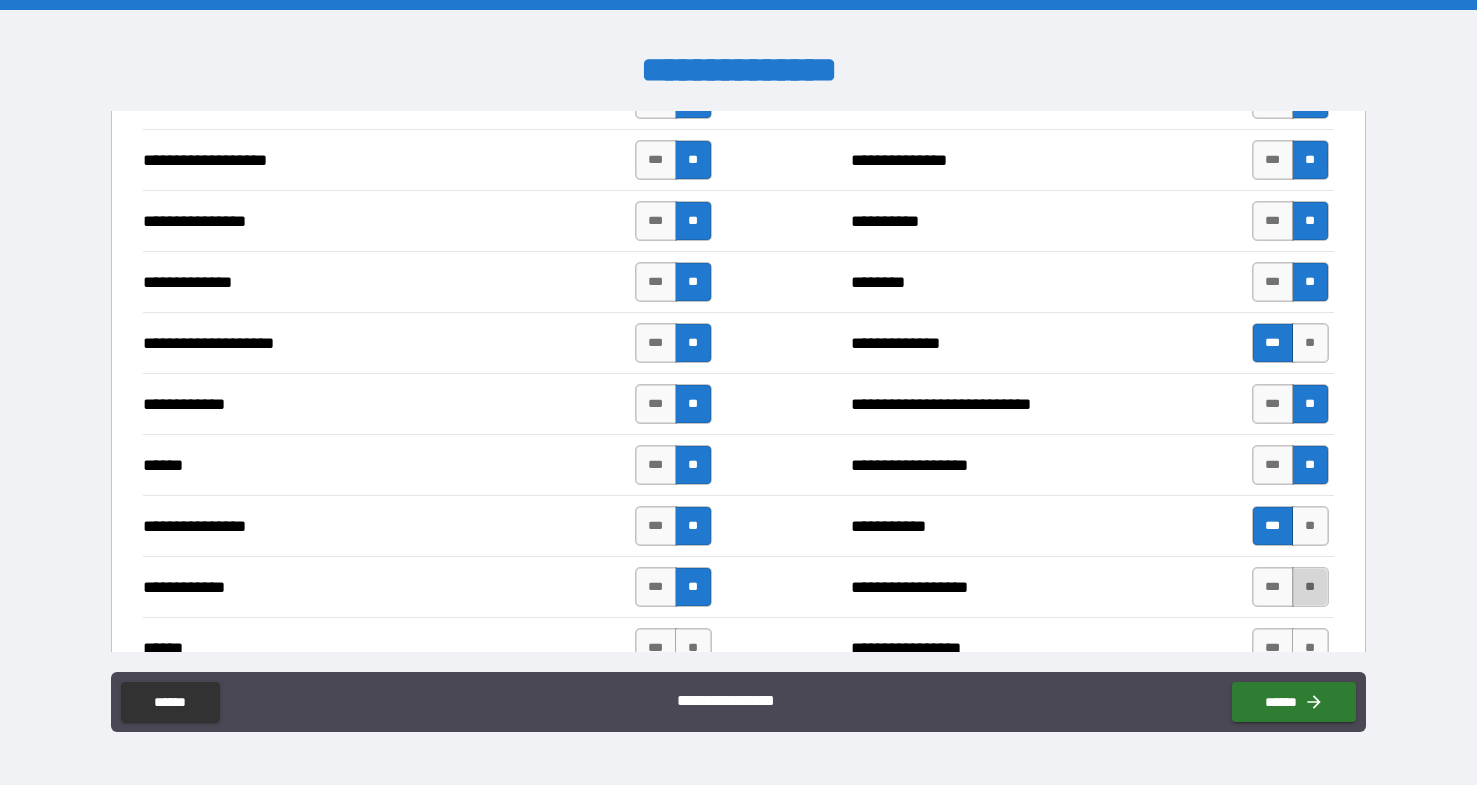click on "**" at bounding box center [1310, 587] 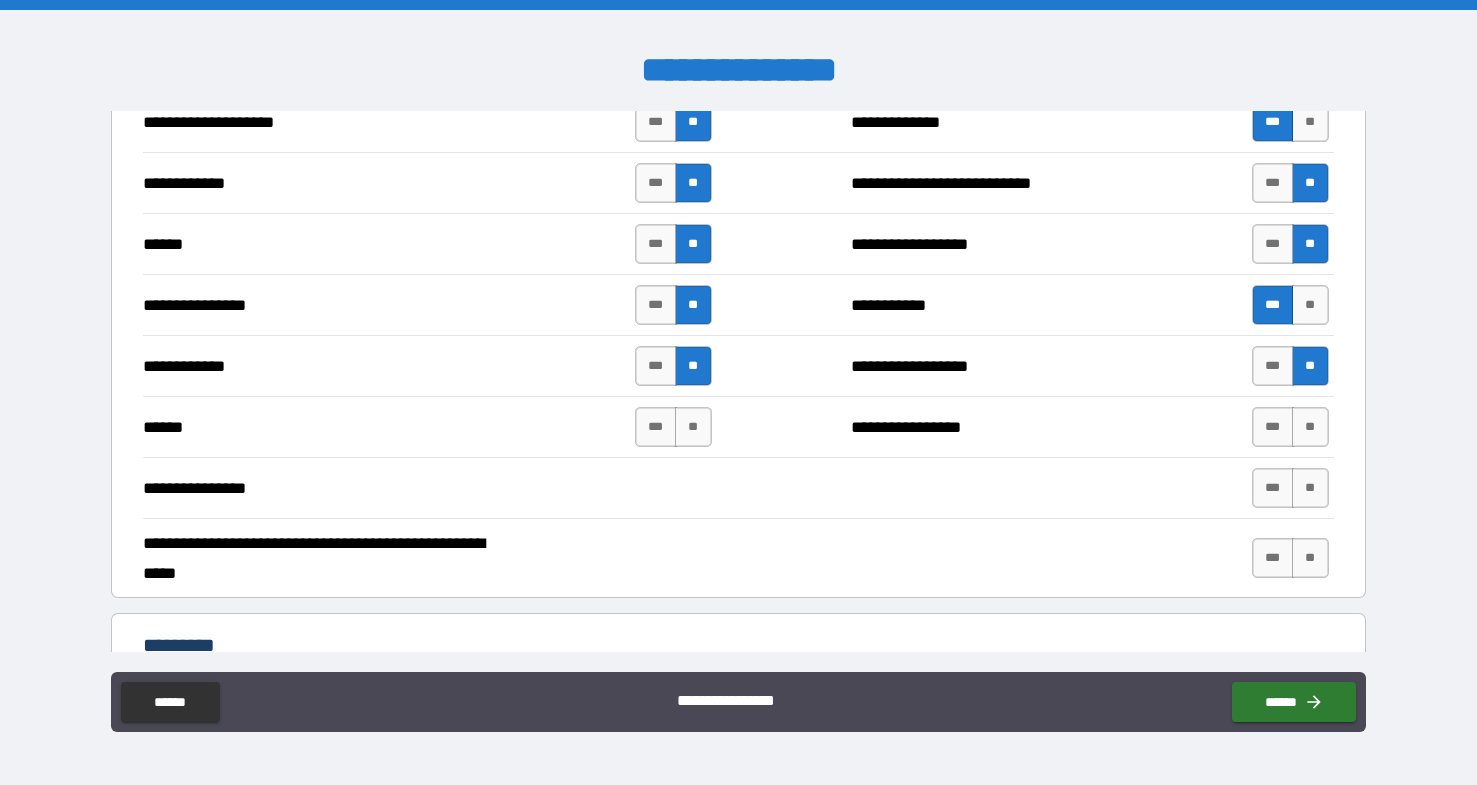 scroll, scrollTop: 3481, scrollLeft: 0, axis: vertical 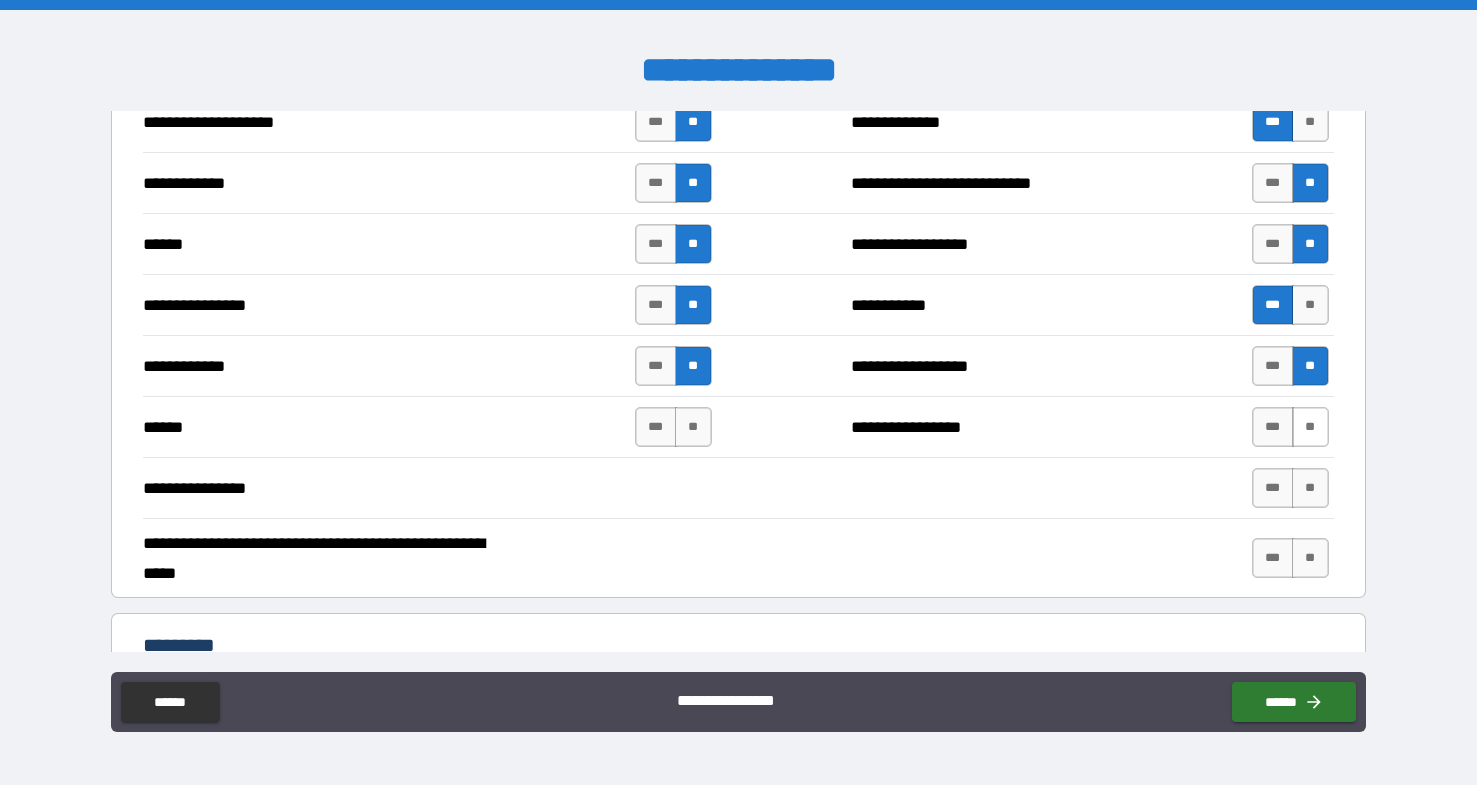 click on "**" at bounding box center (1310, 427) 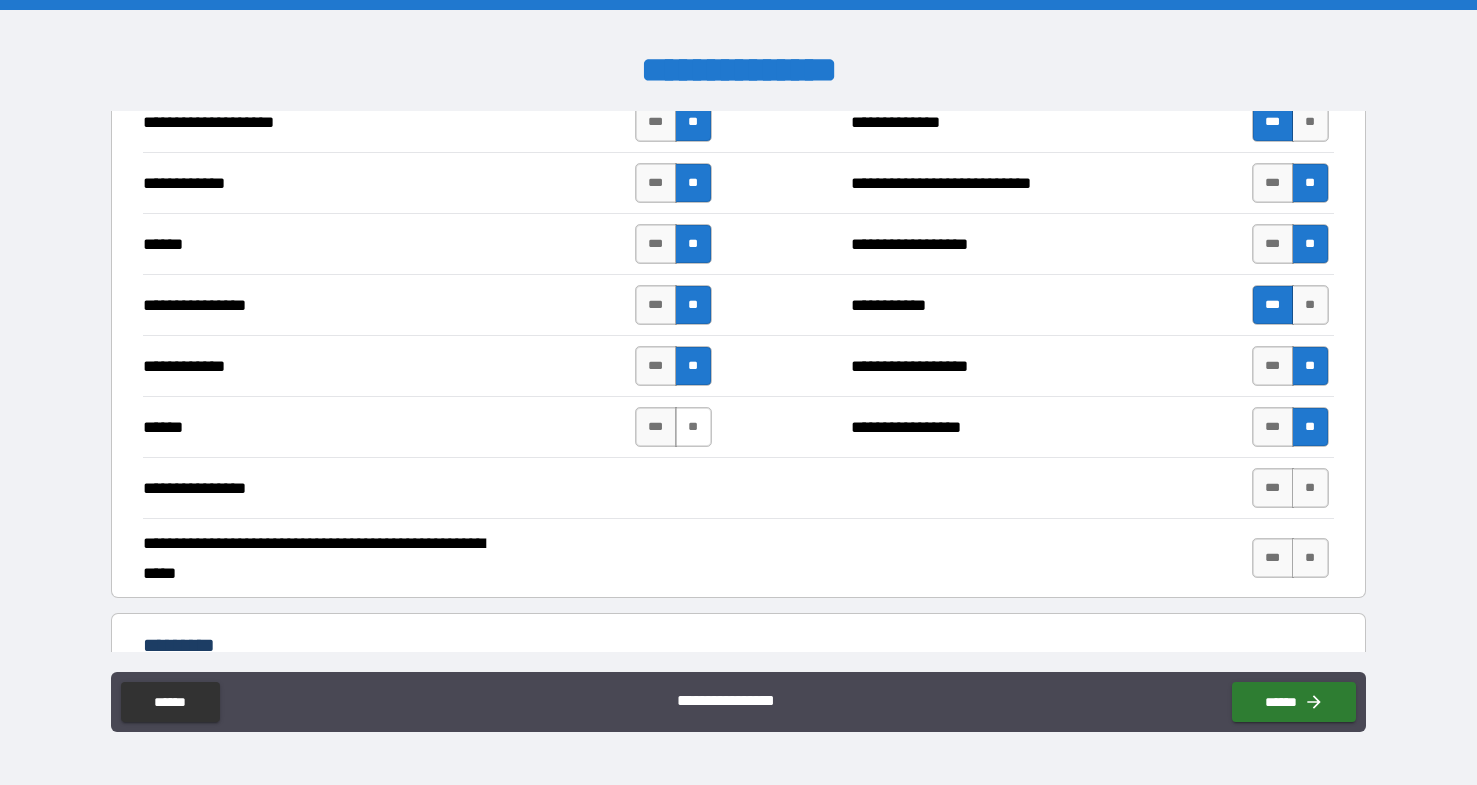 click on "**" at bounding box center [693, 427] 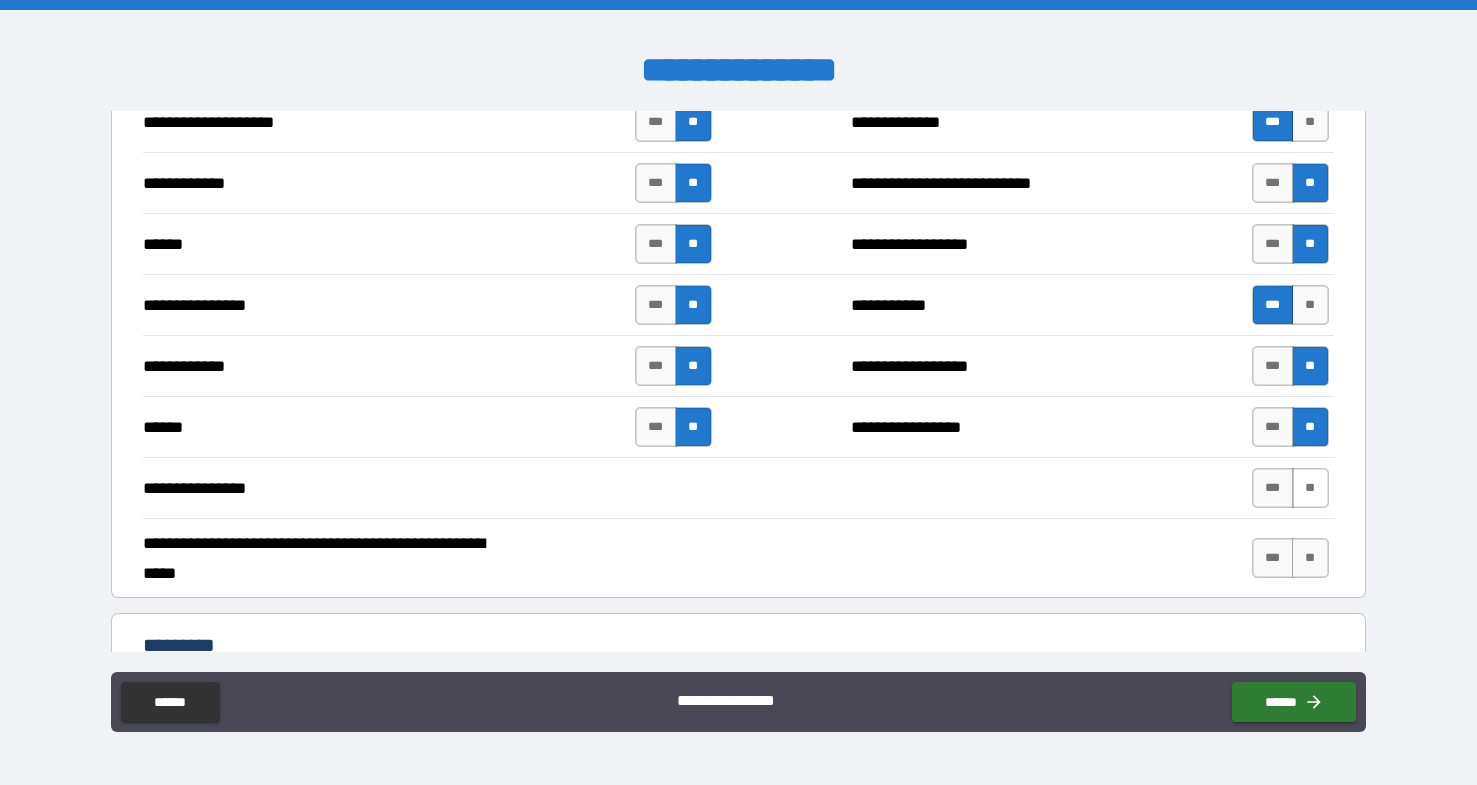 click on "**" at bounding box center [1310, 488] 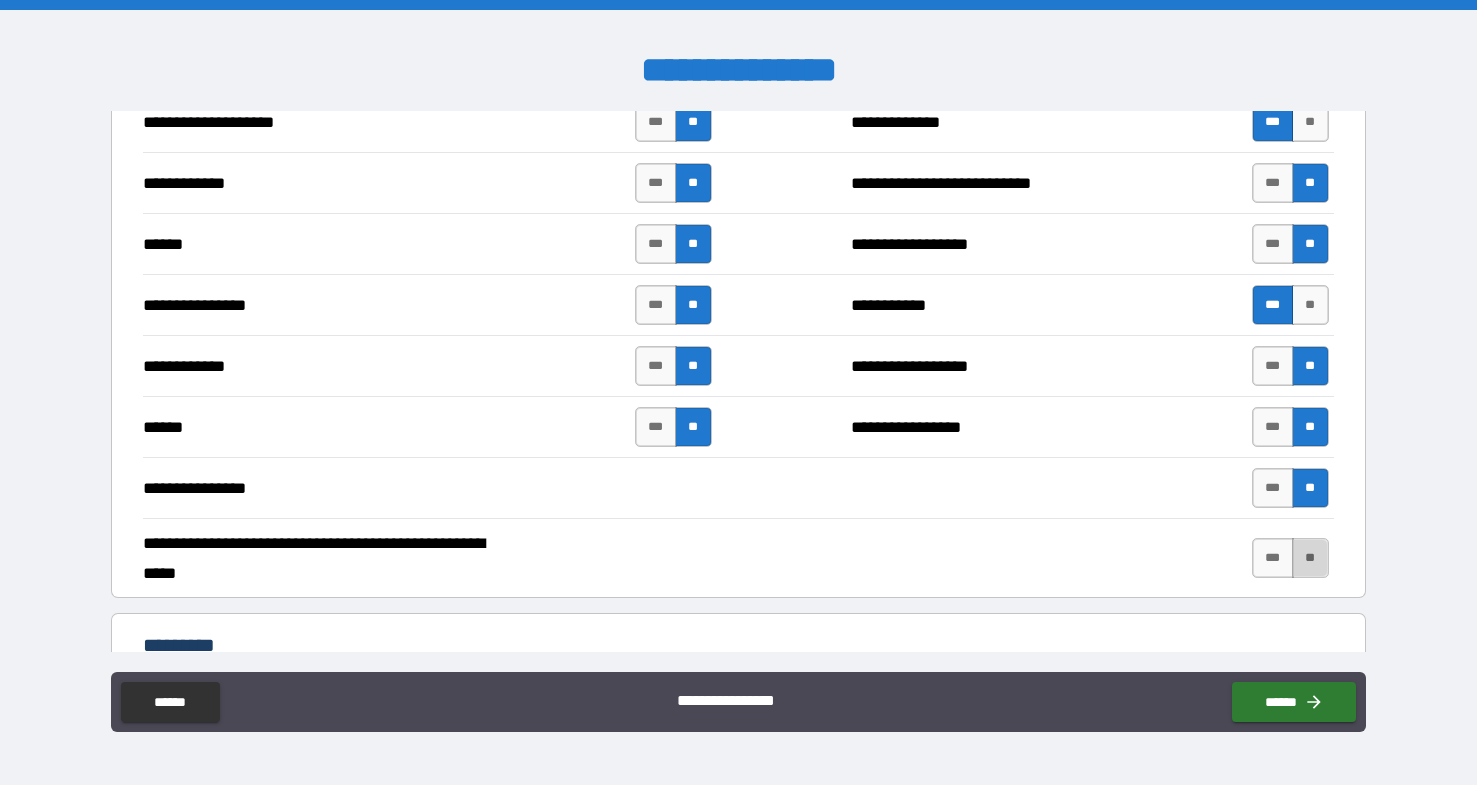 click on "**" at bounding box center [1310, 558] 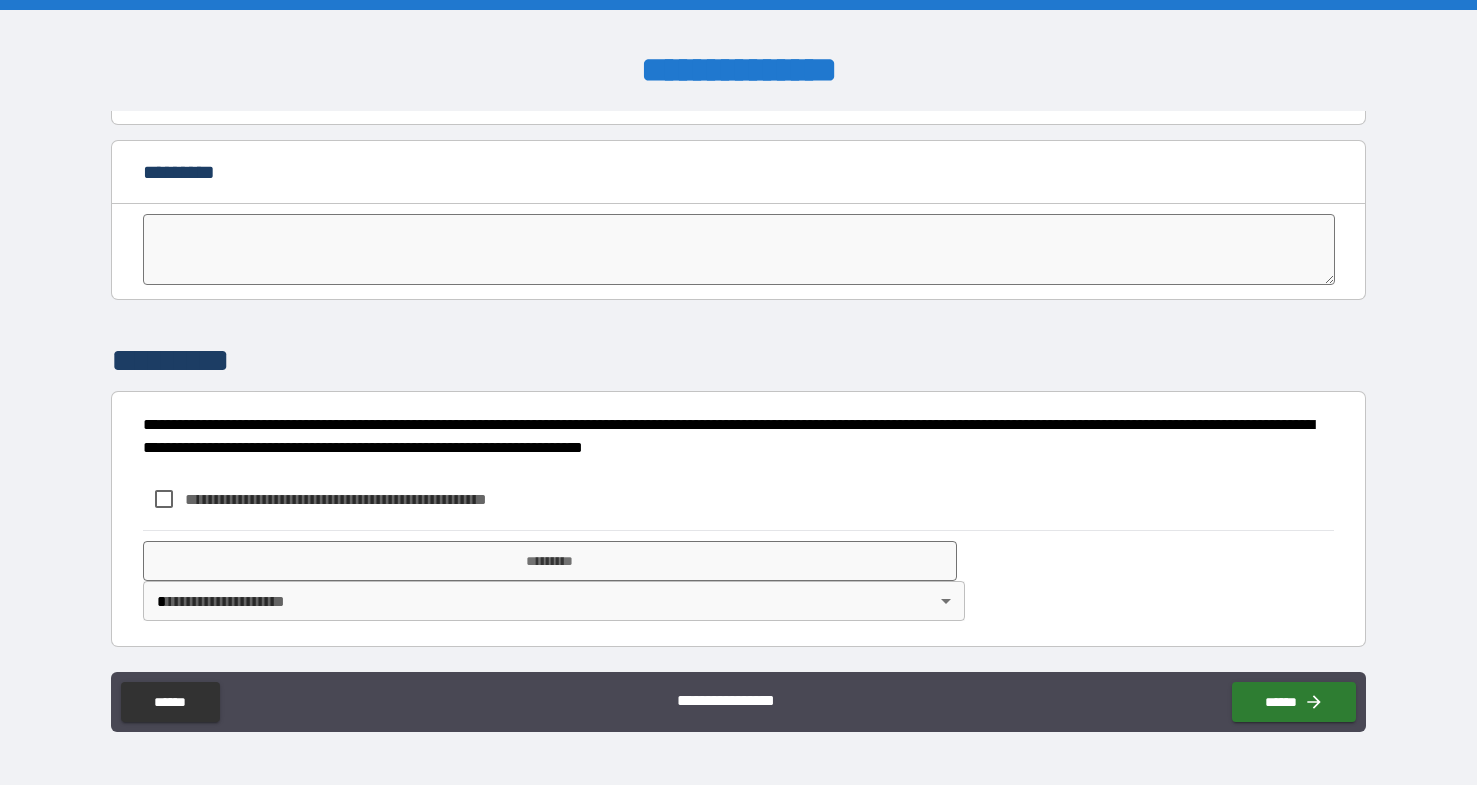 scroll, scrollTop: 3954, scrollLeft: 0, axis: vertical 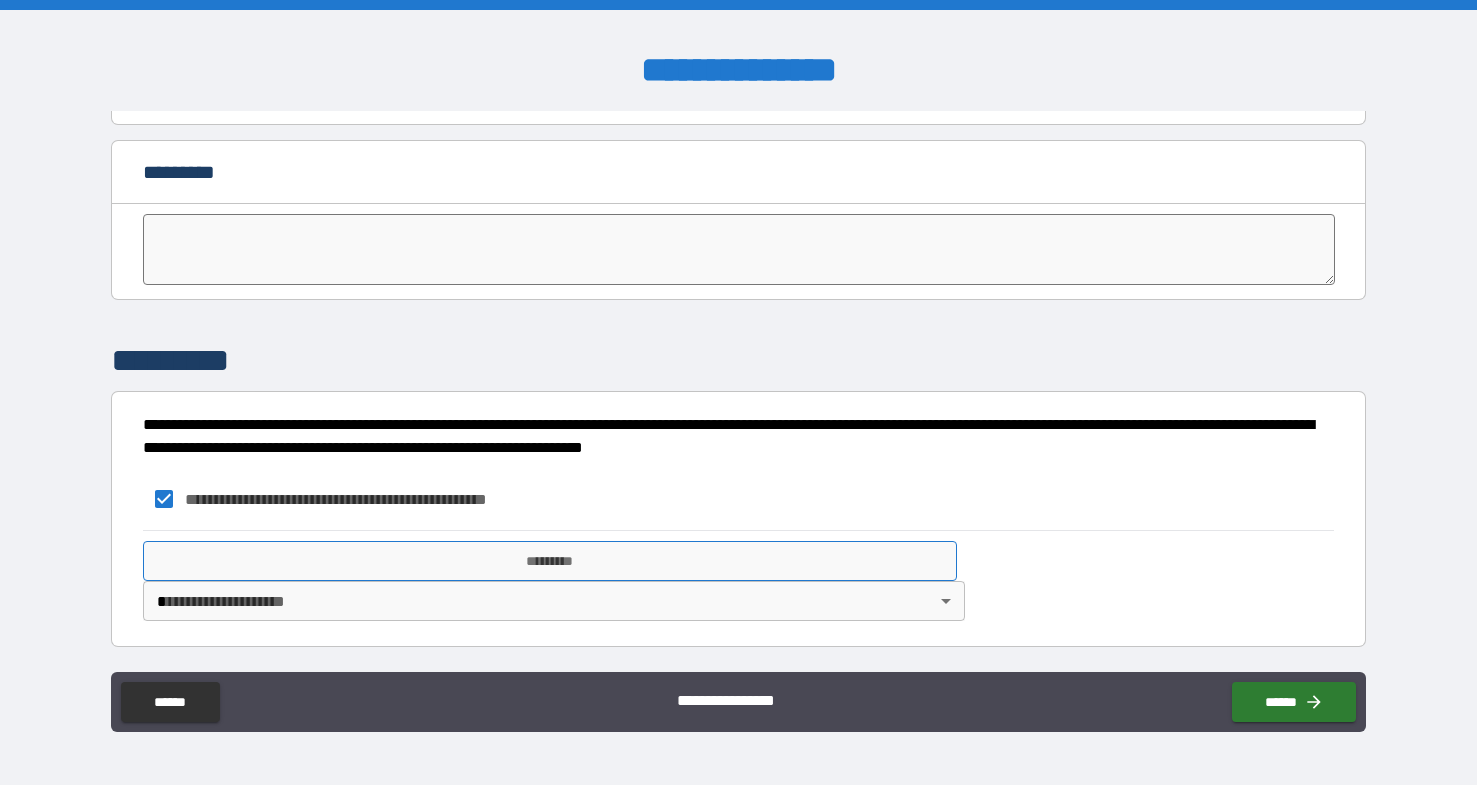 click on "*********" at bounding box center [550, 561] 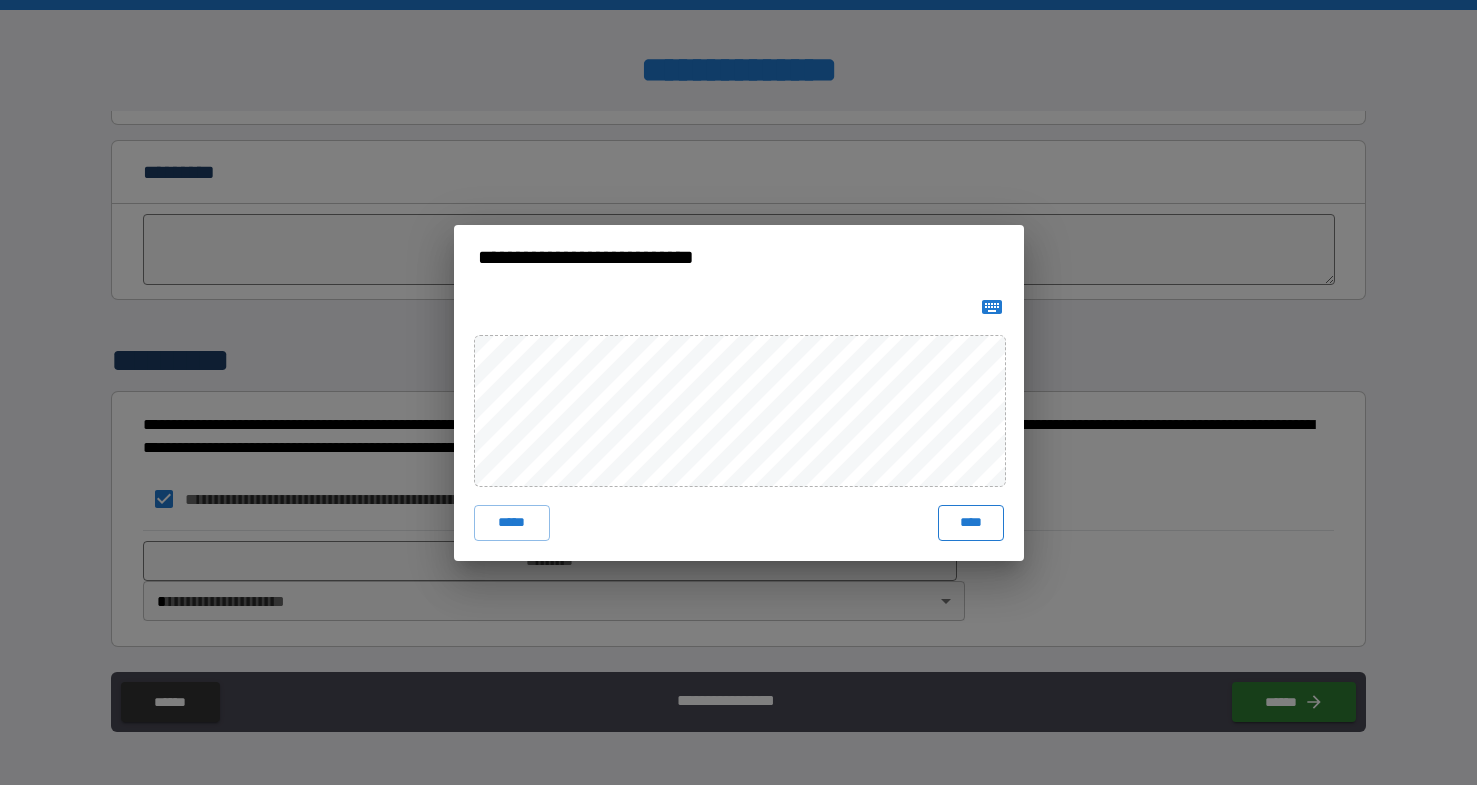 click on "****" at bounding box center (971, 523) 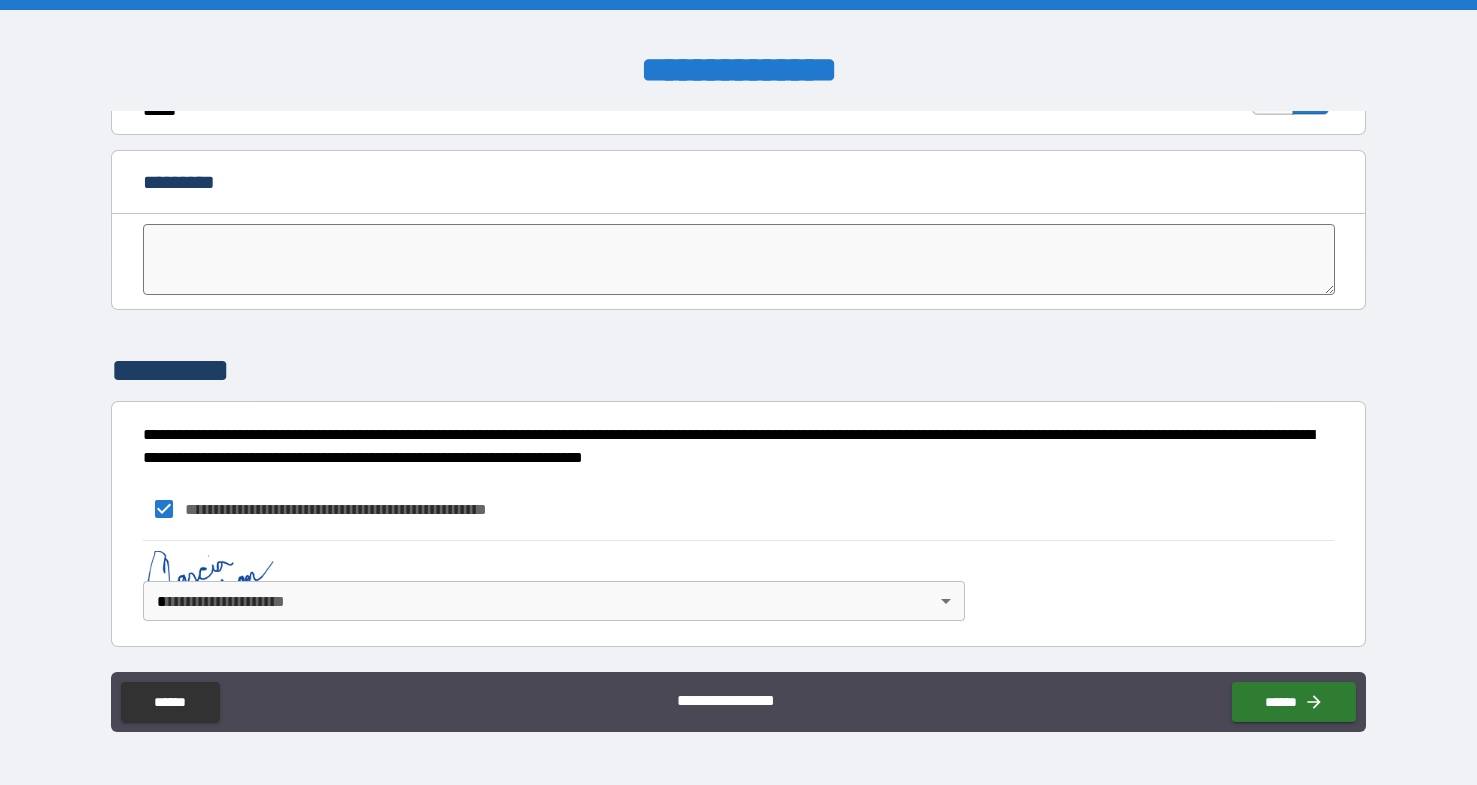 scroll, scrollTop: 3944, scrollLeft: 0, axis: vertical 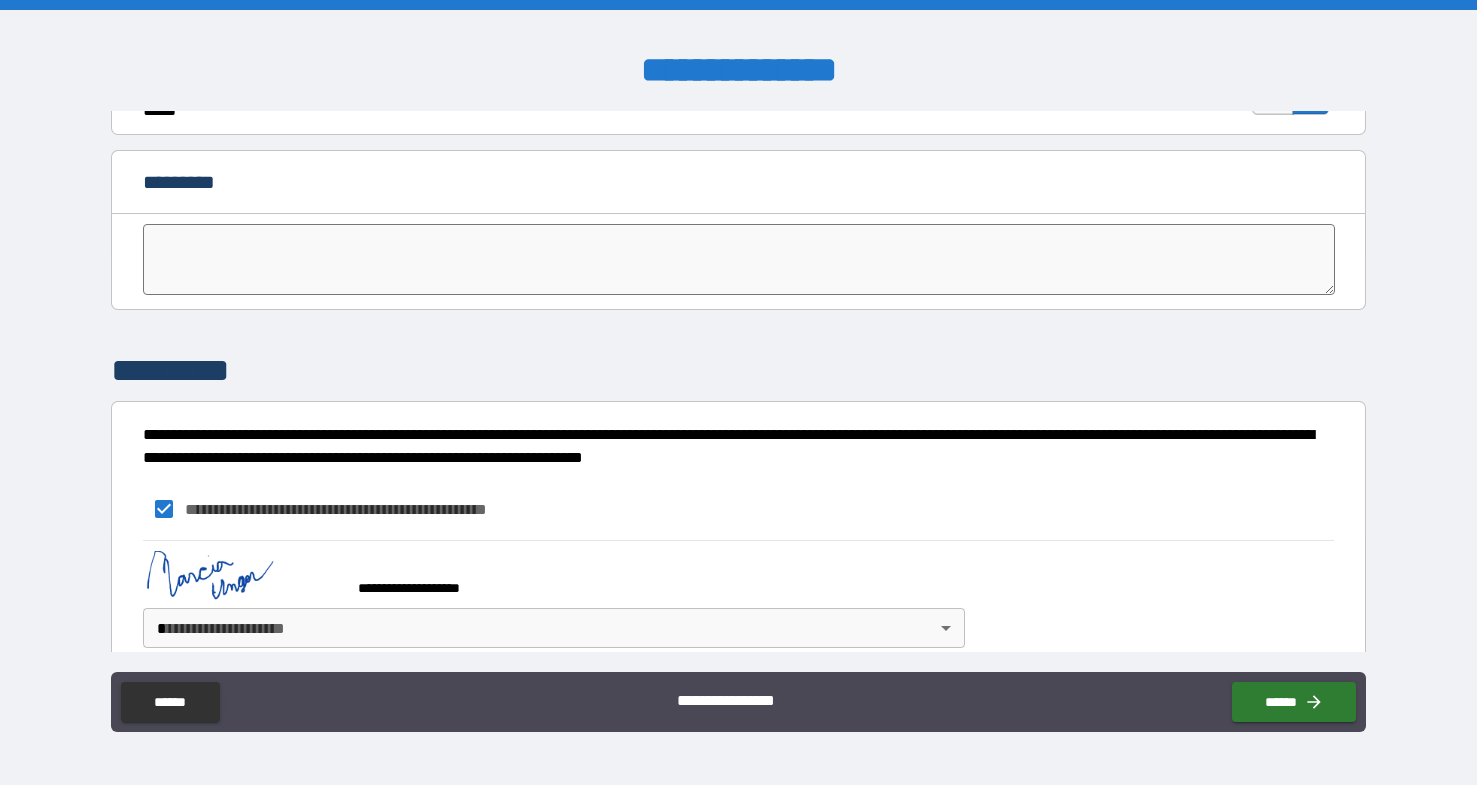click on "**********" at bounding box center (738, 392) 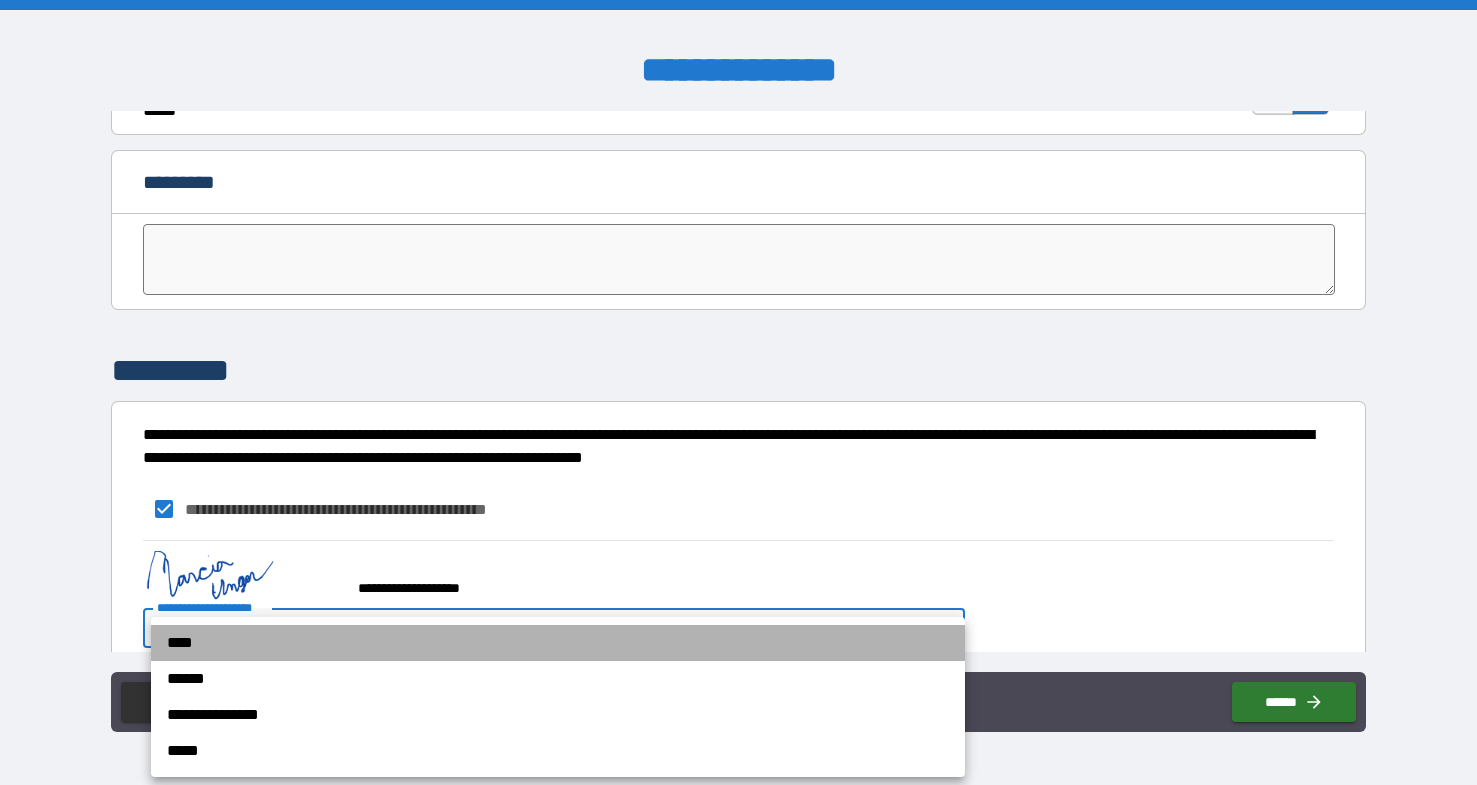 click on "****" at bounding box center (558, 643) 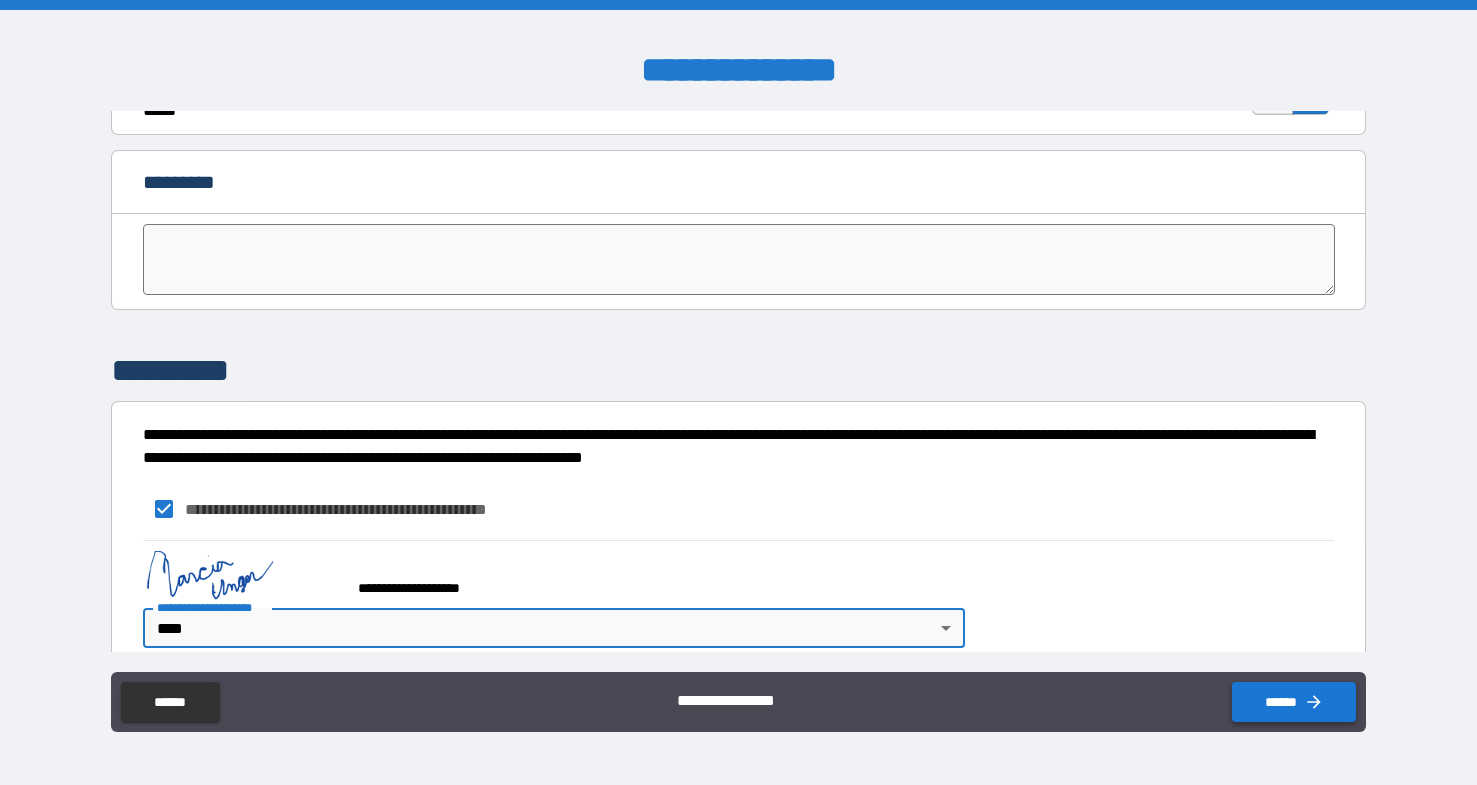 click on "******" at bounding box center [1294, 702] 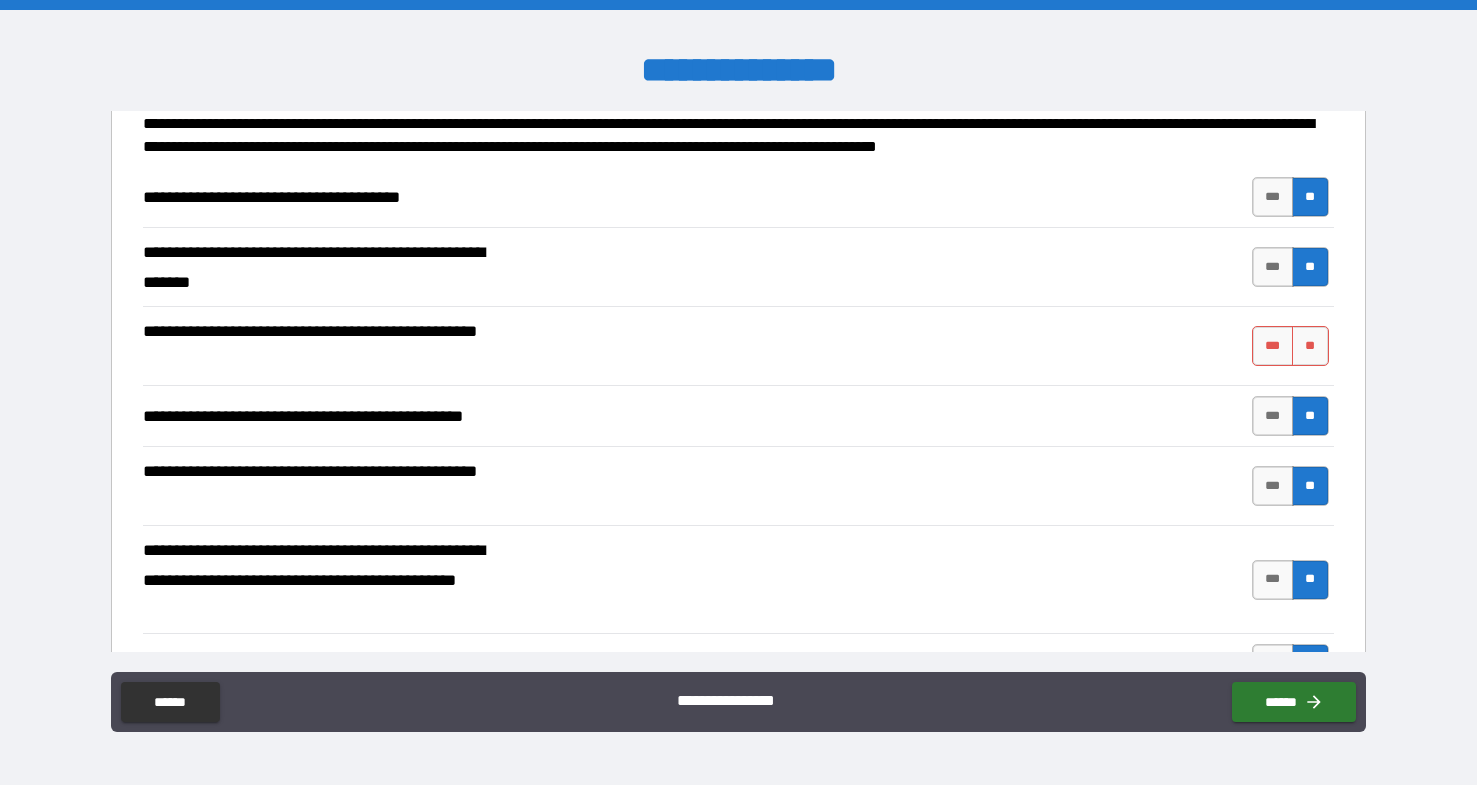 scroll, scrollTop: 141, scrollLeft: 0, axis: vertical 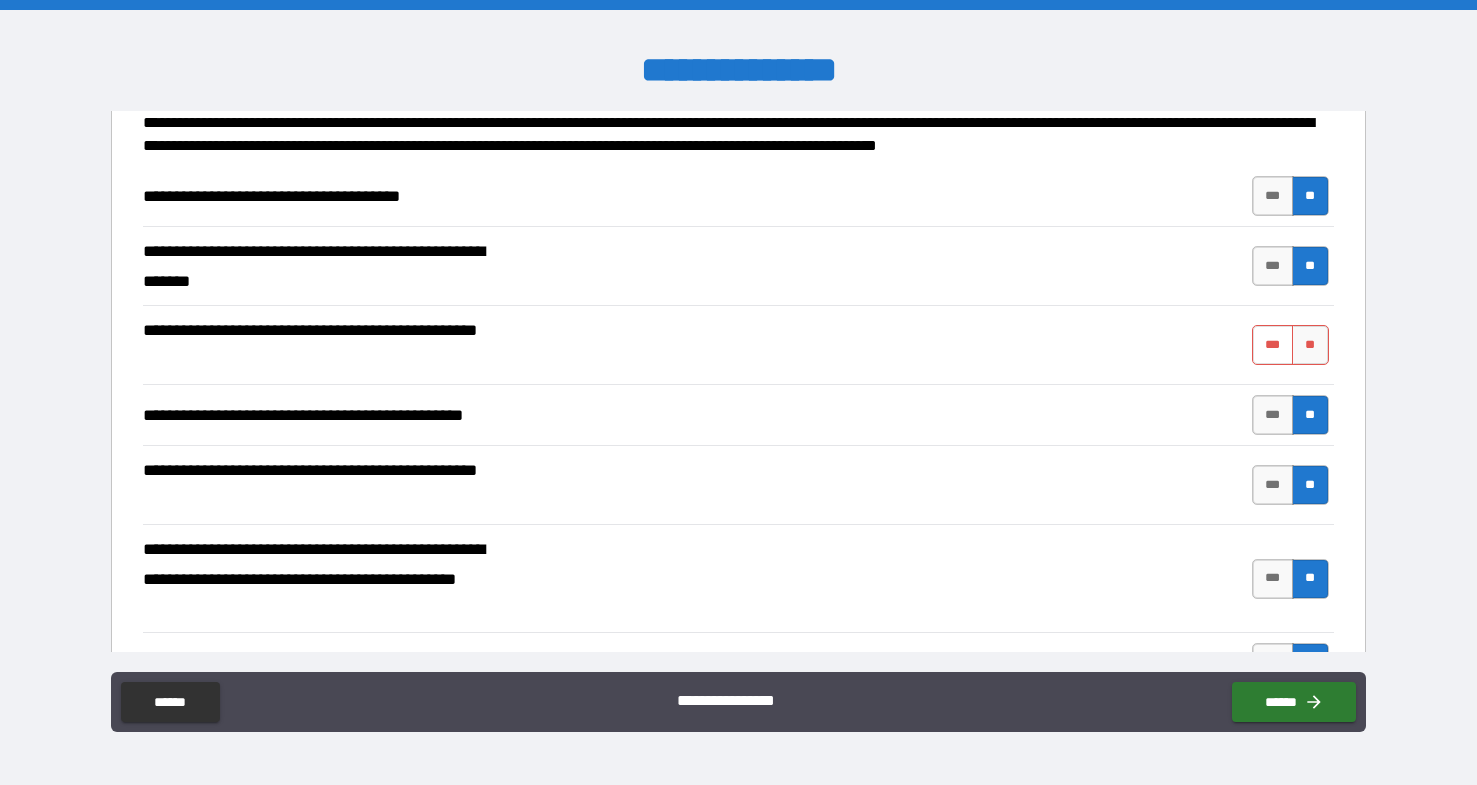 click on "***" at bounding box center (1273, 345) 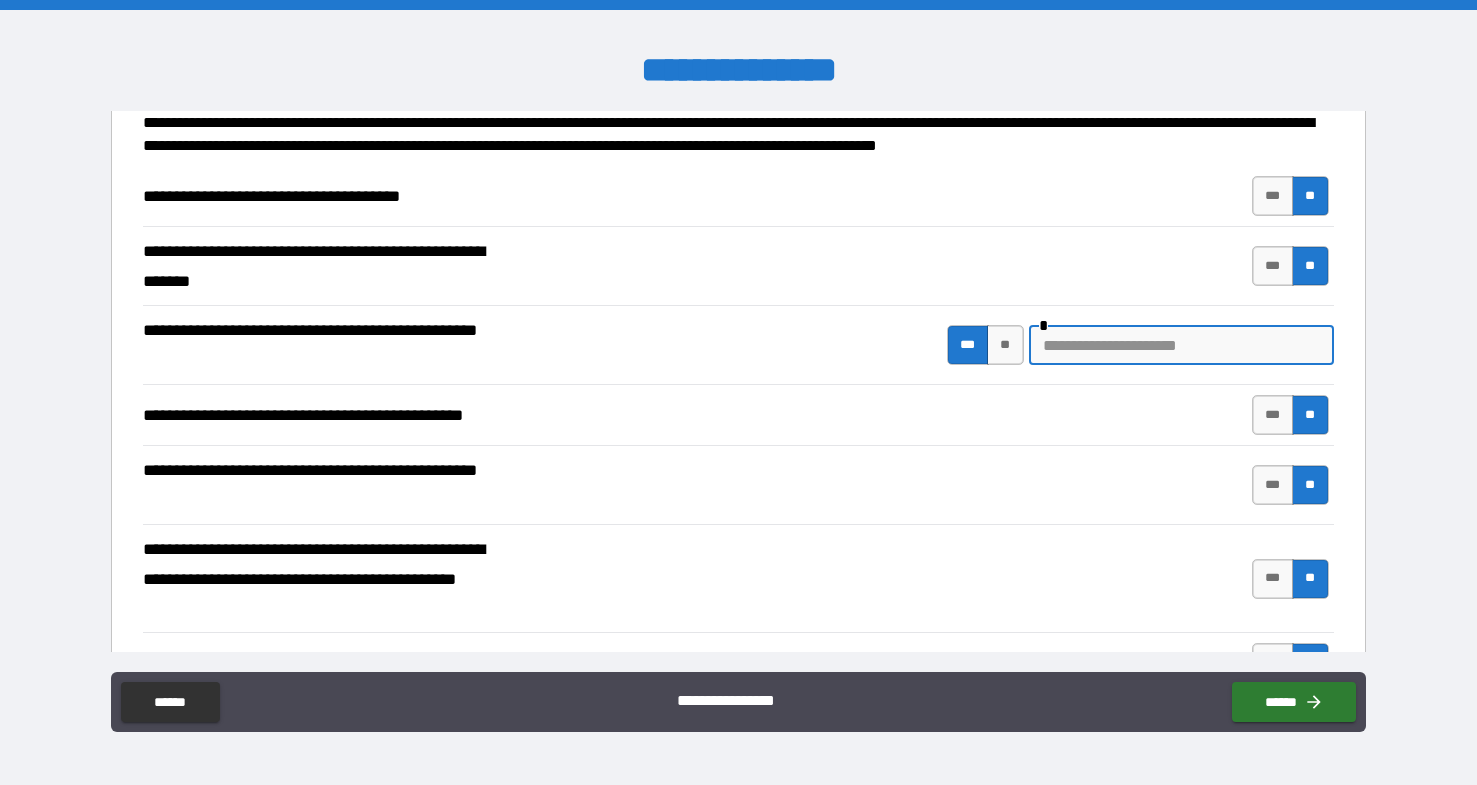 click at bounding box center (1181, 345) 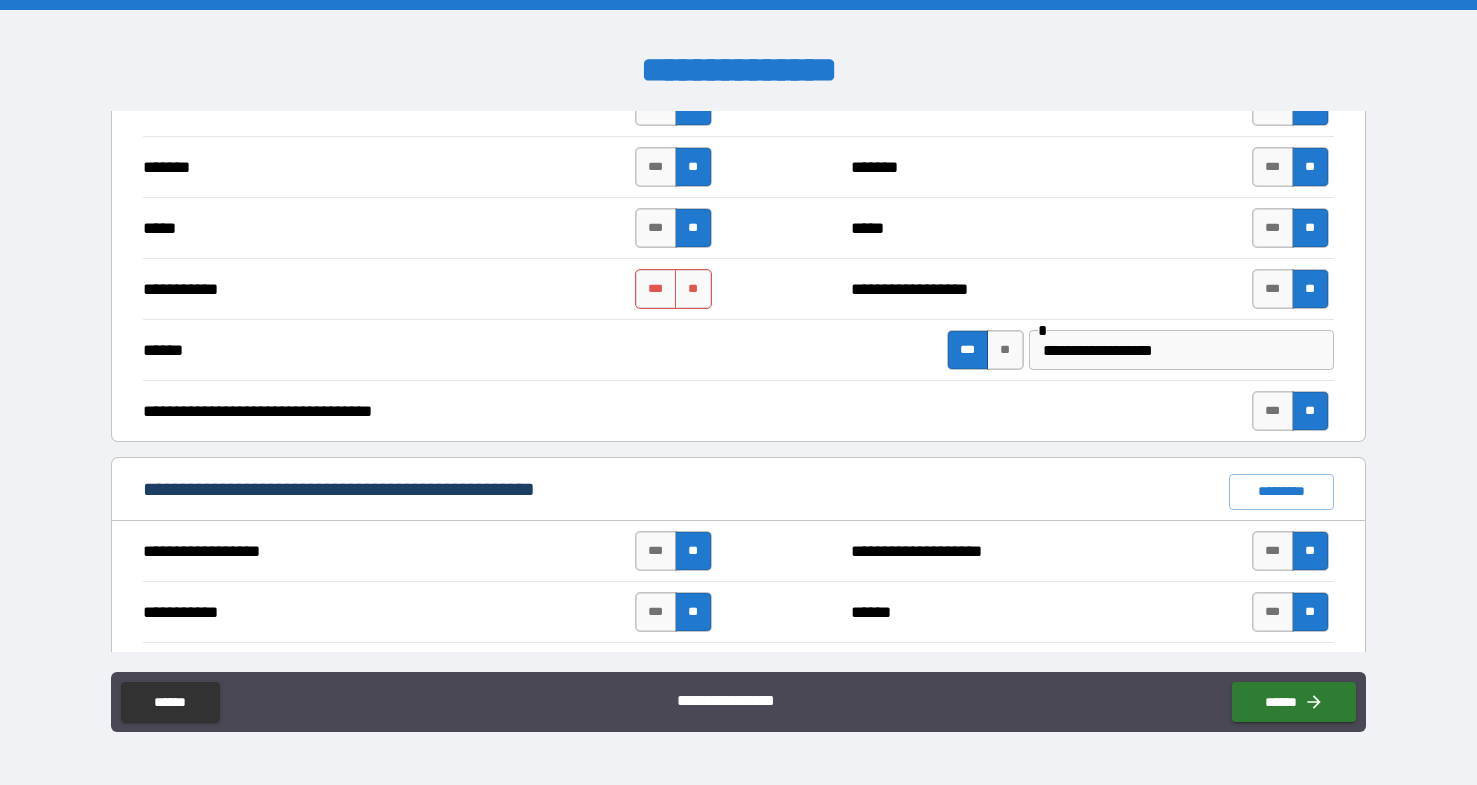 scroll, scrollTop: 1102, scrollLeft: 0, axis: vertical 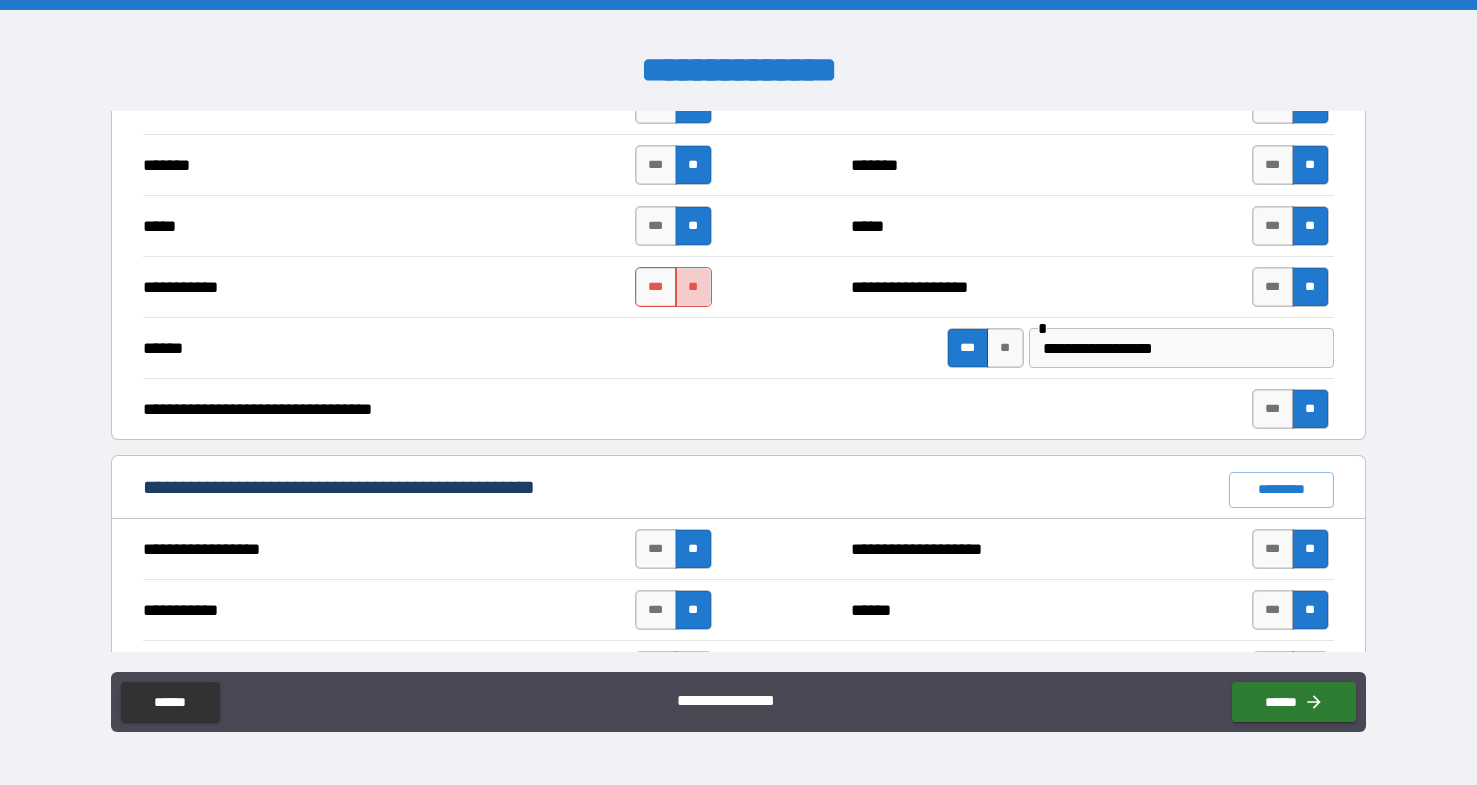 click on "**" at bounding box center [693, 287] 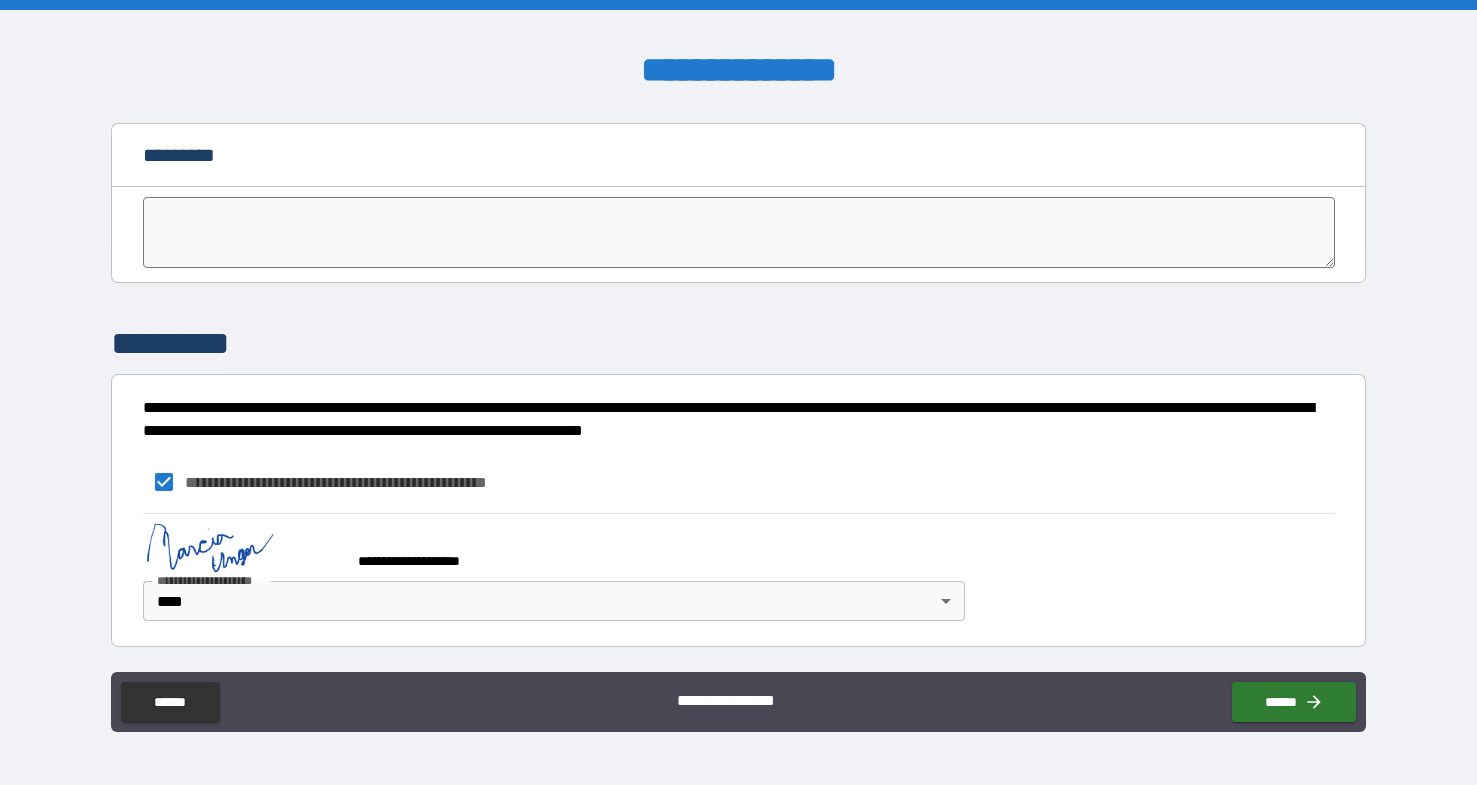 scroll, scrollTop: 3971, scrollLeft: 0, axis: vertical 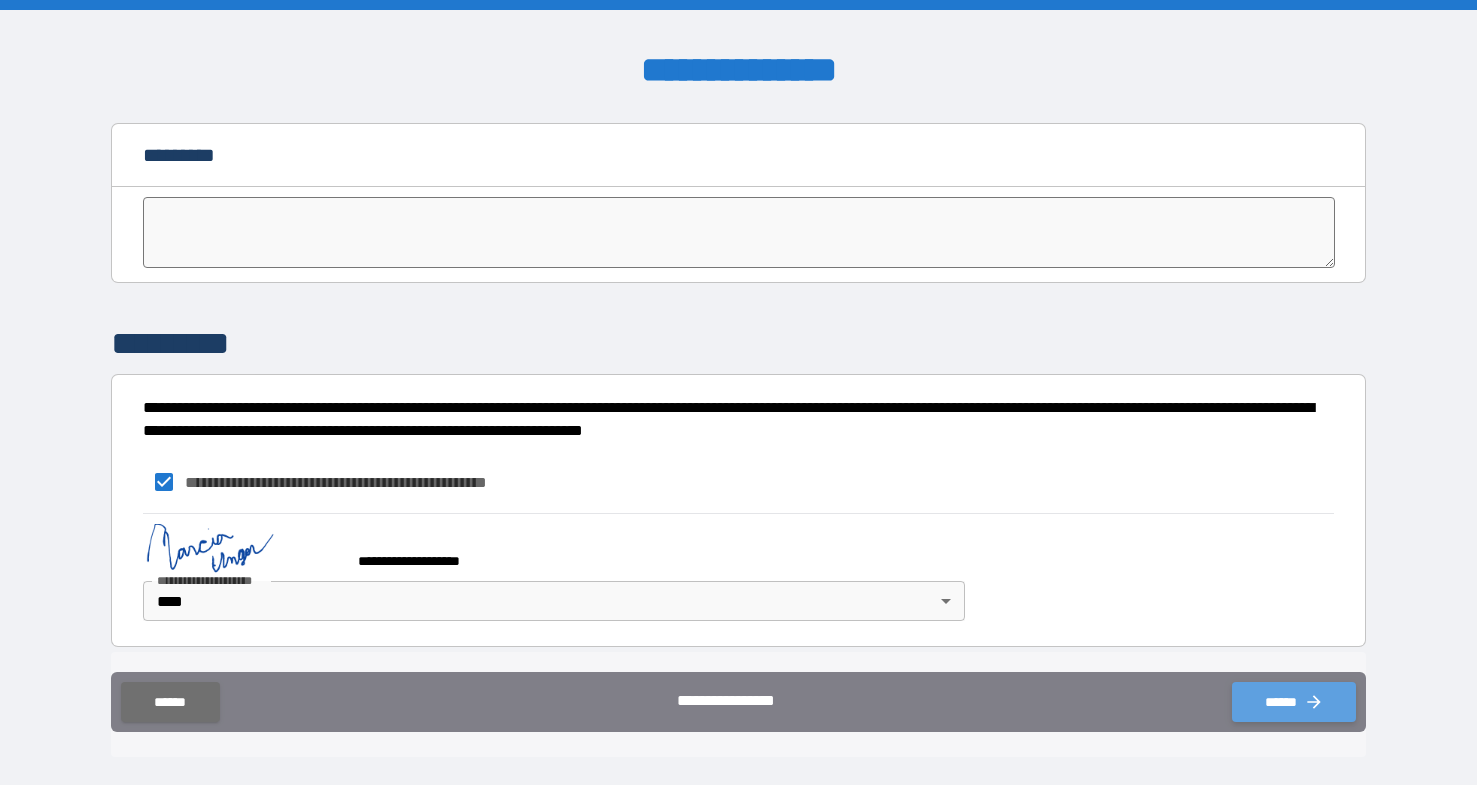 click on "******" at bounding box center (1294, 702) 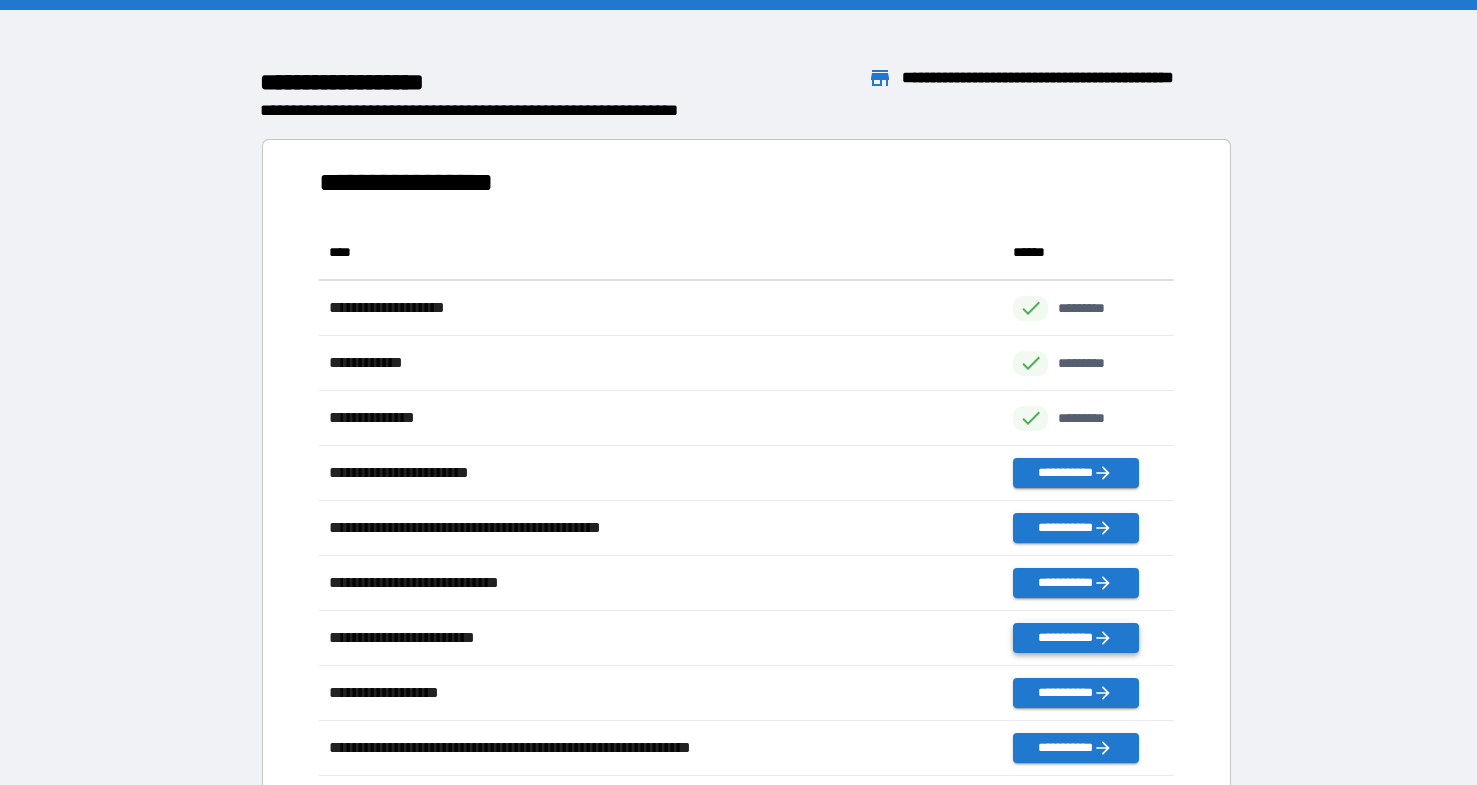 scroll, scrollTop: 771, scrollLeft: 854, axis: both 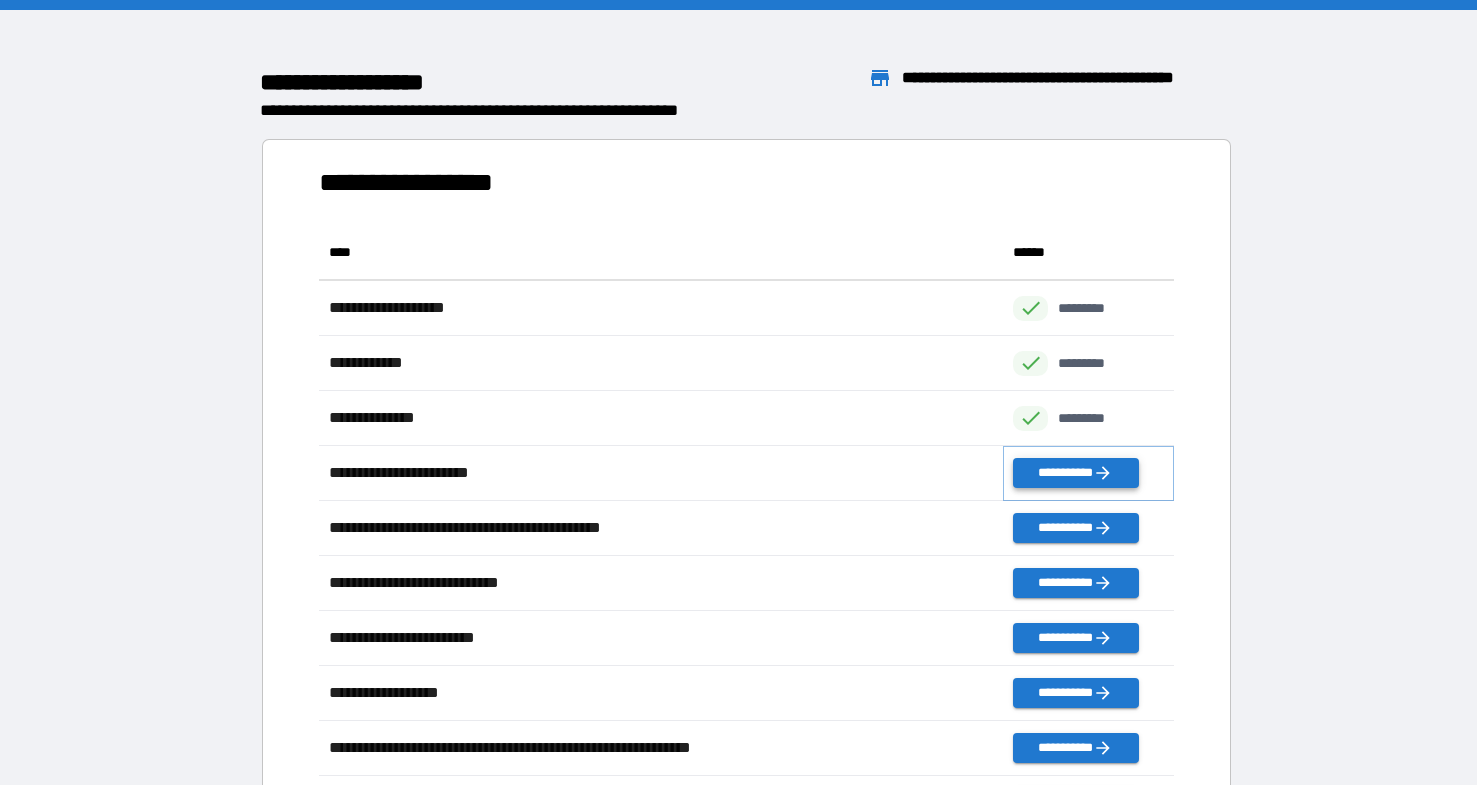 click on "**********" at bounding box center [1075, 473] 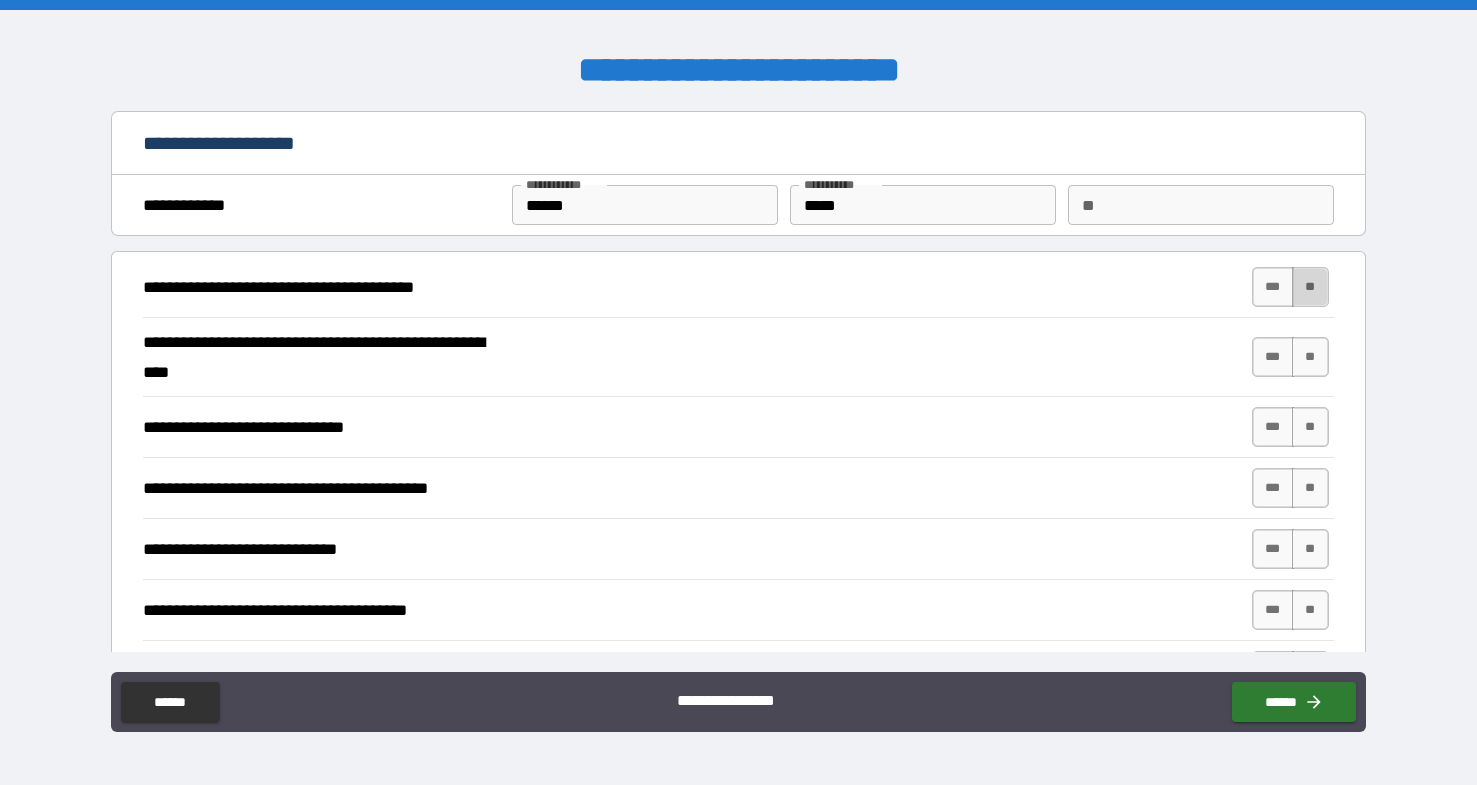 click on "**" at bounding box center (1310, 287) 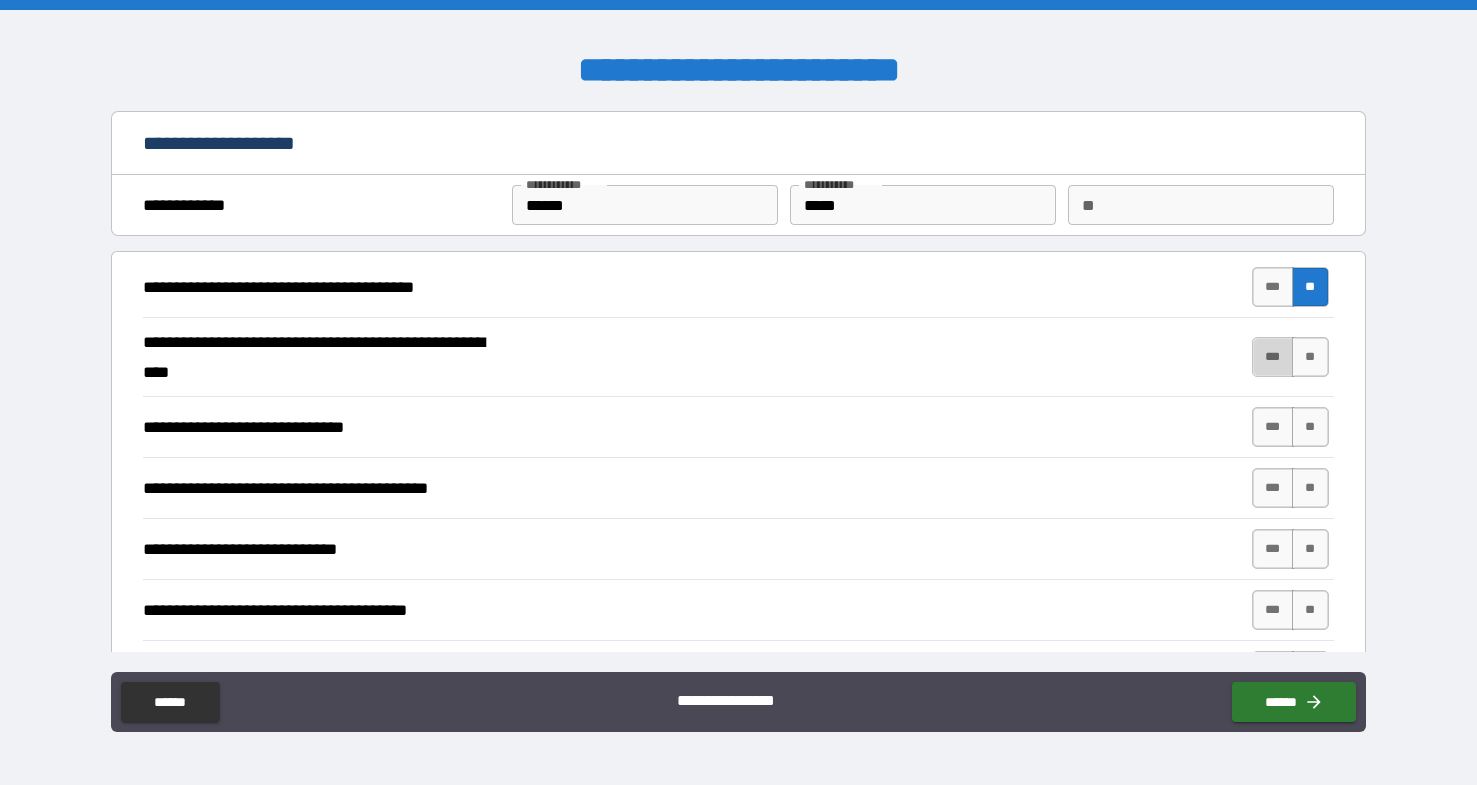 click on "***" at bounding box center [1273, 357] 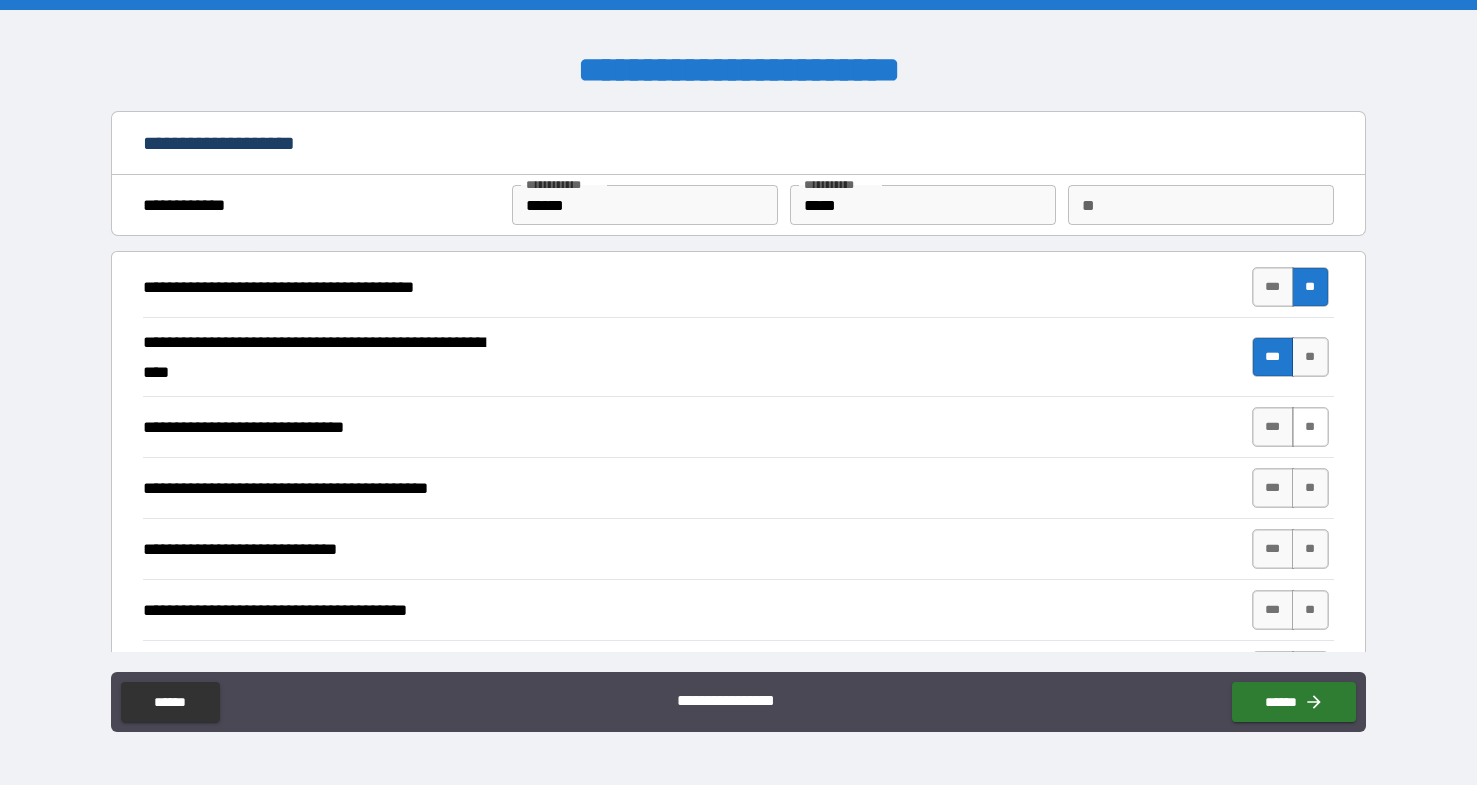 click on "**" at bounding box center [1310, 427] 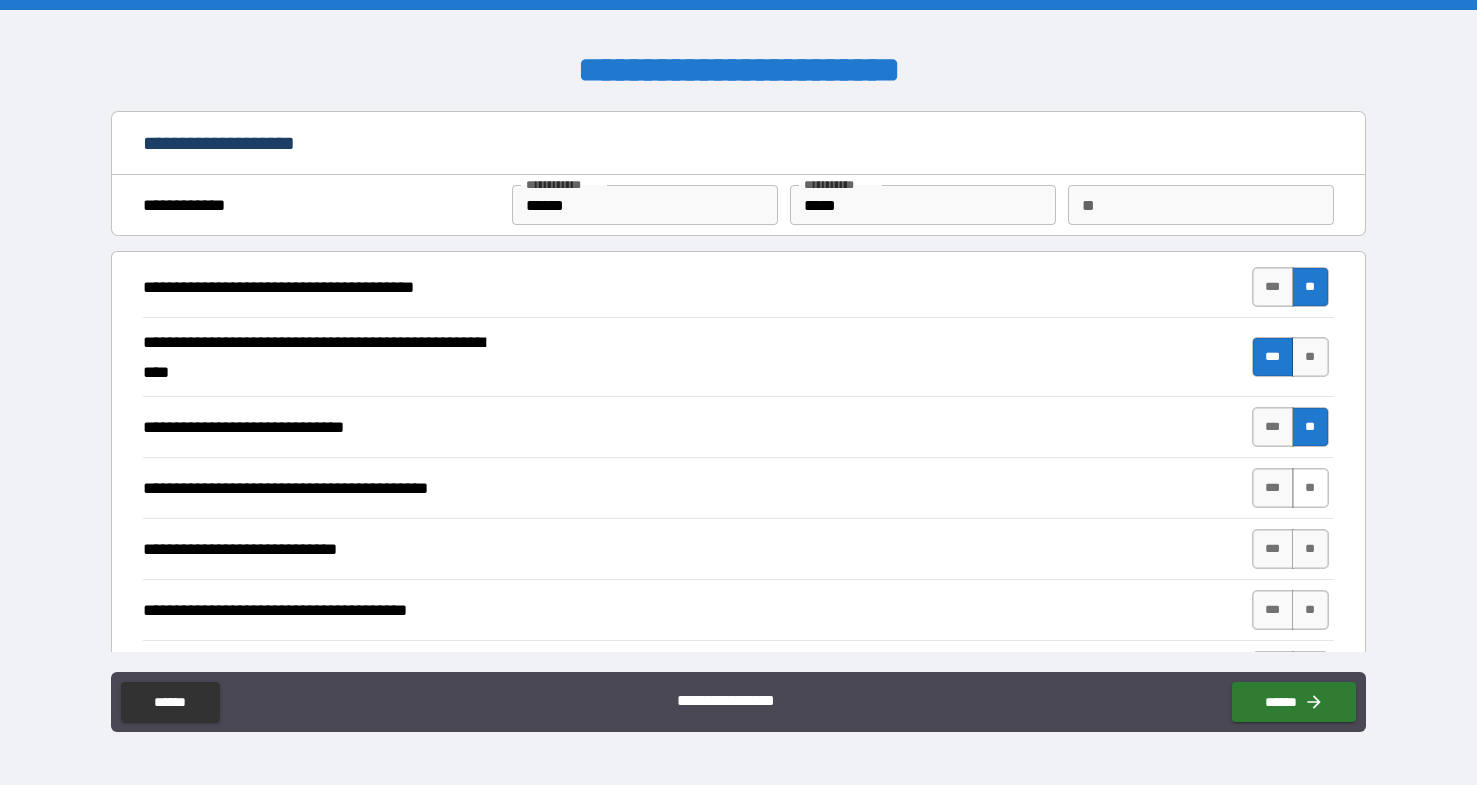 click on "**" at bounding box center (1310, 488) 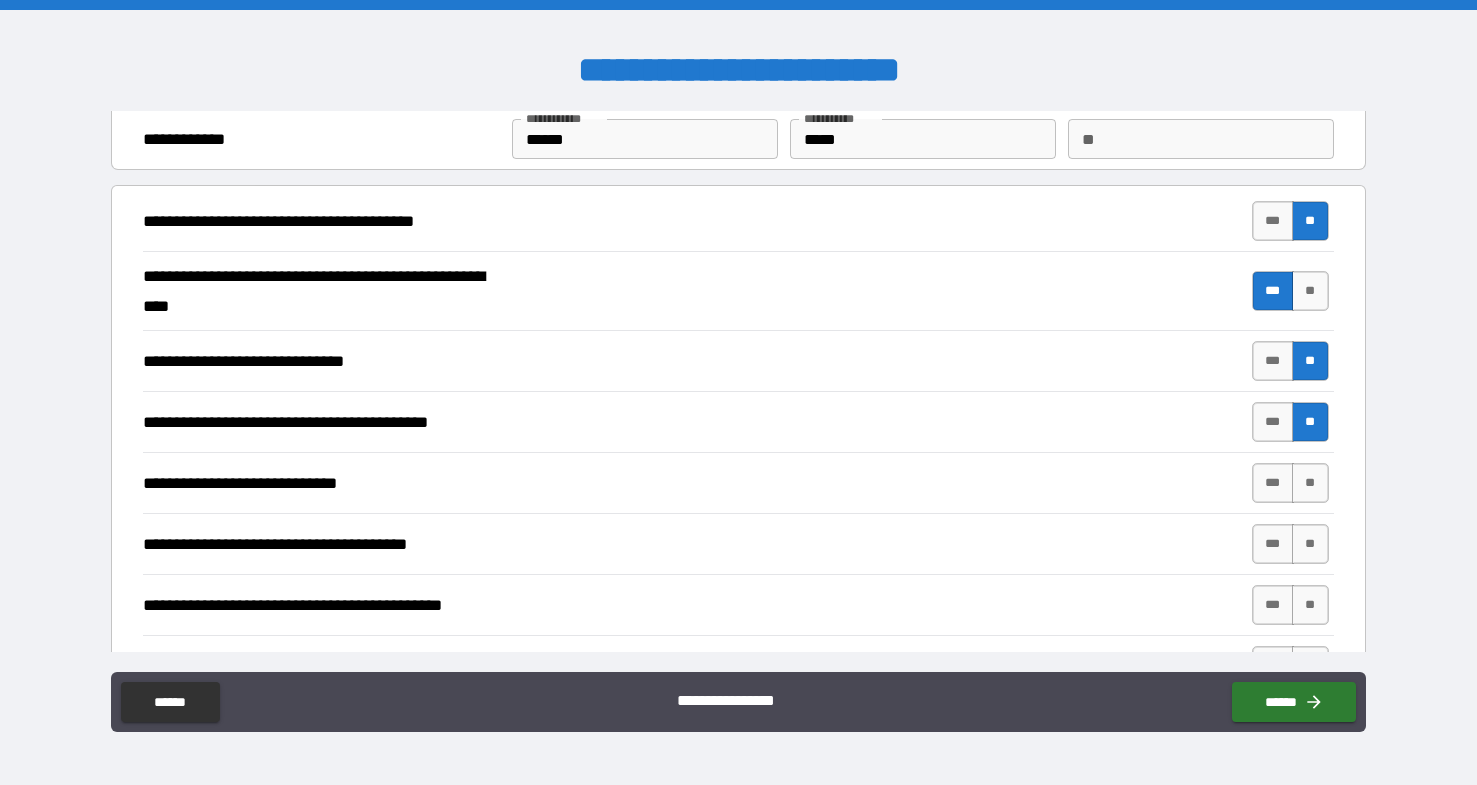 scroll, scrollTop: 74, scrollLeft: 0, axis: vertical 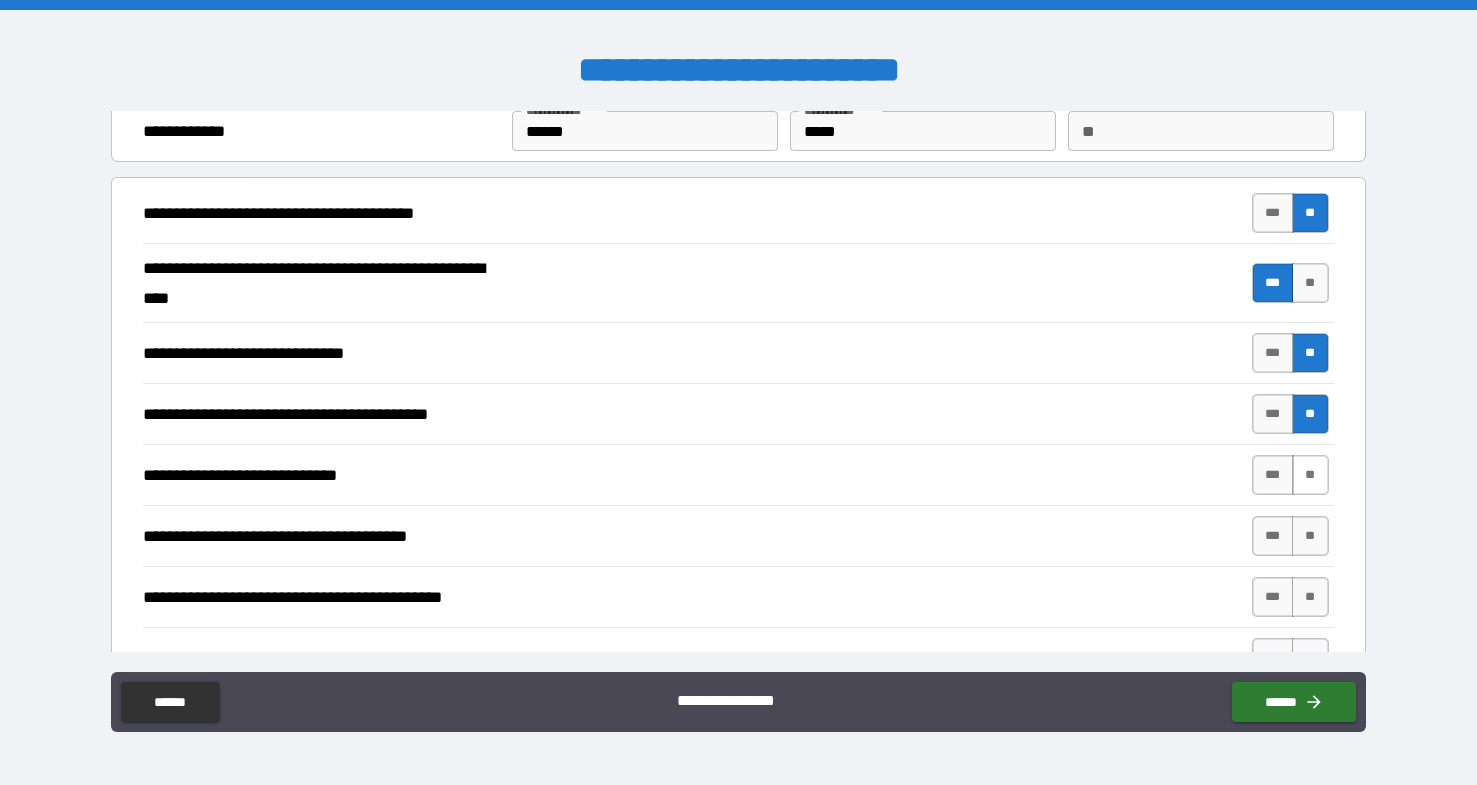 click on "**" at bounding box center [1310, 475] 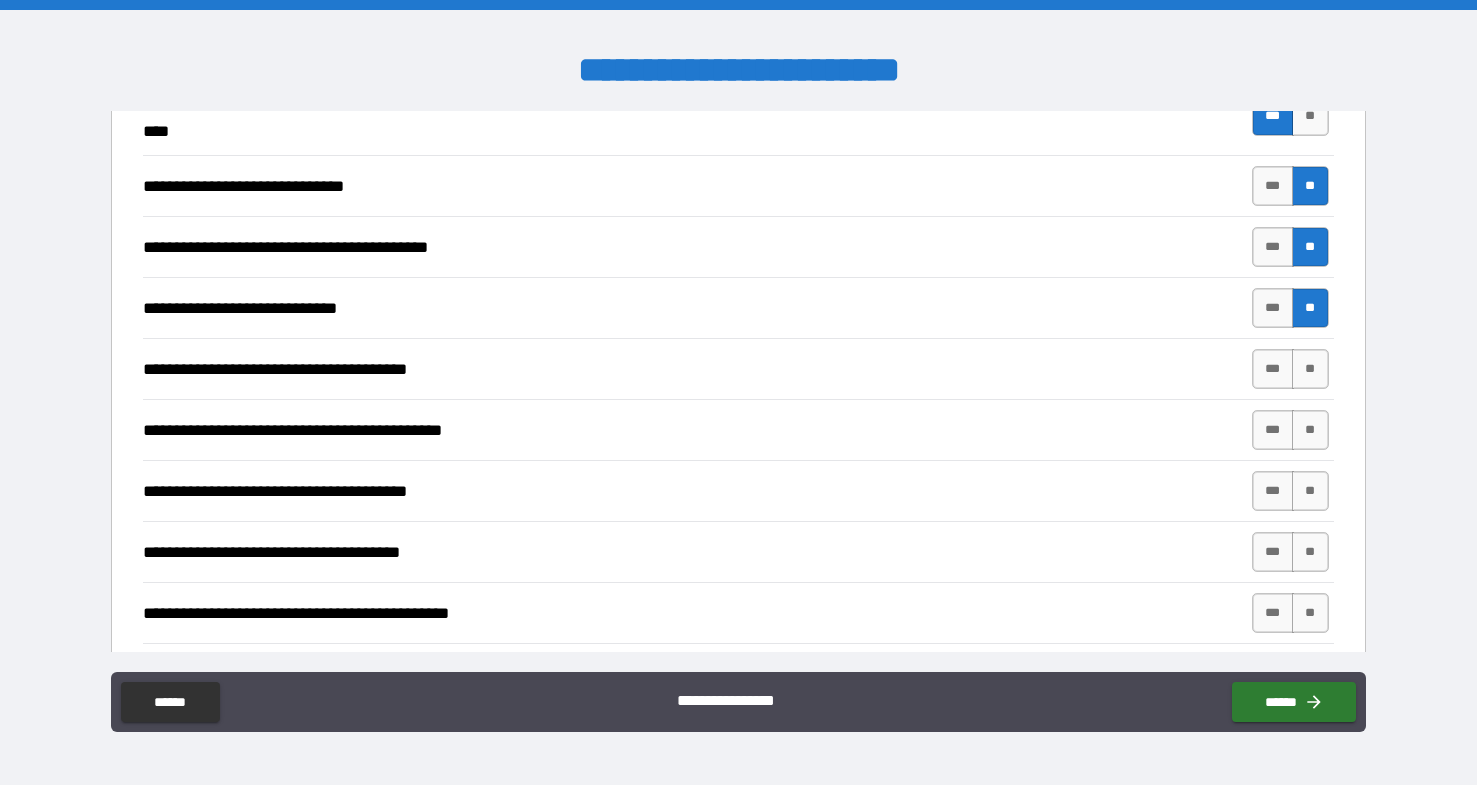 scroll, scrollTop: 242, scrollLeft: 0, axis: vertical 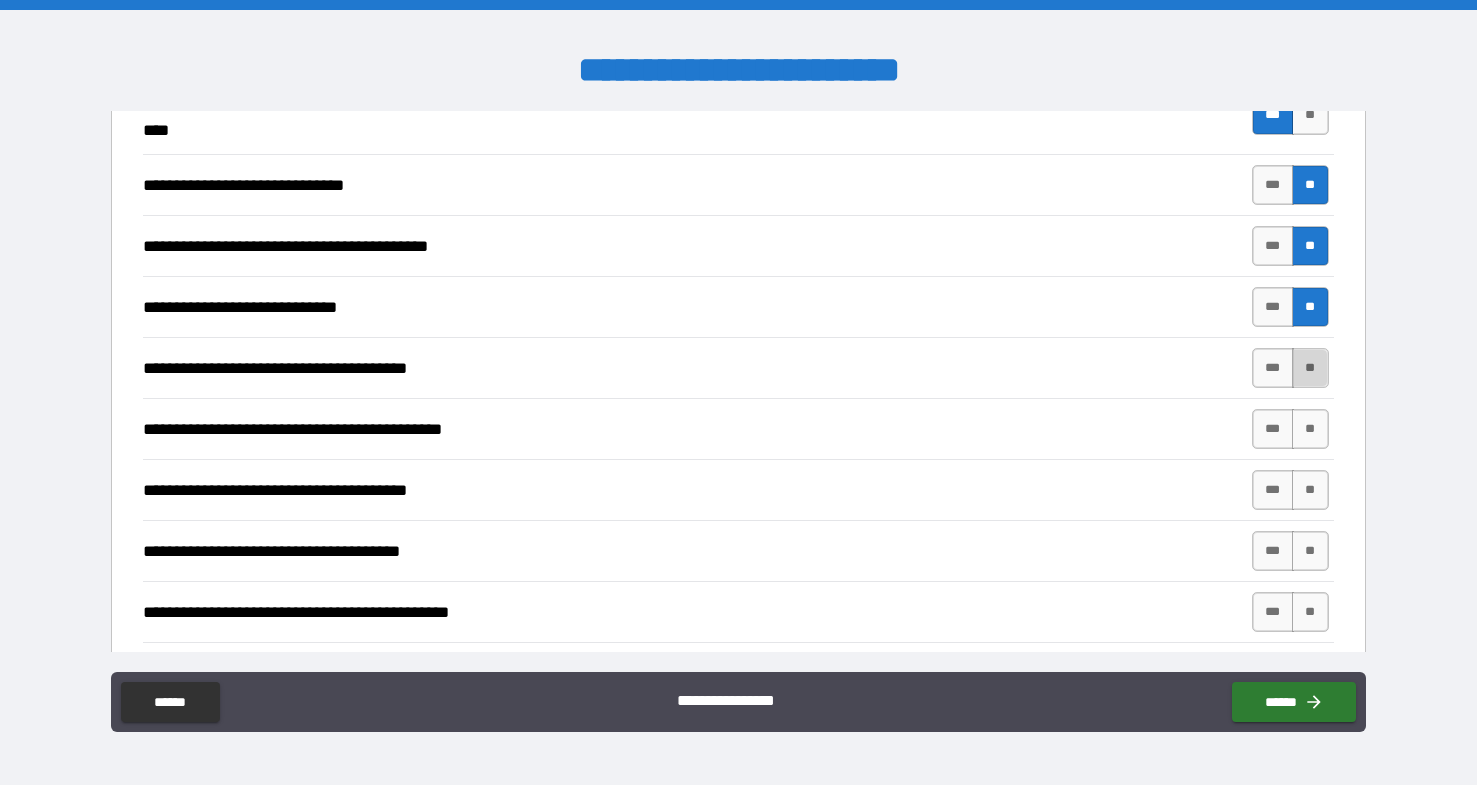 click on "**" at bounding box center [1310, 368] 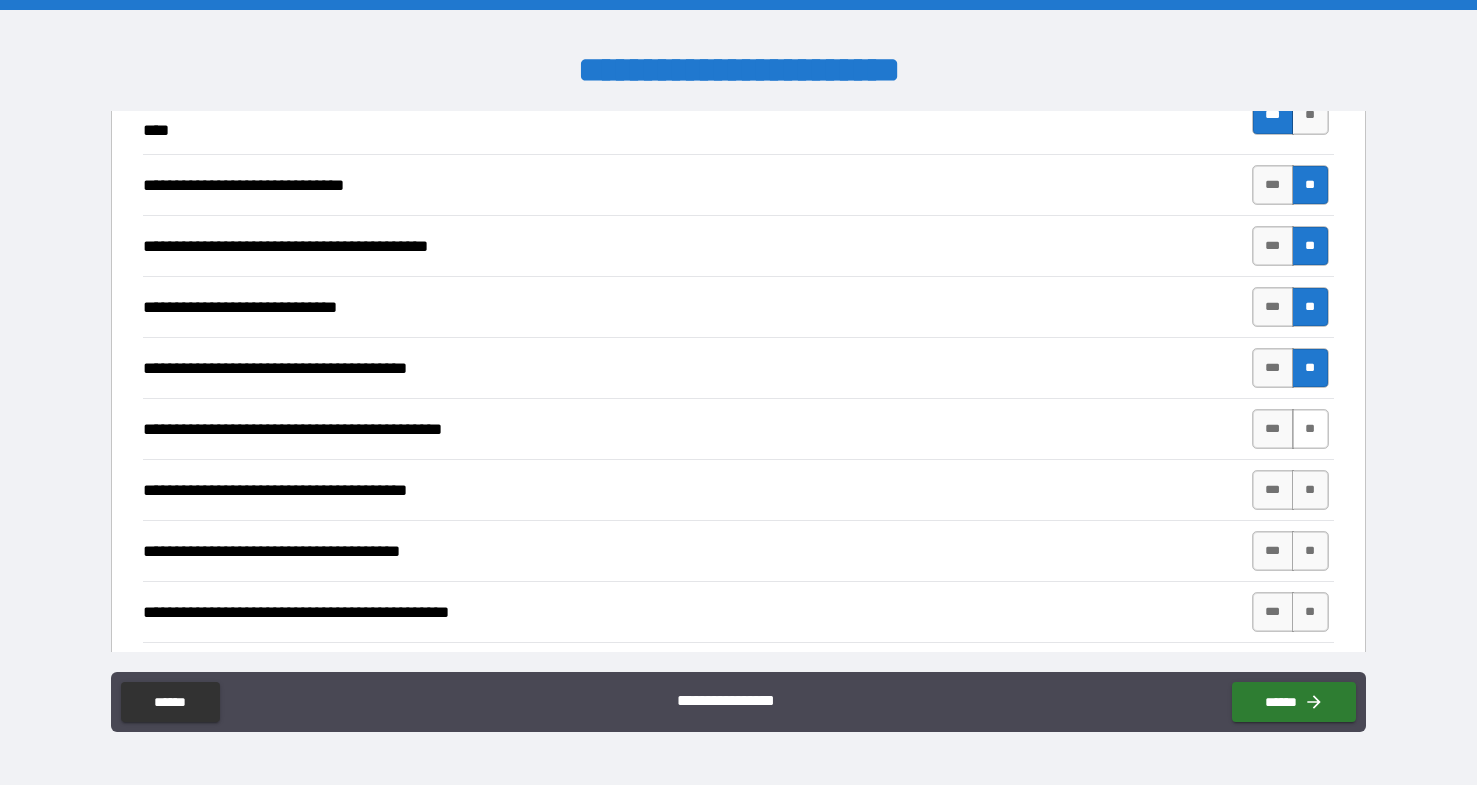 click on "**" at bounding box center (1310, 429) 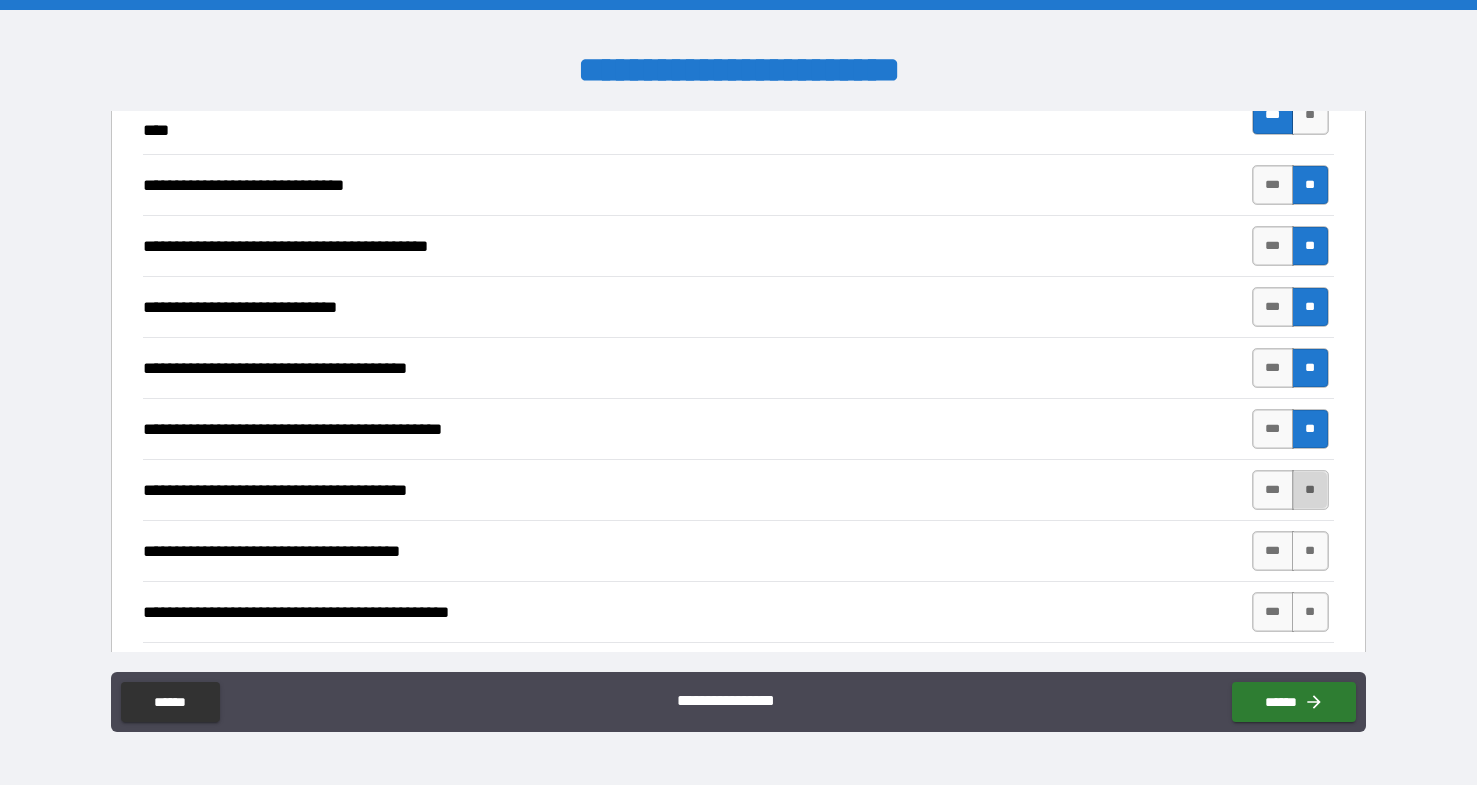 click on "**" at bounding box center (1310, 490) 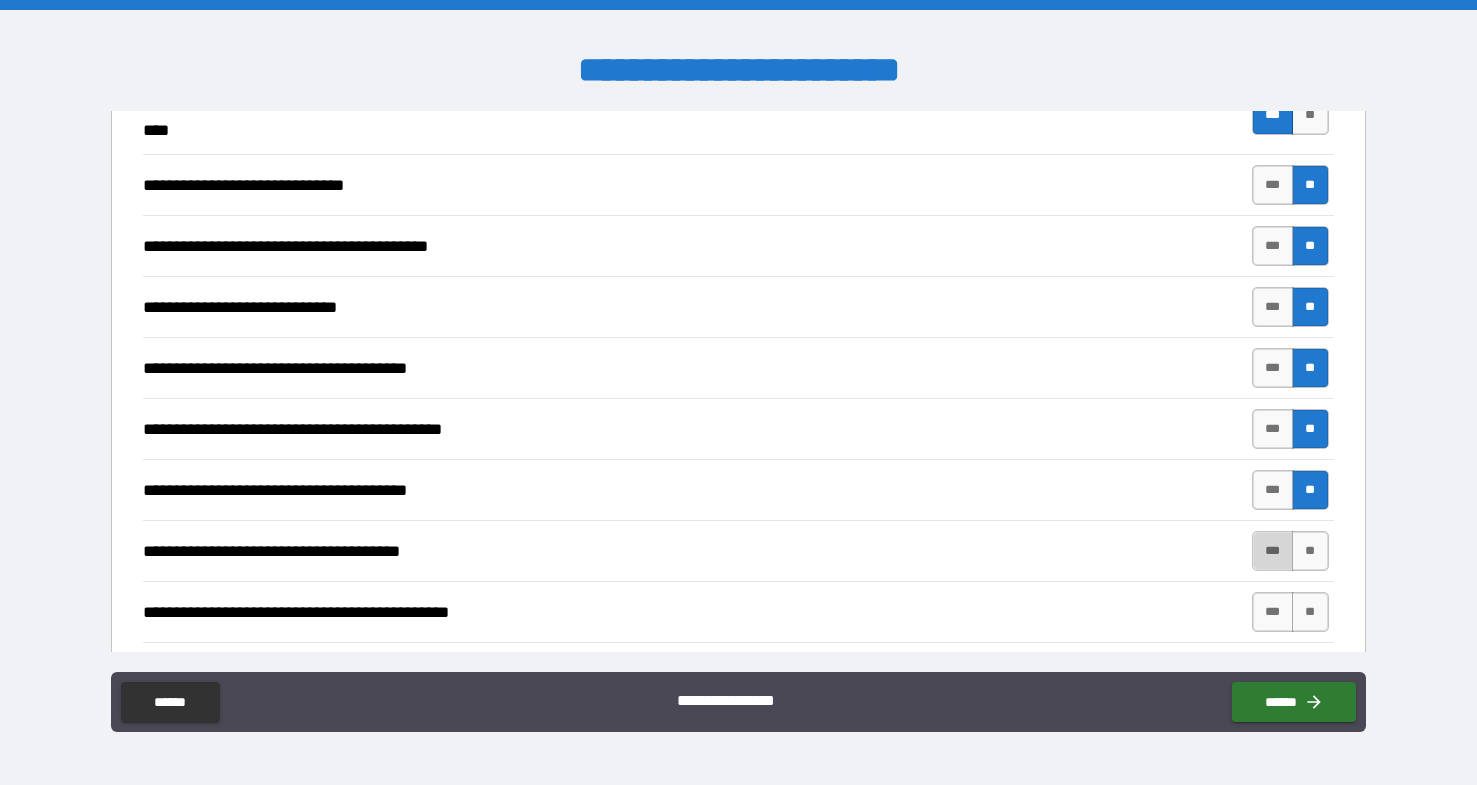 click on "***" at bounding box center (1273, 551) 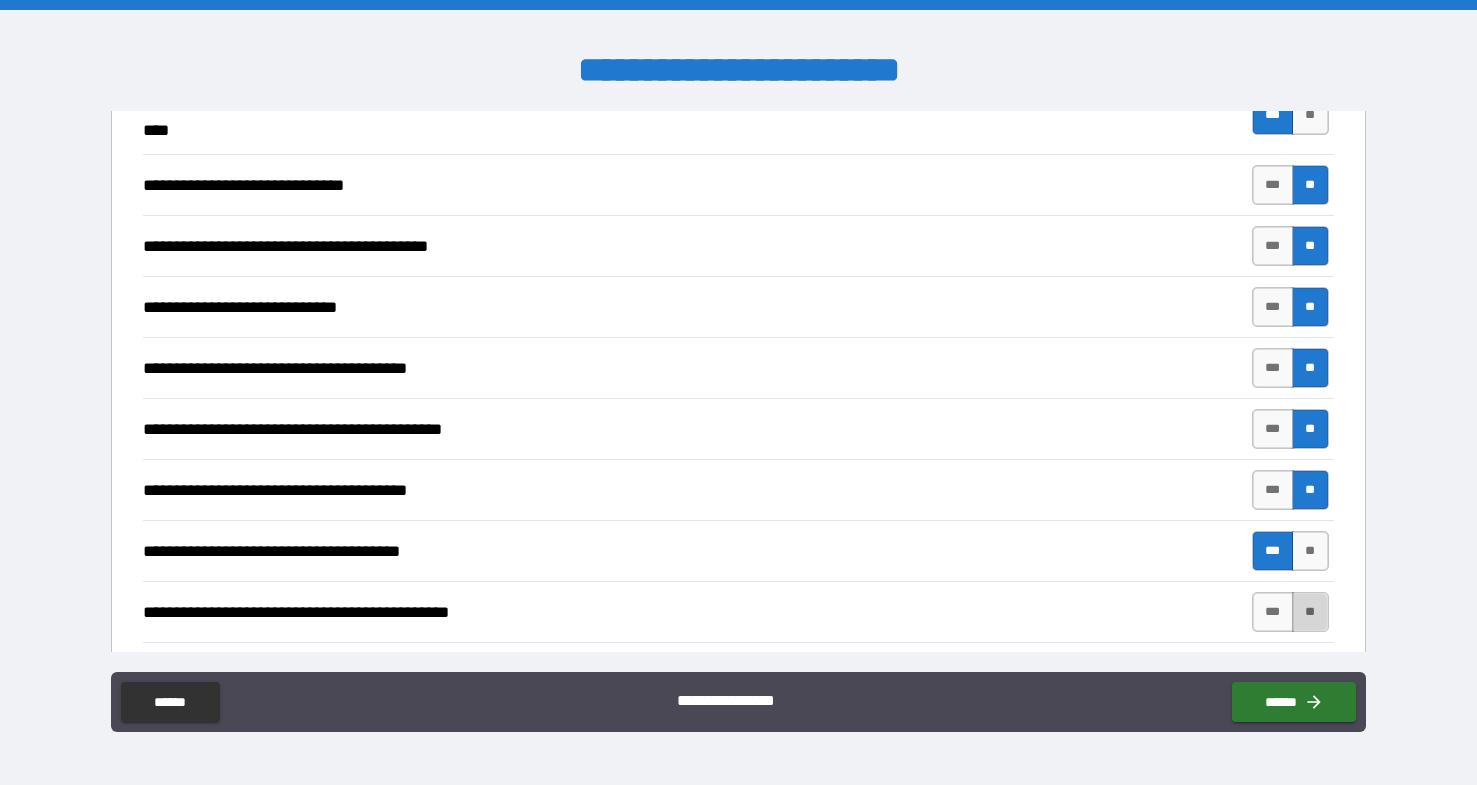 click on "**" at bounding box center [1310, 612] 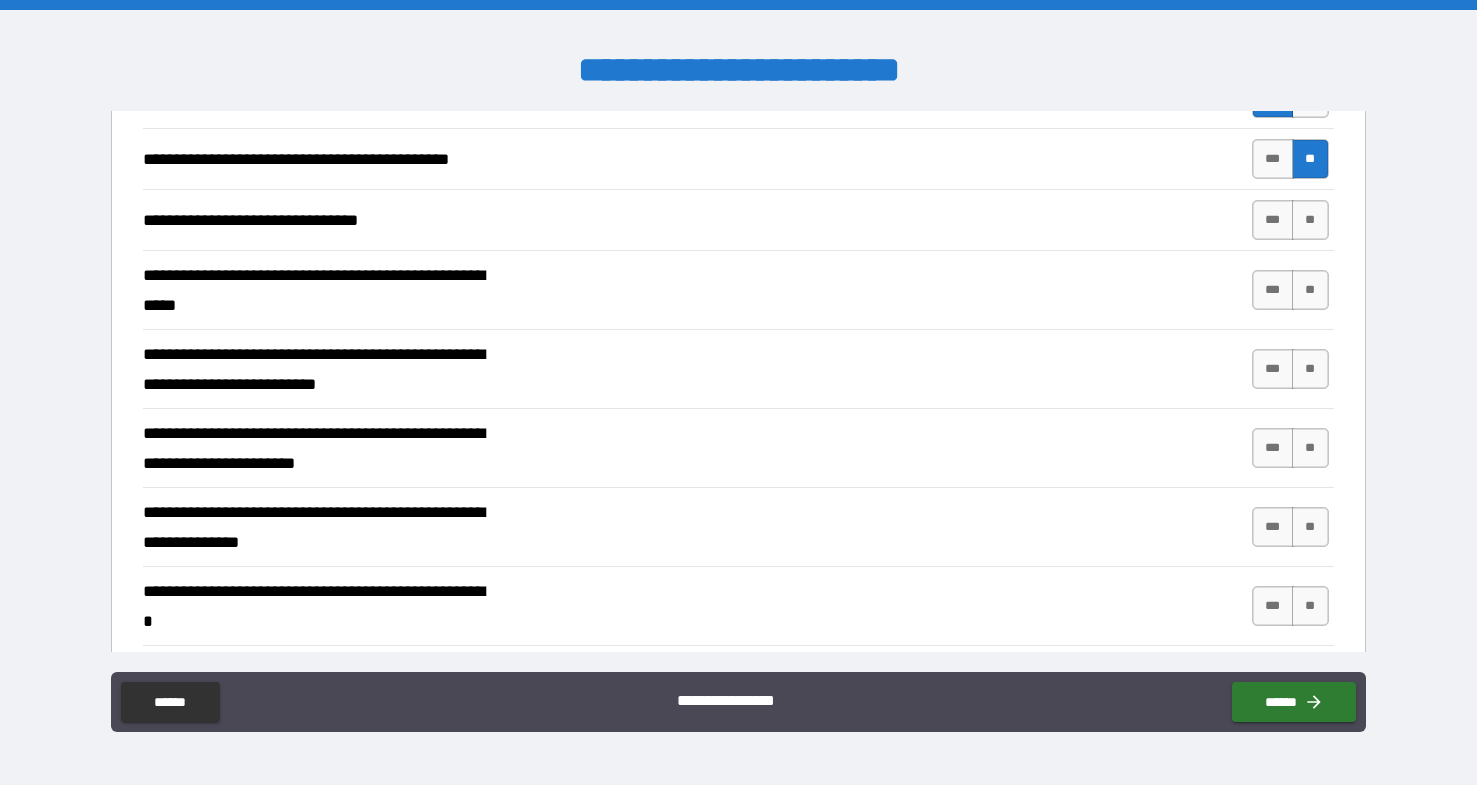 scroll, scrollTop: 696, scrollLeft: 0, axis: vertical 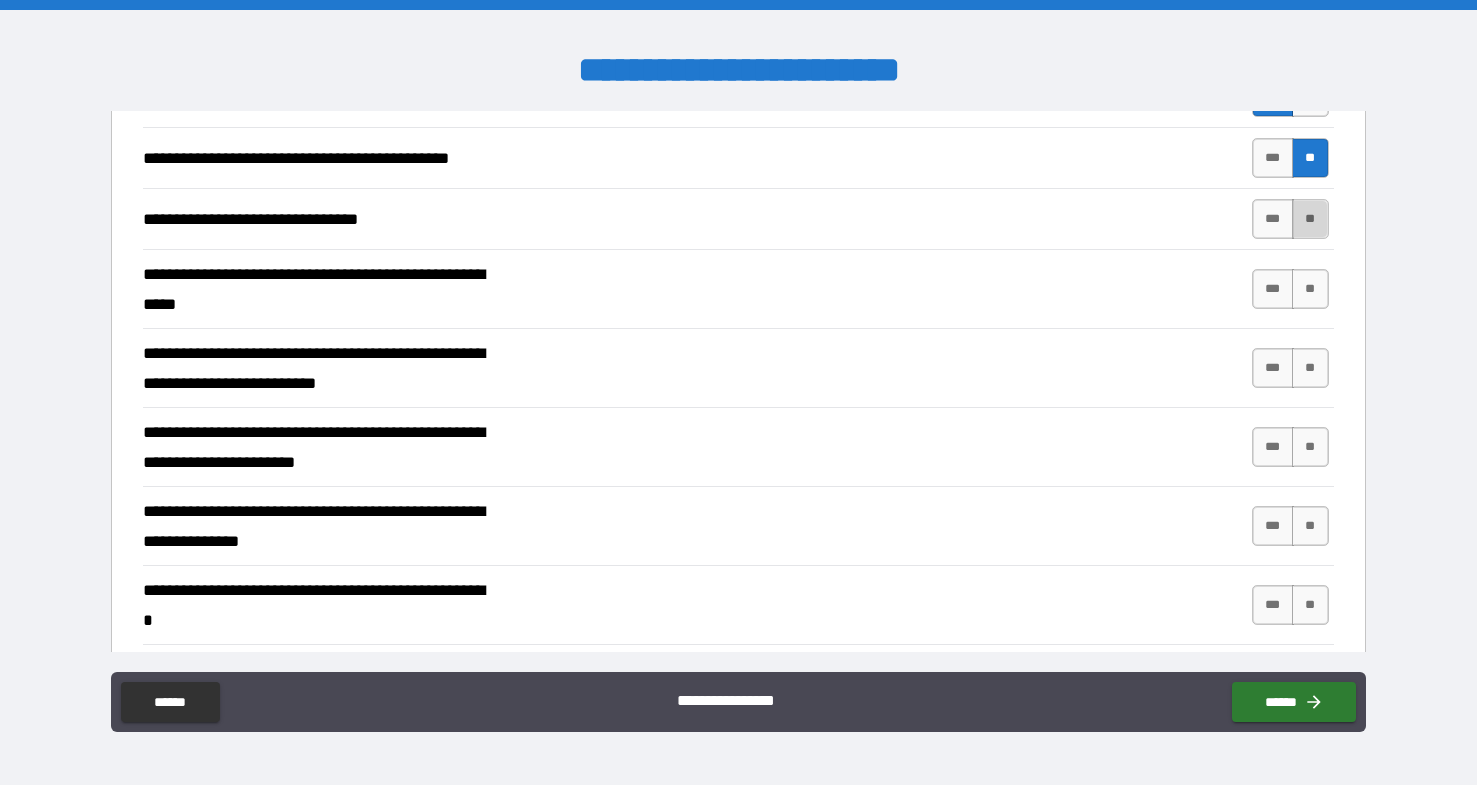 click on "**" at bounding box center (1310, 219) 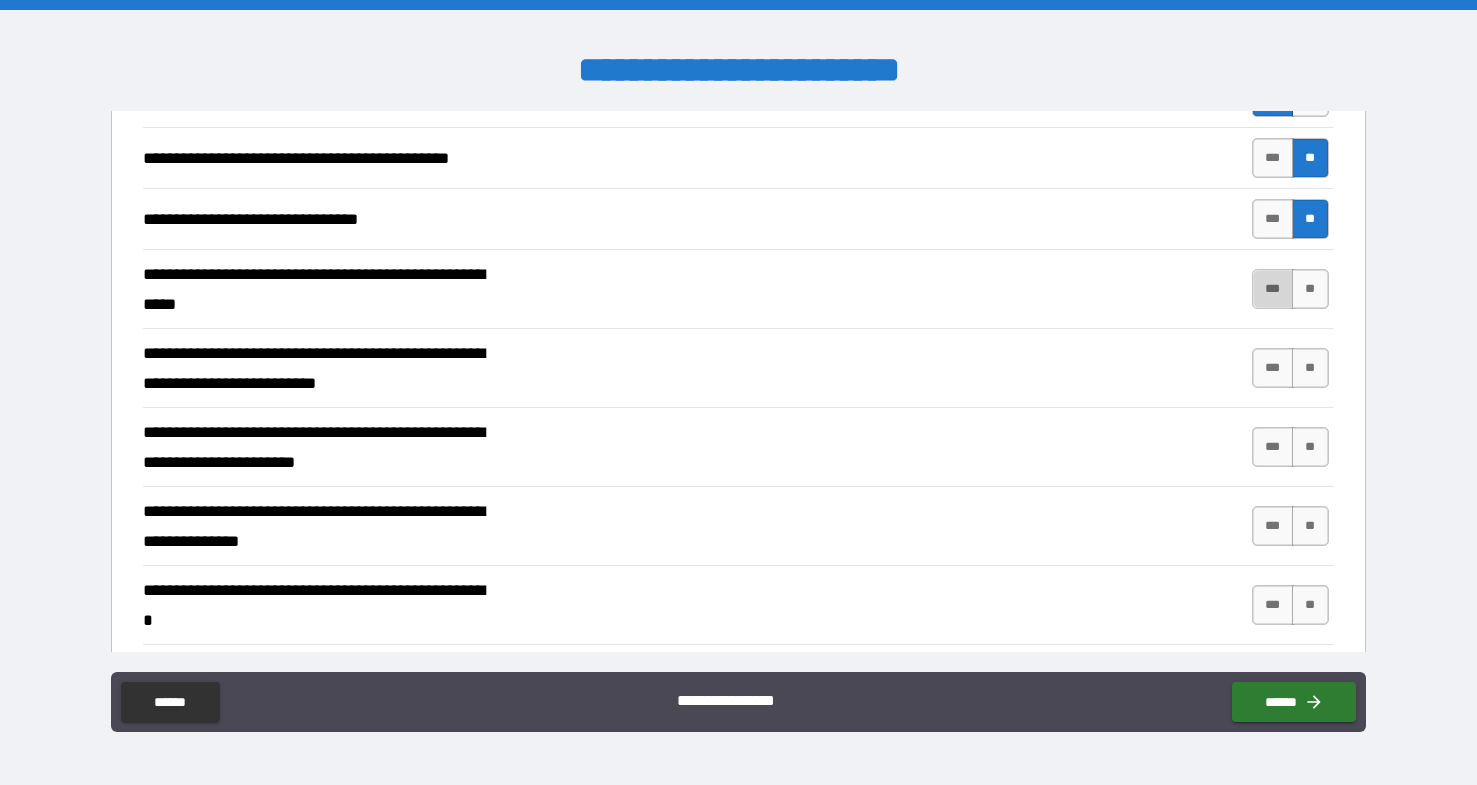click on "***" at bounding box center (1273, 289) 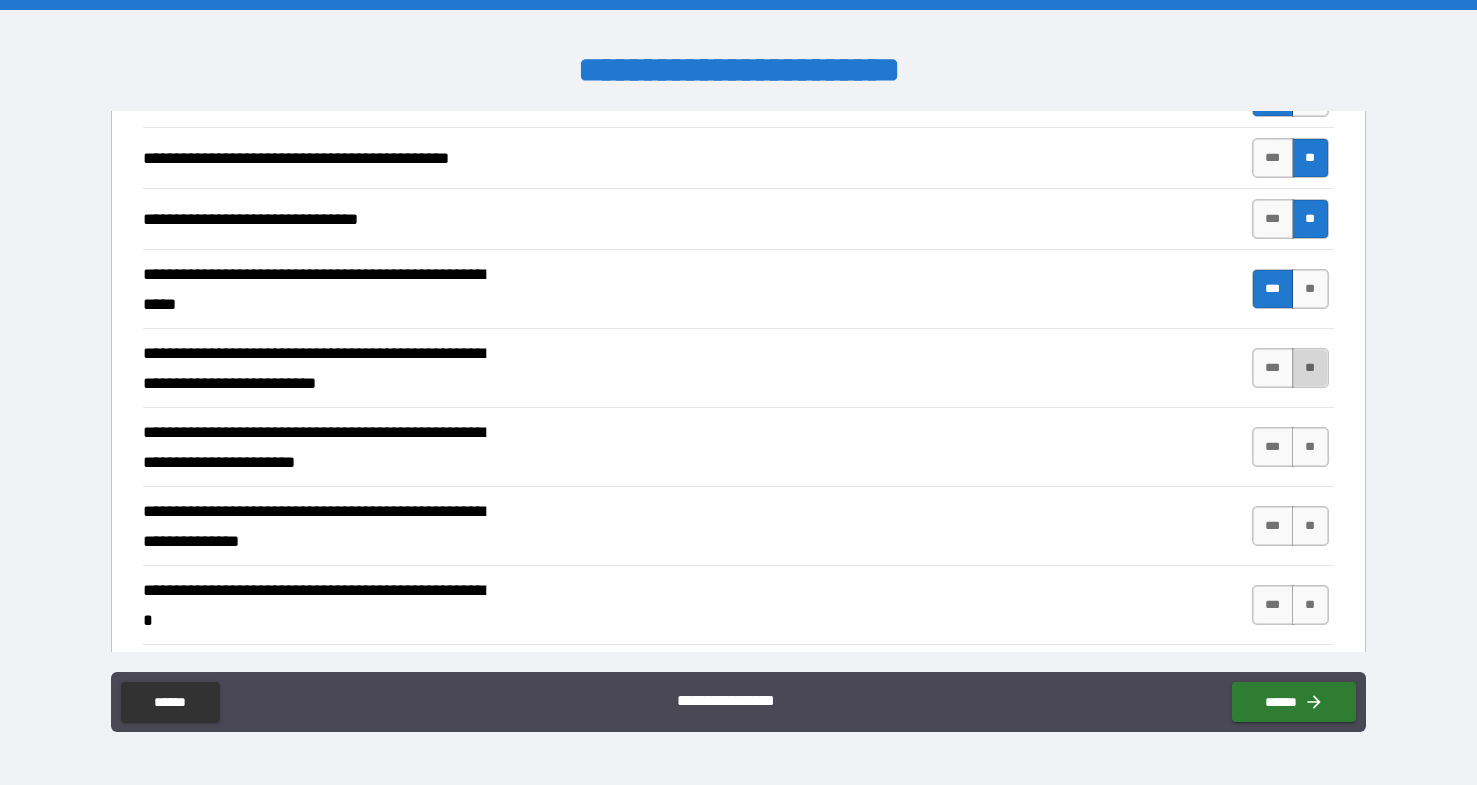 click on "**" at bounding box center [1310, 368] 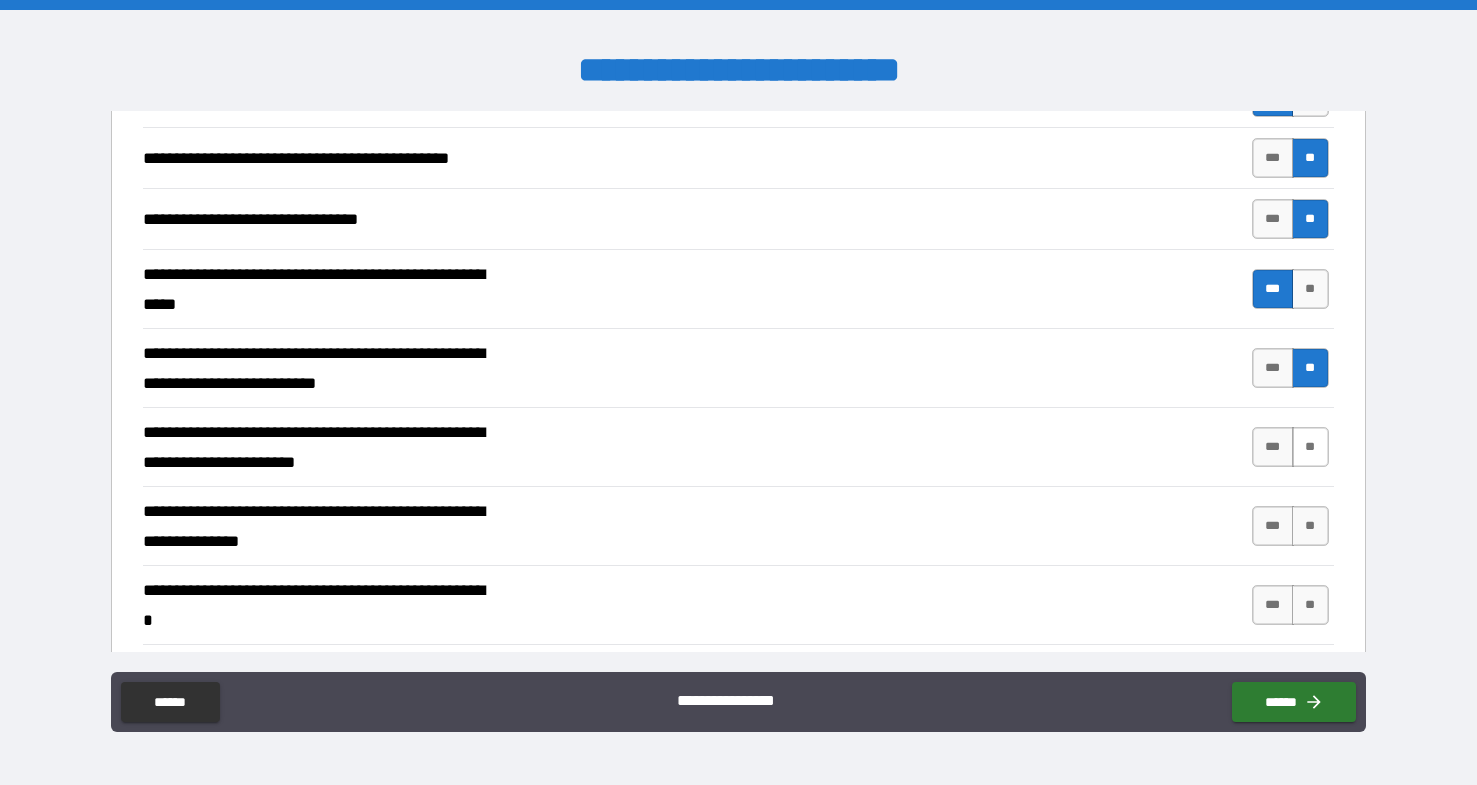 click on "**" at bounding box center [1310, 447] 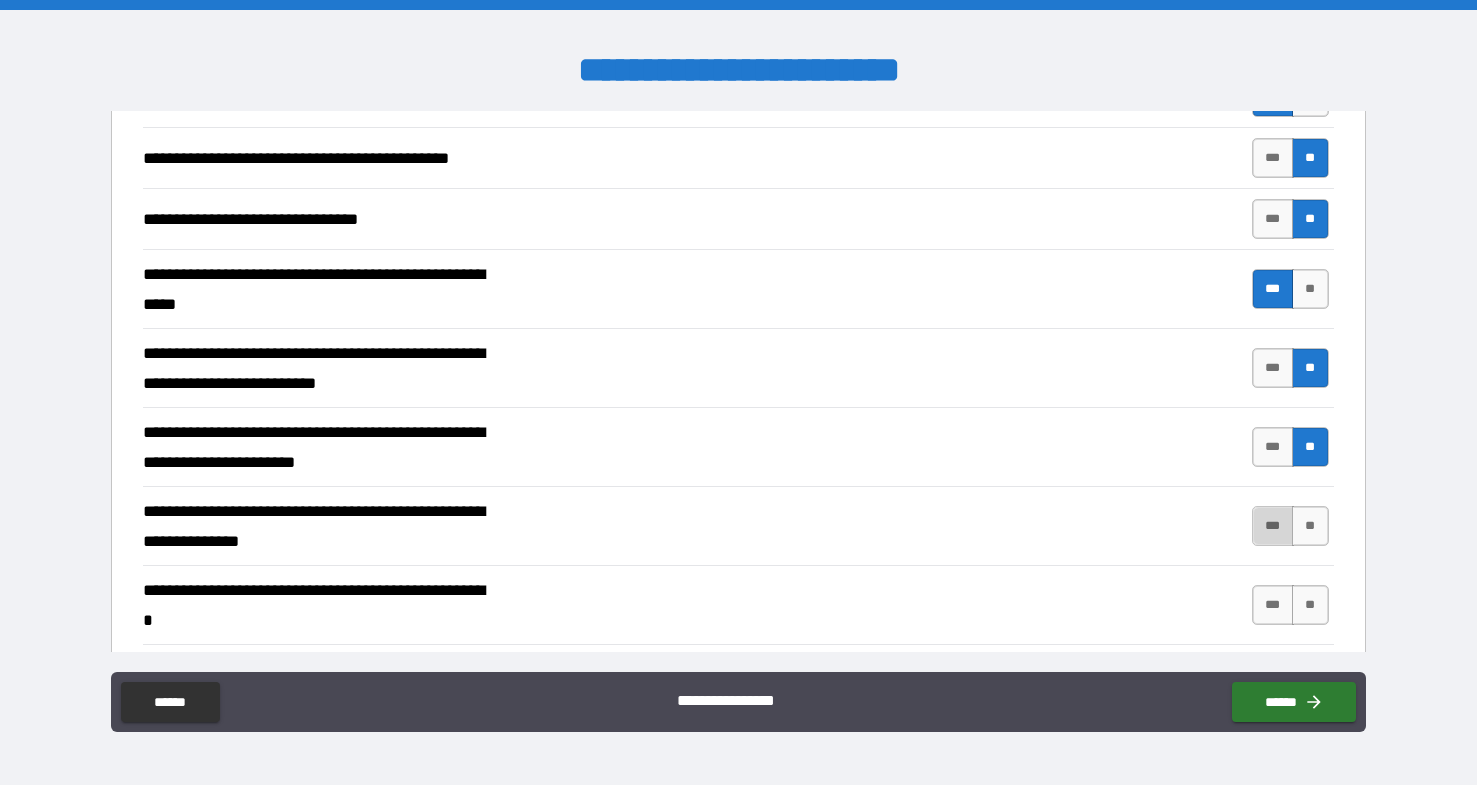 click on "***" at bounding box center [1273, 526] 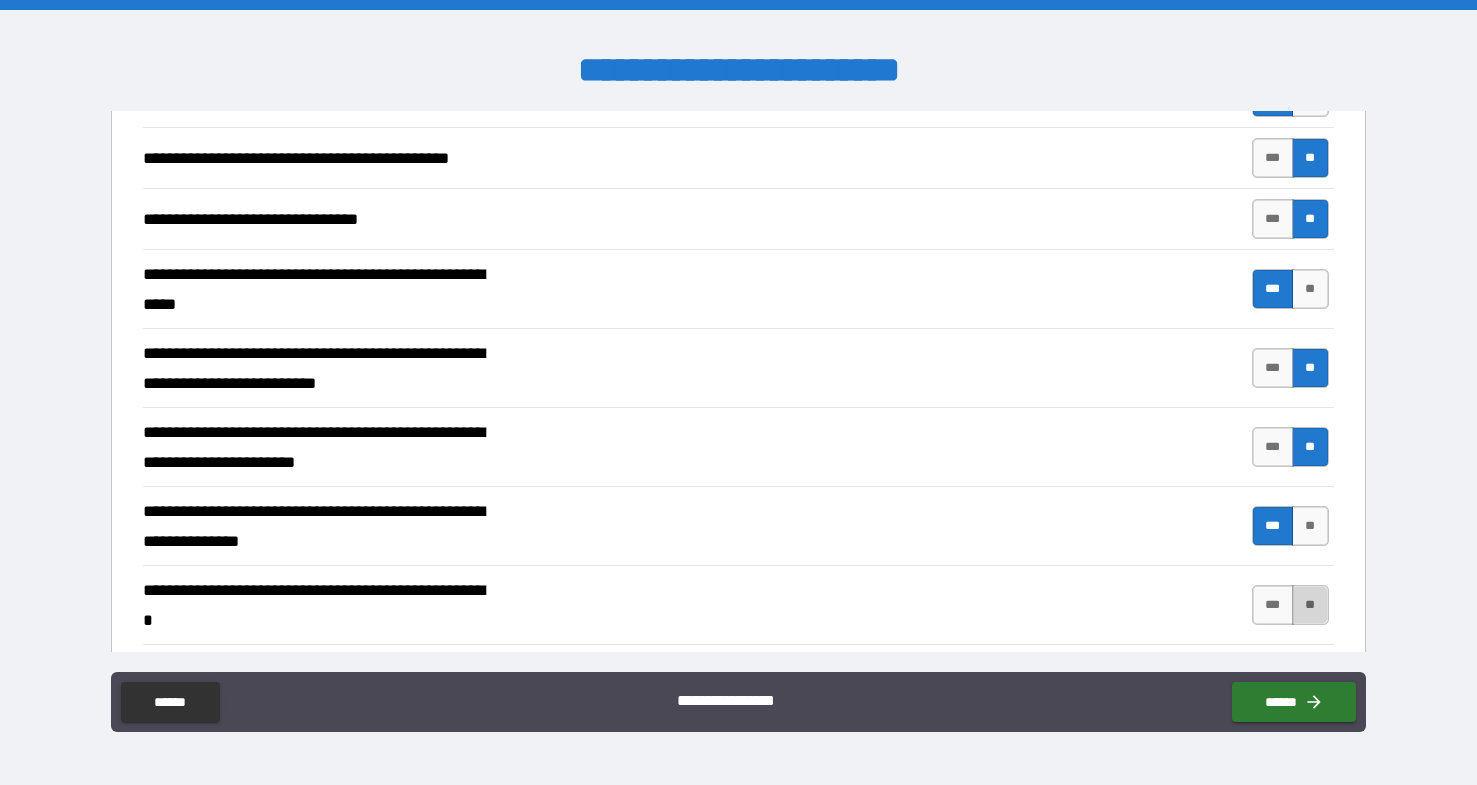 click on "**" at bounding box center (1310, 605) 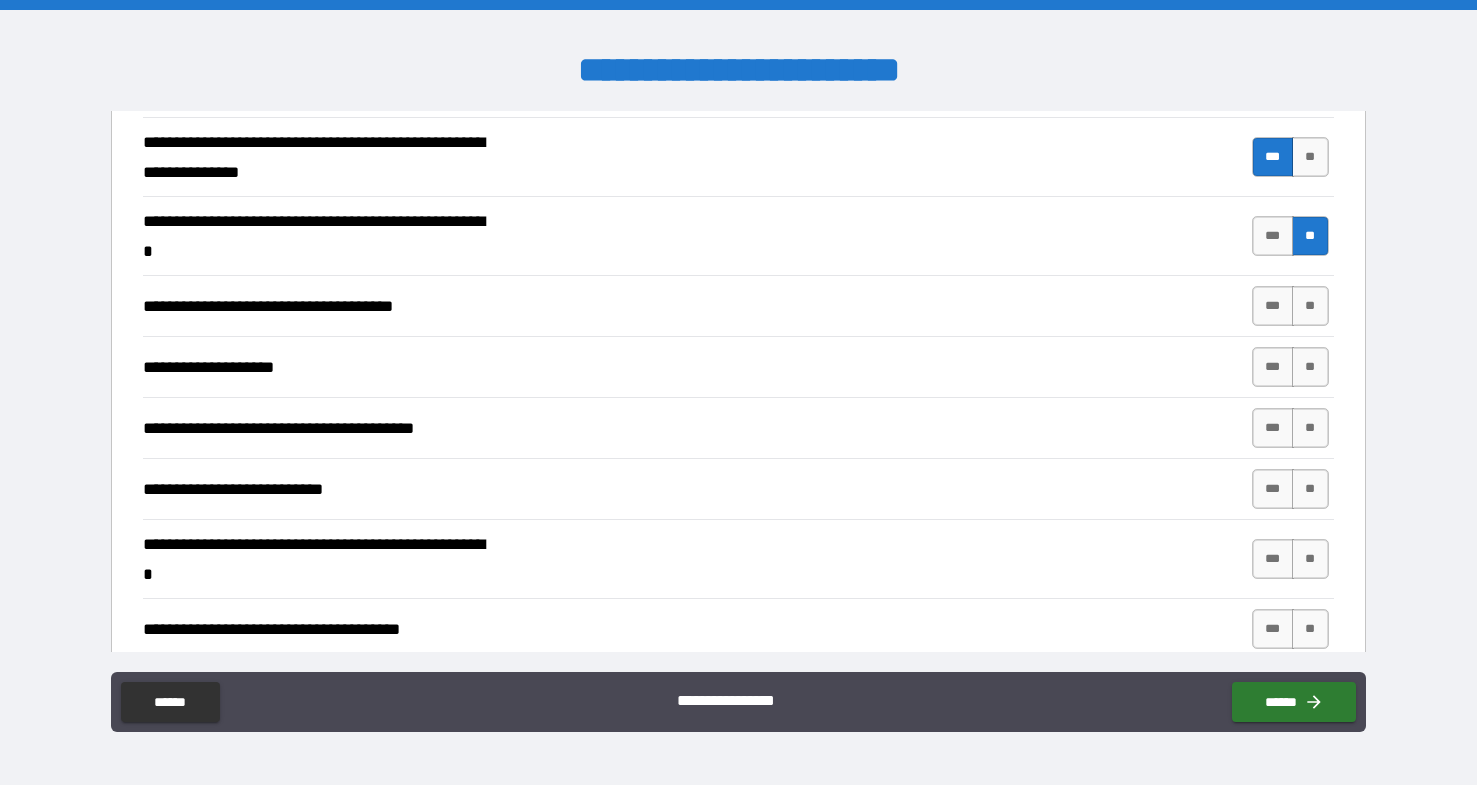 scroll, scrollTop: 1067, scrollLeft: 0, axis: vertical 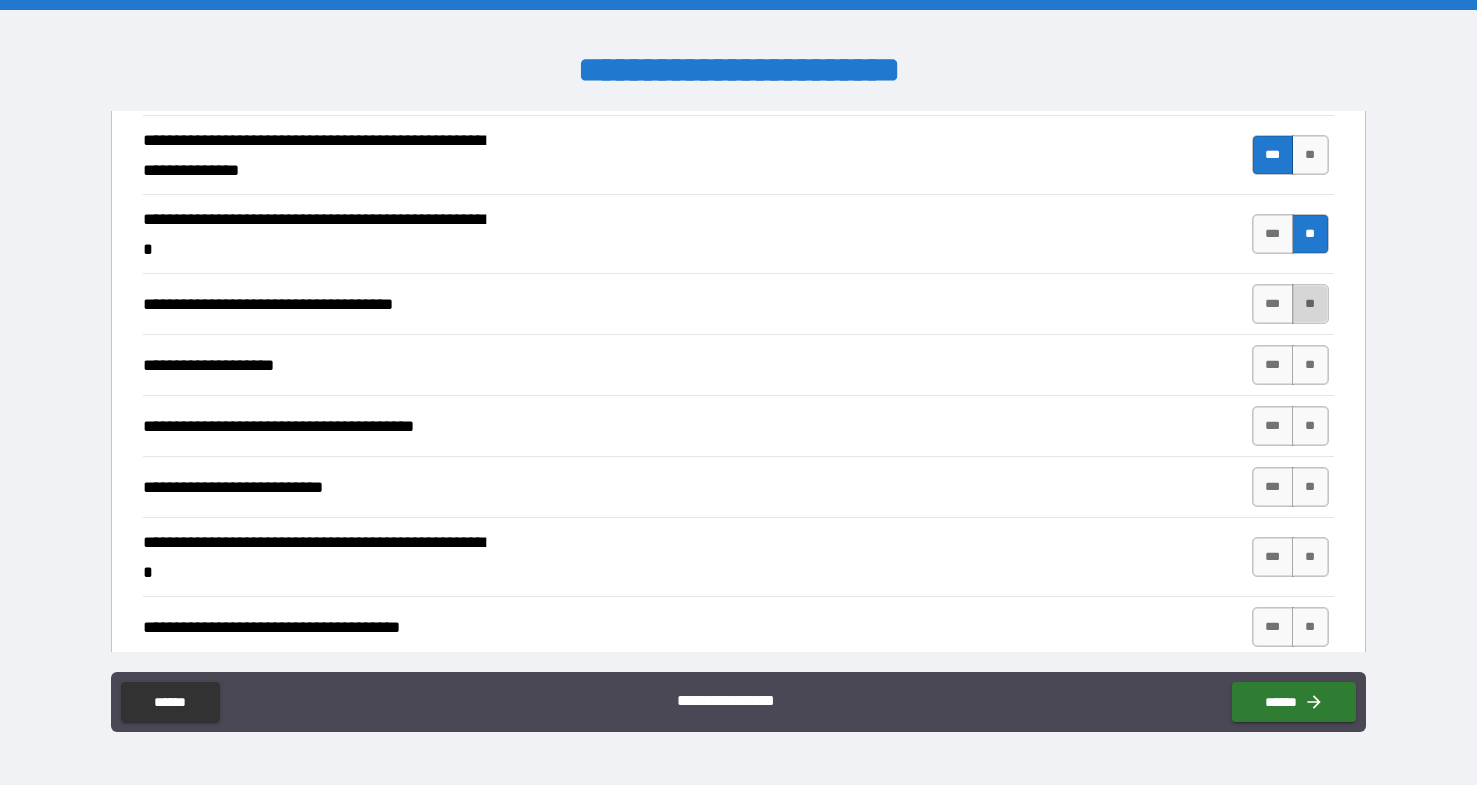 click on "**" at bounding box center (1310, 304) 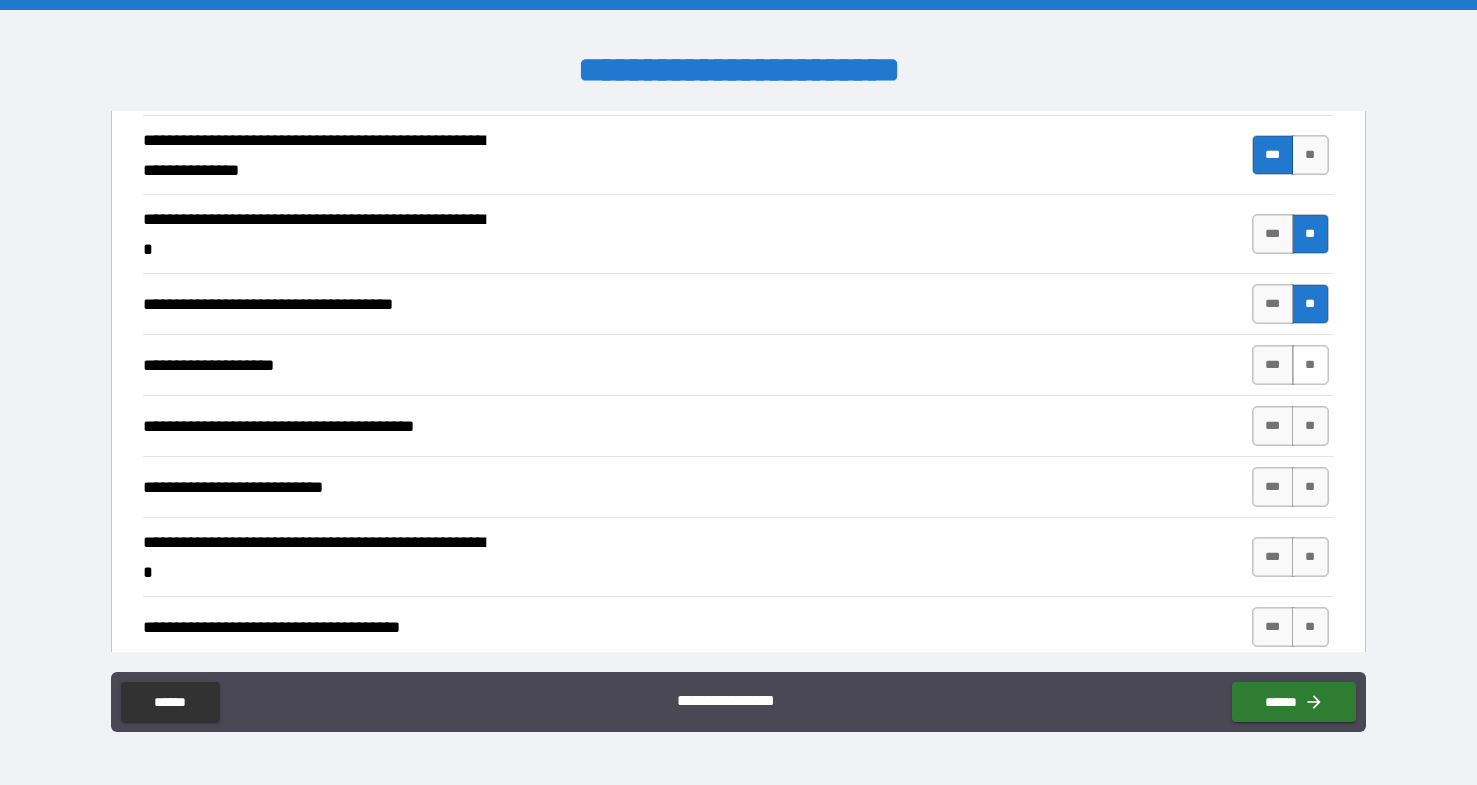 click on "**" at bounding box center (1310, 365) 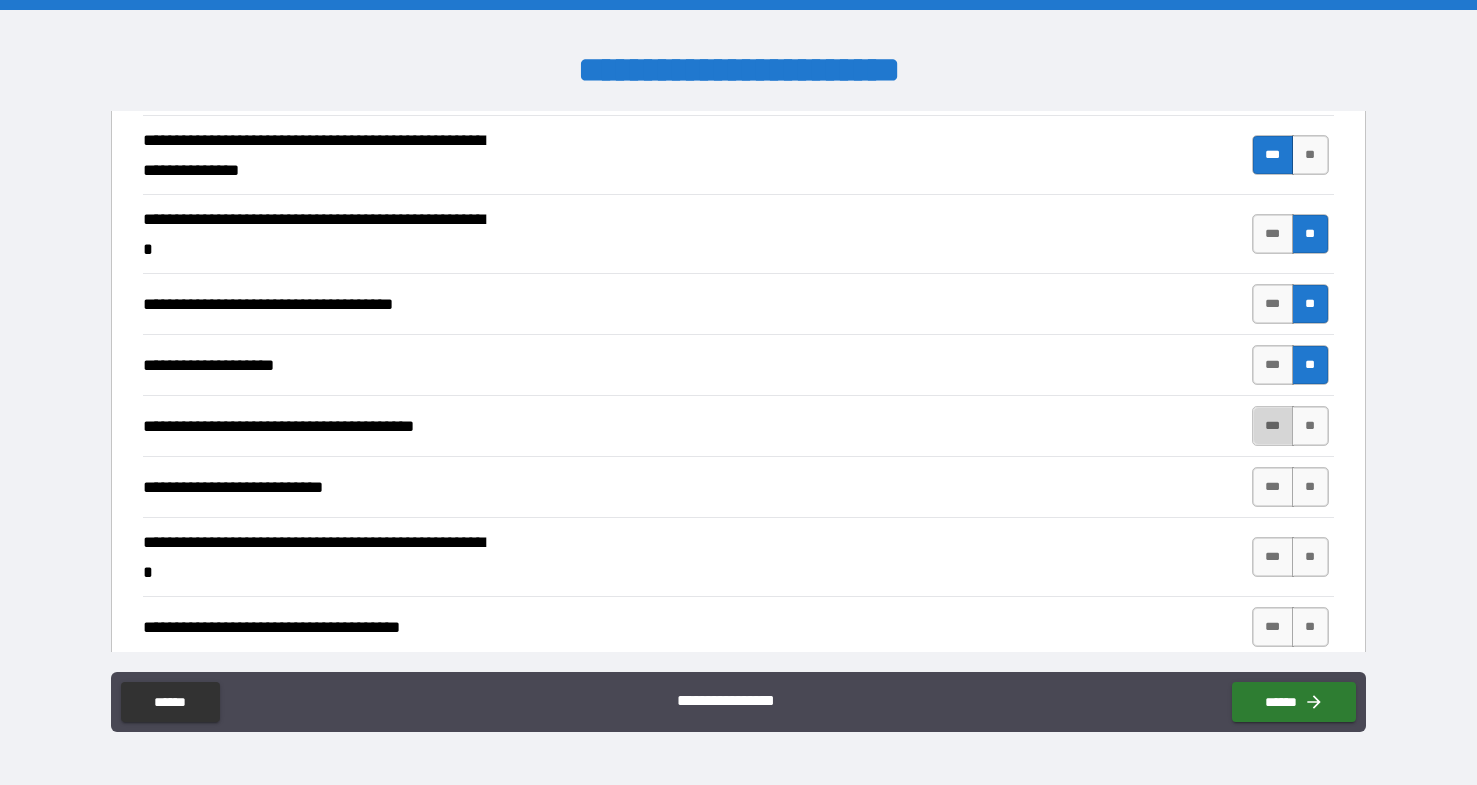 click on "***" at bounding box center [1273, 426] 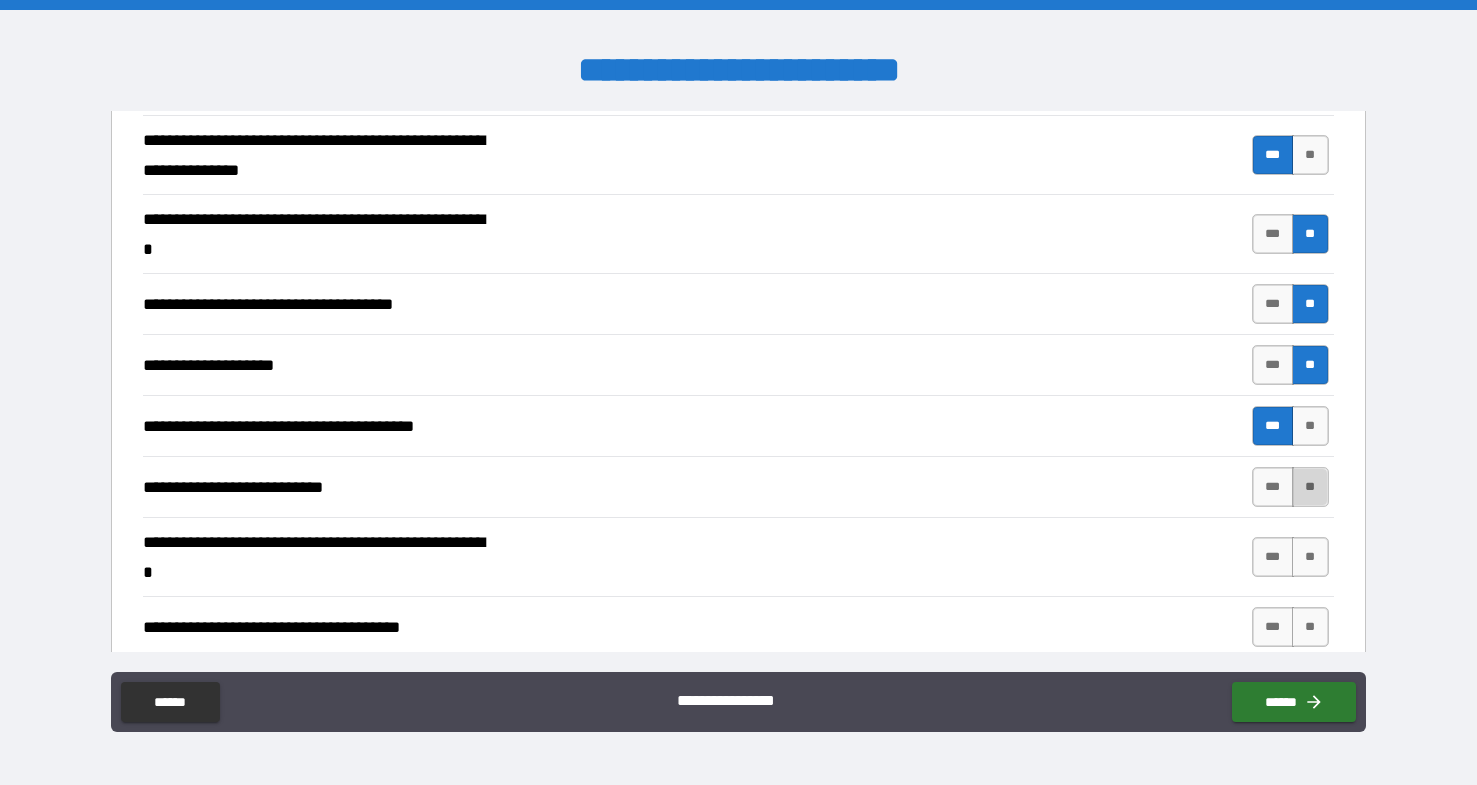 click on "**" at bounding box center (1310, 487) 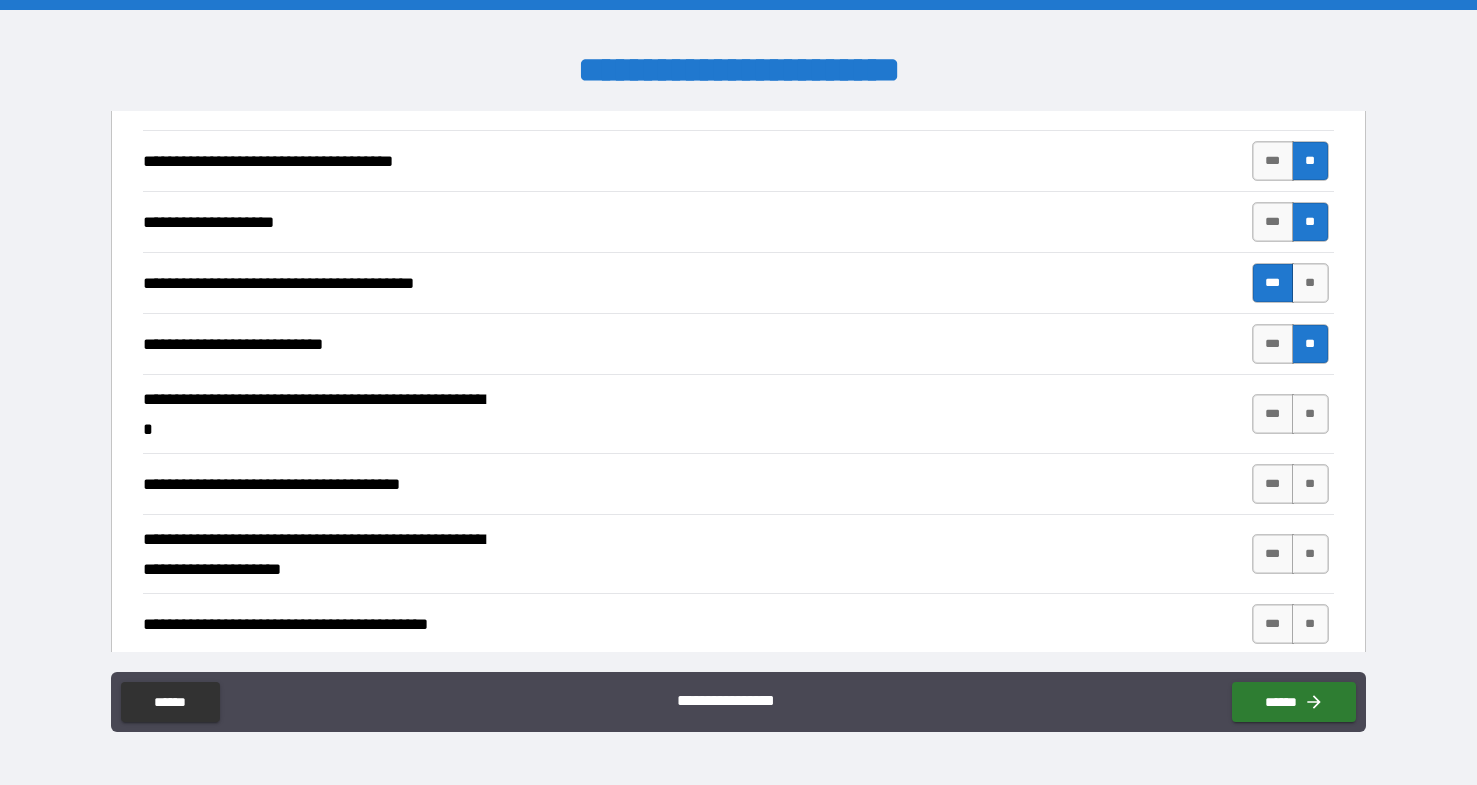 scroll, scrollTop: 1222, scrollLeft: 0, axis: vertical 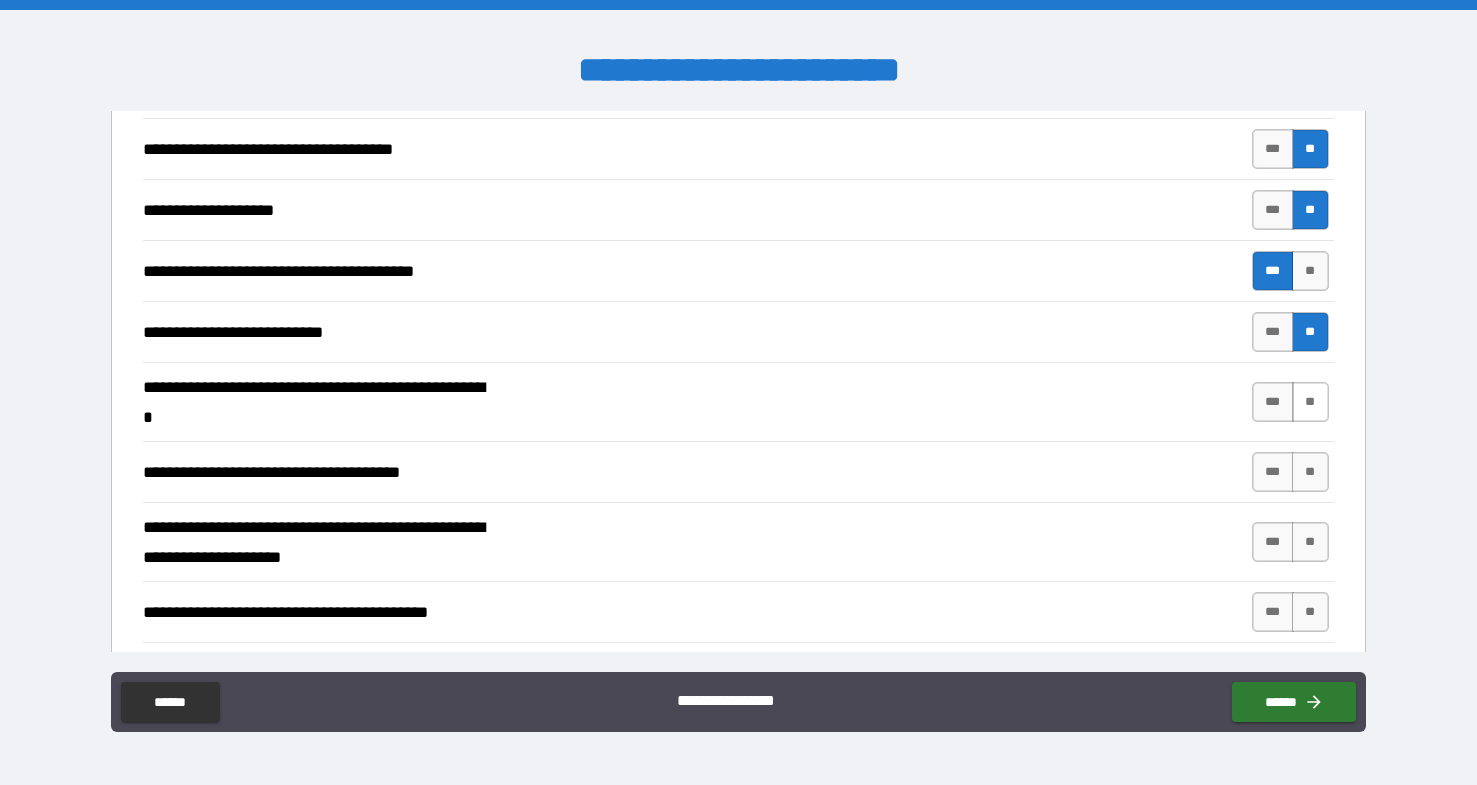 click on "**" at bounding box center [1310, 402] 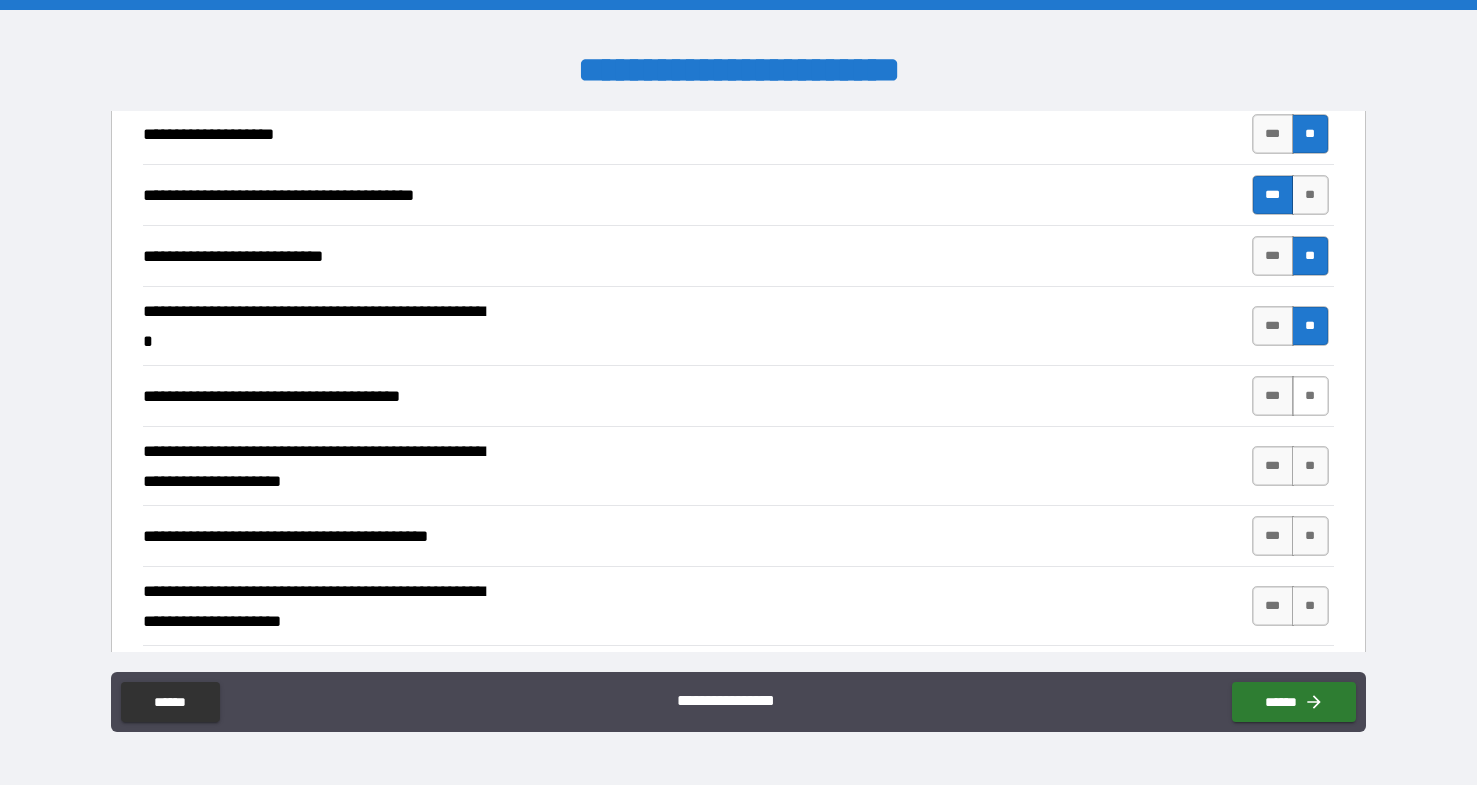 scroll, scrollTop: 1316, scrollLeft: 0, axis: vertical 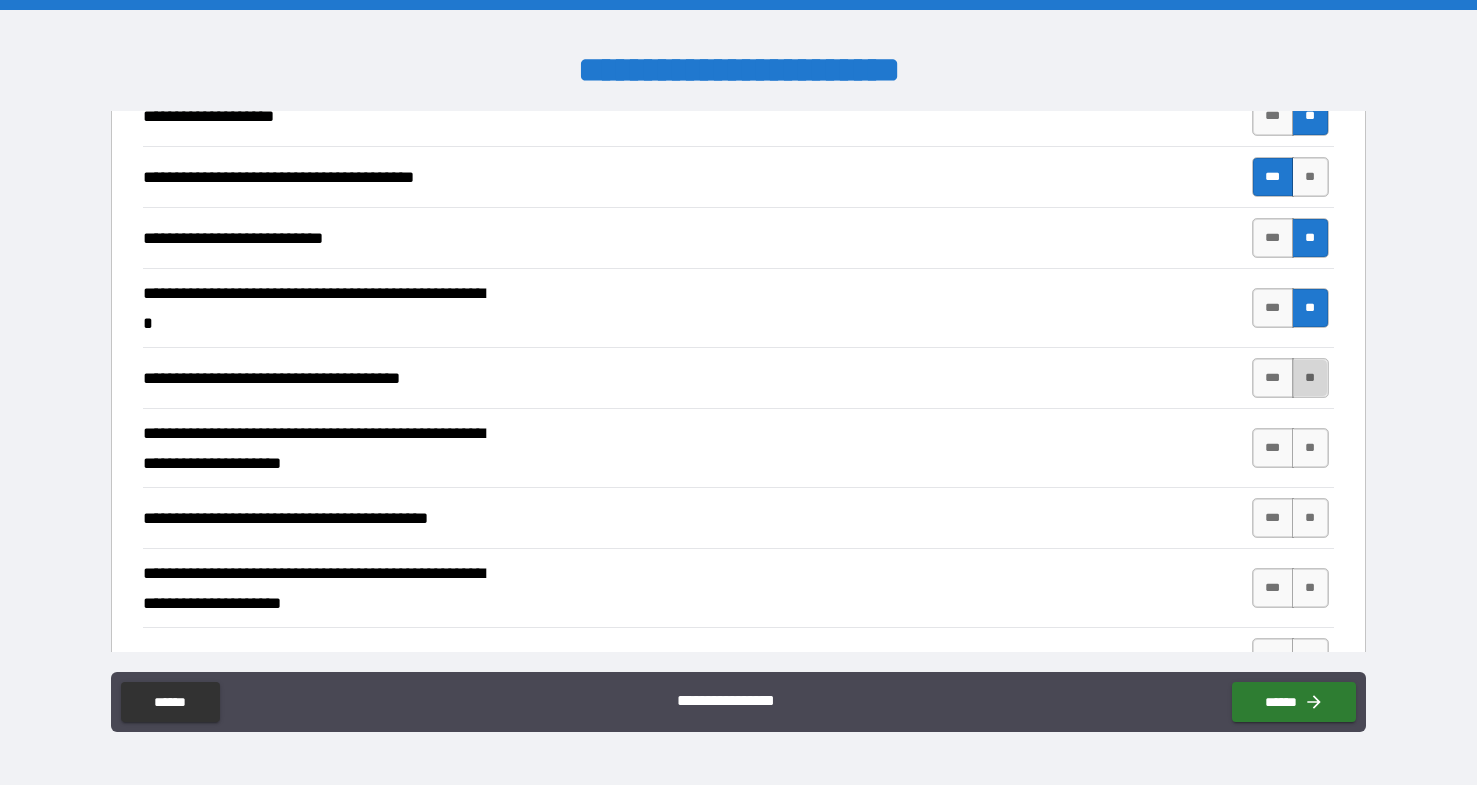 click on "**" at bounding box center [1310, 378] 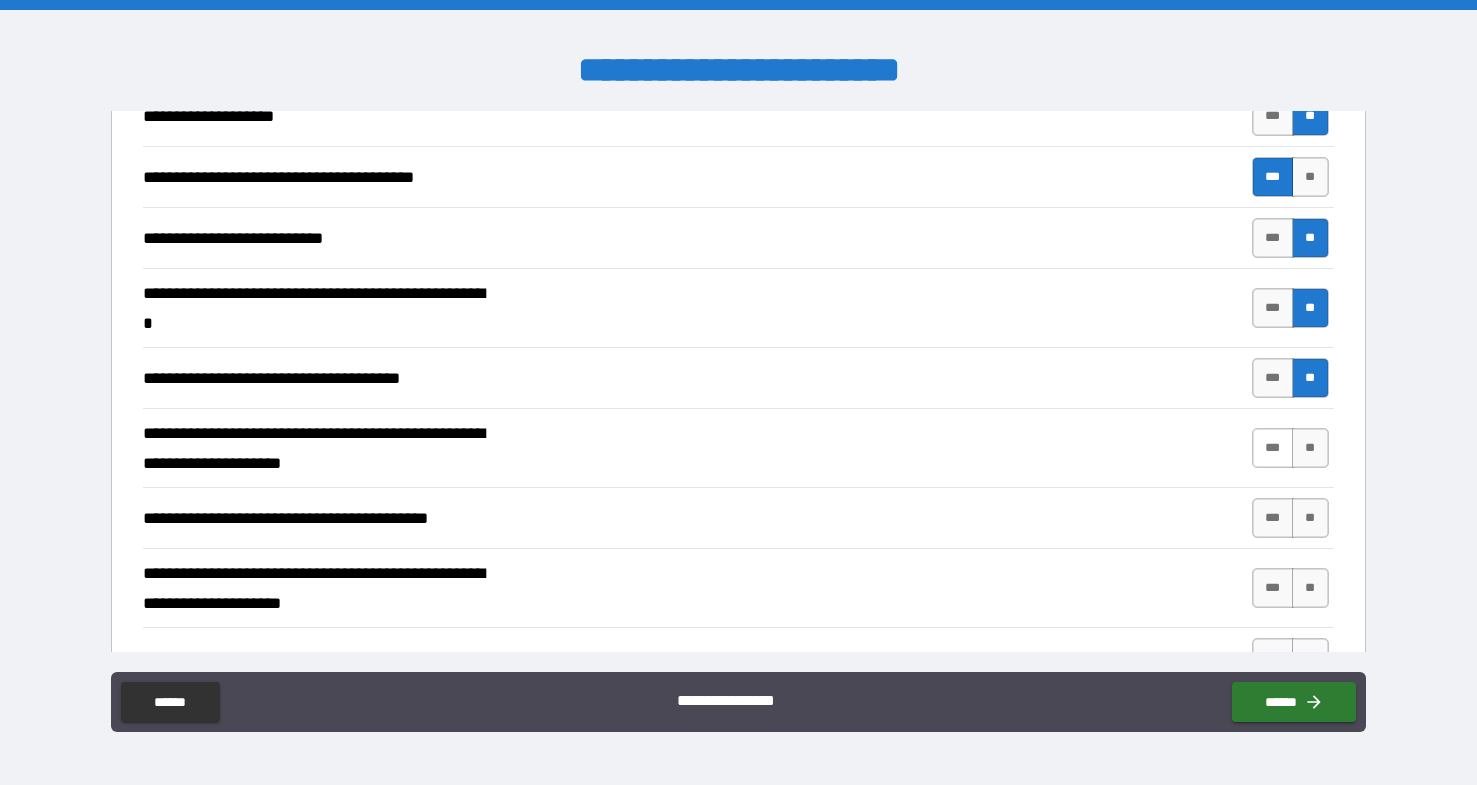 click on "***" at bounding box center [1273, 448] 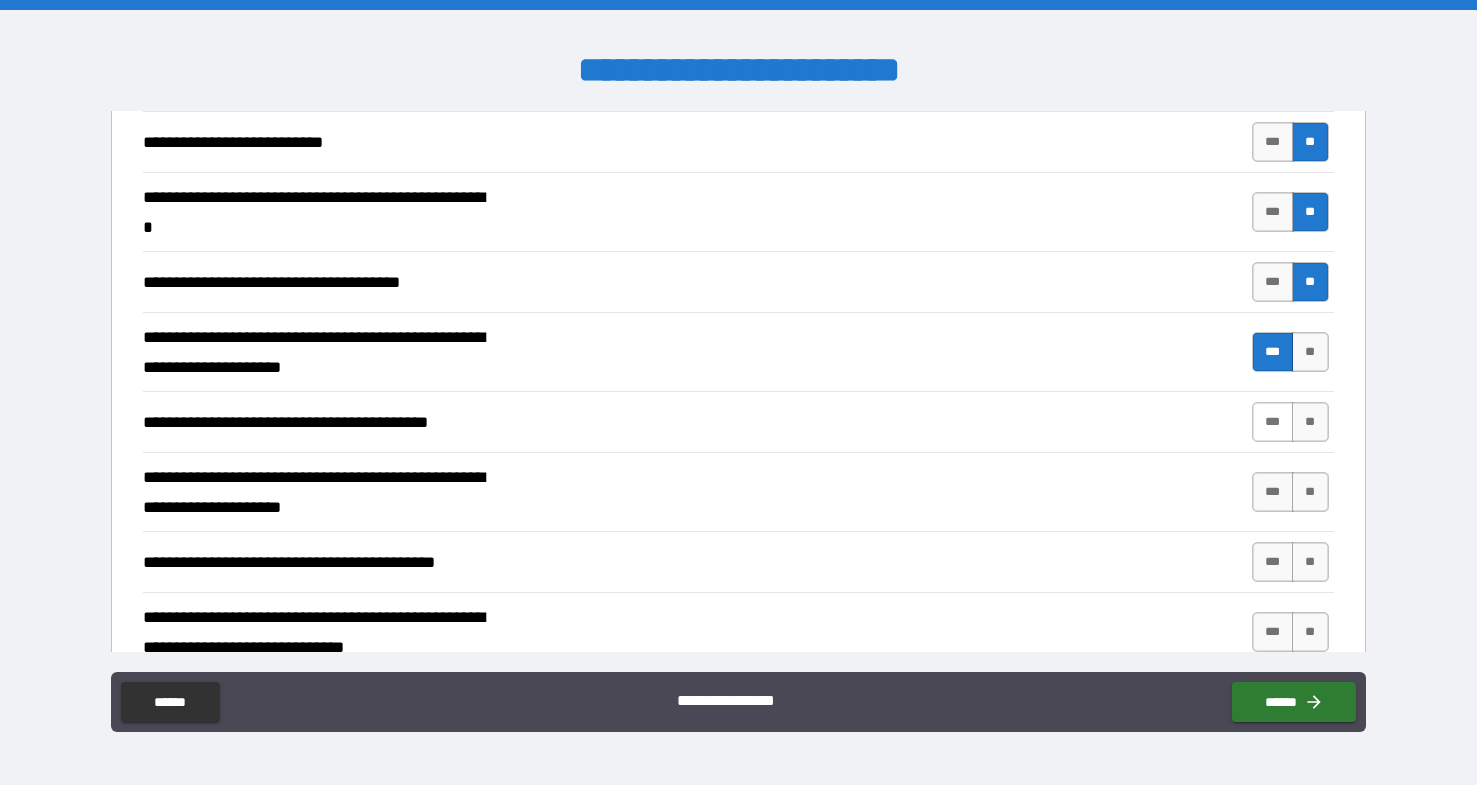 scroll, scrollTop: 1427, scrollLeft: 0, axis: vertical 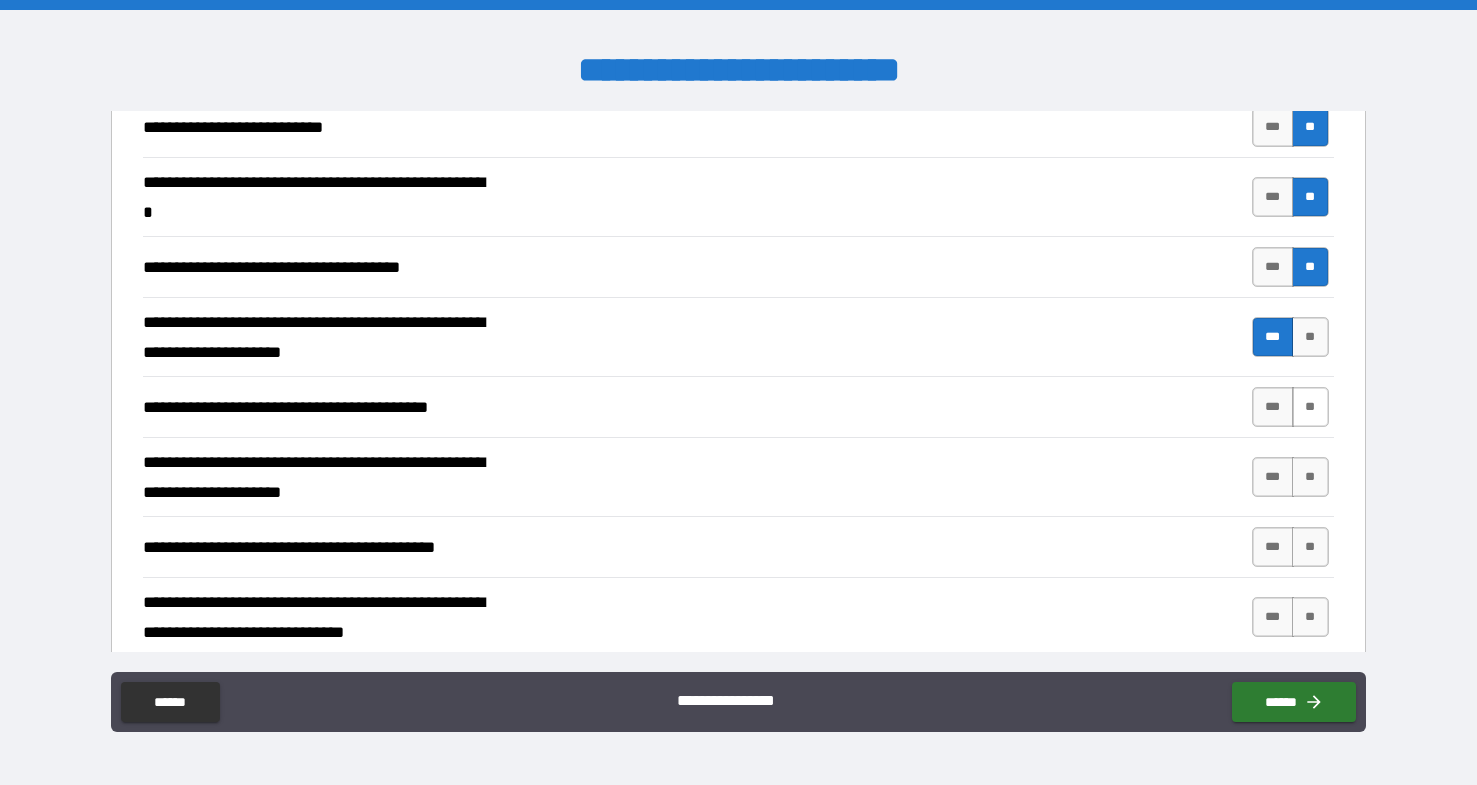 click on "**" at bounding box center [1310, 407] 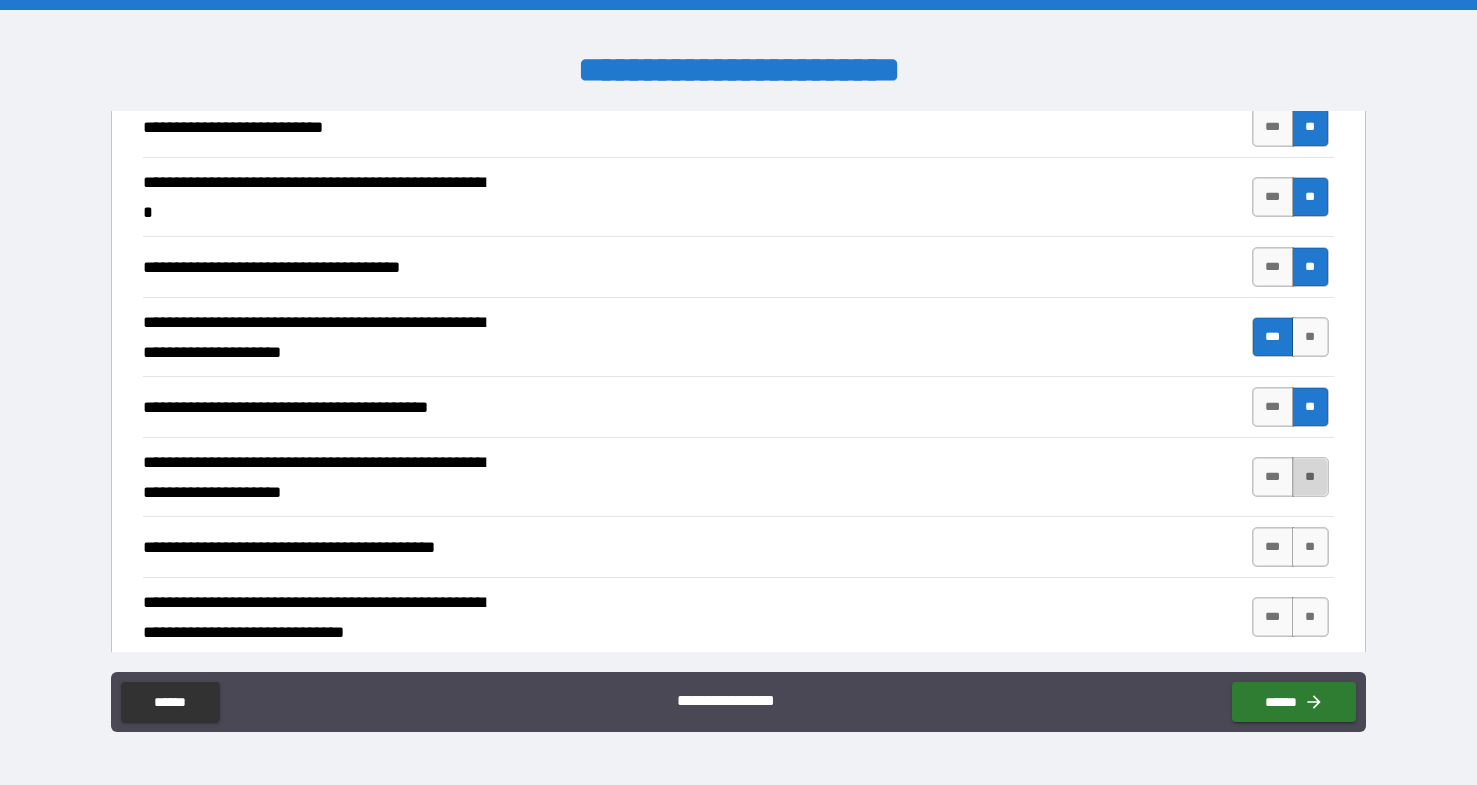 click on "**" at bounding box center [1310, 477] 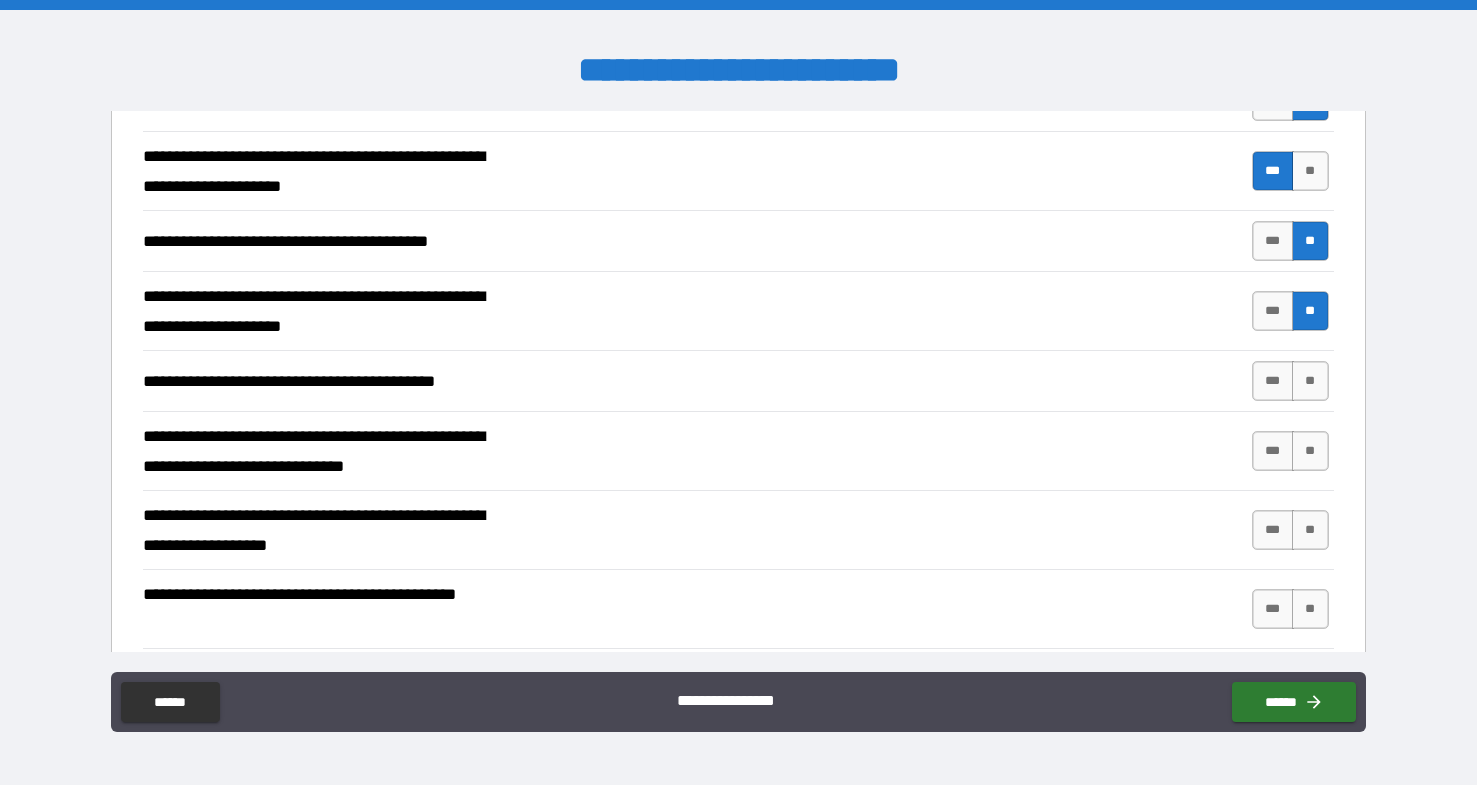 scroll, scrollTop: 1592, scrollLeft: 0, axis: vertical 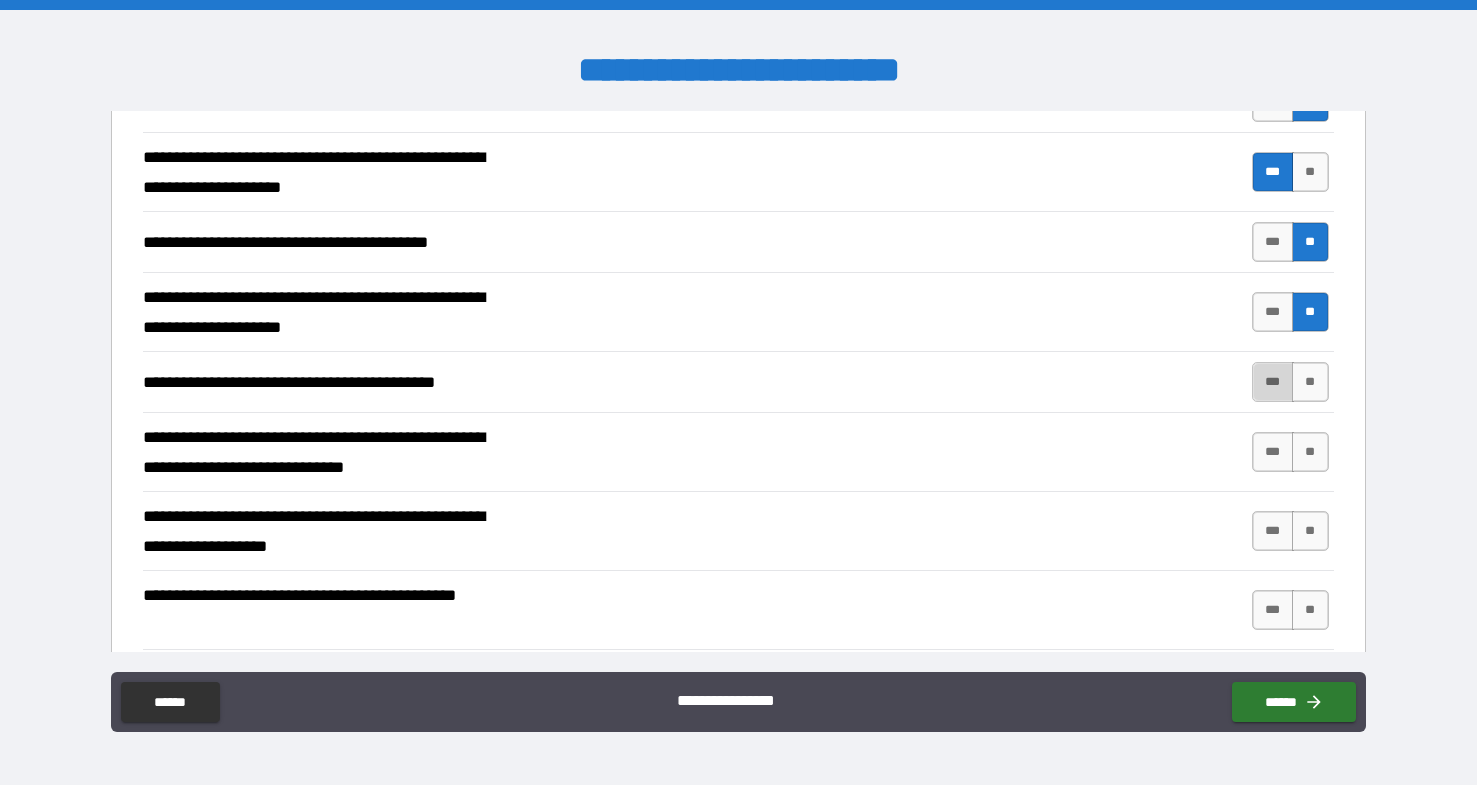 click on "***" at bounding box center [1273, 382] 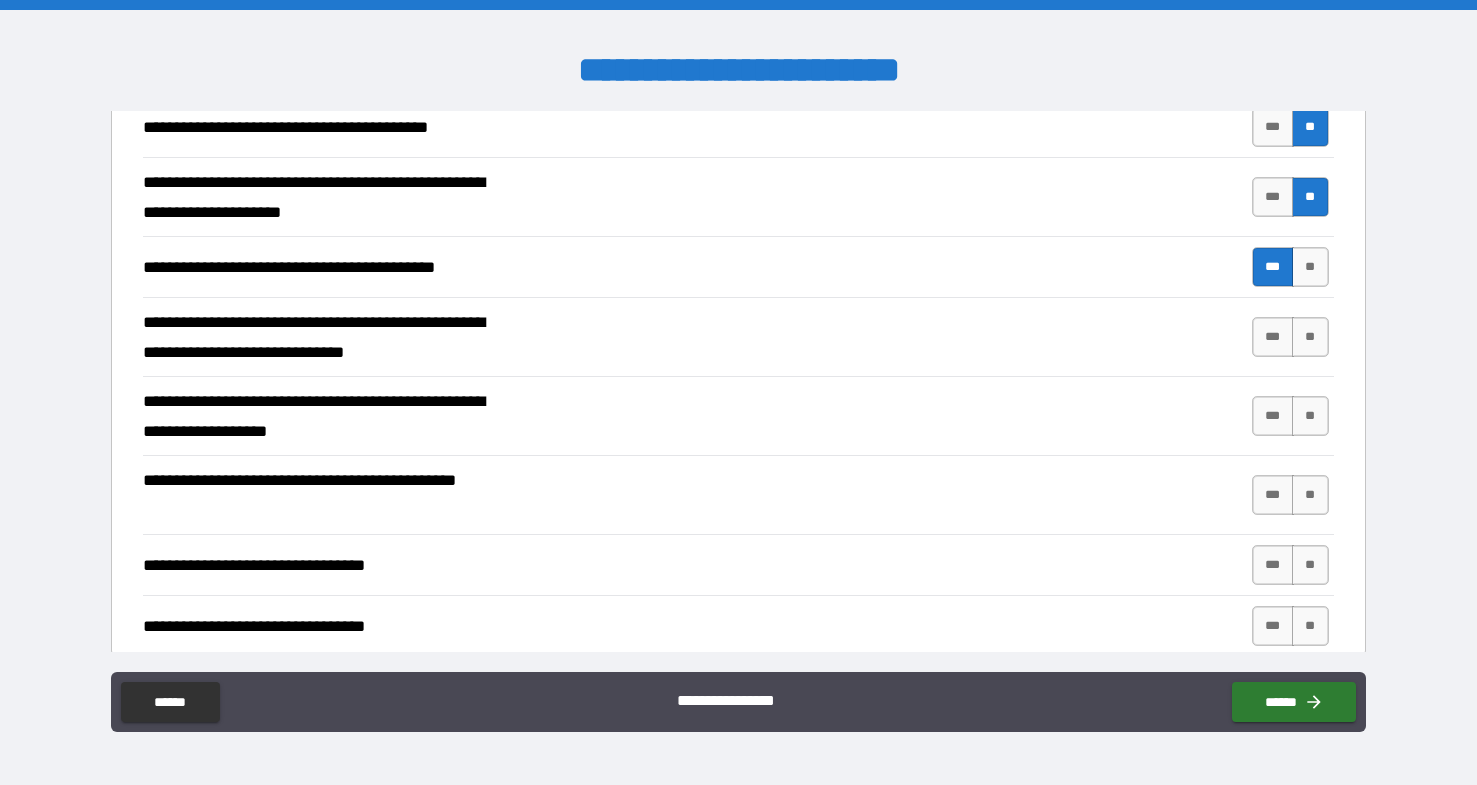 scroll, scrollTop: 1708, scrollLeft: 0, axis: vertical 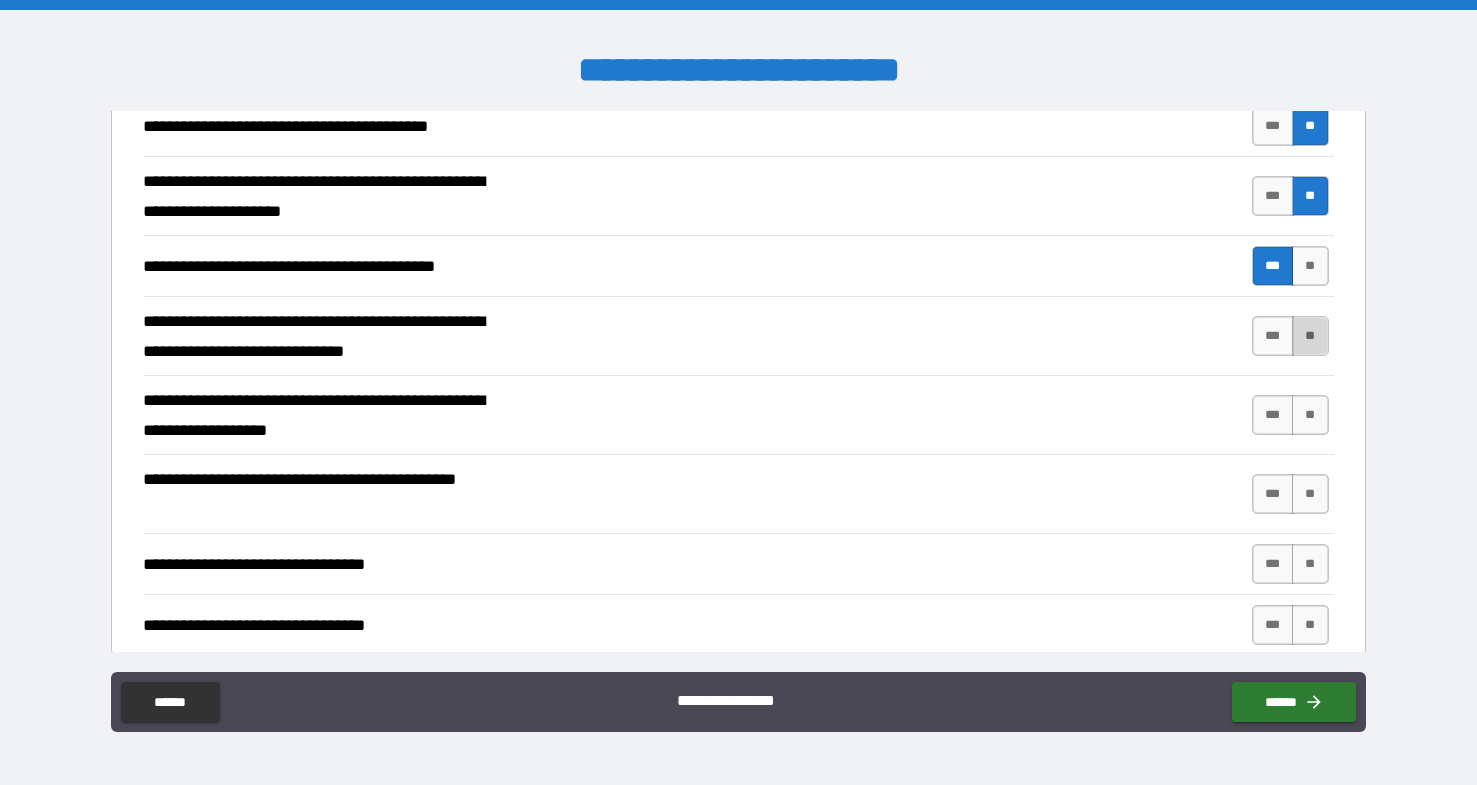 click on "**" at bounding box center (1310, 336) 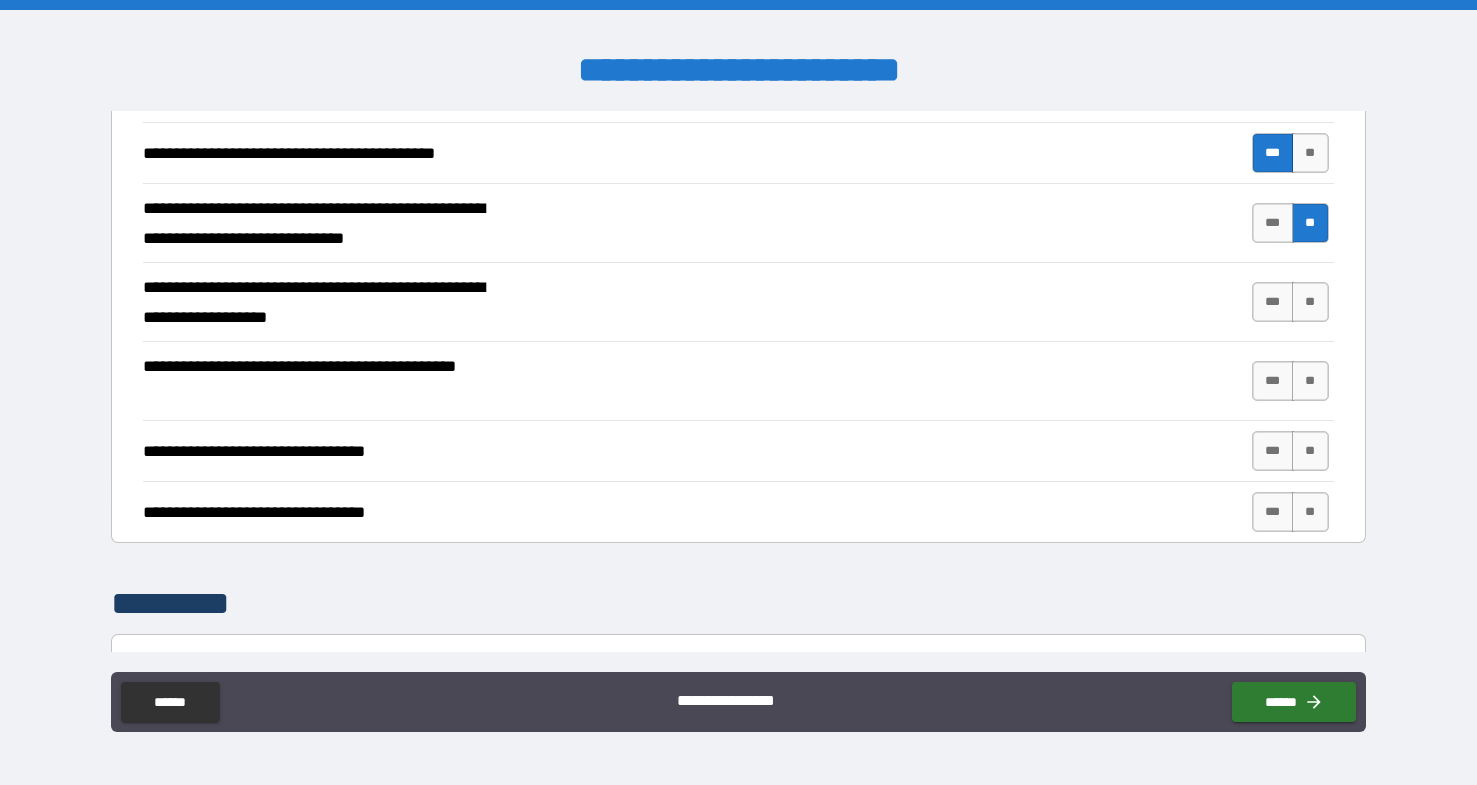 scroll, scrollTop: 1843, scrollLeft: 0, axis: vertical 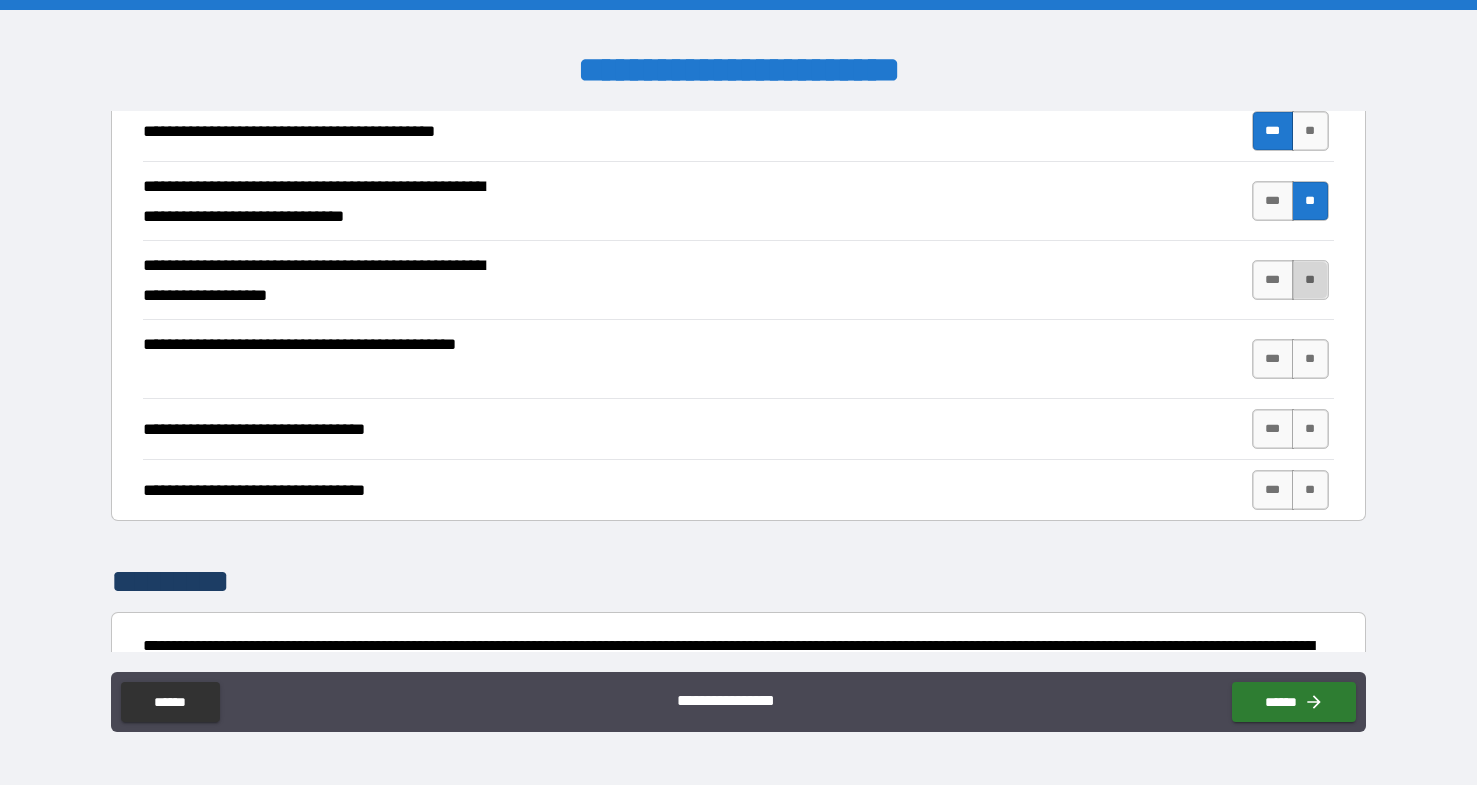 click on "**" at bounding box center (1310, 280) 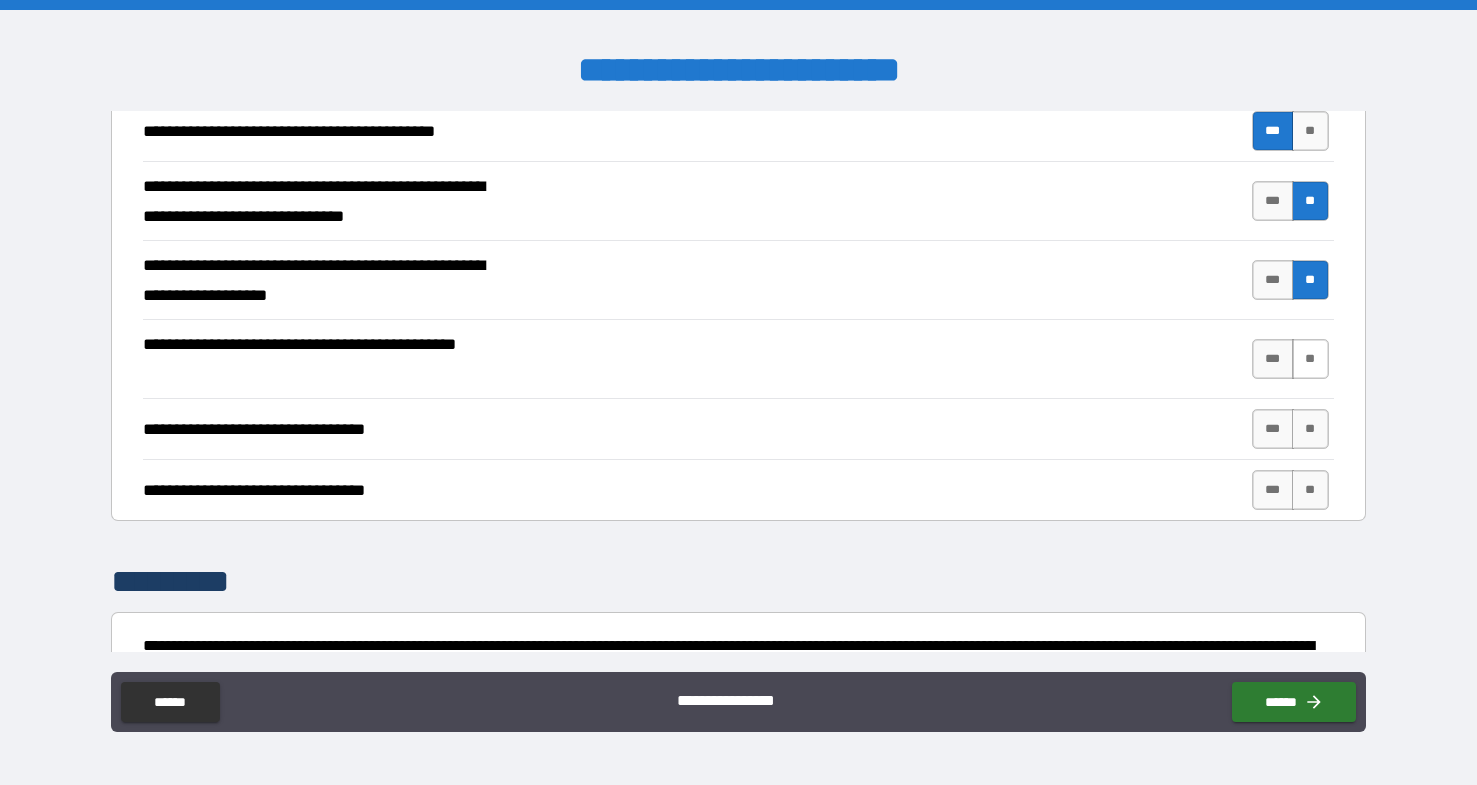 click on "**" at bounding box center (1310, 359) 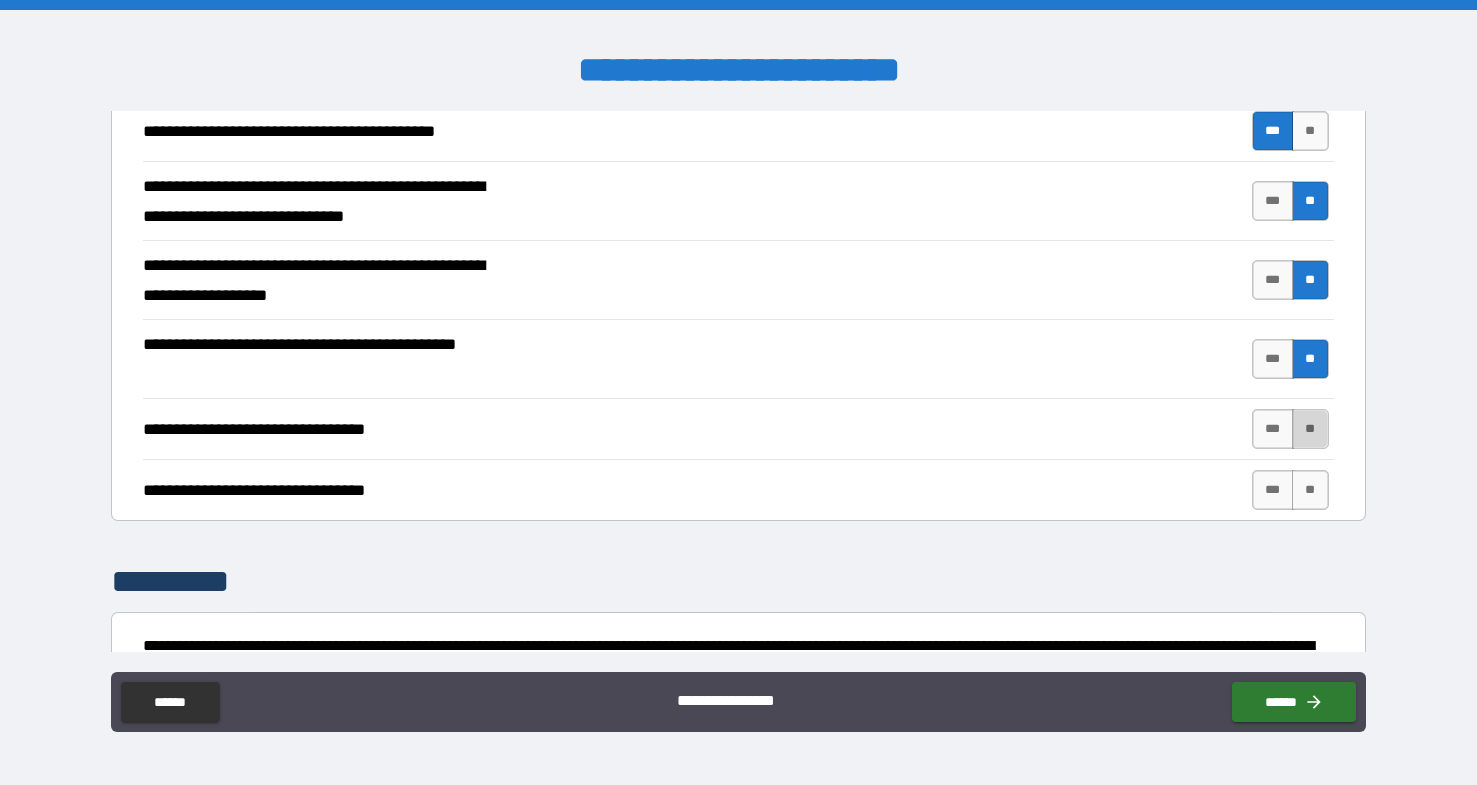 click on "**" at bounding box center [1310, 429] 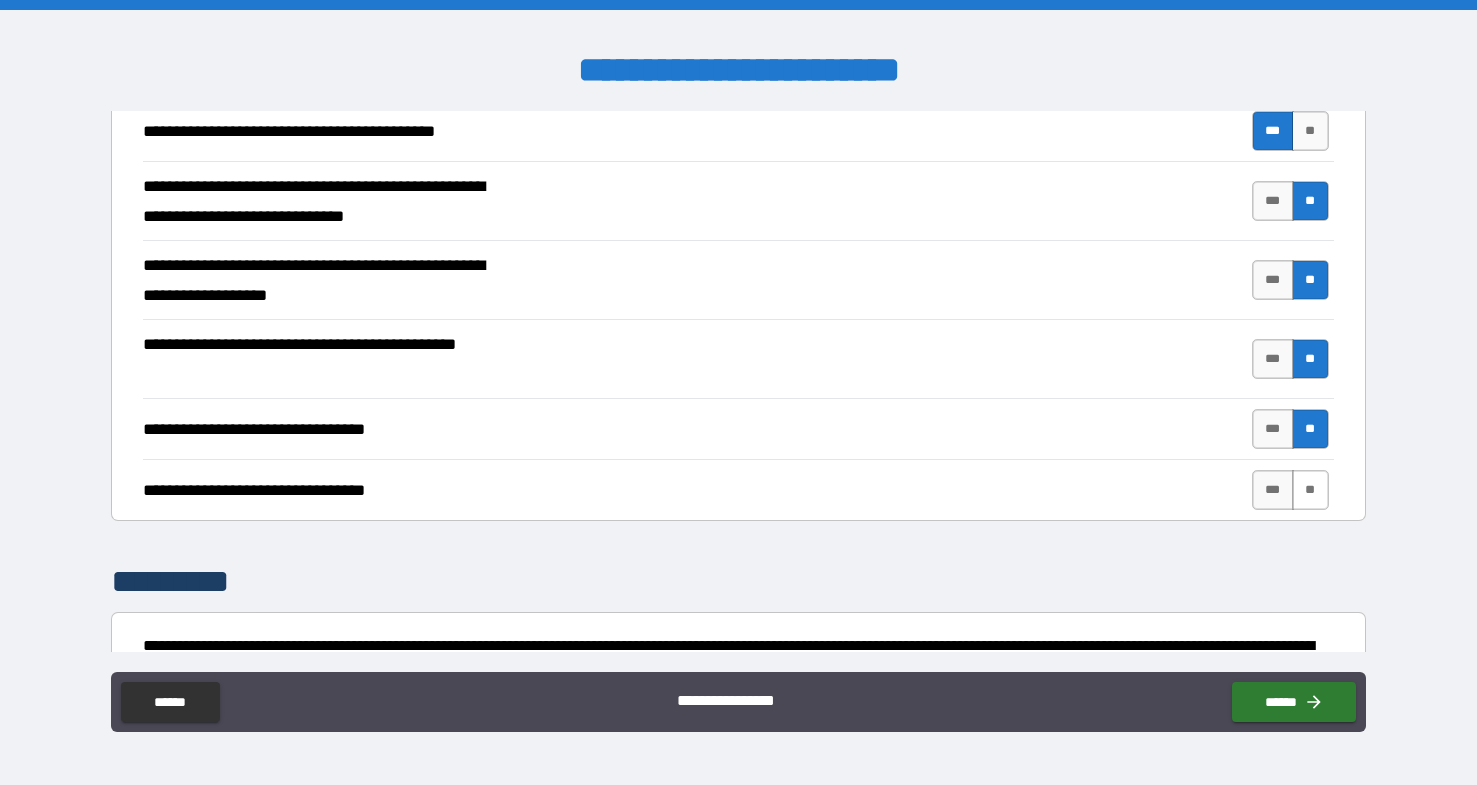 click on "**" at bounding box center [1310, 490] 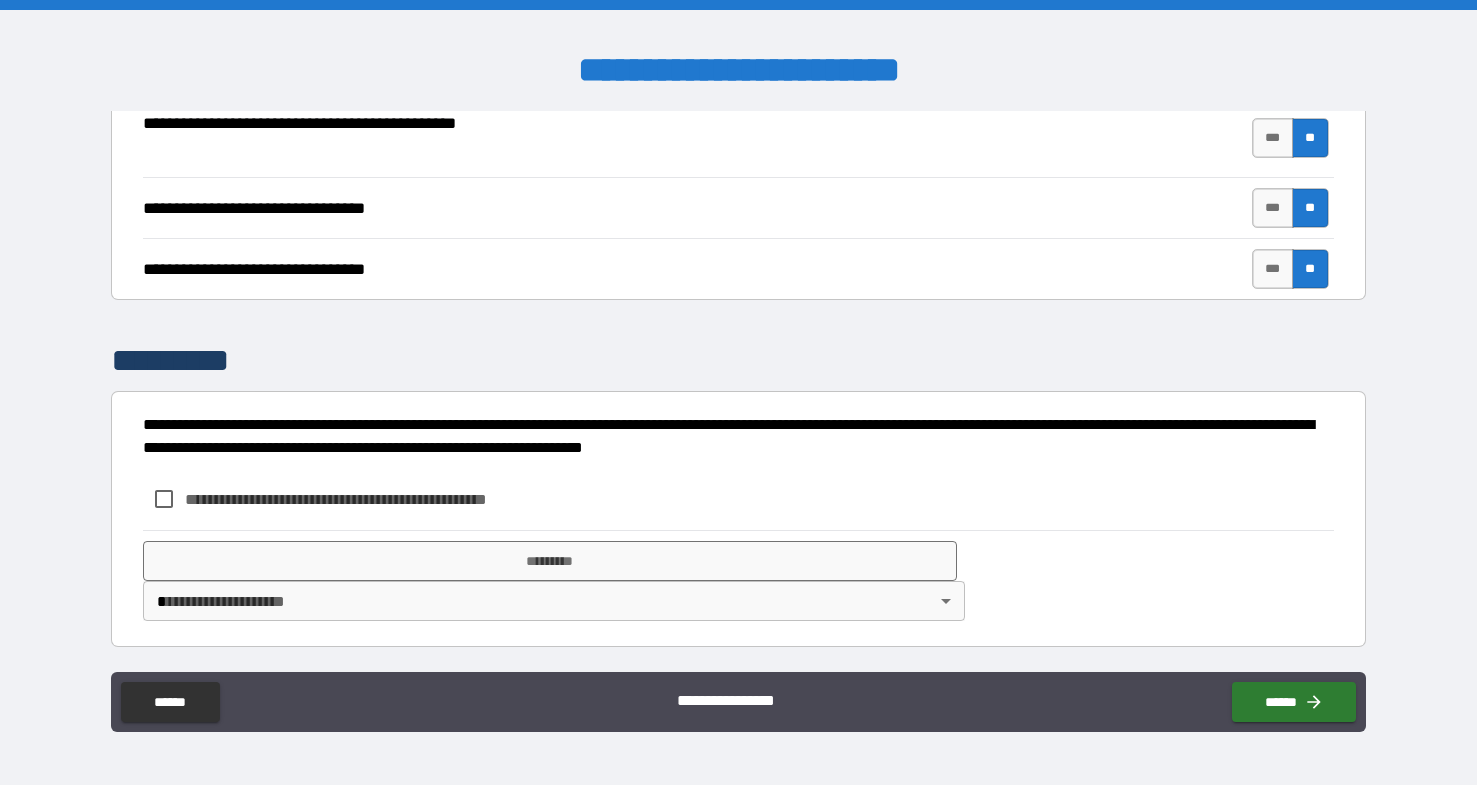 scroll, scrollTop: 2064, scrollLeft: 0, axis: vertical 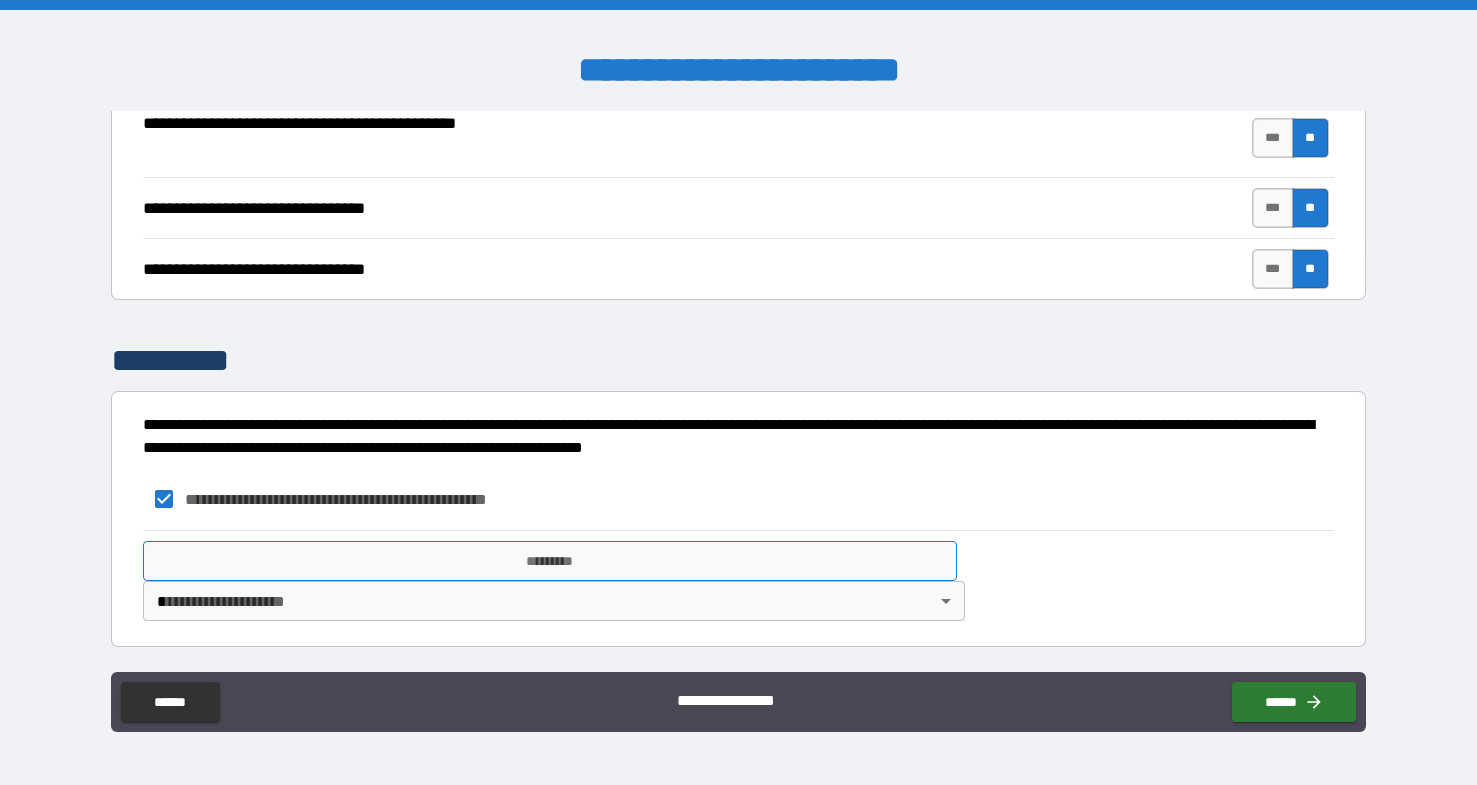 click on "*********" at bounding box center [550, 561] 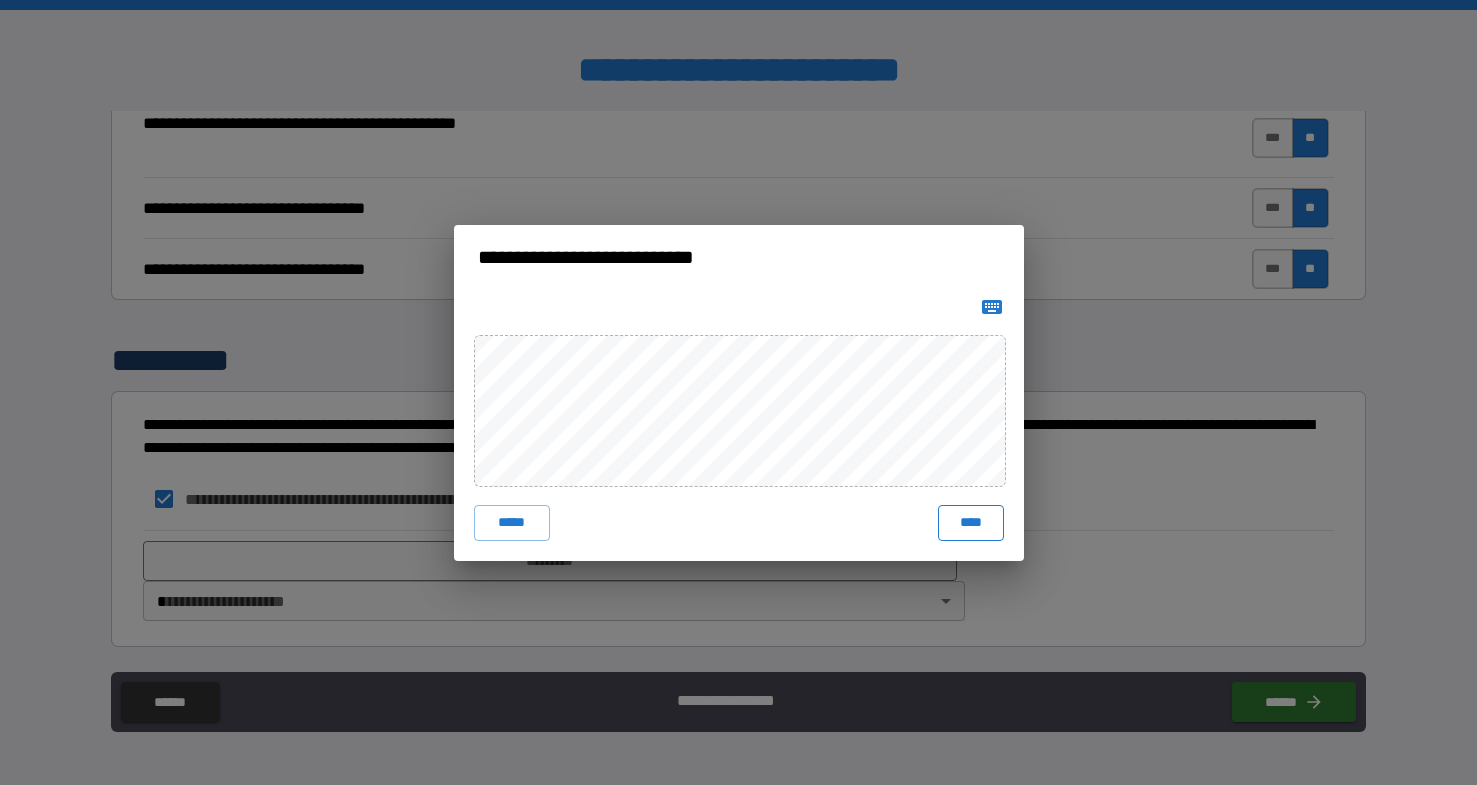 click on "****" at bounding box center [971, 523] 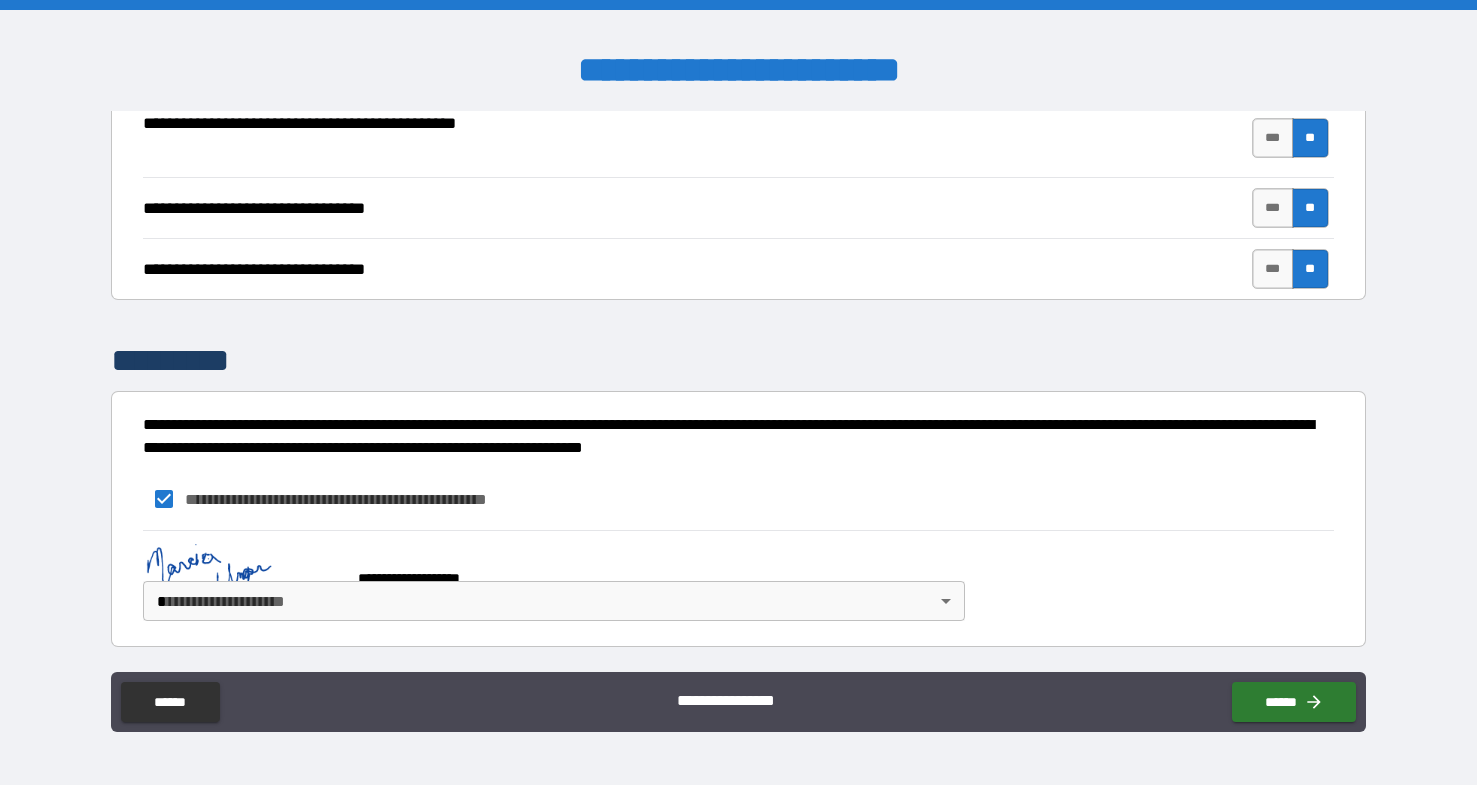scroll, scrollTop: 2054, scrollLeft: 0, axis: vertical 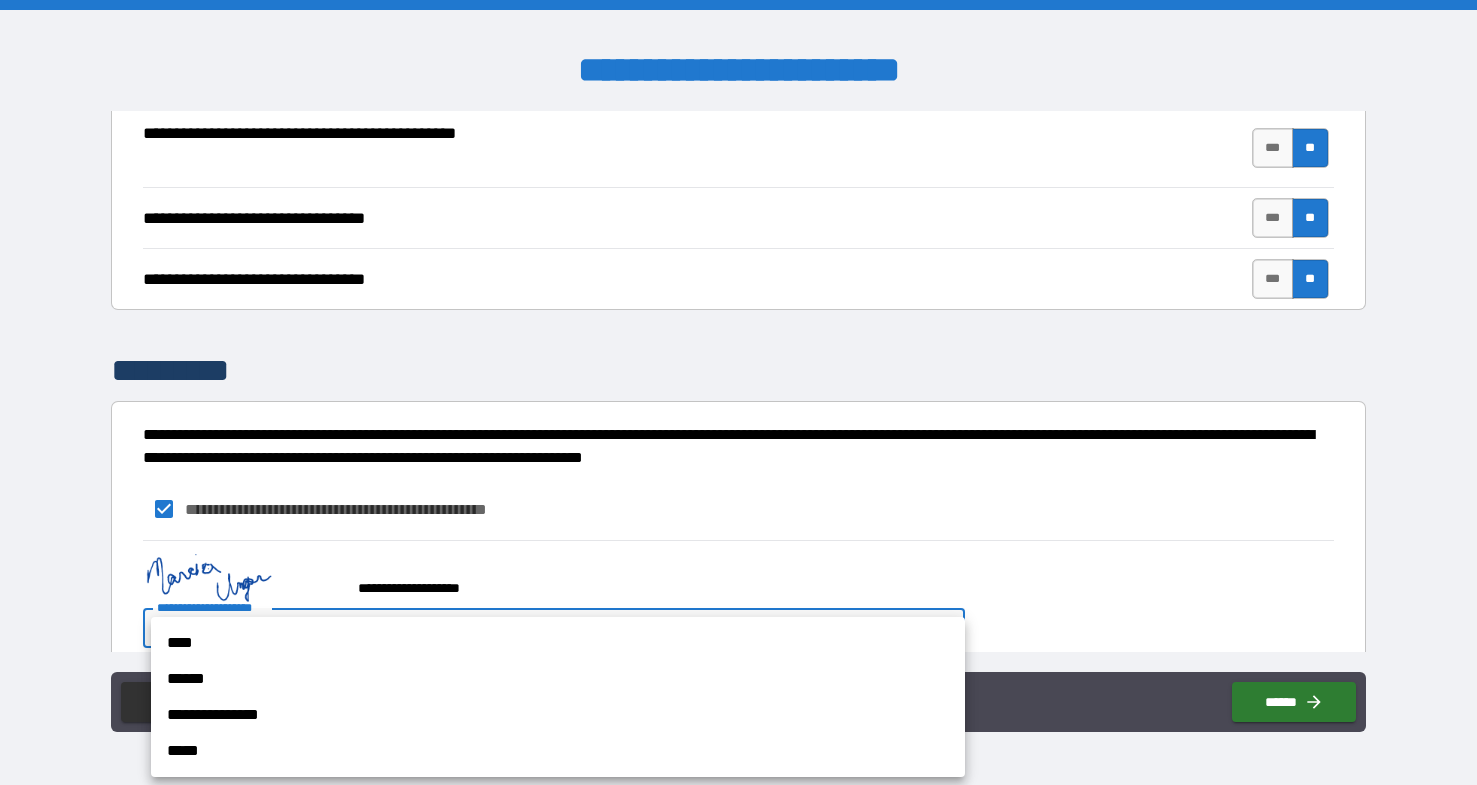 click on "**********" at bounding box center [738, 392] 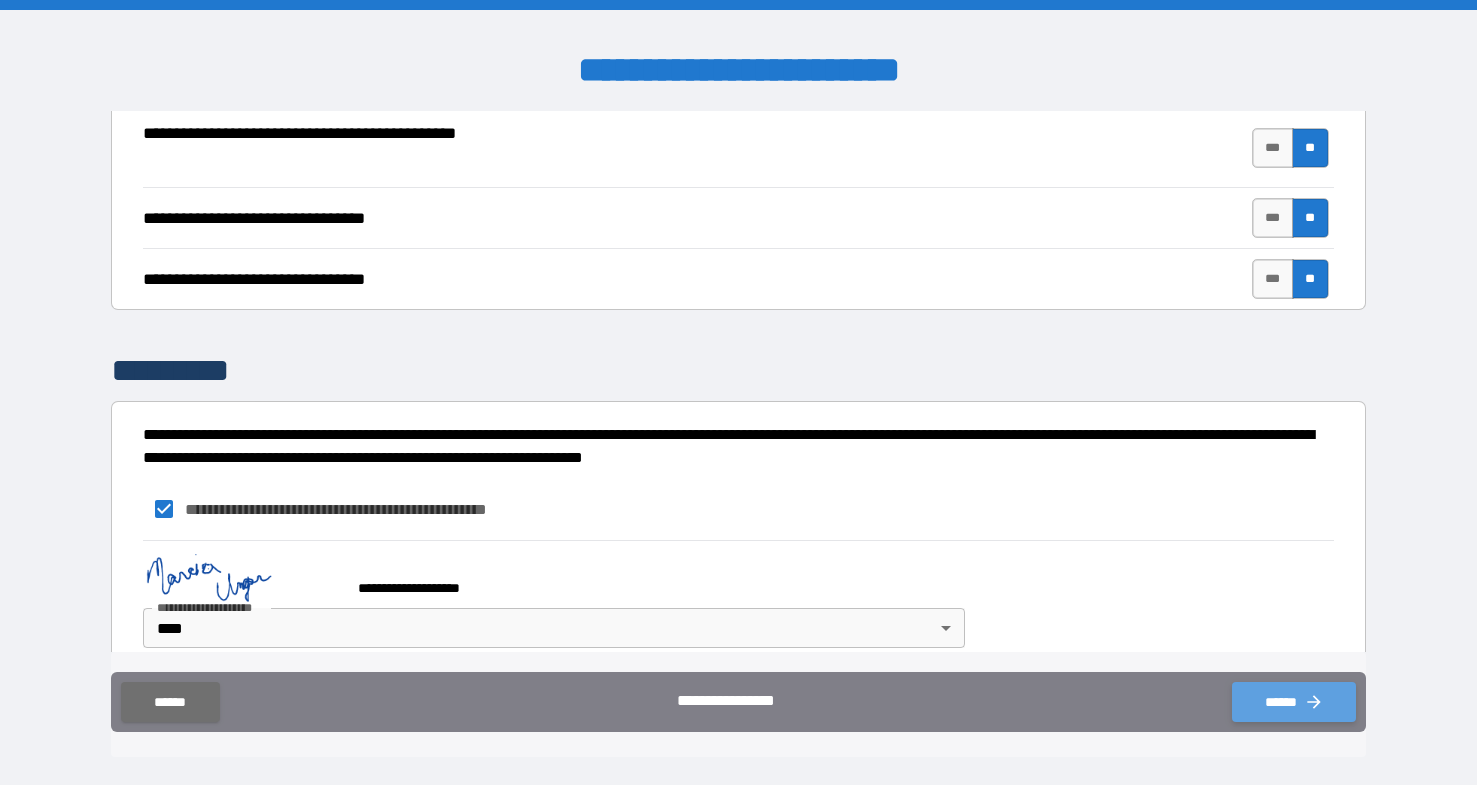 click on "******" at bounding box center [1294, 702] 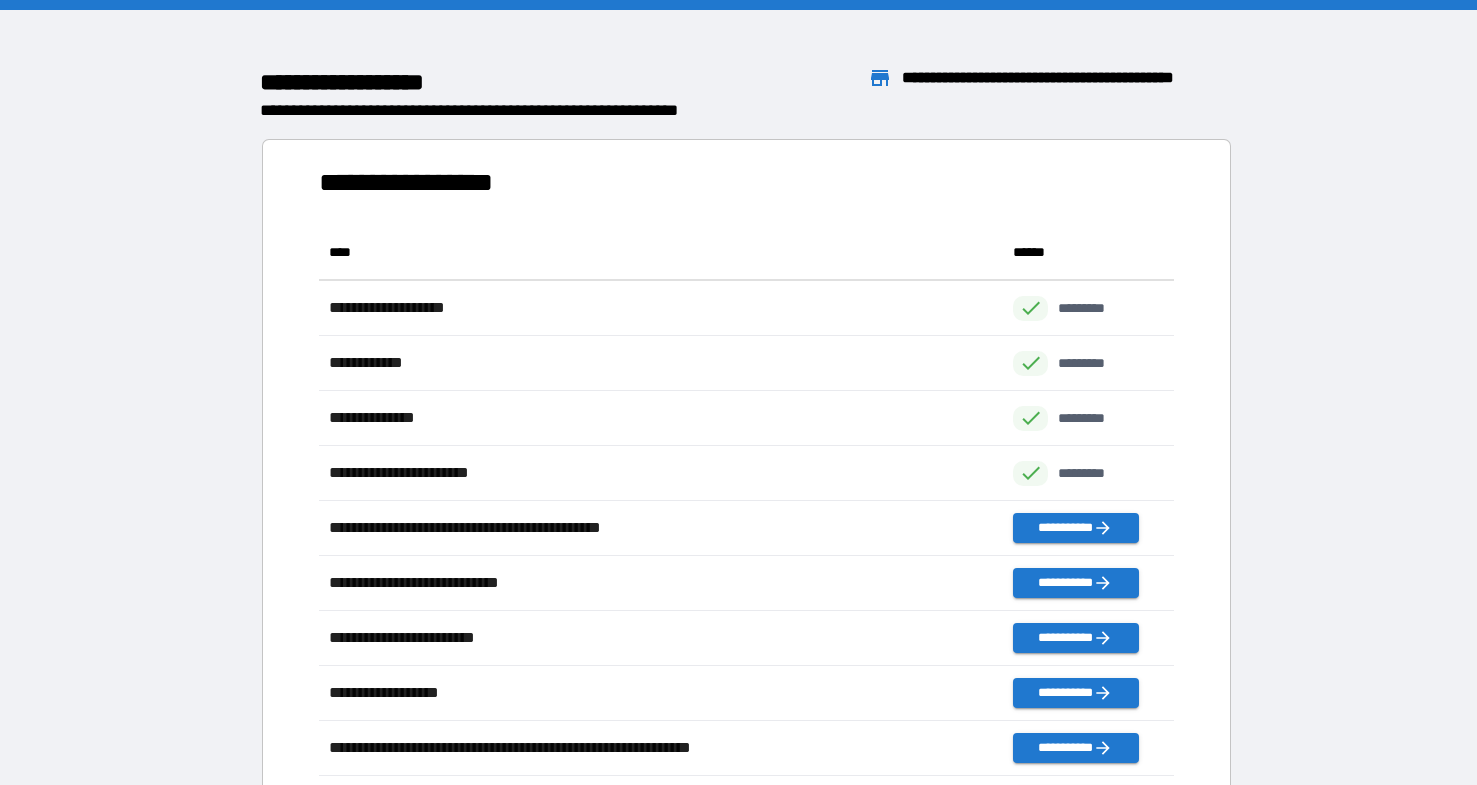 scroll, scrollTop: 1, scrollLeft: 1, axis: both 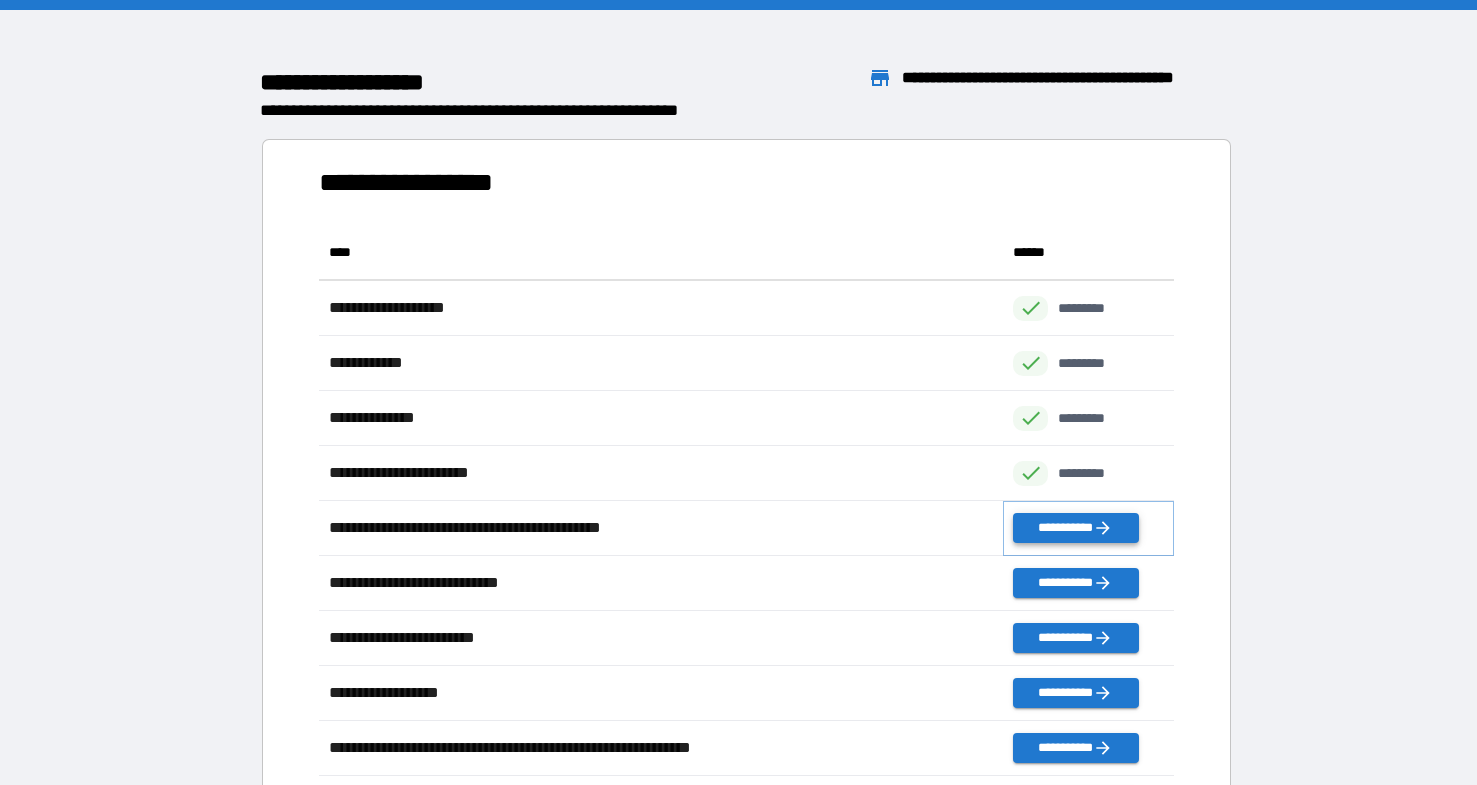 click on "**********" at bounding box center [1075, 528] 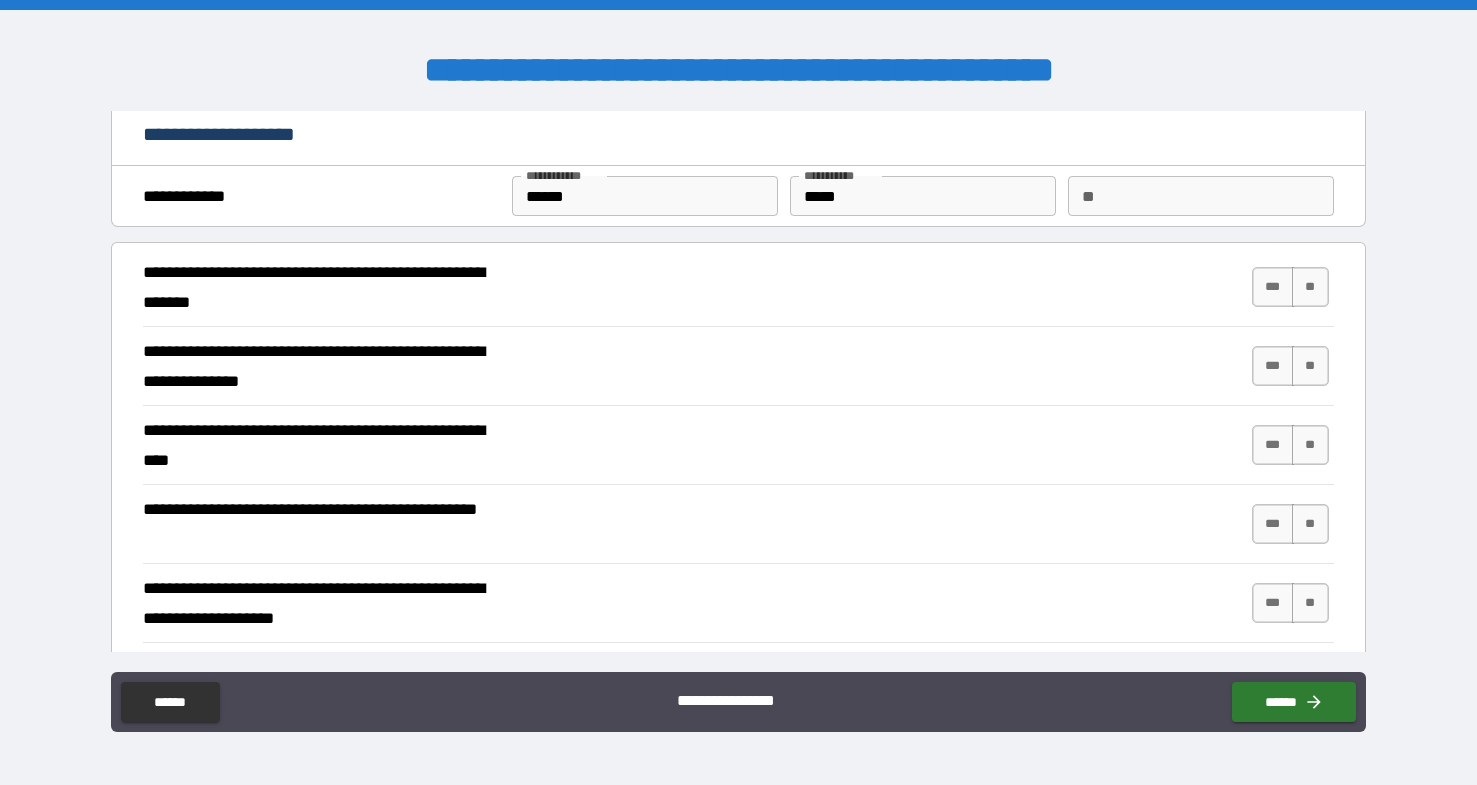 scroll, scrollTop: 7, scrollLeft: 0, axis: vertical 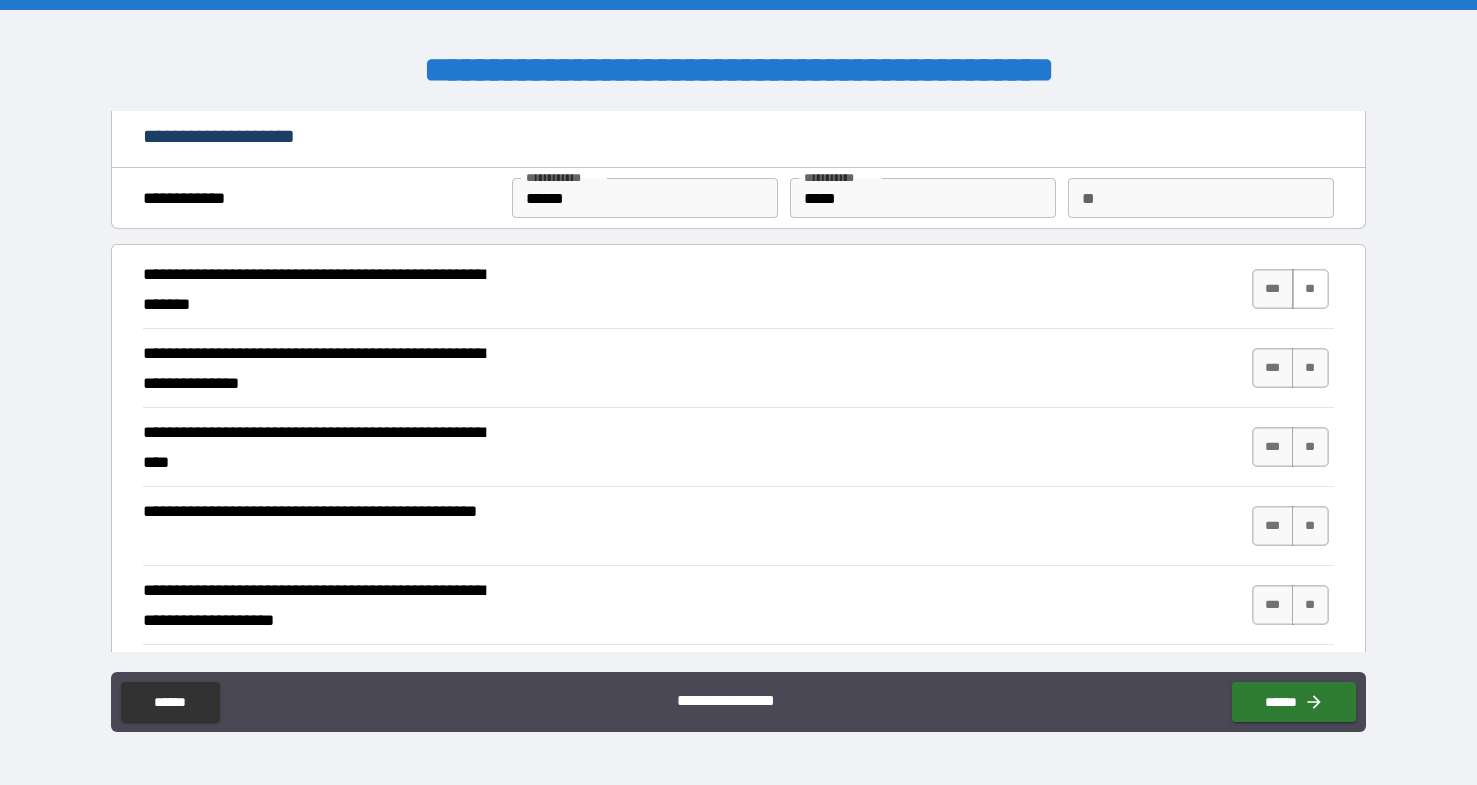 click on "**" at bounding box center [1310, 289] 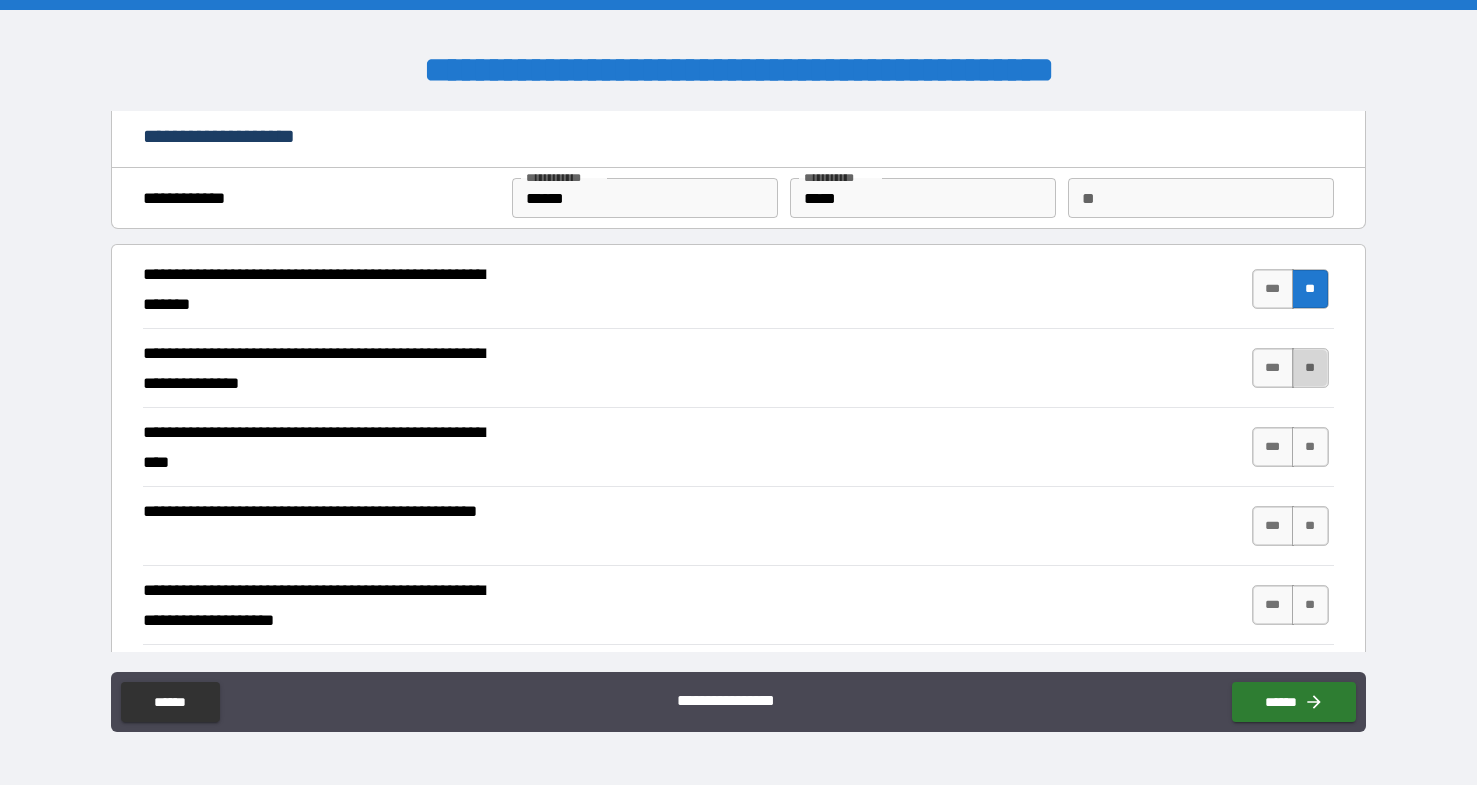 click on "**" at bounding box center (1310, 368) 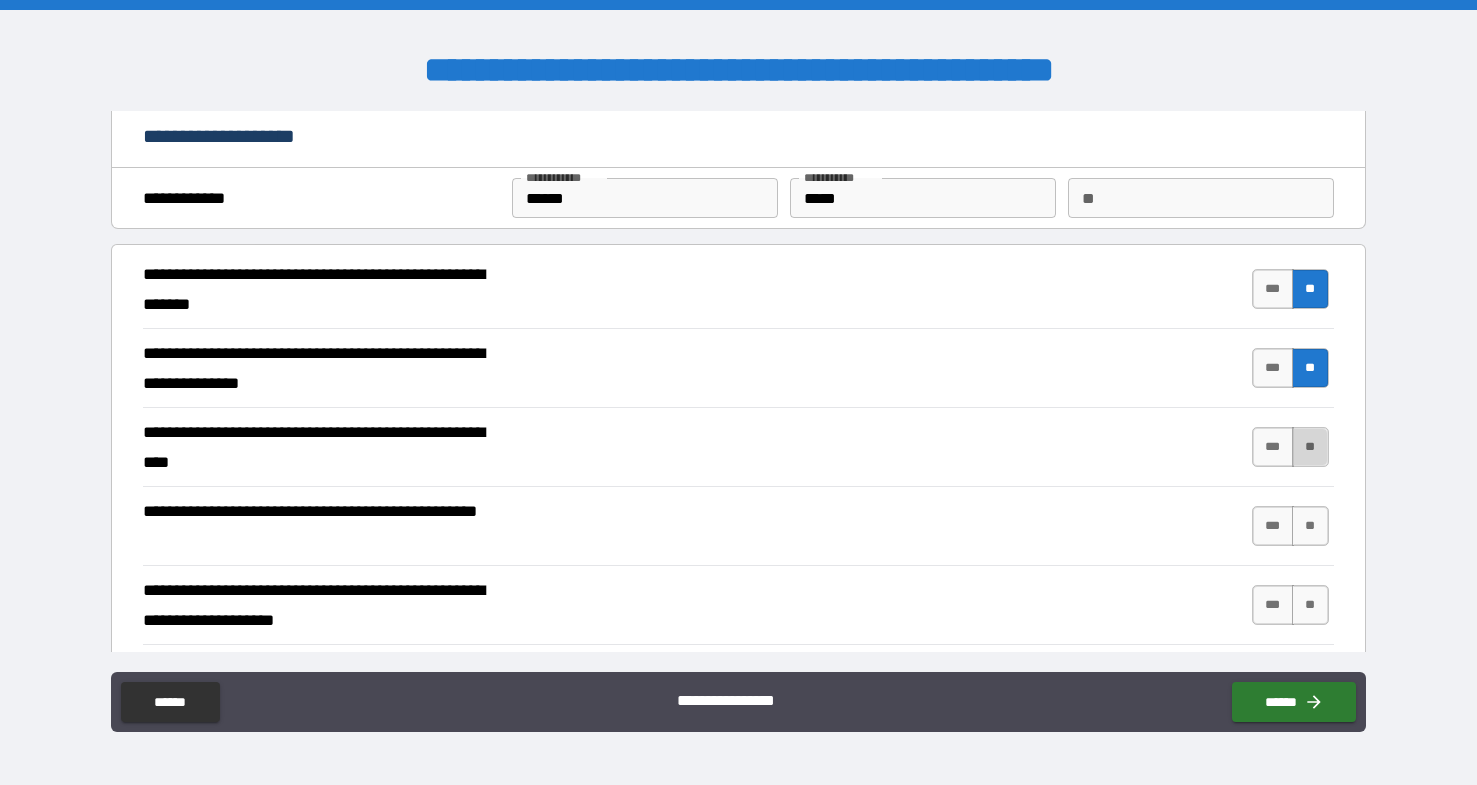 click on "**" at bounding box center [1310, 447] 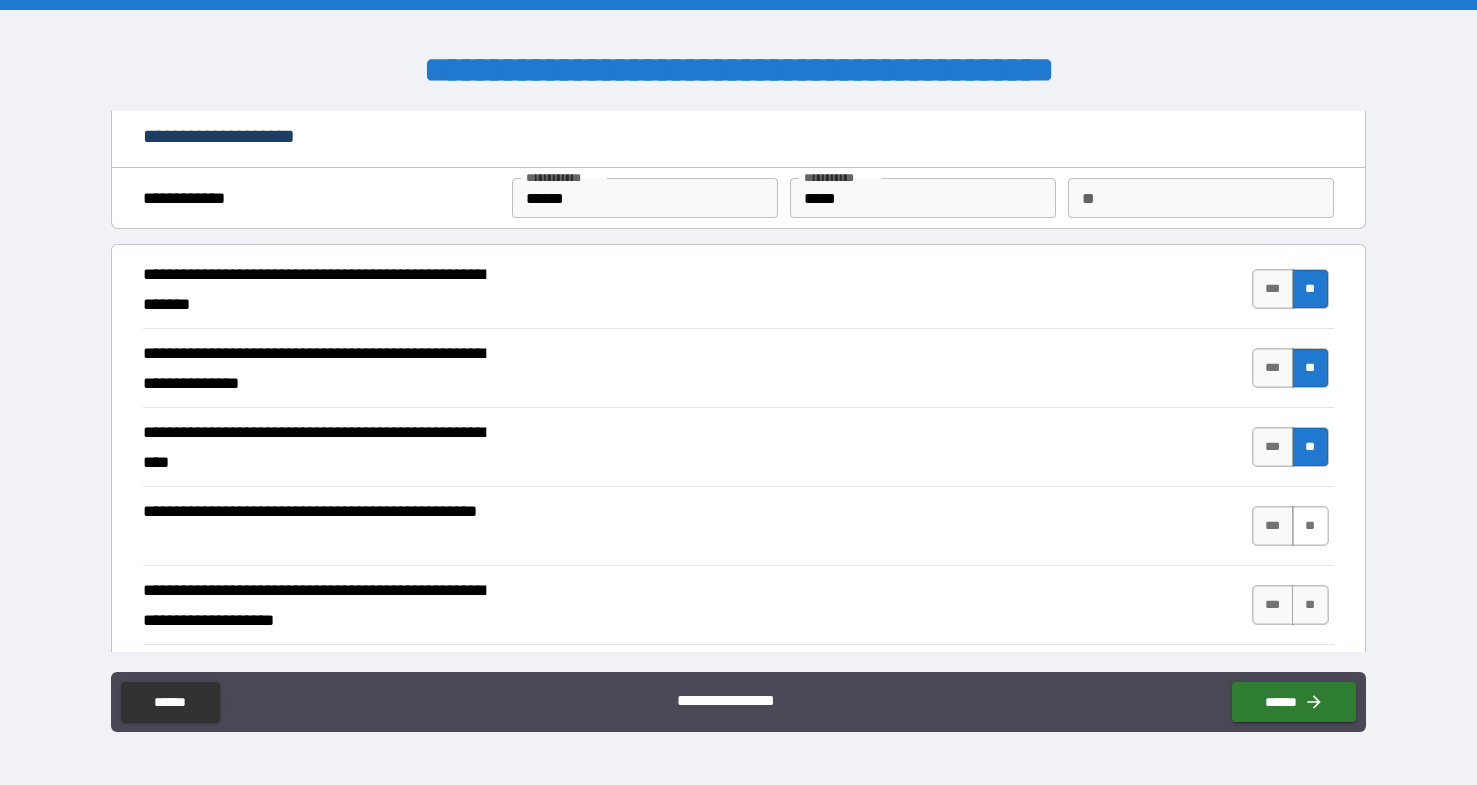 click on "**" at bounding box center (1310, 526) 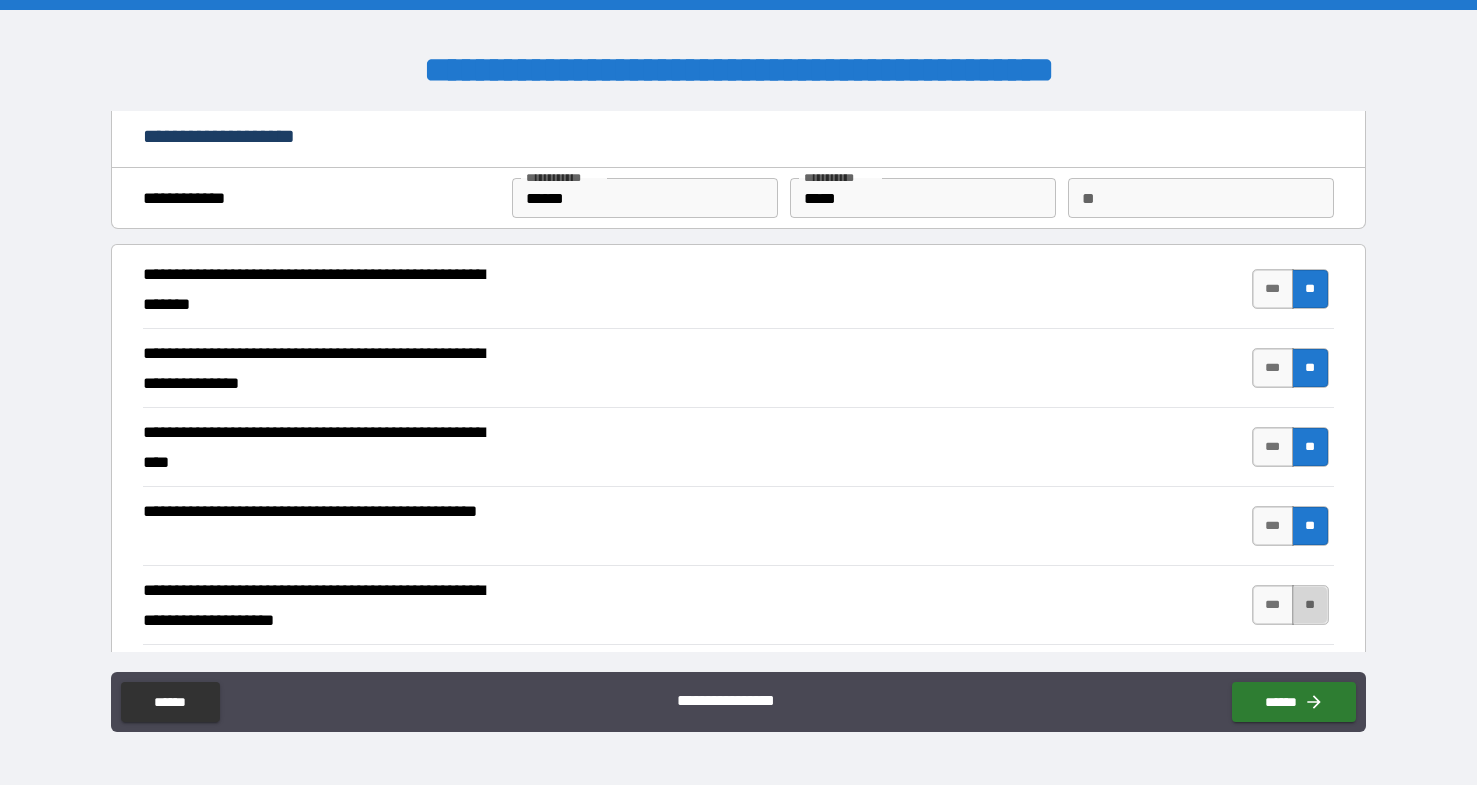 click on "**" at bounding box center [1310, 605] 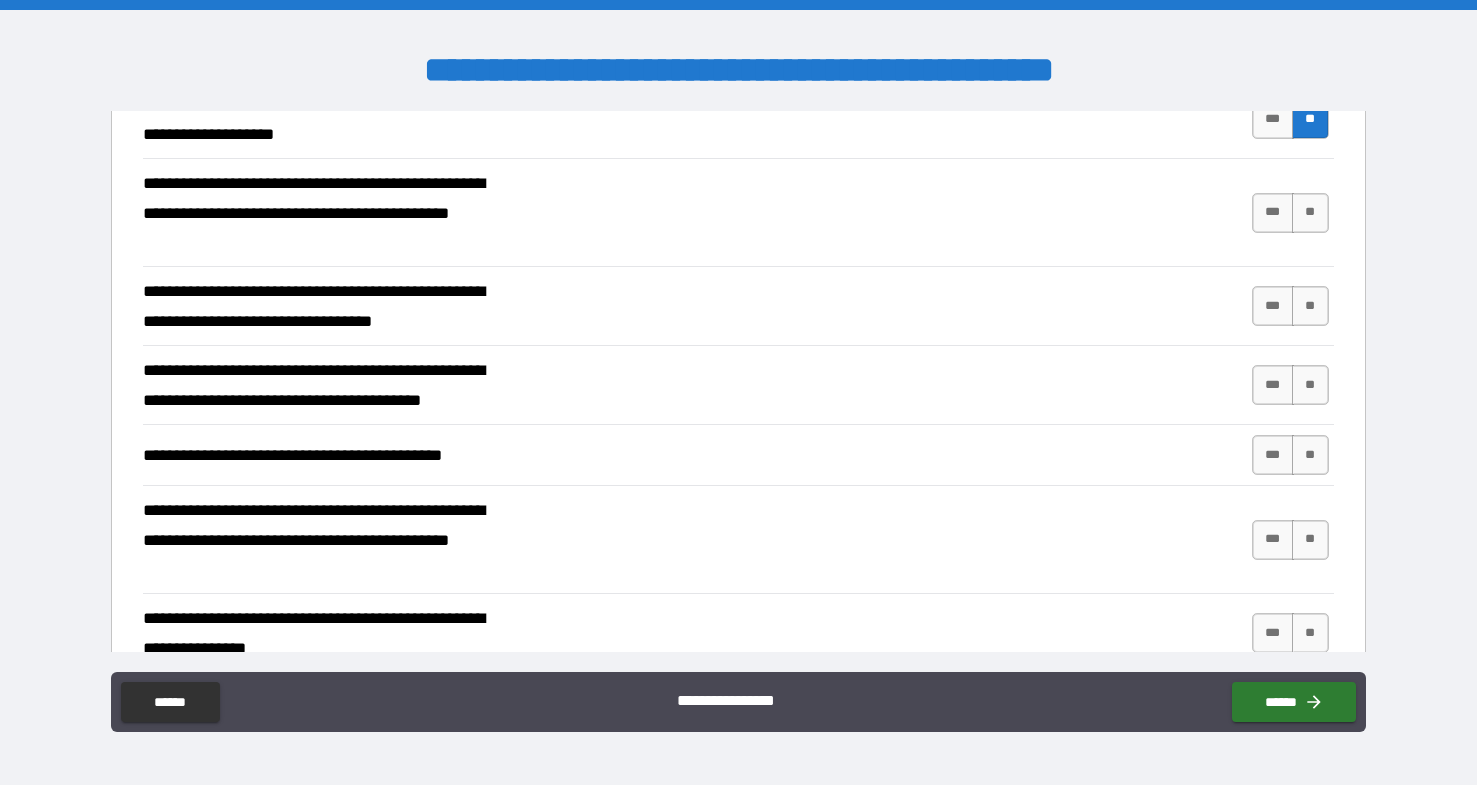 scroll, scrollTop: 501, scrollLeft: 0, axis: vertical 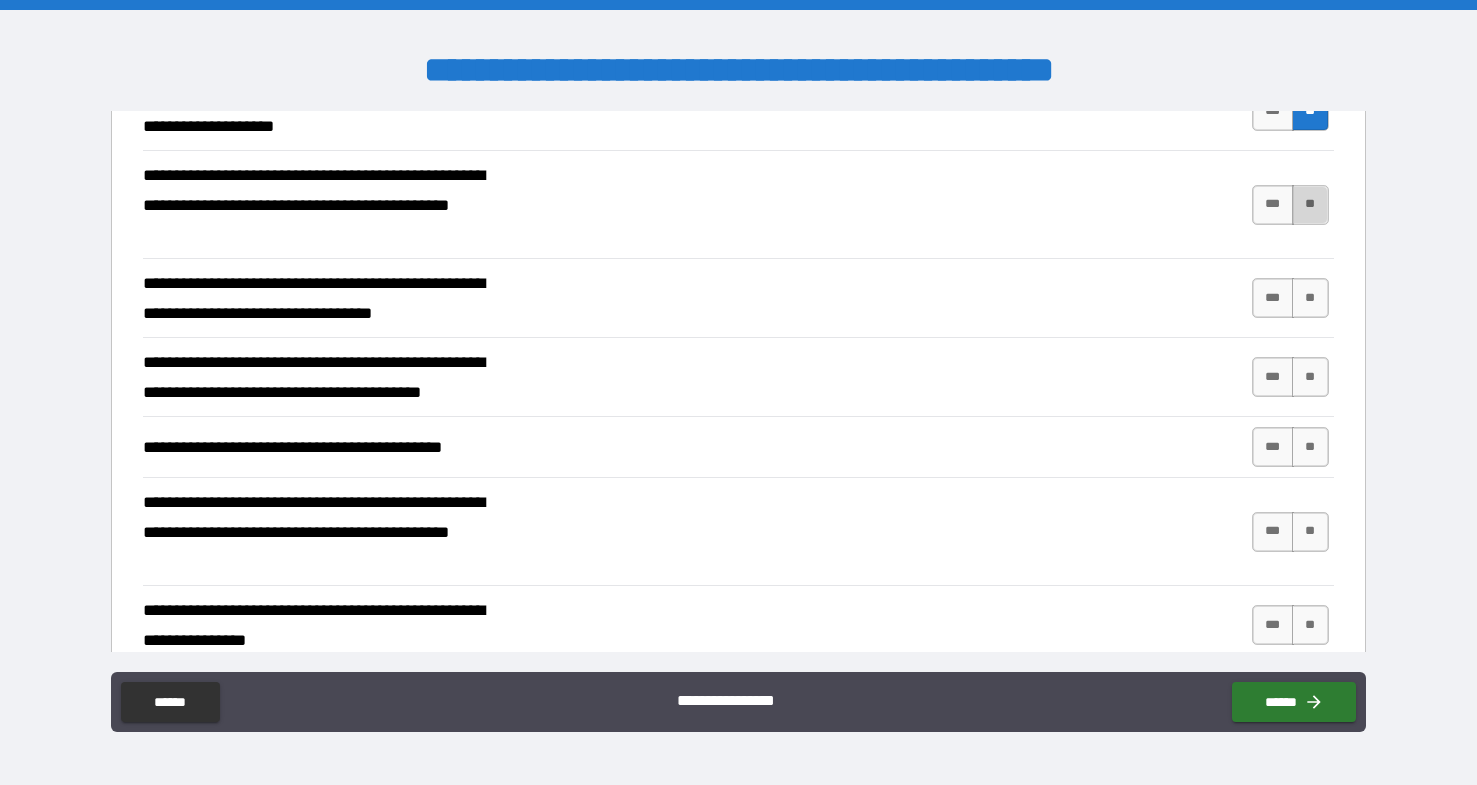 click on "**" at bounding box center (1310, 205) 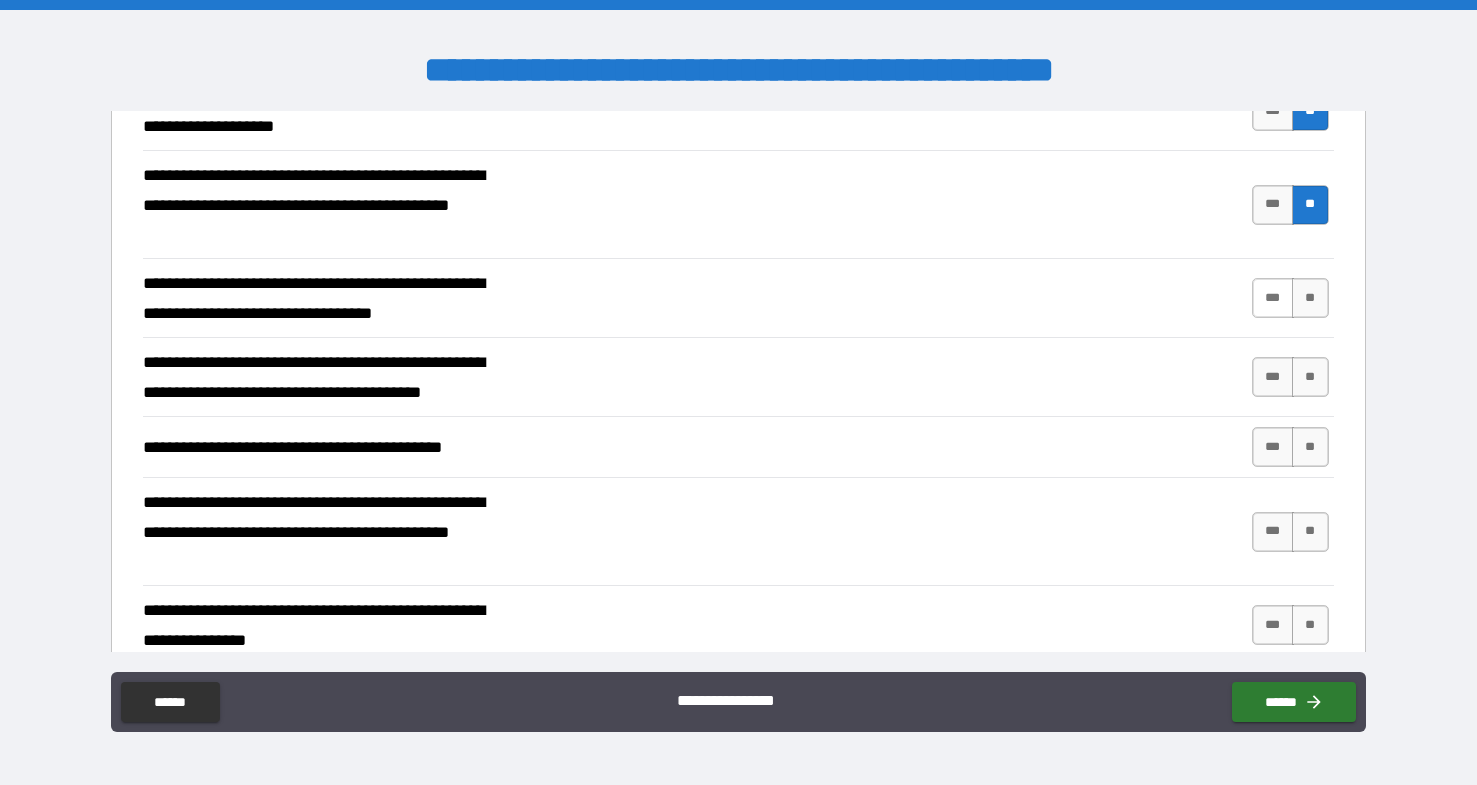 click on "***" at bounding box center [1273, 298] 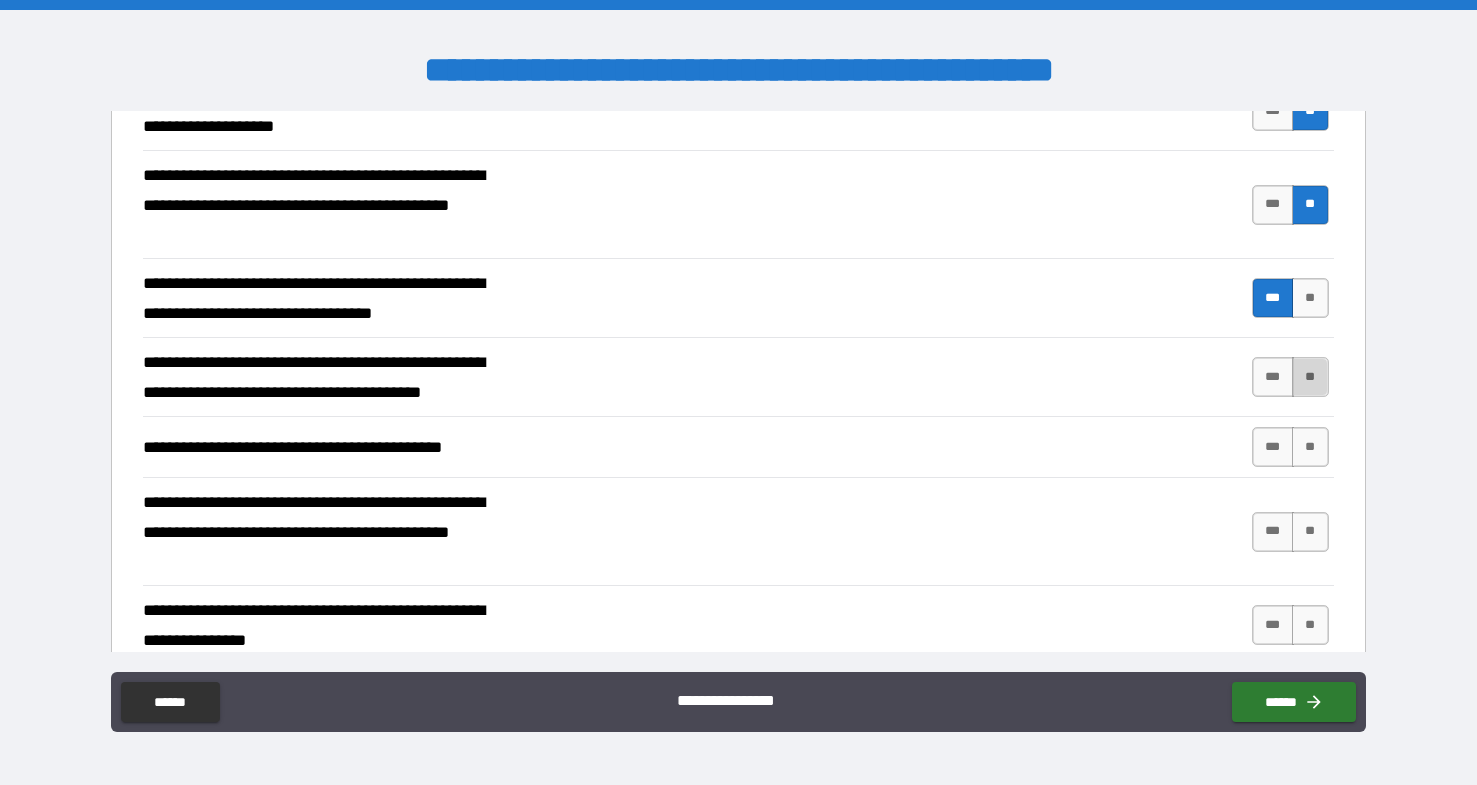 click on "**" at bounding box center (1310, 377) 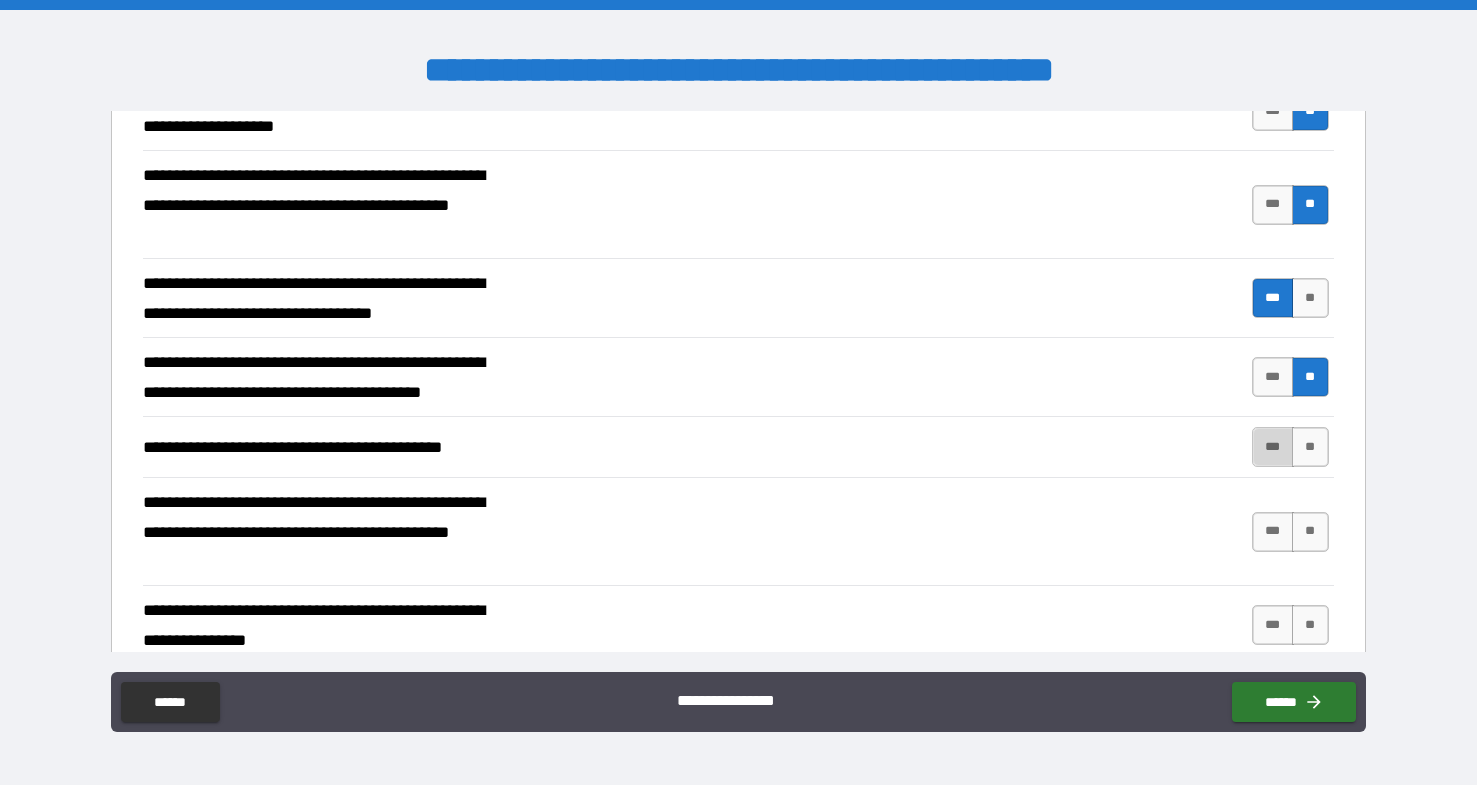 click on "***" at bounding box center [1273, 447] 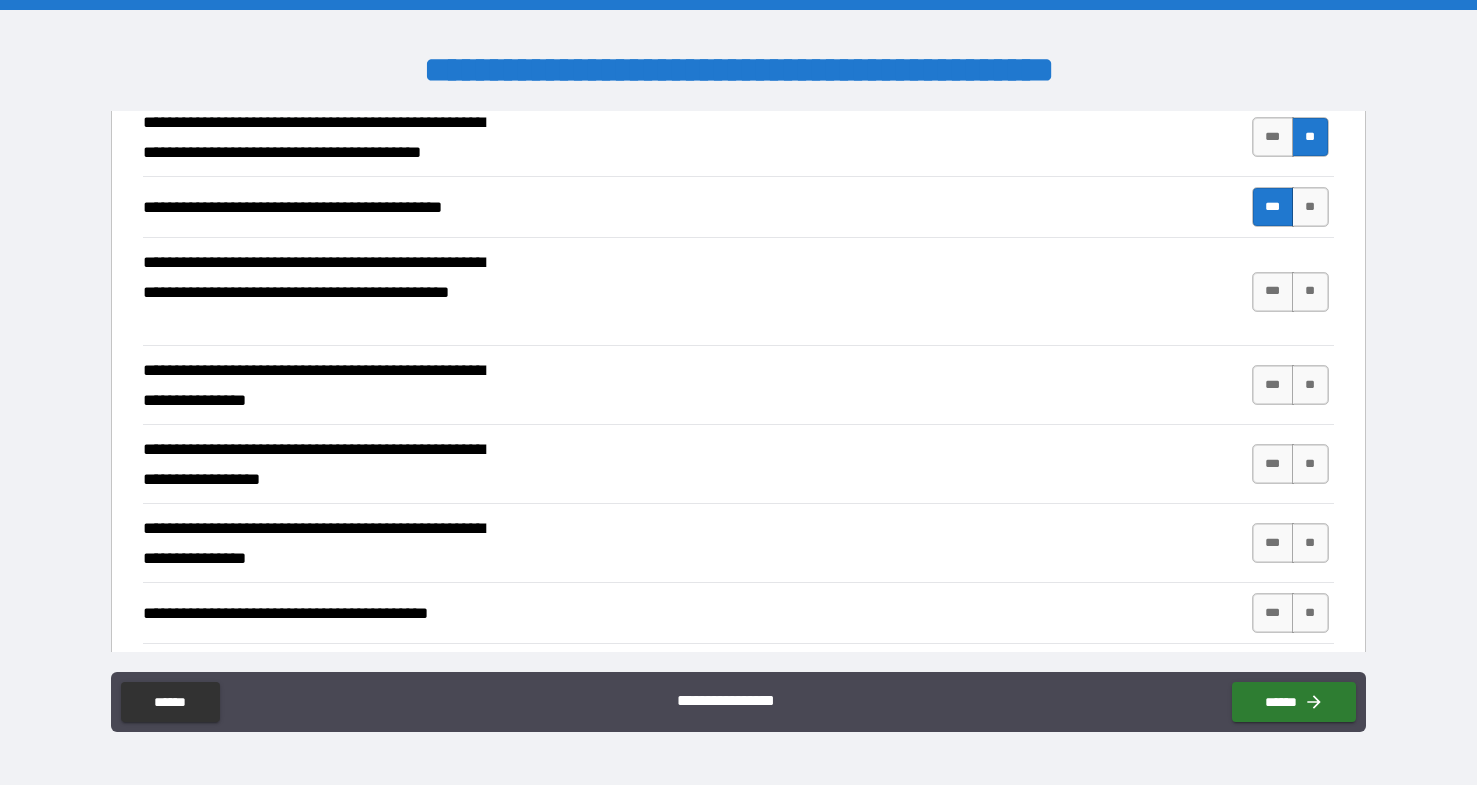 scroll, scrollTop: 743, scrollLeft: 0, axis: vertical 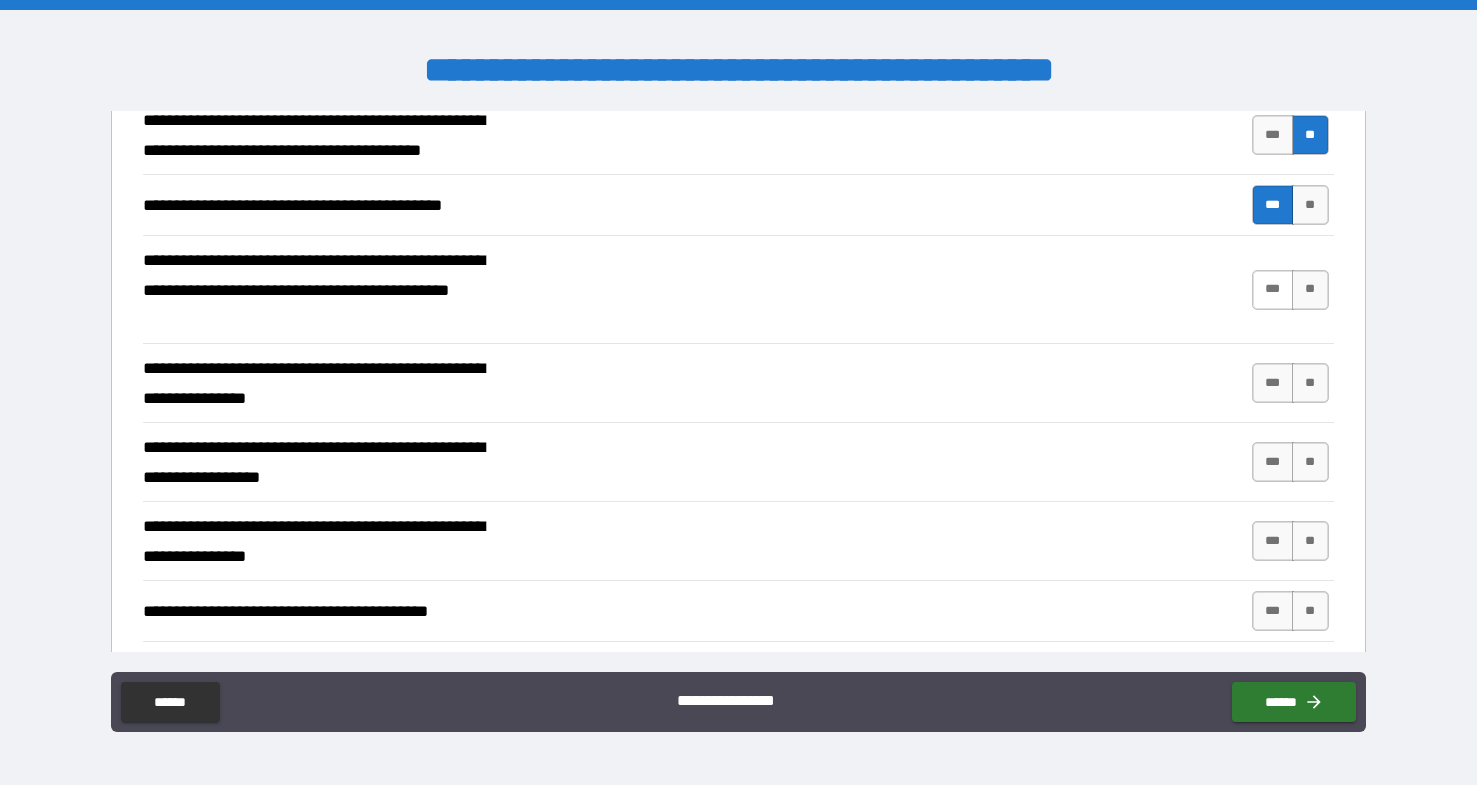 click on "***" at bounding box center [1273, 290] 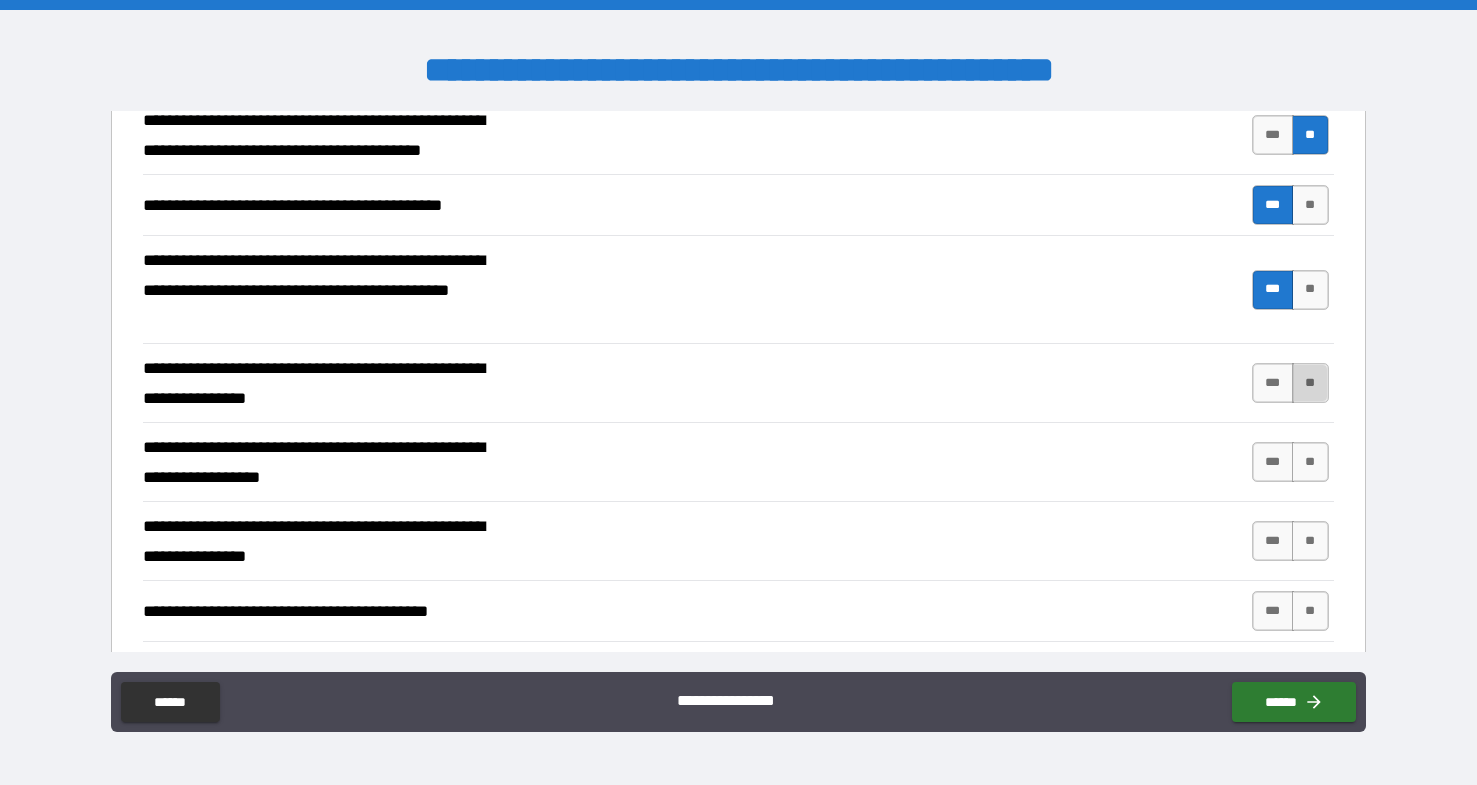 click on "**" at bounding box center (1310, 383) 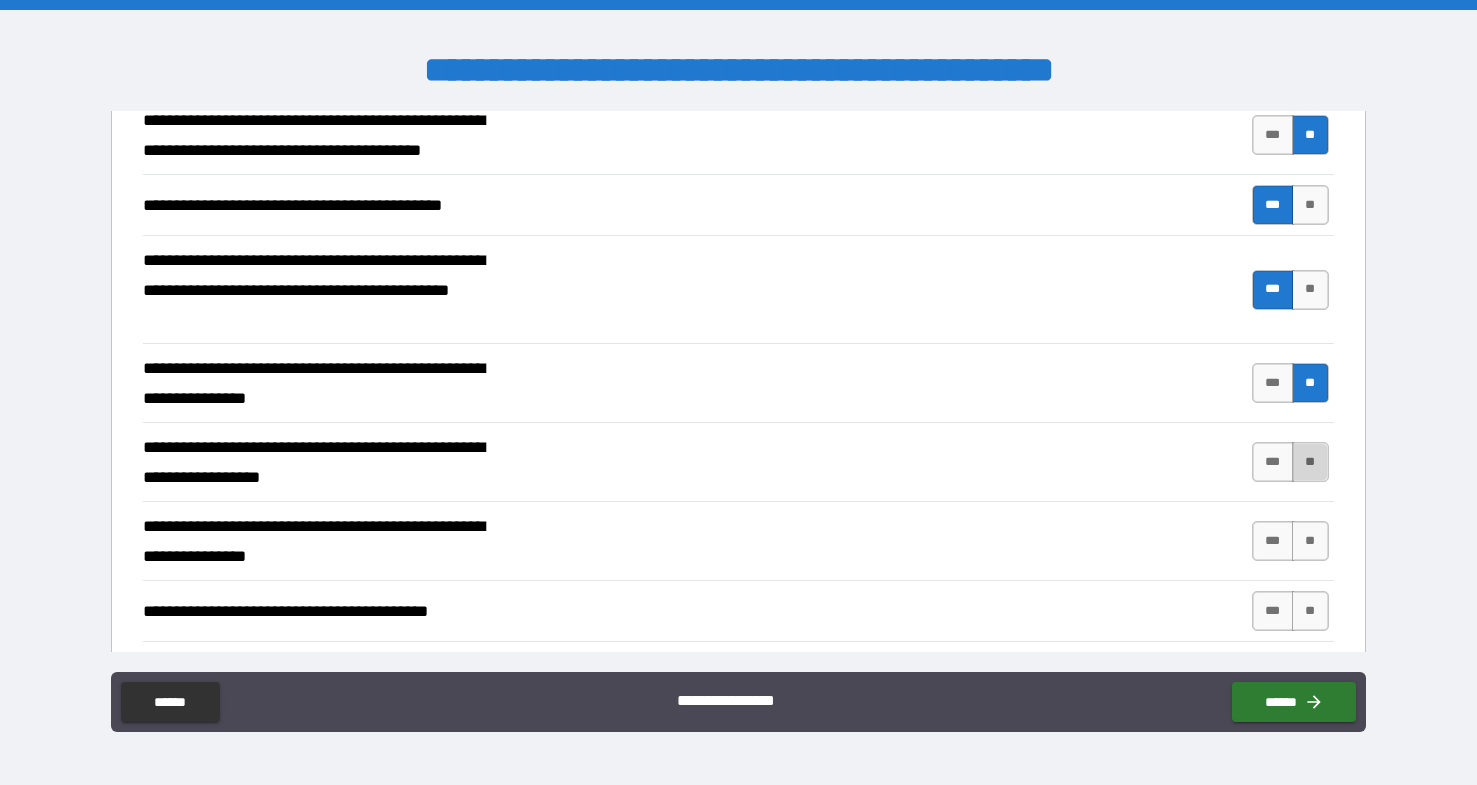 click on "**" at bounding box center (1310, 462) 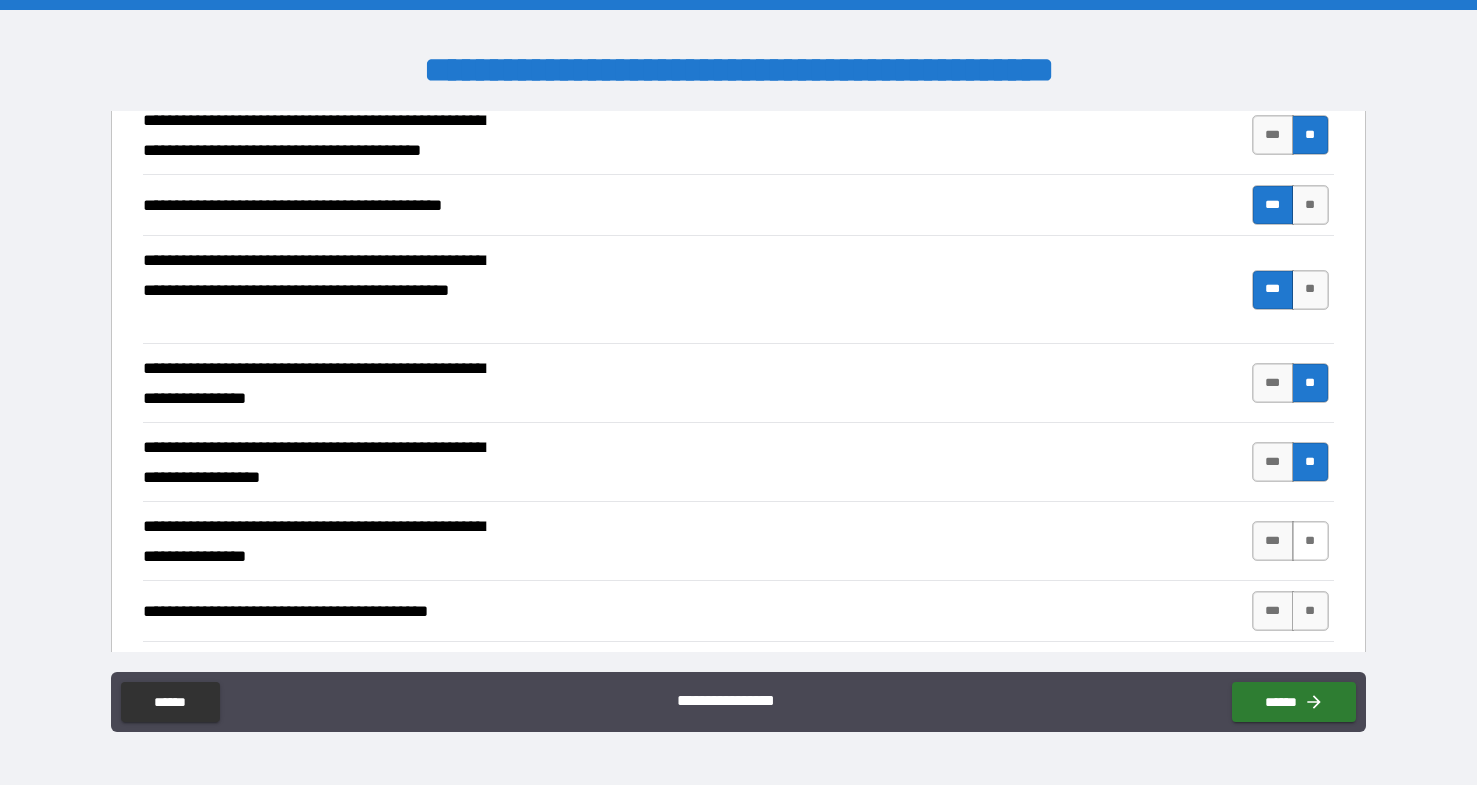 click on "**" at bounding box center (1310, 541) 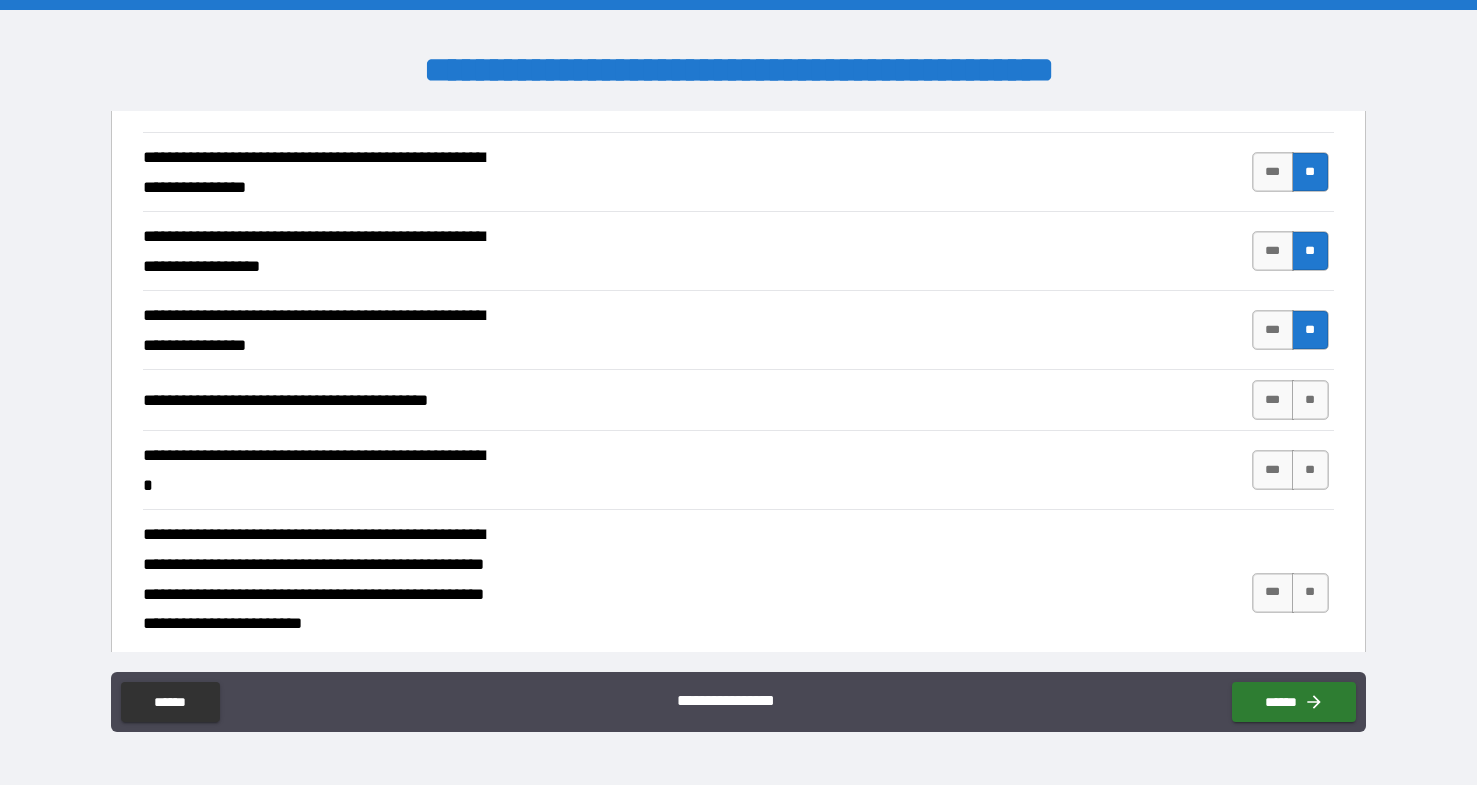 scroll, scrollTop: 955, scrollLeft: 0, axis: vertical 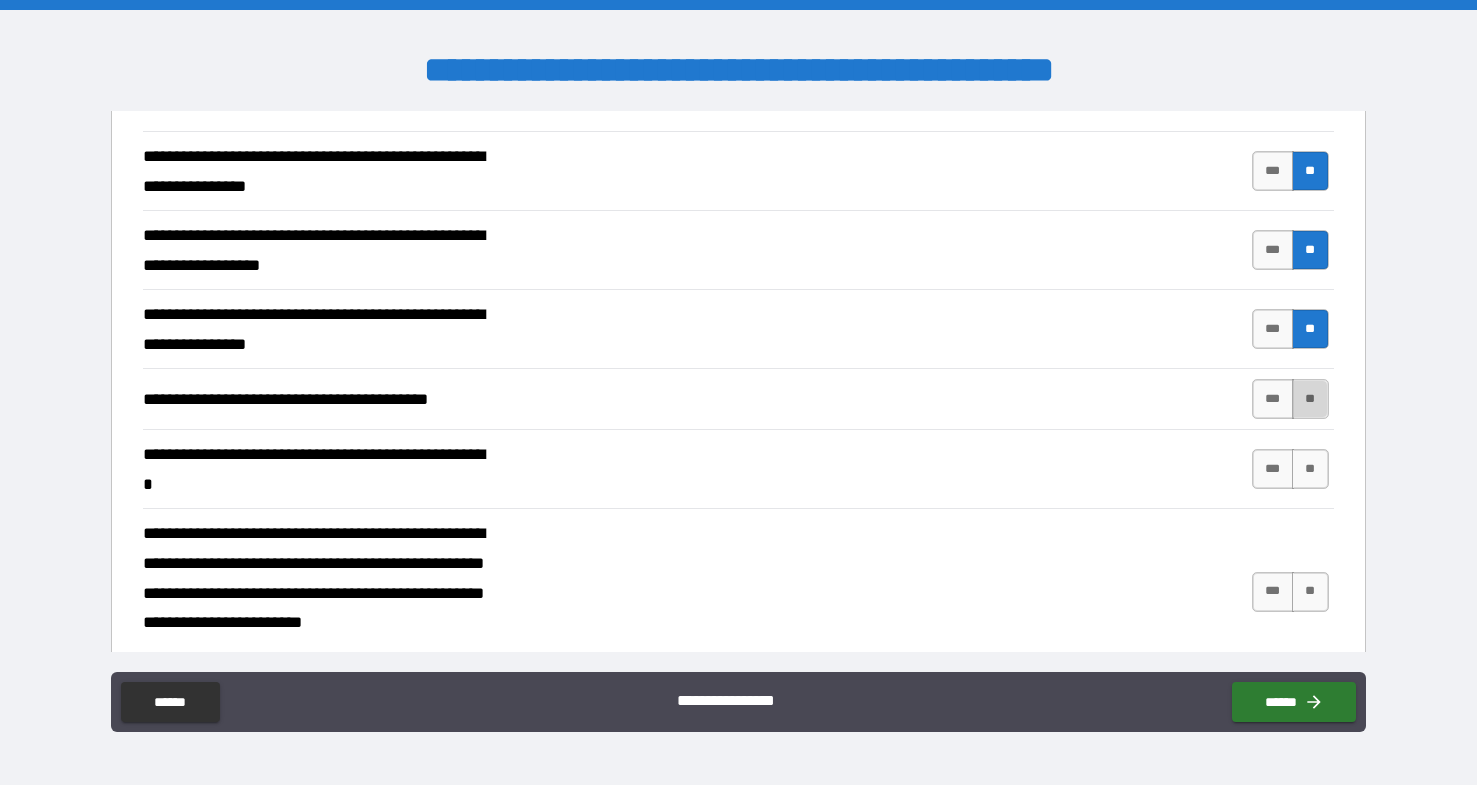 click on "**" at bounding box center [1310, 399] 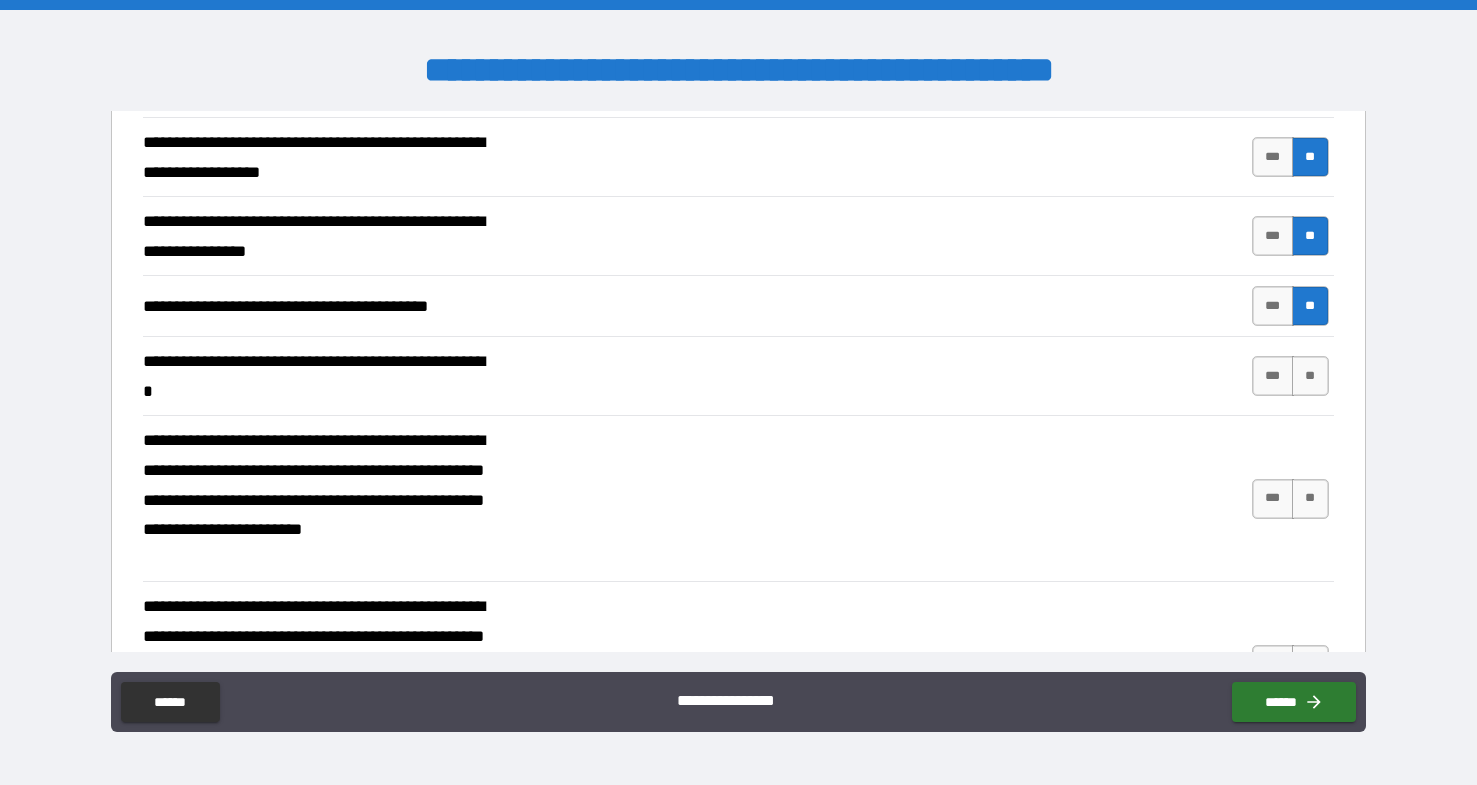 scroll, scrollTop: 1083, scrollLeft: 0, axis: vertical 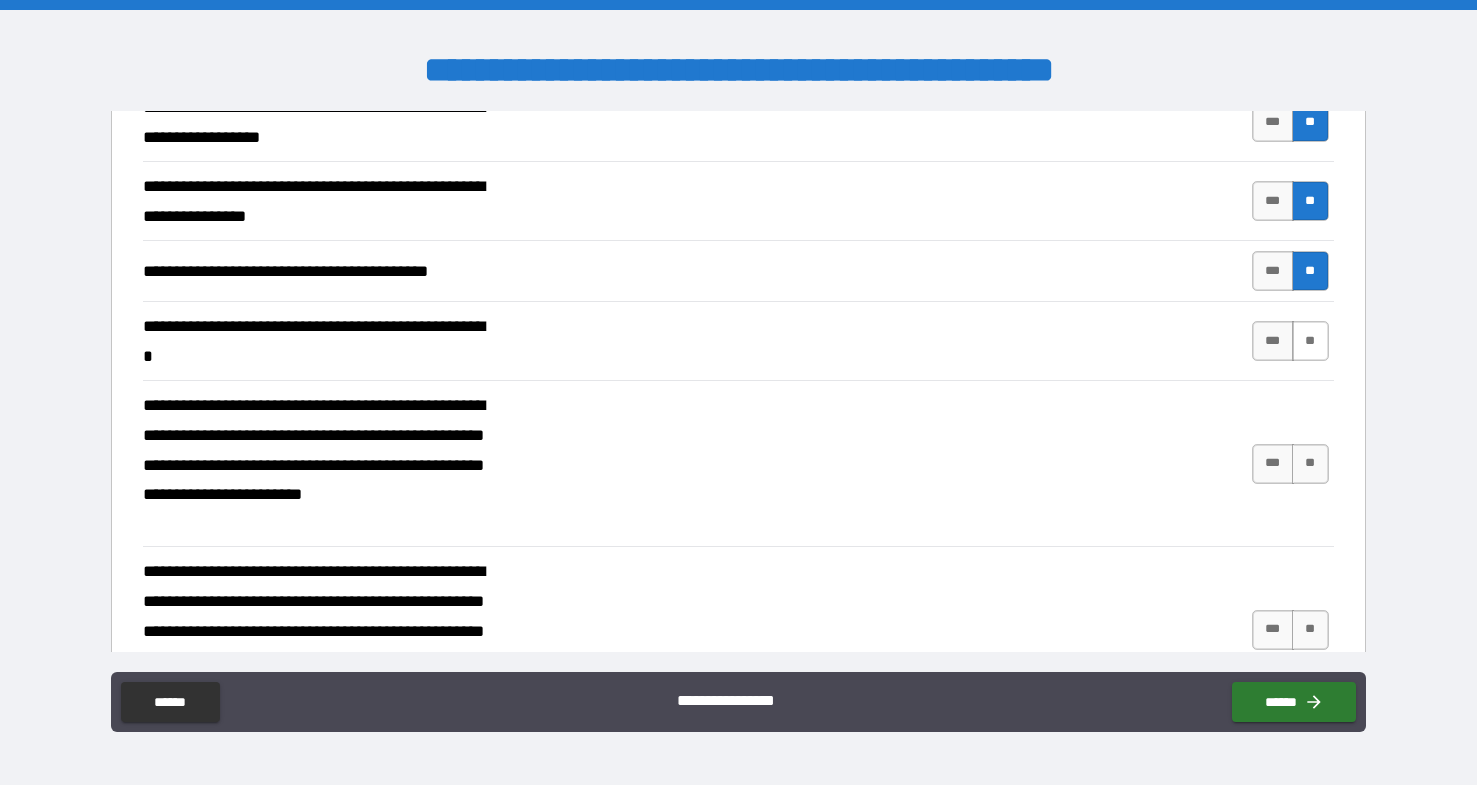 click on "**" at bounding box center [1310, 341] 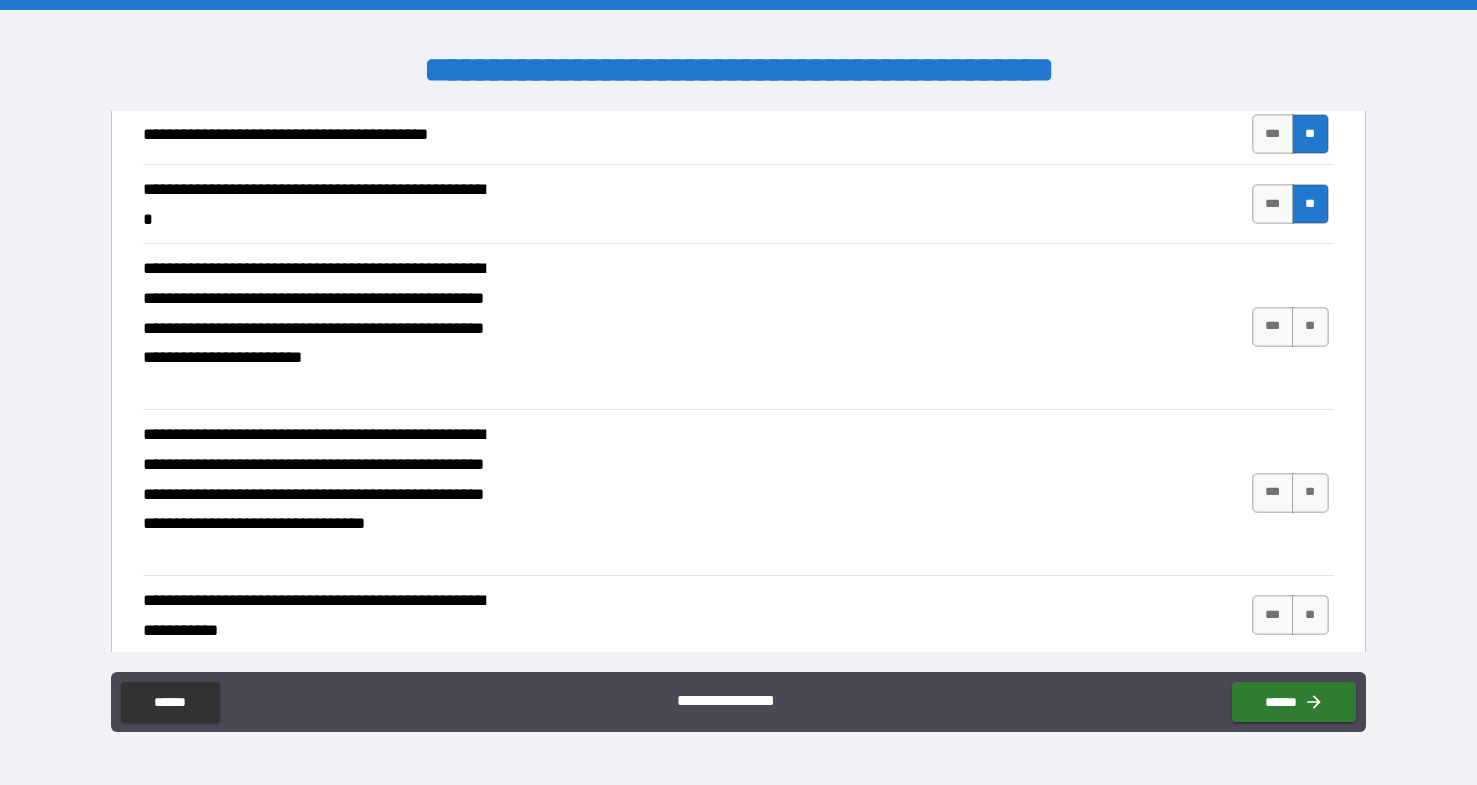 scroll, scrollTop: 1226, scrollLeft: 0, axis: vertical 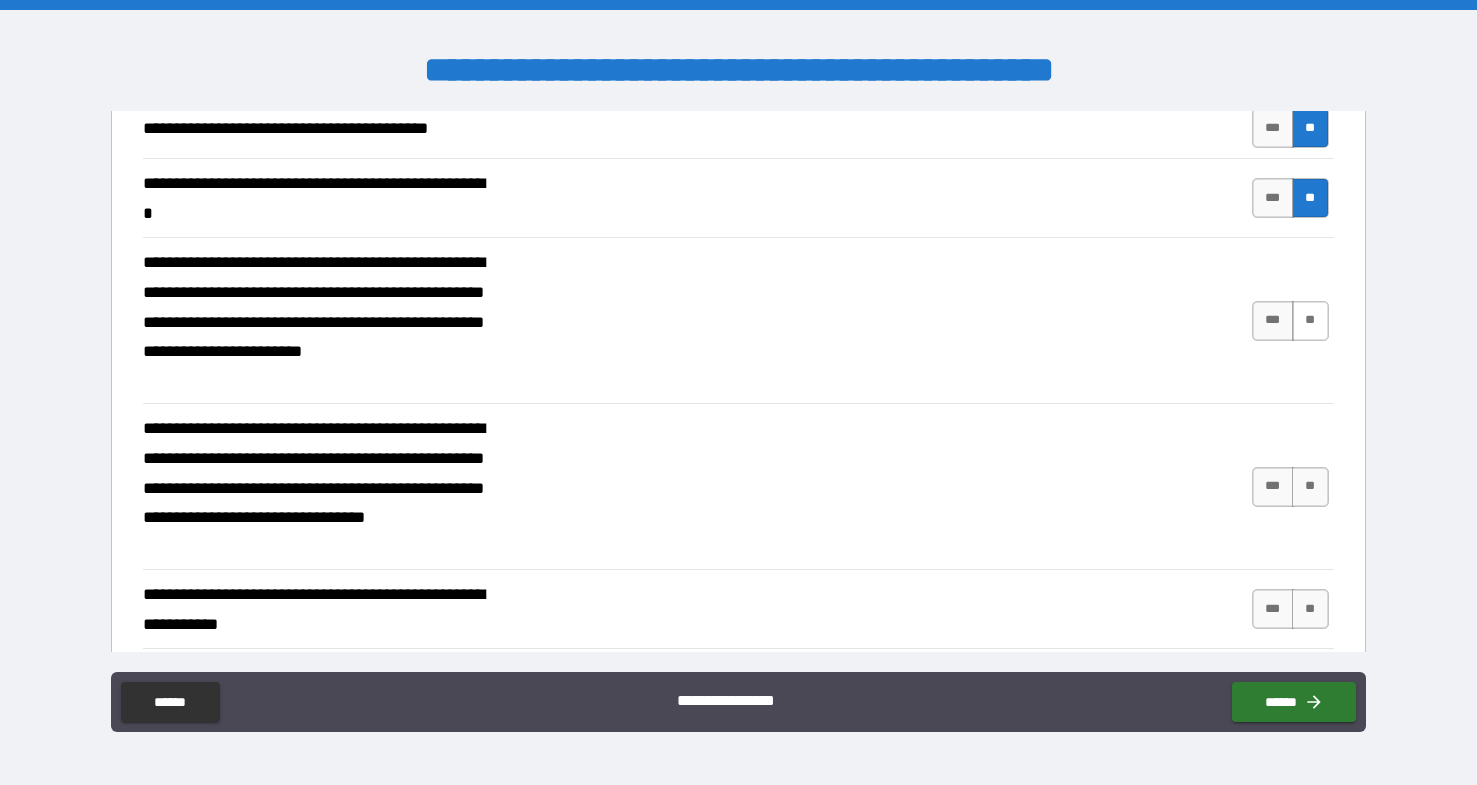 click on "**" at bounding box center [1310, 321] 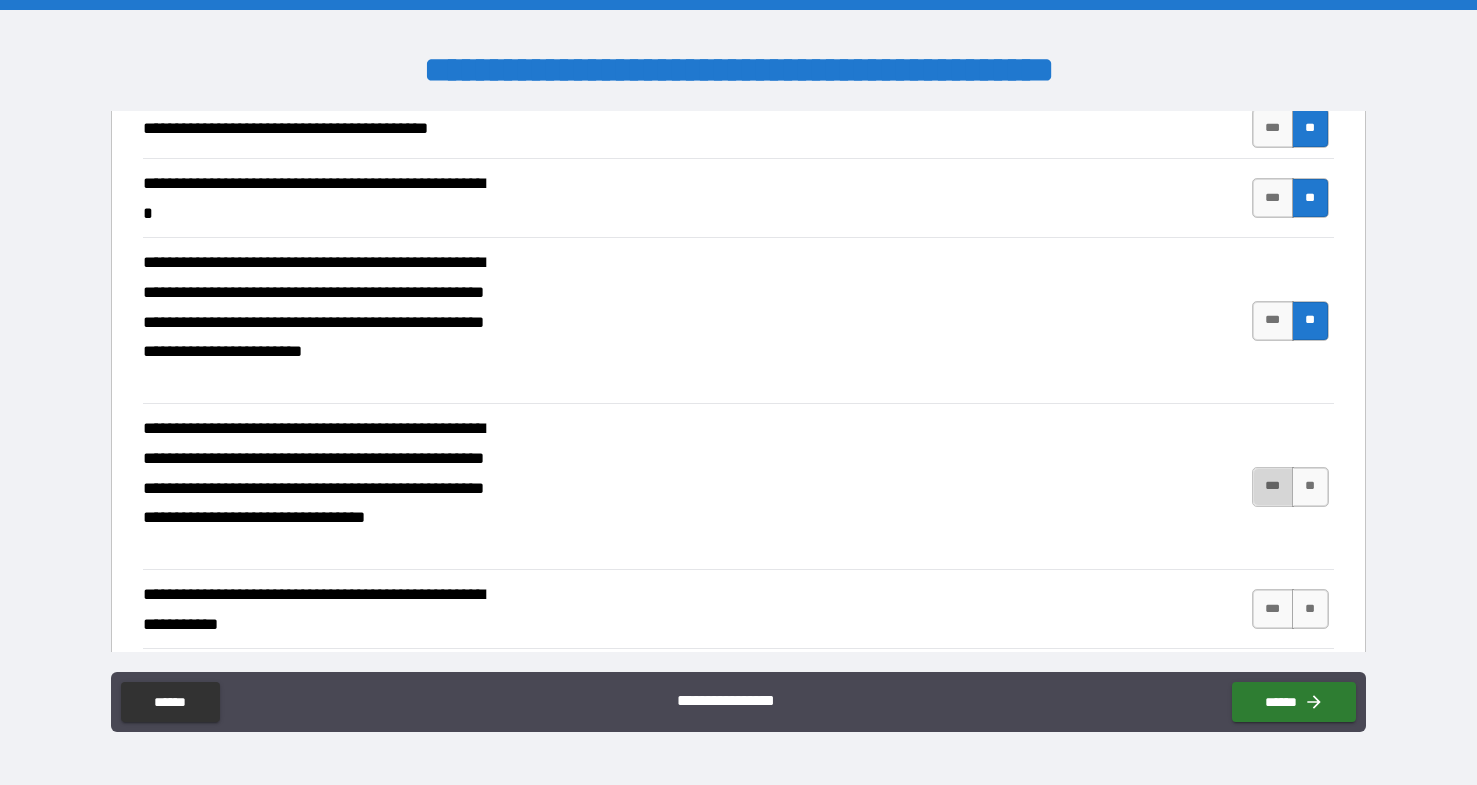click on "***" at bounding box center (1273, 487) 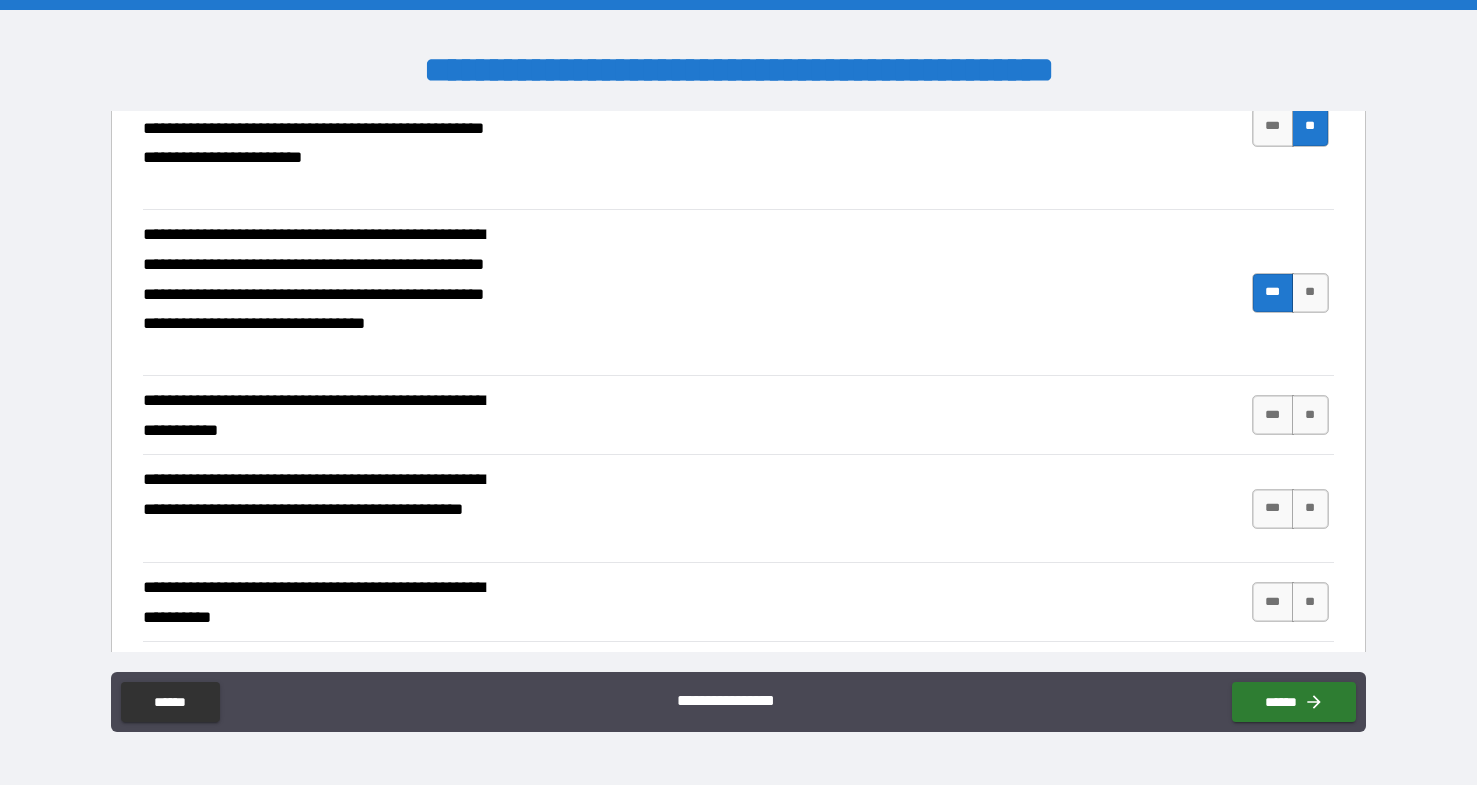scroll, scrollTop: 1445, scrollLeft: 0, axis: vertical 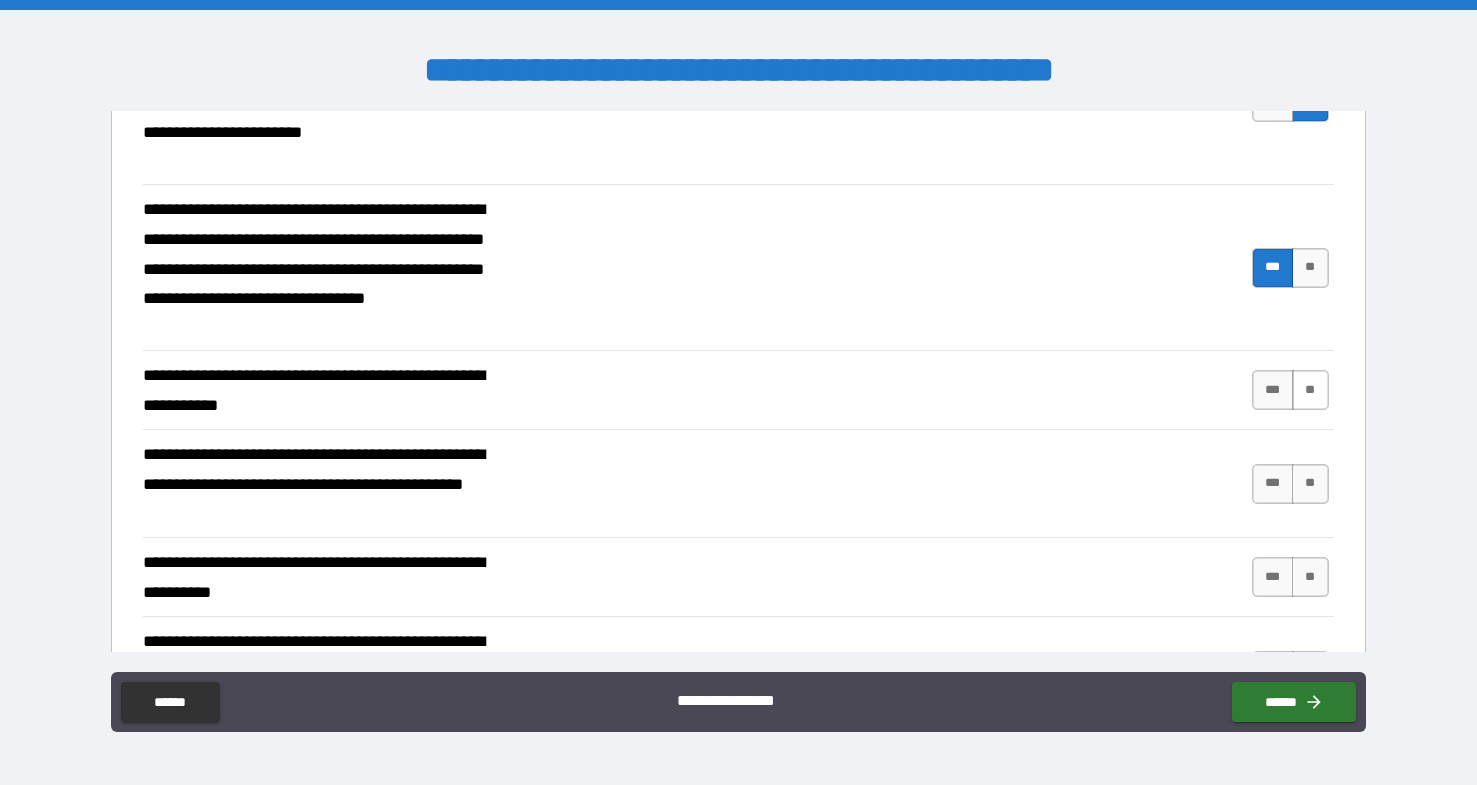 click on "**" at bounding box center (1310, 390) 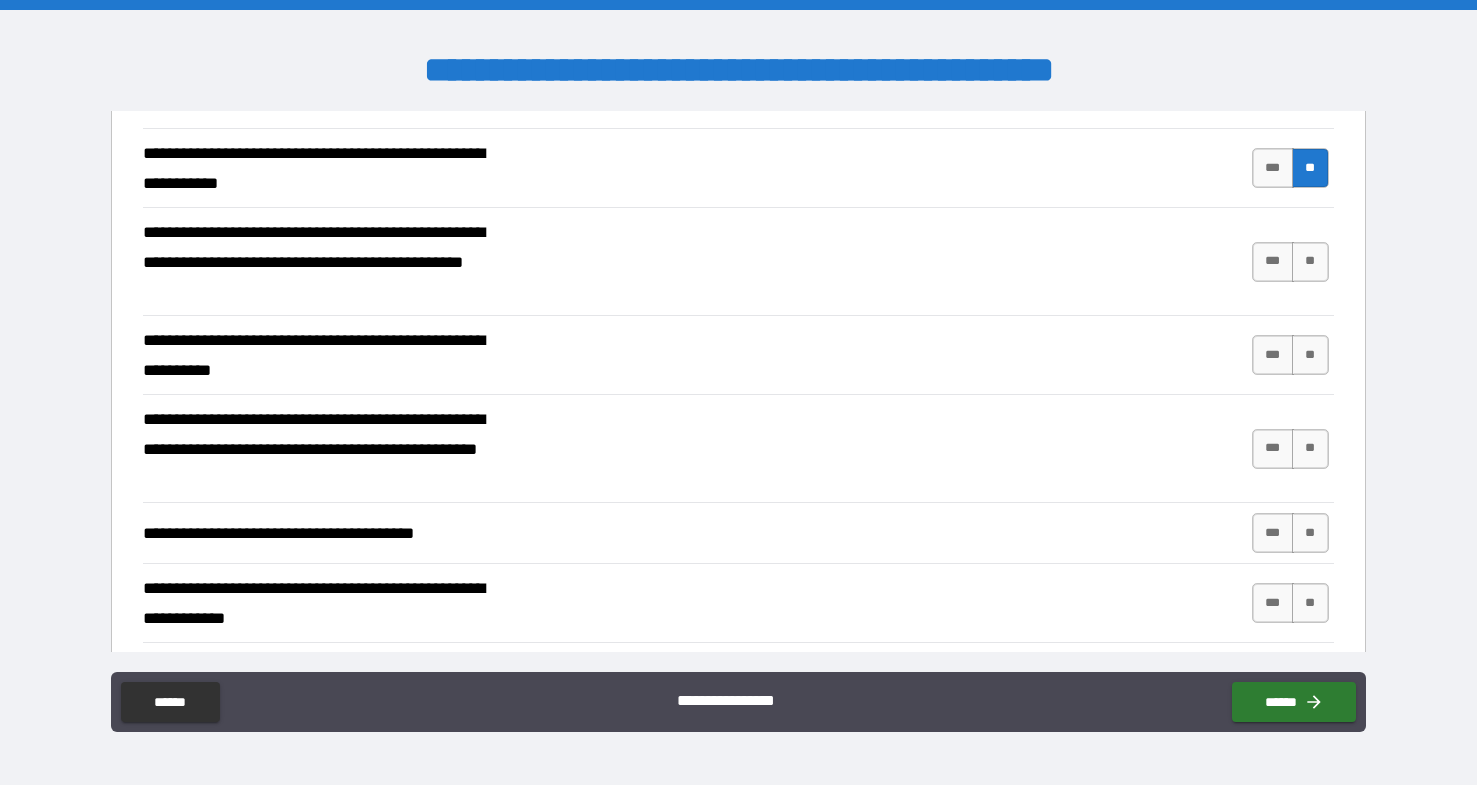 scroll, scrollTop: 1673, scrollLeft: 0, axis: vertical 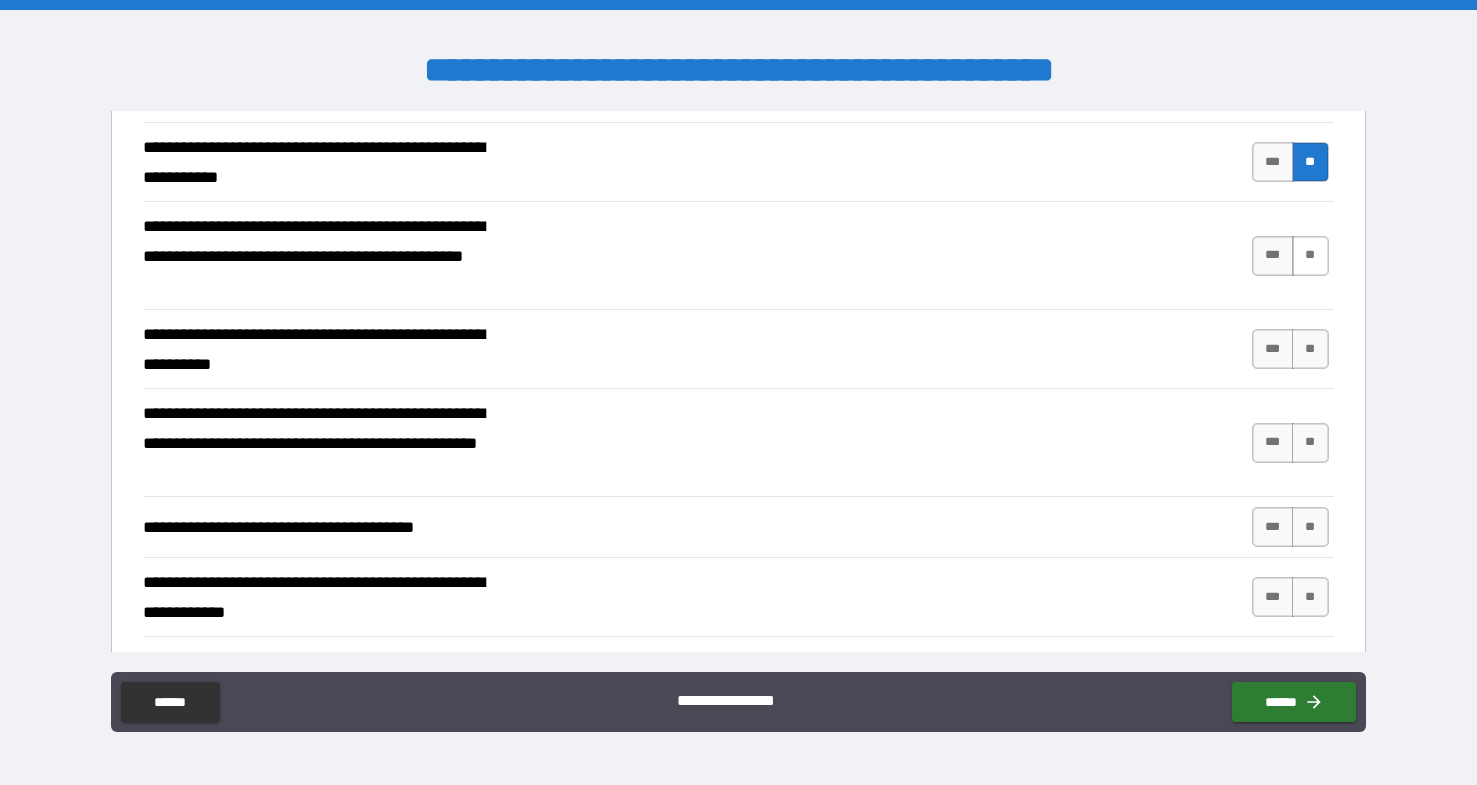 click on "**" at bounding box center [1310, 256] 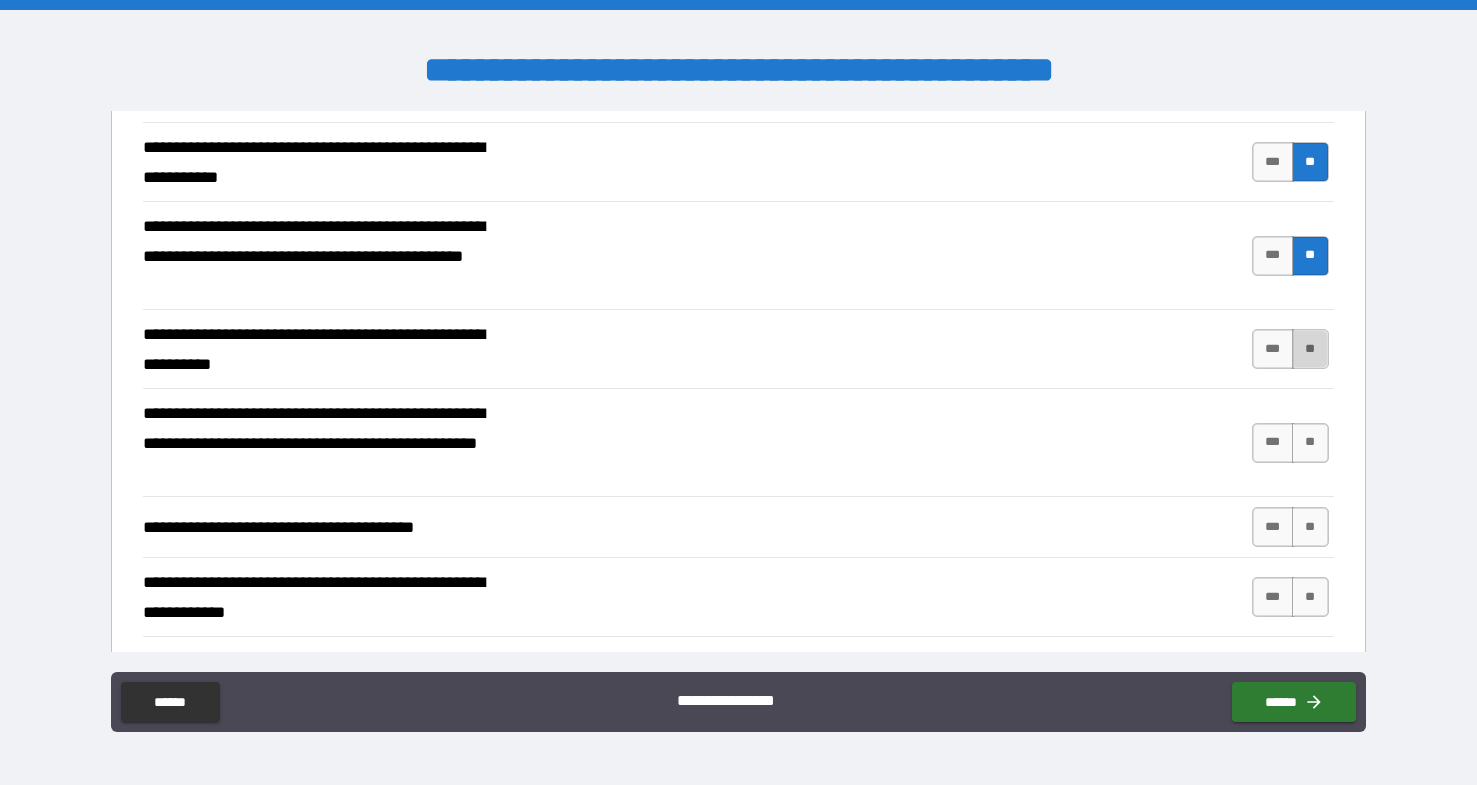 click on "**" at bounding box center [1310, 349] 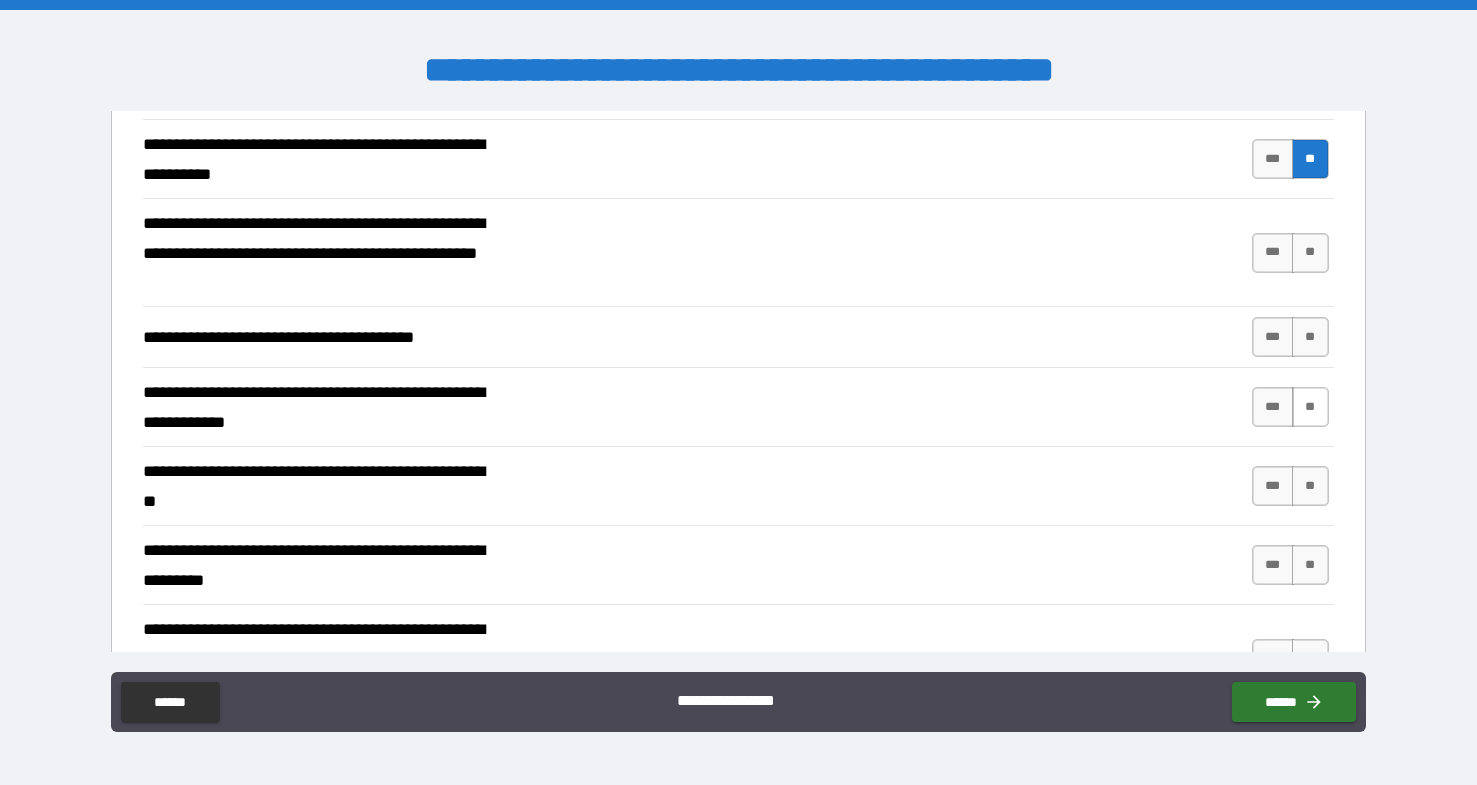 scroll, scrollTop: 1864, scrollLeft: 0, axis: vertical 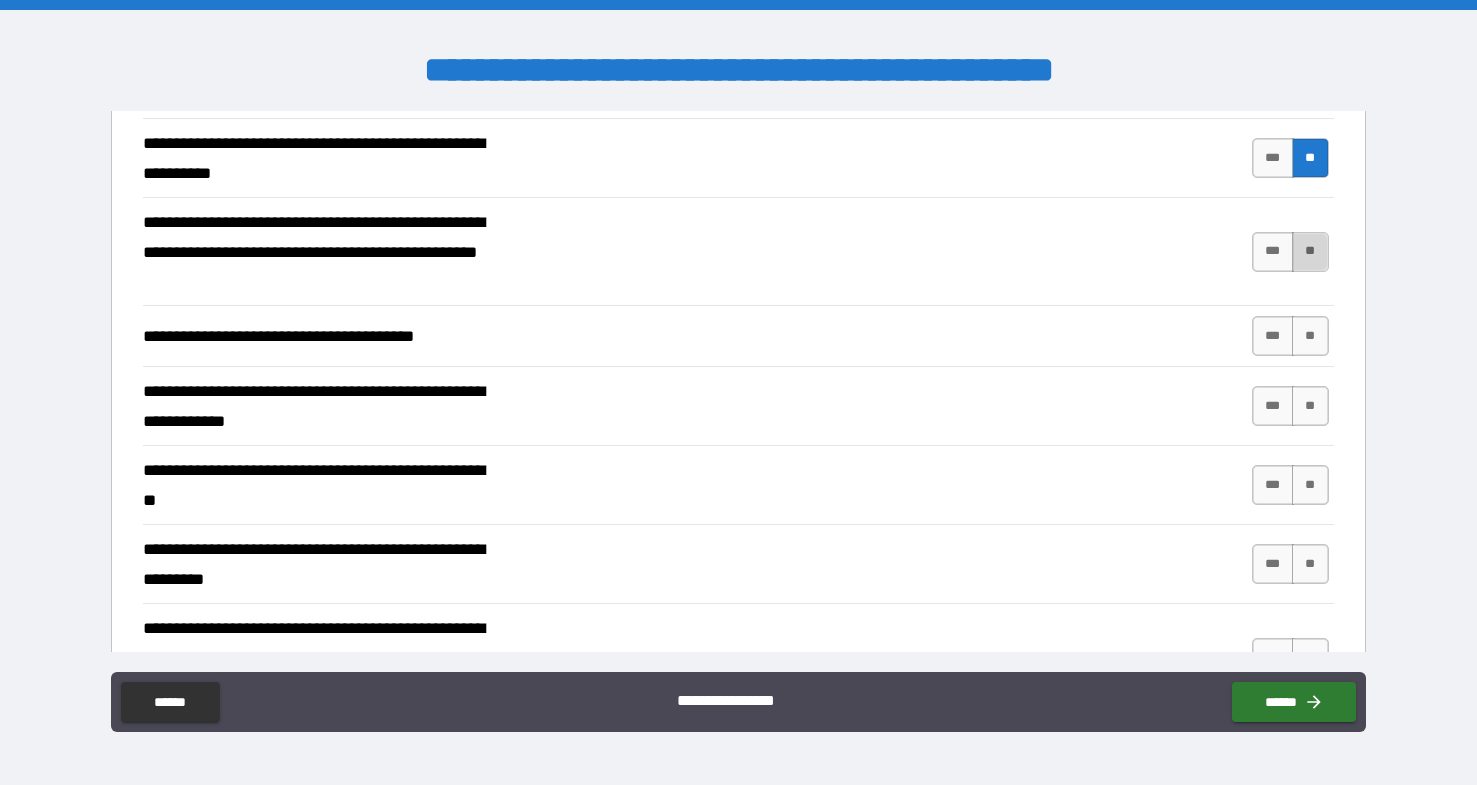 click on "**" at bounding box center (1310, 252) 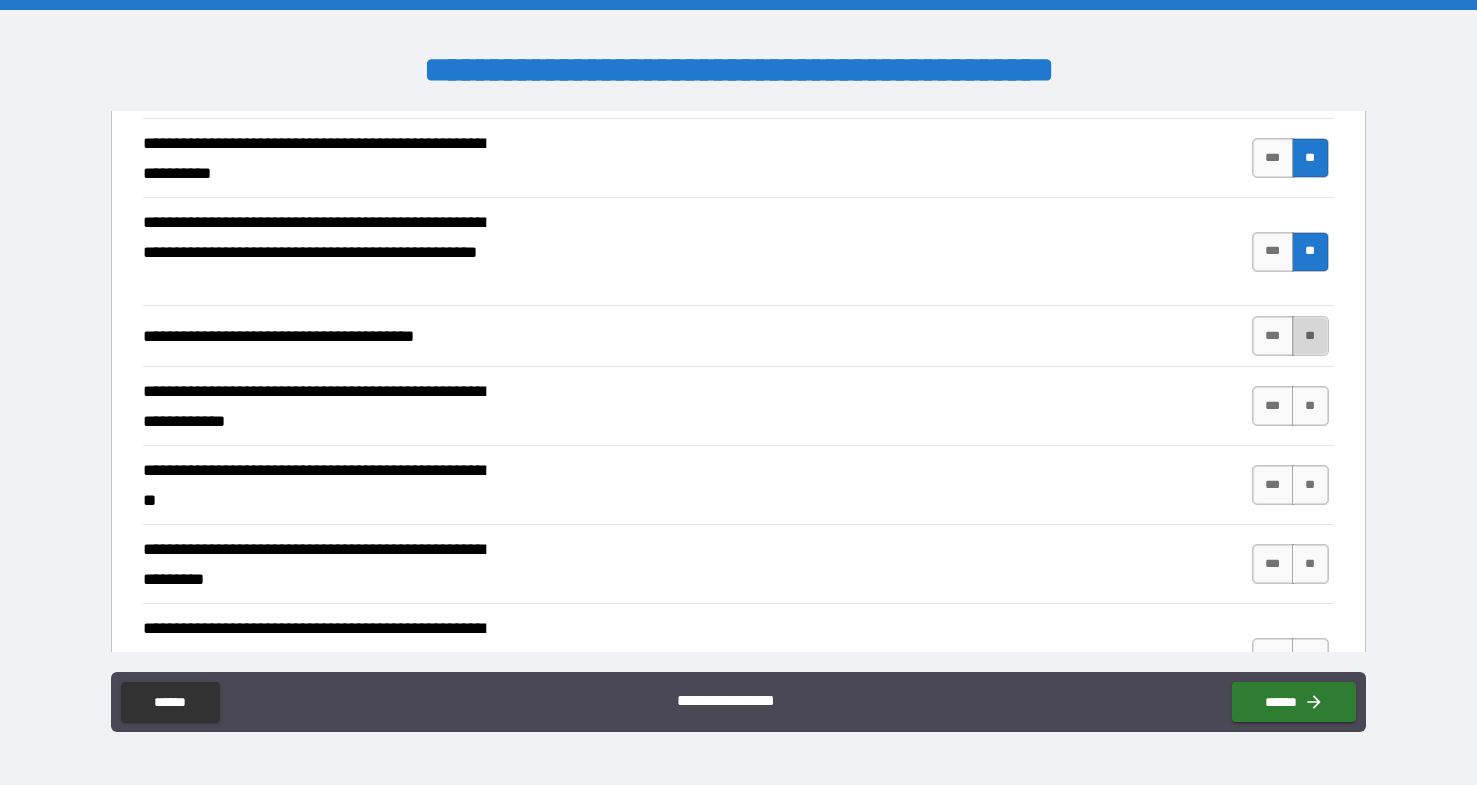 click on "**" at bounding box center [1310, 336] 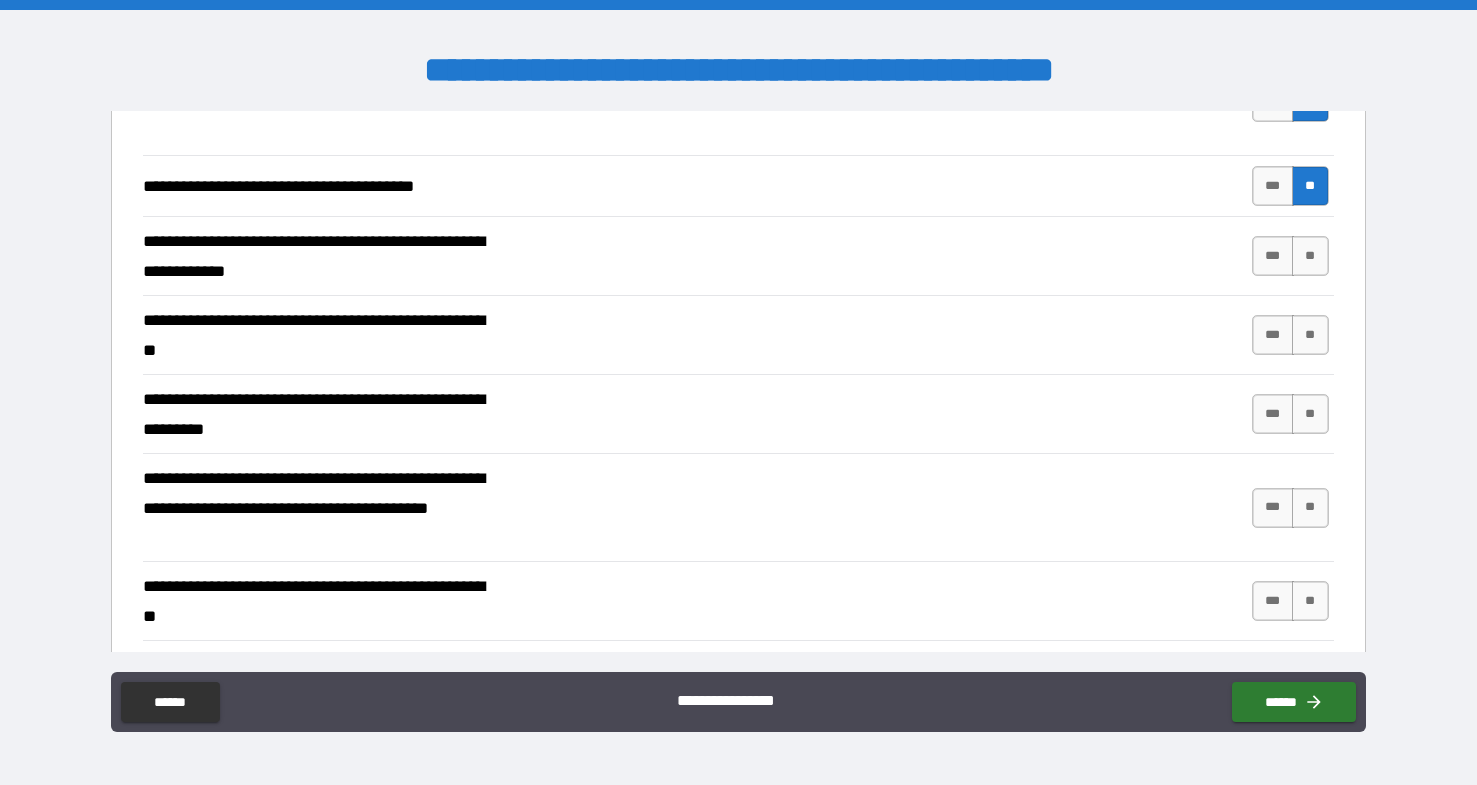 scroll, scrollTop: 2016, scrollLeft: 0, axis: vertical 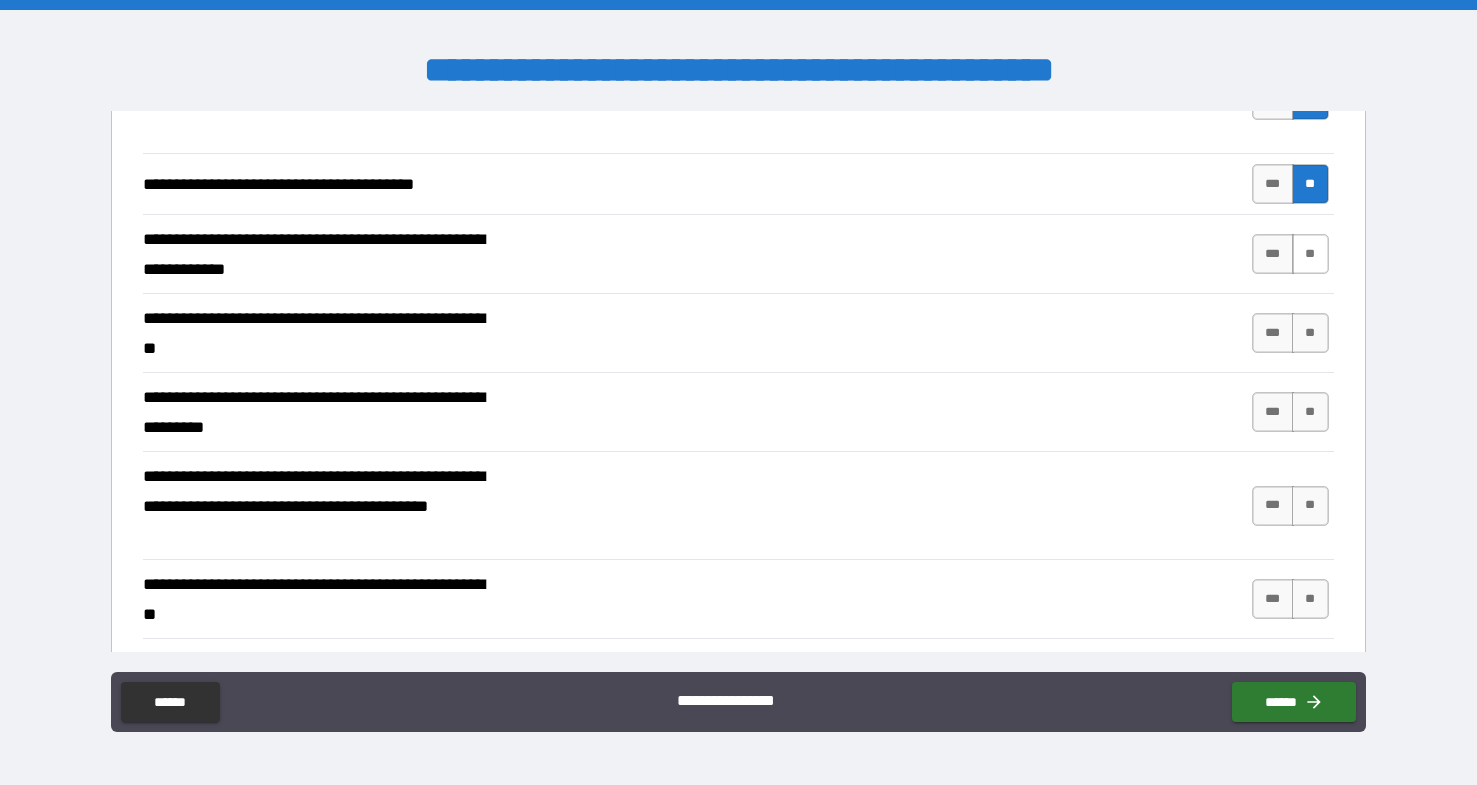 click on "**" at bounding box center (1310, 254) 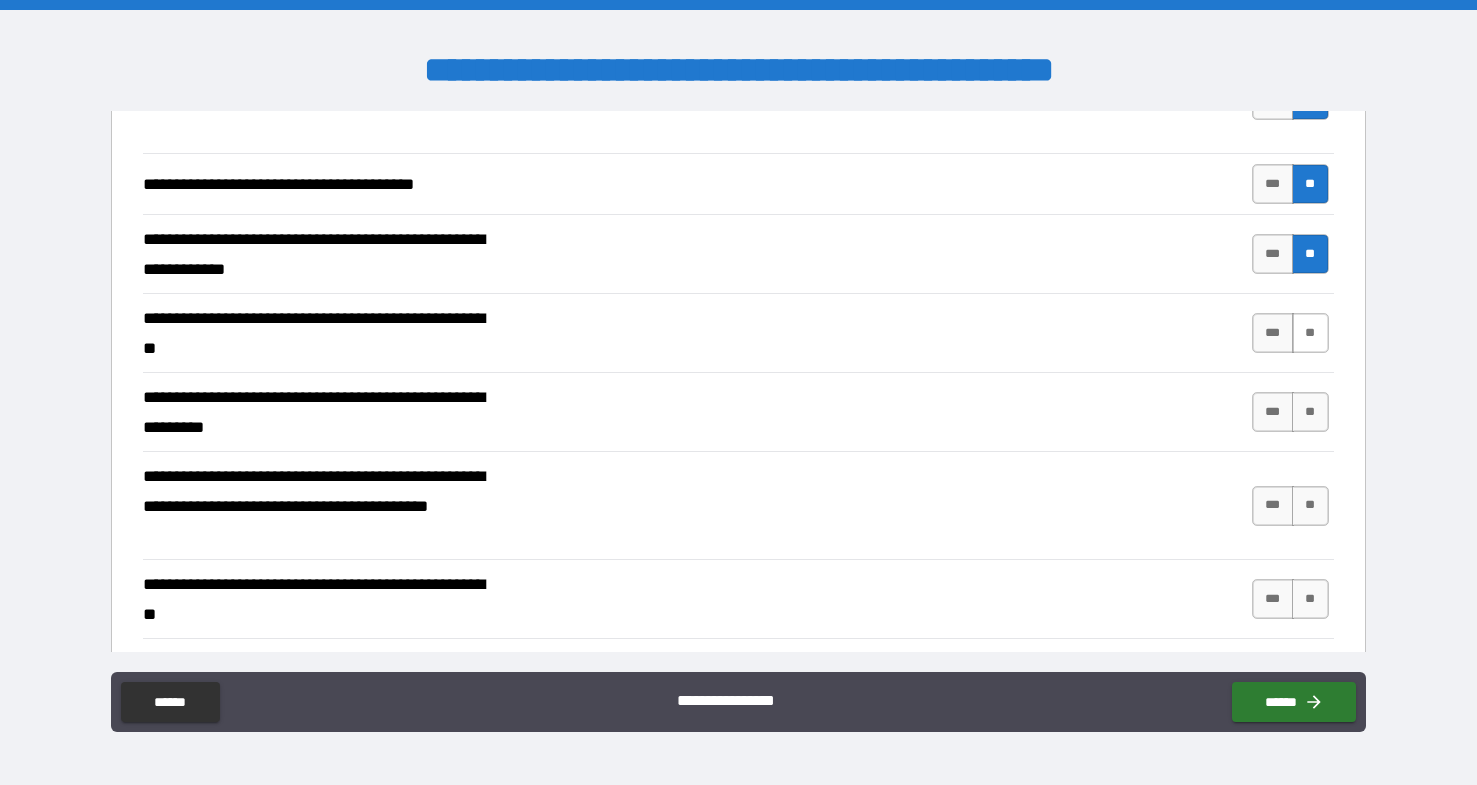 click on "**" at bounding box center (1310, 333) 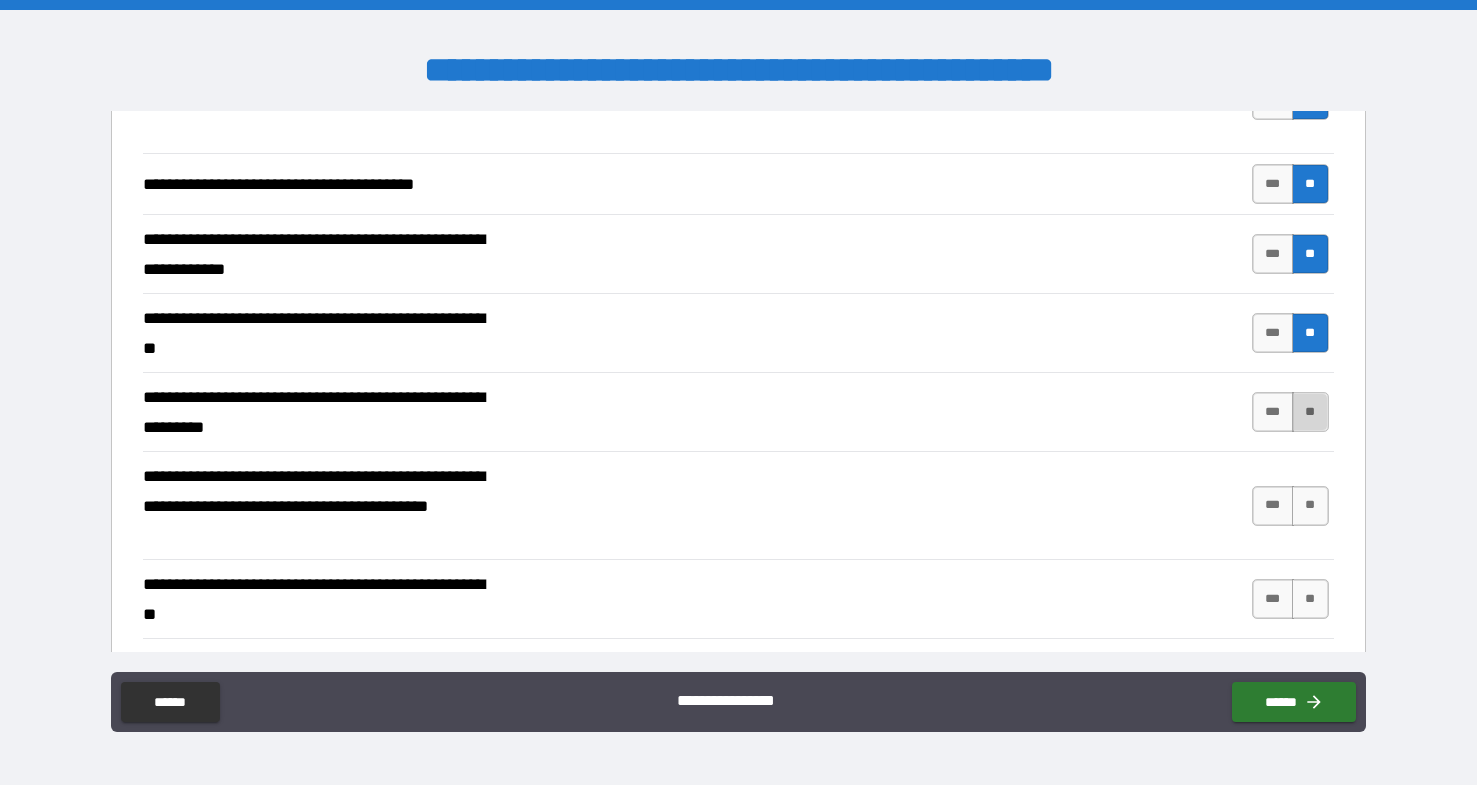 click on "**" at bounding box center [1310, 412] 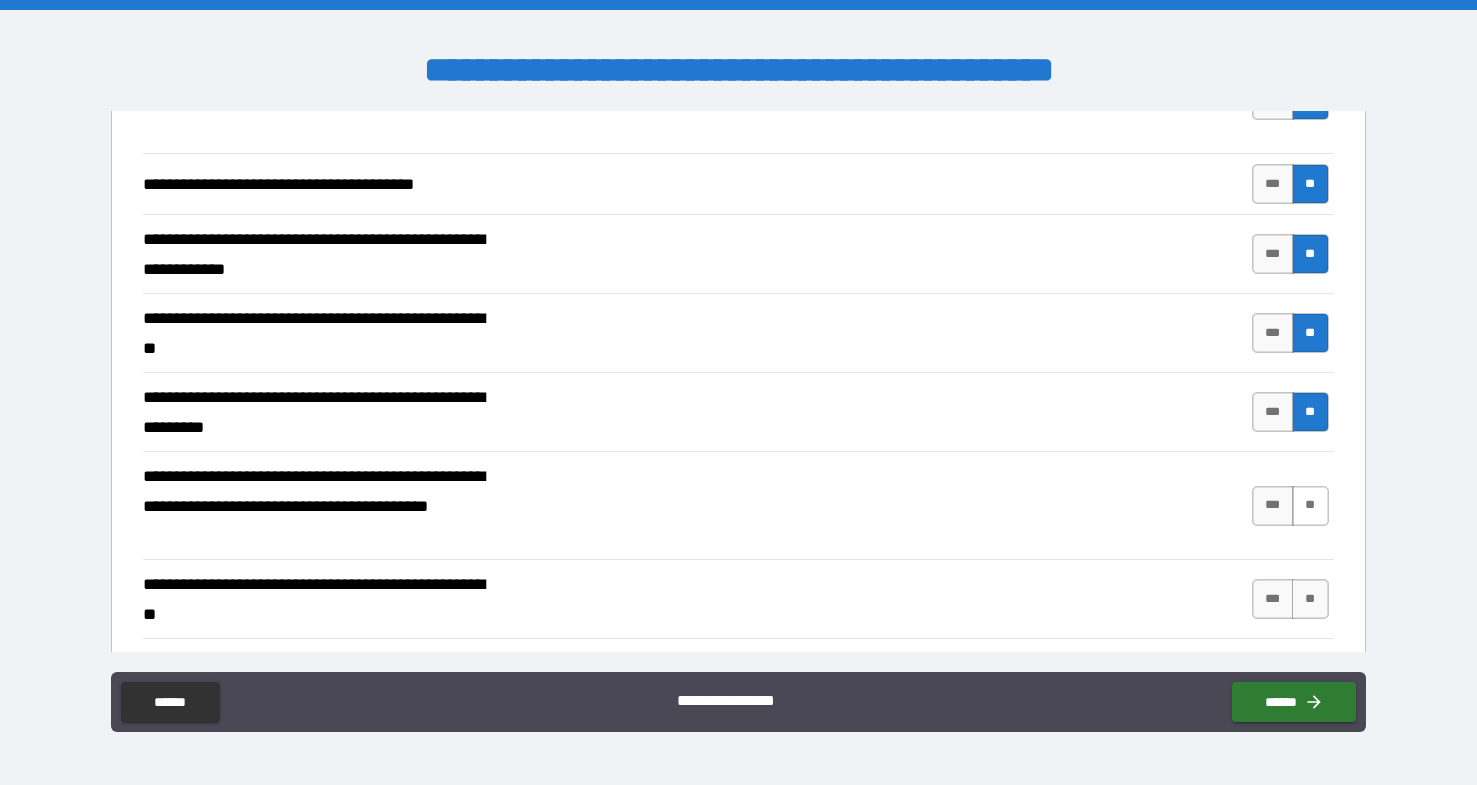 click on "**" at bounding box center (1310, 506) 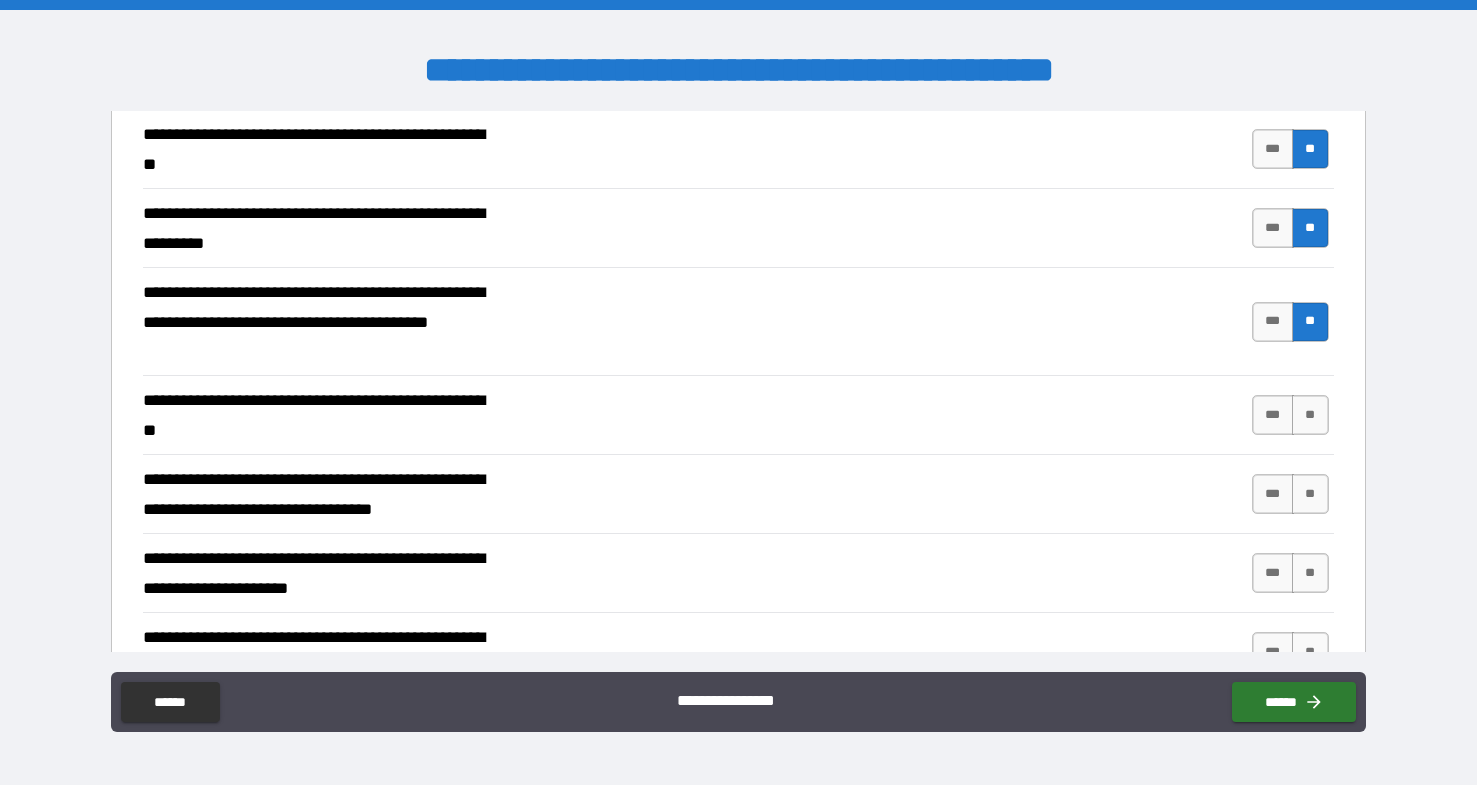 scroll, scrollTop: 2202, scrollLeft: 0, axis: vertical 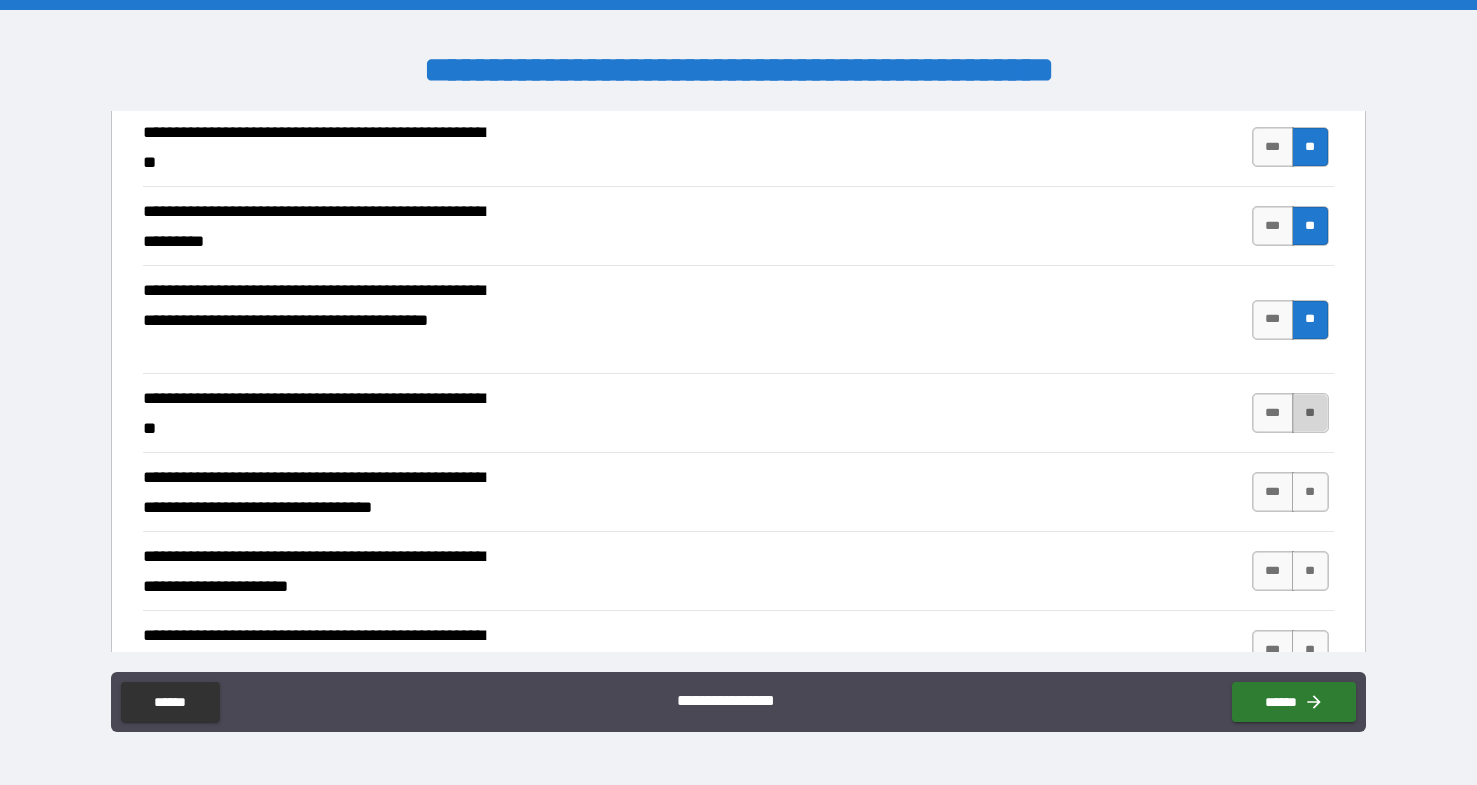 click on "**" at bounding box center [1310, 413] 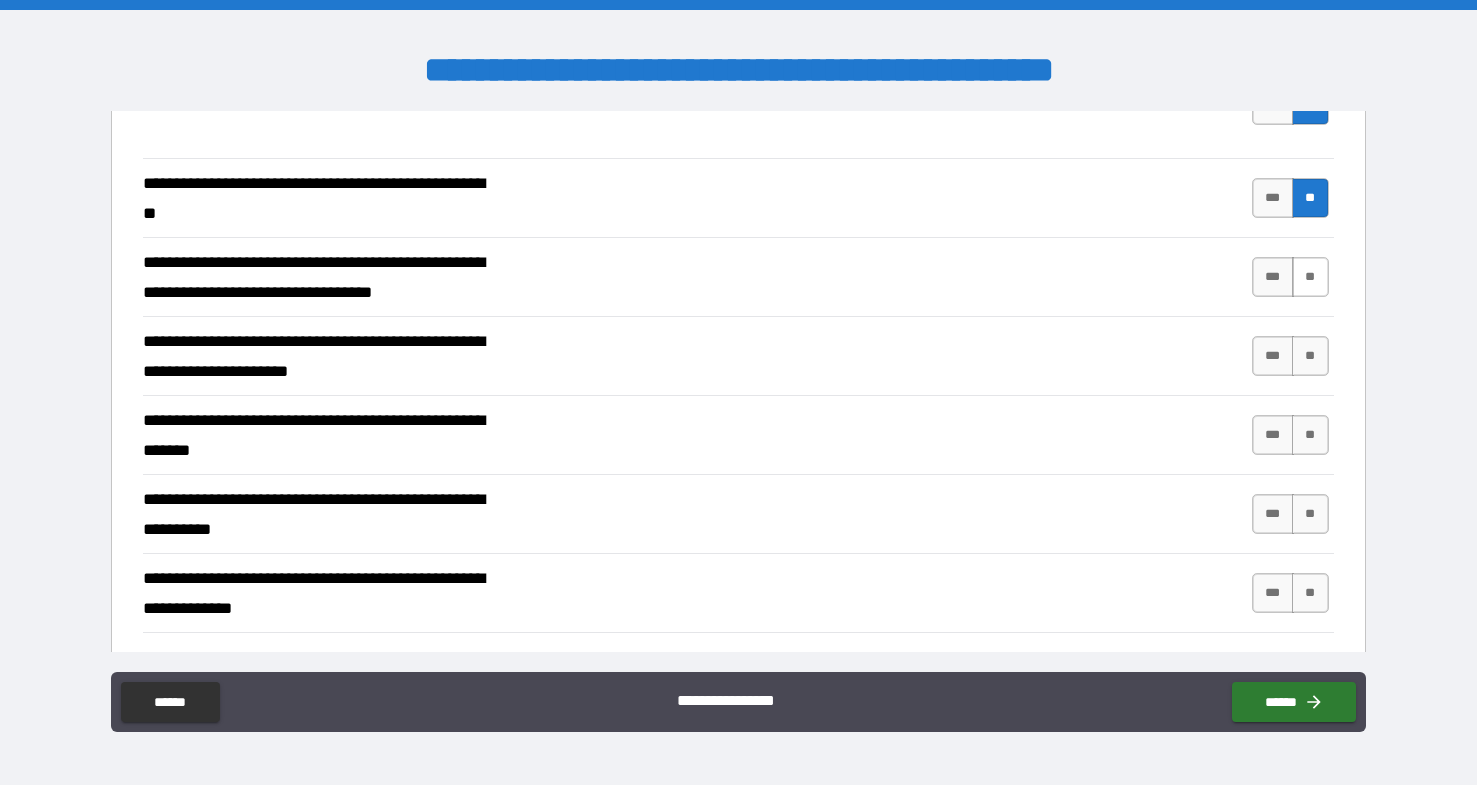 scroll, scrollTop: 2417, scrollLeft: 0, axis: vertical 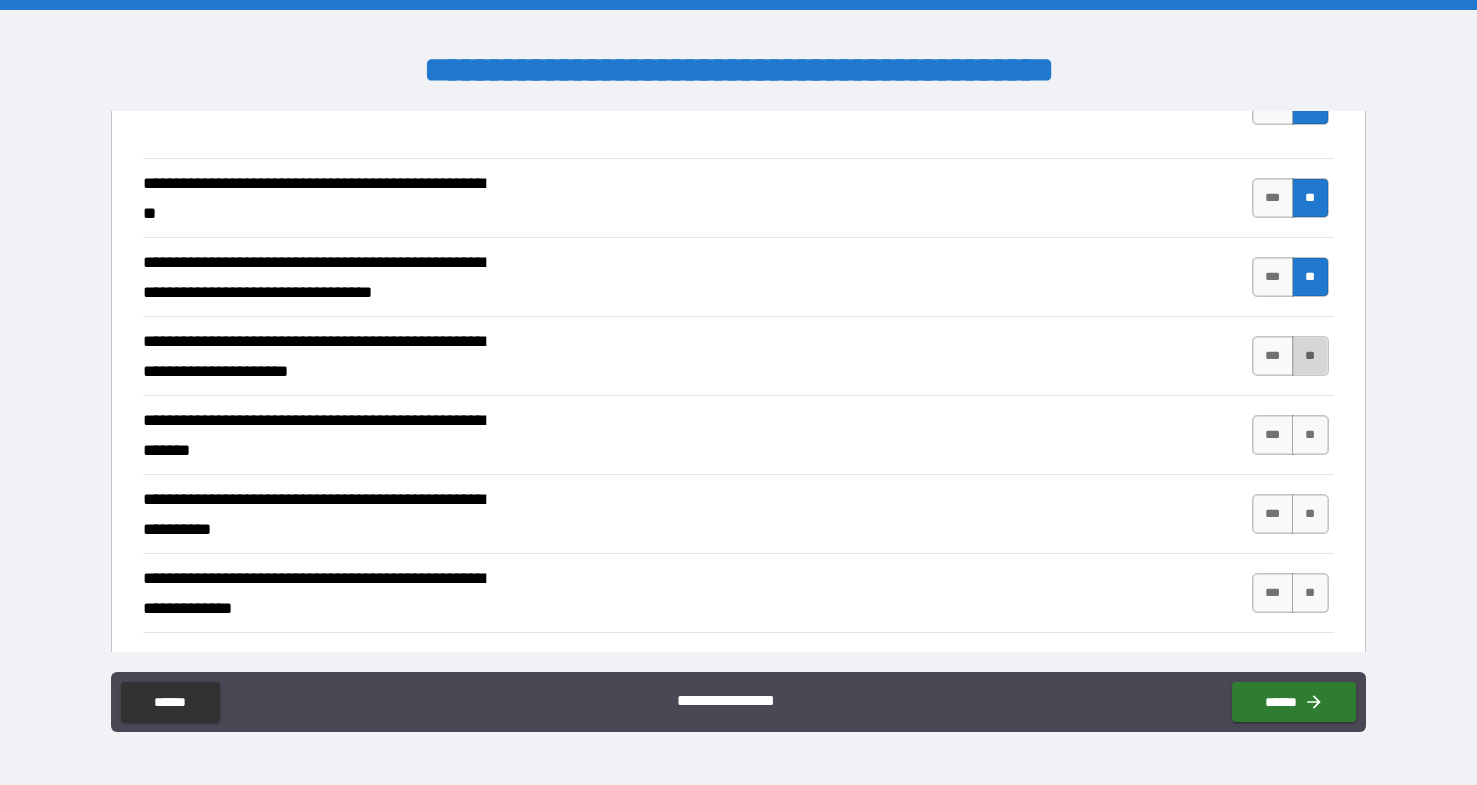click on "**" at bounding box center (1310, 356) 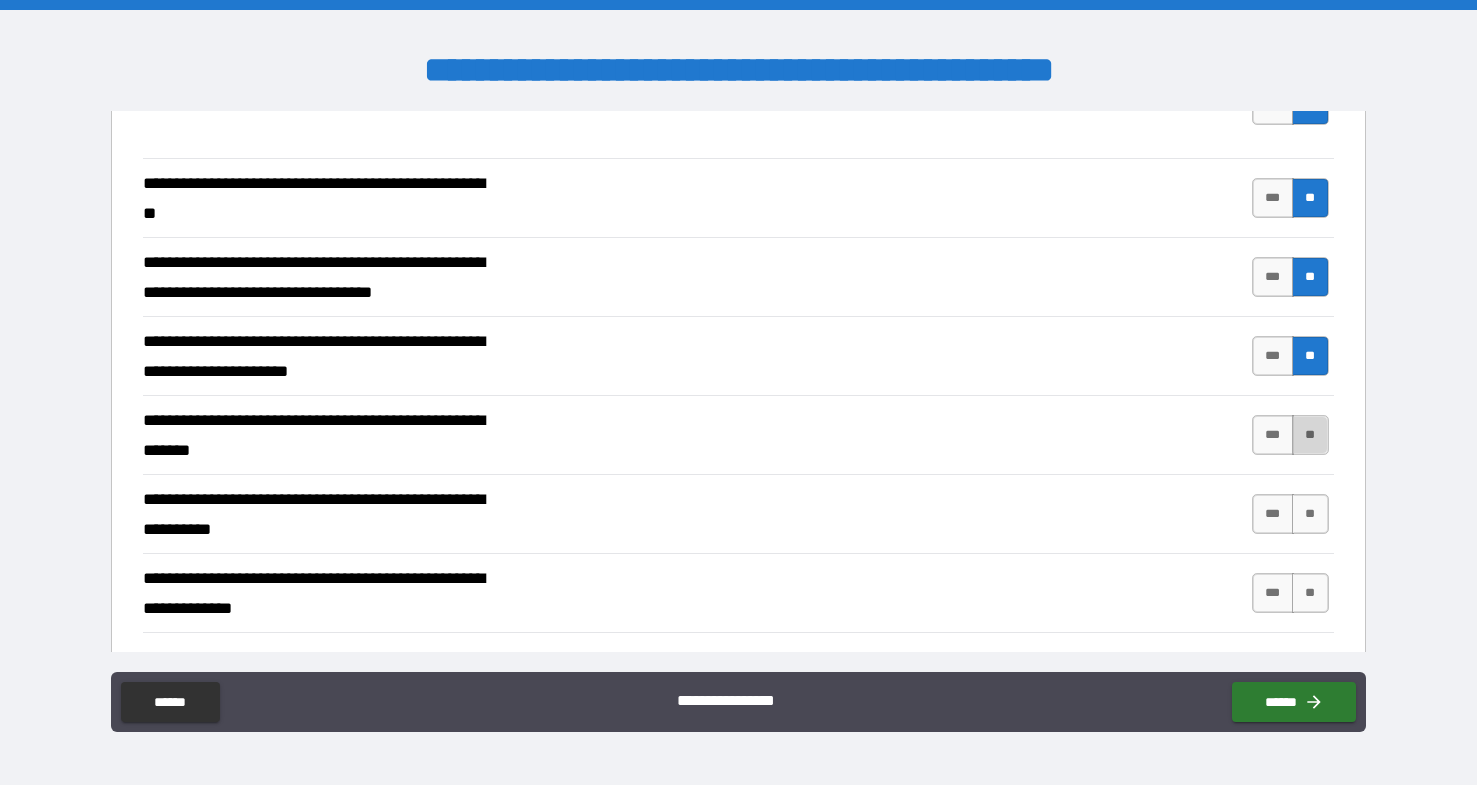 click on "**" at bounding box center [1310, 435] 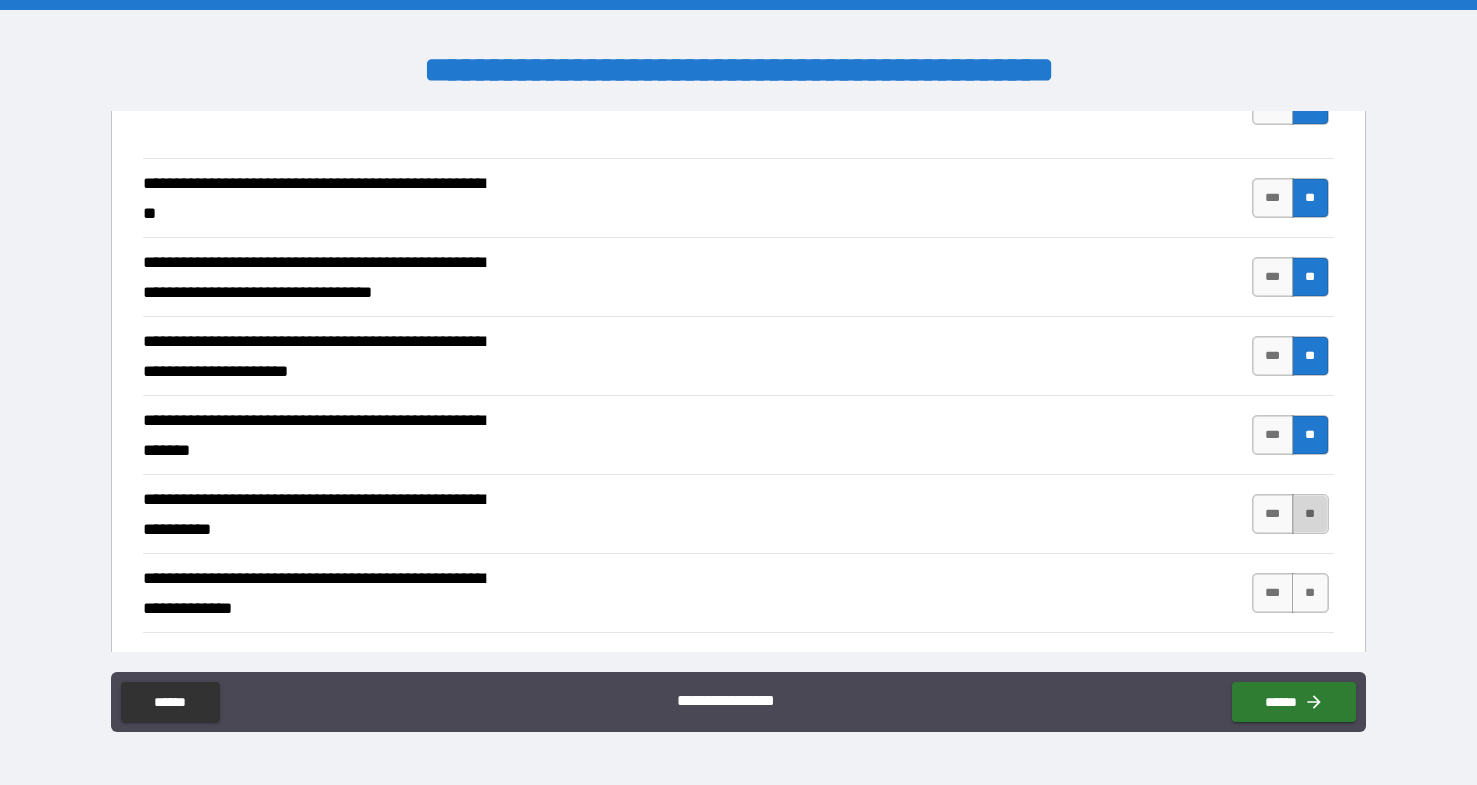click on "**" at bounding box center [1310, 514] 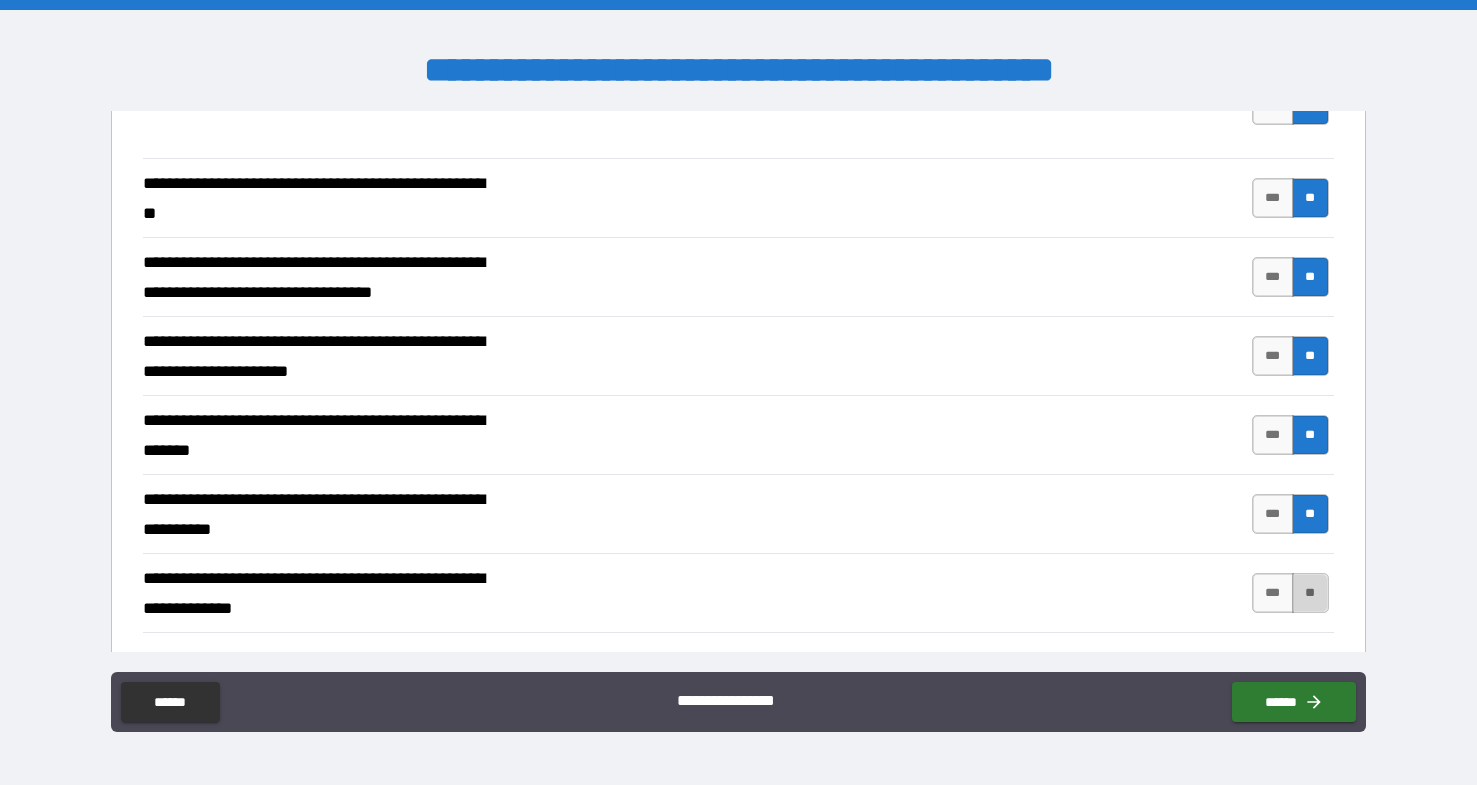 click on "**" at bounding box center [1310, 593] 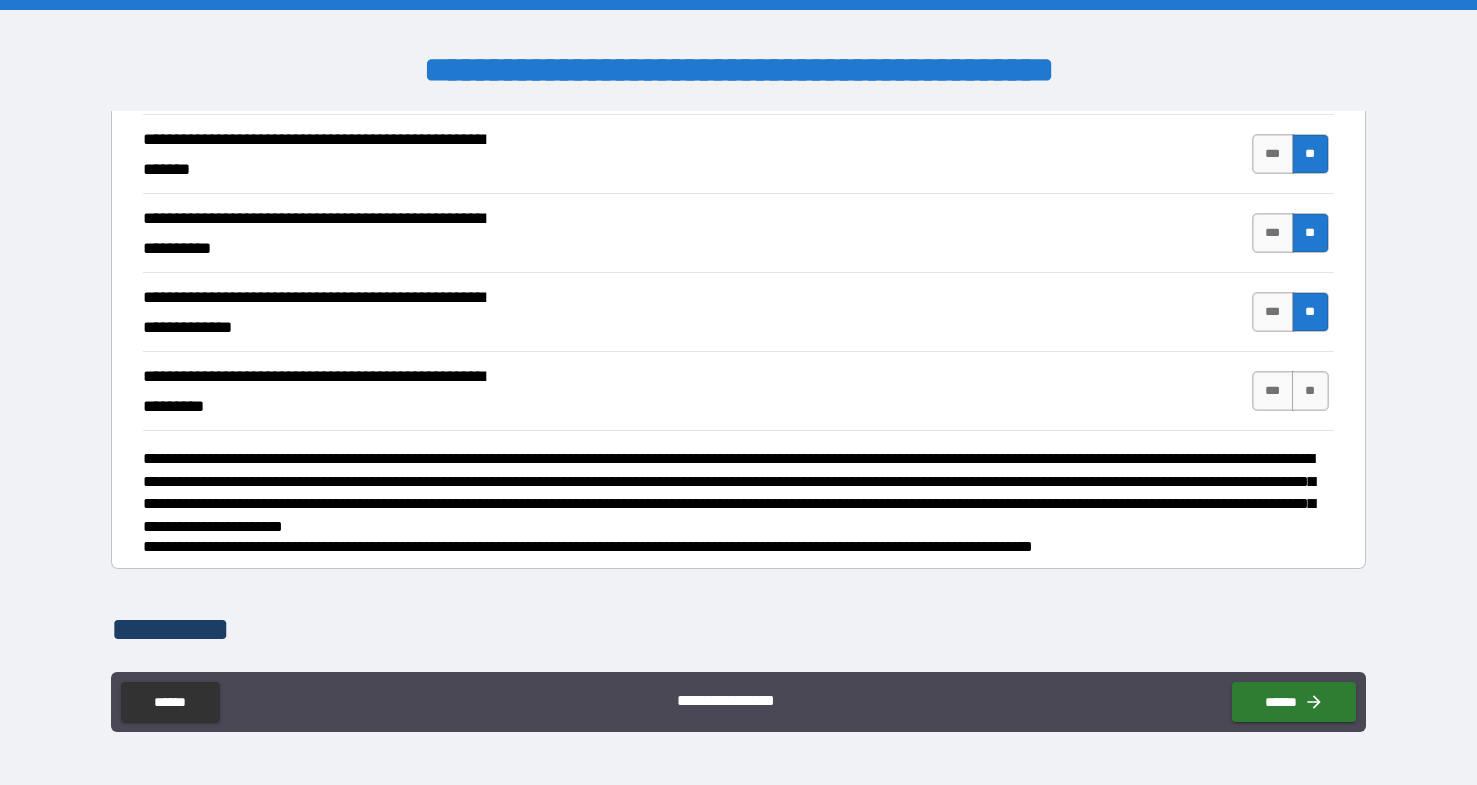scroll, scrollTop: 2701, scrollLeft: 0, axis: vertical 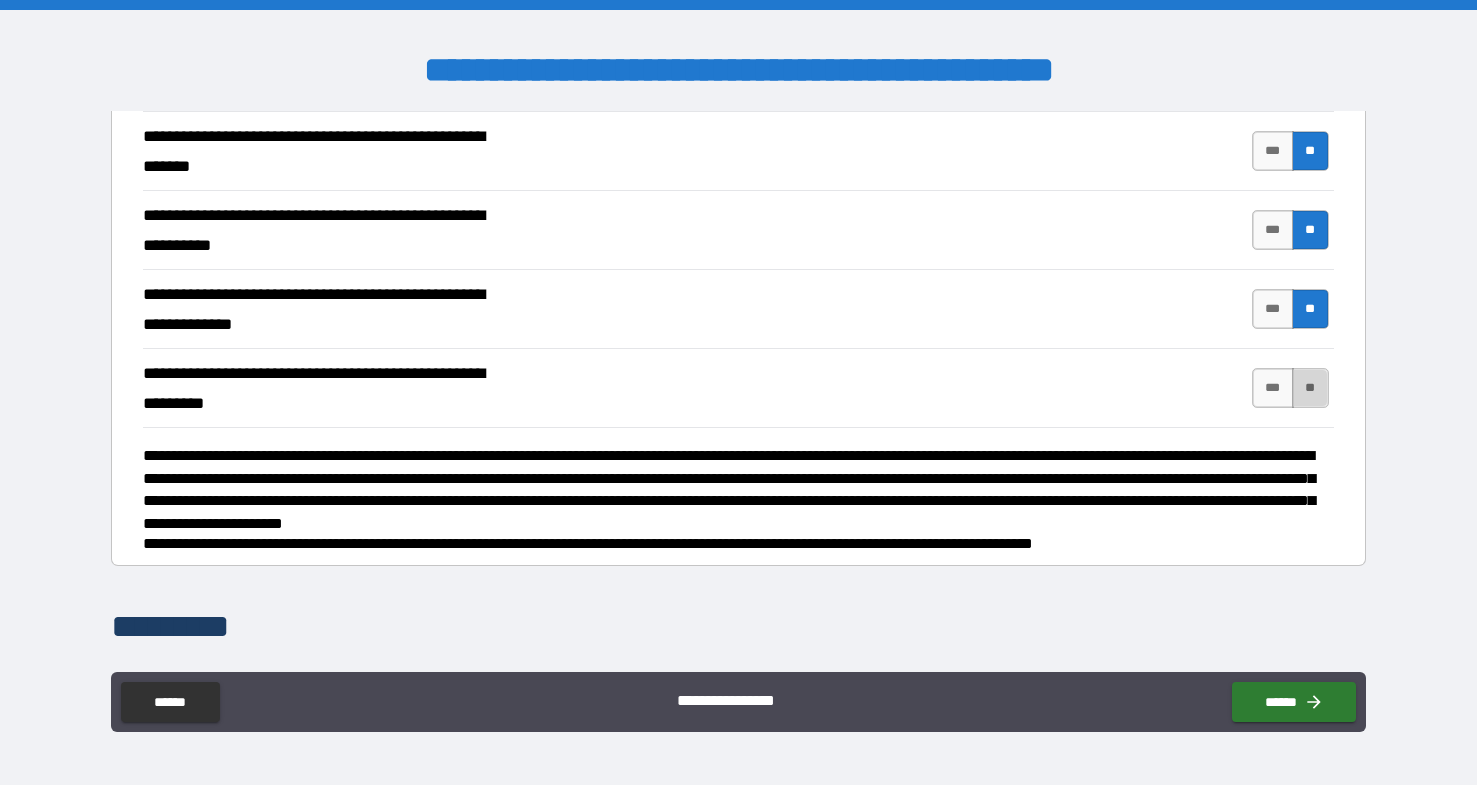 click on "**" at bounding box center (1310, 388) 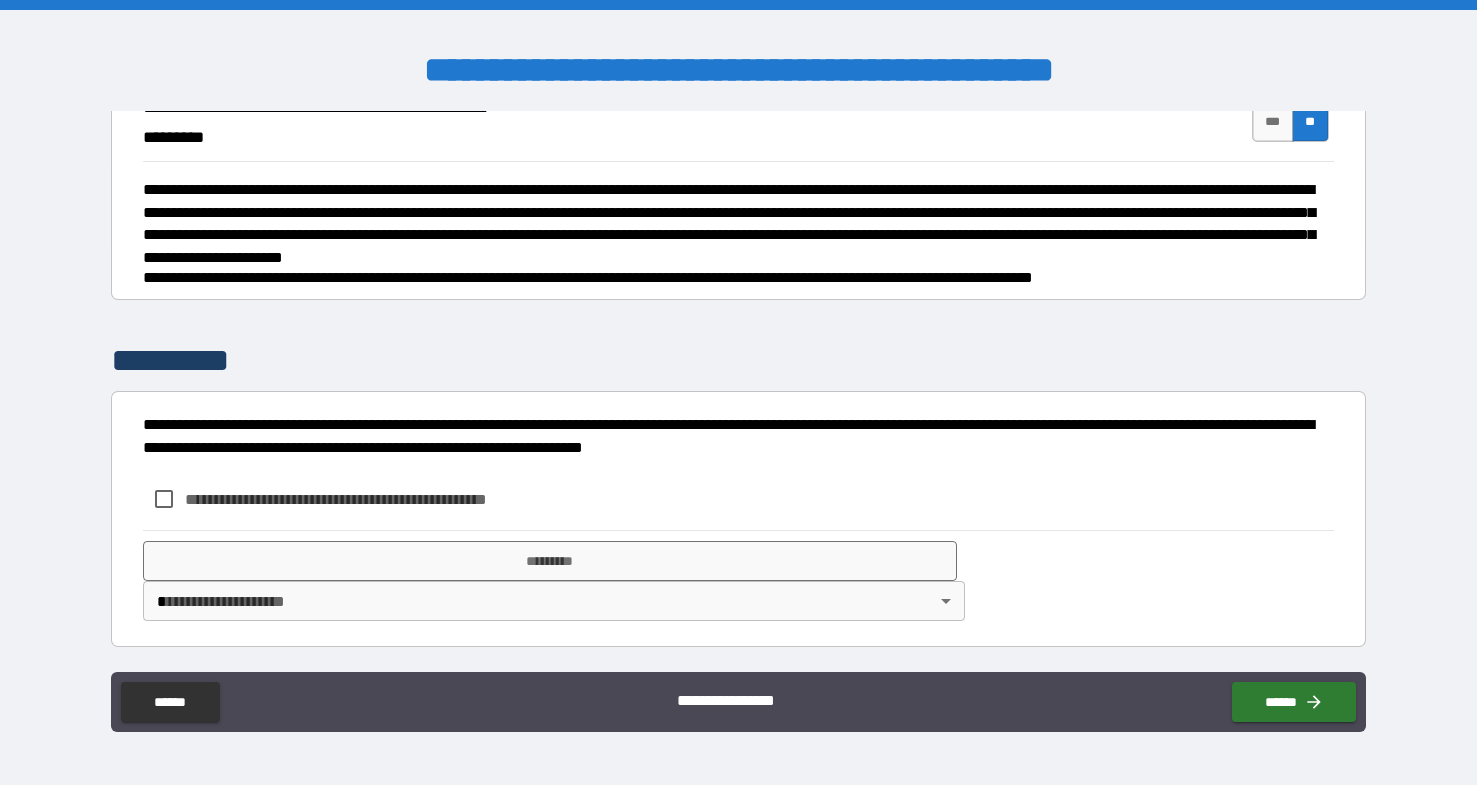 scroll, scrollTop: 2967, scrollLeft: 0, axis: vertical 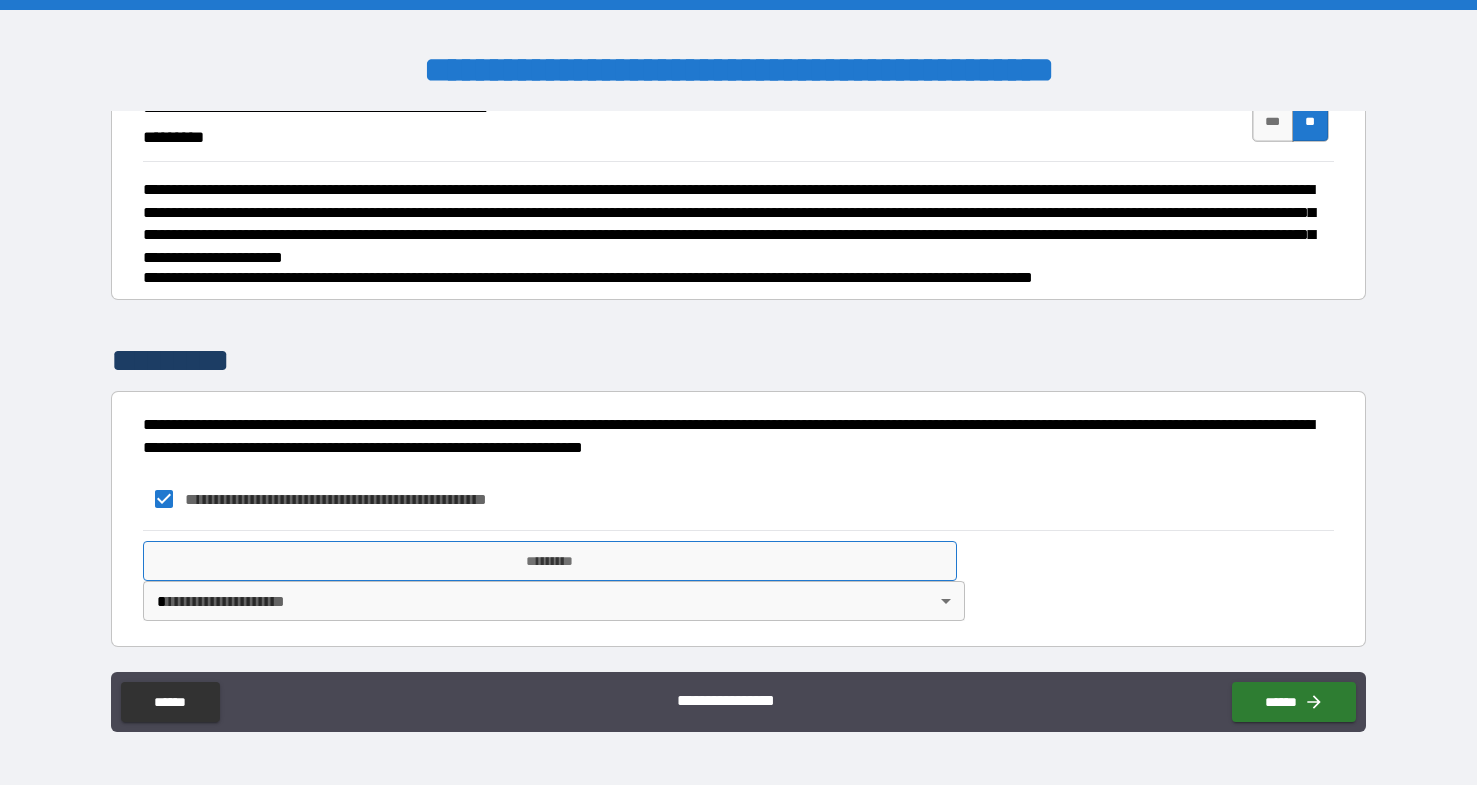 click on "*********" at bounding box center [550, 561] 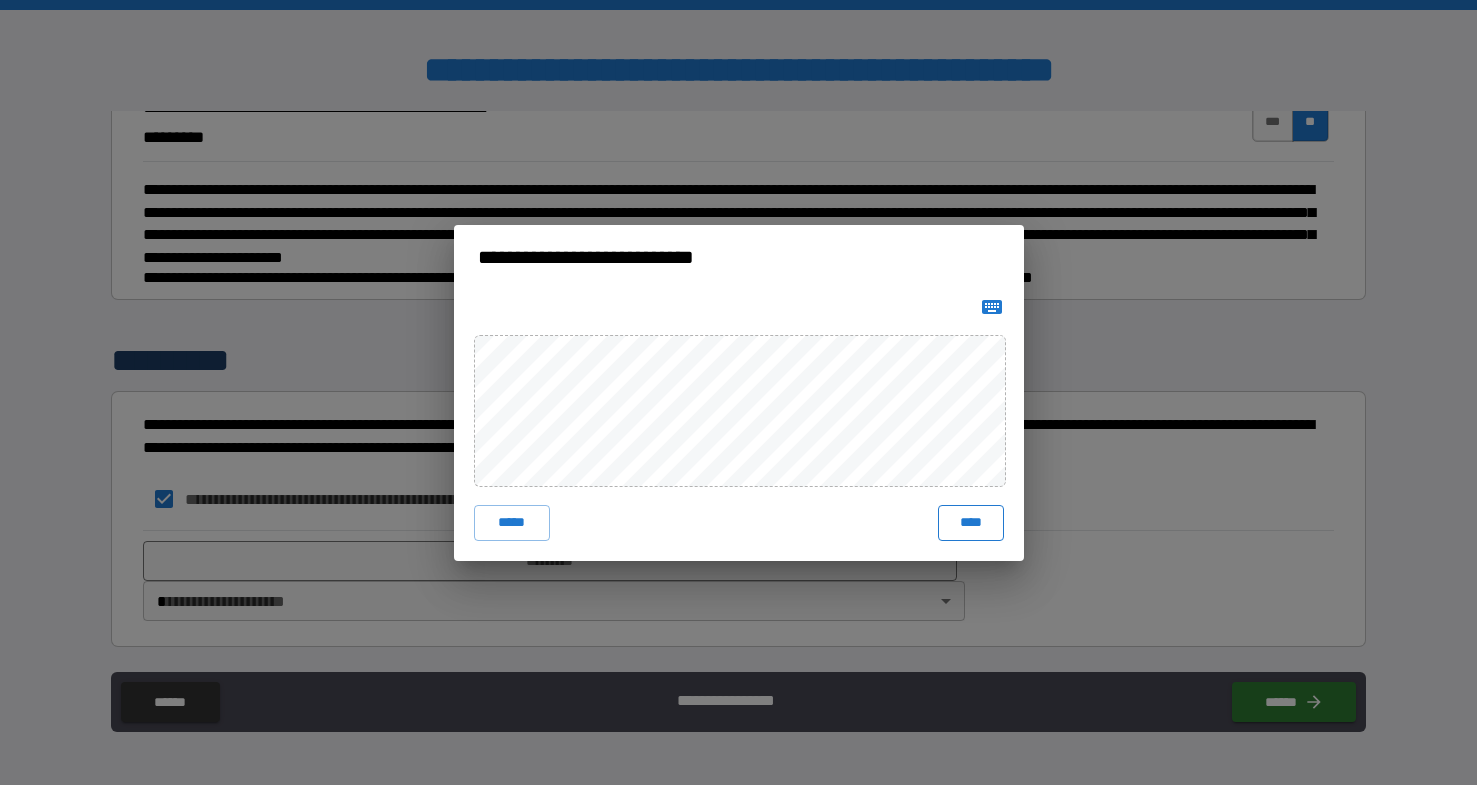 click on "****" at bounding box center (971, 523) 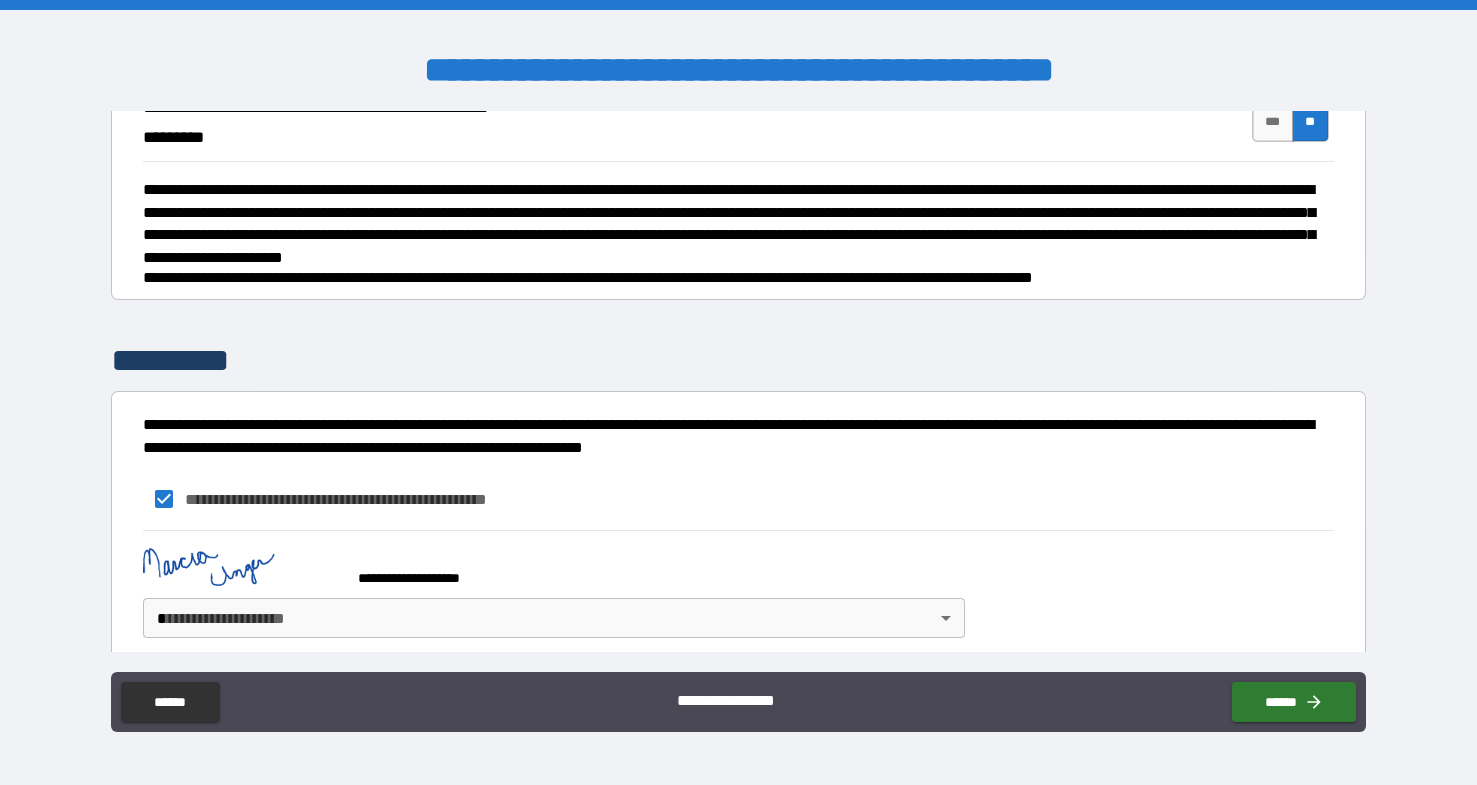 scroll, scrollTop: 2957, scrollLeft: 0, axis: vertical 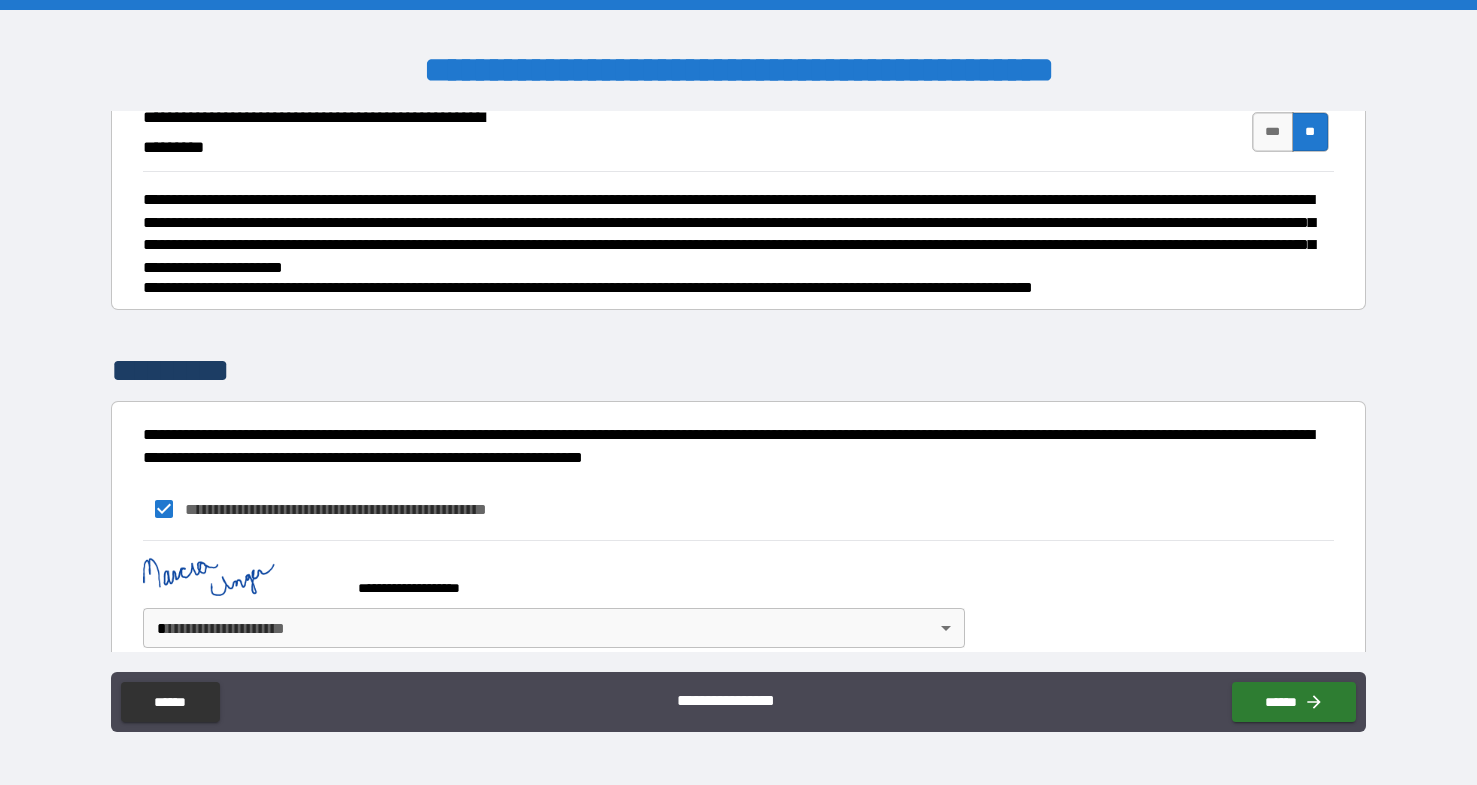 click on "**********" at bounding box center (738, 392) 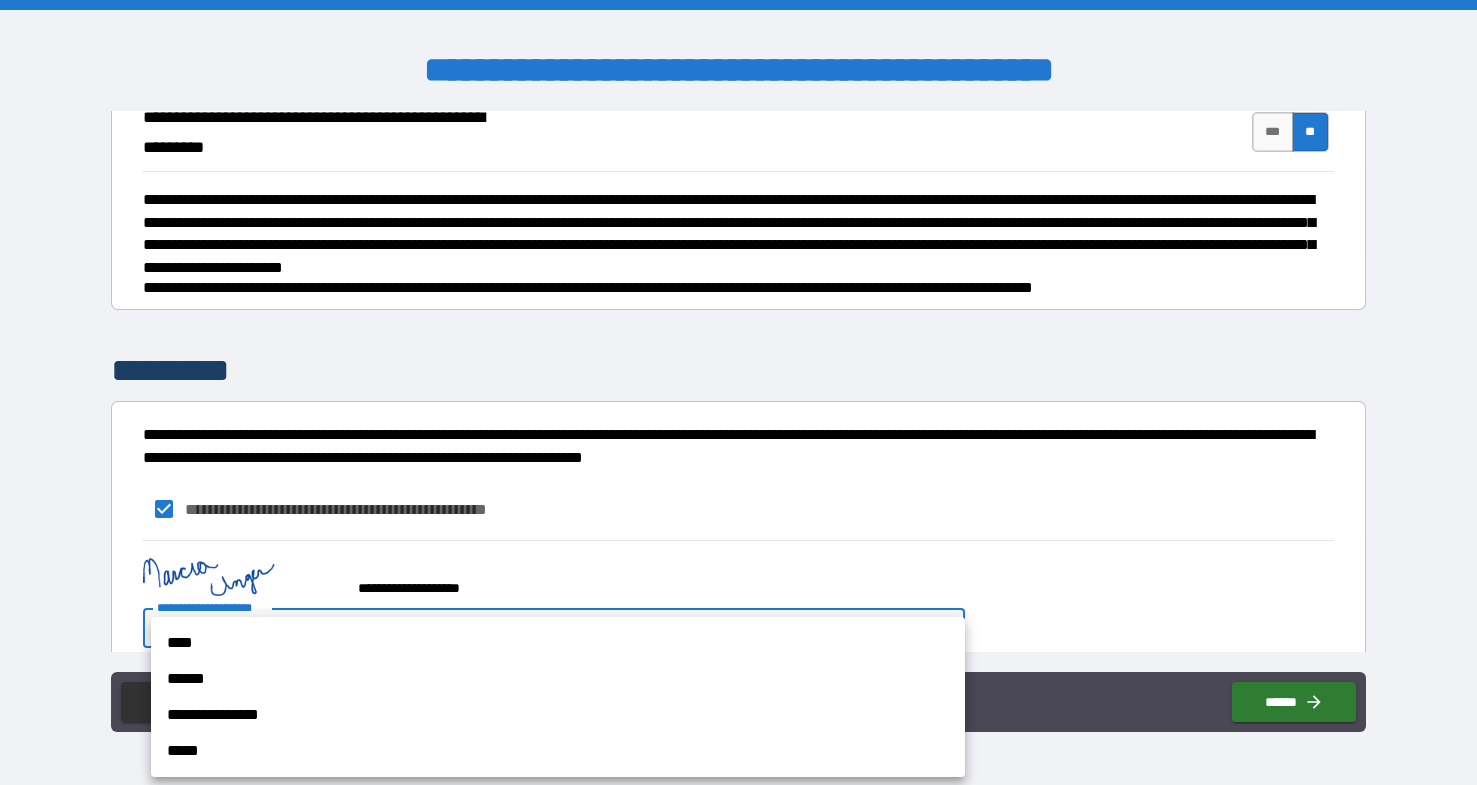 click on "****" at bounding box center (558, 643) 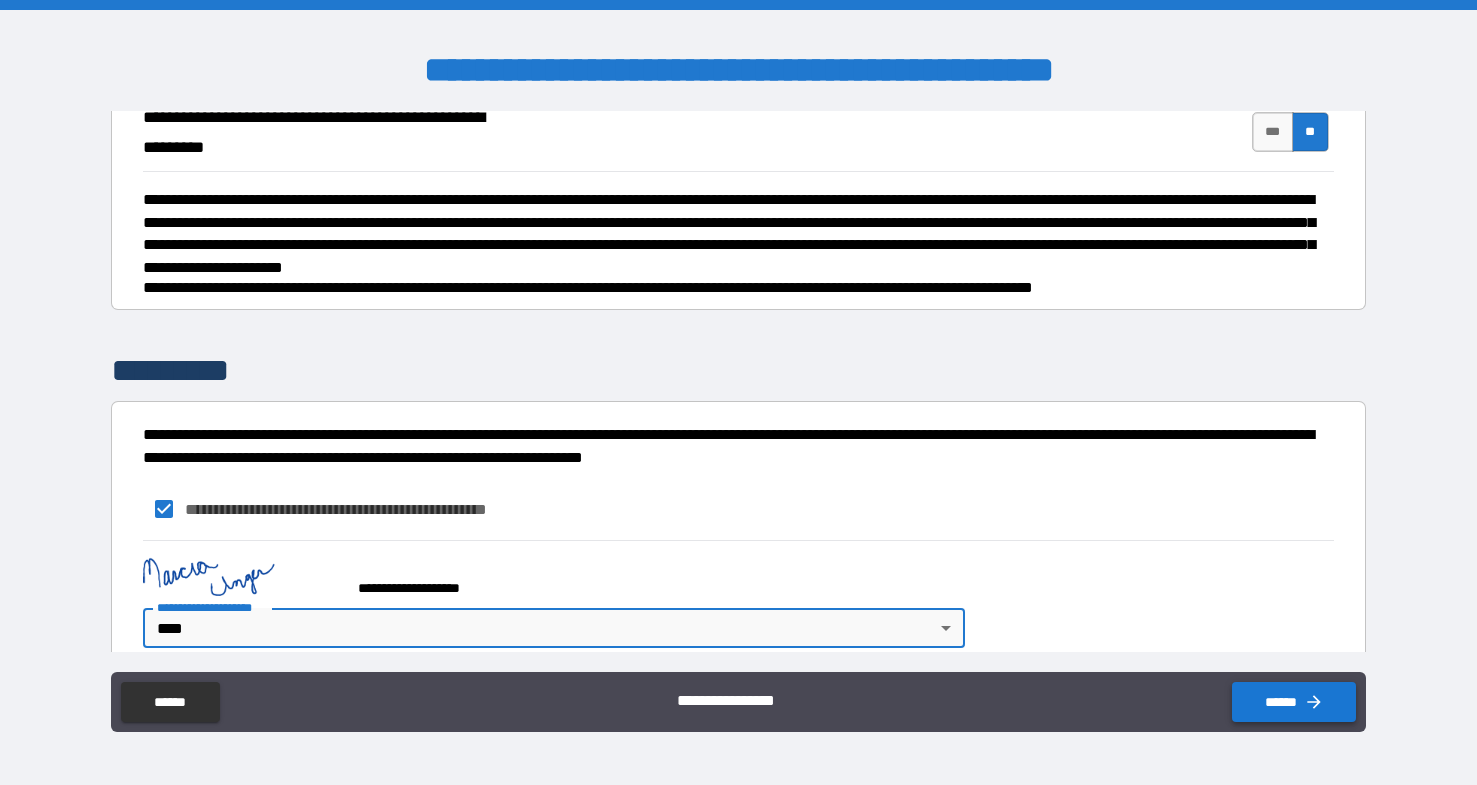 click on "******" at bounding box center (1294, 702) 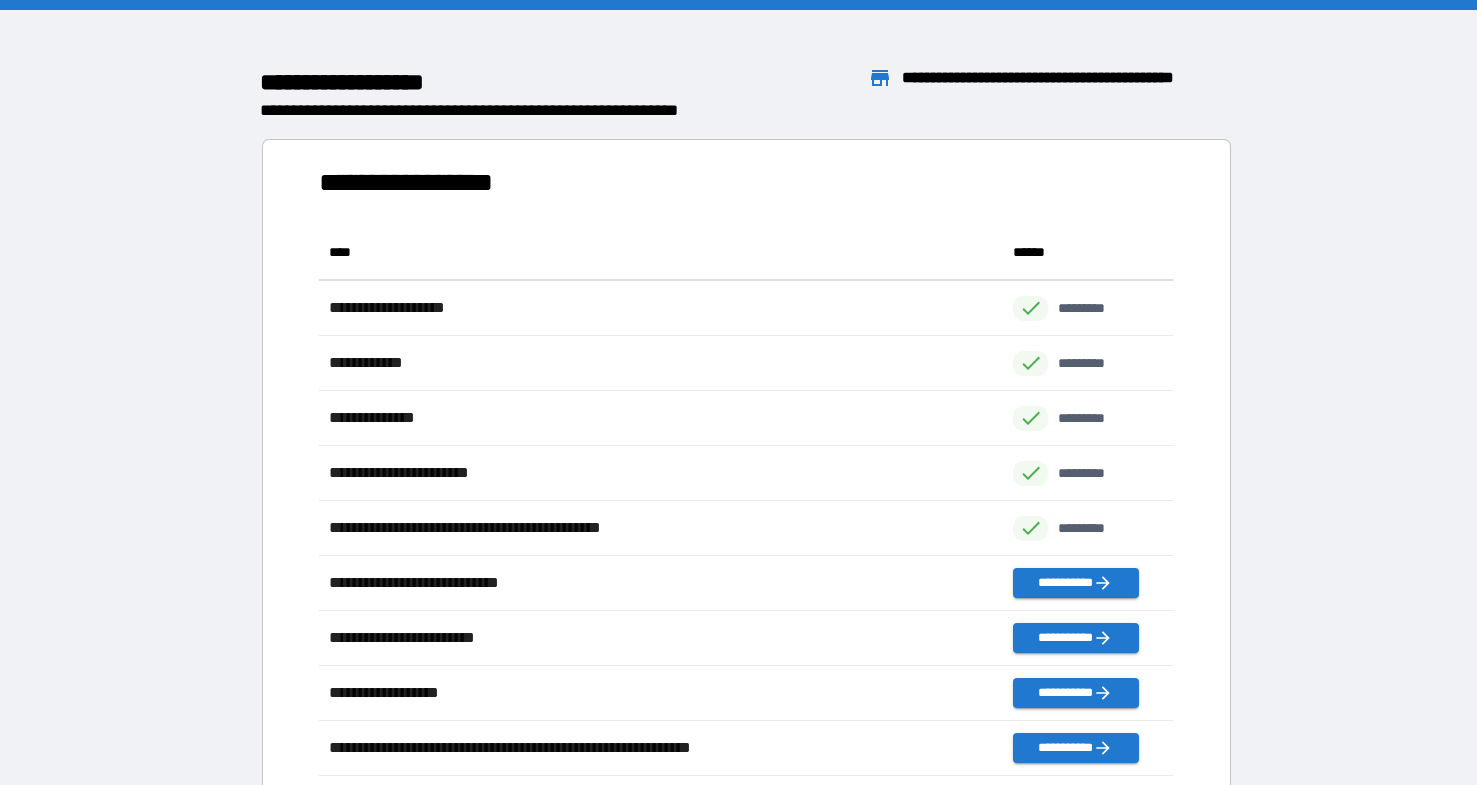 scroll, scrollTop: 771, scrollLeft: 854, axis: both 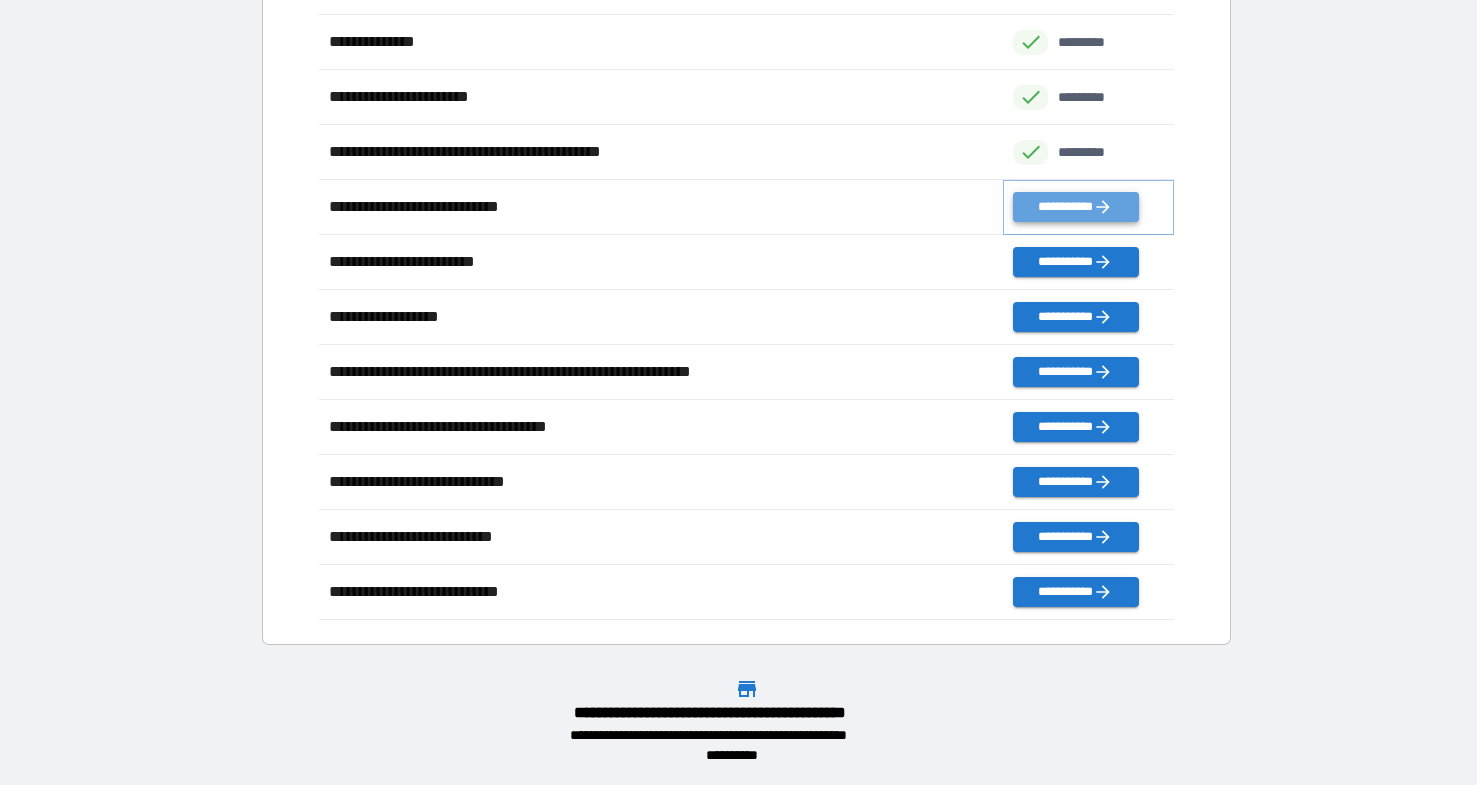 click on "**********" at bounding box center (1075, 207) 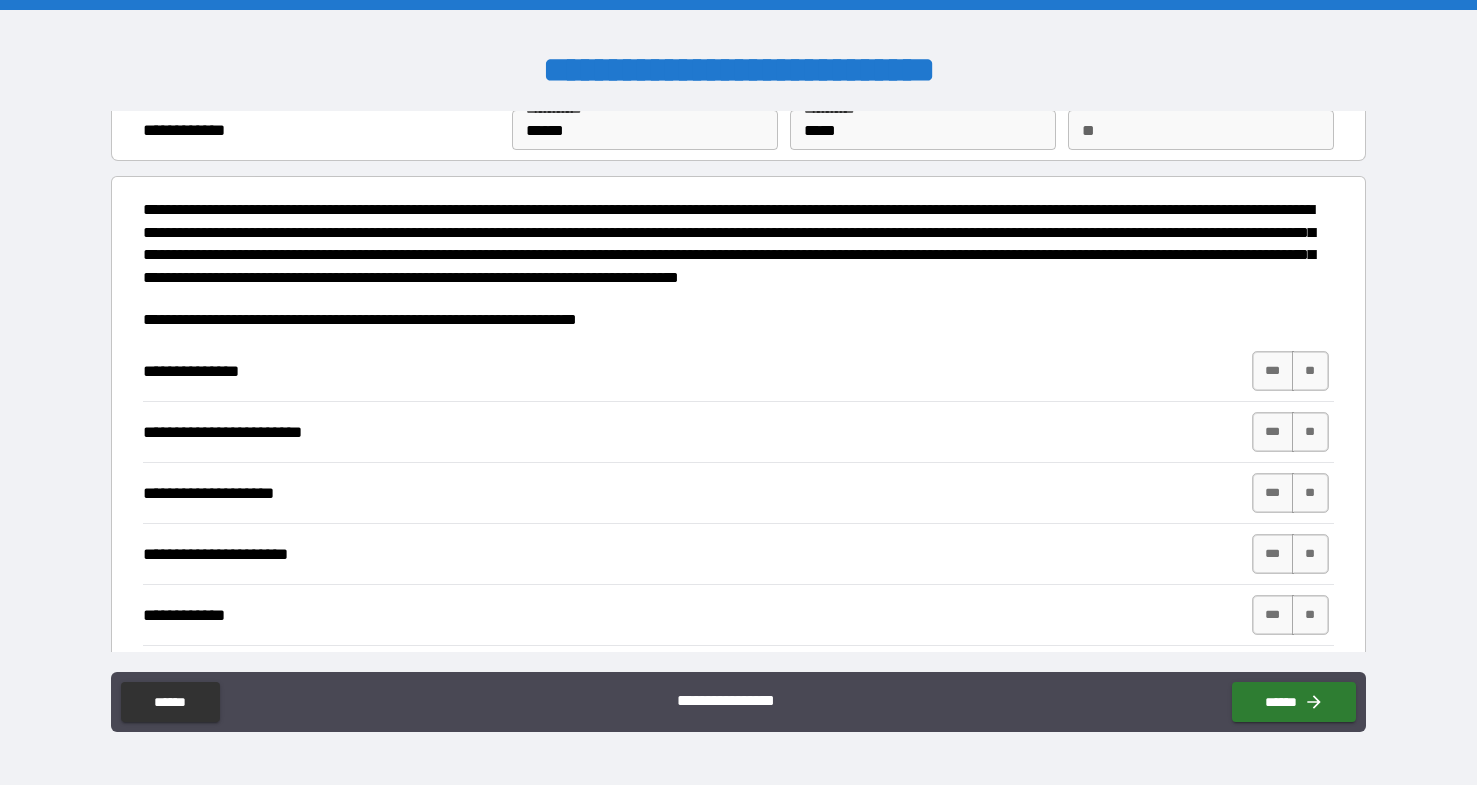 scroll, scrollTop: 190, scrollLeft: 0, axis: vertical 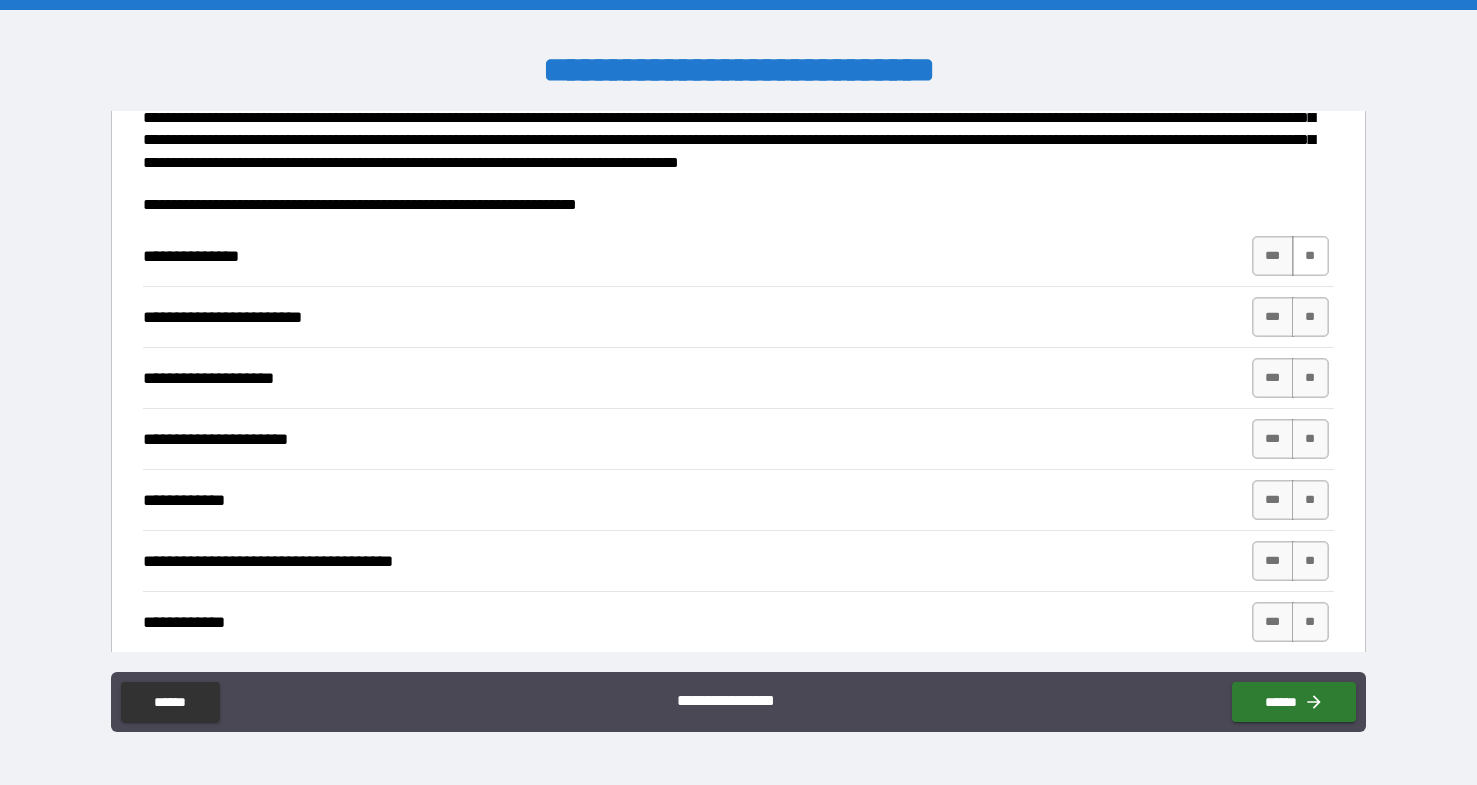 click on "**" at bounding box center [1310, 256] 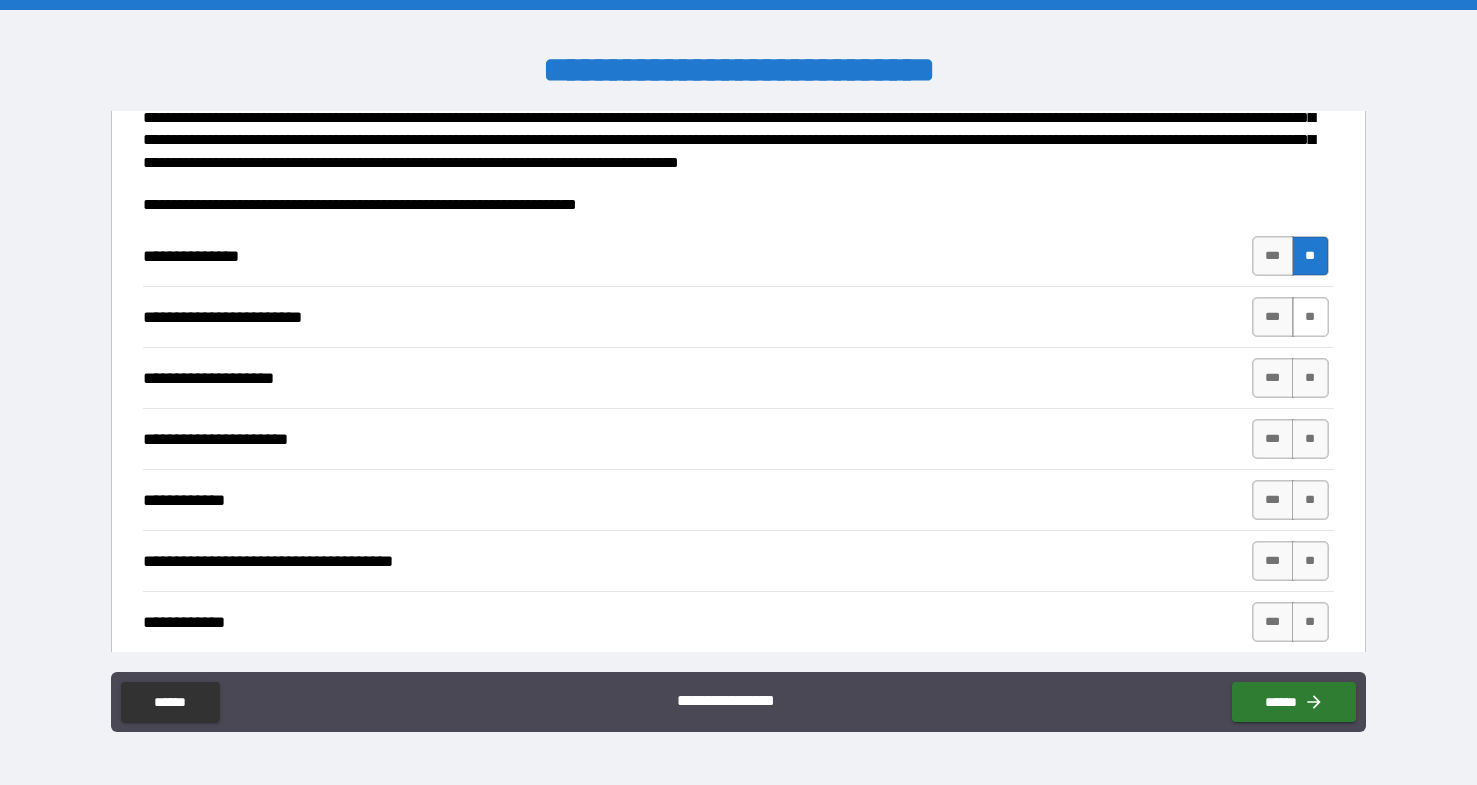 click on "**" at bounding box center (1310, 317) 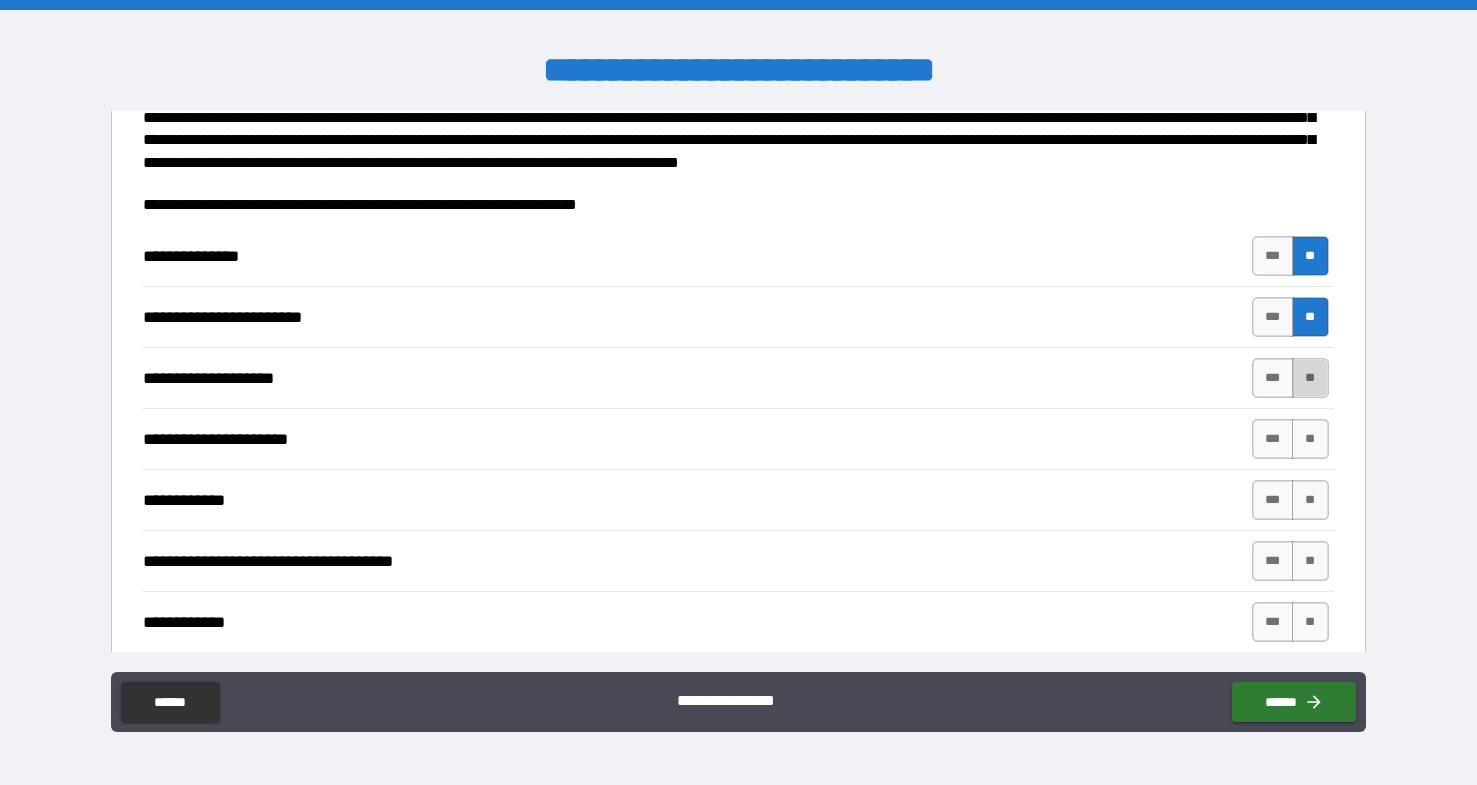 click on "**" at bounding box center [1310, 378] 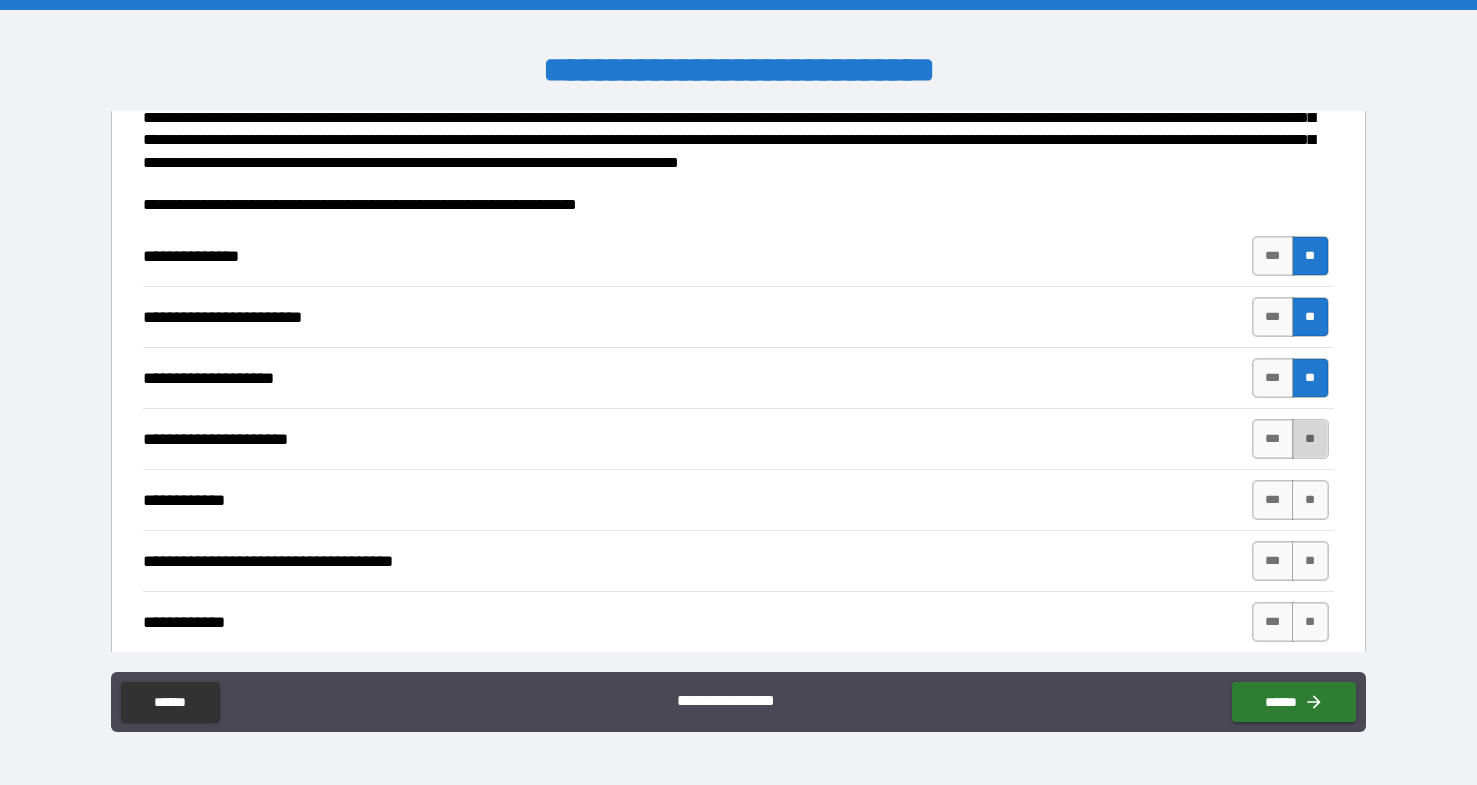 click on "**" at bounding box center (1310, 439) 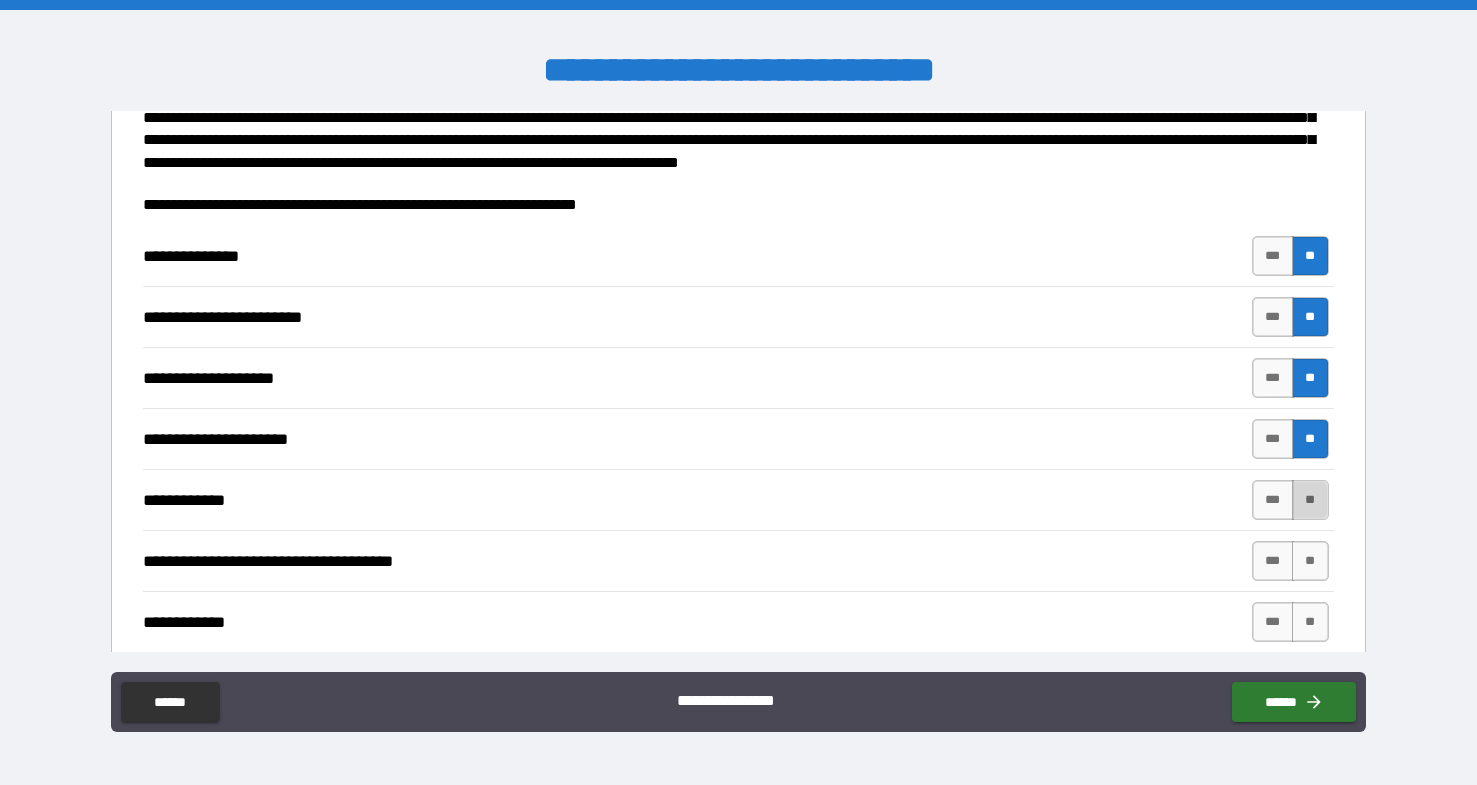 click on "**" at bounding box center [1310, 500] 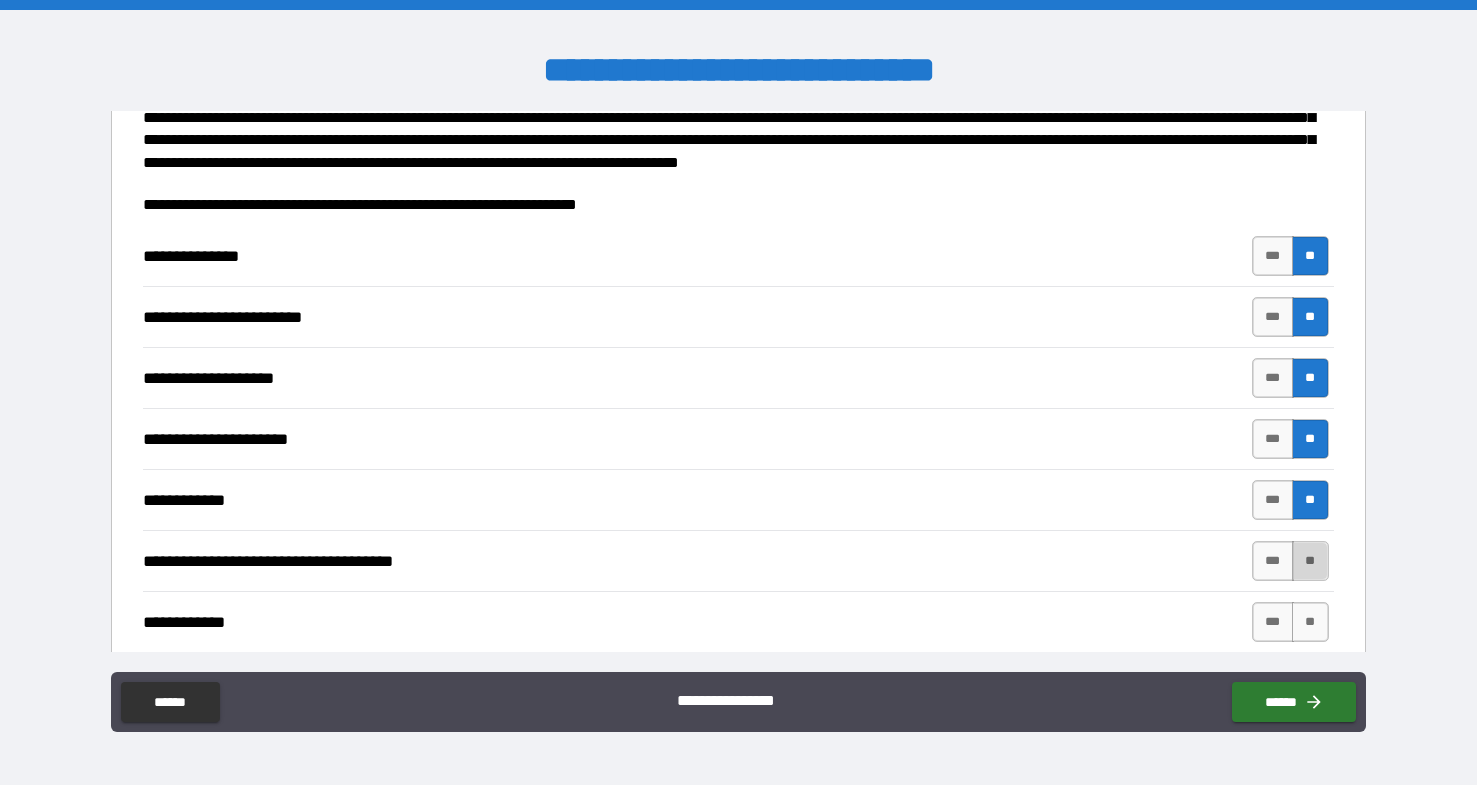 click on "**" at bounding box center [1310, 561] 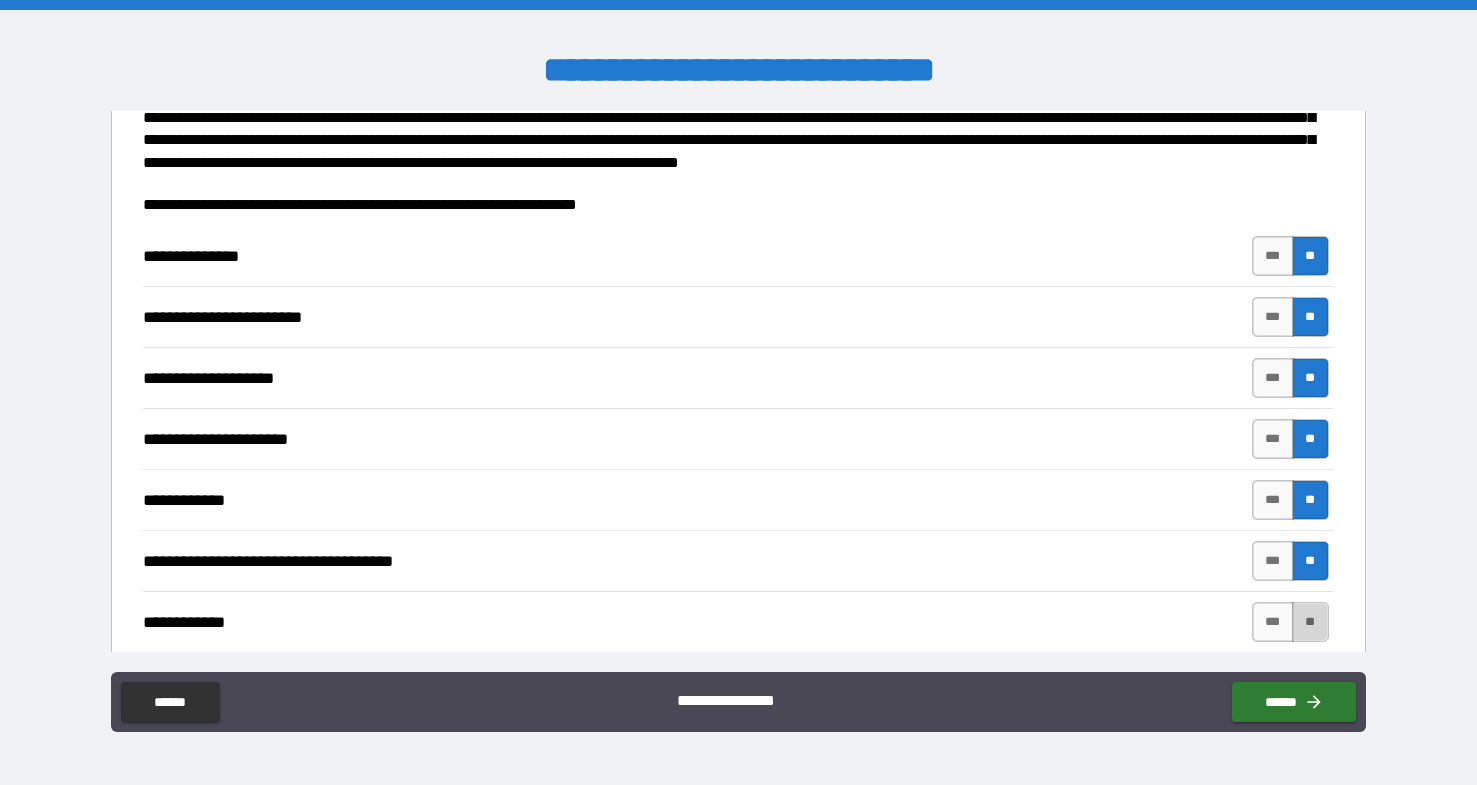 click on "**" at bounding box center [1310, 622] 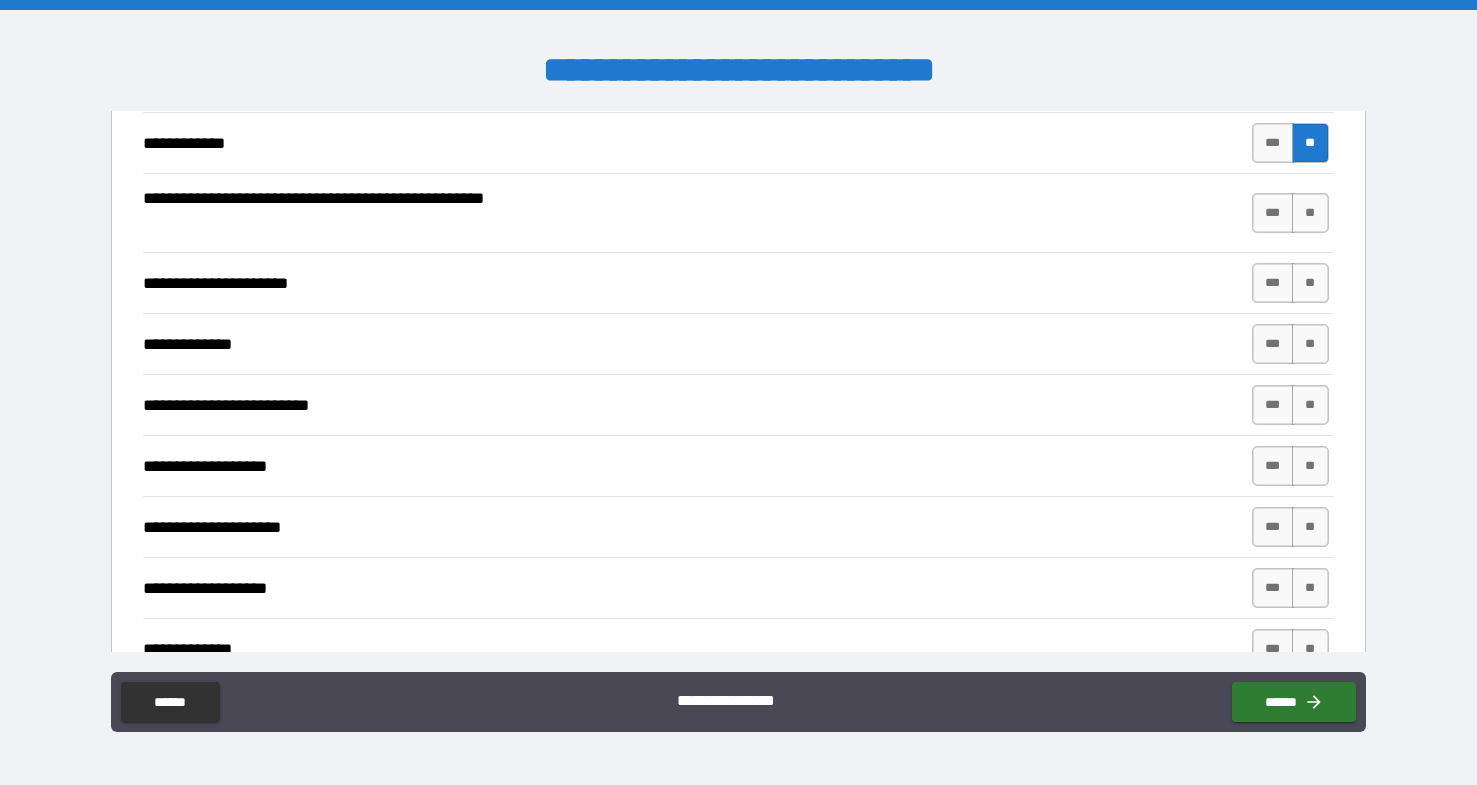 scroll, scrollTop: 673, scrollLeft: 0, axis: vertical 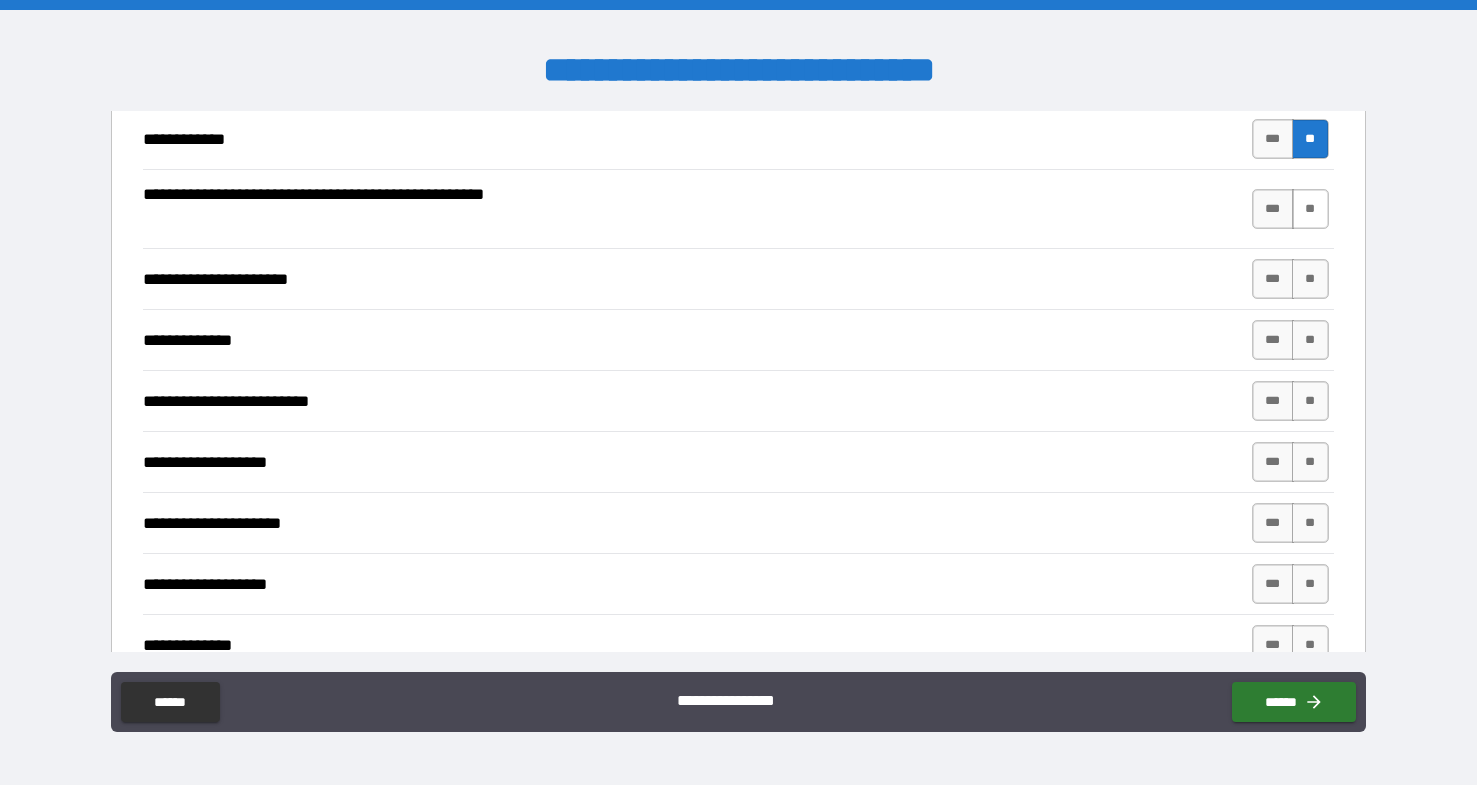 click on "**" at bounding box center [1310, 209] 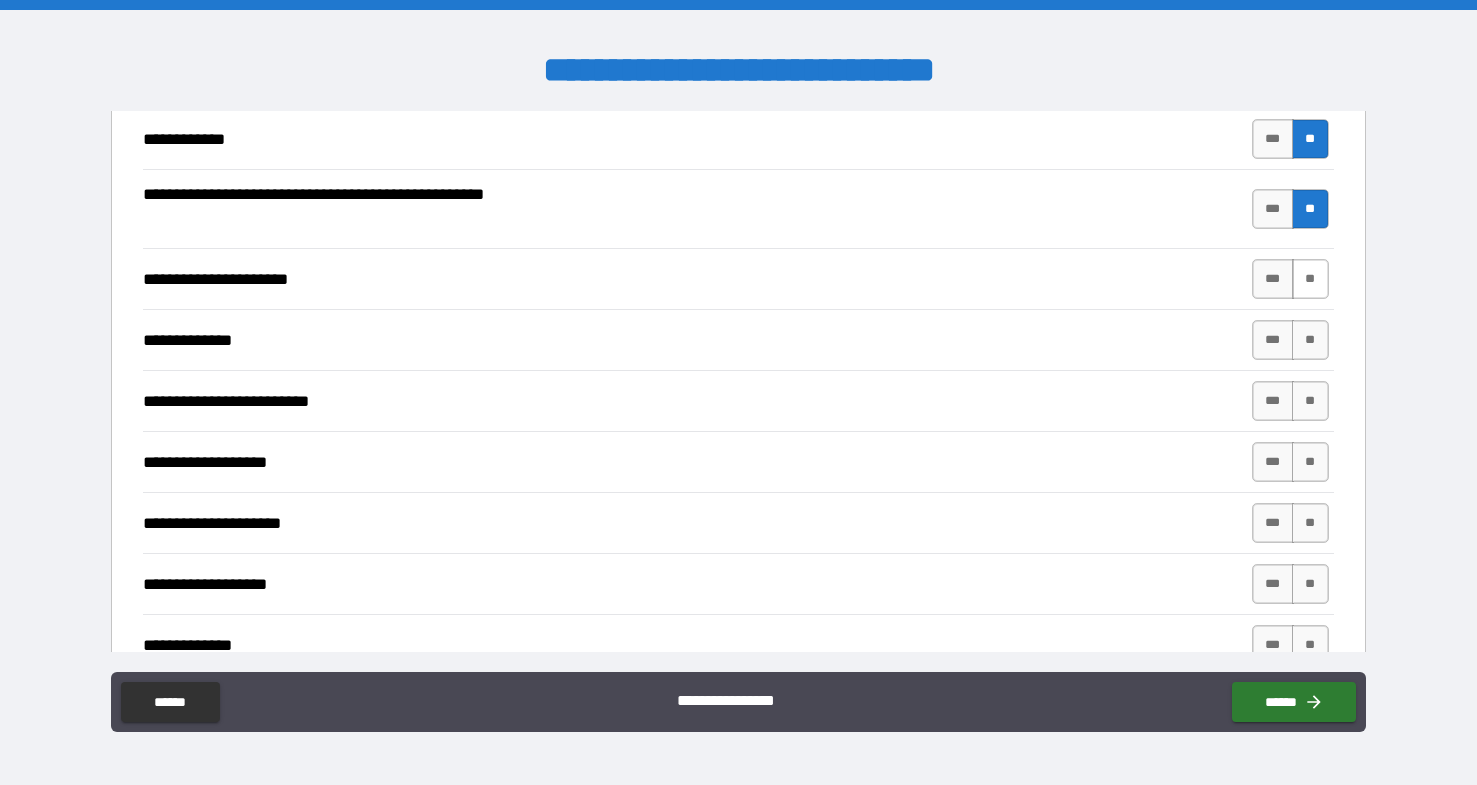 click on "**" at bounding box center [1310, 279] 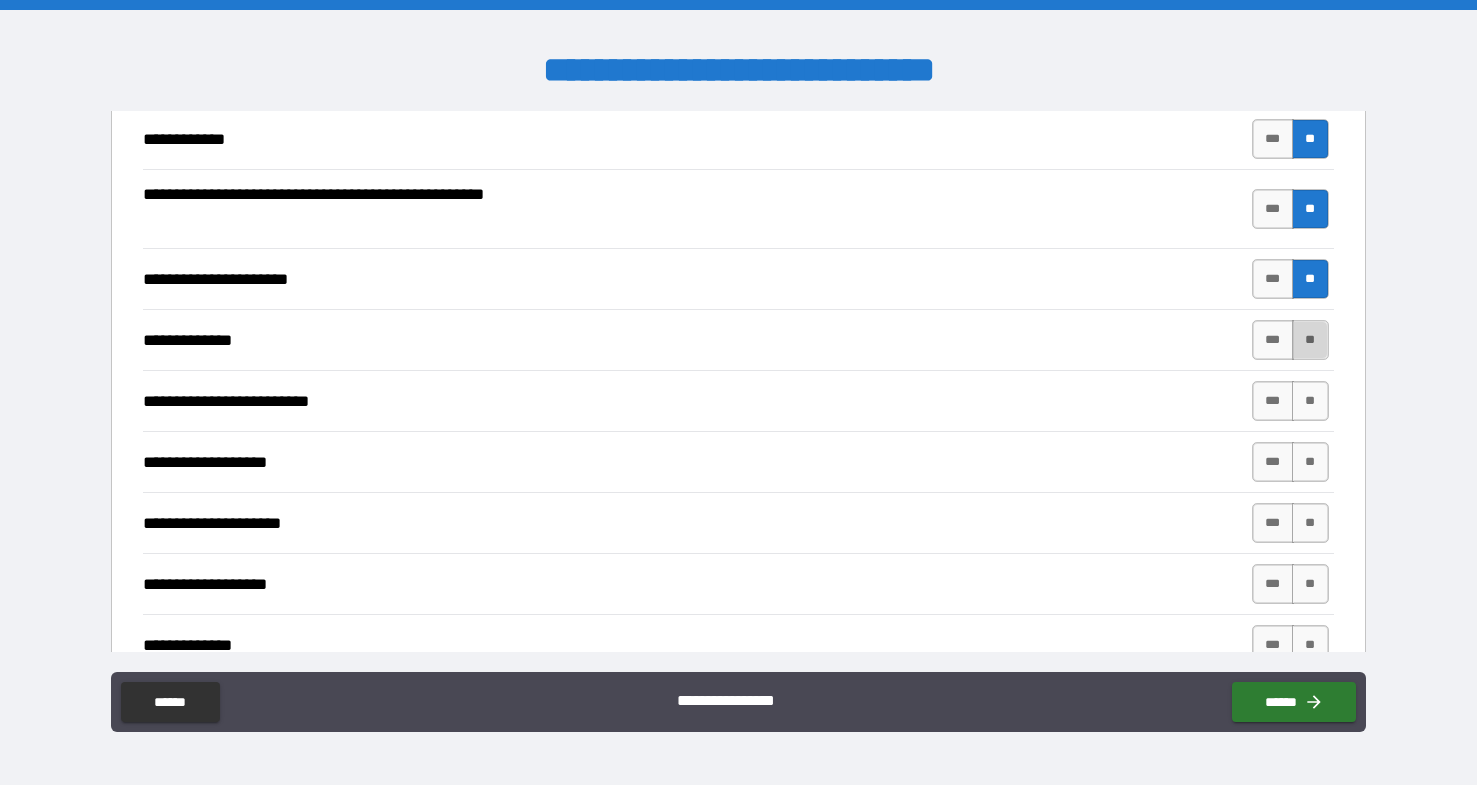 click on "**" at bounding box center [1310, 340] 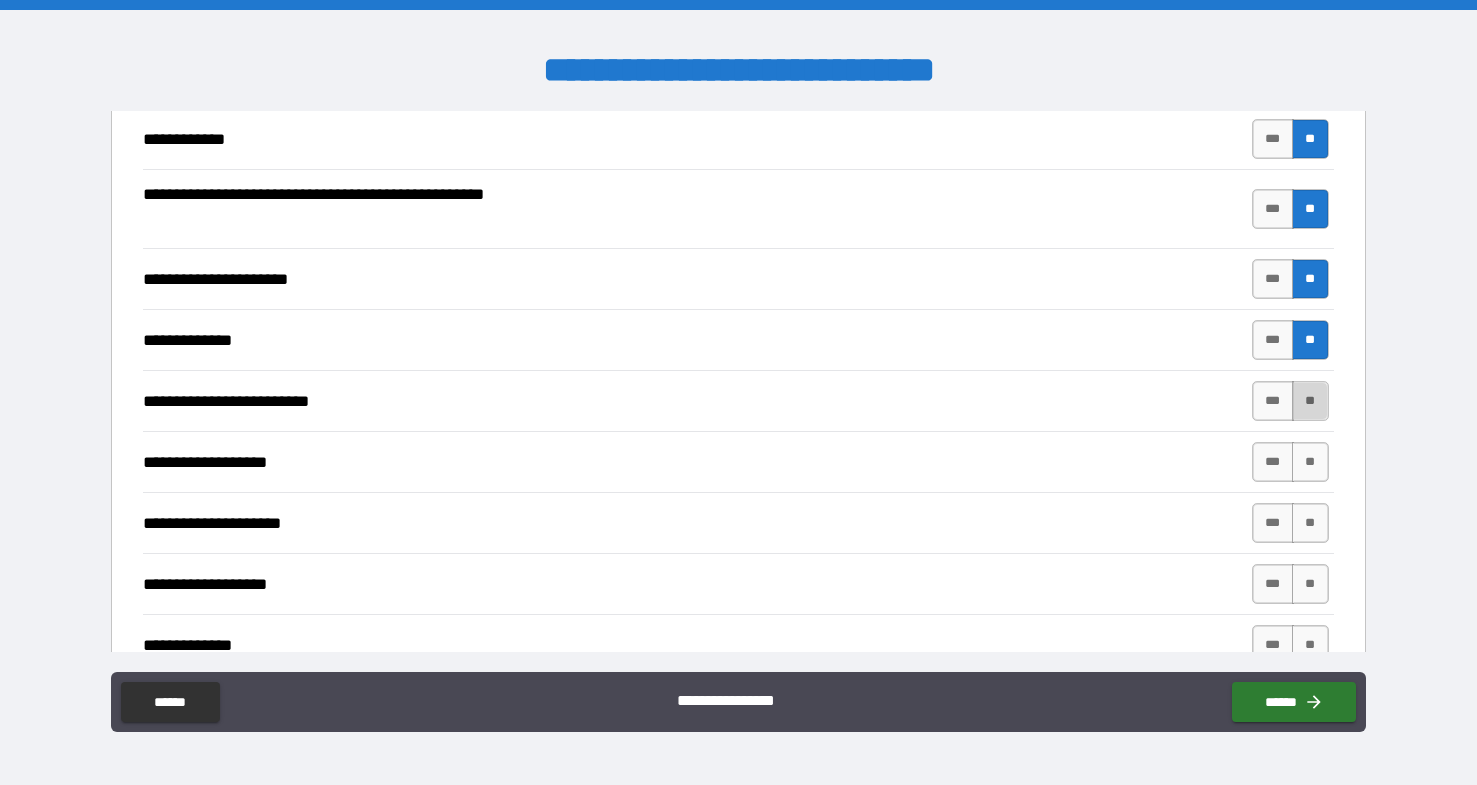 click on "**" at bounding box center (1310, 401) 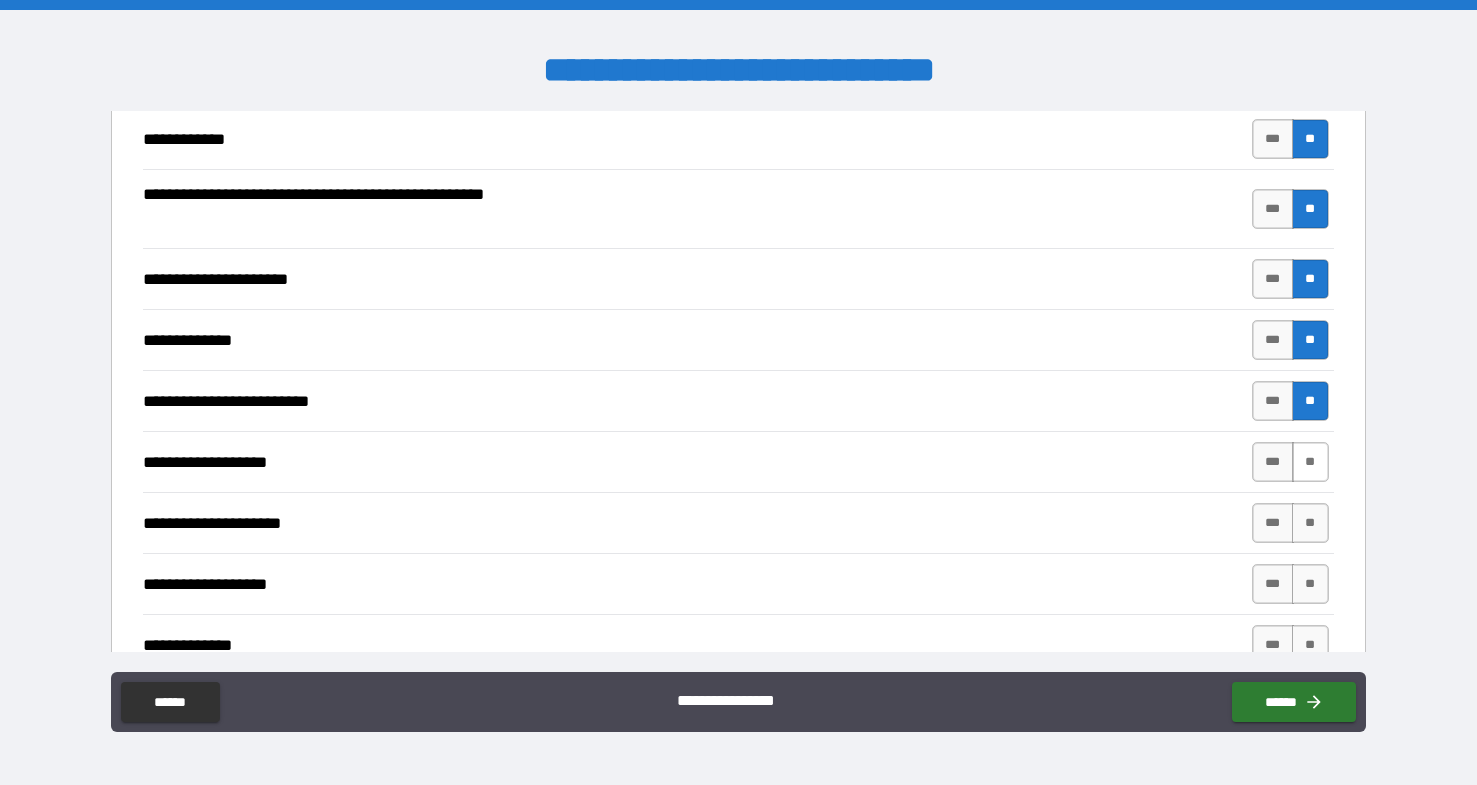 click on "**" at bounding box center [1310, 462] 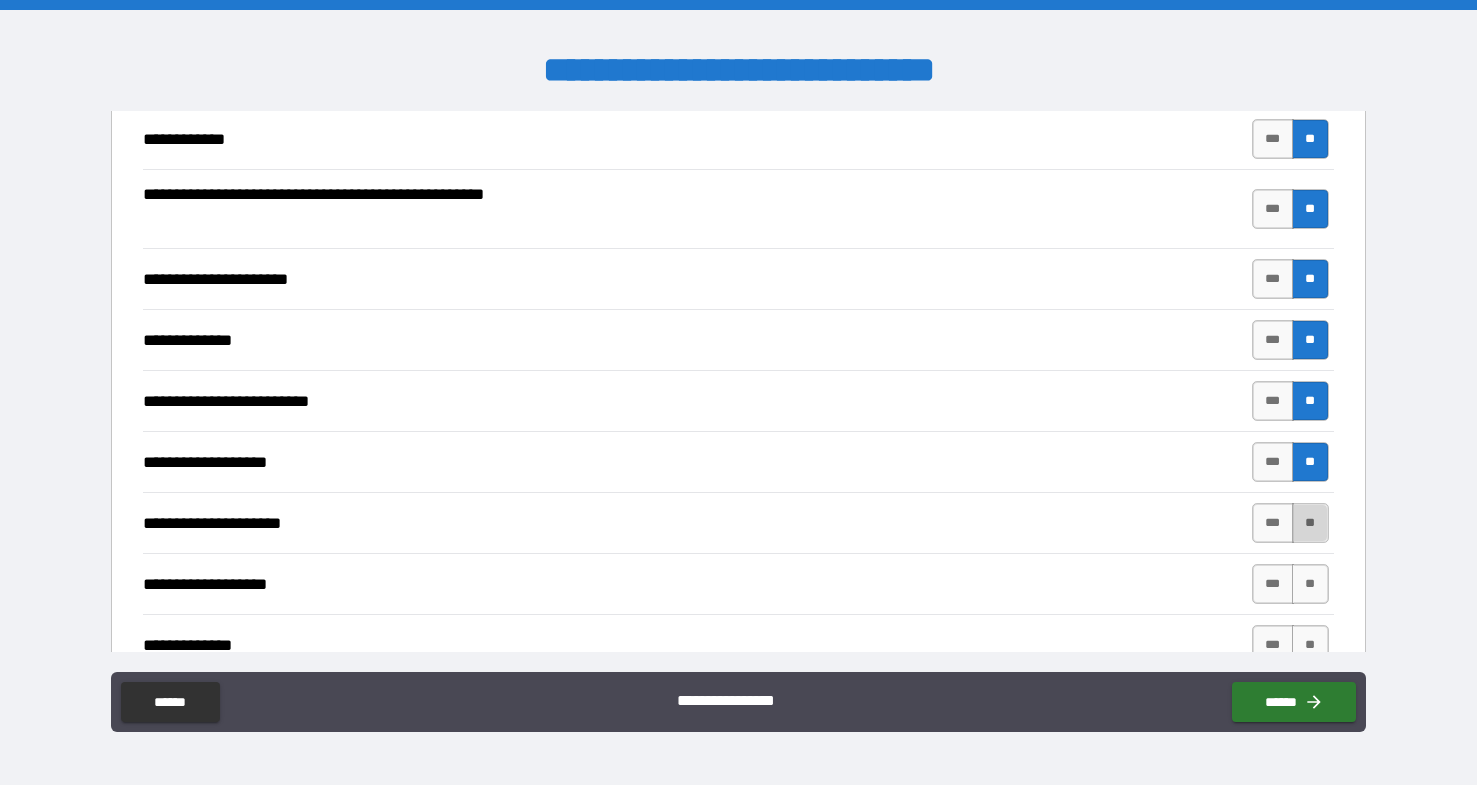 click on "**" at bounding box center [1310, 523] 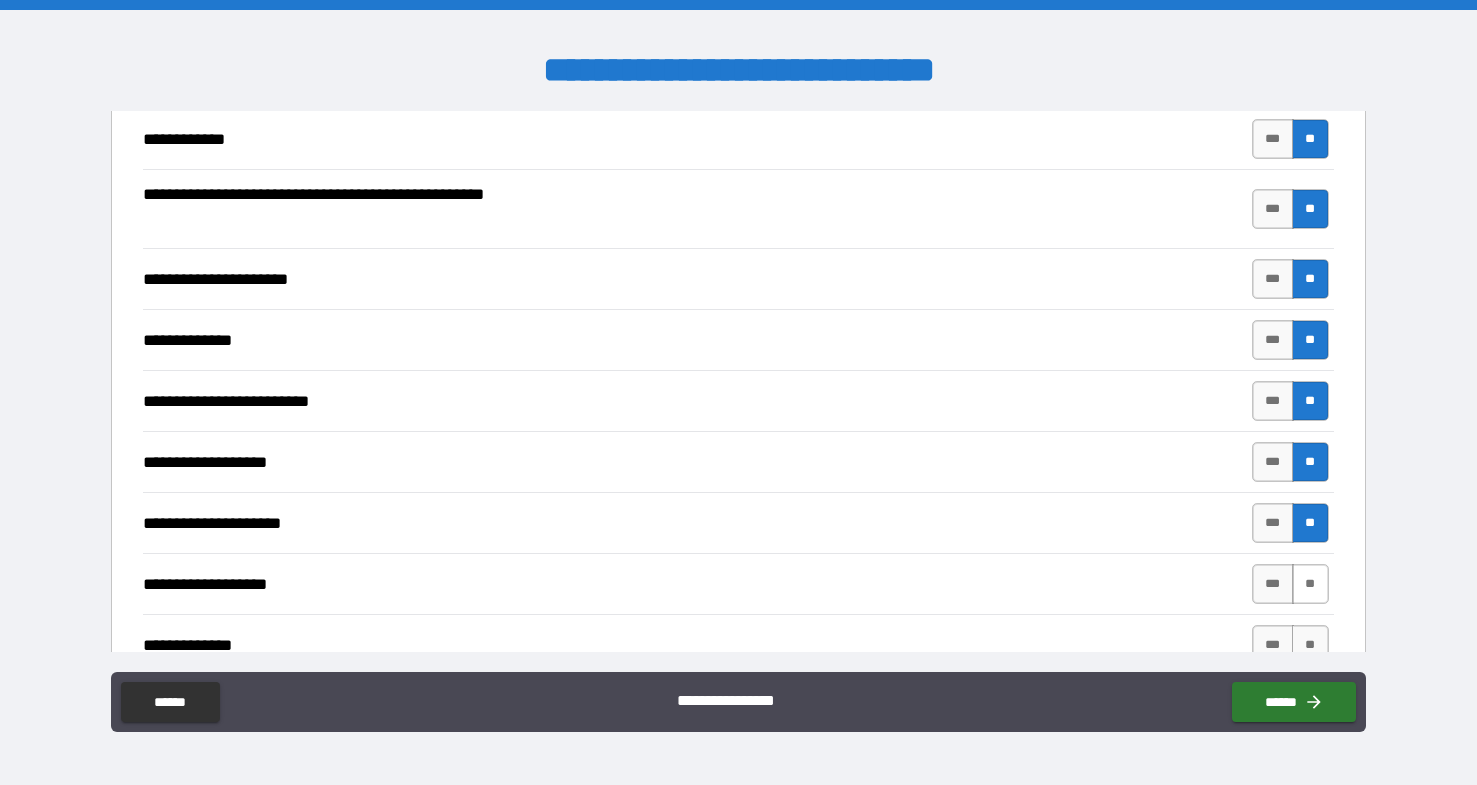 click on "**" at bounding box center (1310, 584) 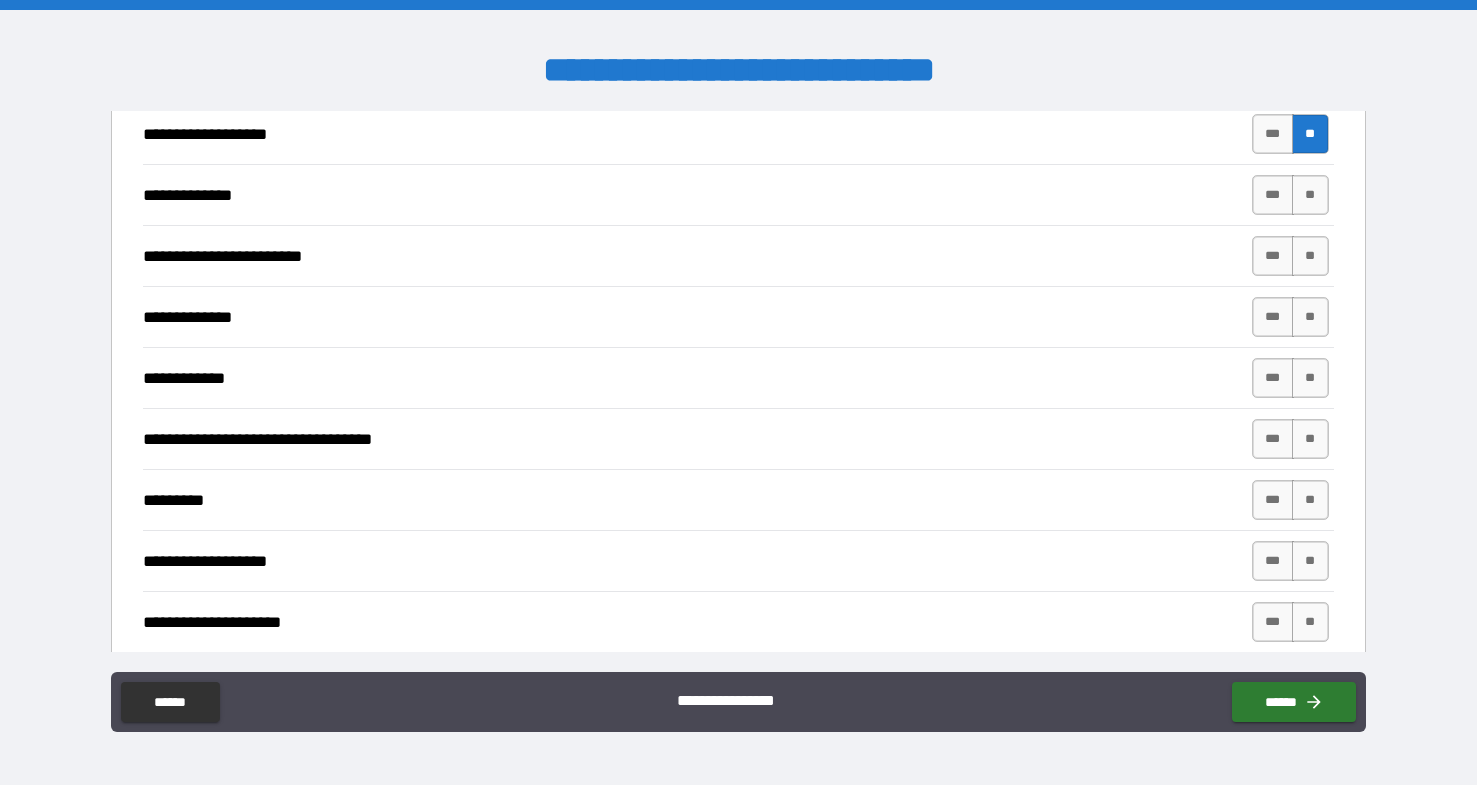 scroll, scrollTop: 1126, scrollLeft: 0, axis: vertical 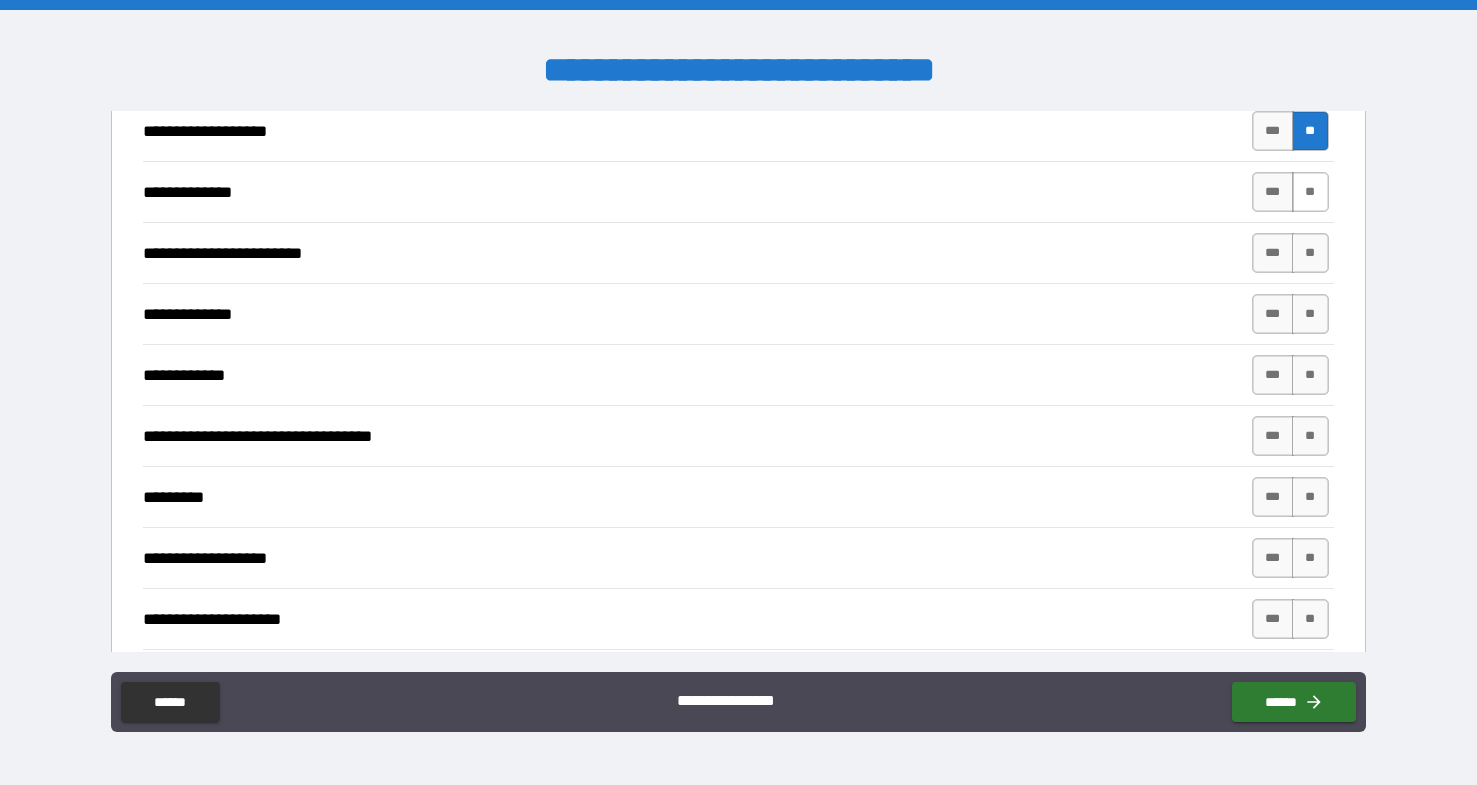 click on "**" at bounding box center [1310, 192] 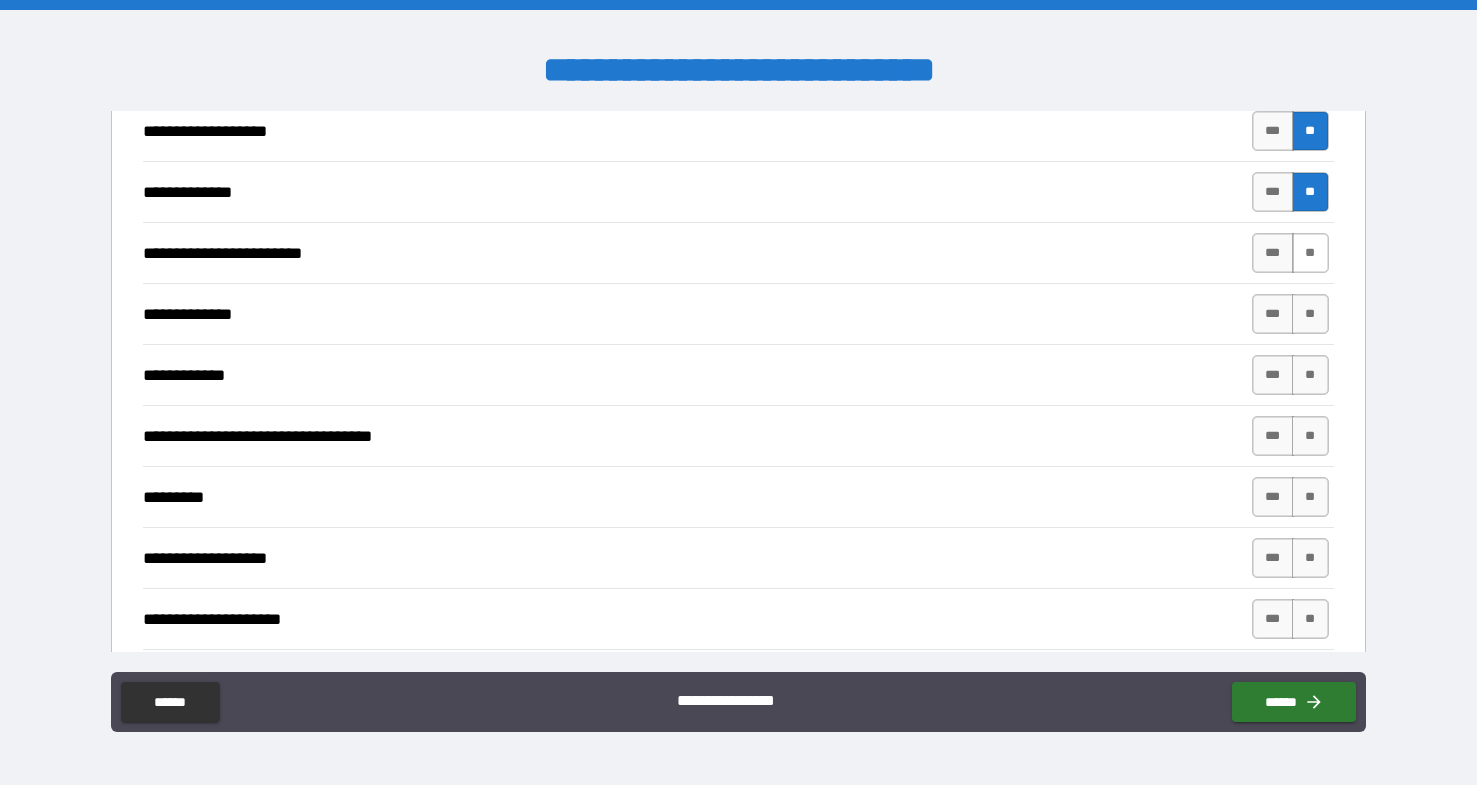 click on "**" at bounding box center [1310, 253] 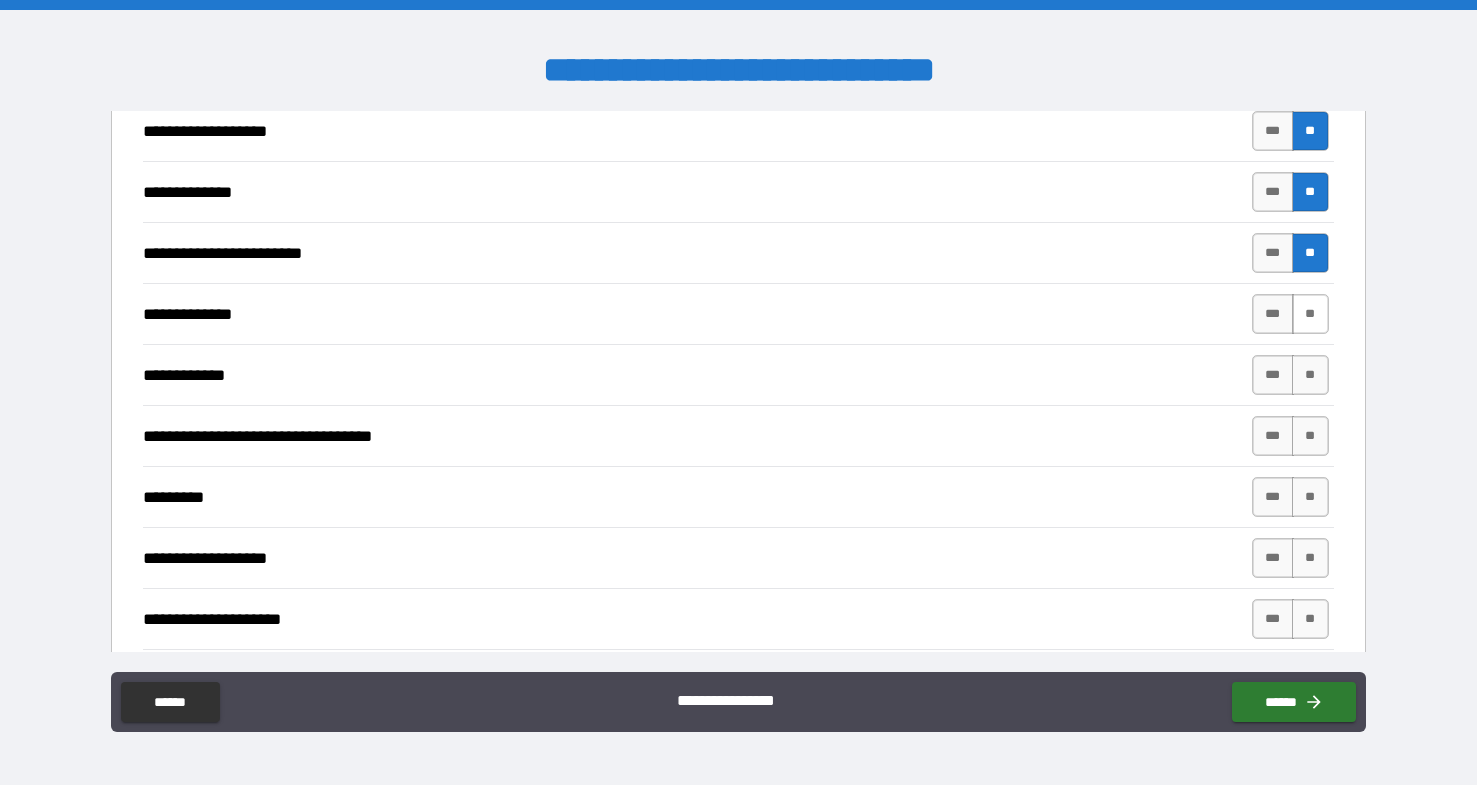 click on "**" at bounding box center (1310, 314) 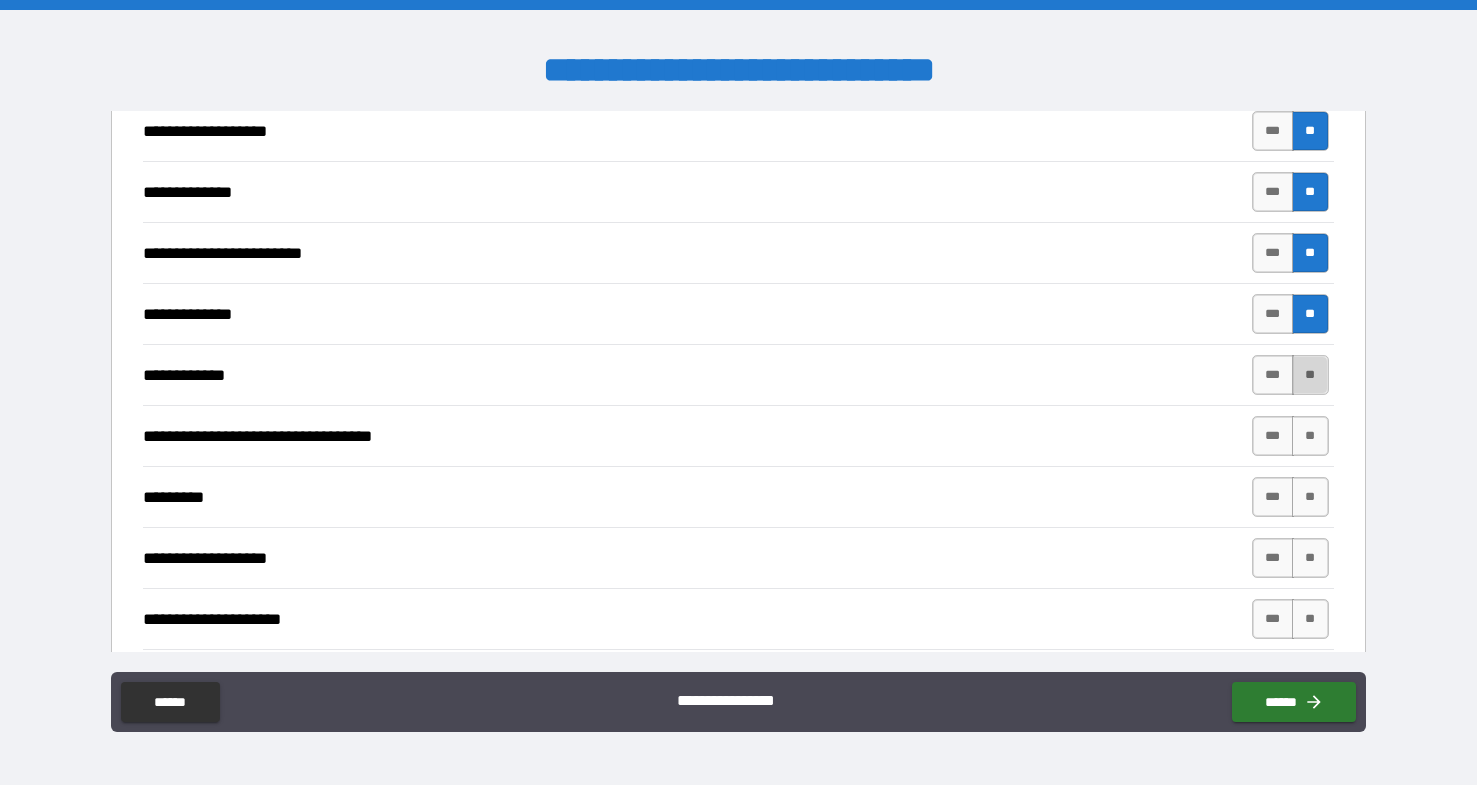 click on "**" at bounding box center [1310, 375] 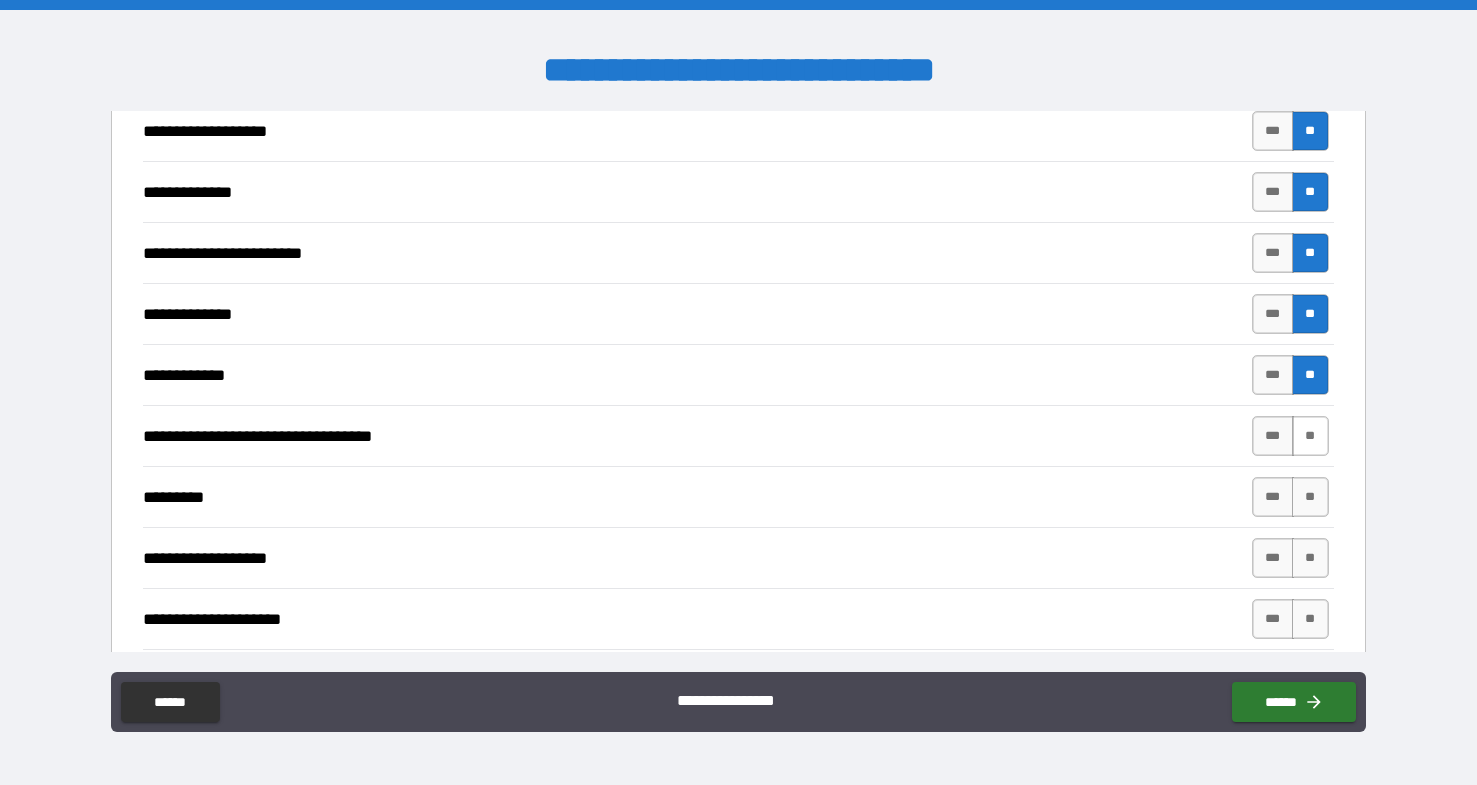 click on "**" at bounding box center [1310, 436] 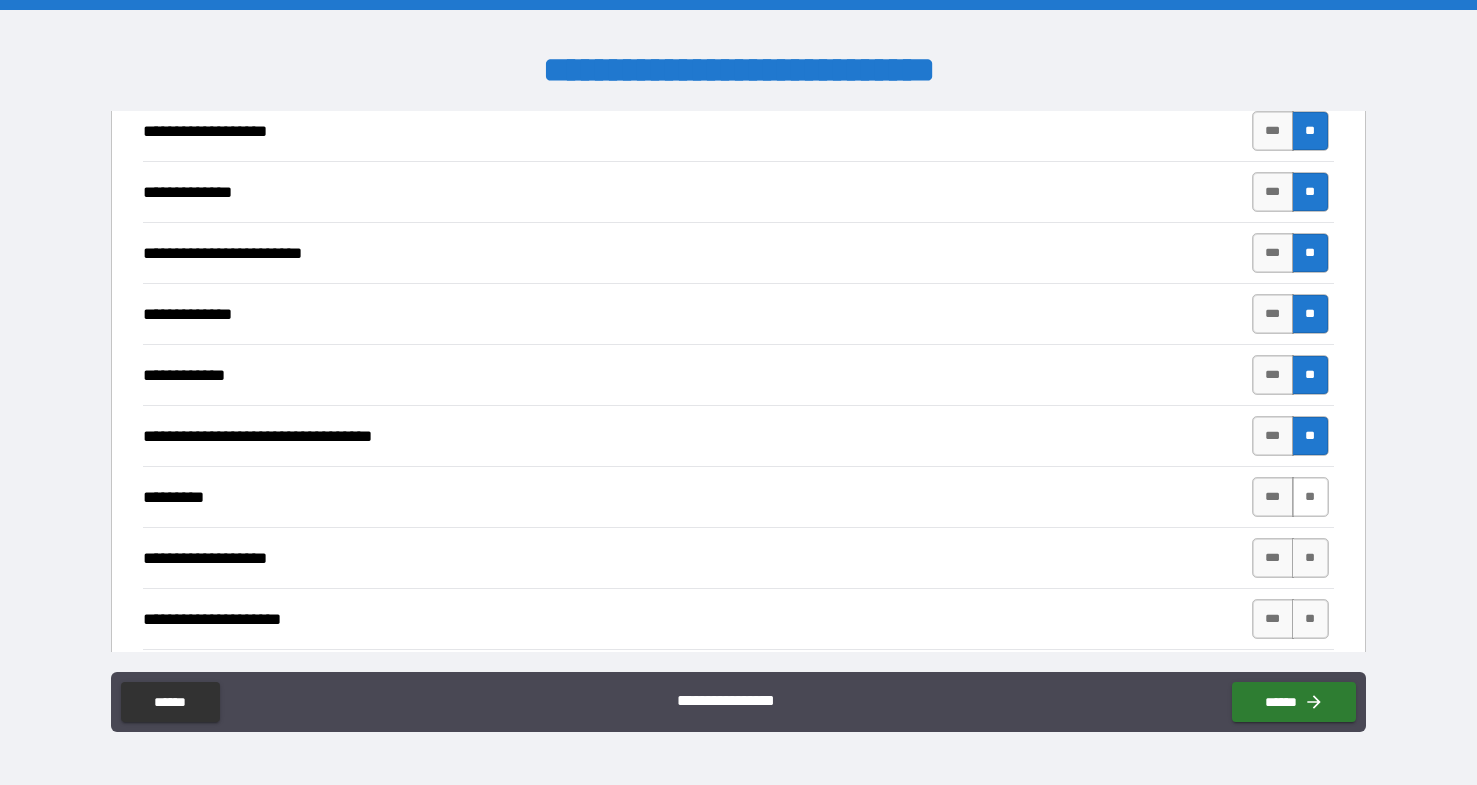 click on "**" at bounding box center (1310, 497) 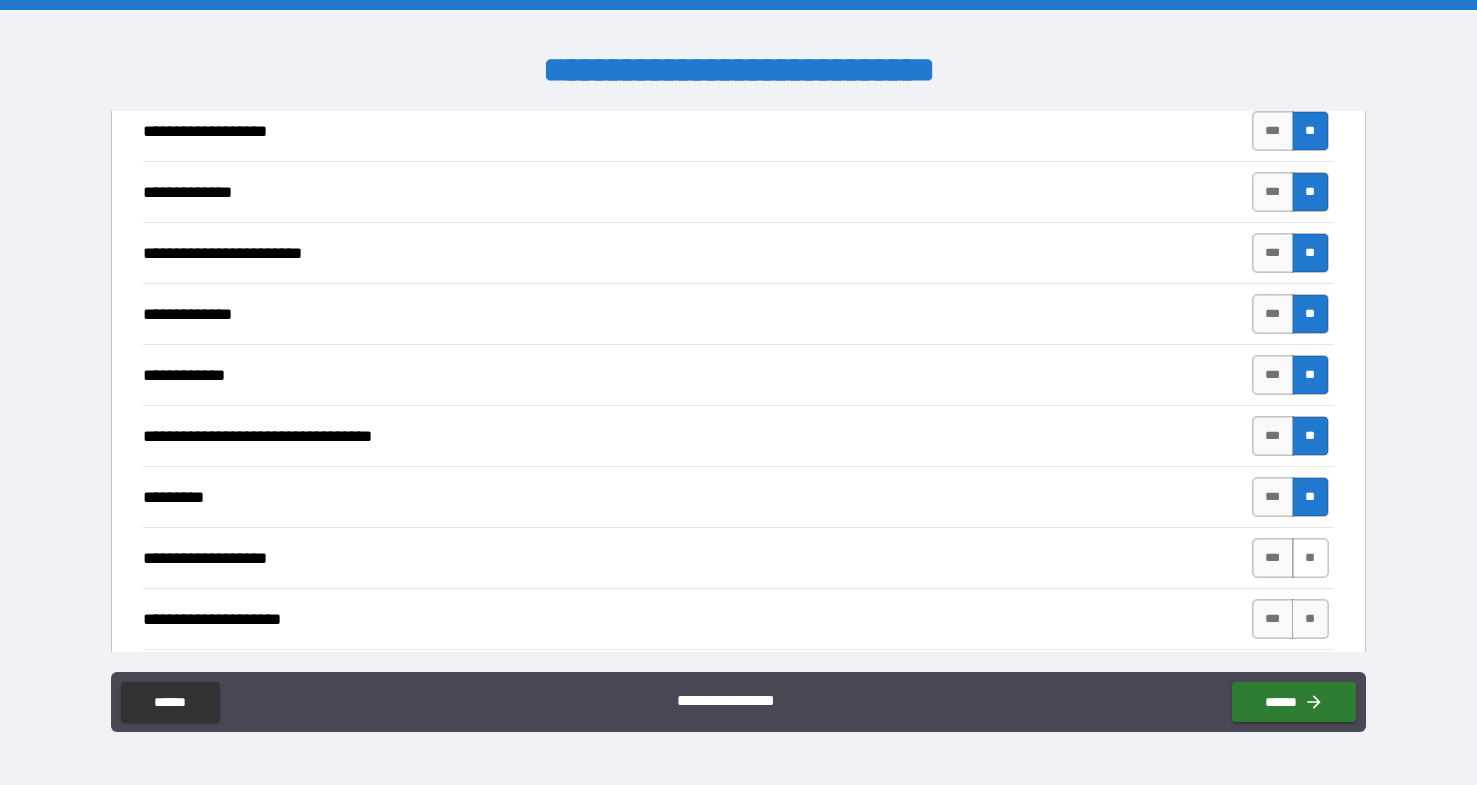click on "**" at bounding box center (1310, 558) 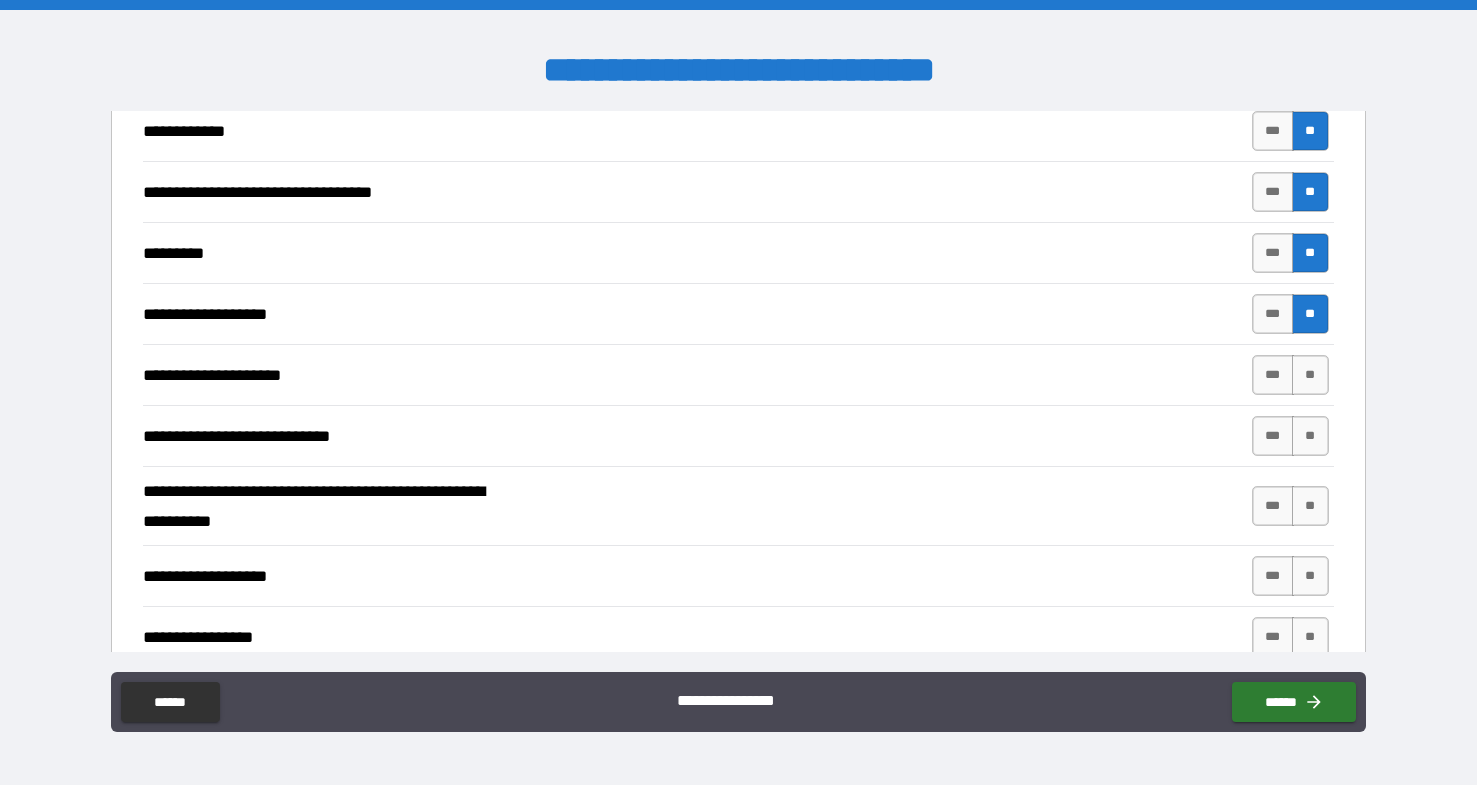 scroll, scrollTop: 1388, scrollLeft: 0, axis: vertical 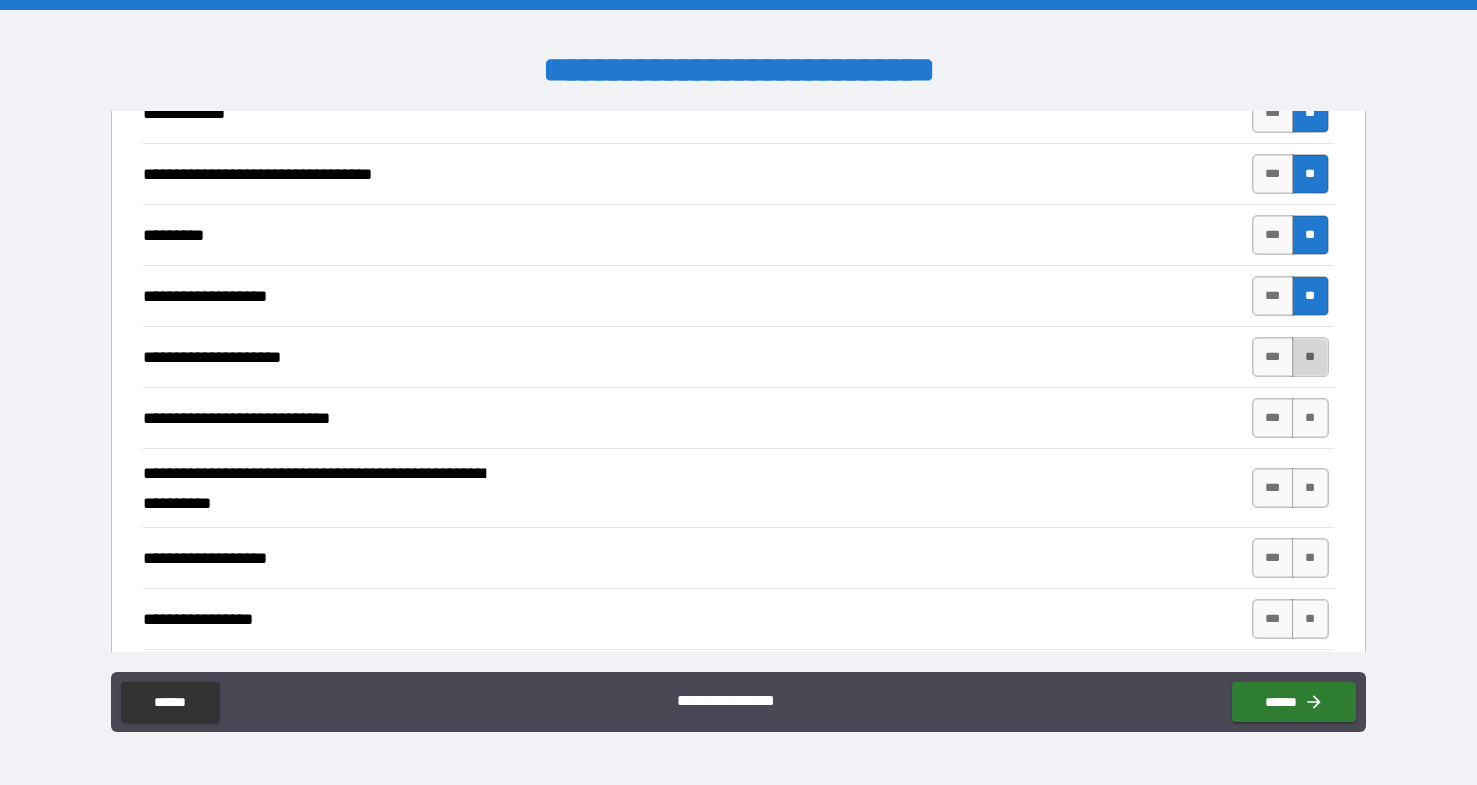 click on "**" at bounding box center (1310, 357) 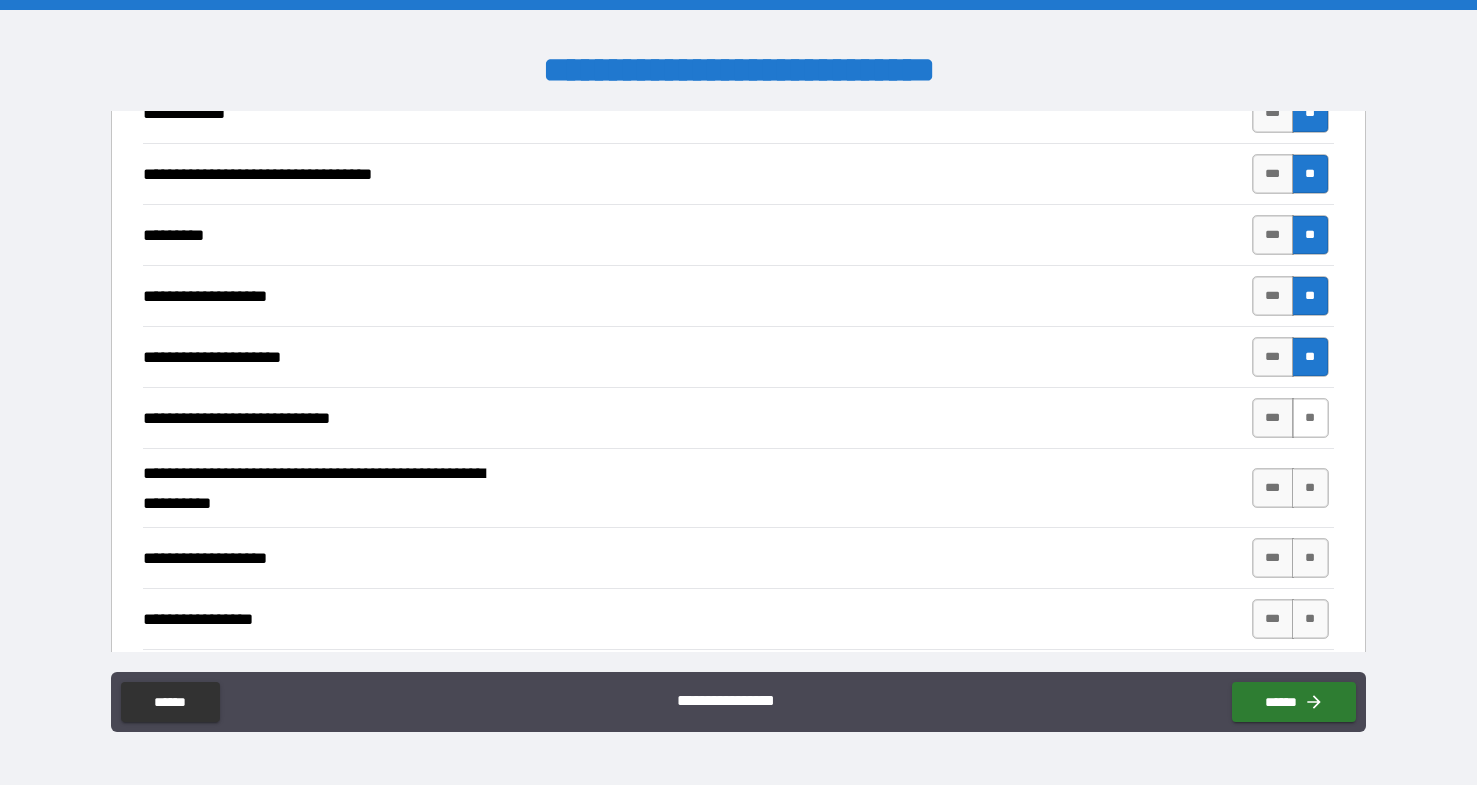 click on "**" at bounding box center [1310, 418] 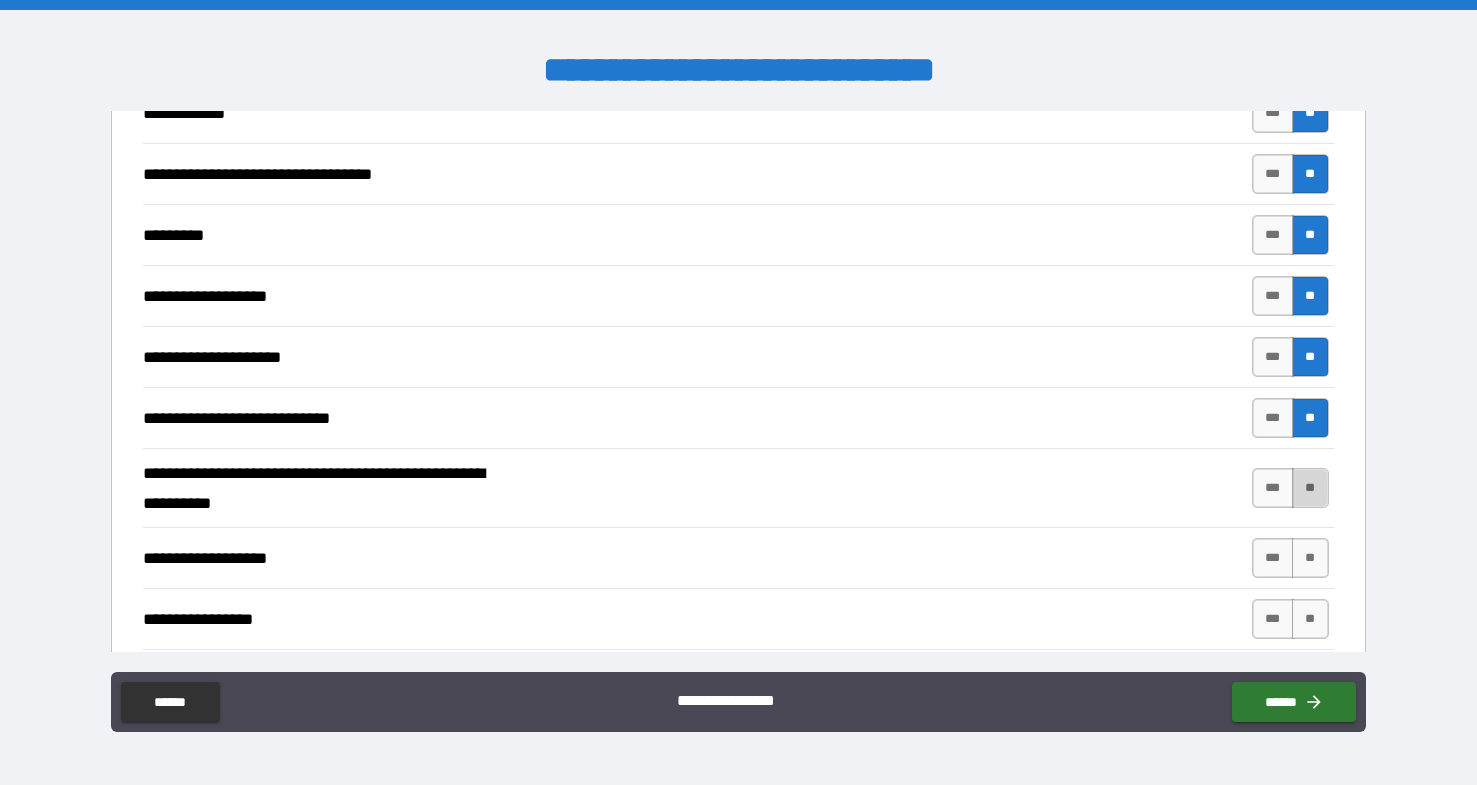 click on "**" at bounding box center (1310, 488) 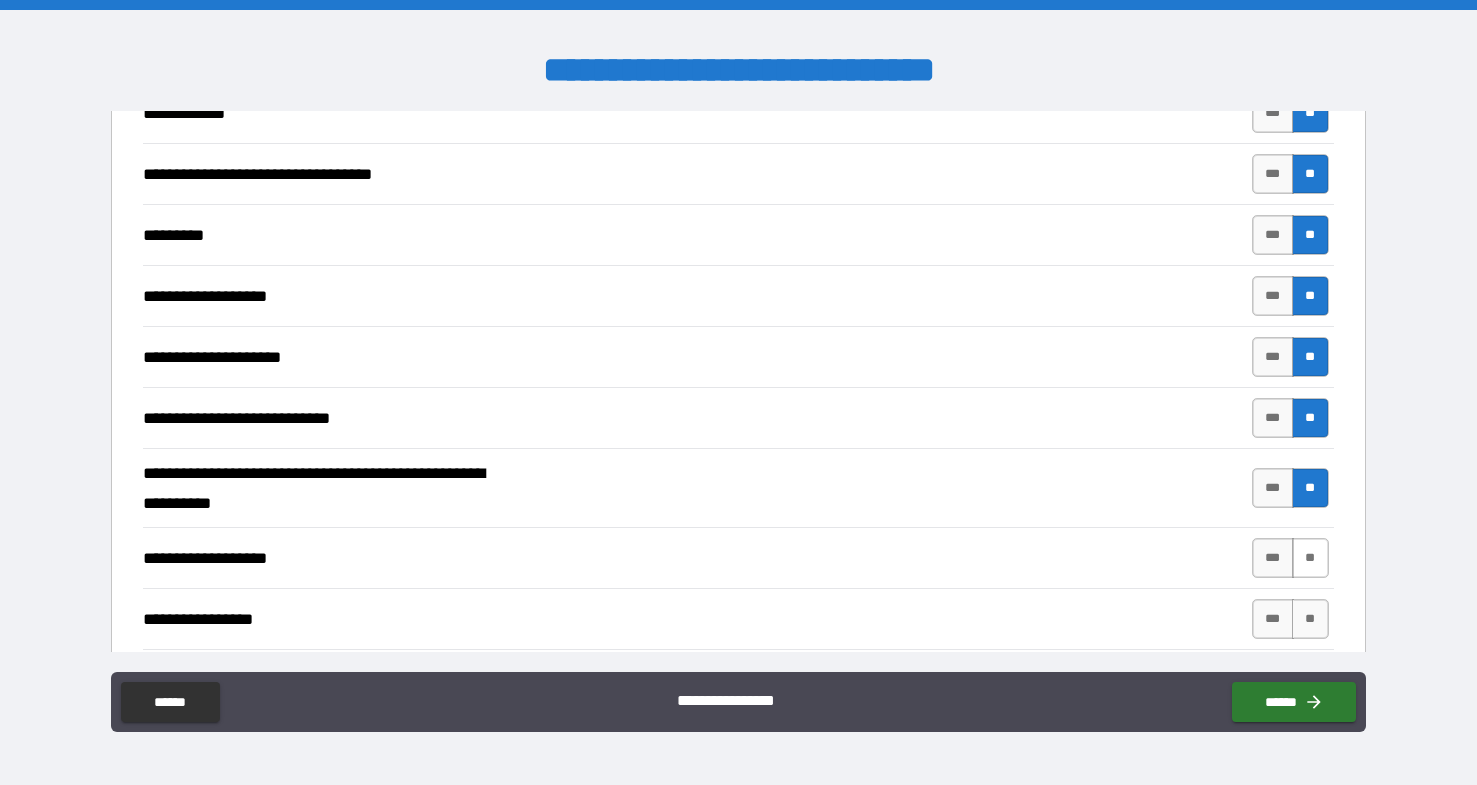 click on "**" at bounding box center (1310, 558) 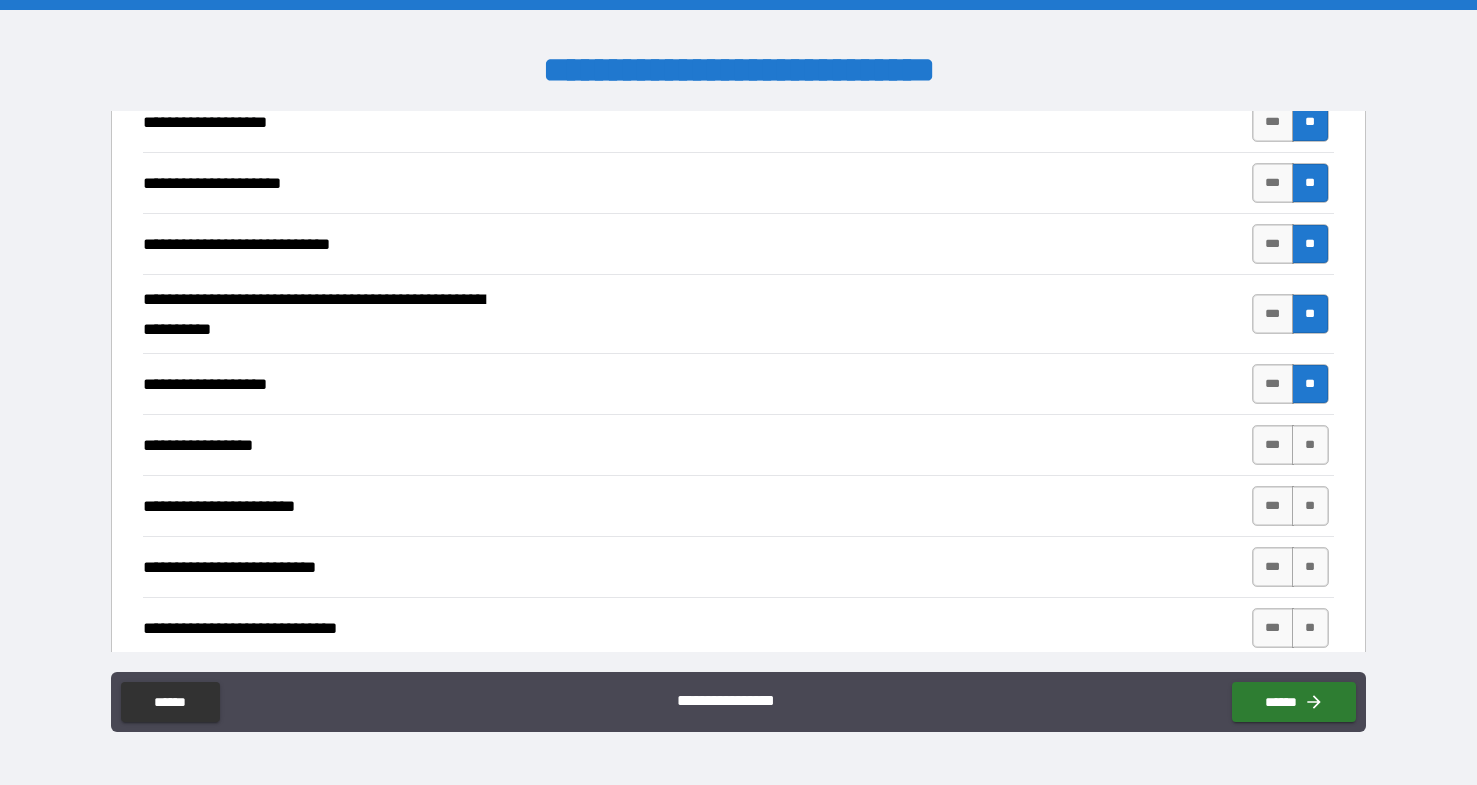scroll, scrollTop: 1562, scrollLeft: 0, axis: vertical 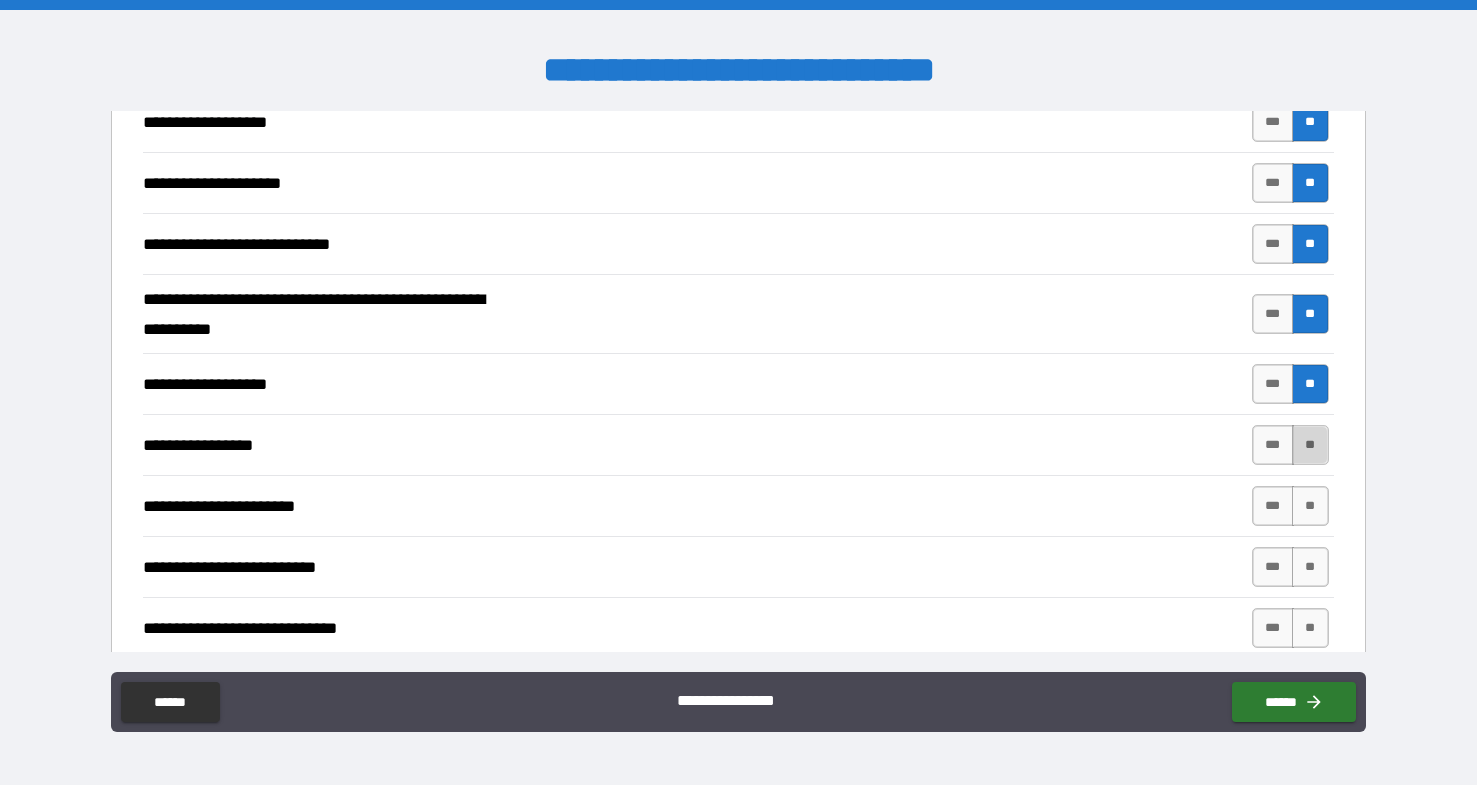 click on "**" at bounding box center (1310, 445) 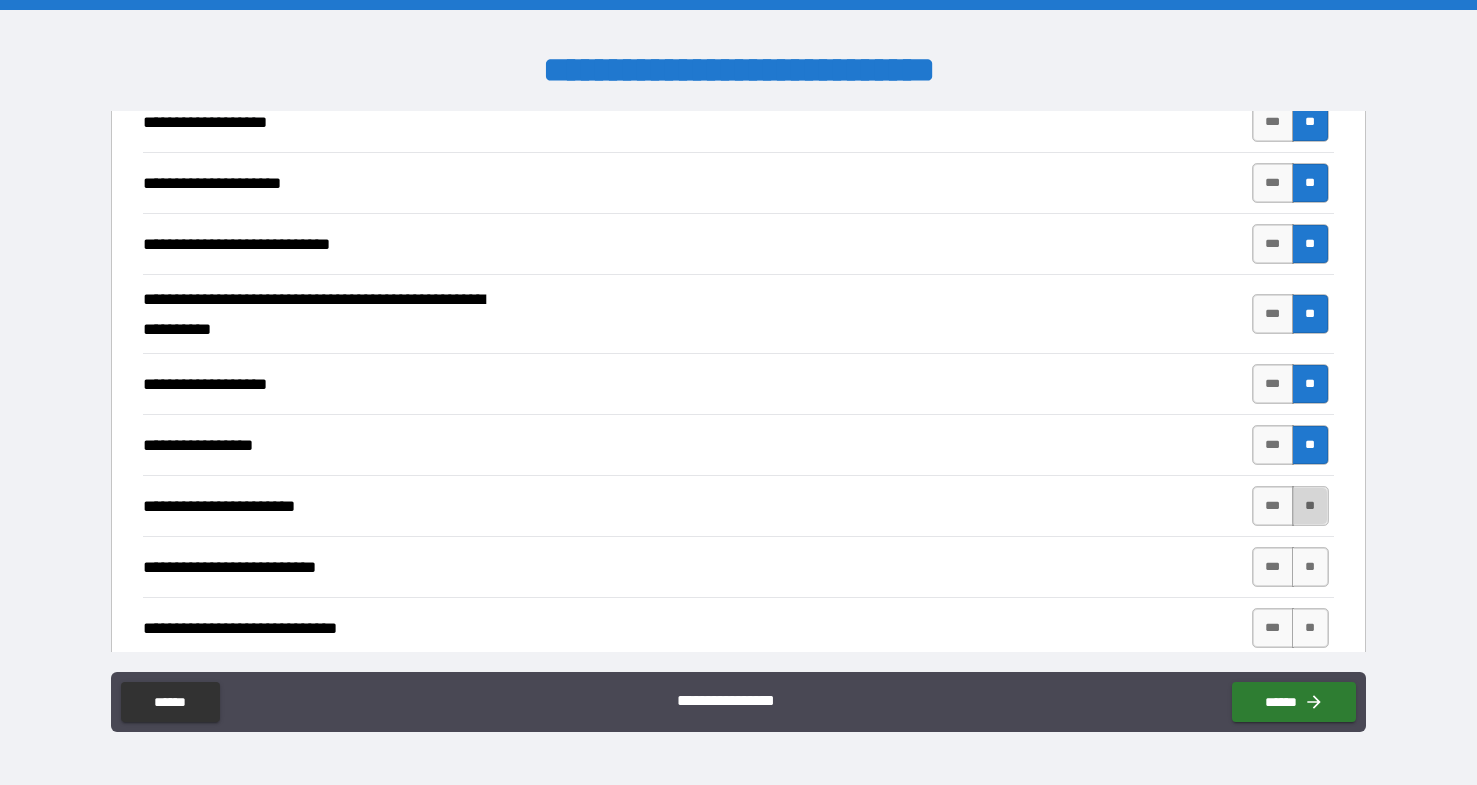 click on "**" at bounding box center [1310, 506] 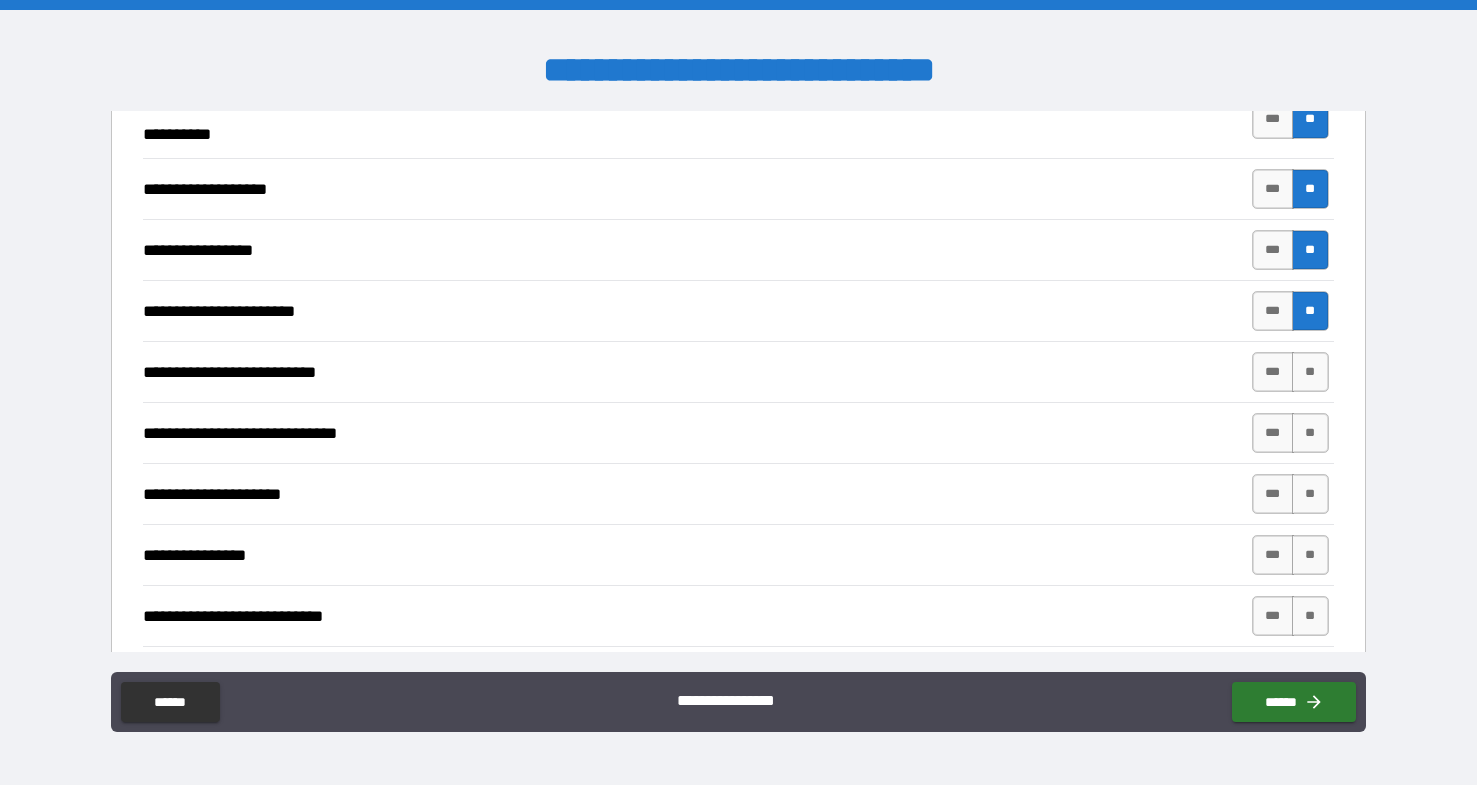 scroll, scrollTop: 1761, scrollLeft: 0, axis: vertical 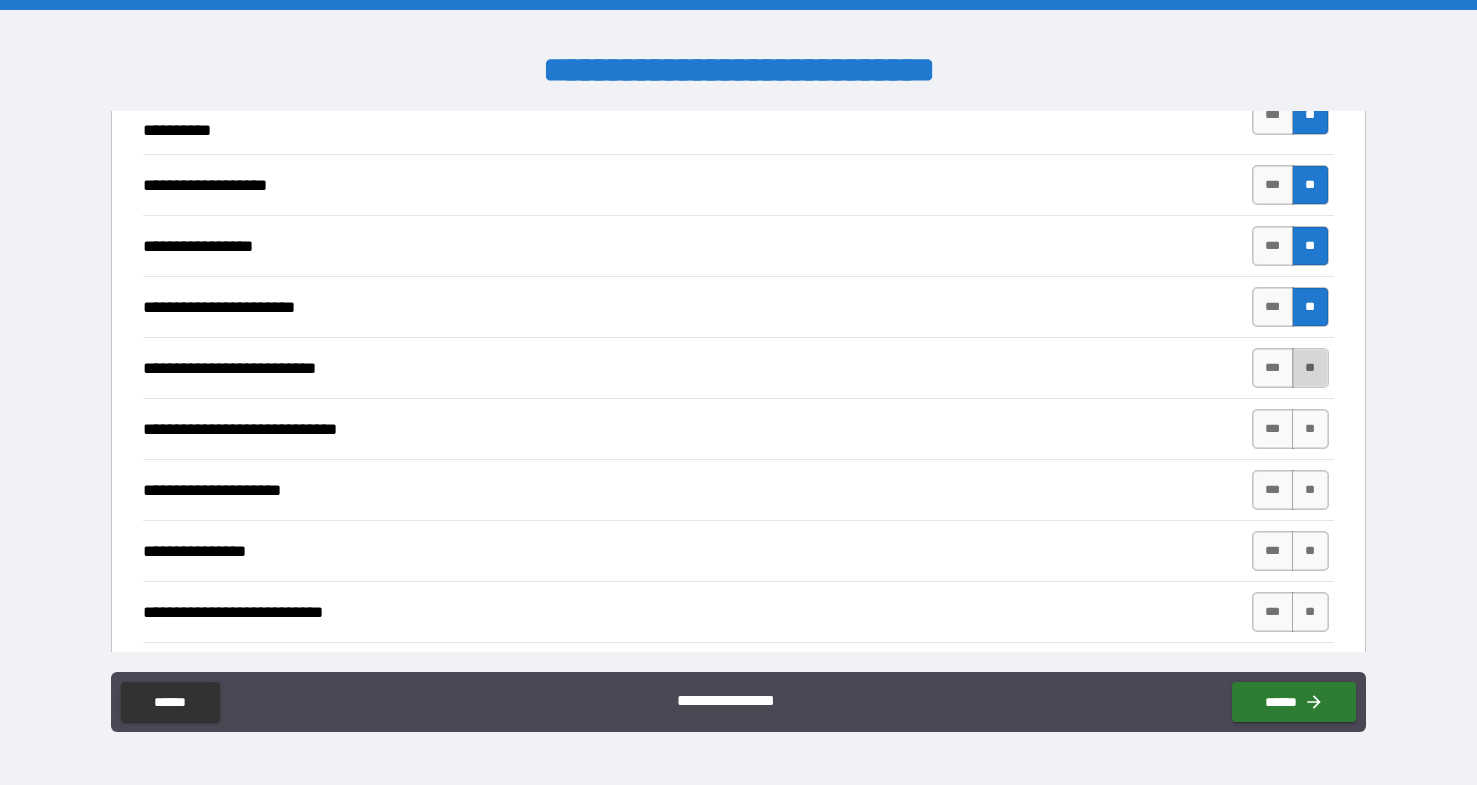 click on "**" at bounding box center [1310, 368] 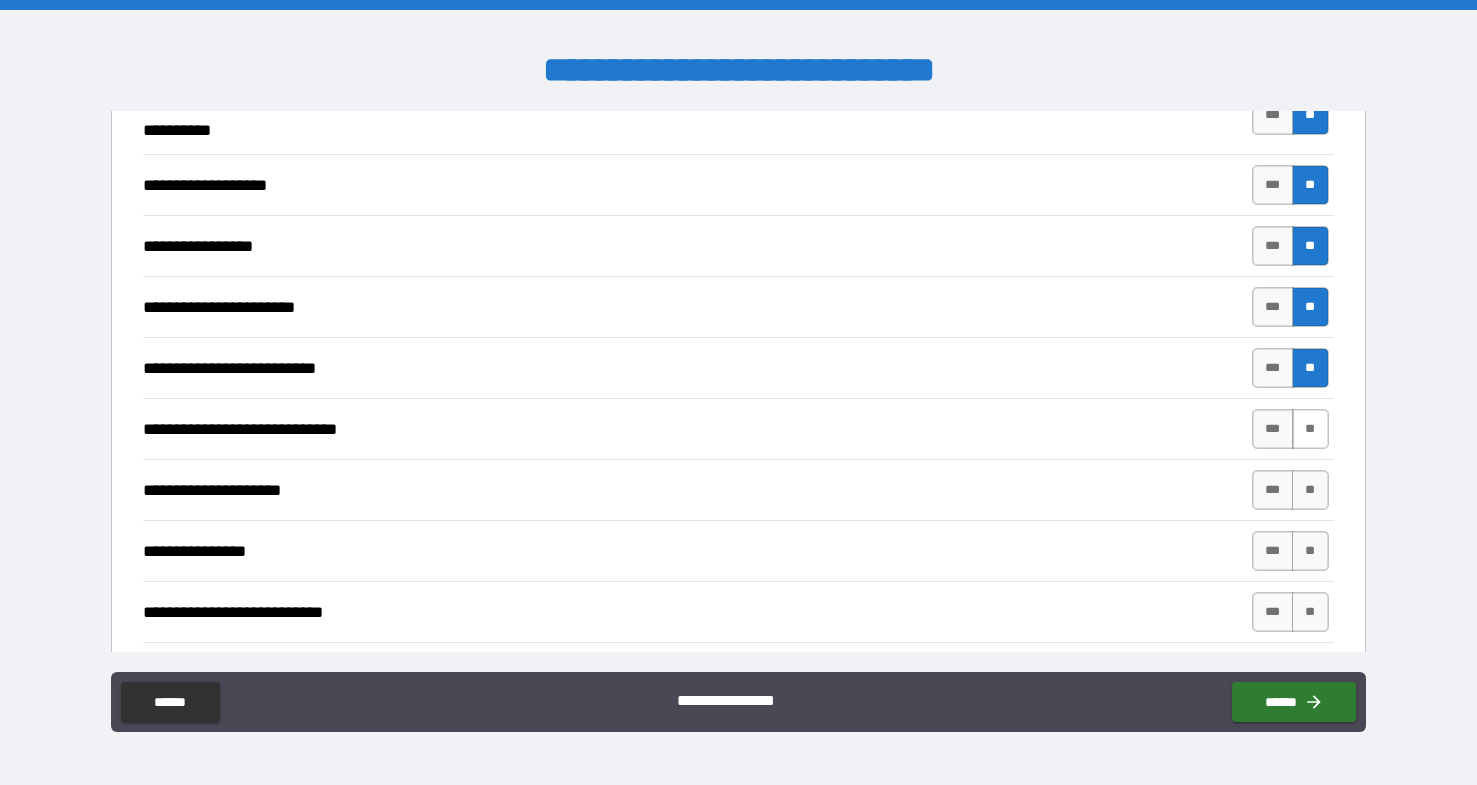 click on "**" at bounding box center (1310, 429) 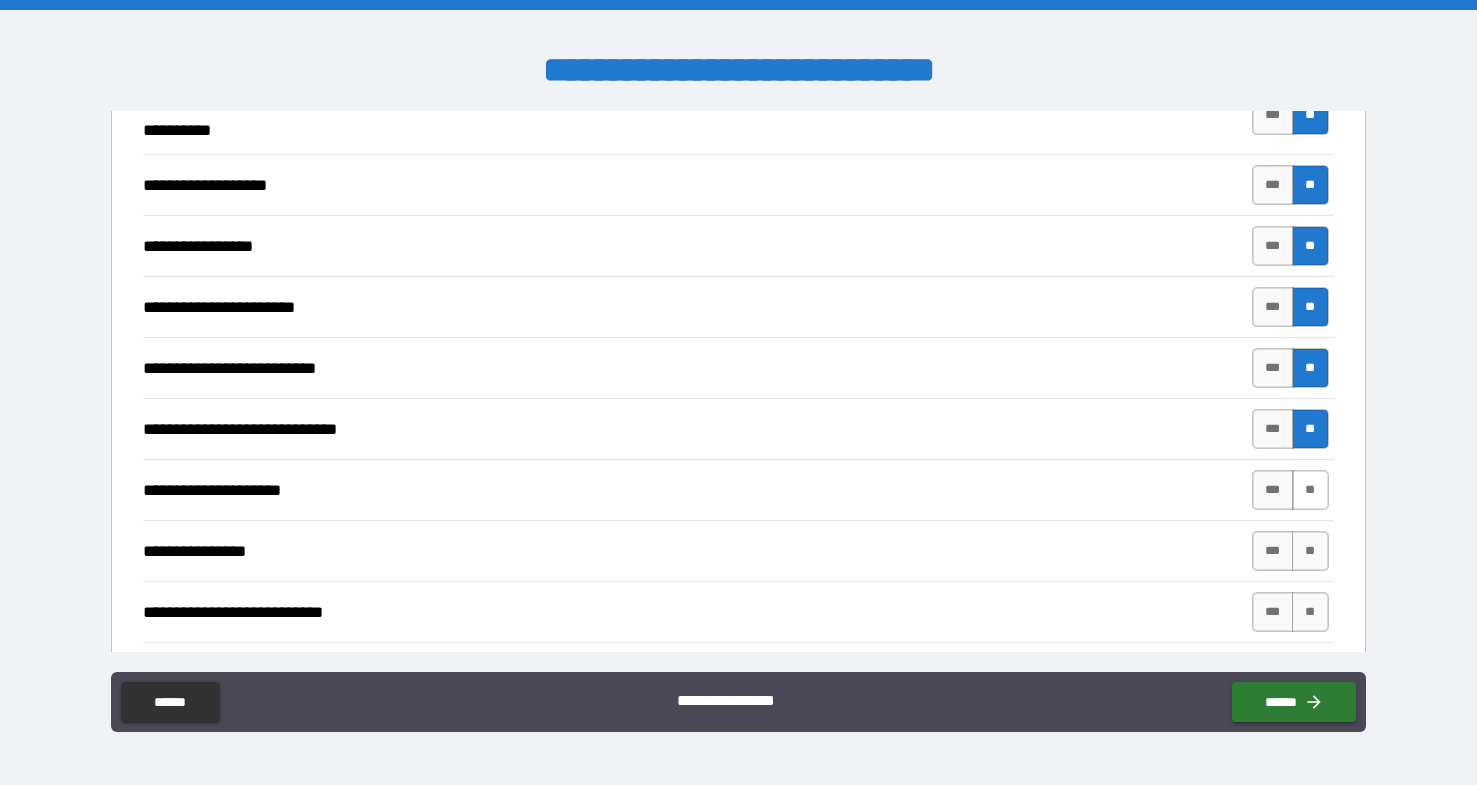 click on "**" at bounding box center (1310, 490) 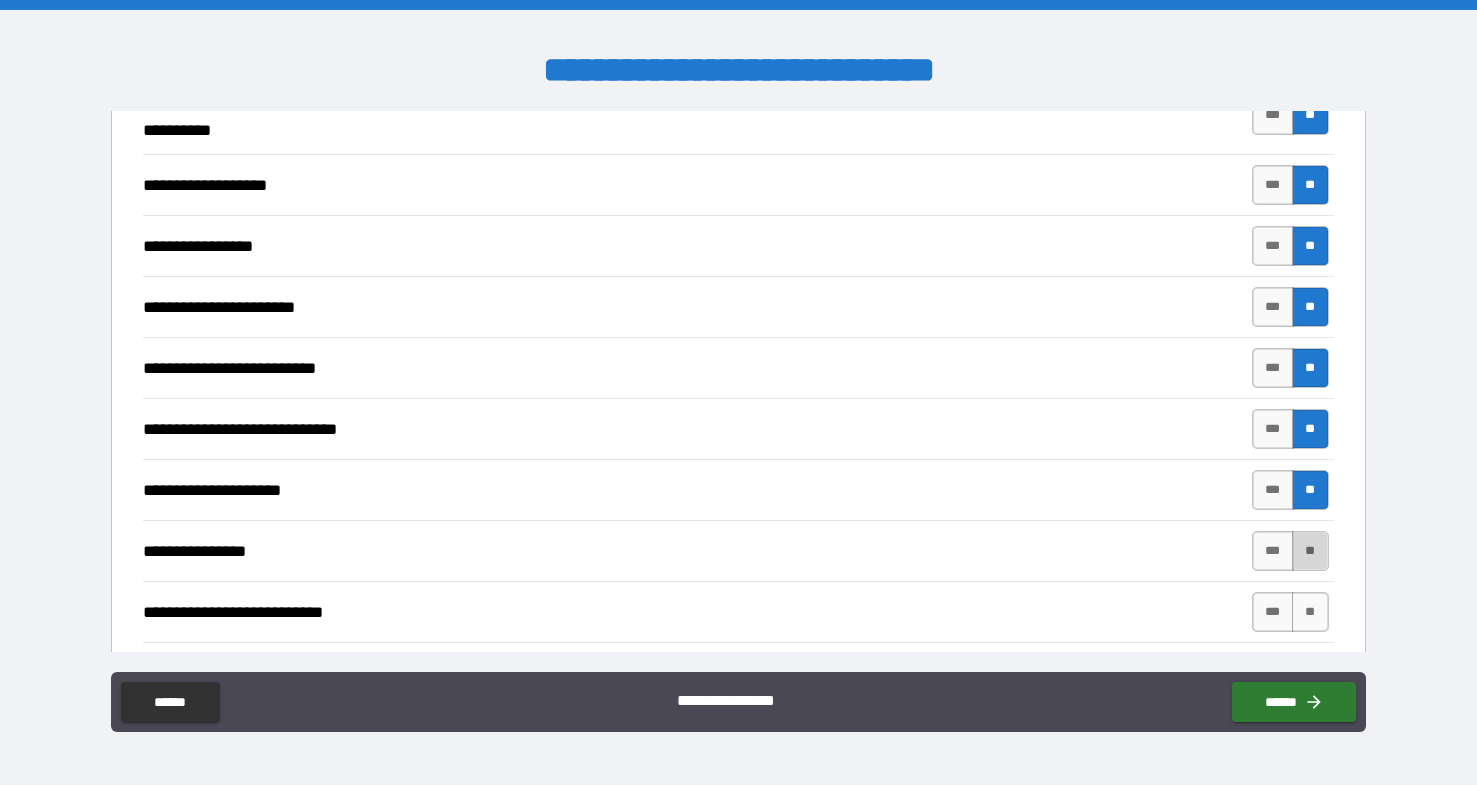 click on "**" at bounding box center (1310, 551) 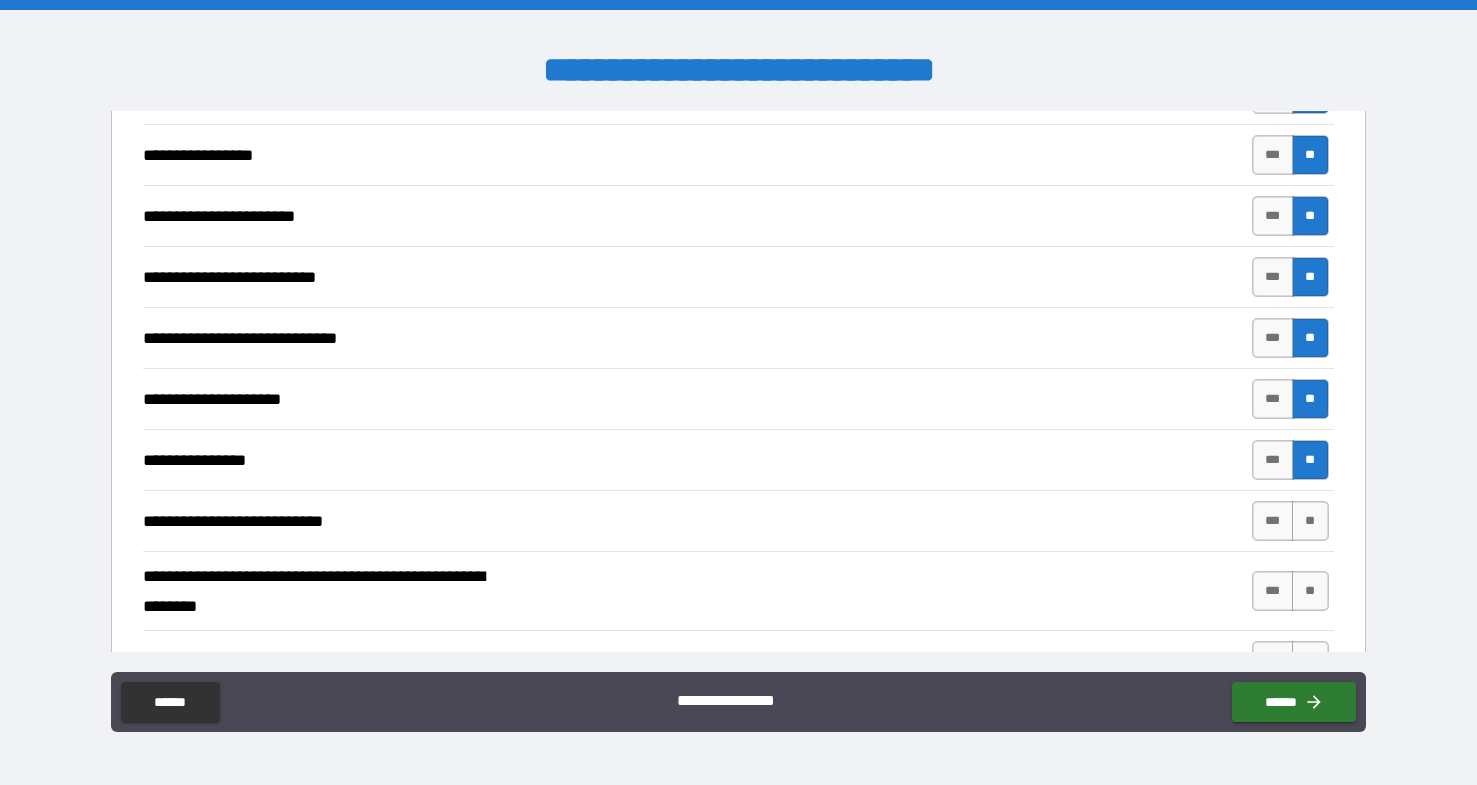 scroll, scrollTop: 1861, scrollLeft: 0, axis: vertical 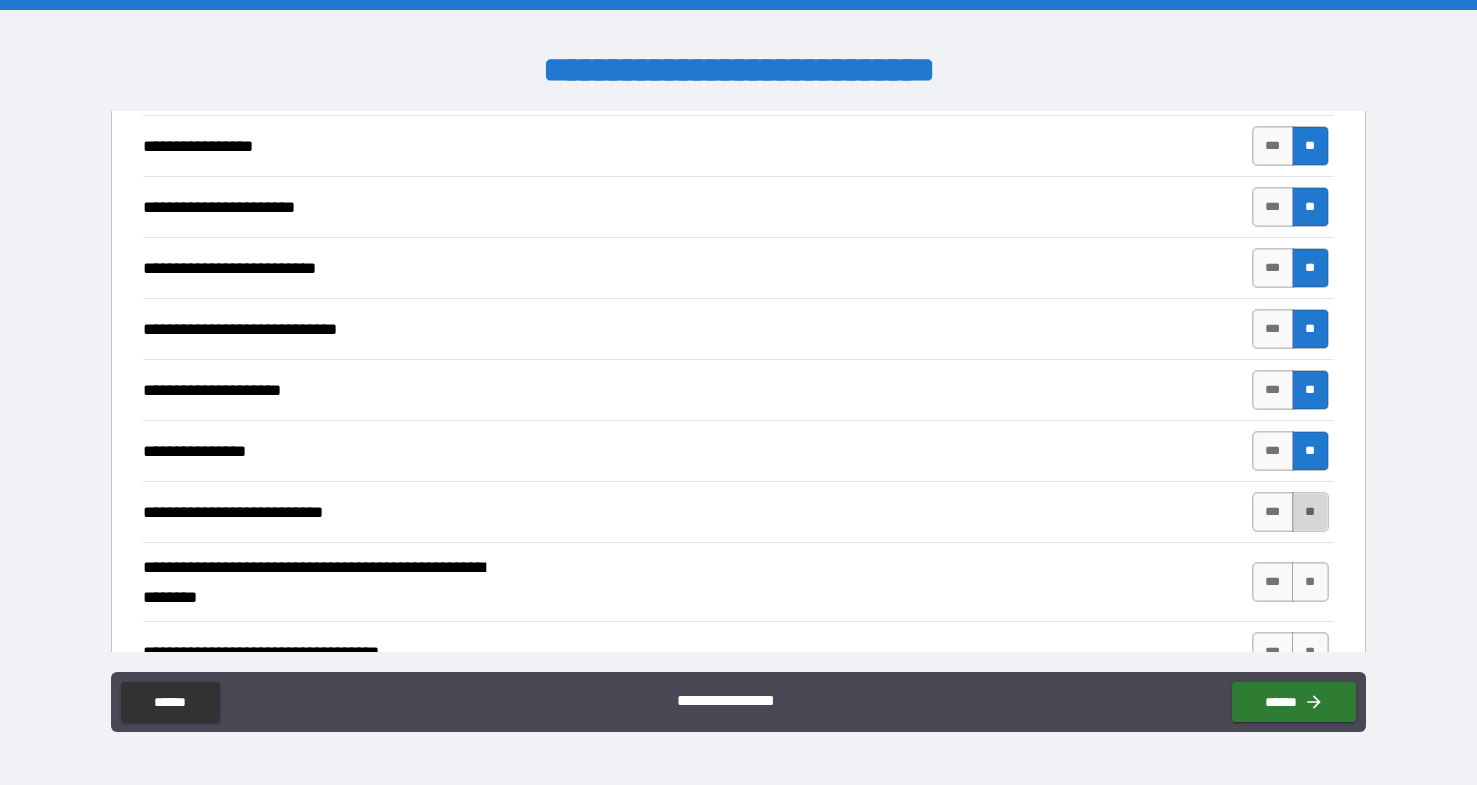click on "**" at bounding box center [1310, 512] 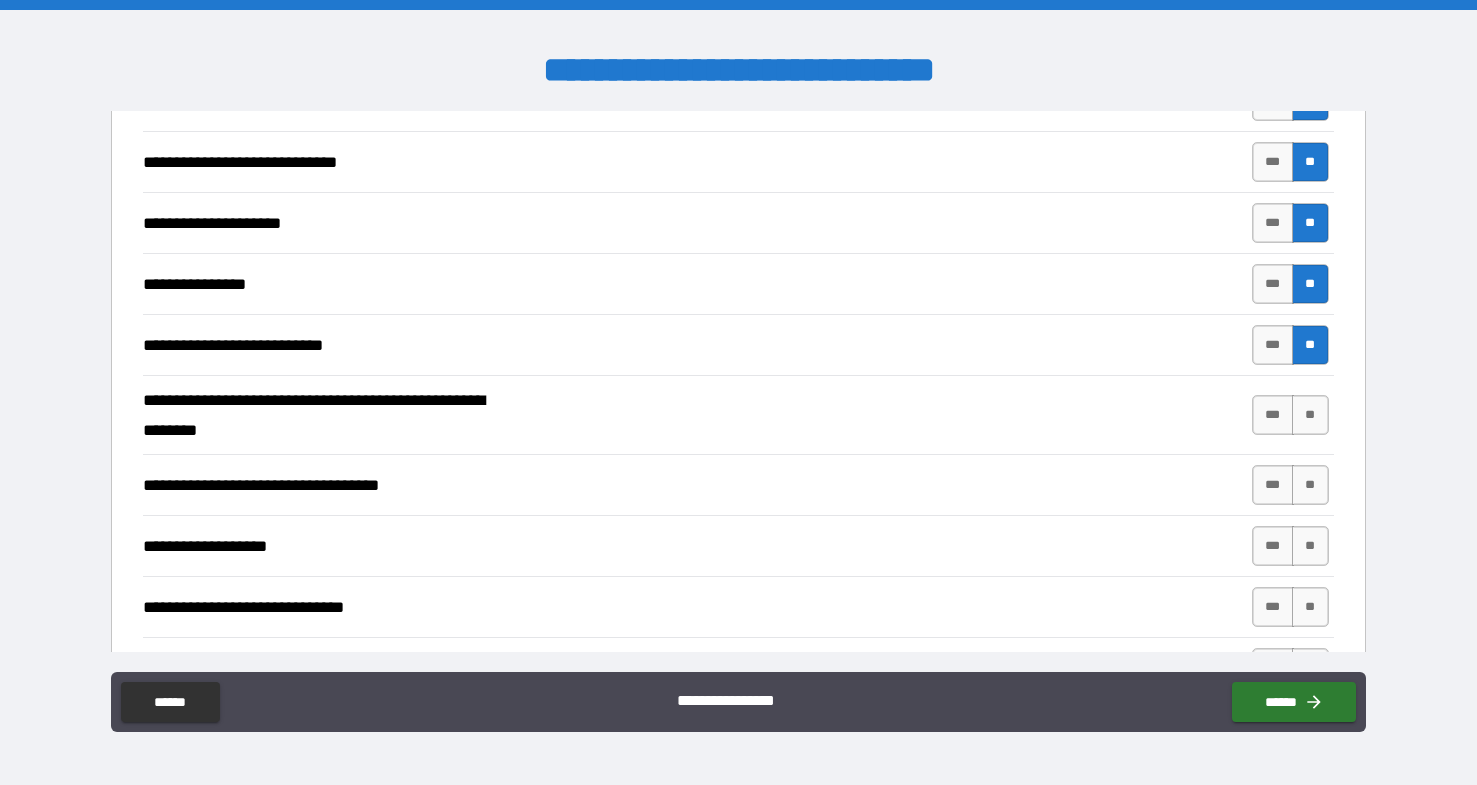 scroll, scrollTop: 2062, scrollLeft: 0, axis: vertical 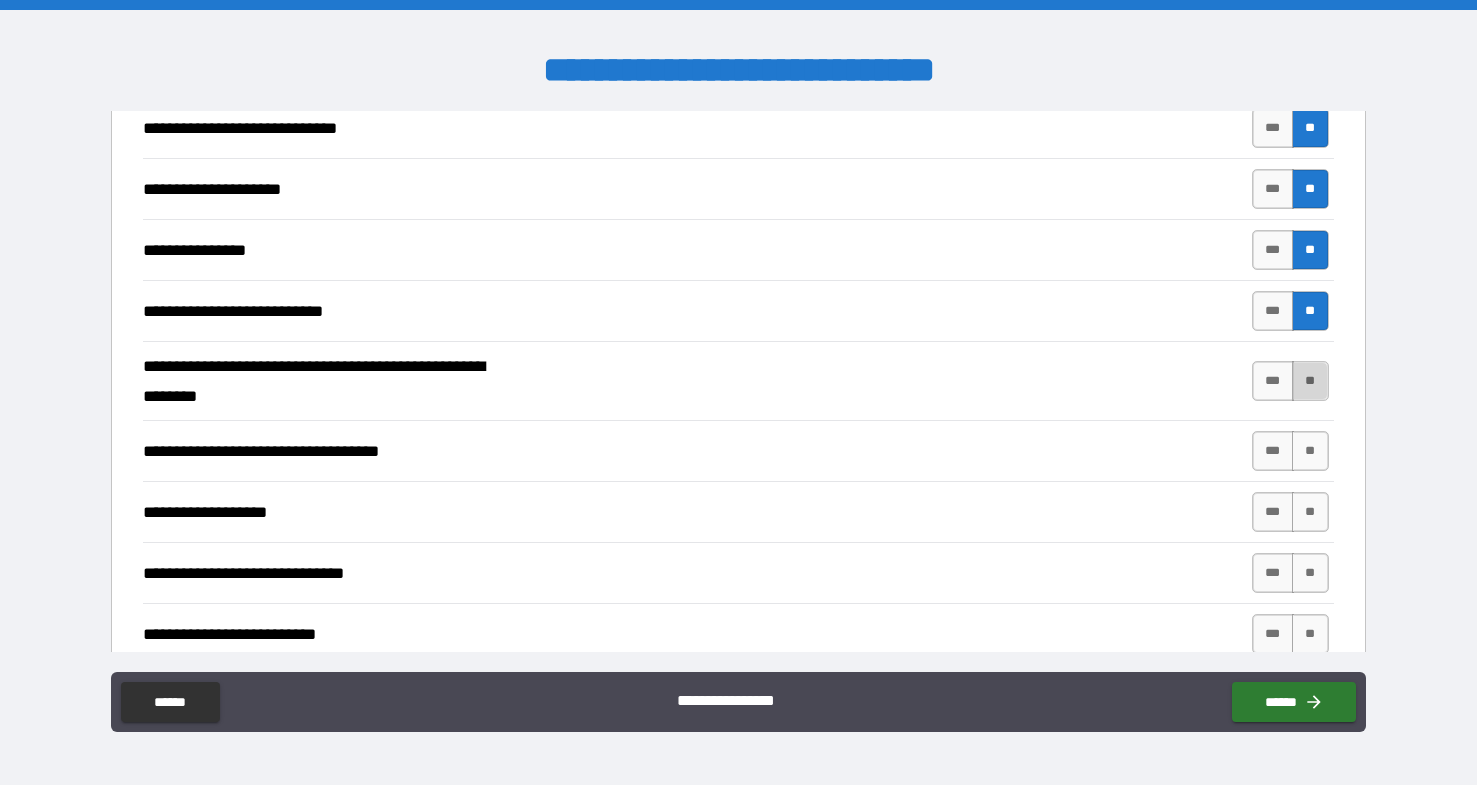 click on "**" at bounding box center (1310, 381) 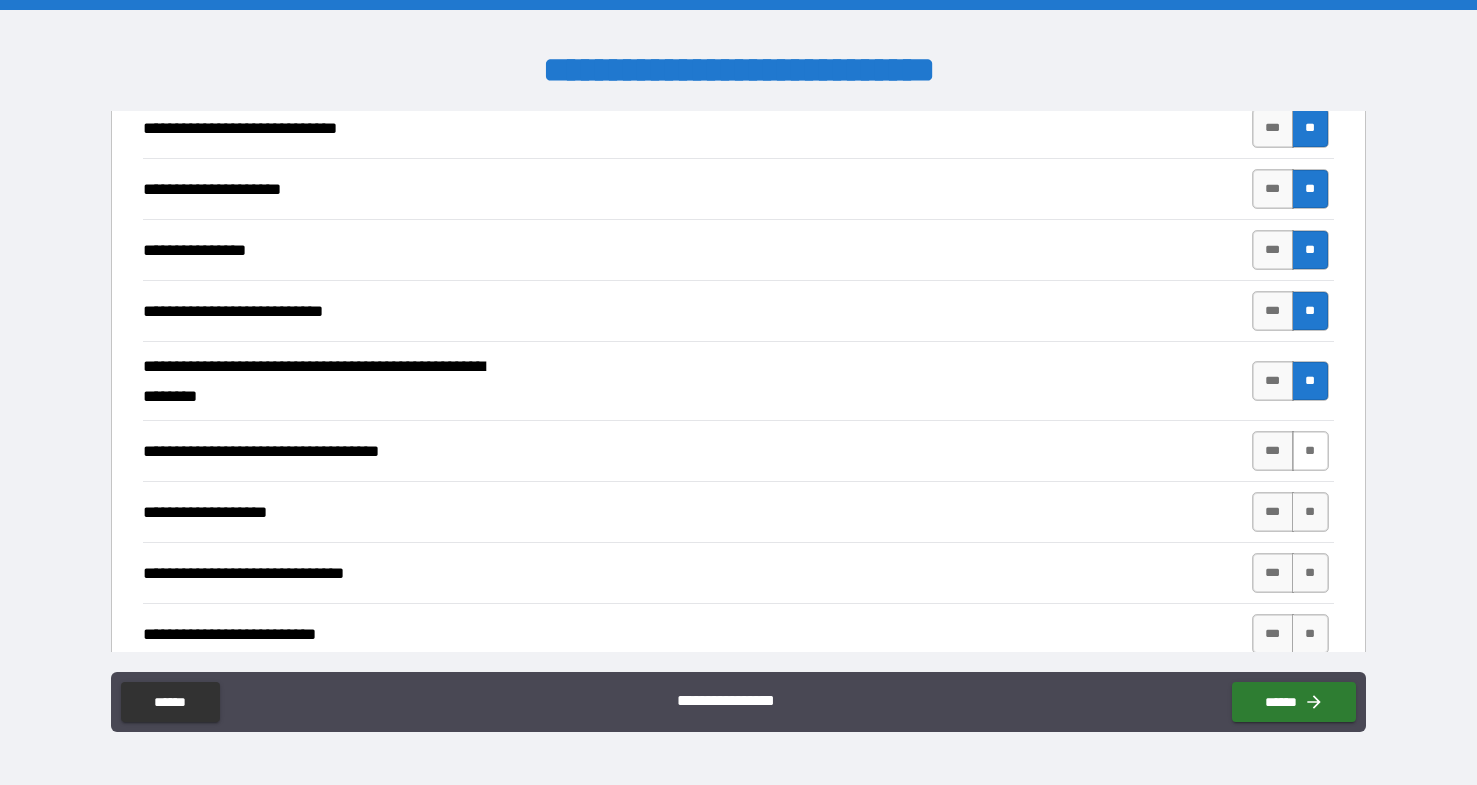 click on "**" at bounding box center [1310, 451] 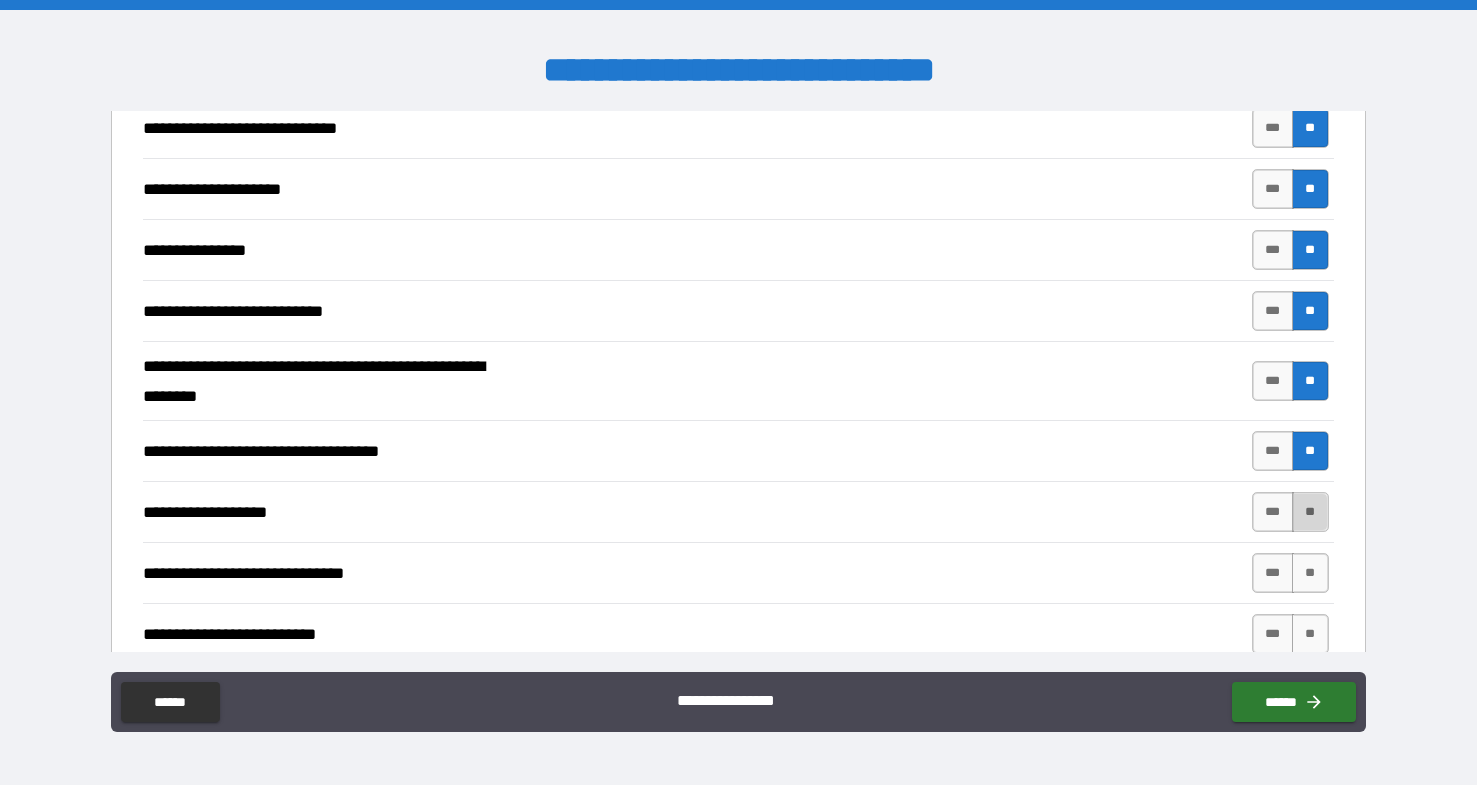 click on "**" at bounding box center (1310, 512) 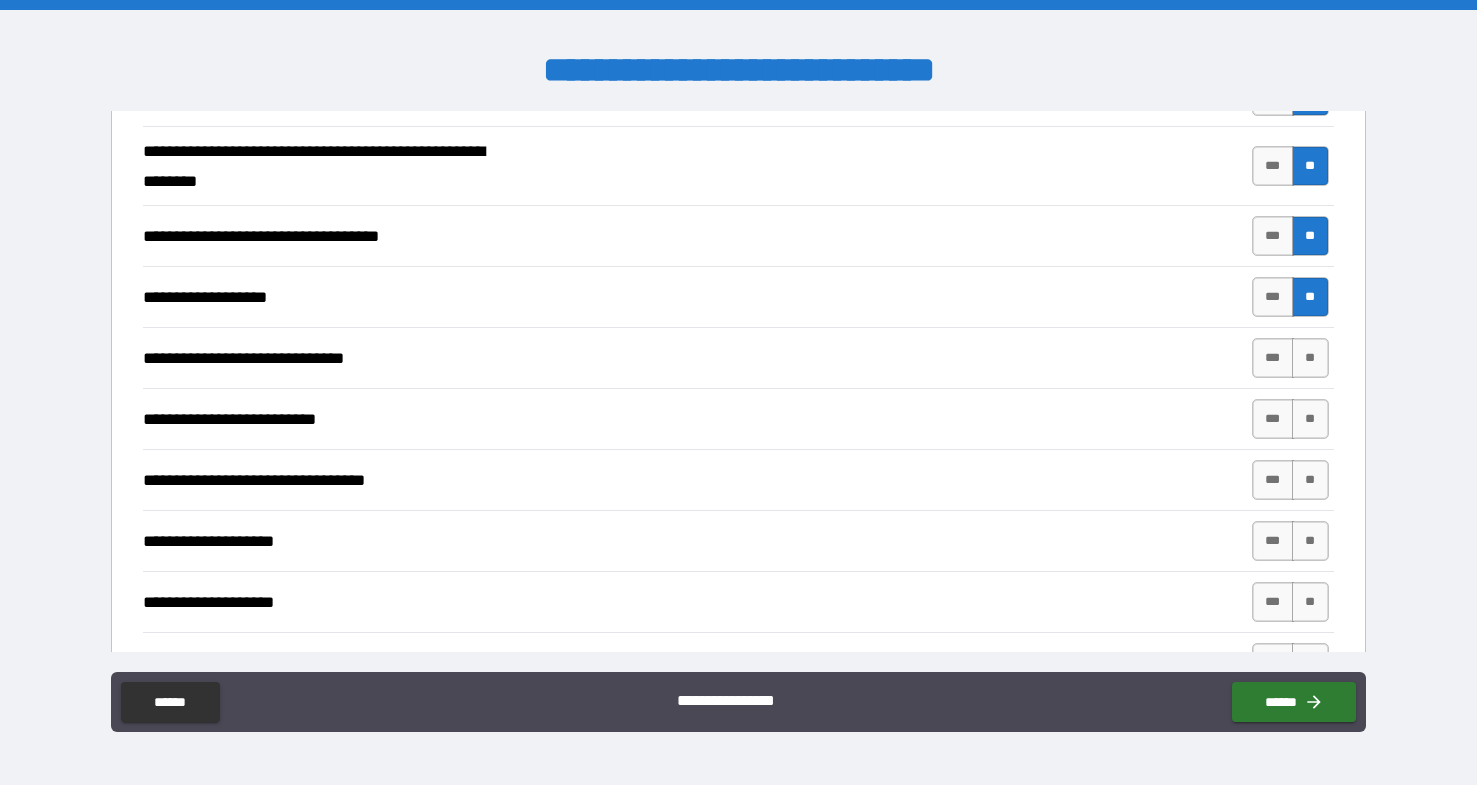 scroll, scrollTop: 2278, scrollLeft: 0, axis: vertical 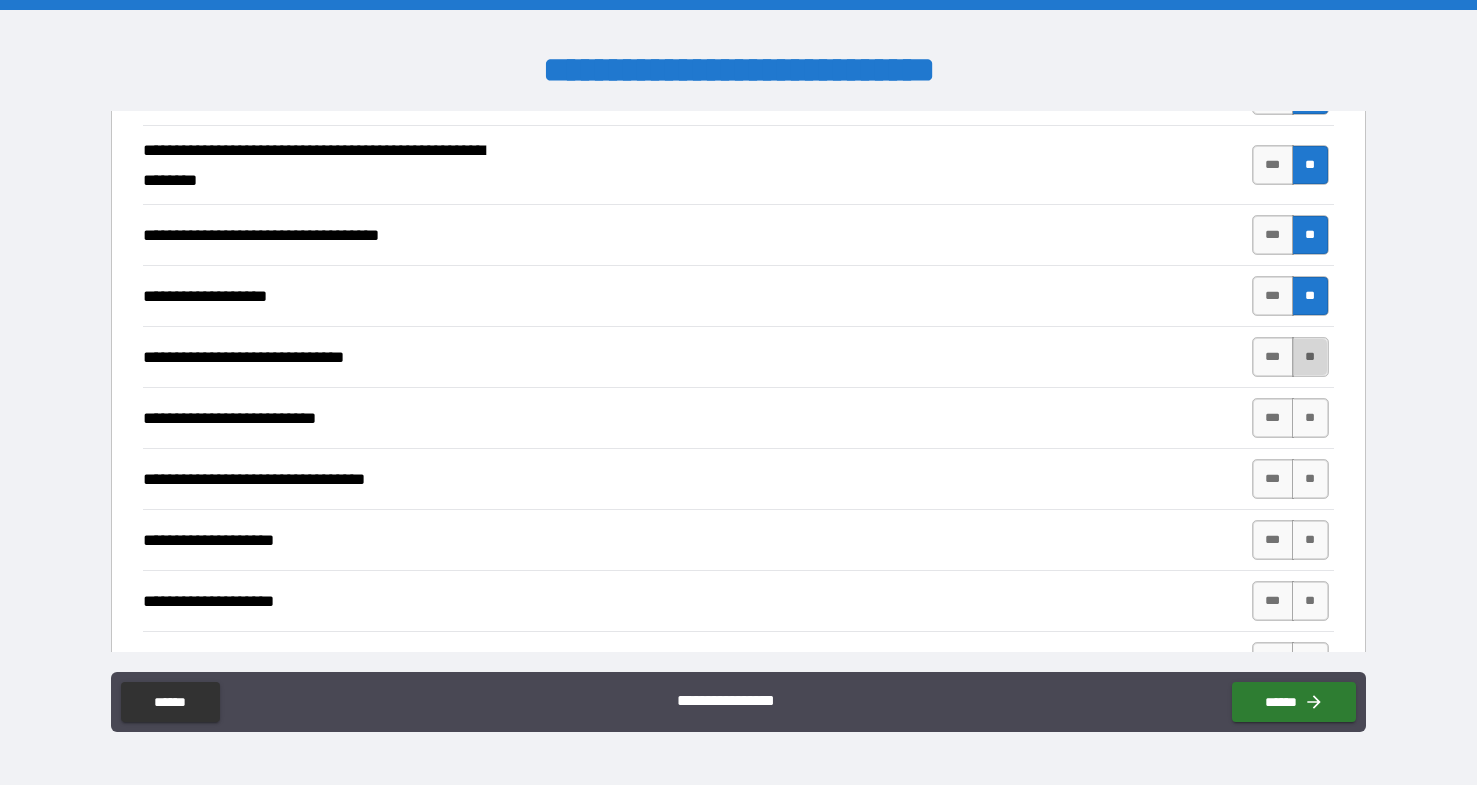 click on "**" at bounding box center (1310, 357) 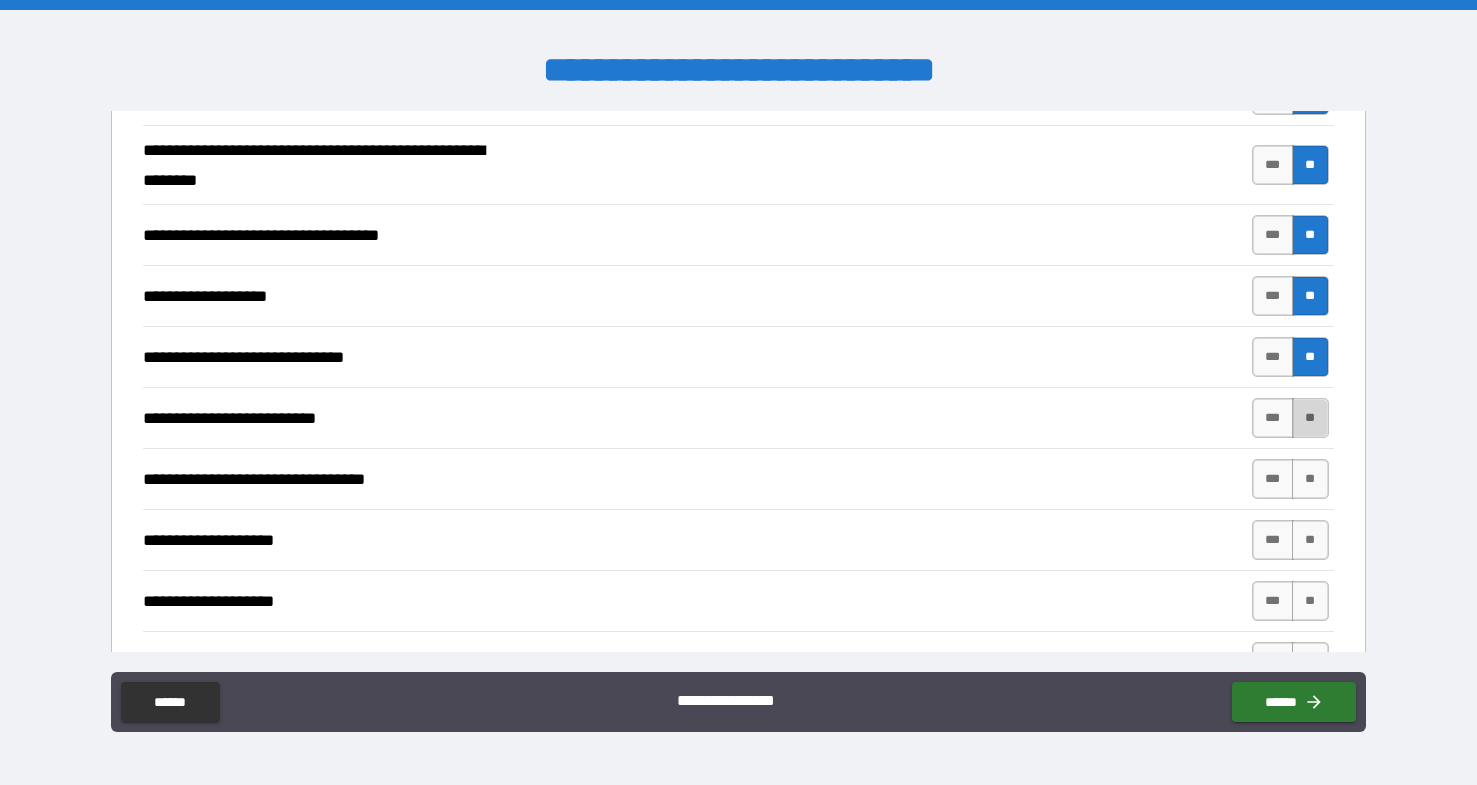 click on "**" at bounding box center [1310, 418] 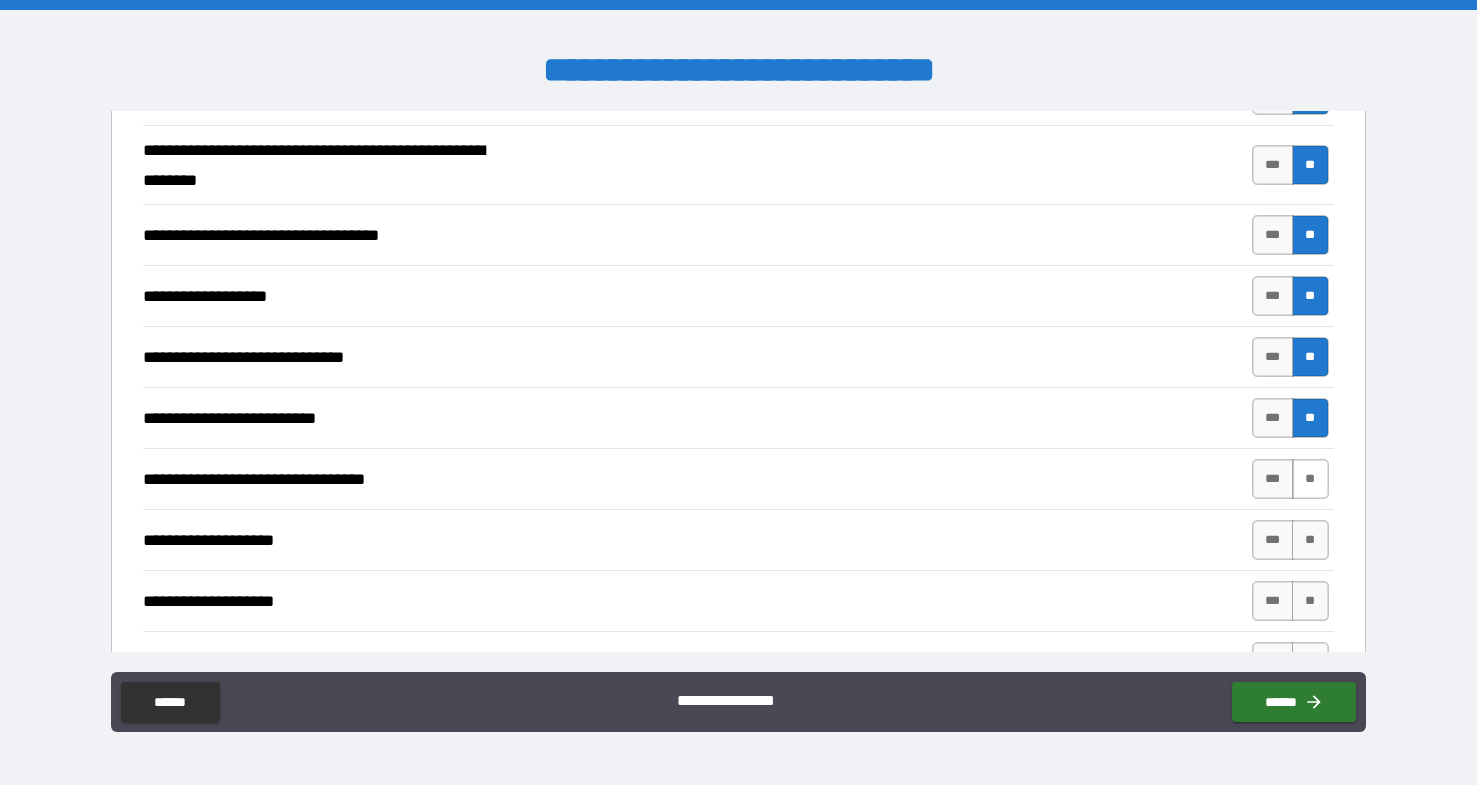click on "**" at bounding box center [1310, 479] 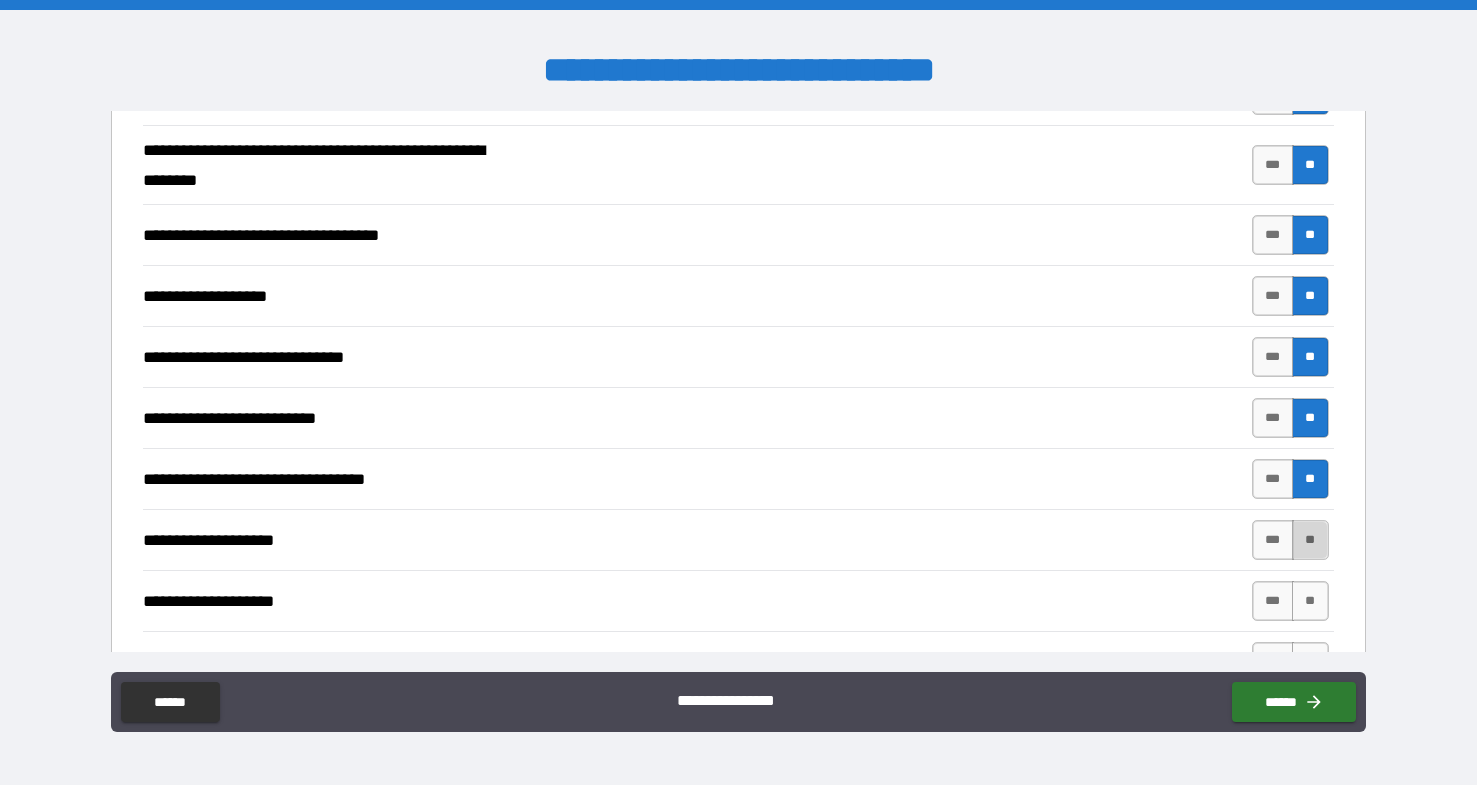 click on "**" at bounding box center (1310, 540) 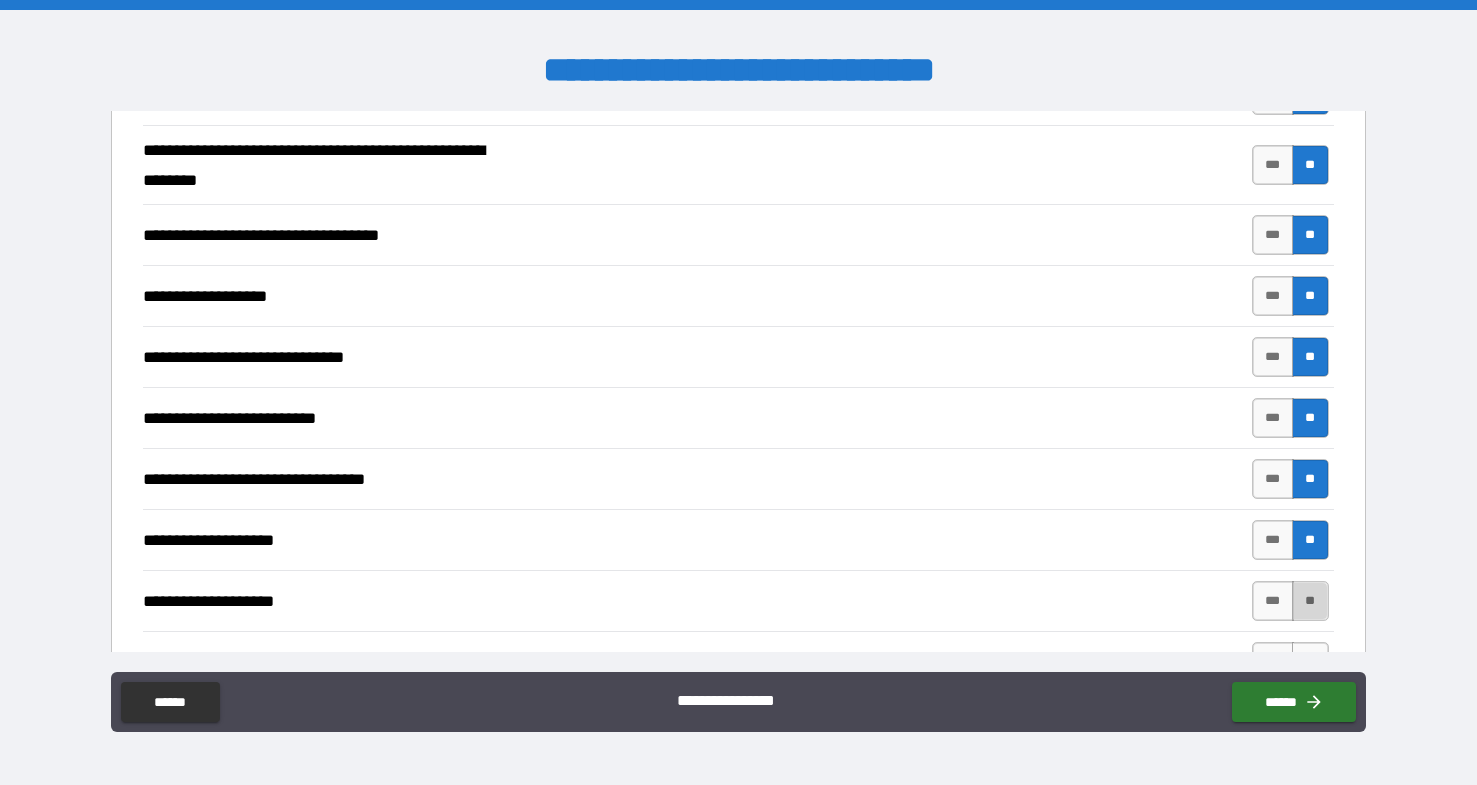 click on "**" at bounding box center [1310, 601] 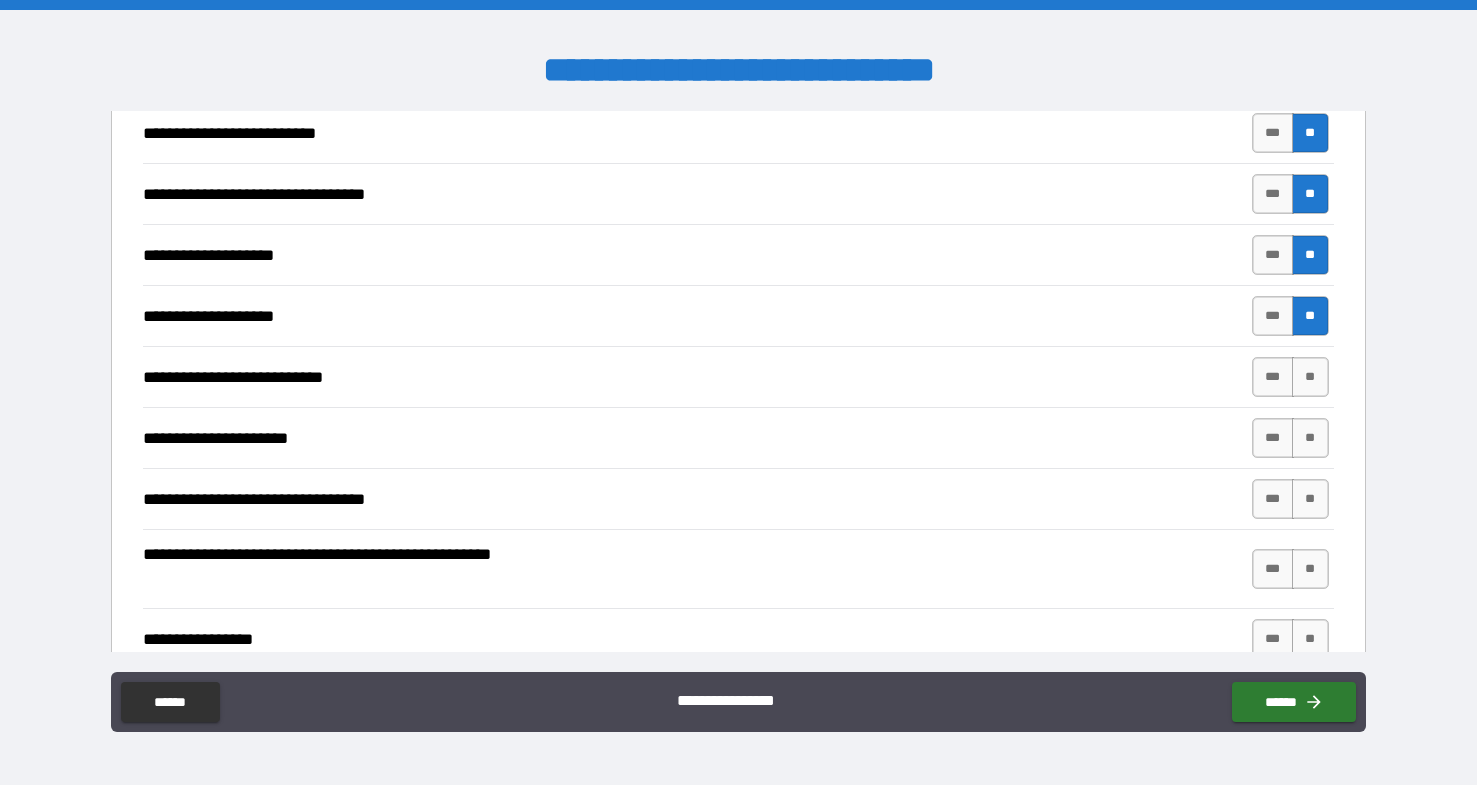 scroll, scrollTop: 2584, scrollLeft: 0, axis: vertical 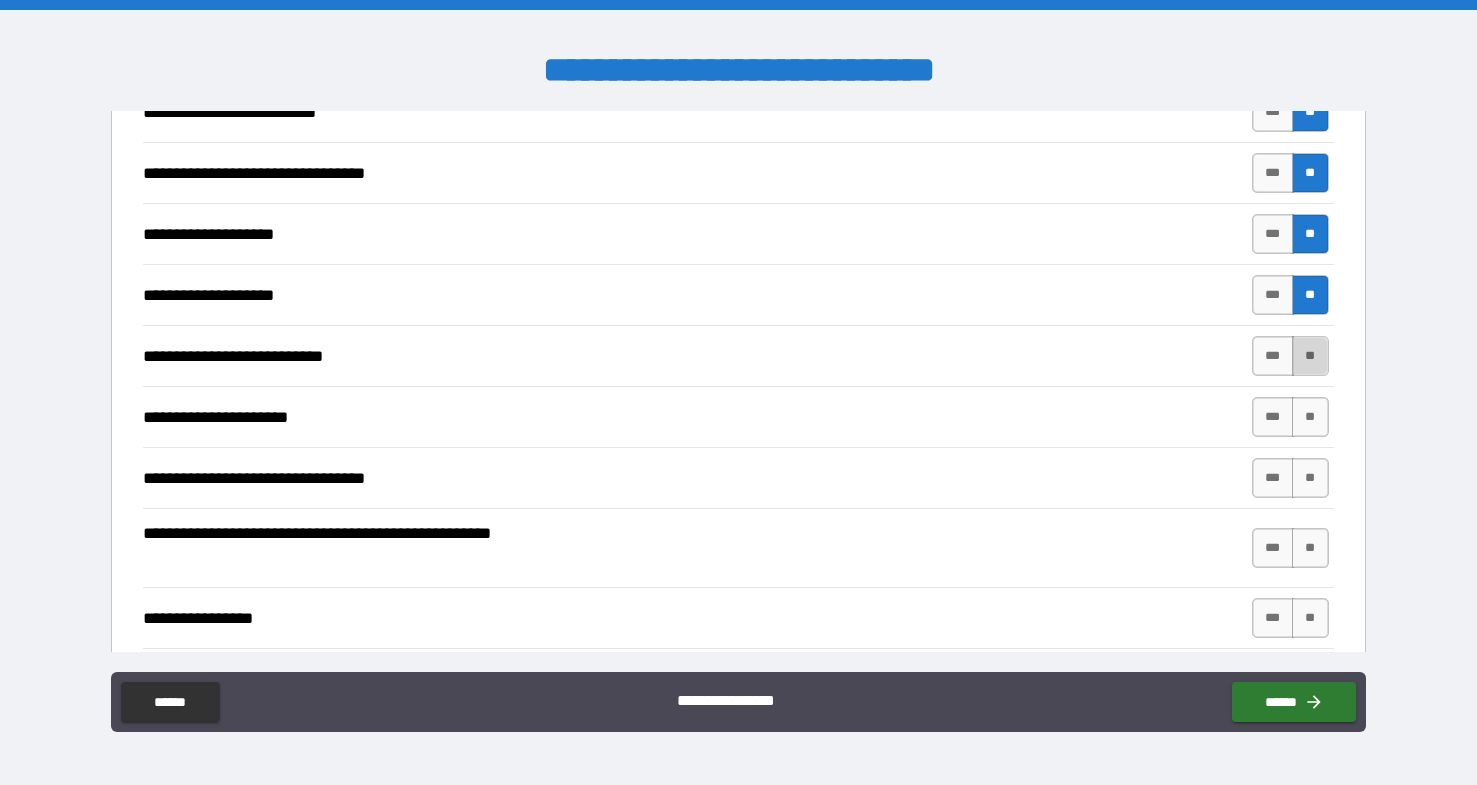 click on "**" at bounding box center (1310, 356) 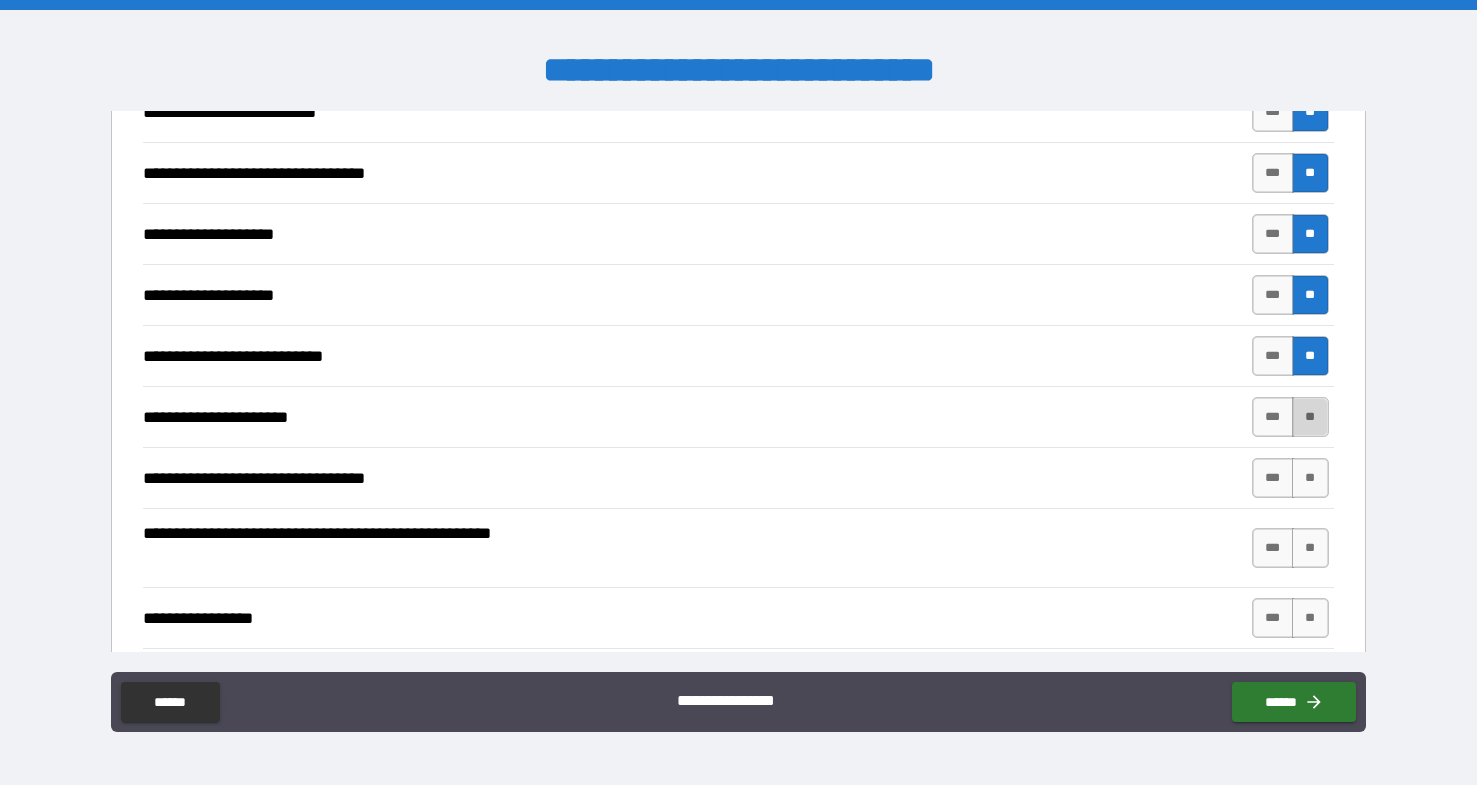 click on "**" at bounding box center [1310, 417] 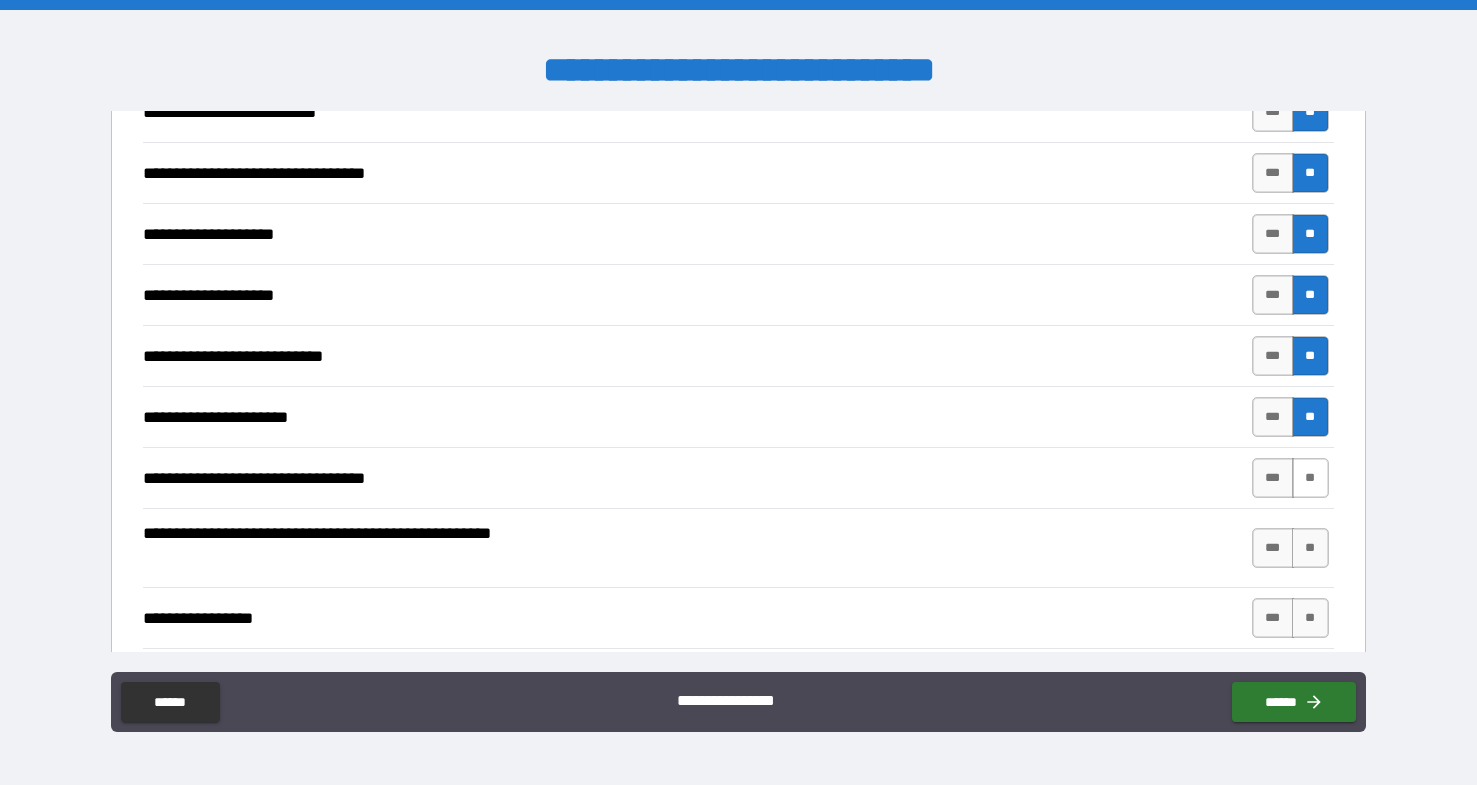 click on "**" at bounding box center (1310, 478) 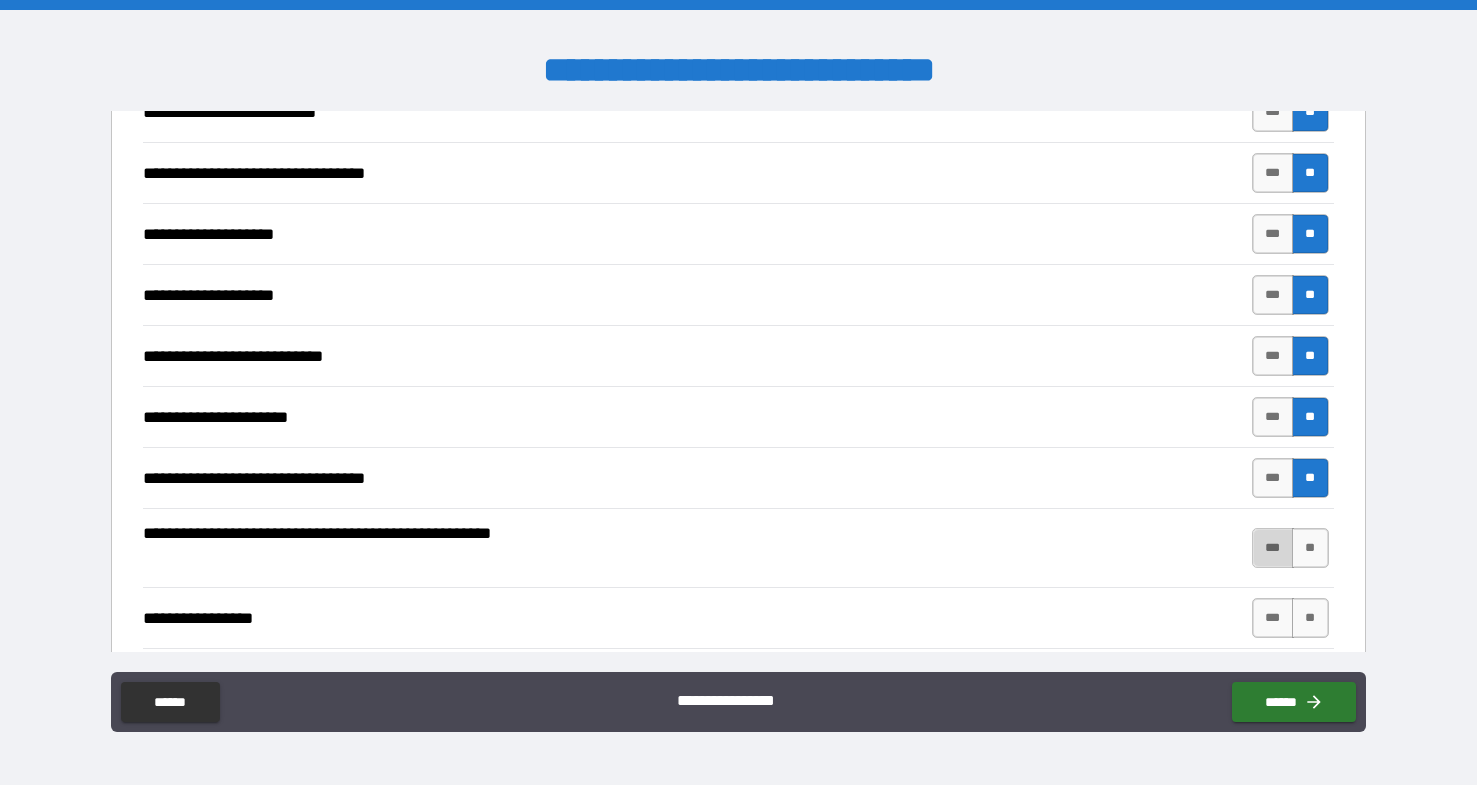 click on "***" at bounding box center (1273, 548) 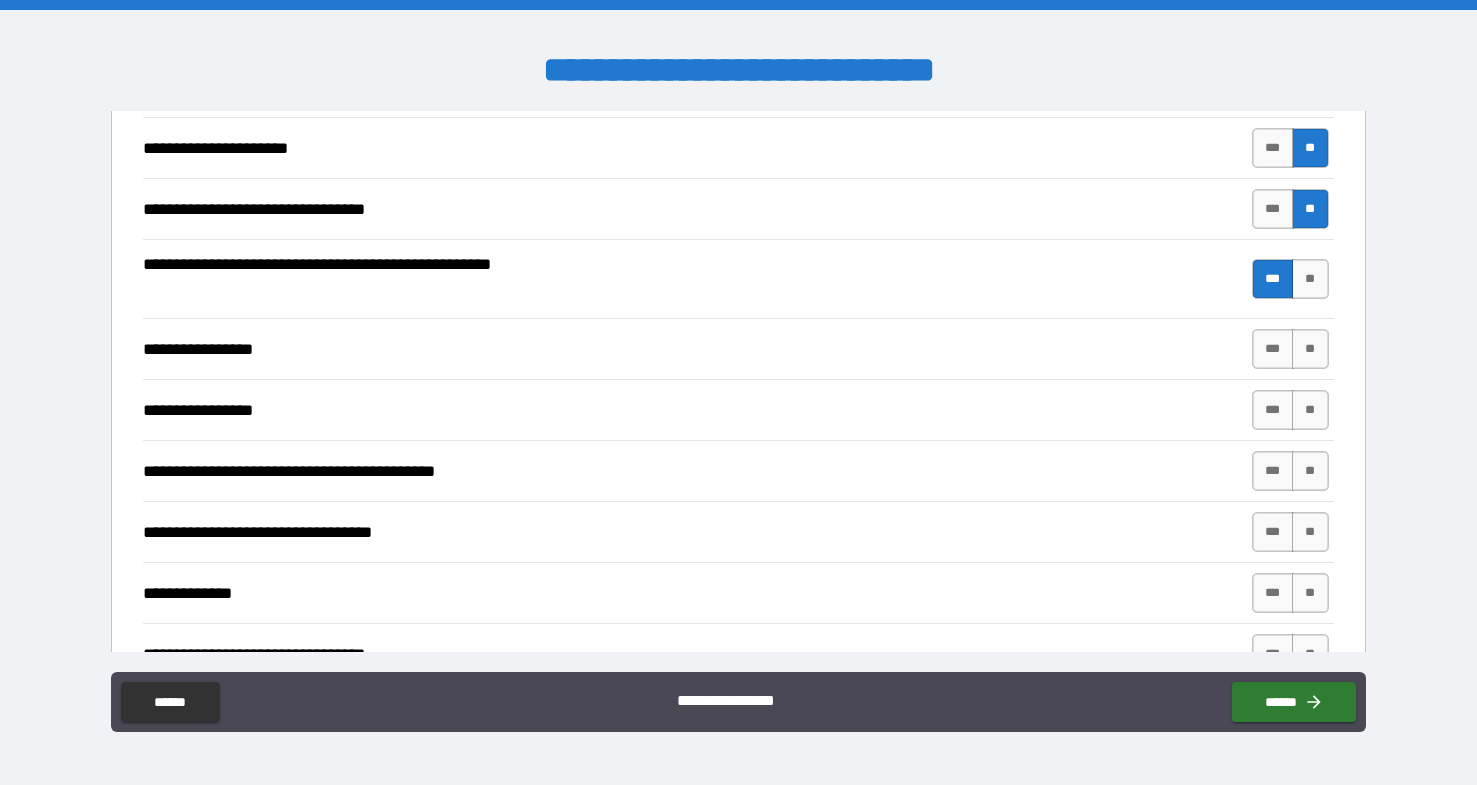 scroll, scrollTop: 2854, scrollLeft: 0, axis: vertical 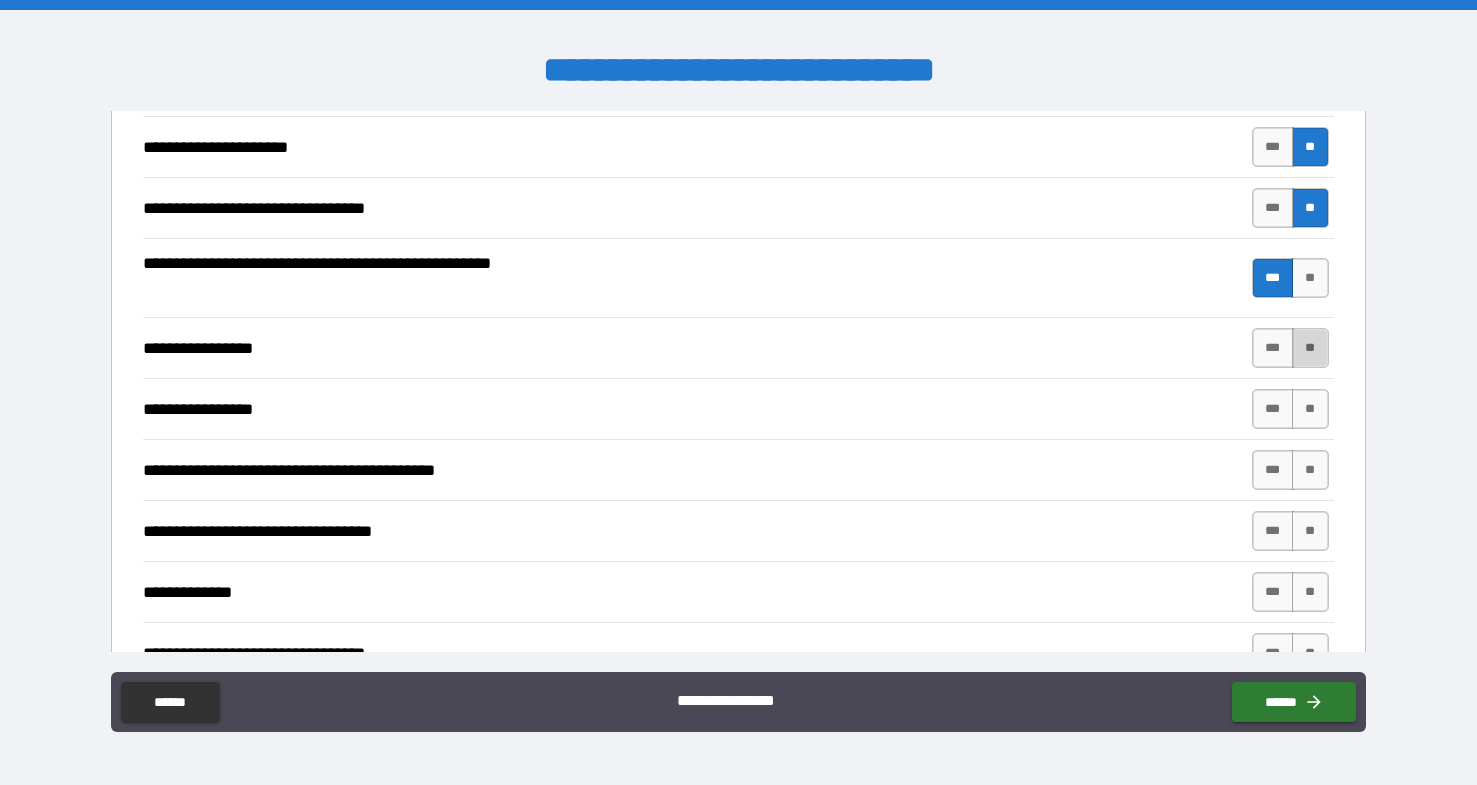 click on "**" at bounding box center [1310, 348] 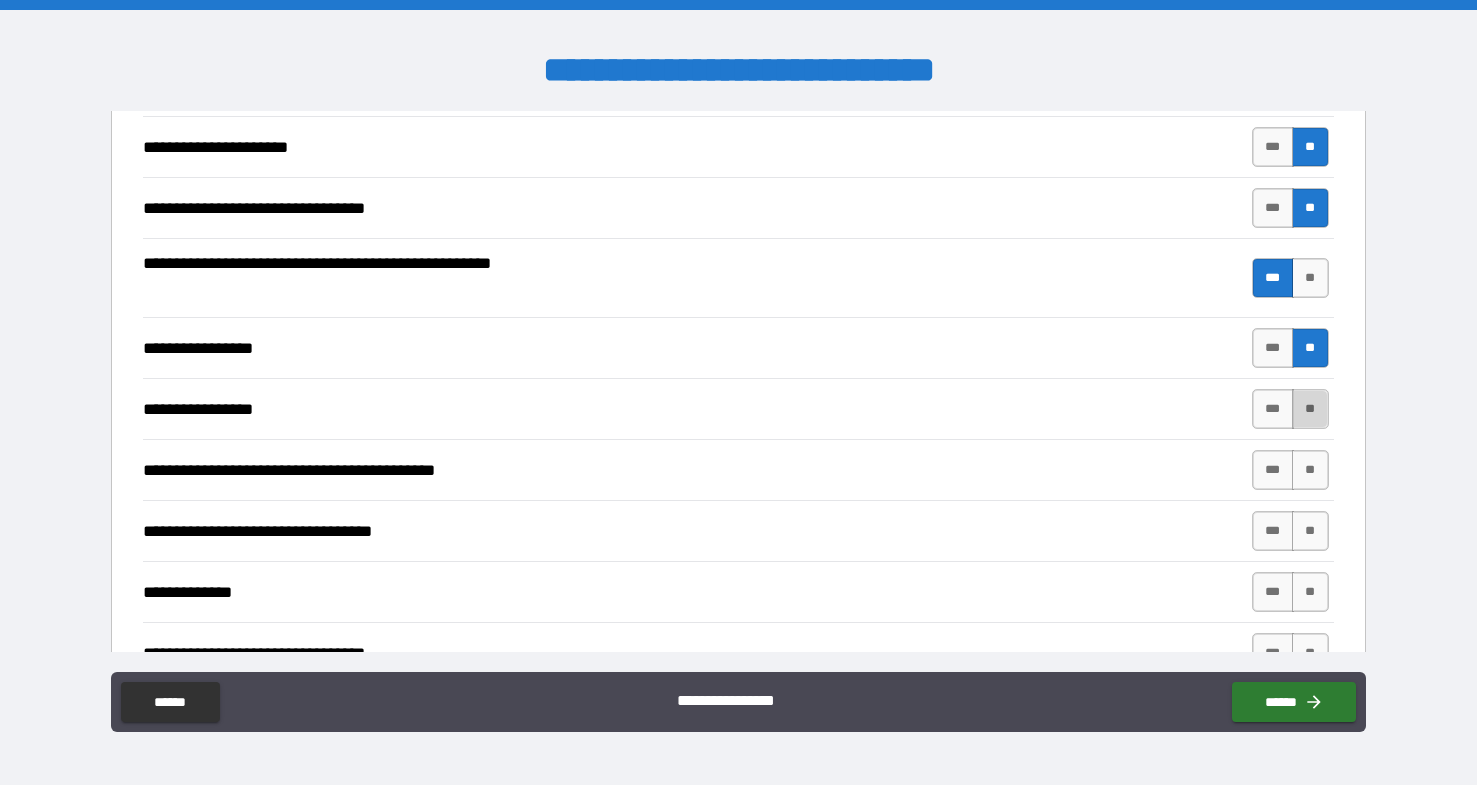 click on "**" at bounding box center (1310, 409) 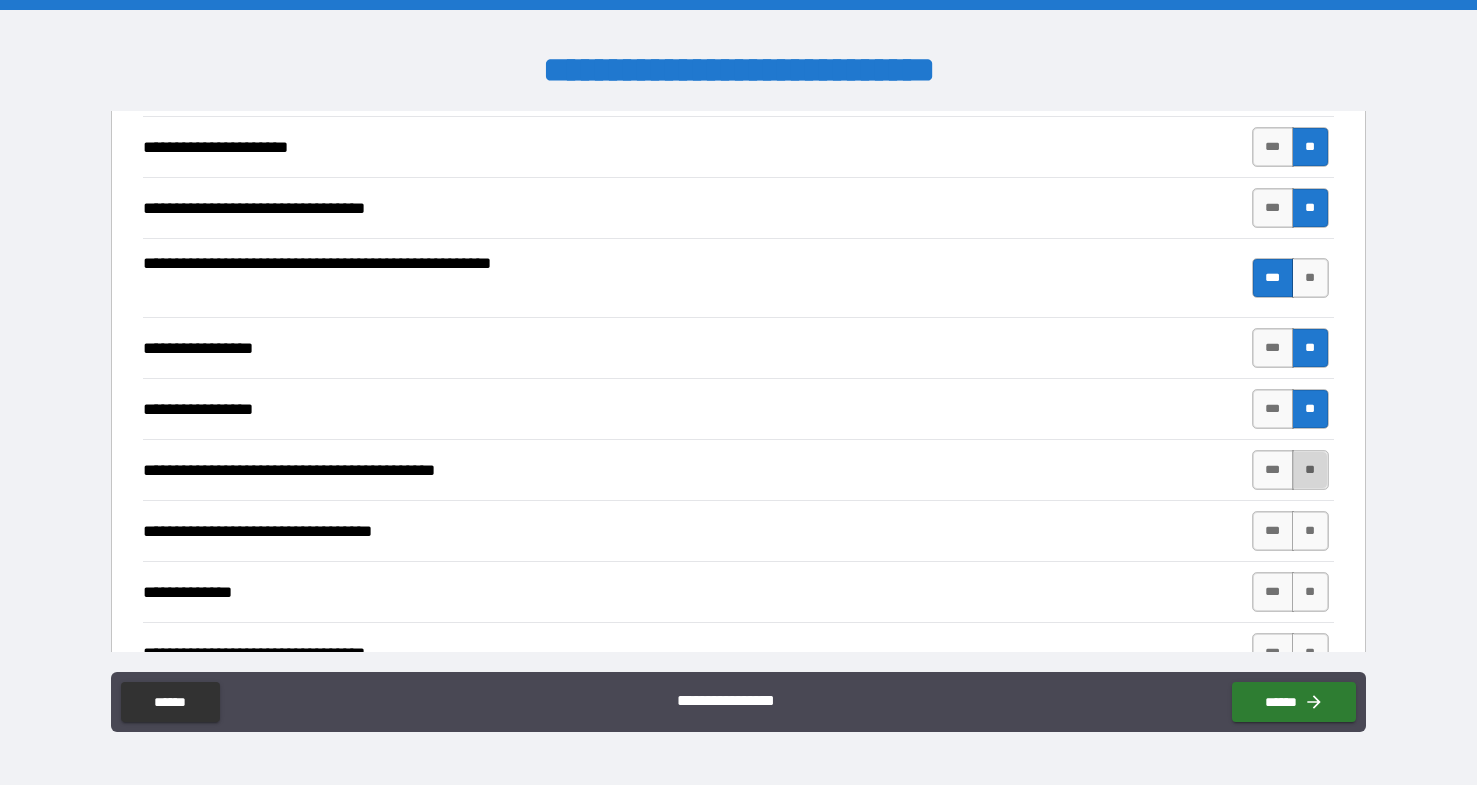 click on "**" at bounding box center (1310, 470) 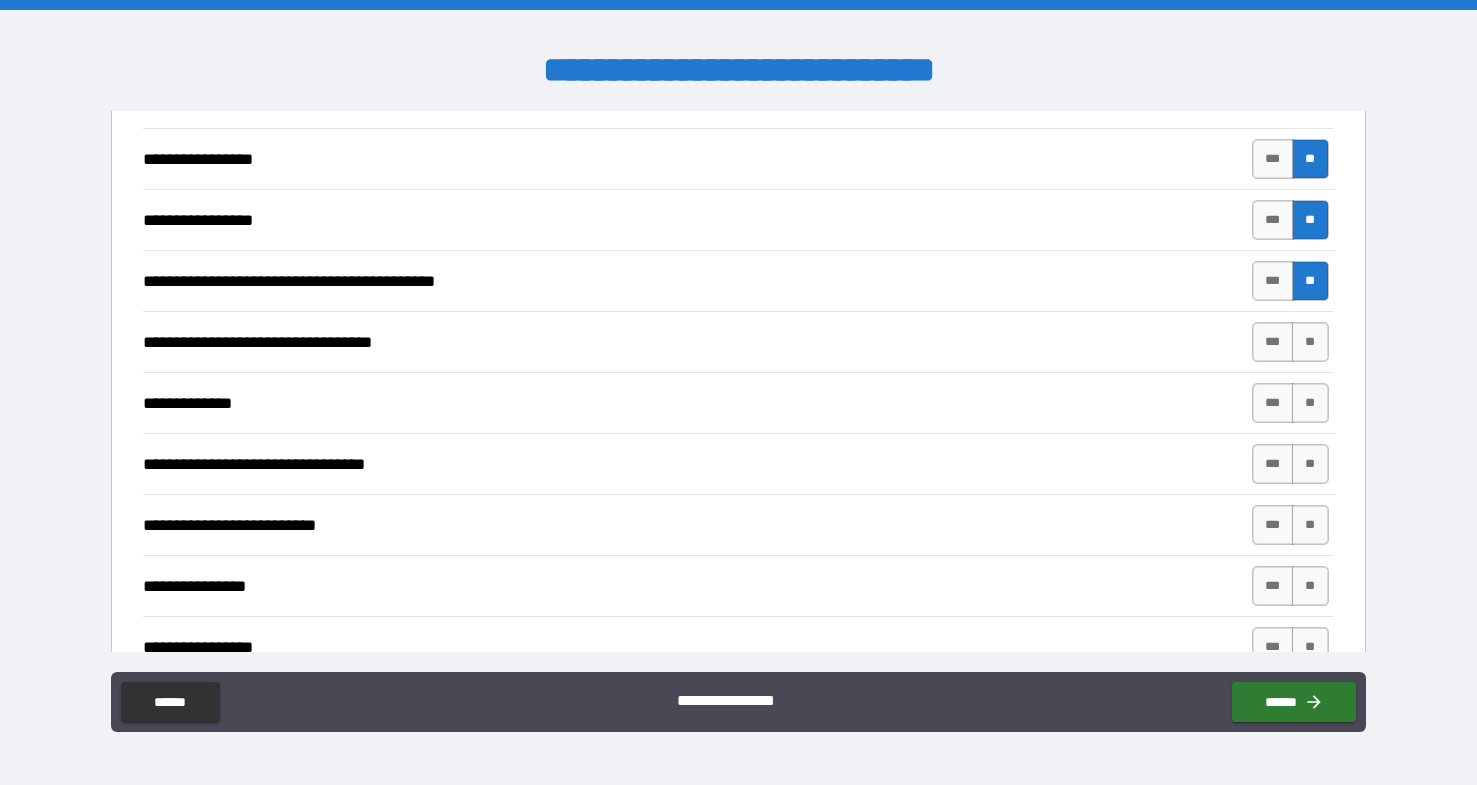 scroll, scrollTop: 3045, scrollLeft: 0, axis: vertical 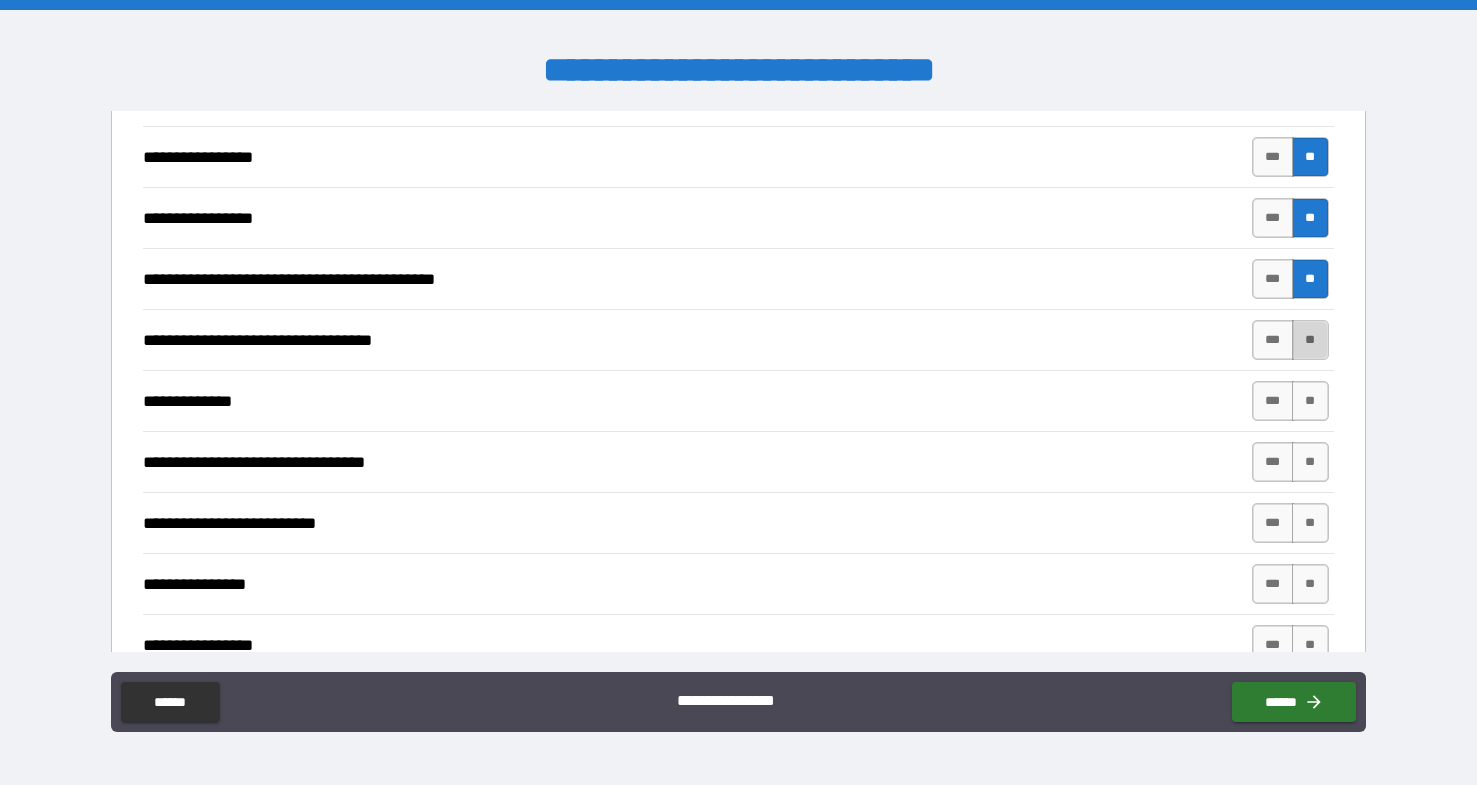 click on "**" at bounding box center (1310, 340) 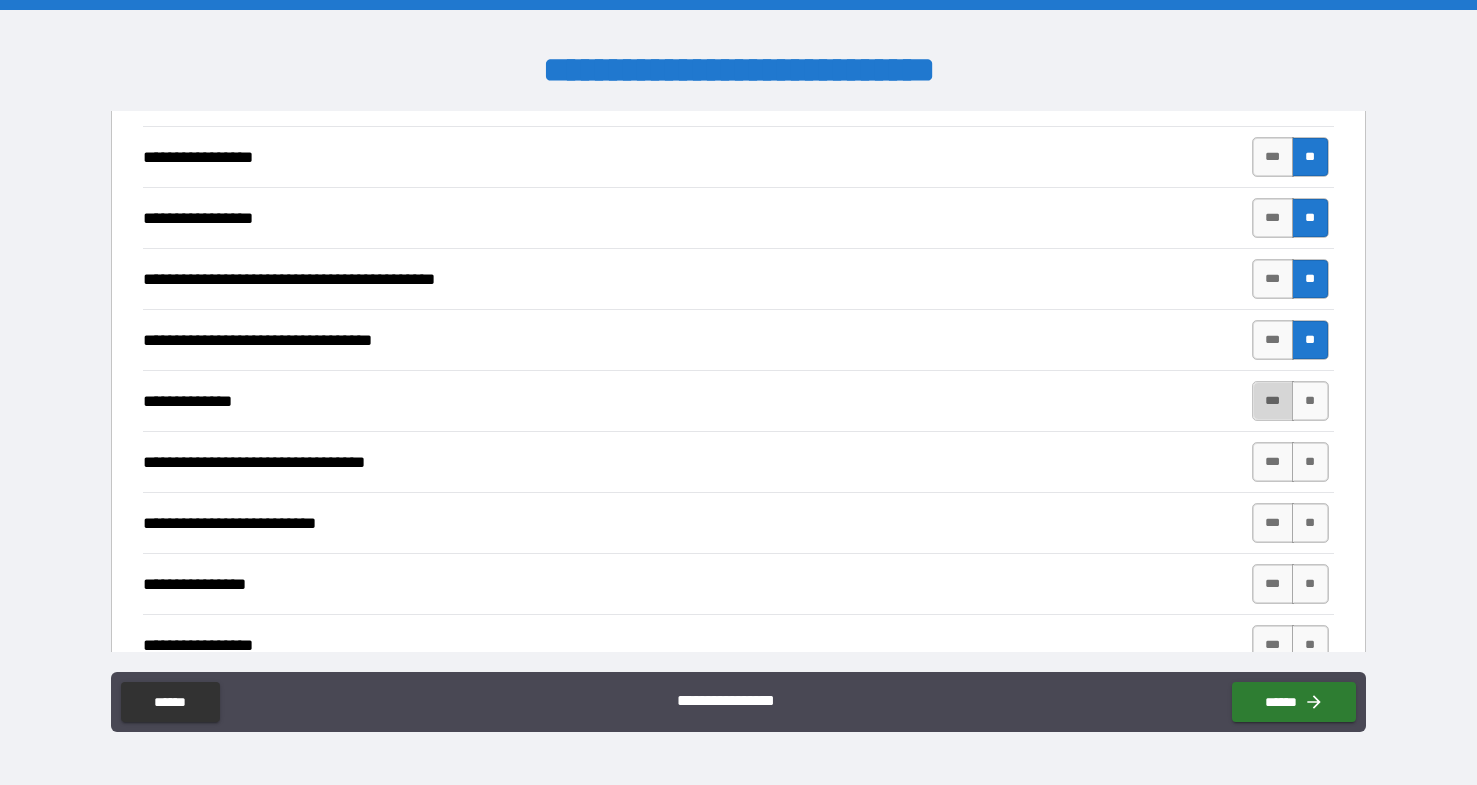 click on "***" at bounding box center [1273, 401] 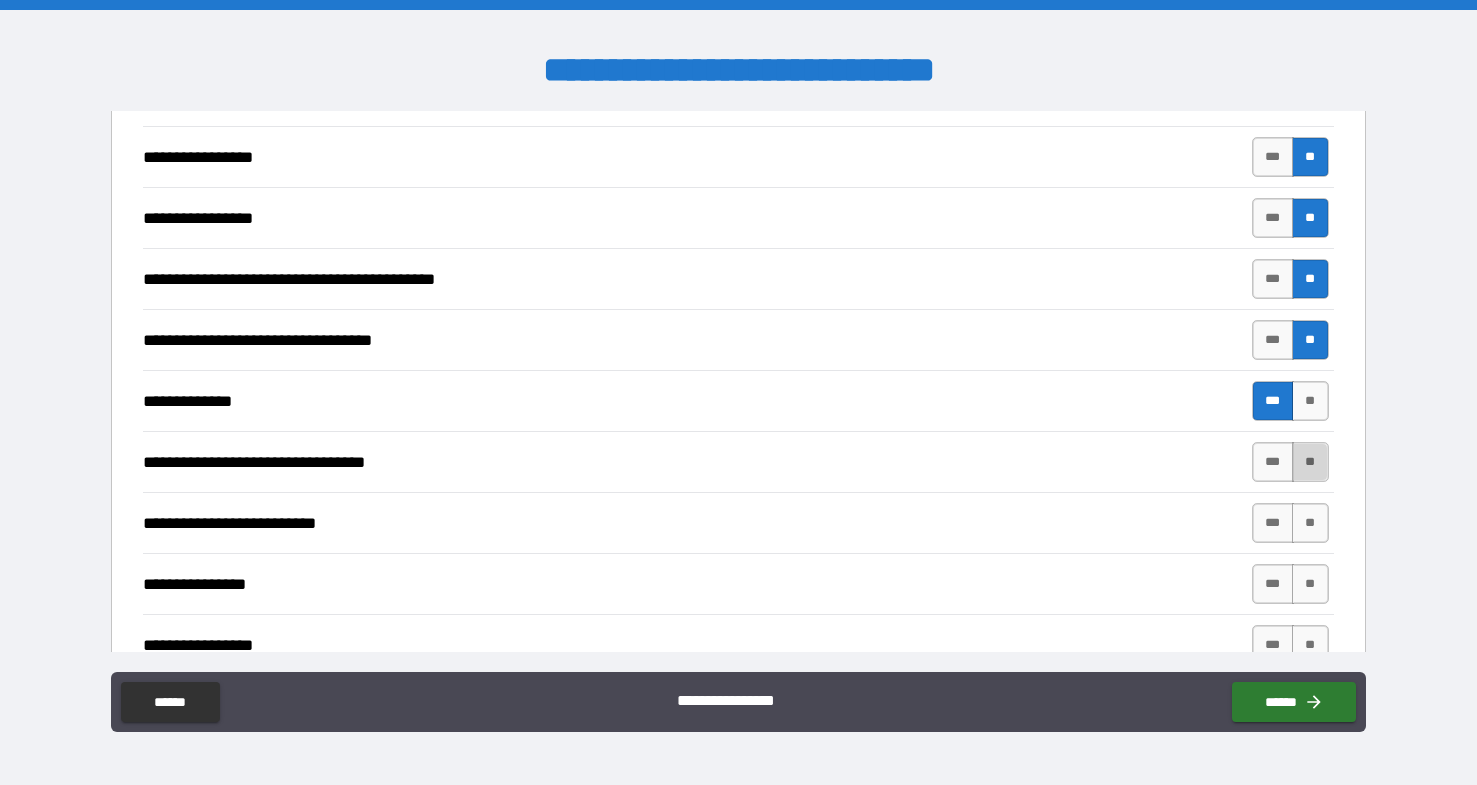 click on "**" at bounding box center (1310, 462) 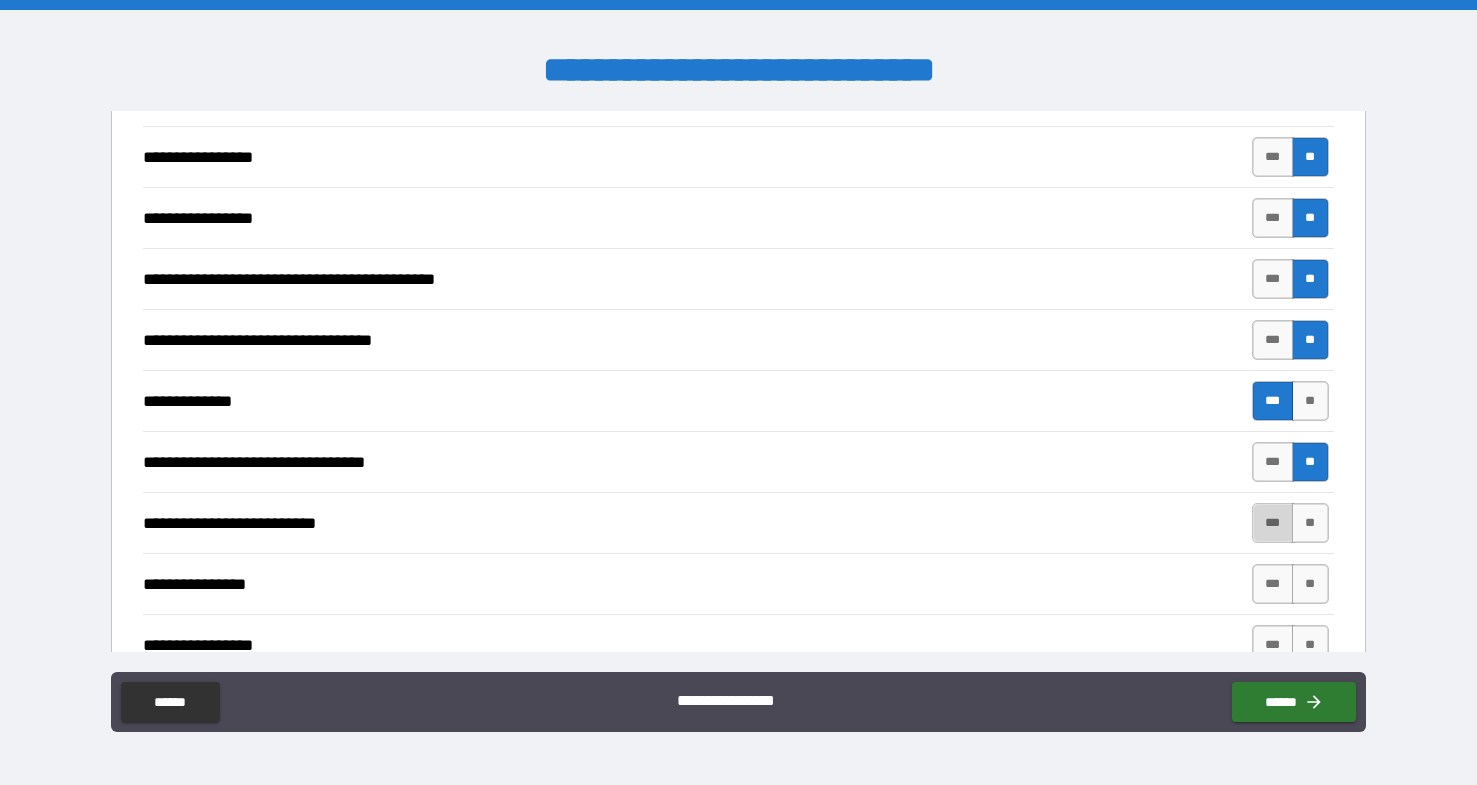 click on "***" at bounding box center [1273, 523] 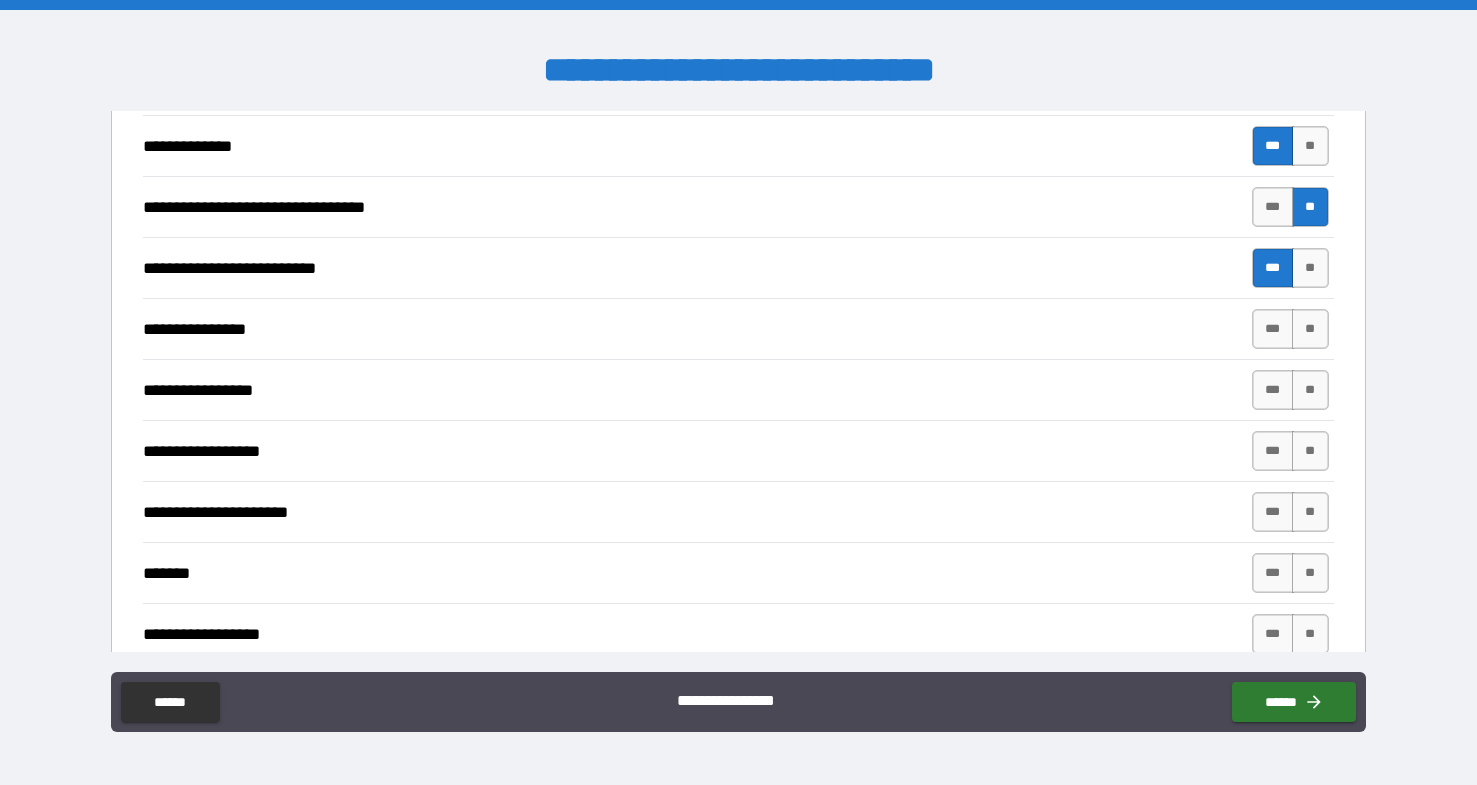 scroll, scrollTop: 3304, scrollLeft: 0, axis: vertical 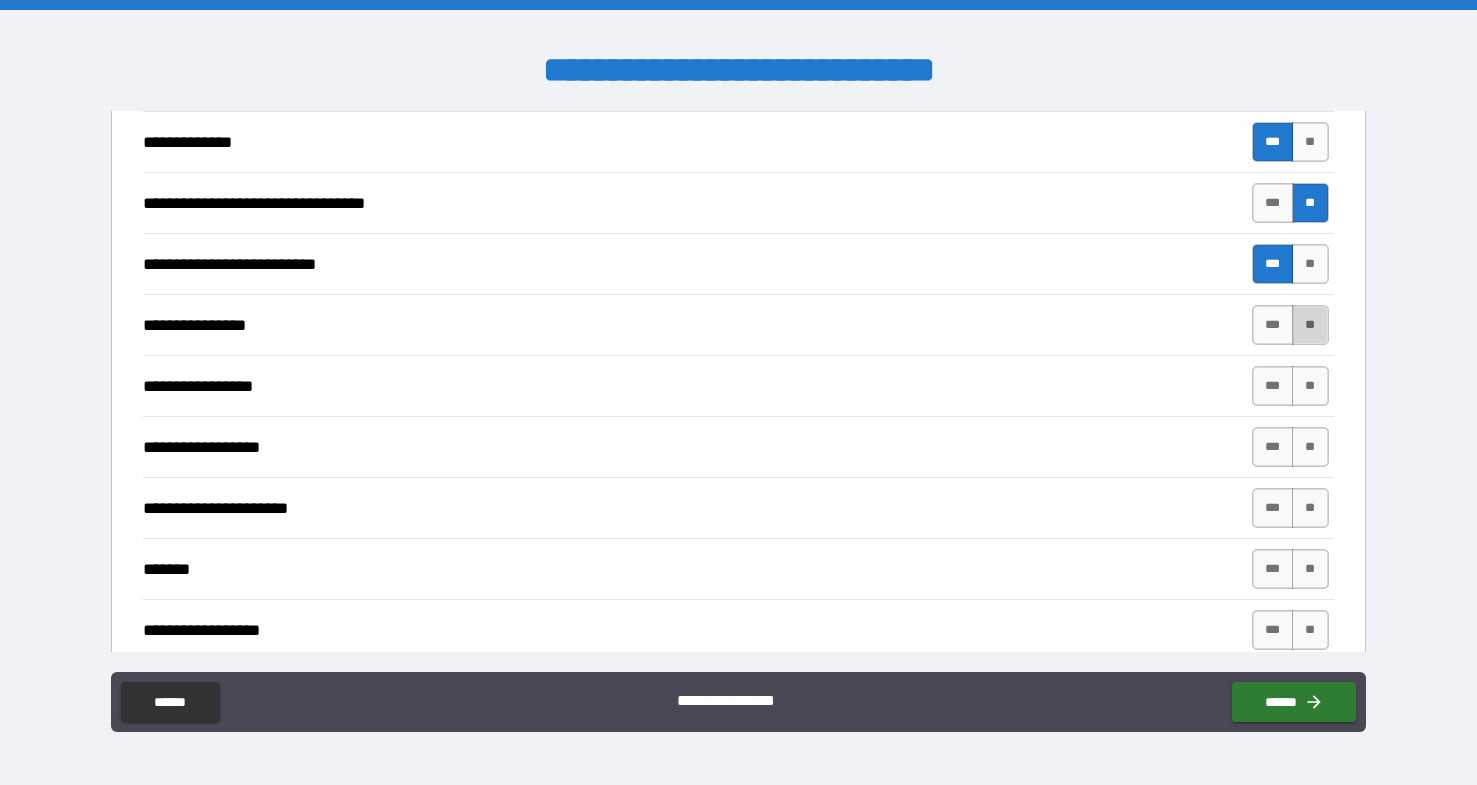 click on "**" at bounding box center [1310, 325] 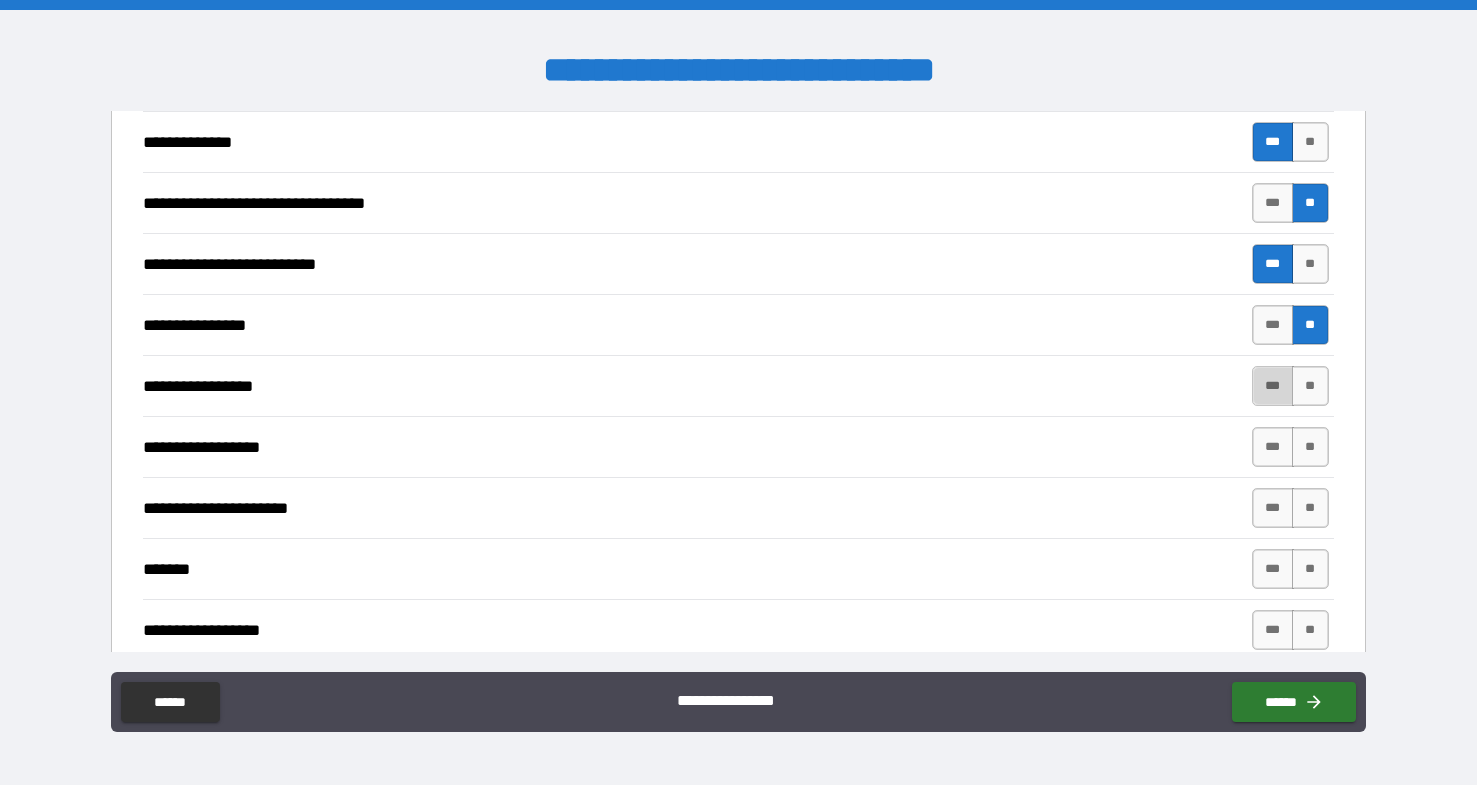 click on "***" at bounding box center (1273, 386) 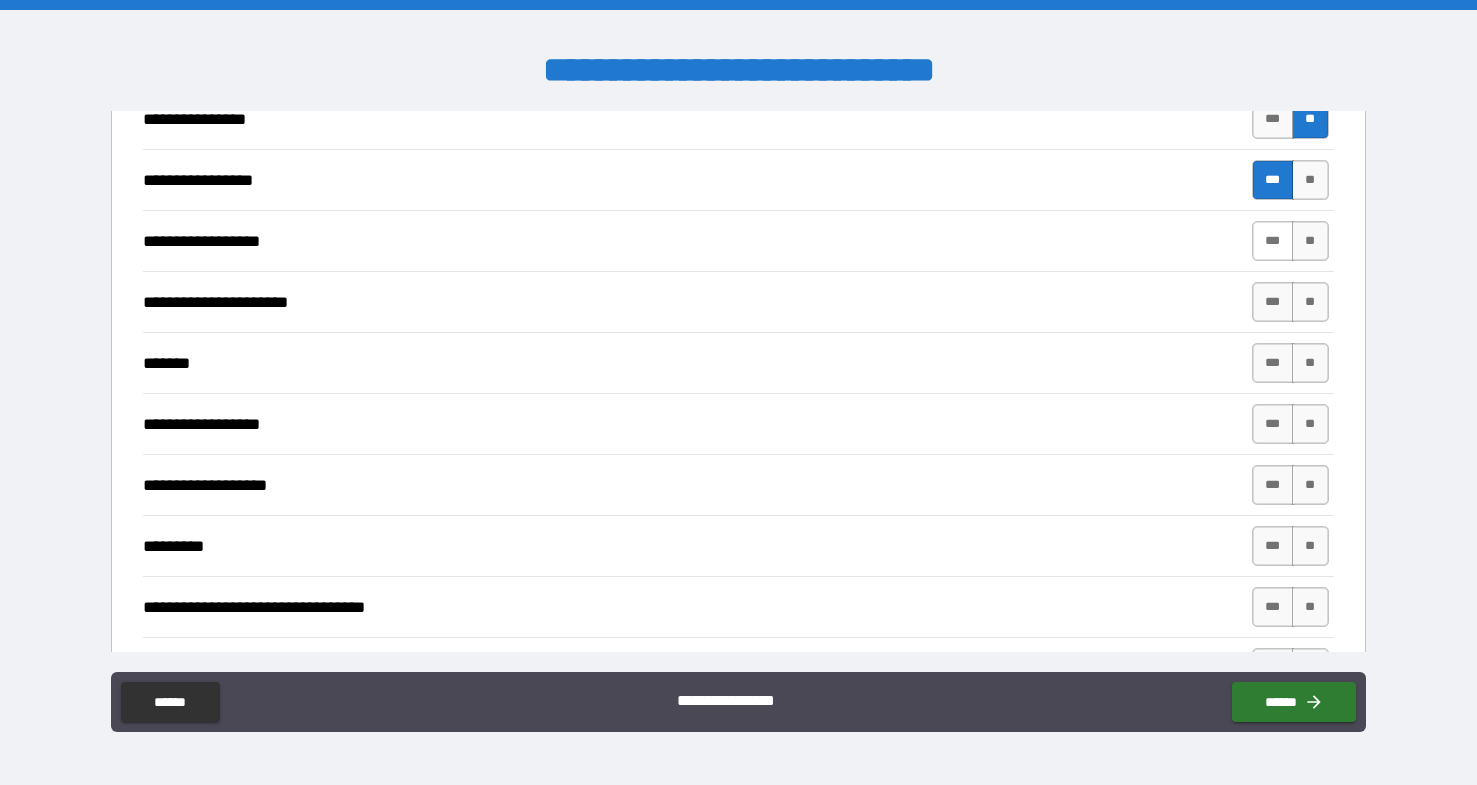 scroll, scrollTop: 3514, scrollLeft: 0, axis: vertical 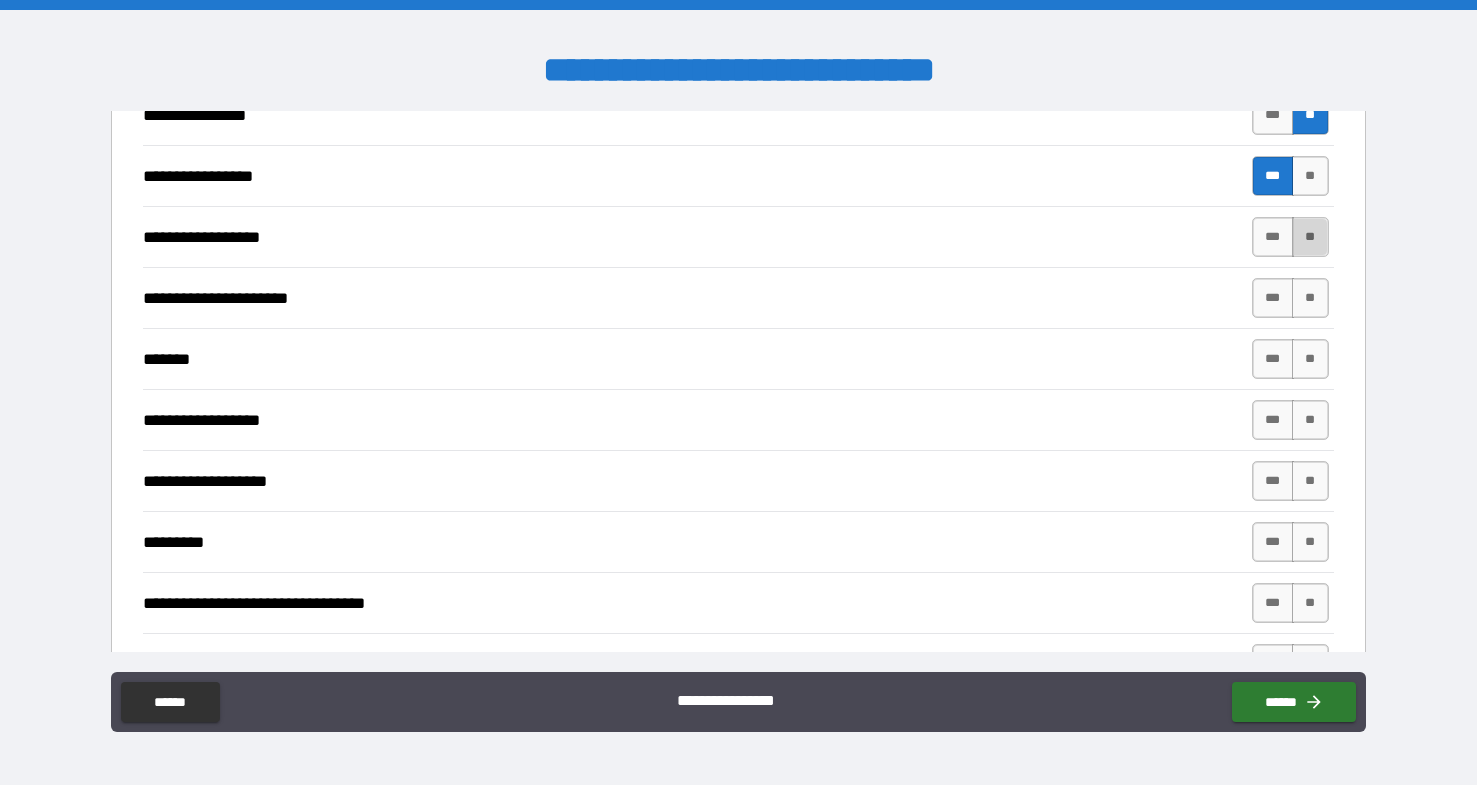 click on "**" at bounding box center [1310, 237] 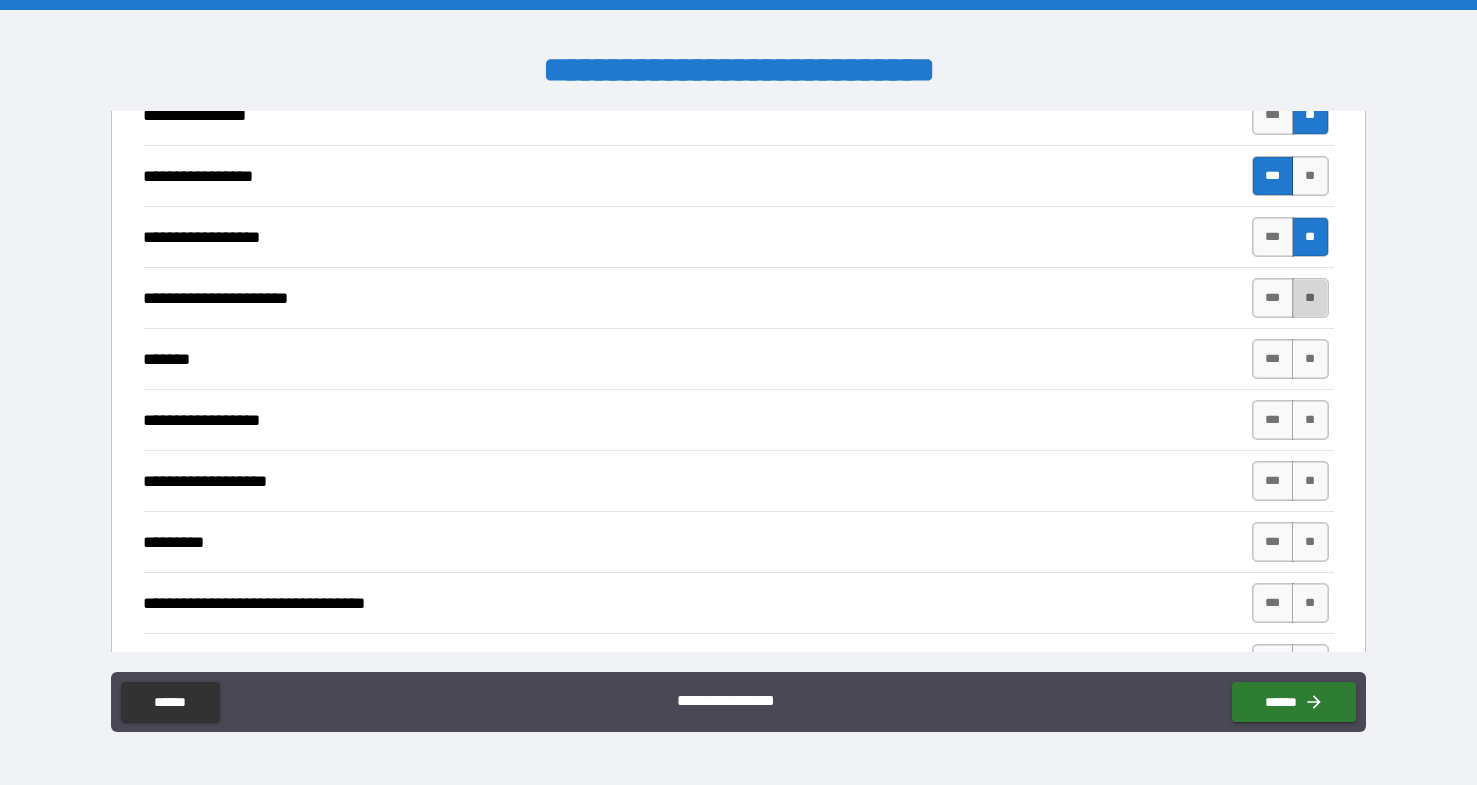 click on "**" at bounding box center (1310, 298) 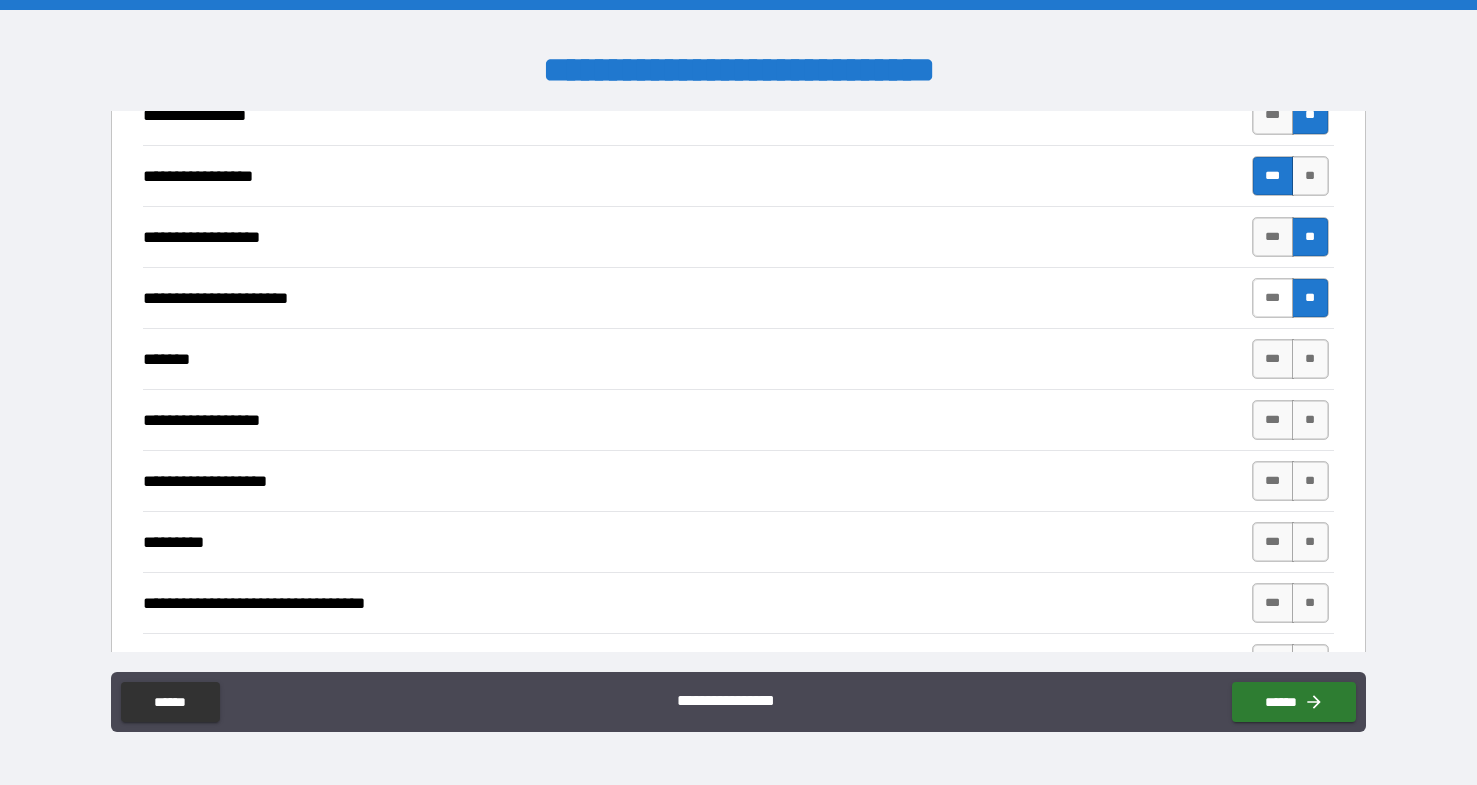 click on "***" at bounding box center [1273, 298] 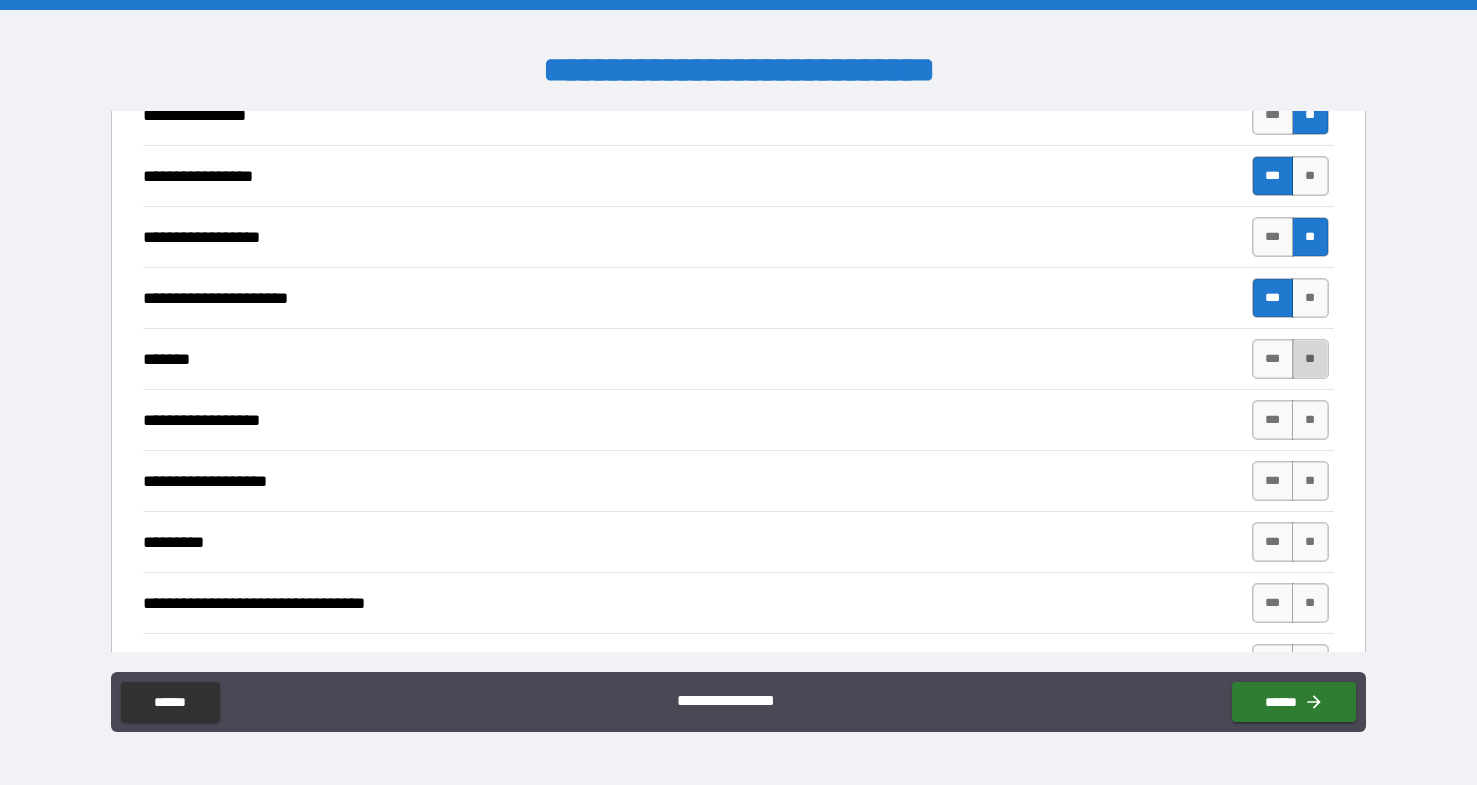 click on "**" at bounding box center [1310, 359] 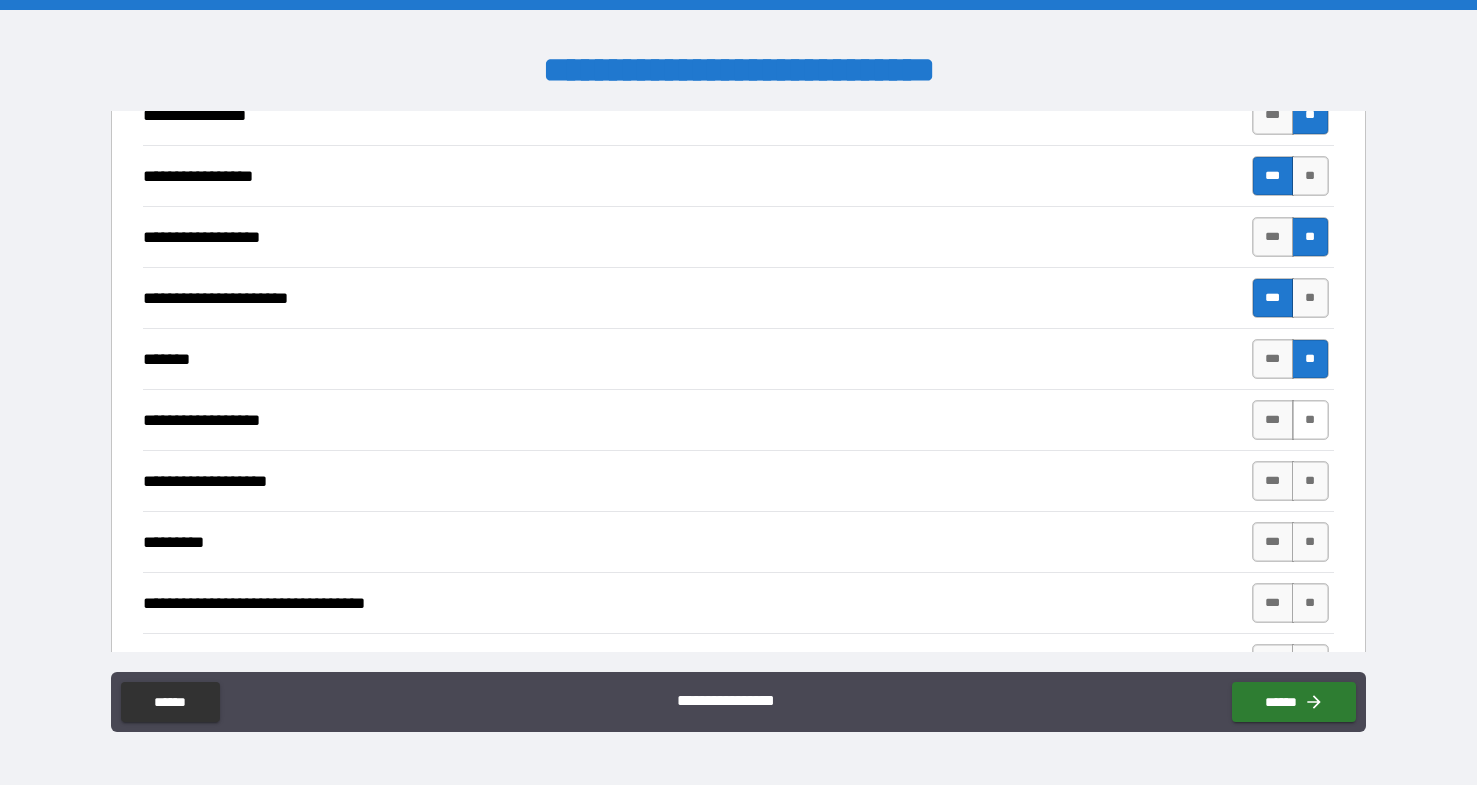 click on "**" at bounding box center [1310, 420] 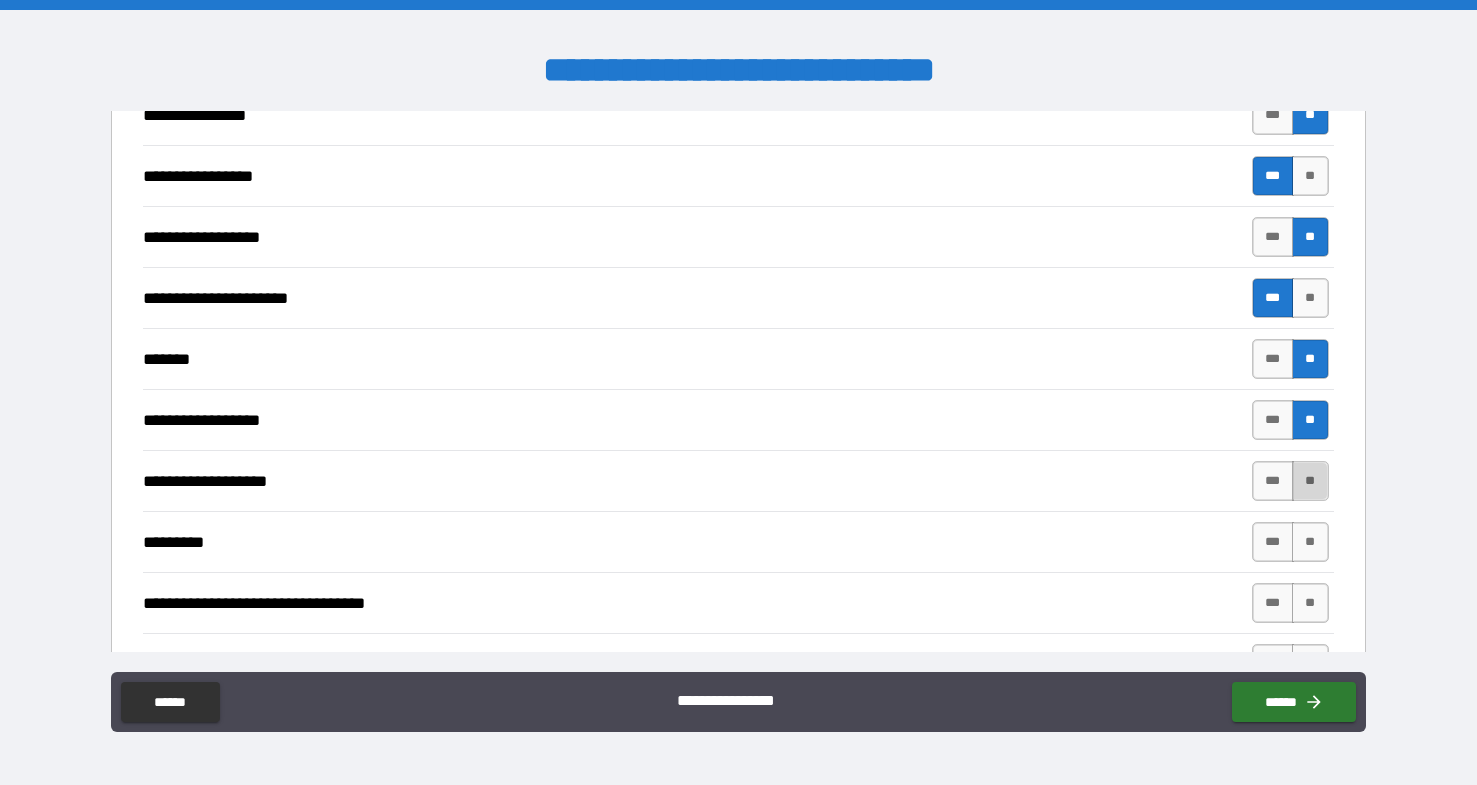 click on "**" at bounding box center (1310, 481) 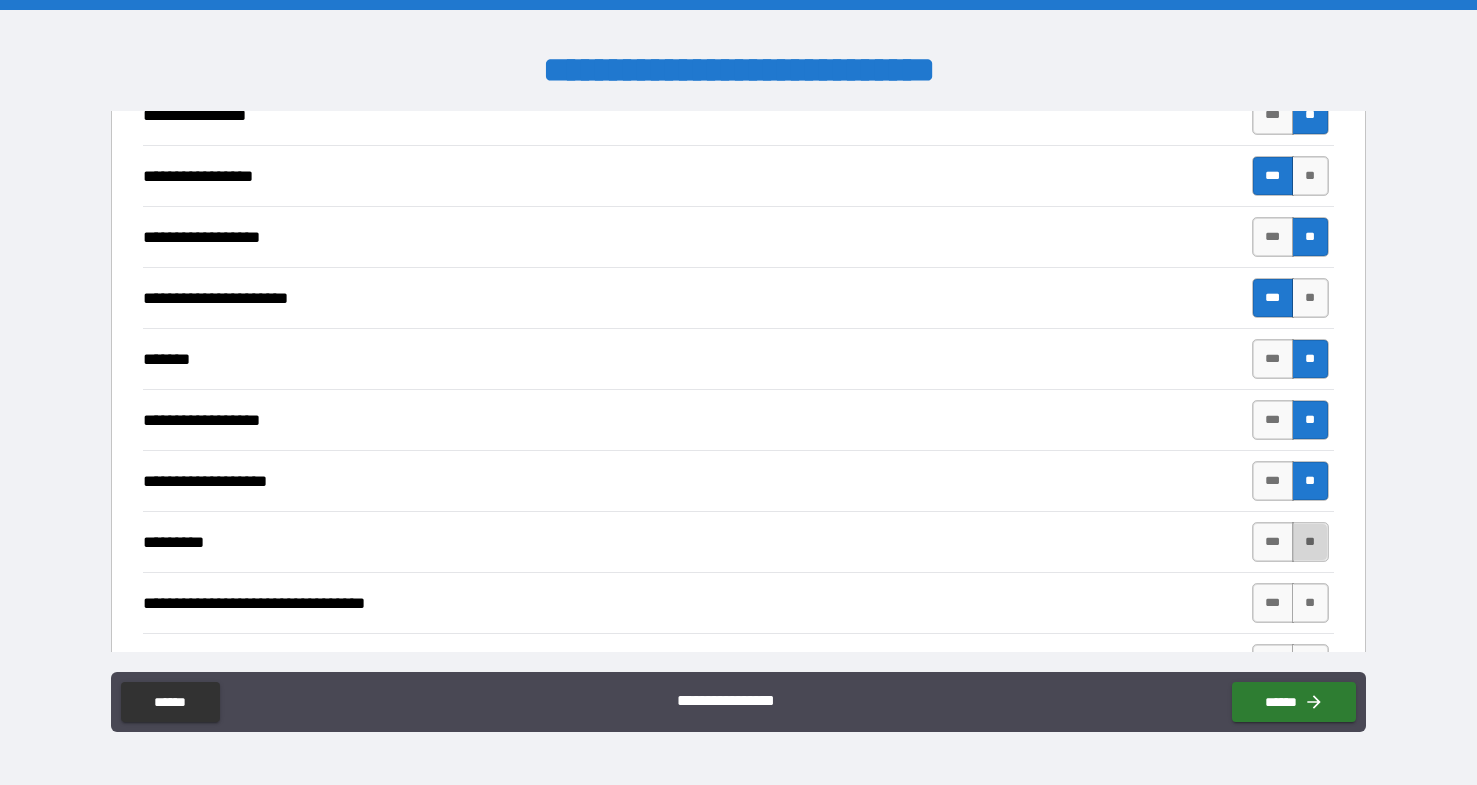 click on "**" at bounding box center [1310, 542] 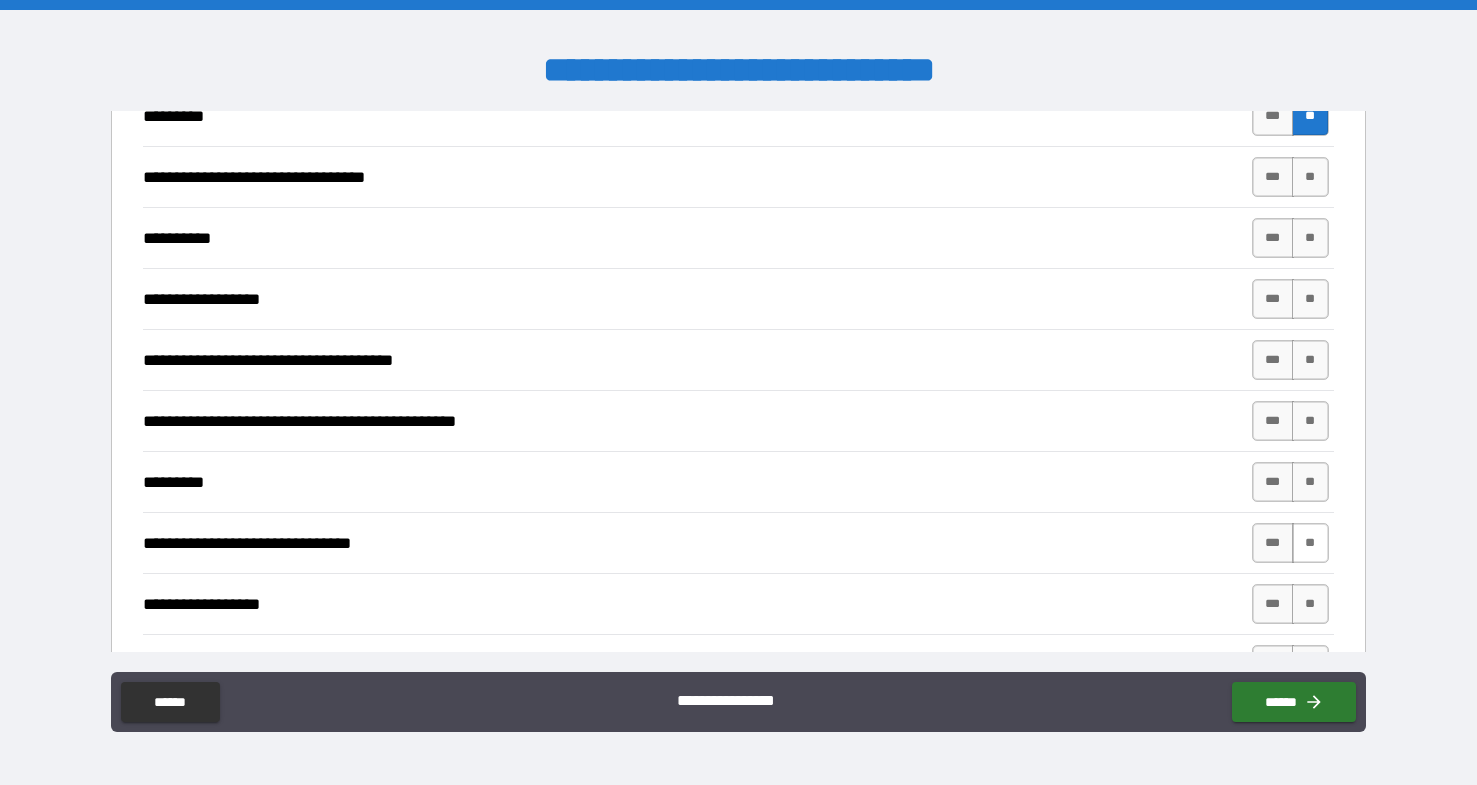 scroll, scrollTop: 3946, scrollLeft: 0, axis: vertical 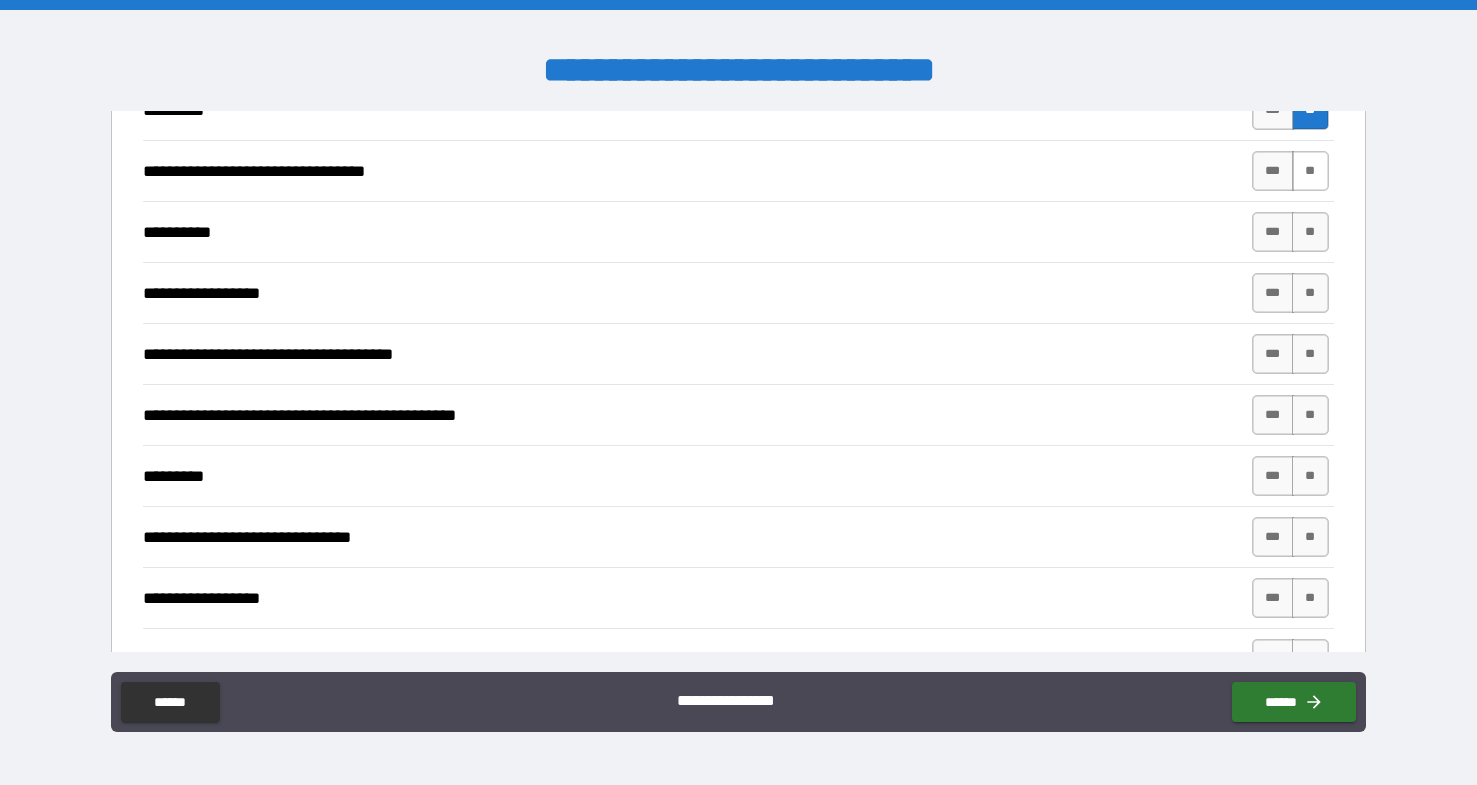 click on "**" at bounding box center (1310, 171) 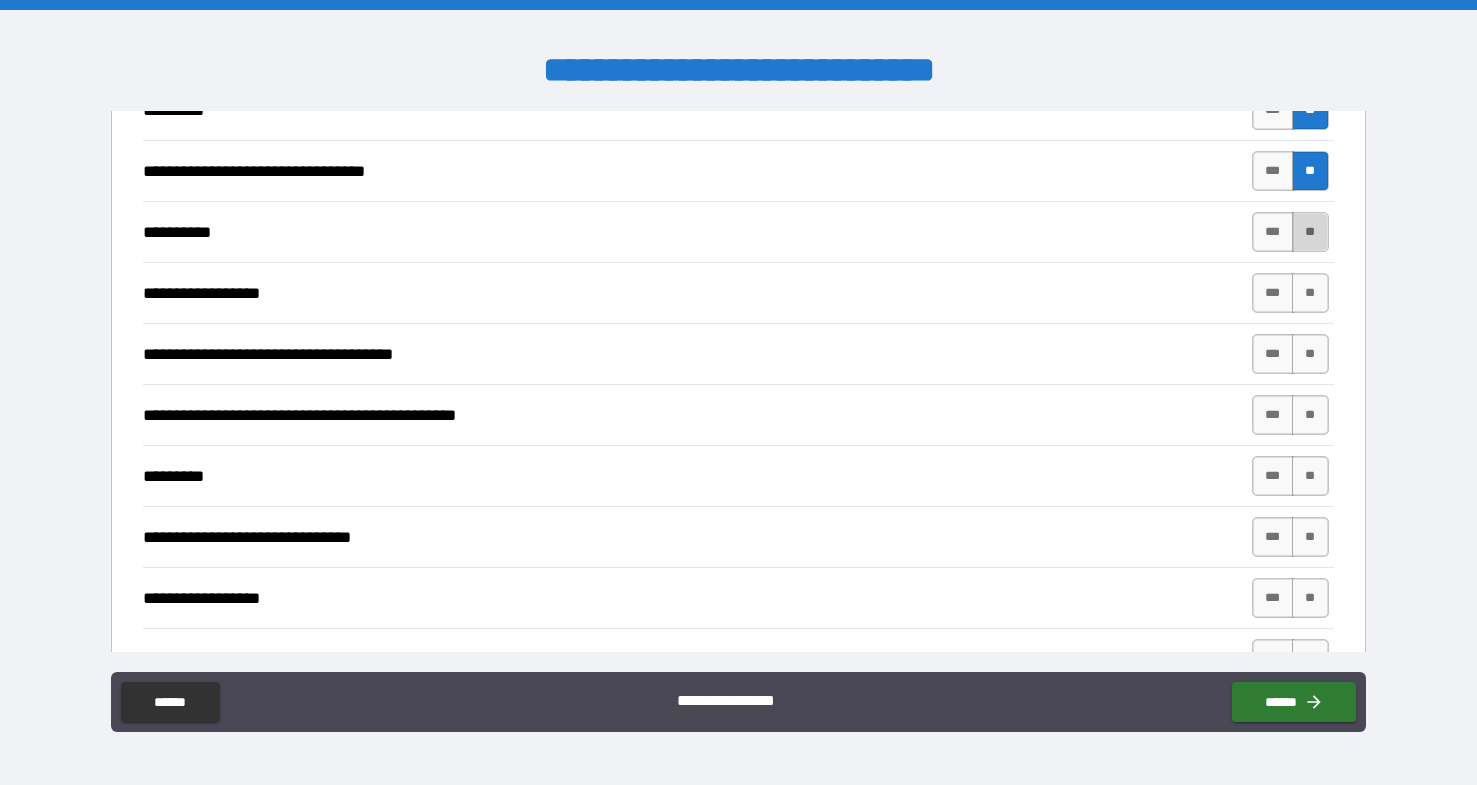 click on "**" at bounding box center [1310, 232] 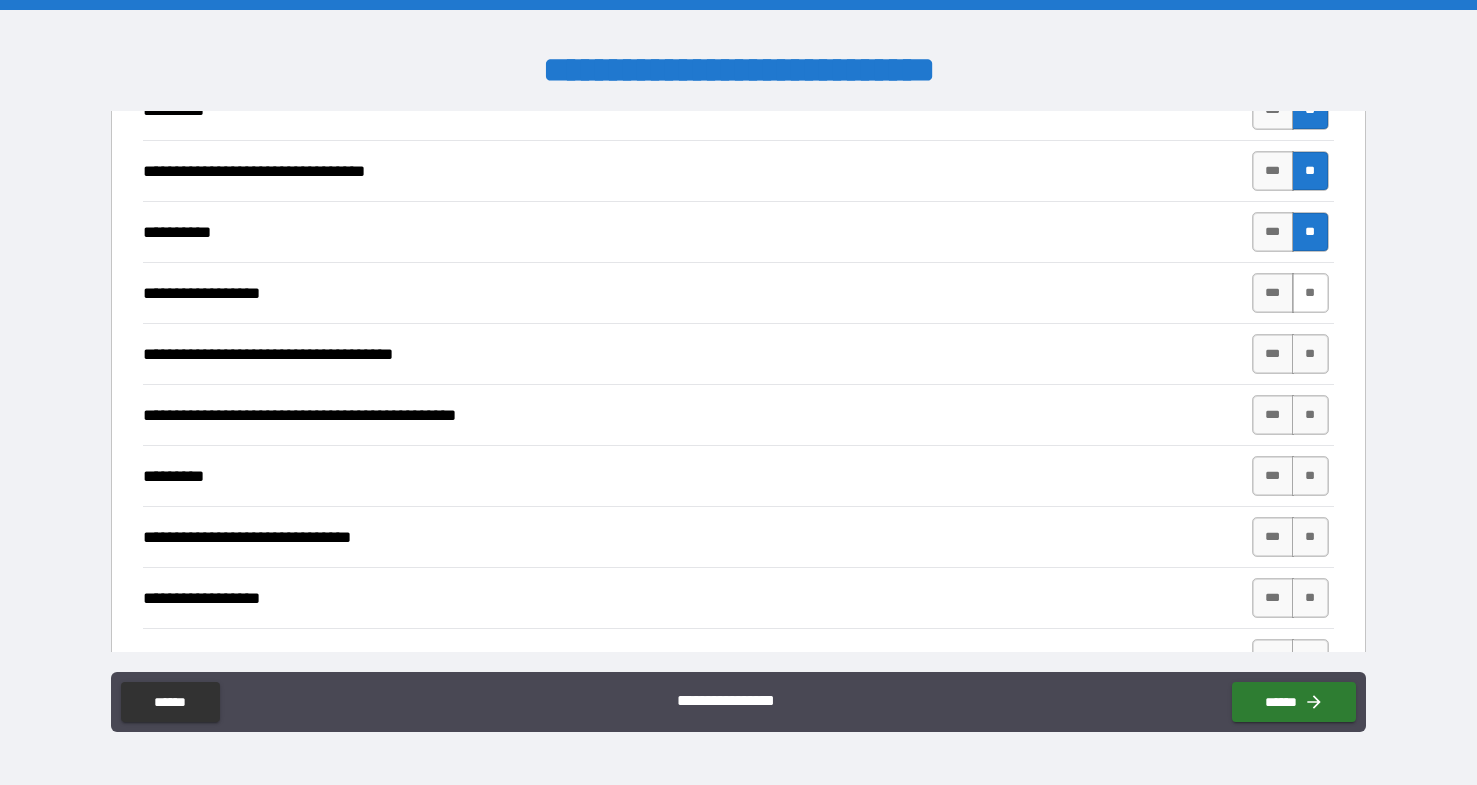 click on "**" at bounding box center (1310, 293) 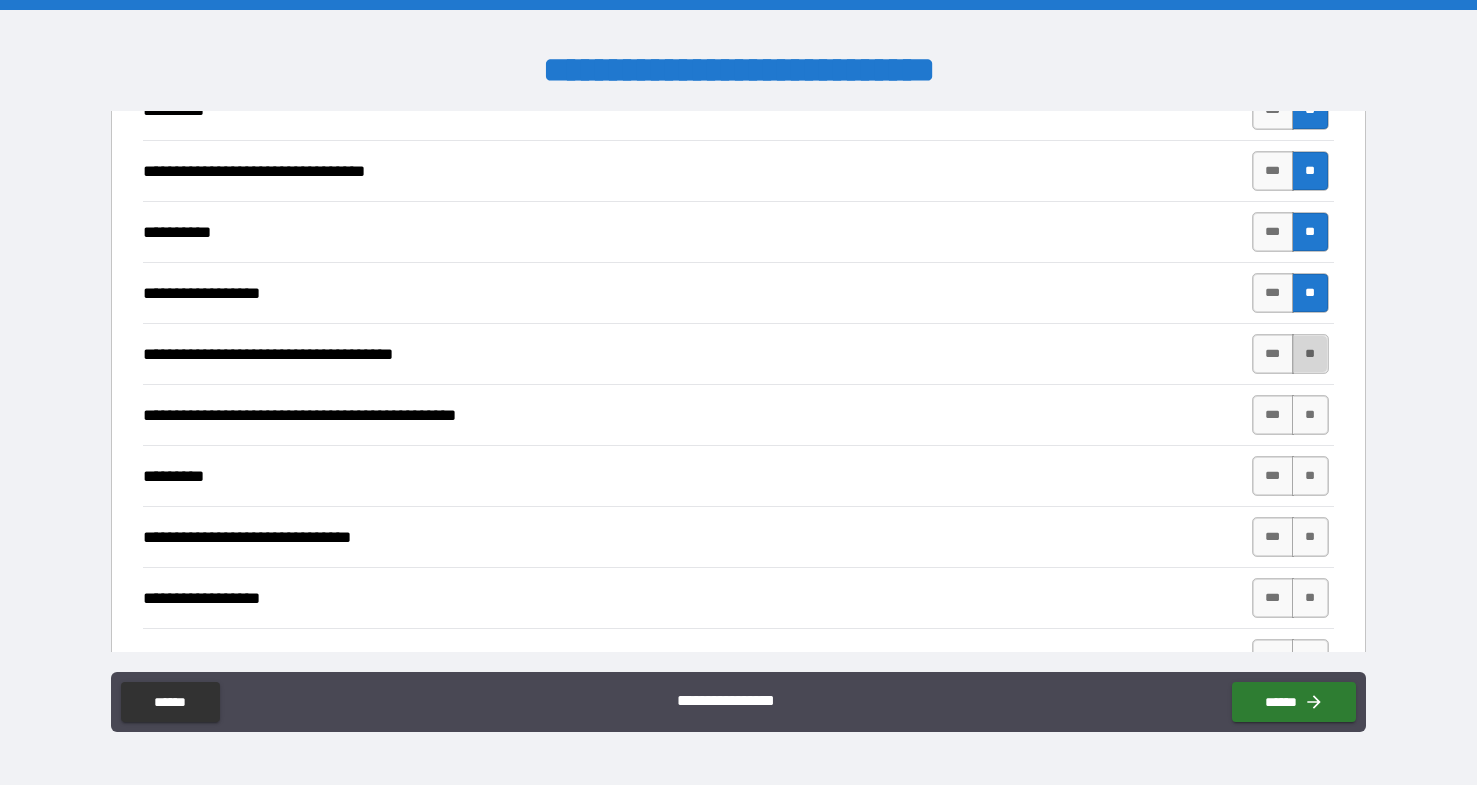 click on "**" at bounding box center [1310, 354] 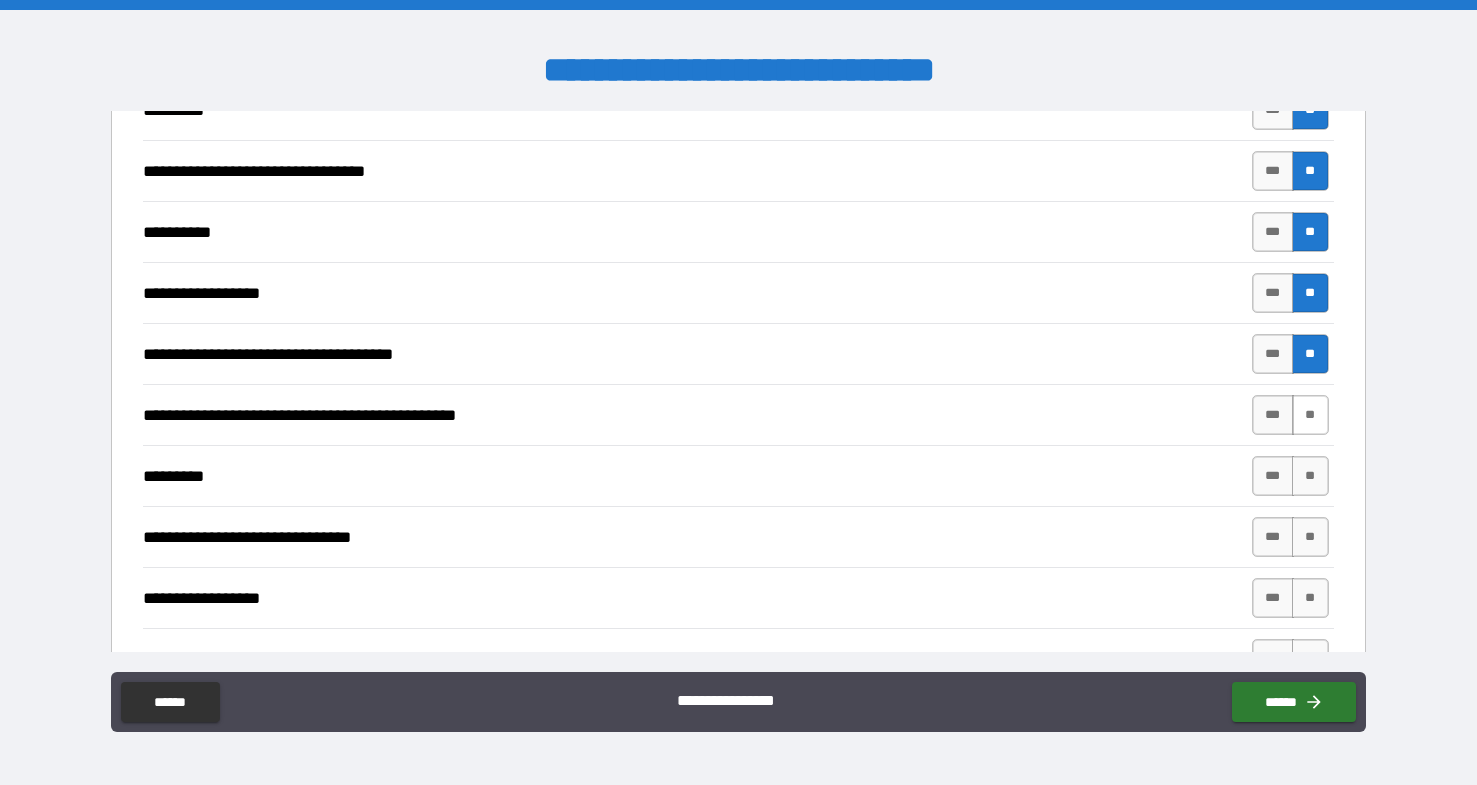 click on "**" at bounding box center [1310, 415] 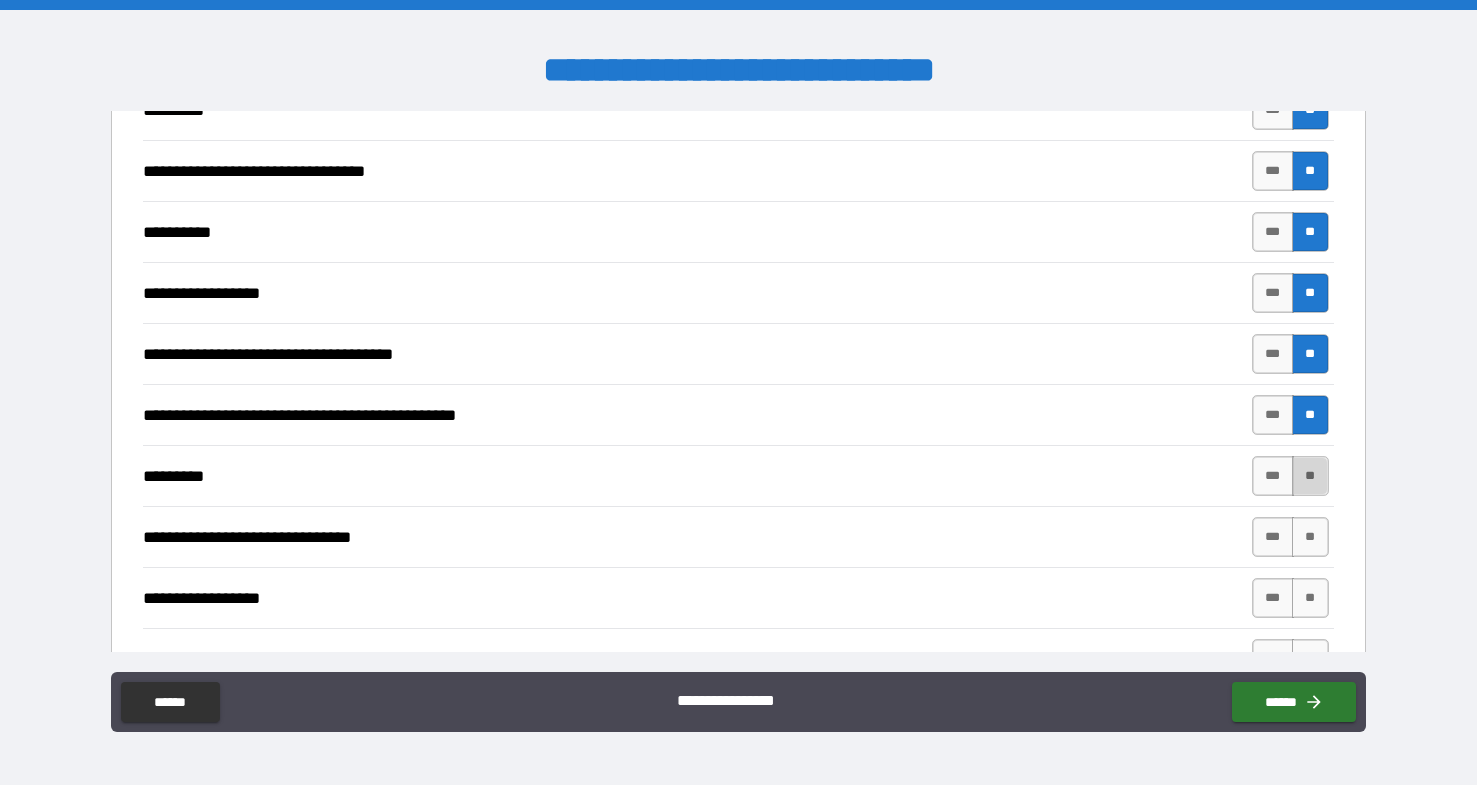 click on "**" at bounding box center (1310, 476) 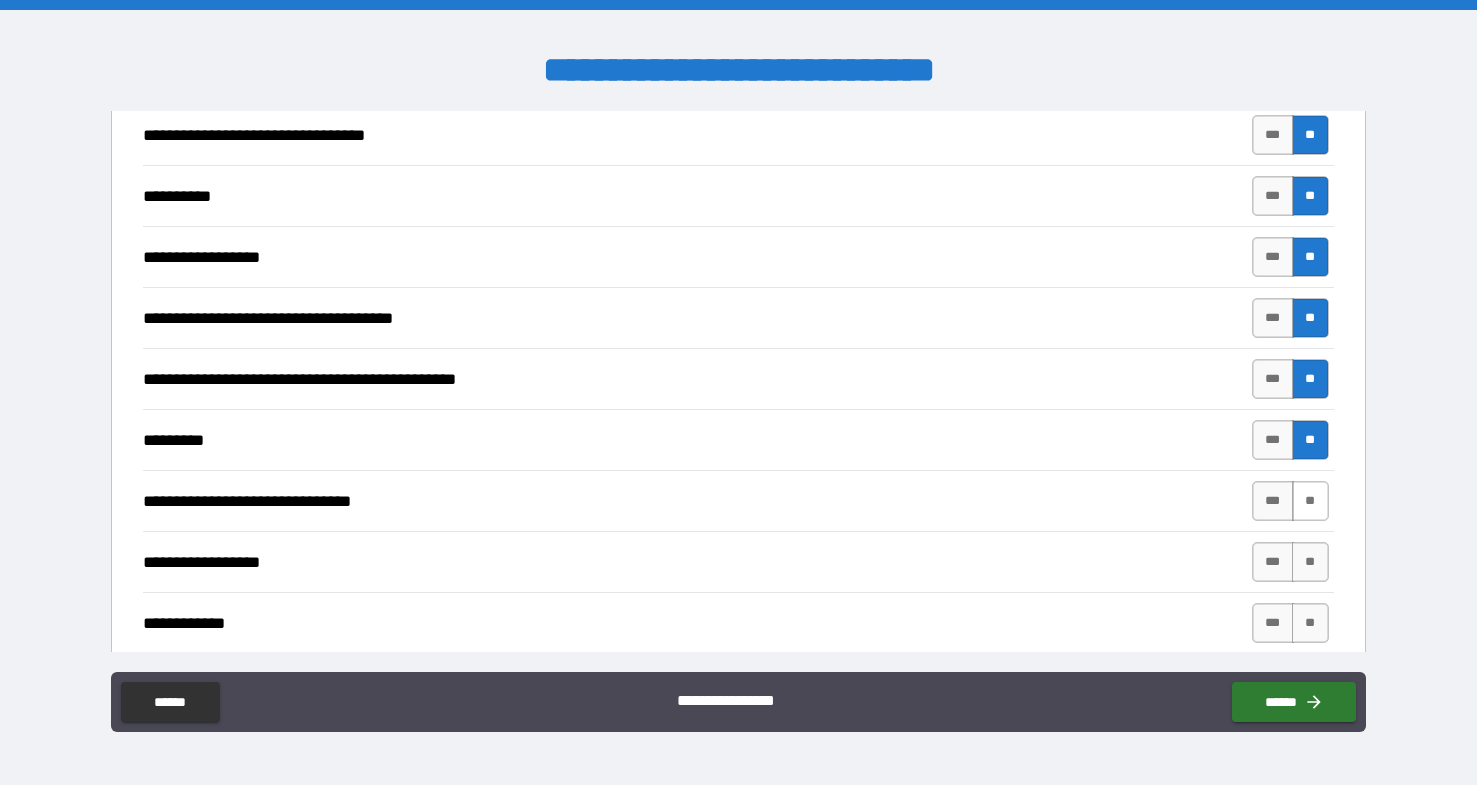 scroll, scrollTop: 4026, scrollLeft: 0, axis: vertical 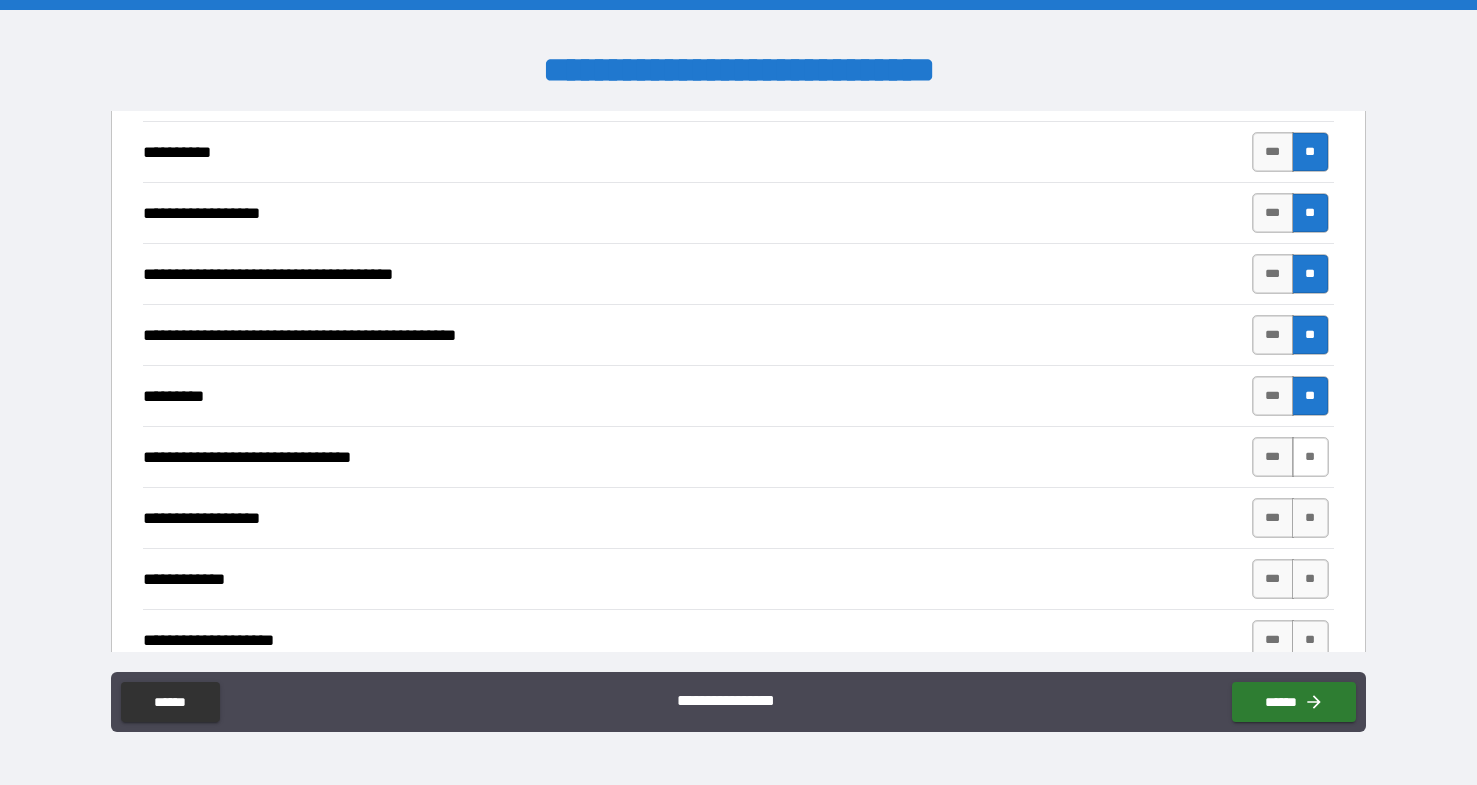 click on "**" at bounding box center (1310, 457) 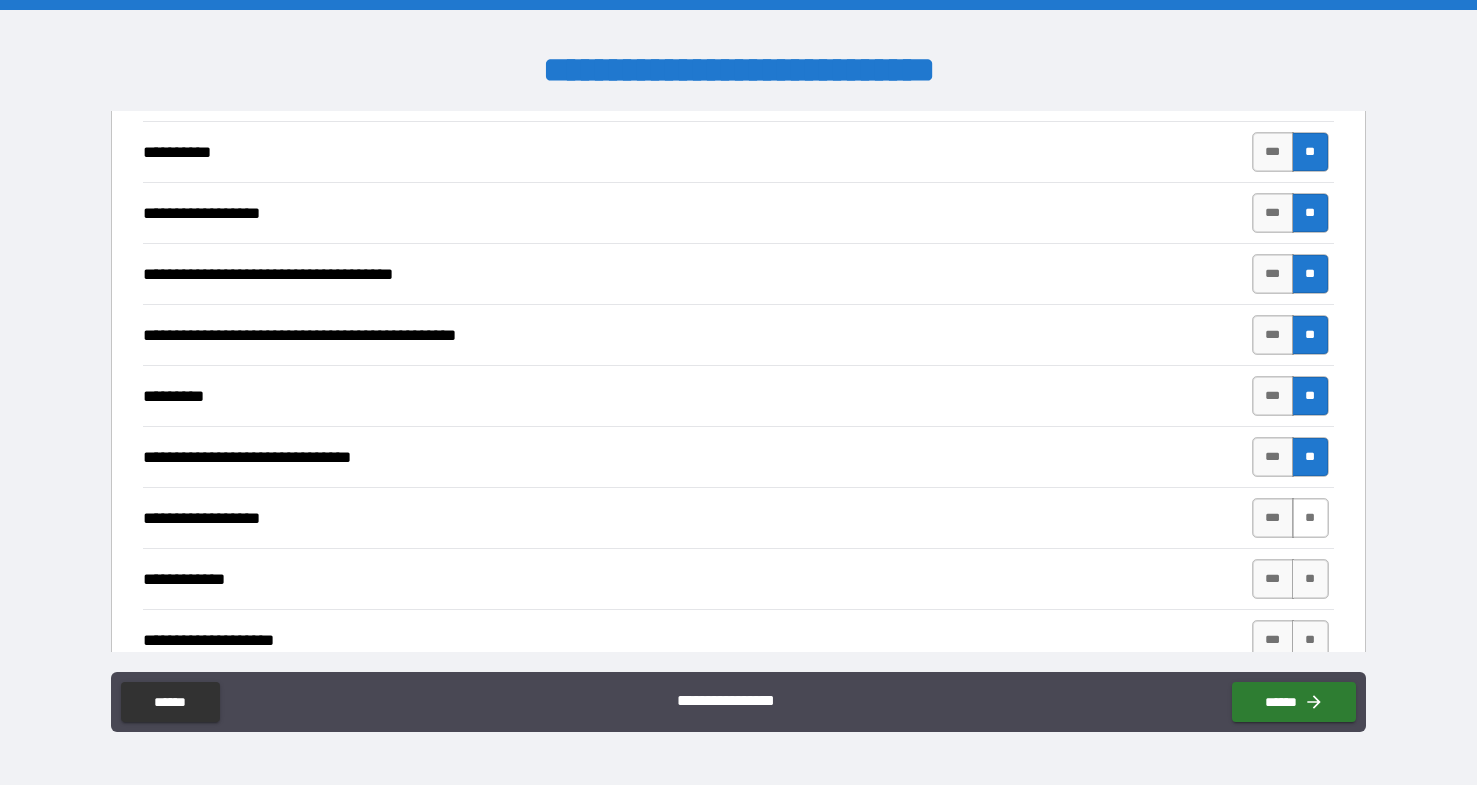 click on "**" at bounding box center [1310, 518] 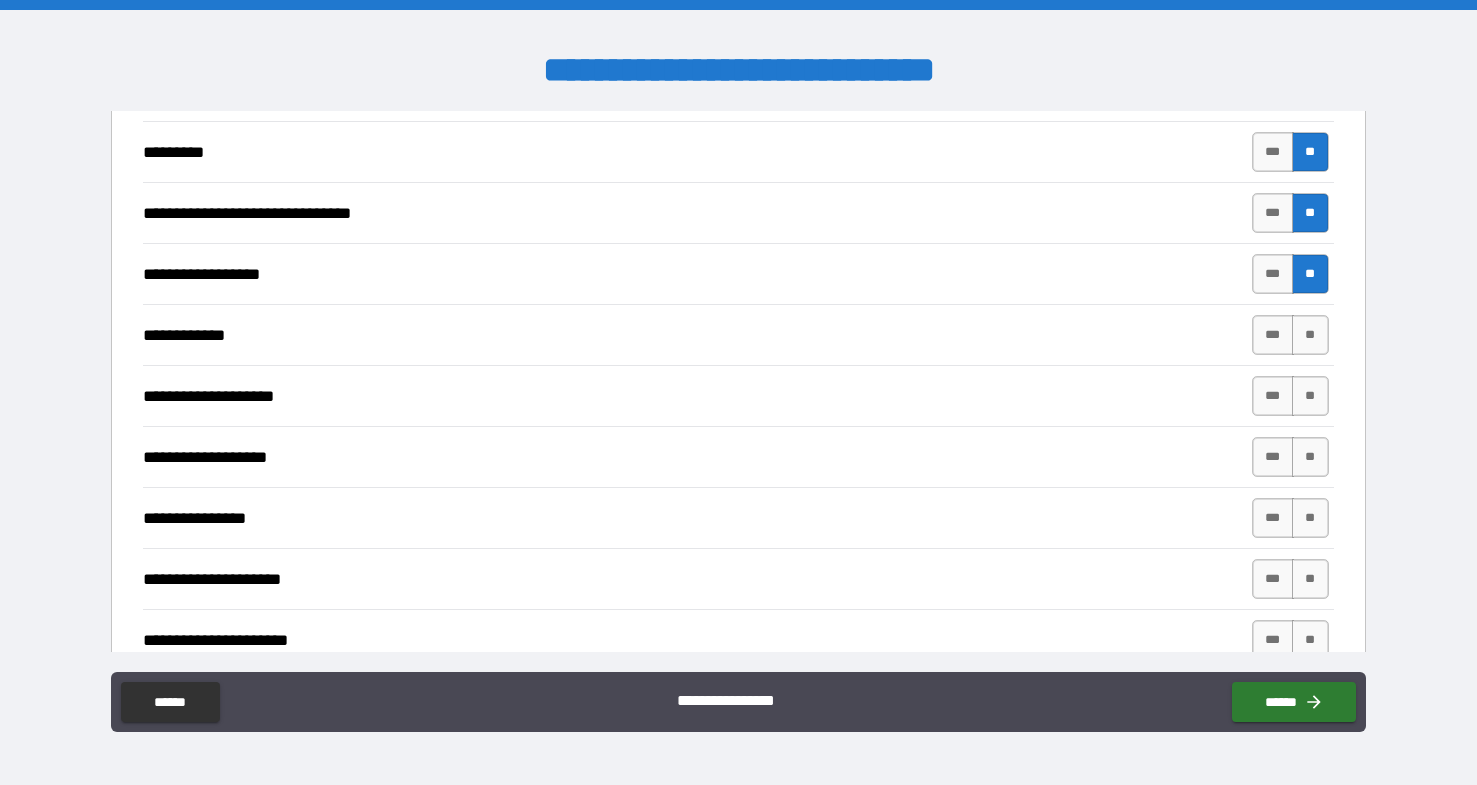 scroll, scrollTop: 4272, scrollLeft: 0, axis: vertical 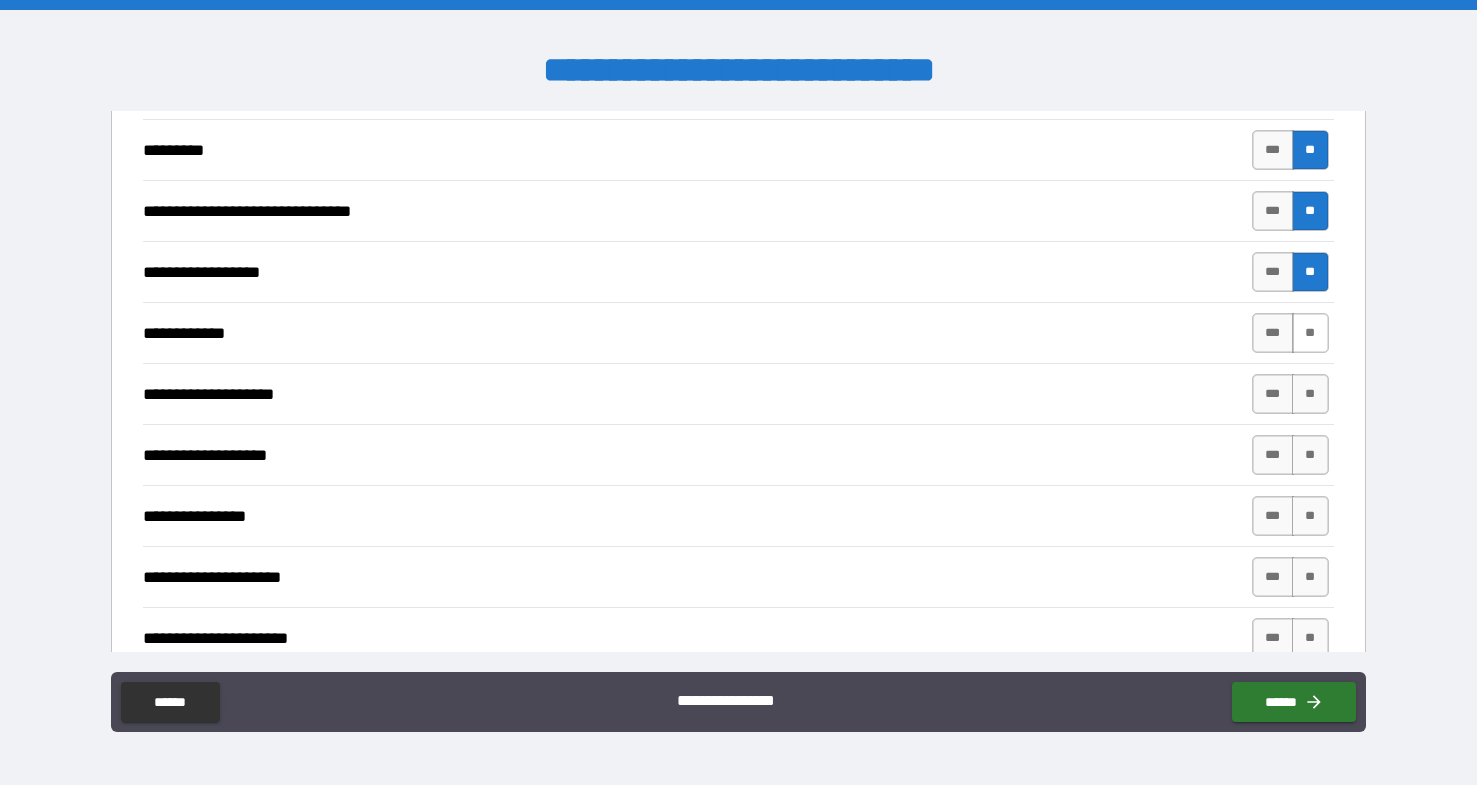 click on "**" at bounding box center (1310, 333) 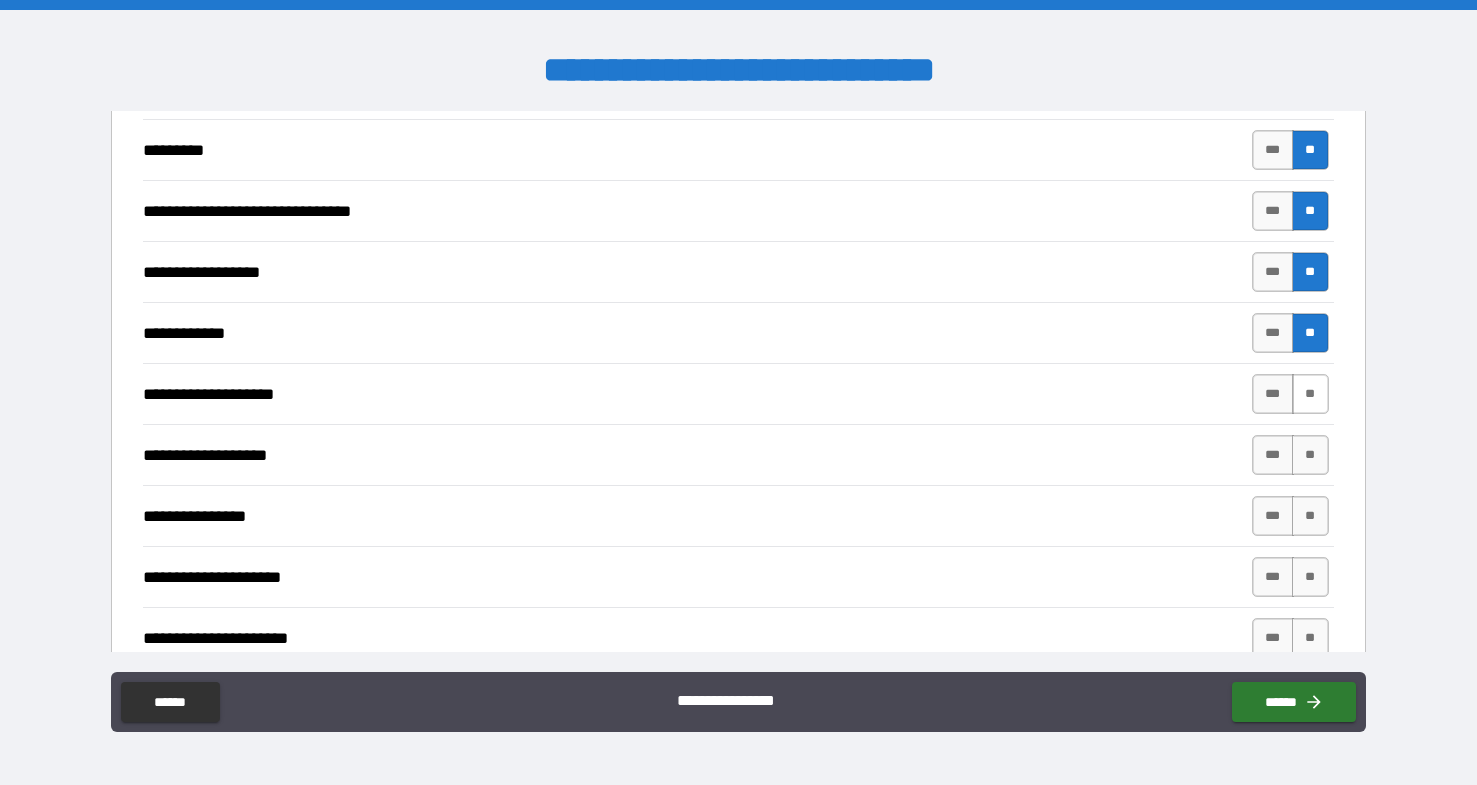 click on "**" at bounding box center (1310, 394) 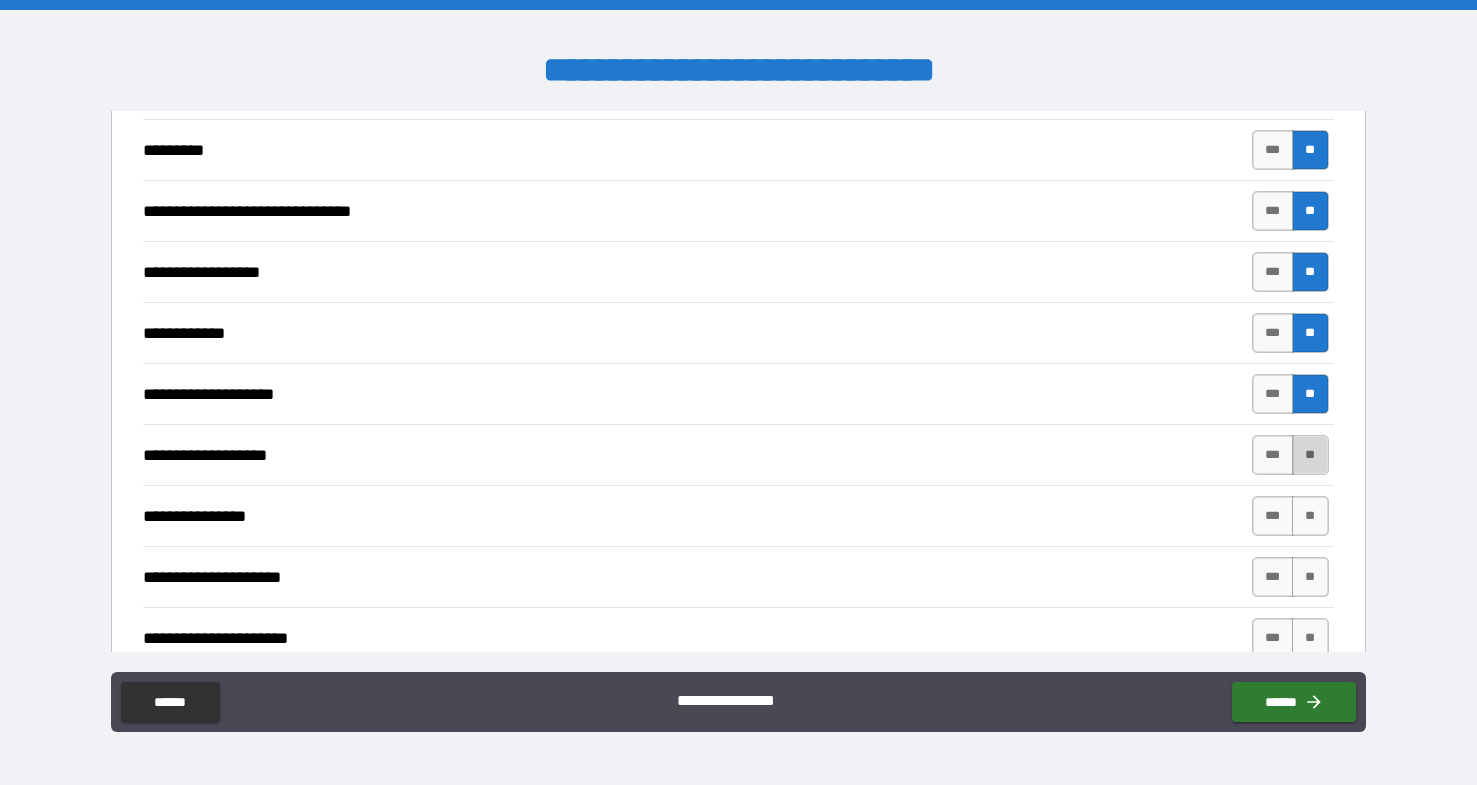 click on "**" at bounding box center [1310, 455] 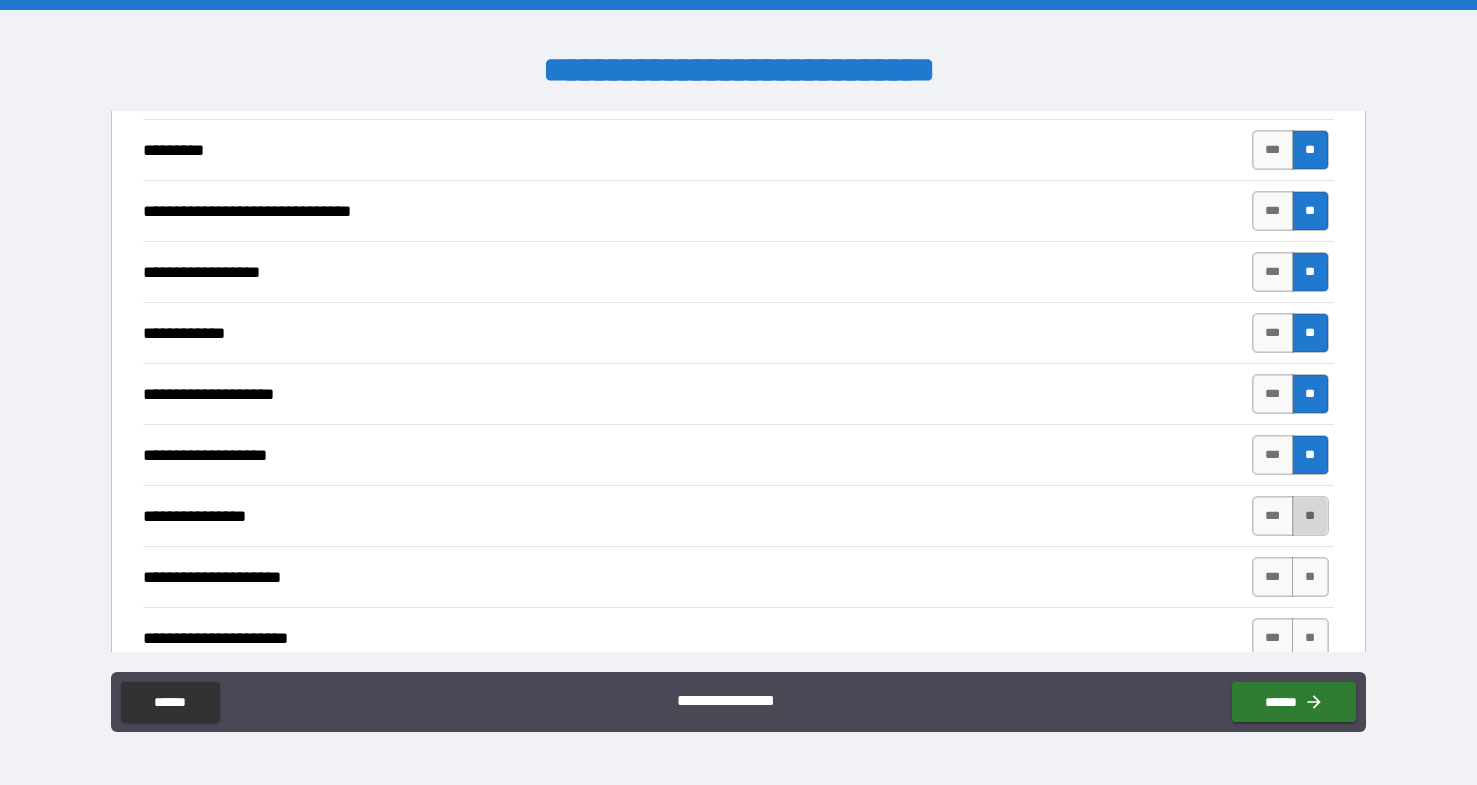 click on "**" at bounding box center [1310, 516] 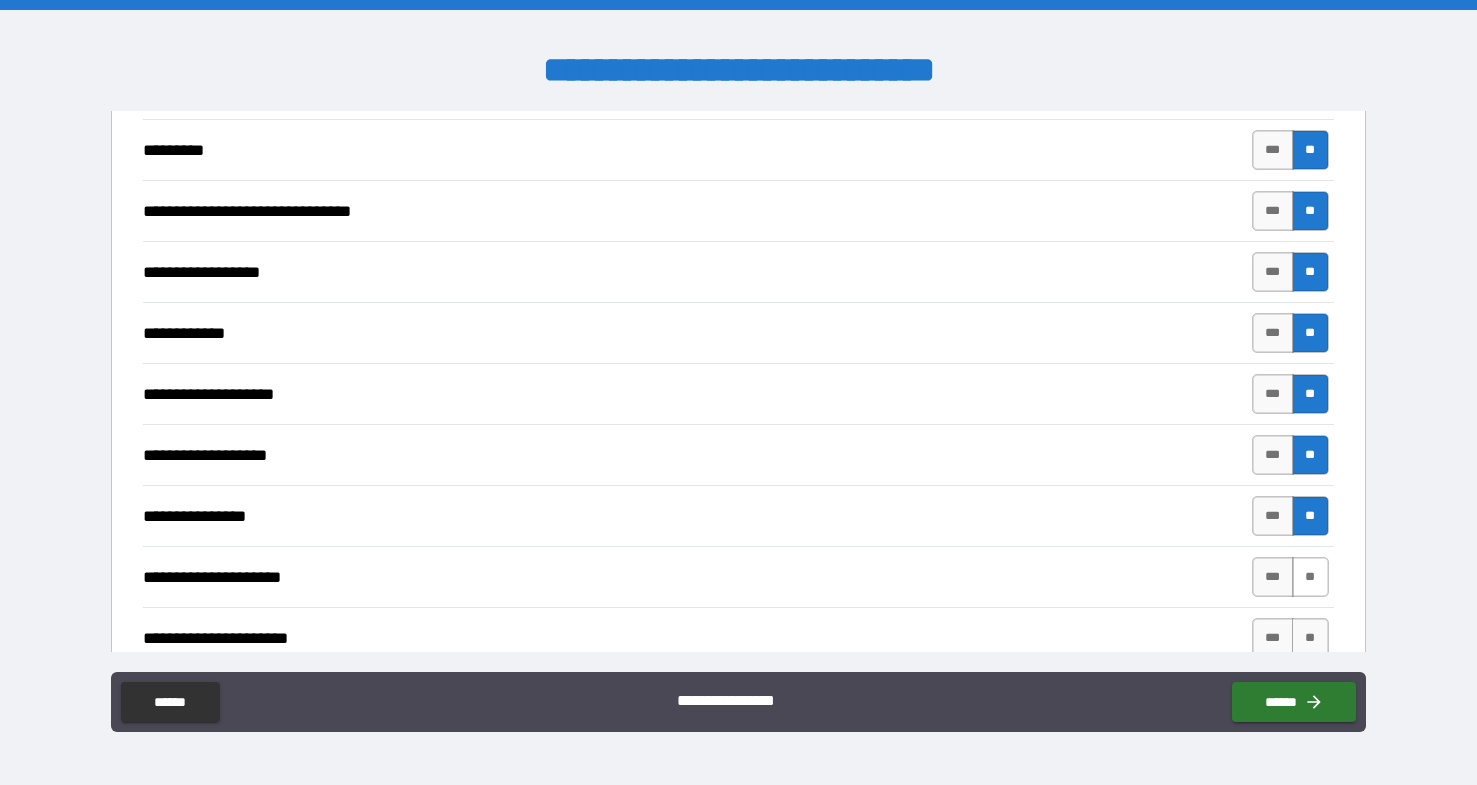 click on "**" at bounding box center [1310, 577] 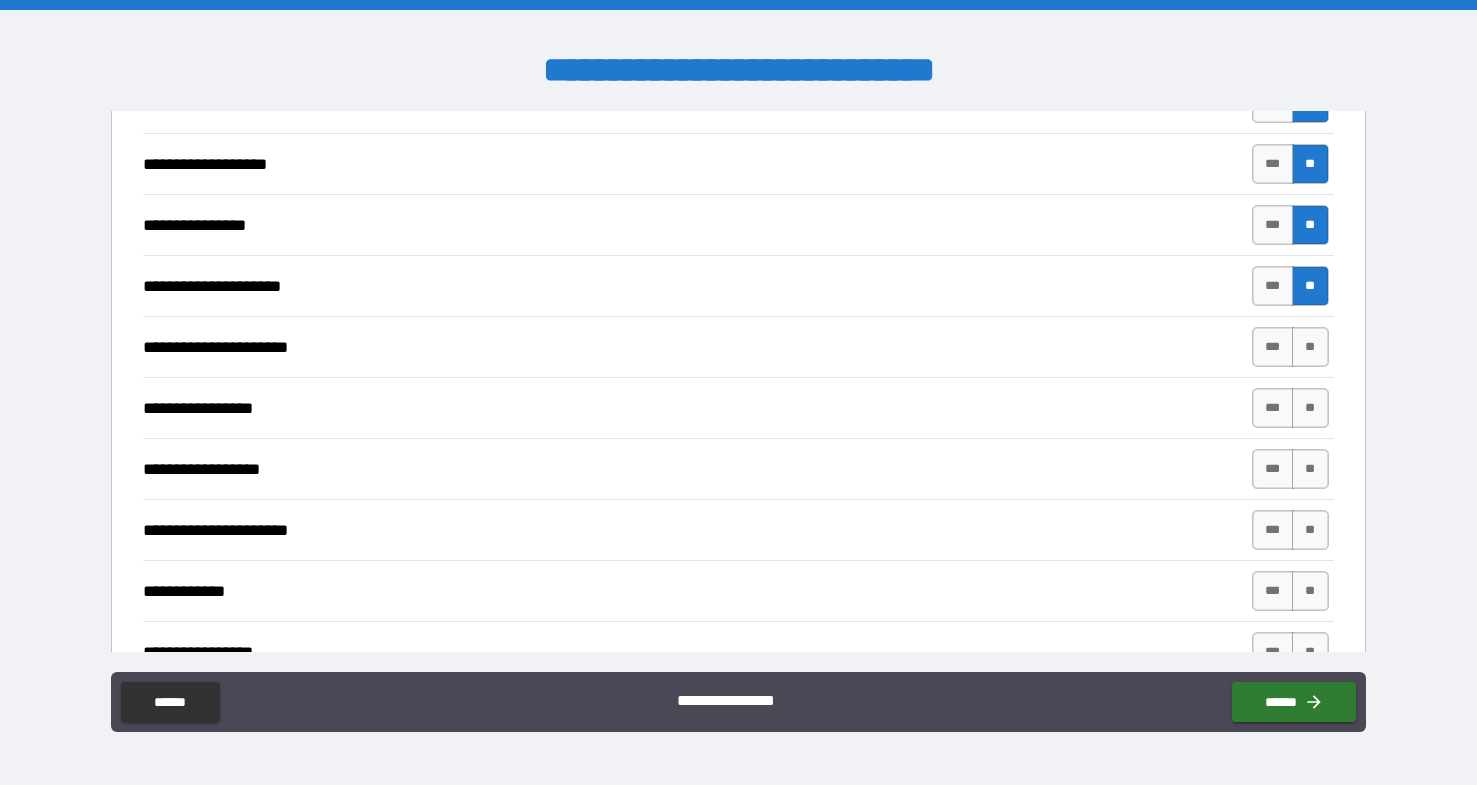 scroll, scrollTop: 4591, scrollLeft: 0, axis: vertical 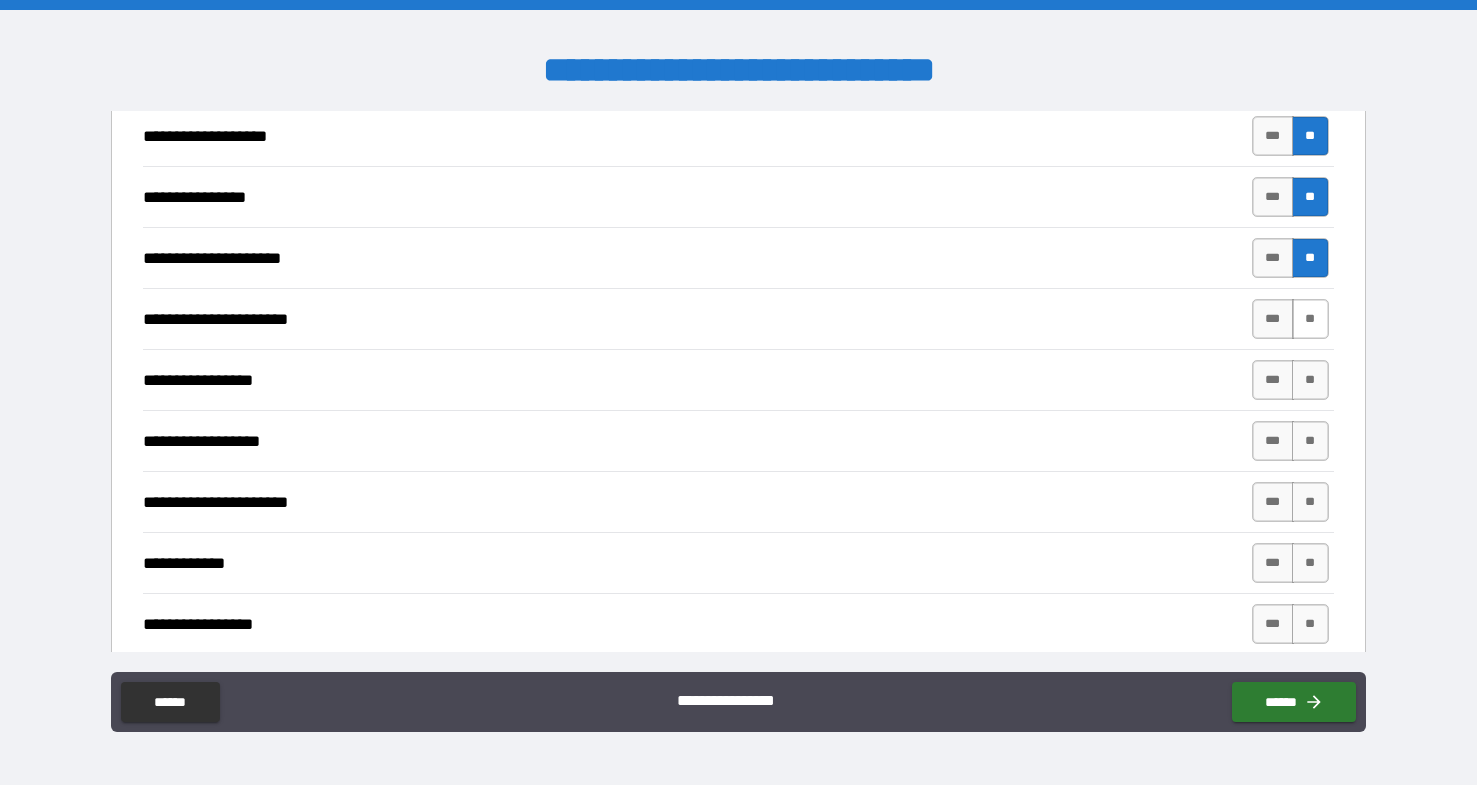 click on "**" at bounding box center (1310, 319) 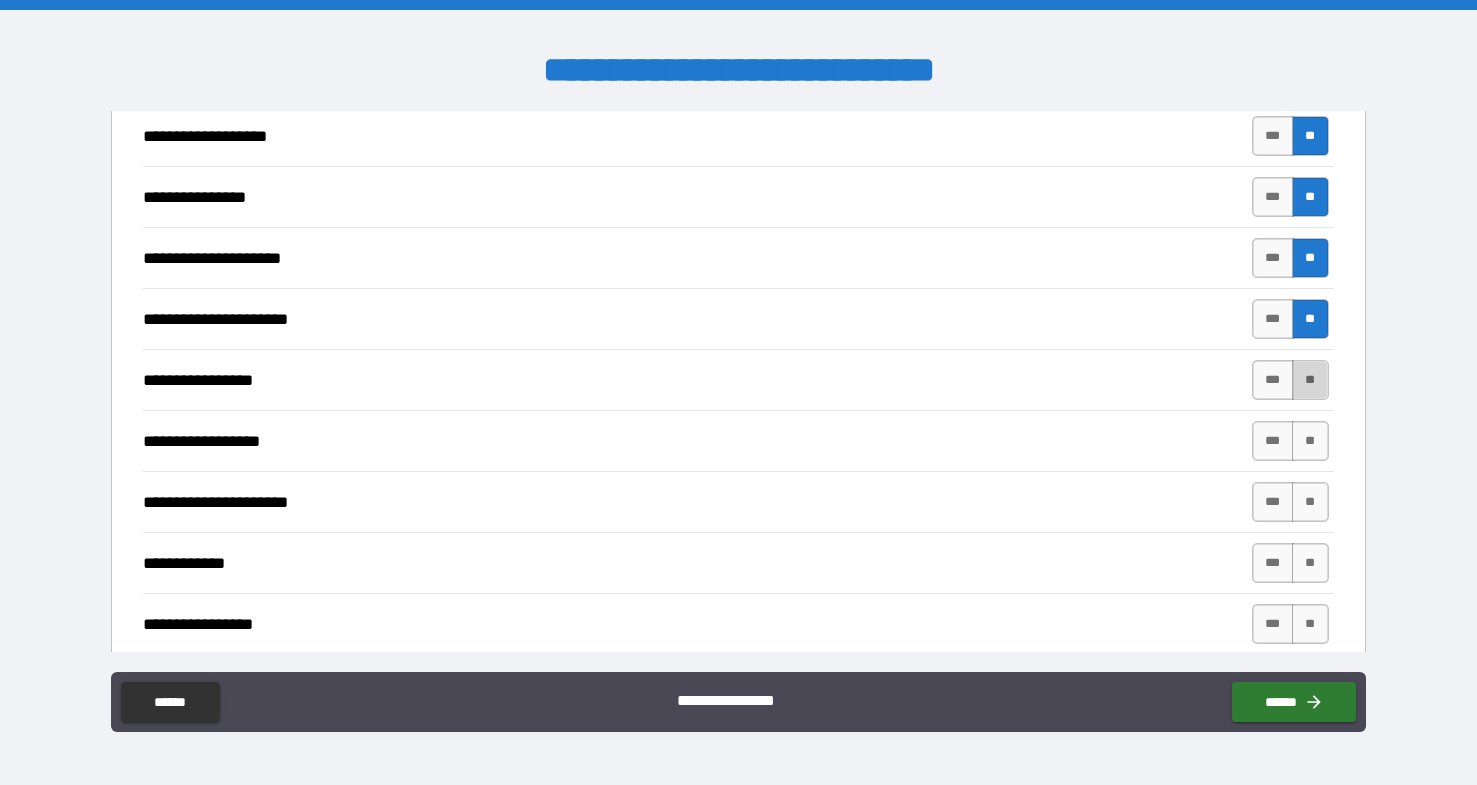 click on "**" at bounding box center [1310, 380] 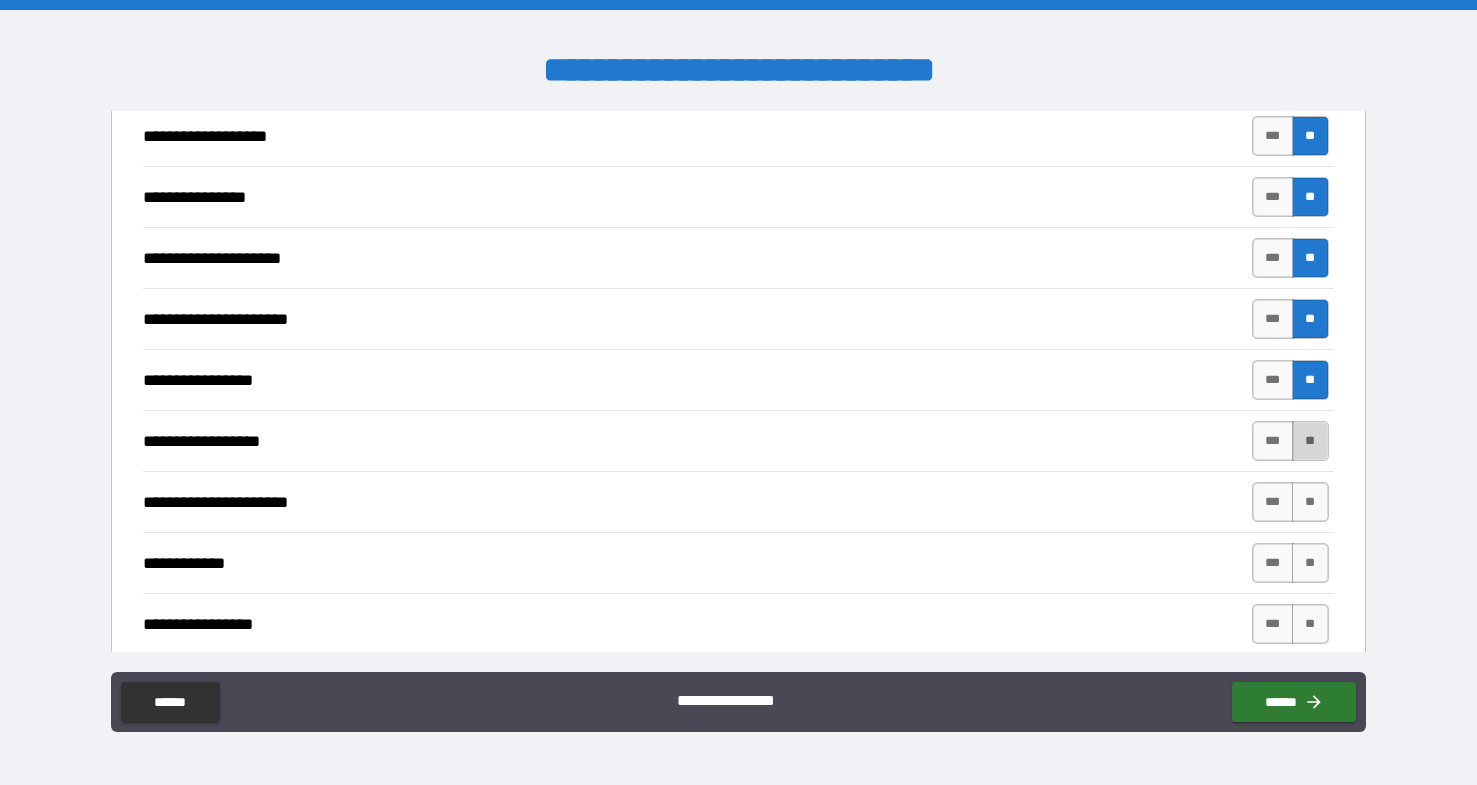 click on "**" at bounding box center [1310, 441] 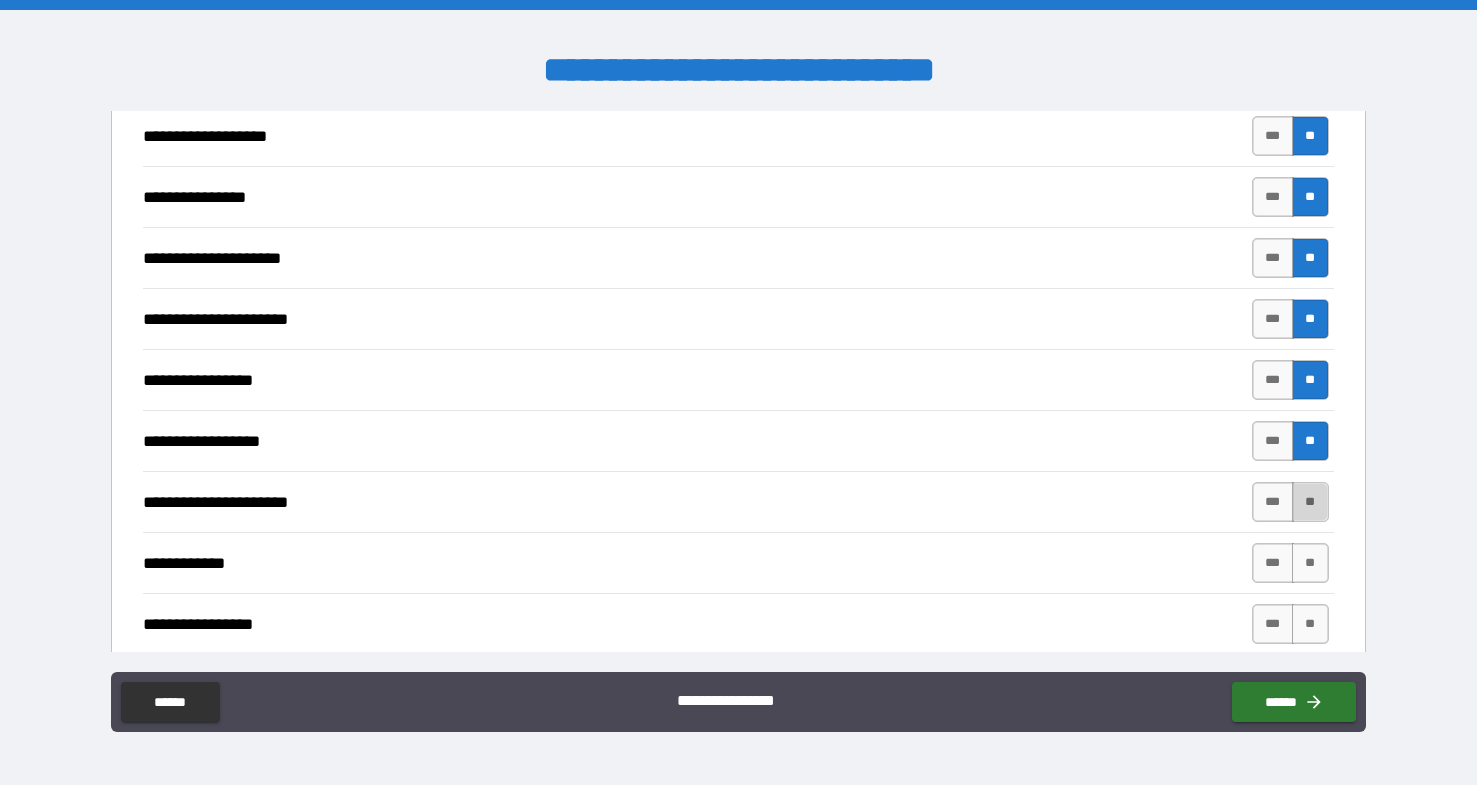 click on "**" at bounding box center (1310, 502) 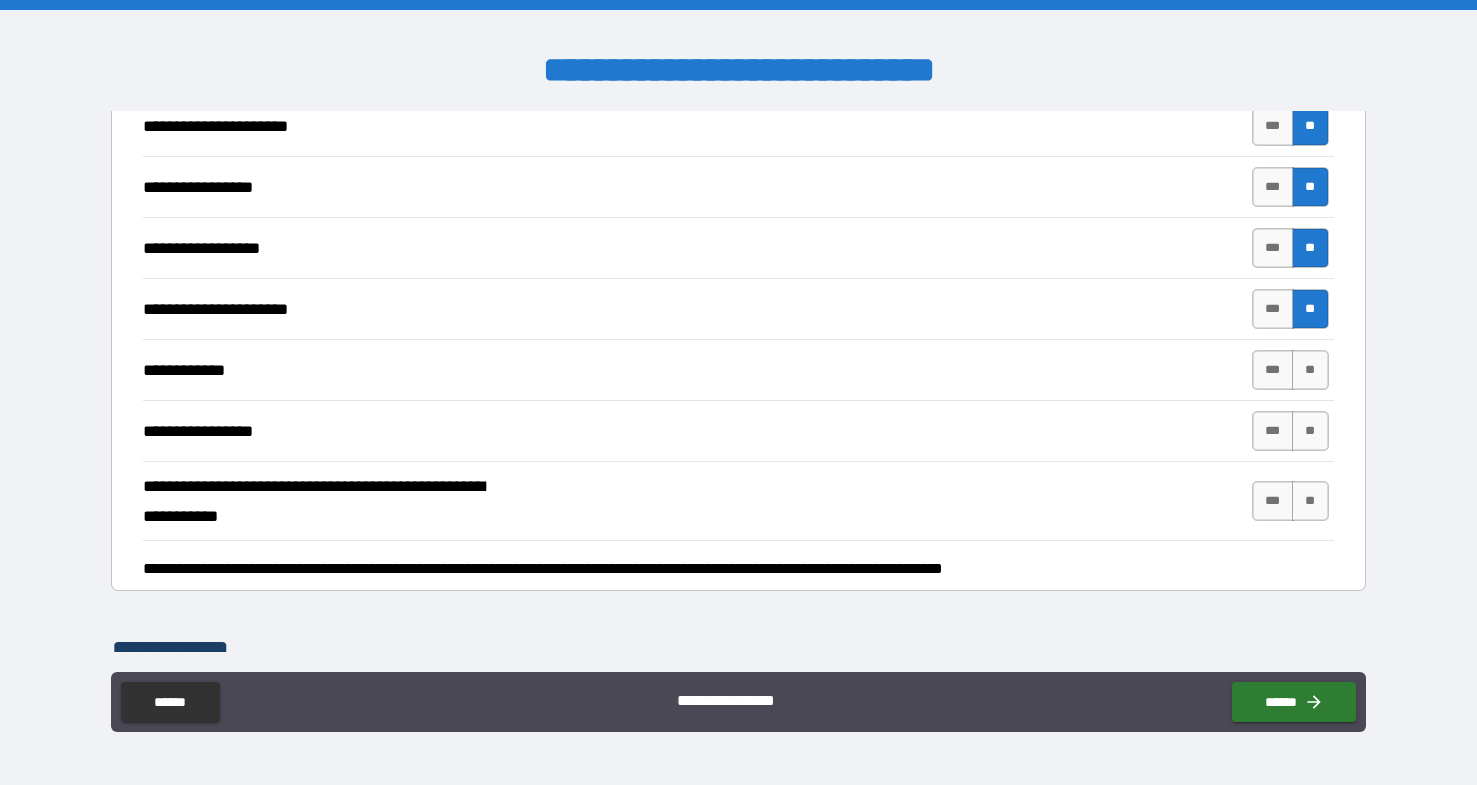 scroll, scrollTop: 4804, scrollLeft: 0, axis: vertical 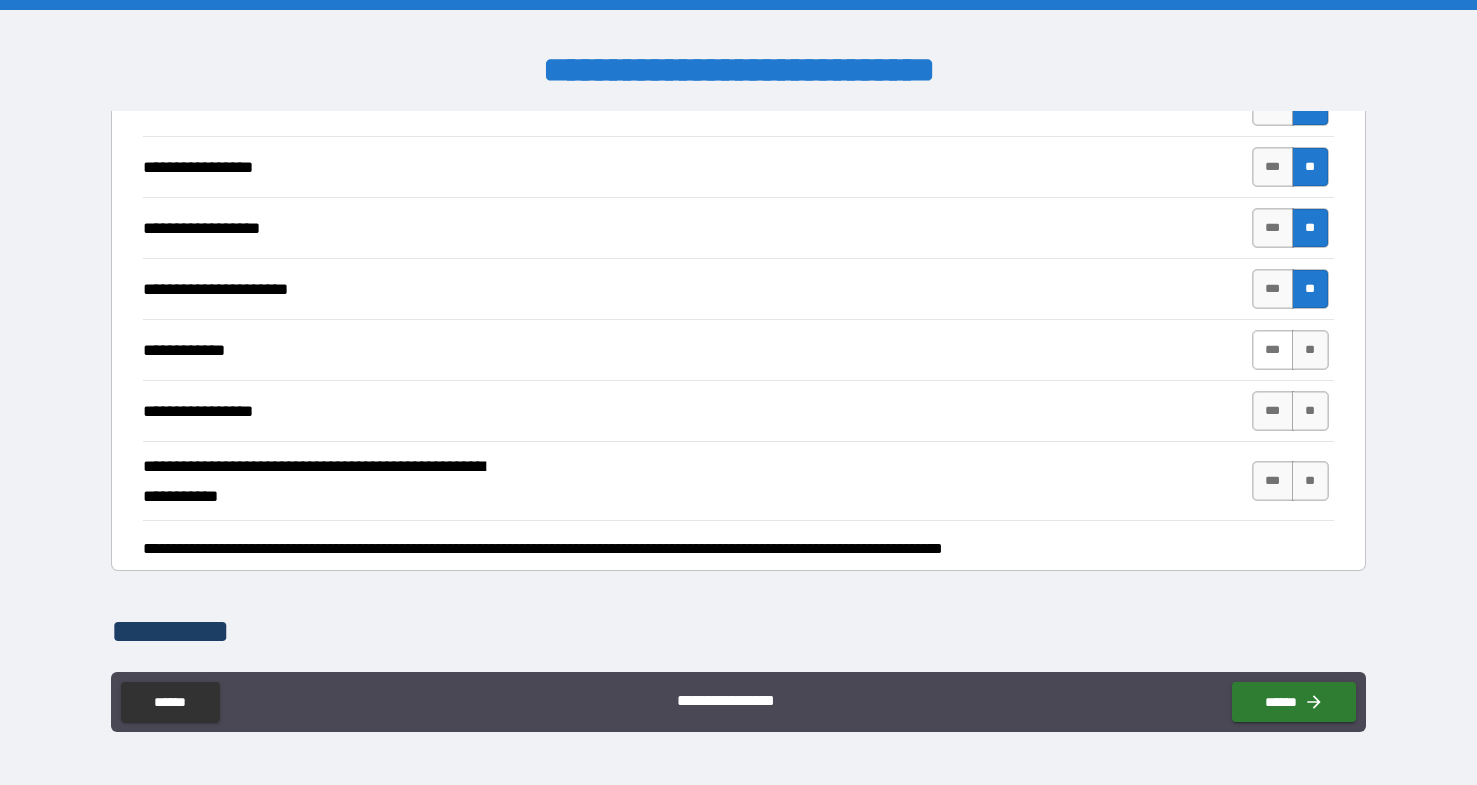 click on "***" at bounding box center (1273, 350) 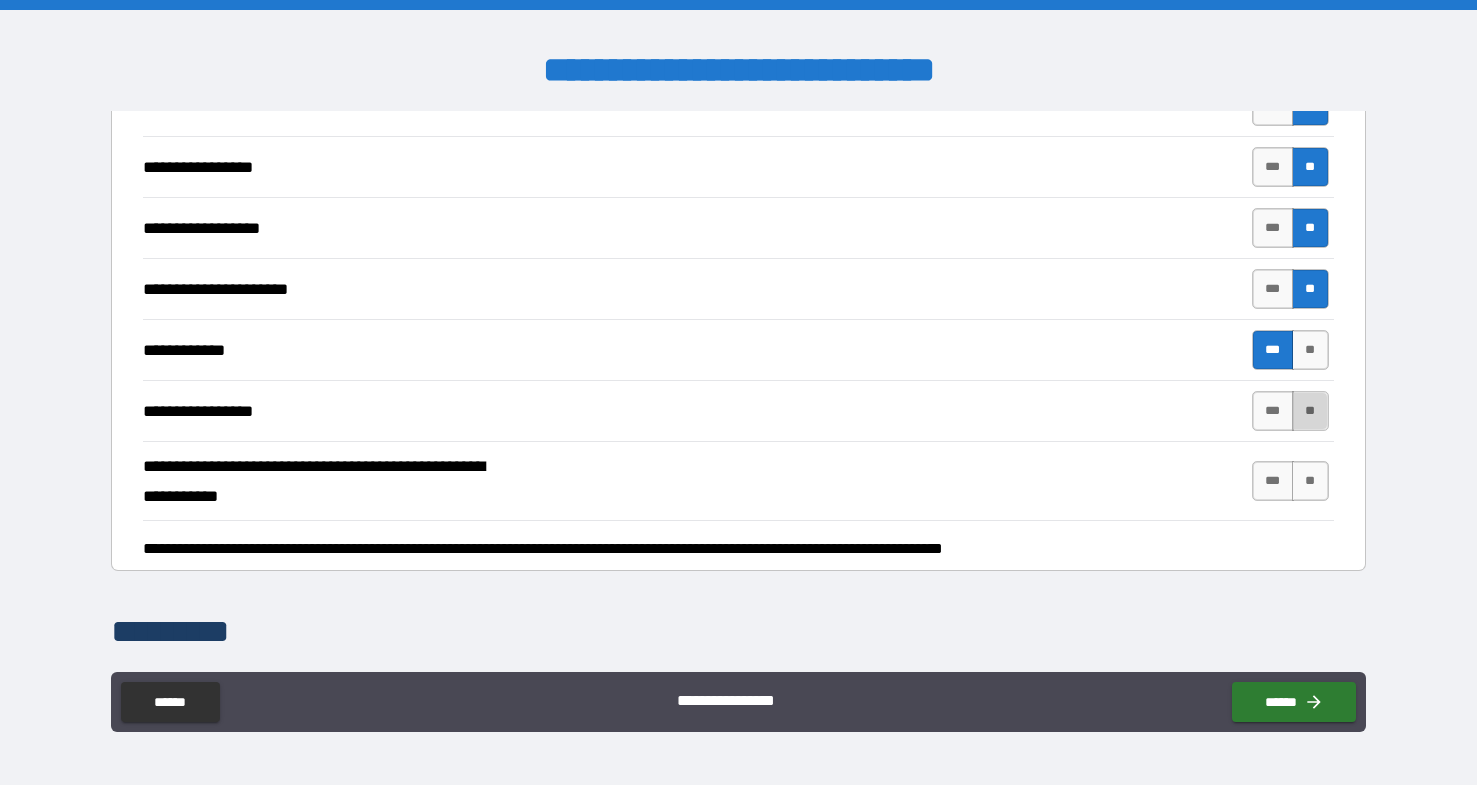 click on "**" at bounding box center [1310, 411] 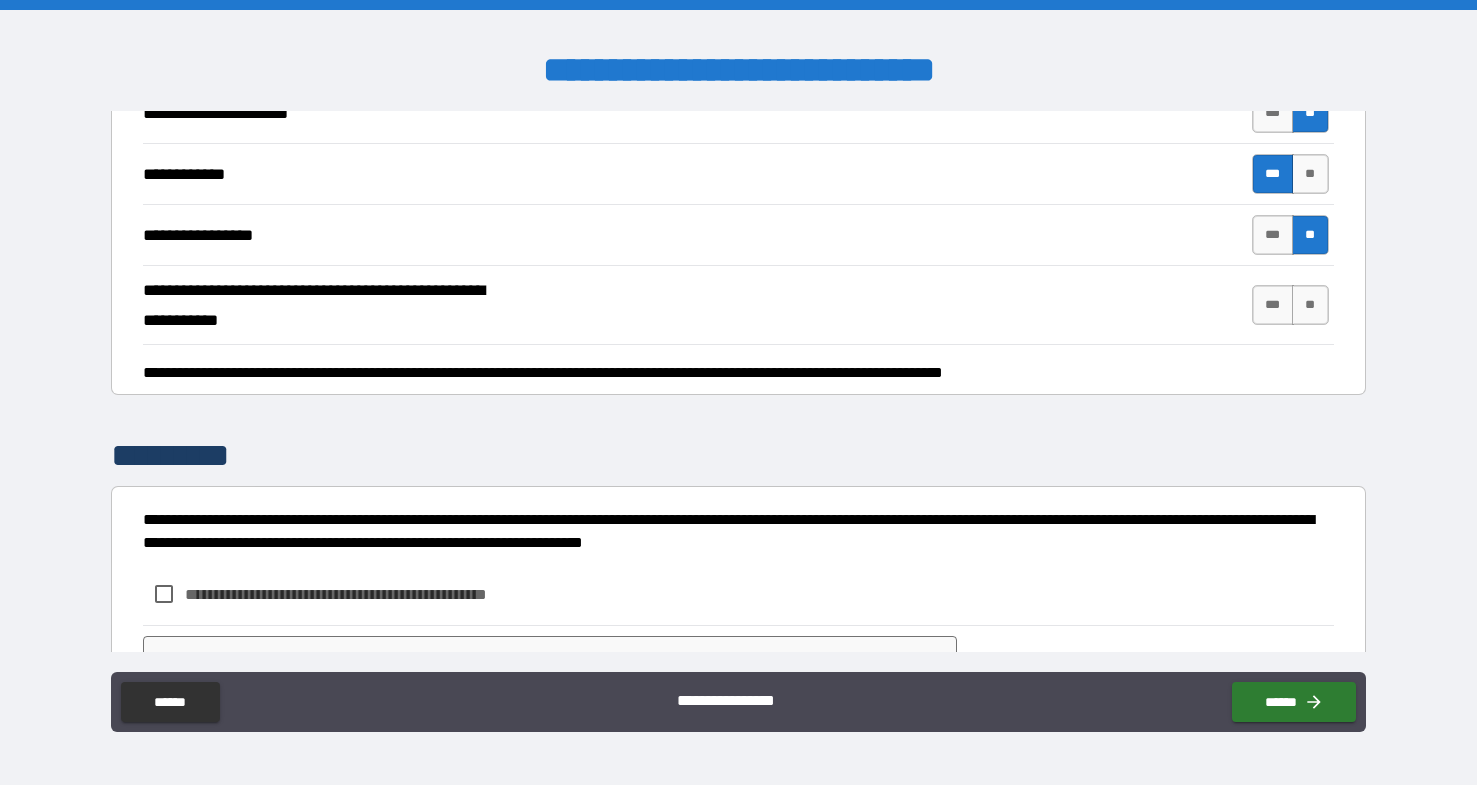 scroll, scrollTop: 4977, scrollLeft: 0, axis: vertical 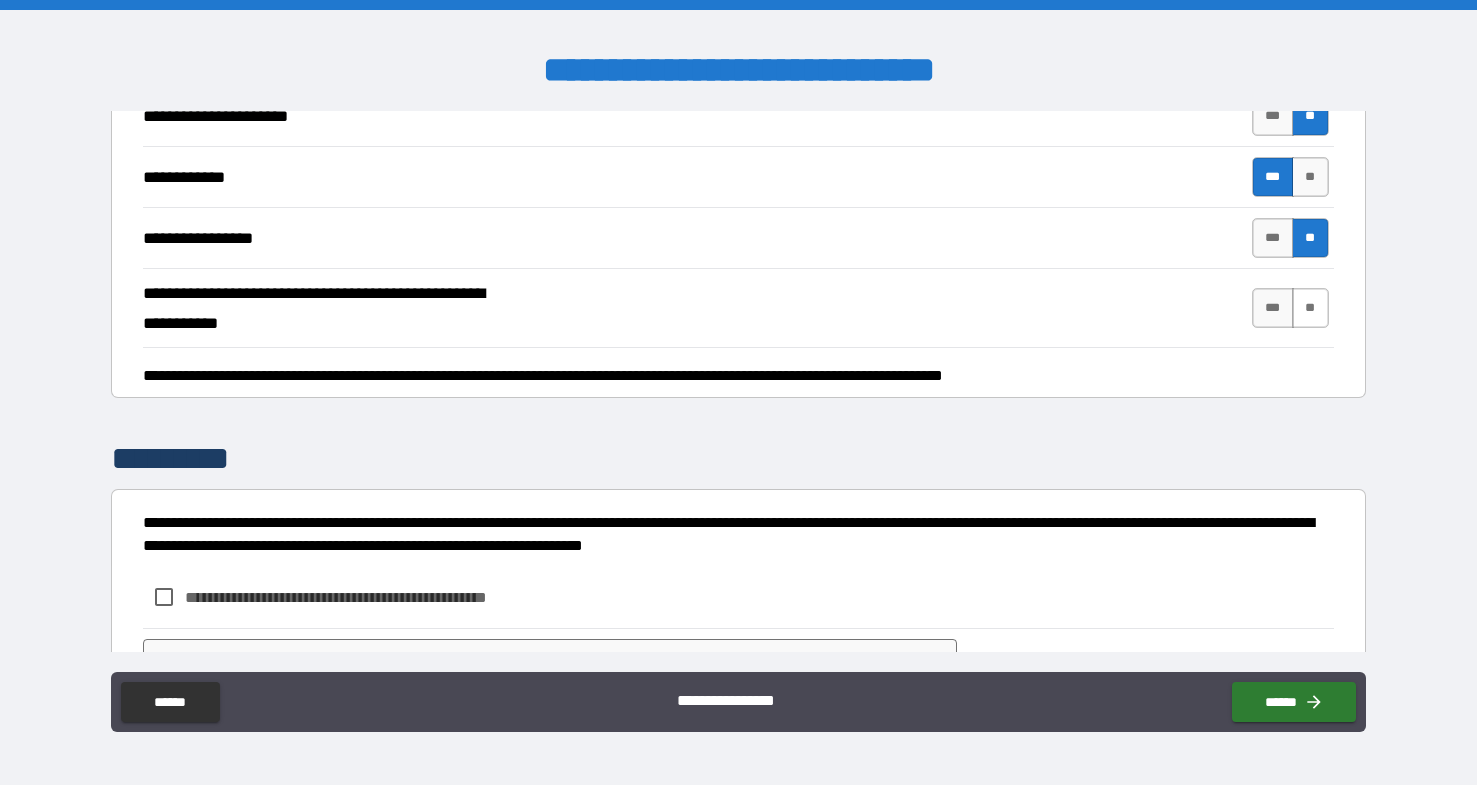 click on "**" at bounding box center [1310, 308] 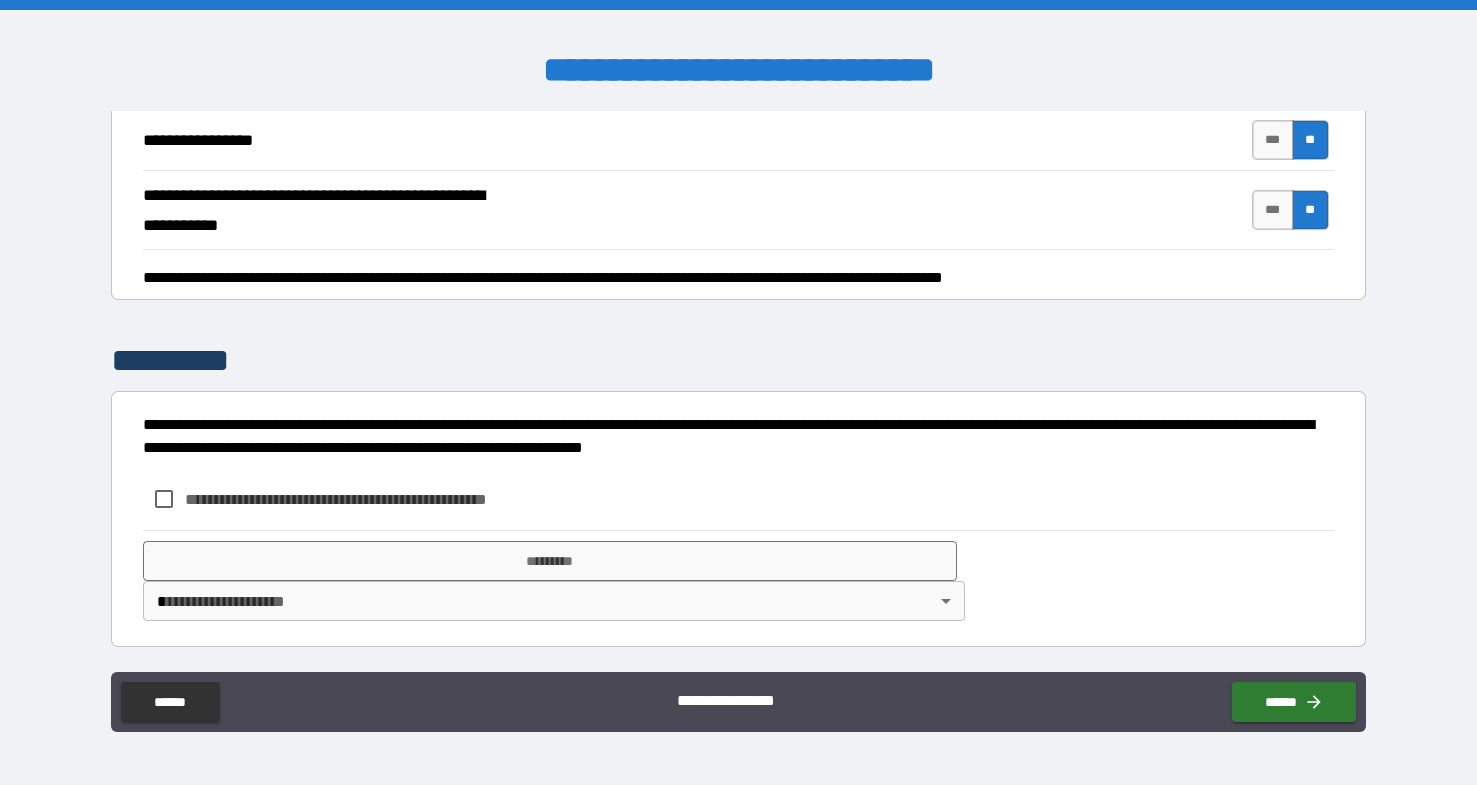 scroll, scrollTop: 5075, scrollLeft: 0, axis: vertical 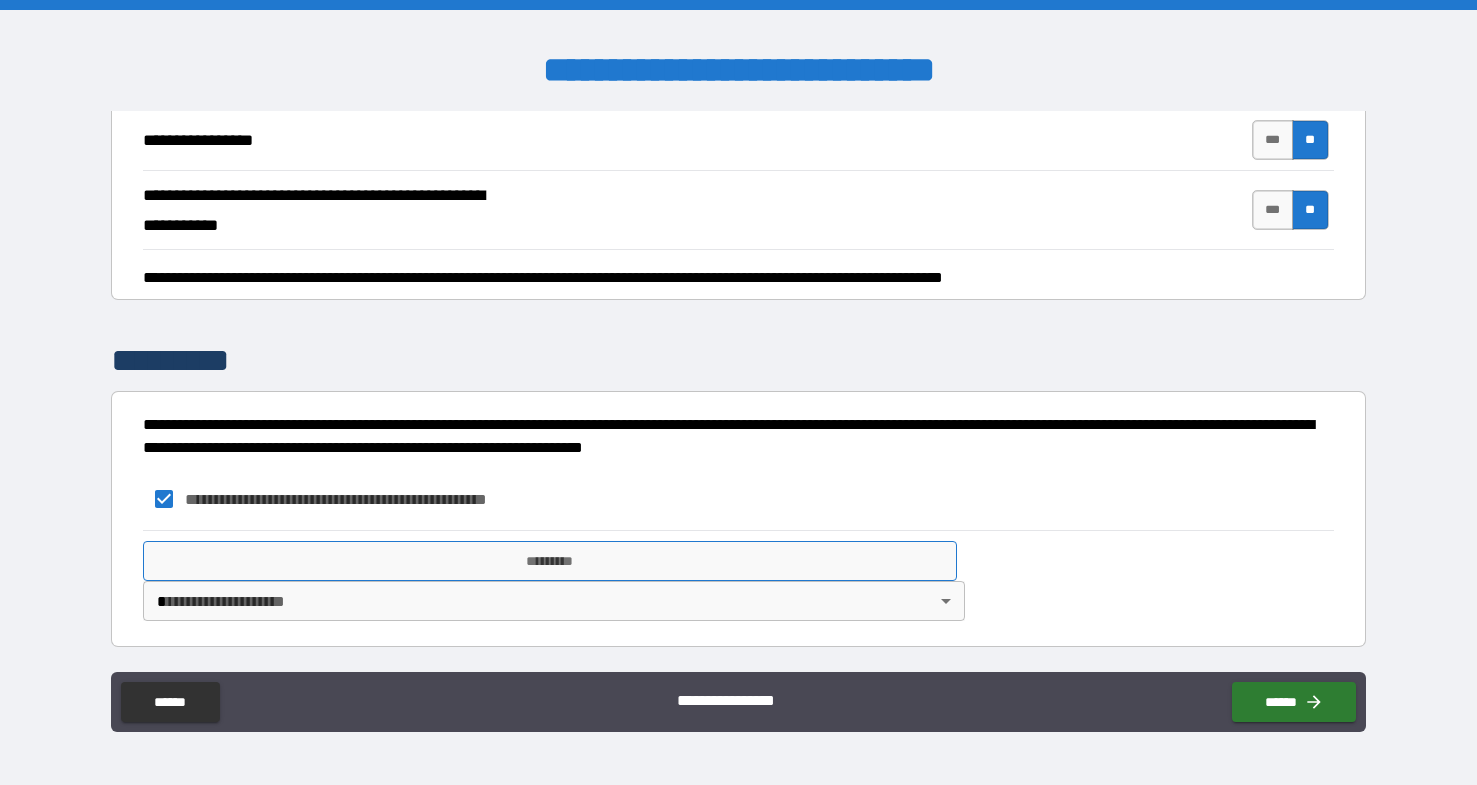 click on "*********" at bounding box center [550, 561] 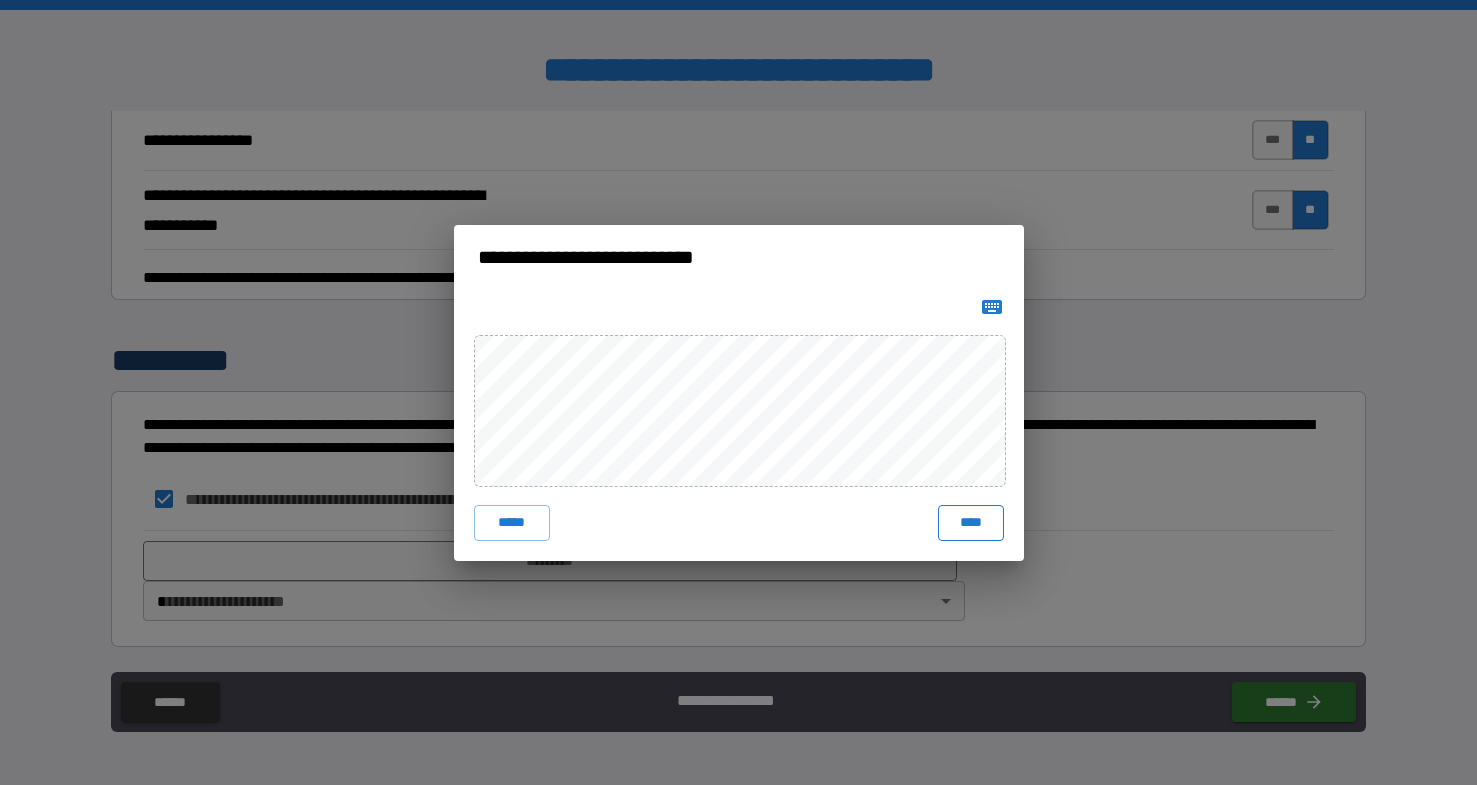 click on "****" at bounding box center (971, 523) 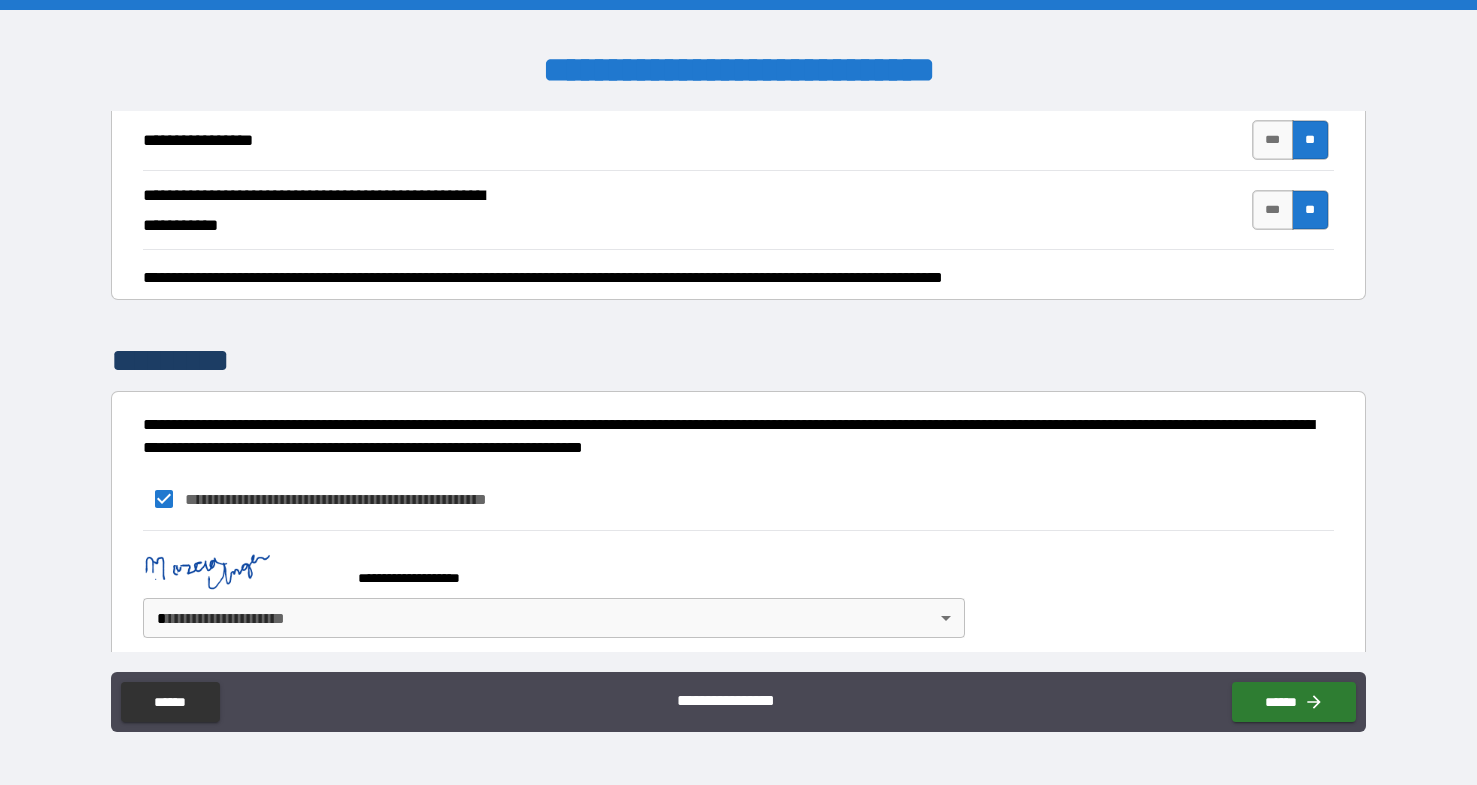 scroll, scrollTop: 5065, scrollLeft: 0, axis: vertical 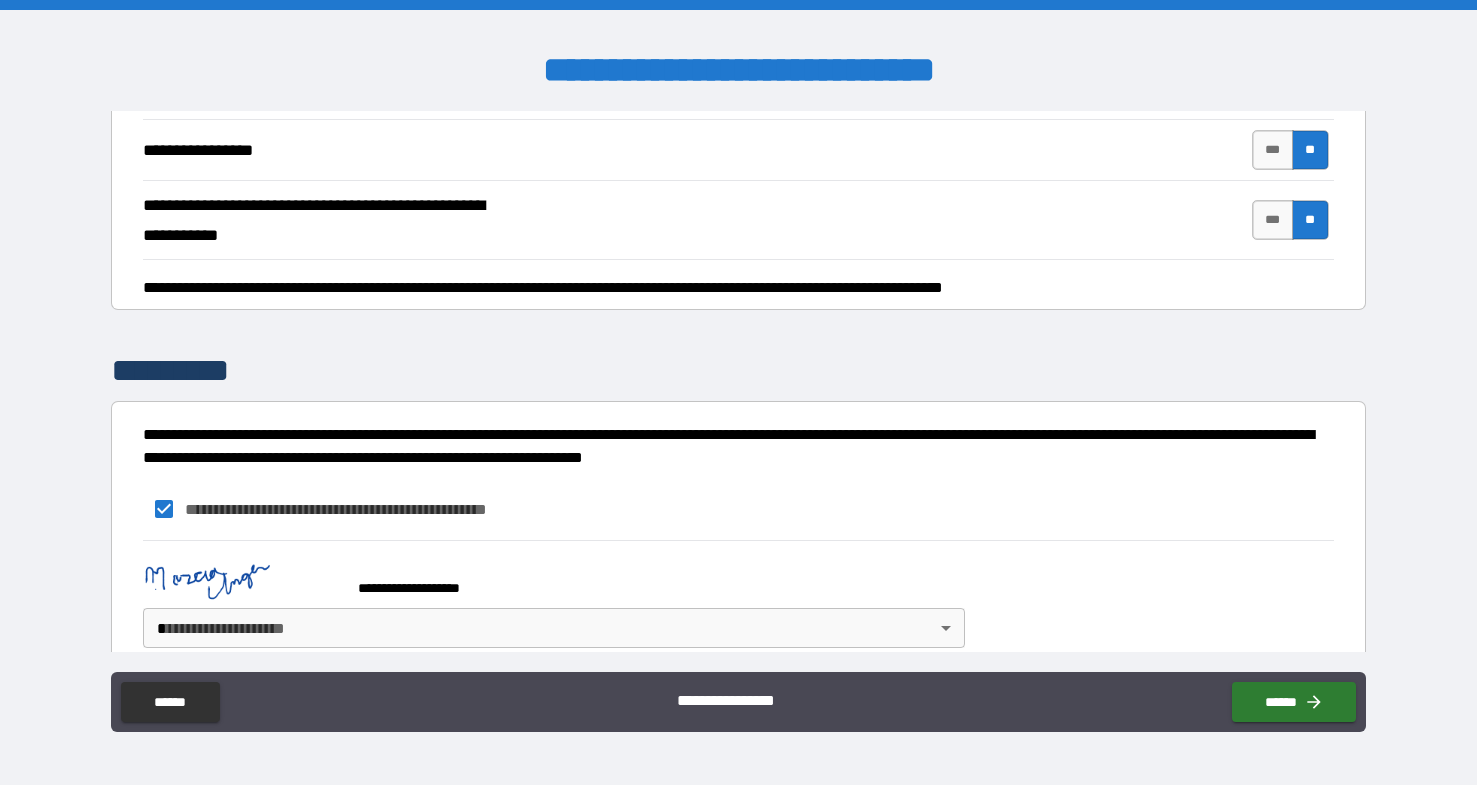 click on "**********" at bounding box center [738, 392] 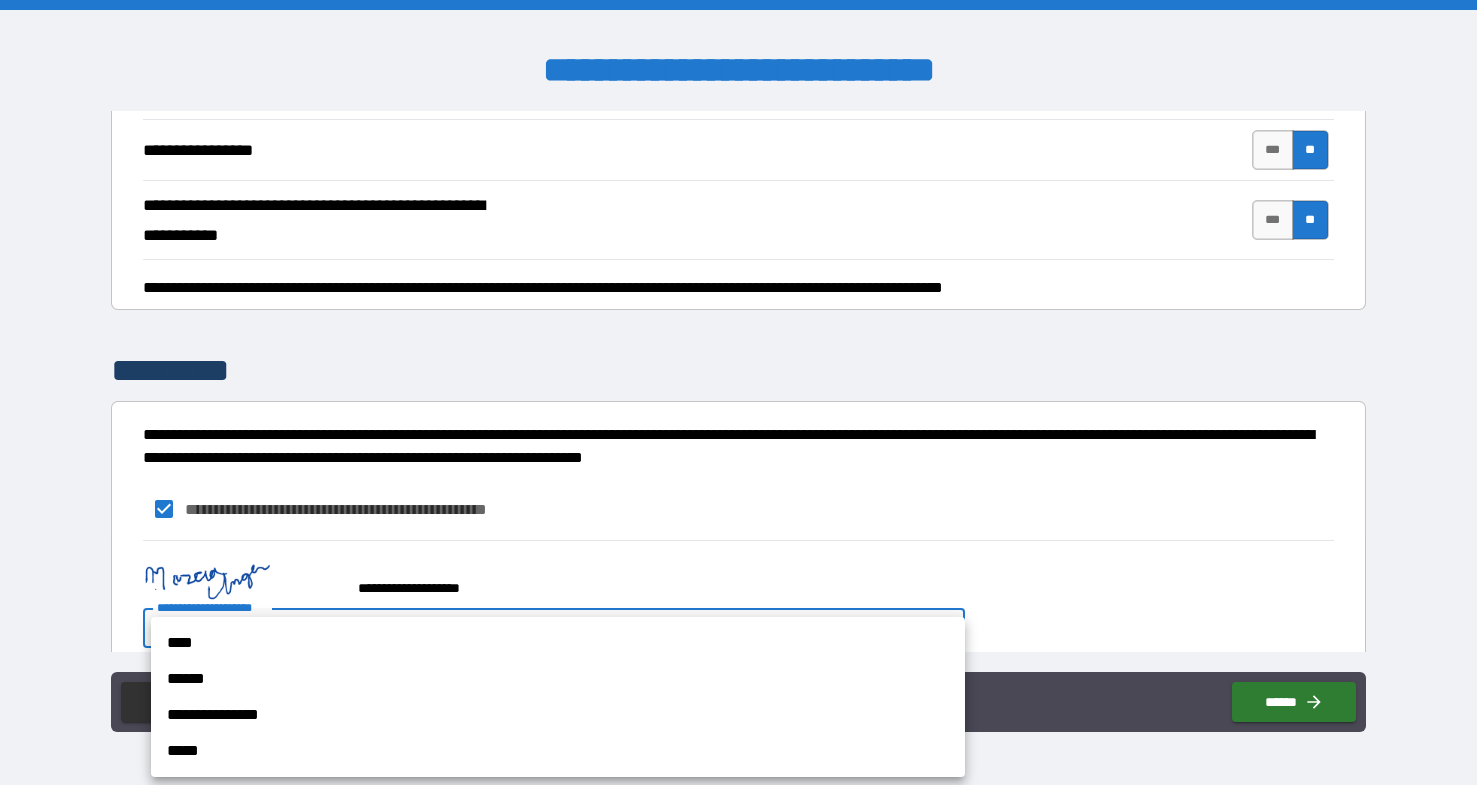 click on "****" at bounding box center (558, 643) 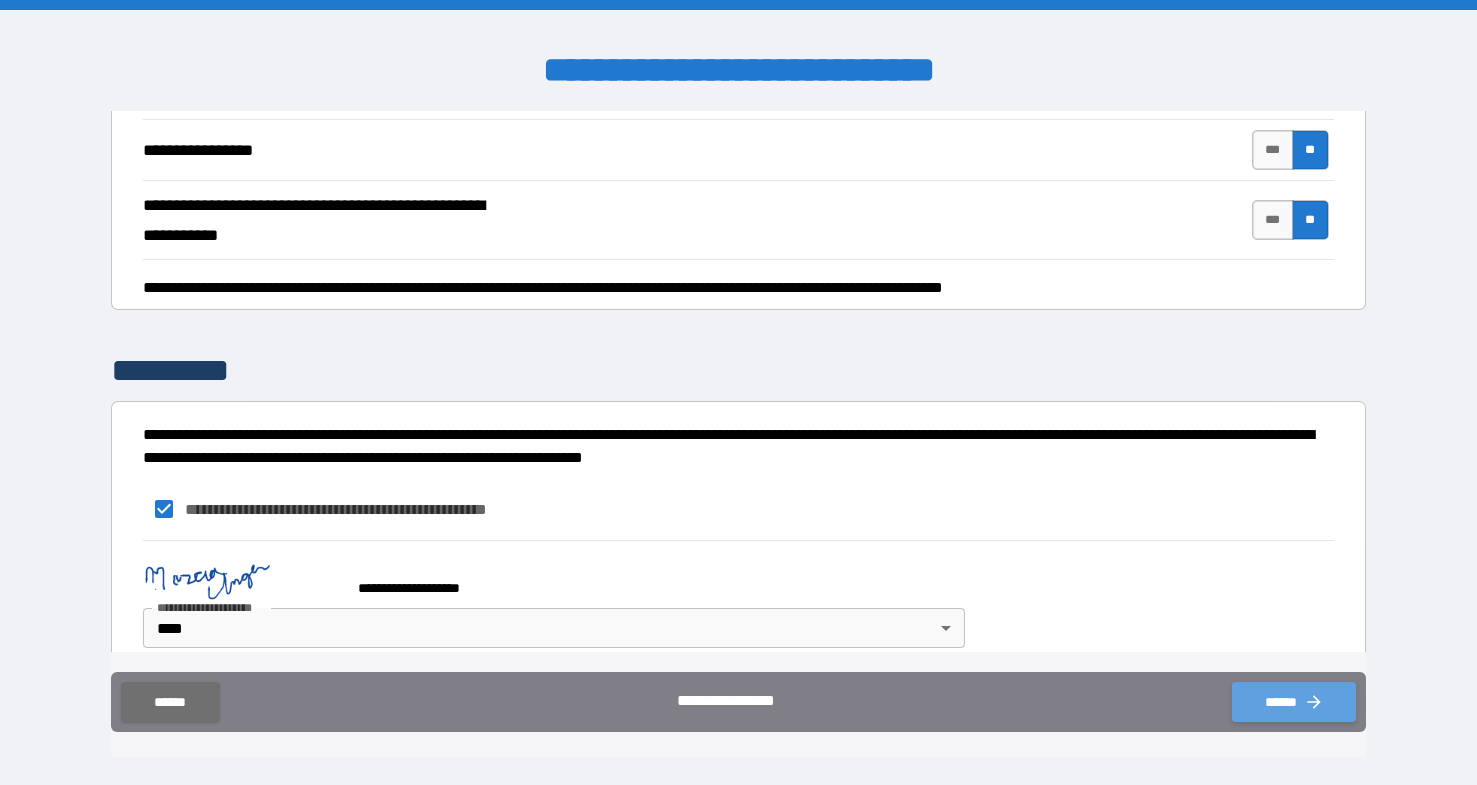 click on "******" at bounding box center [1294, 702] 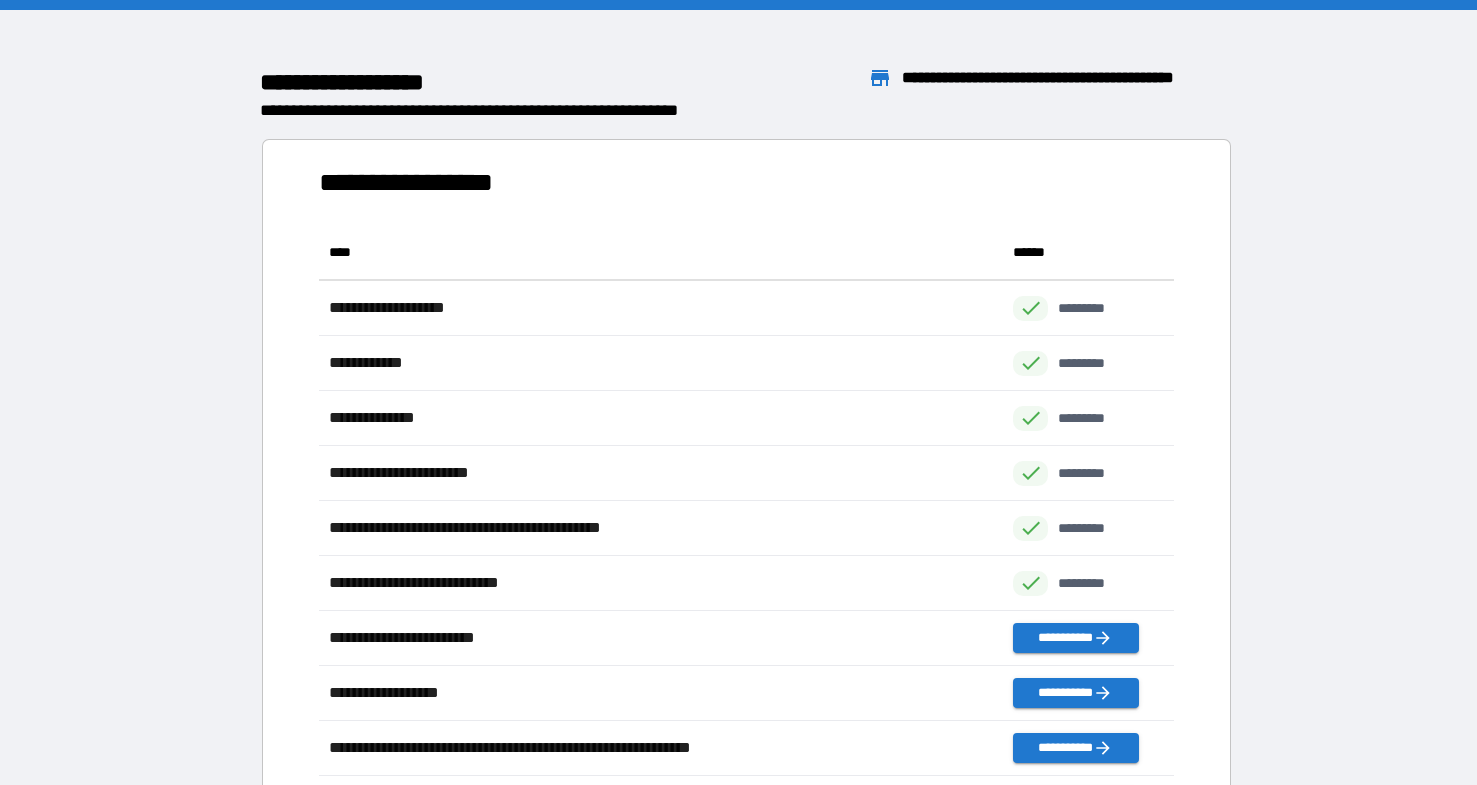 scroll, scrollTop: 1, scrollLeft: 1, axis: both 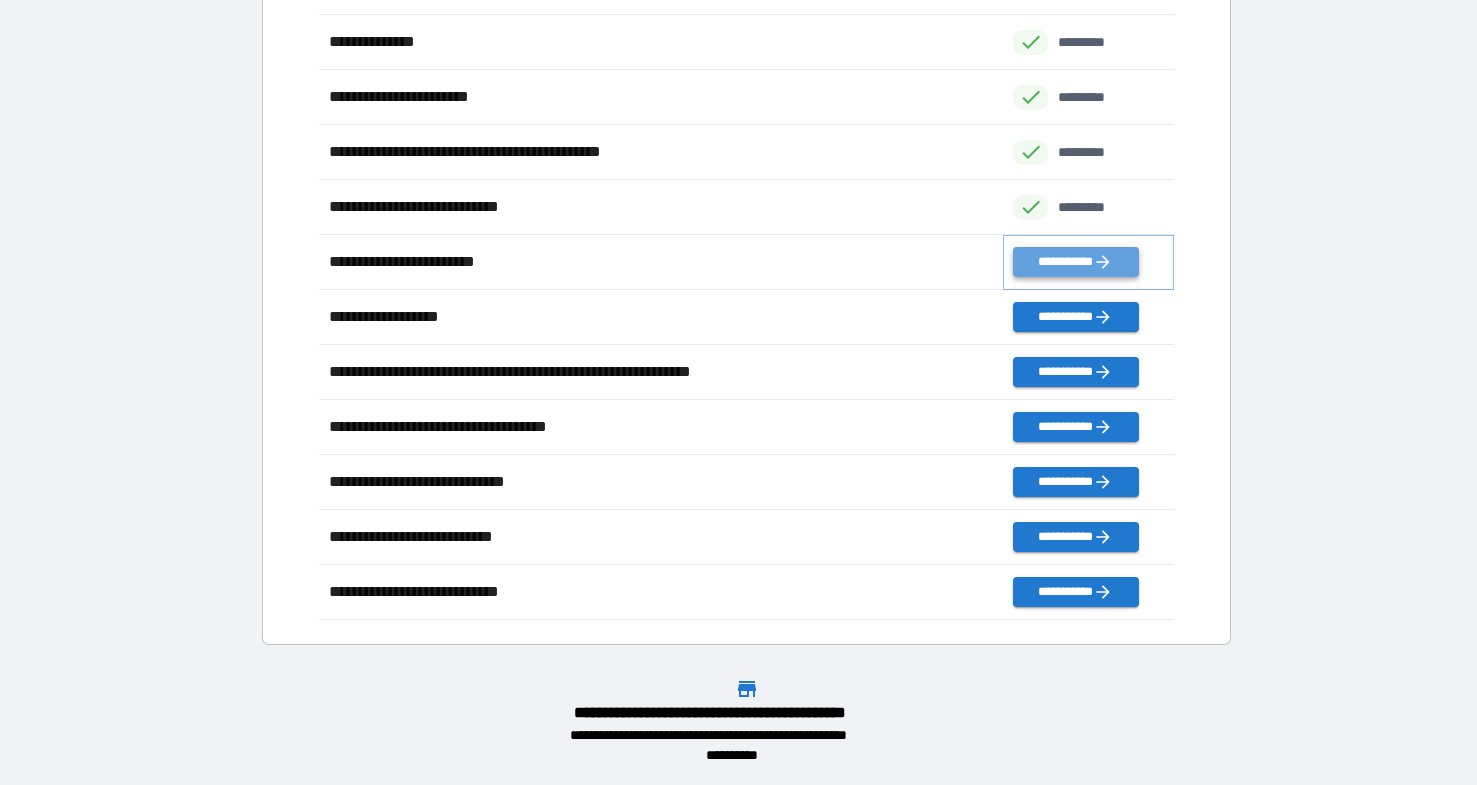 click on "**********" at bounding box center (1075, 262) 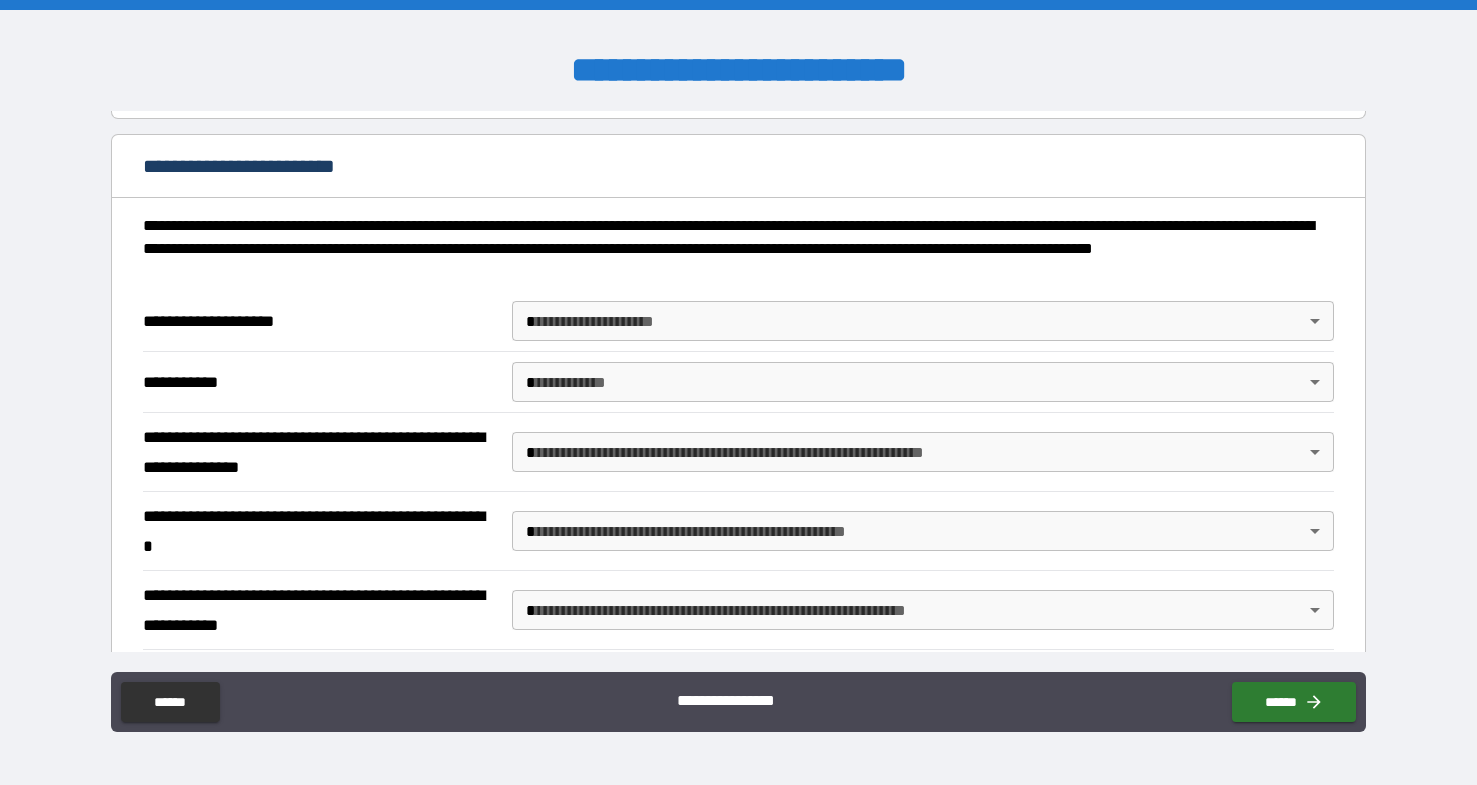 scroll, scrollTop: 119, scrollLeft: 0, axis: vertical 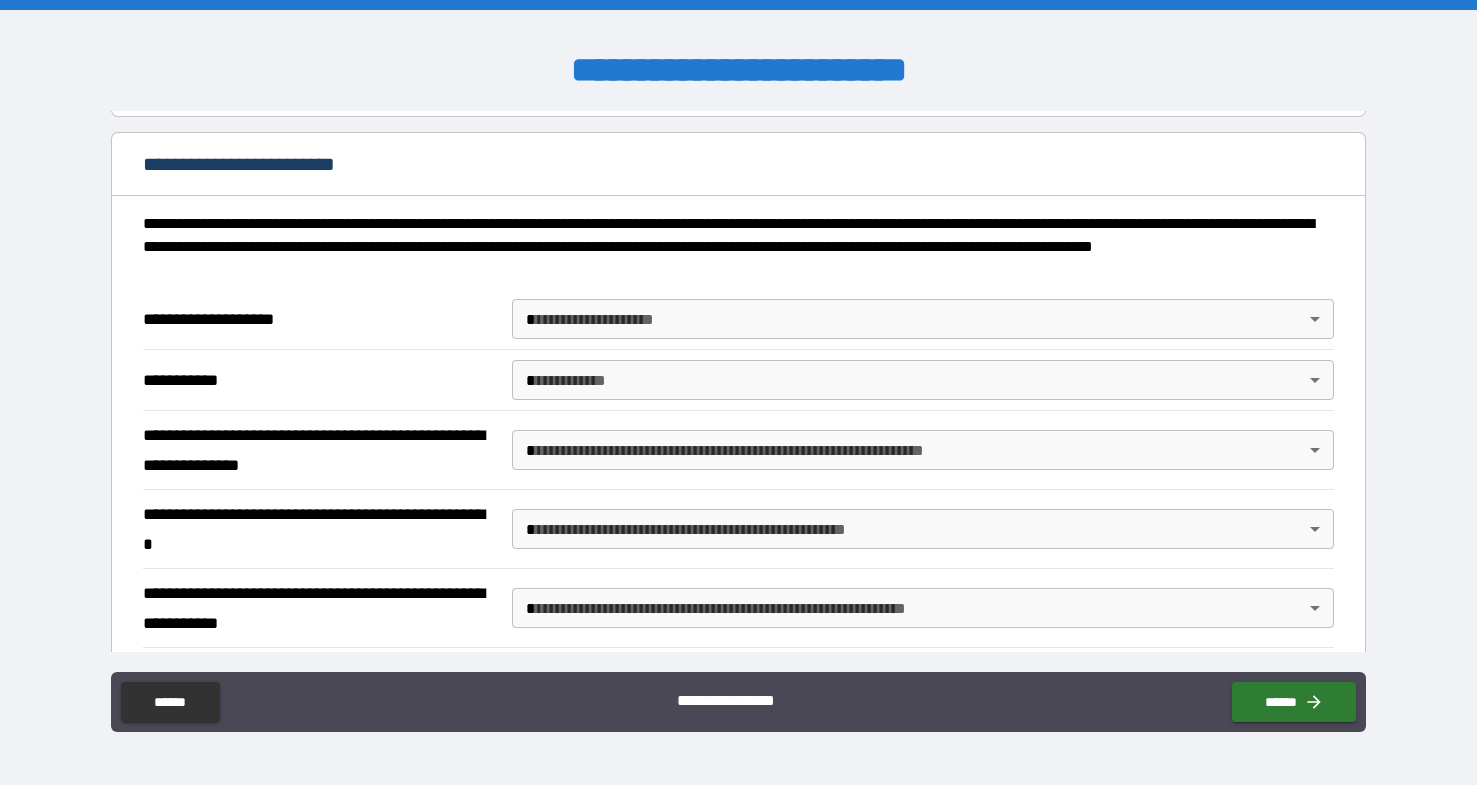 click on "**********" at bounding box center (738, 392) 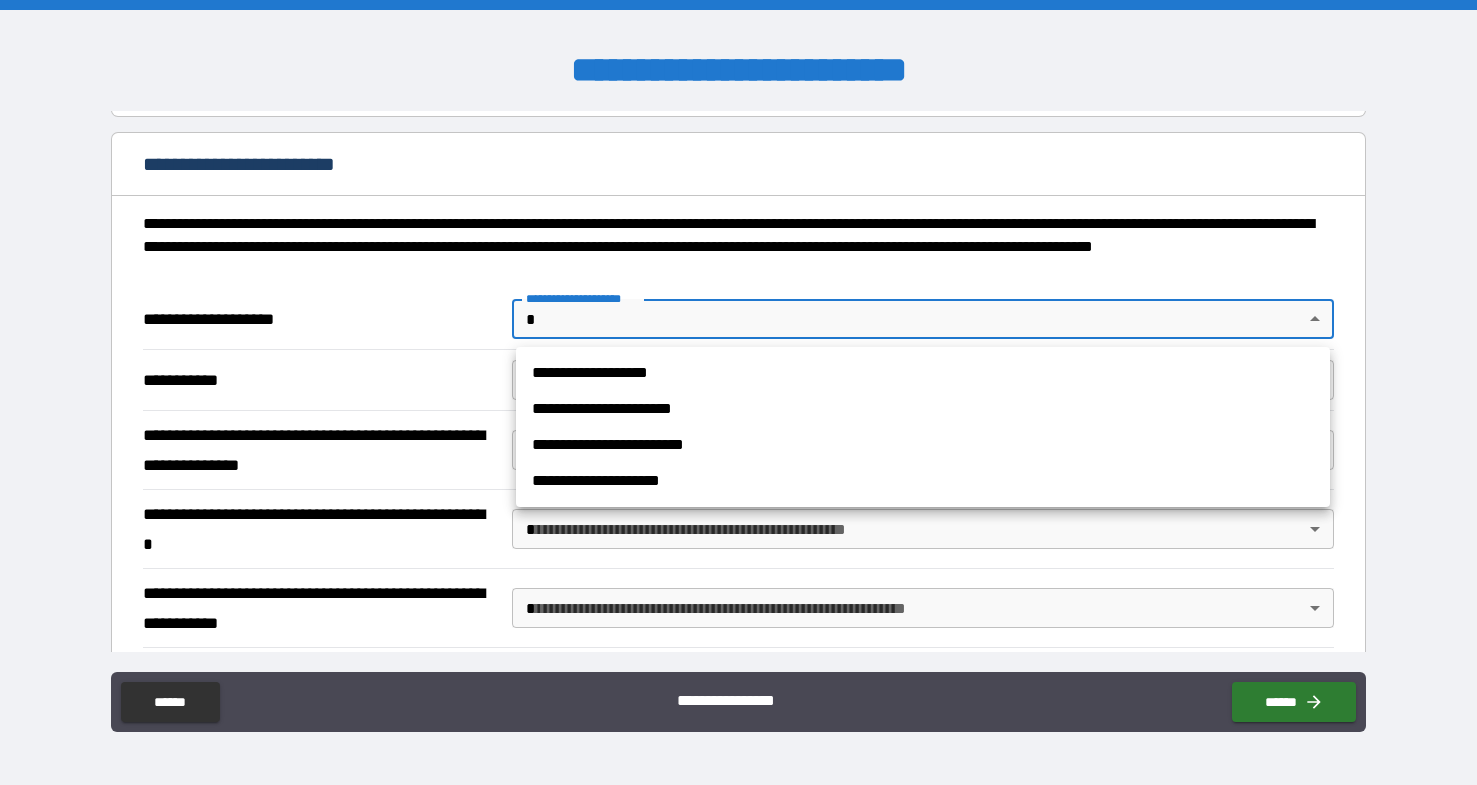 click at bounding box center (738, 392) 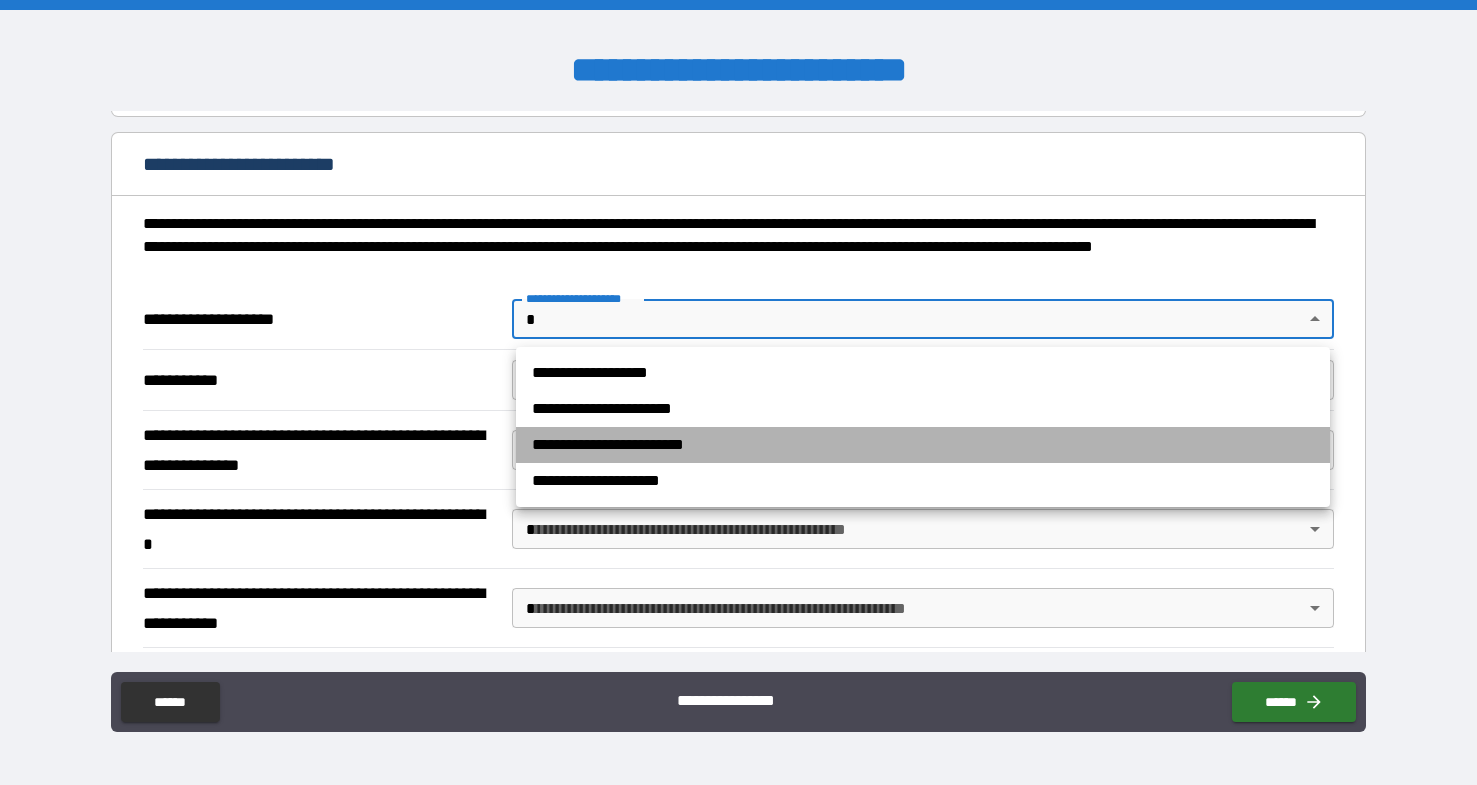 click on "**********" at bounding box center (923, 445) 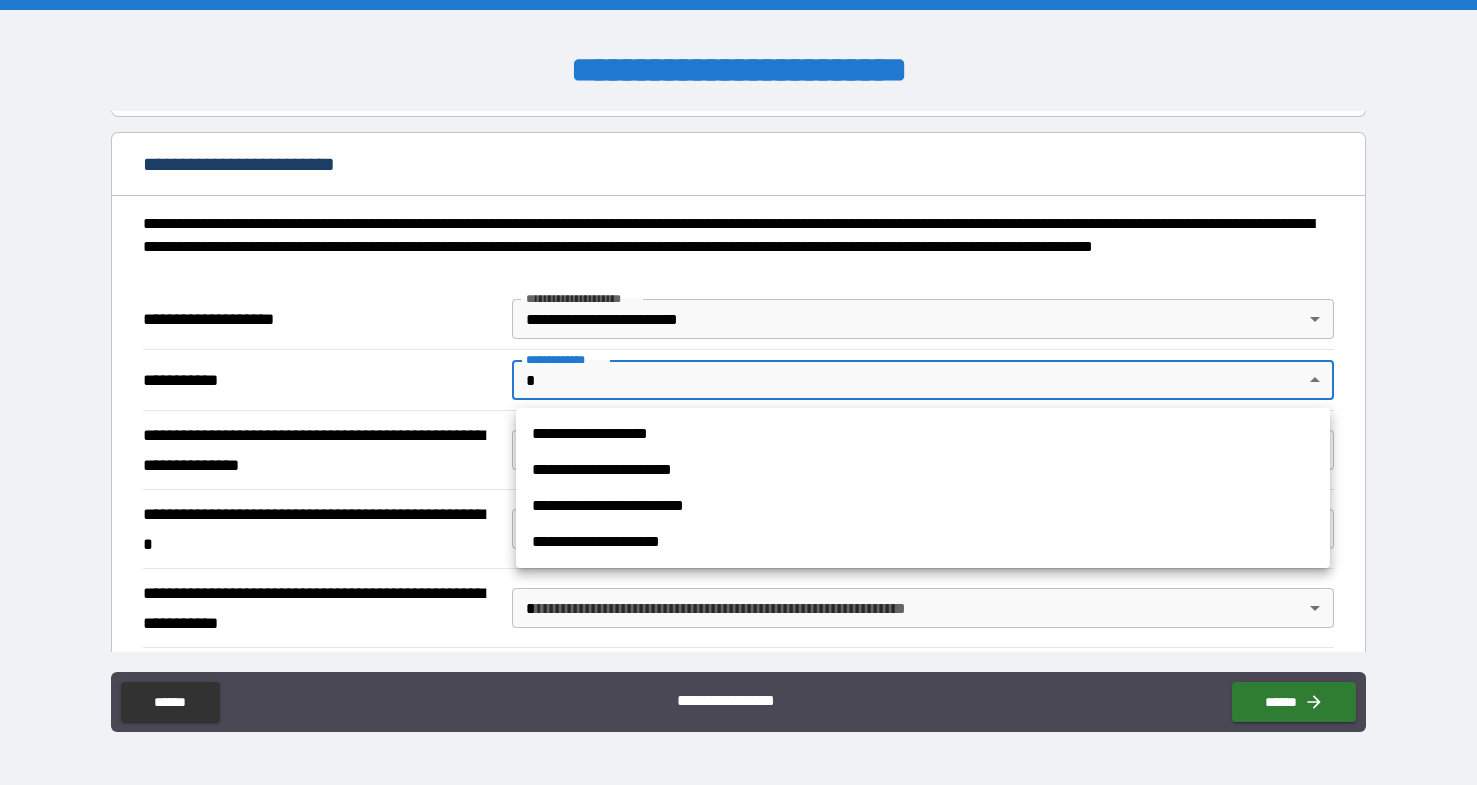 click on "**********" at bounding box center [738, 392] 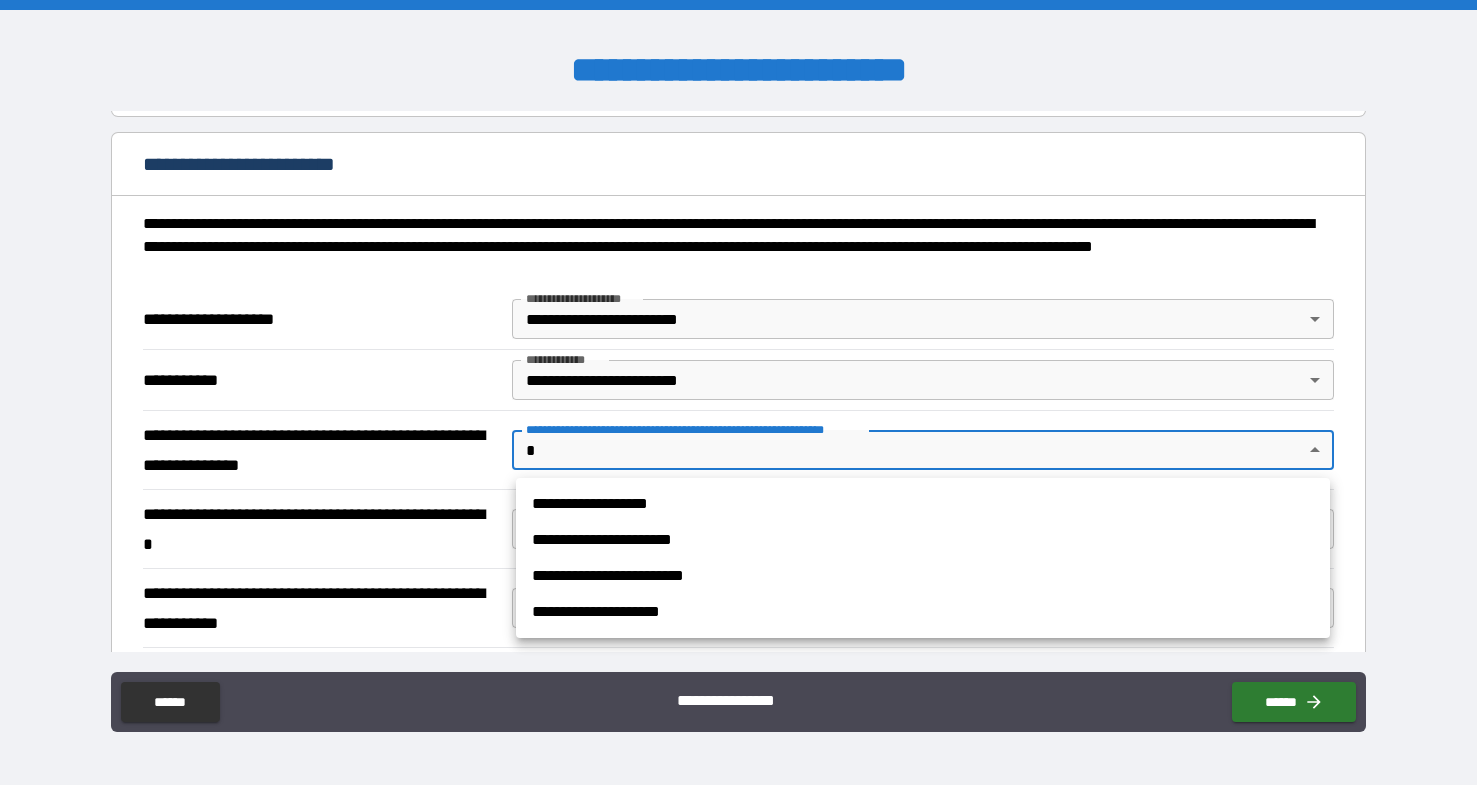 click on "**********" at bounding box center (738, 392) 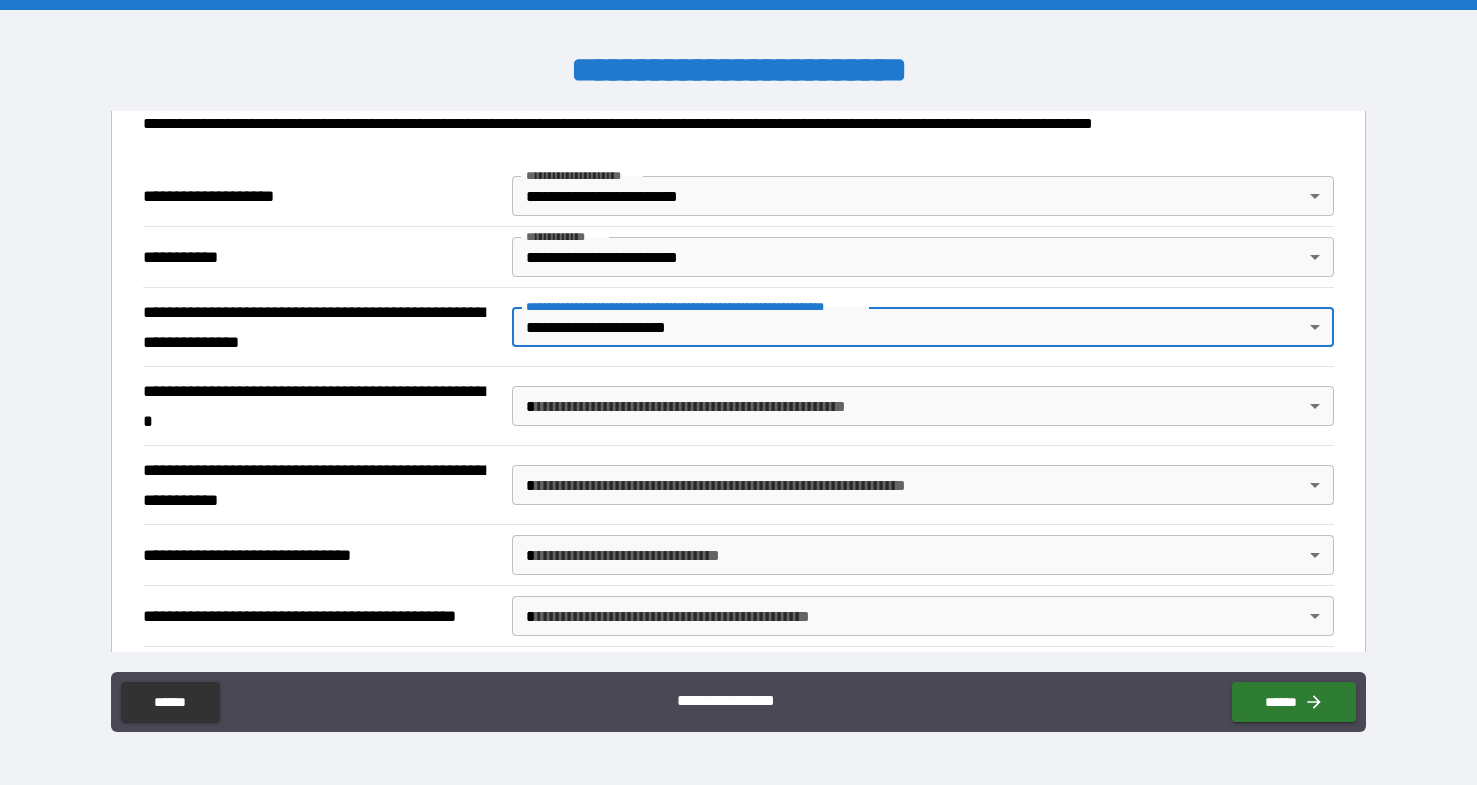 scroll, scrollTop: 249, scrollLeft: 0, axis: vertical 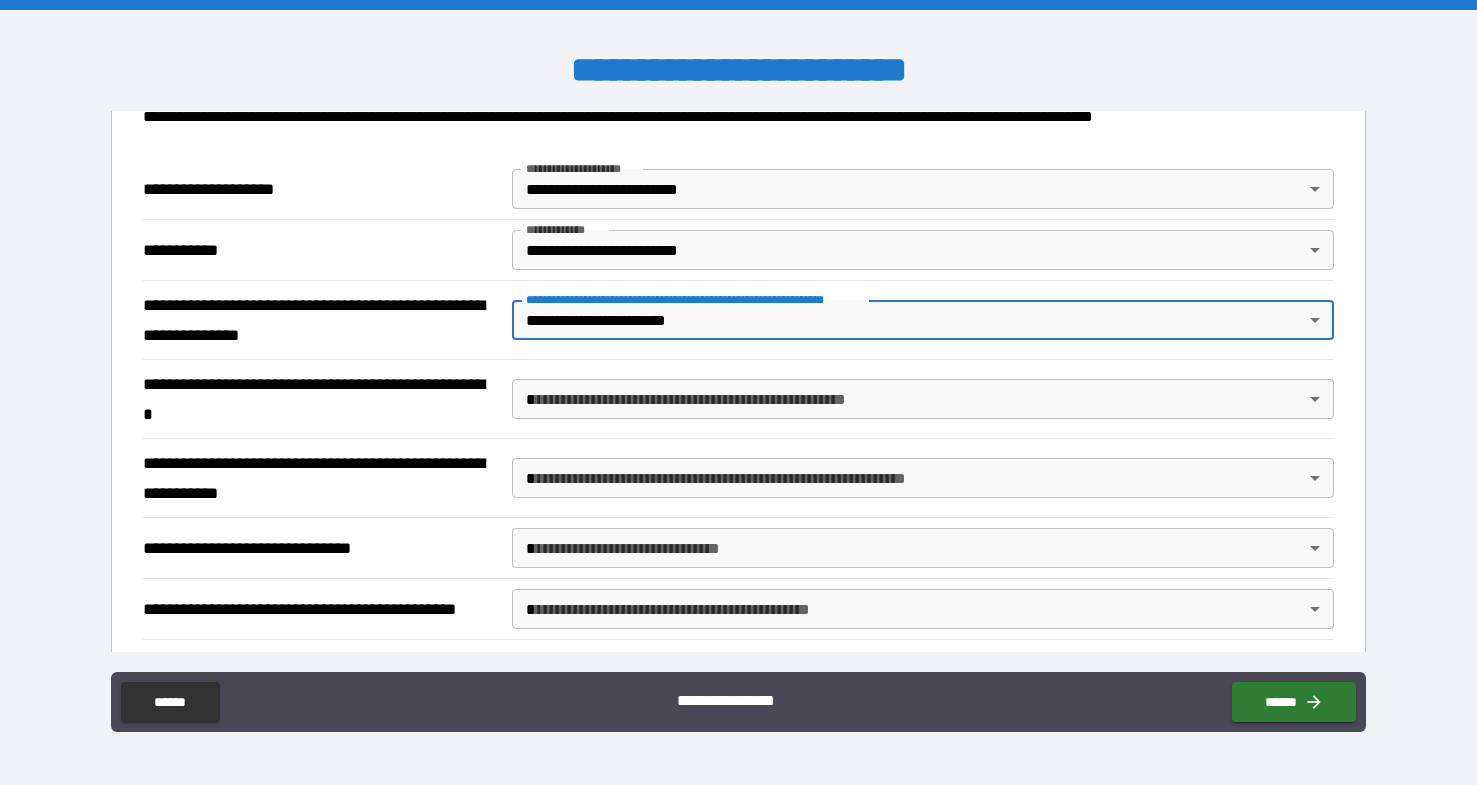 click on "**********" at bounding box center (738, 392) 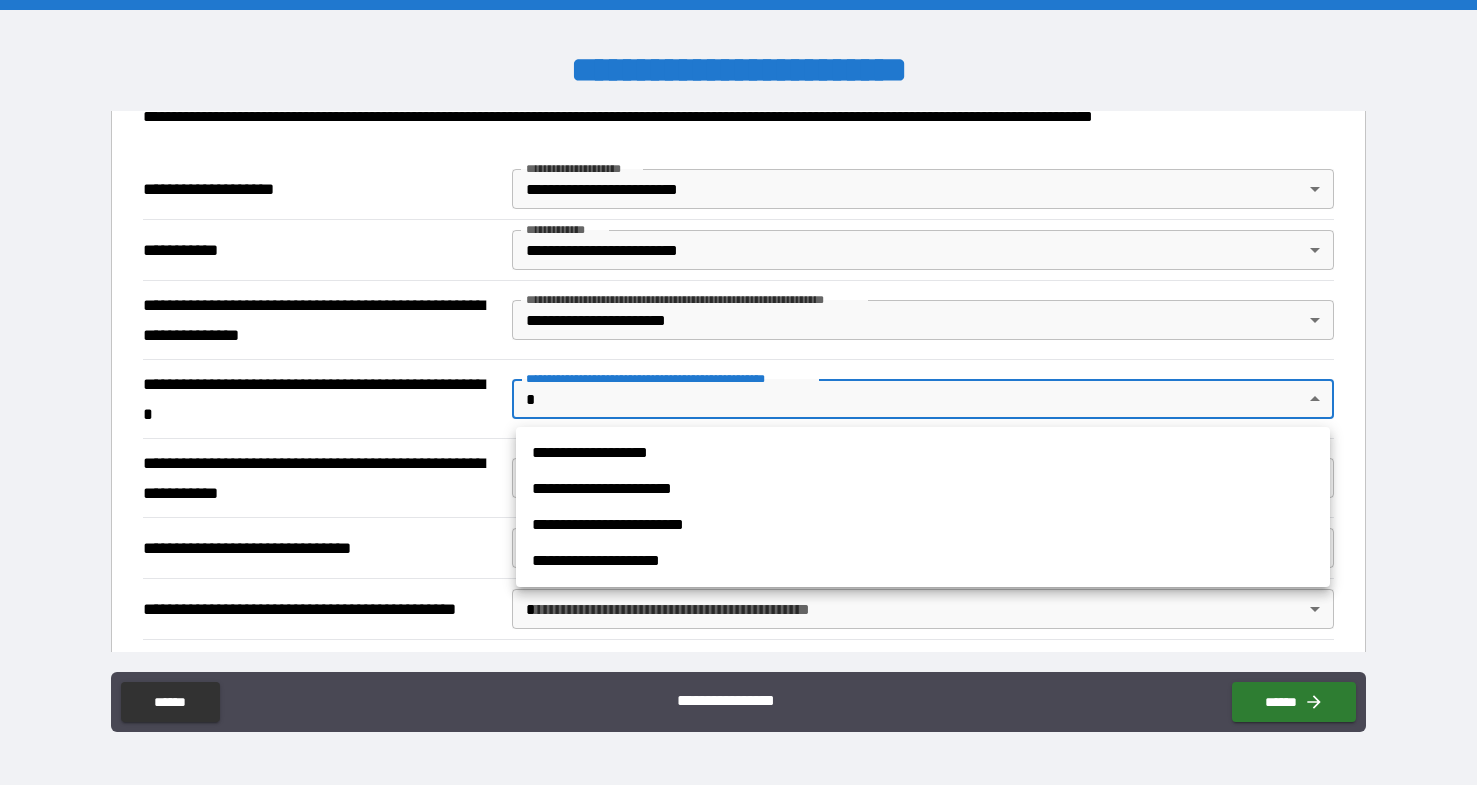 click on "**********" at bounding box center [923, 489] 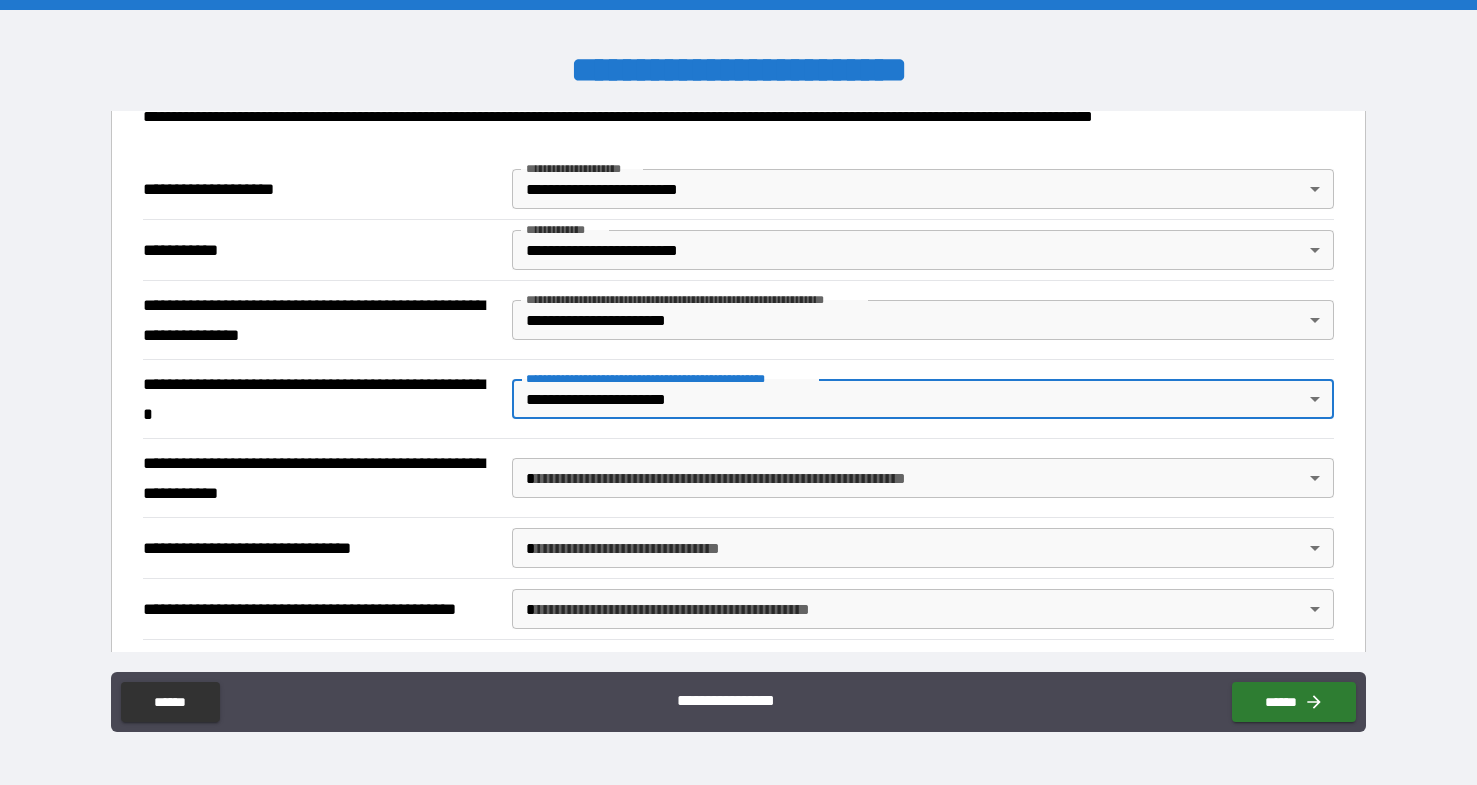 click on "**********" at bounding box center (738, 392) 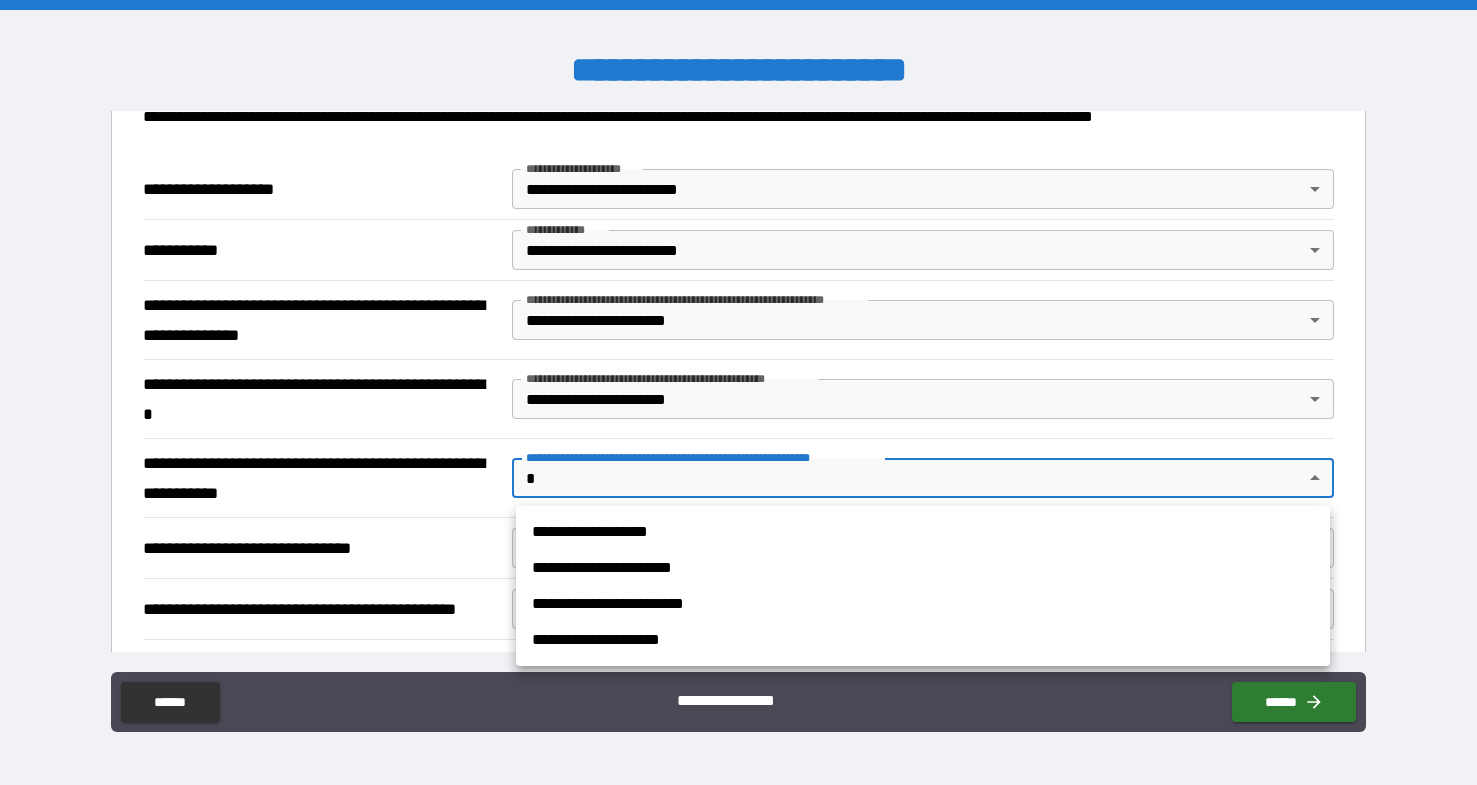 click on "**********" at bounding box center [923, 568] 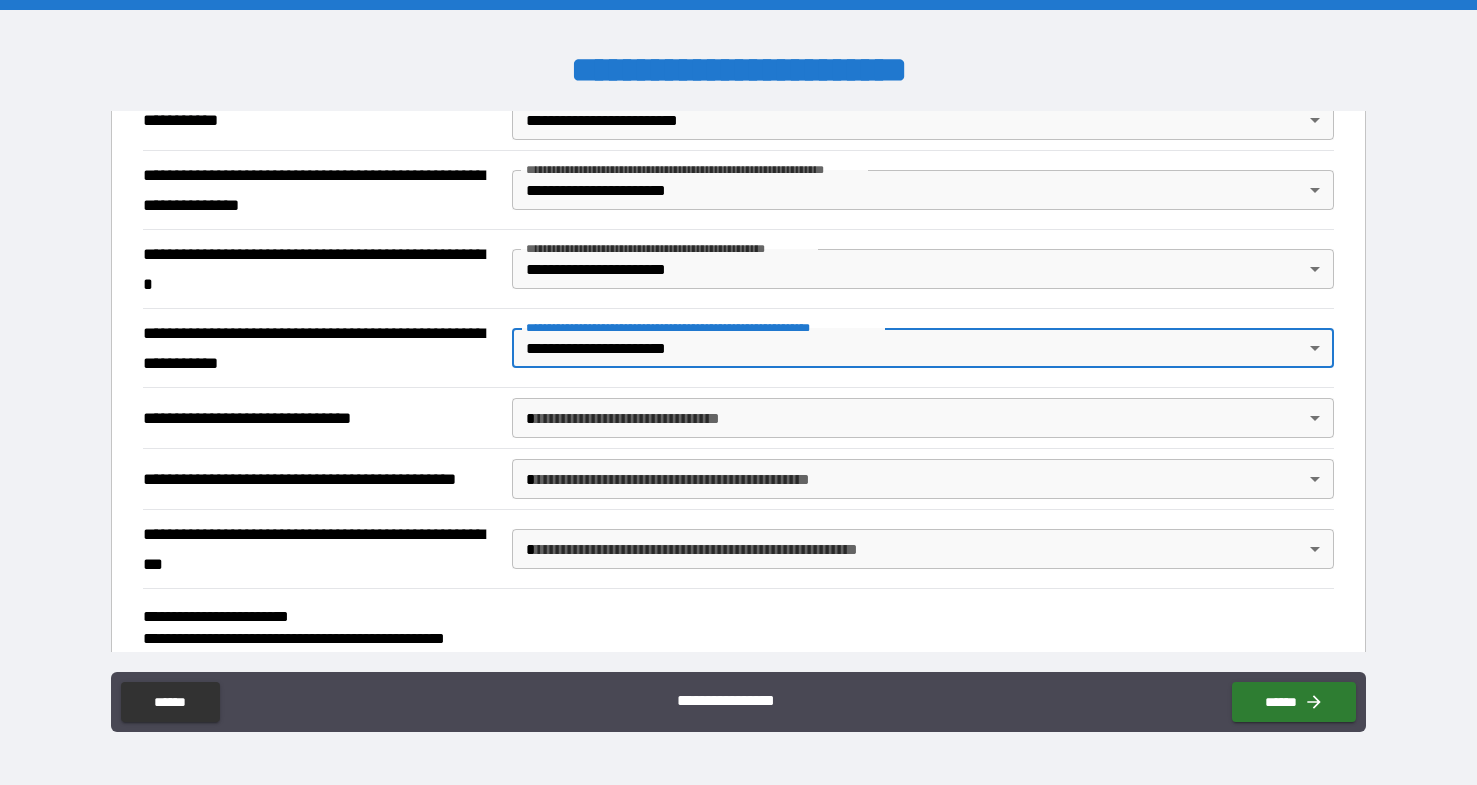 scroll, scrollTop: 411, scrollLeft: 0, axis: vertical 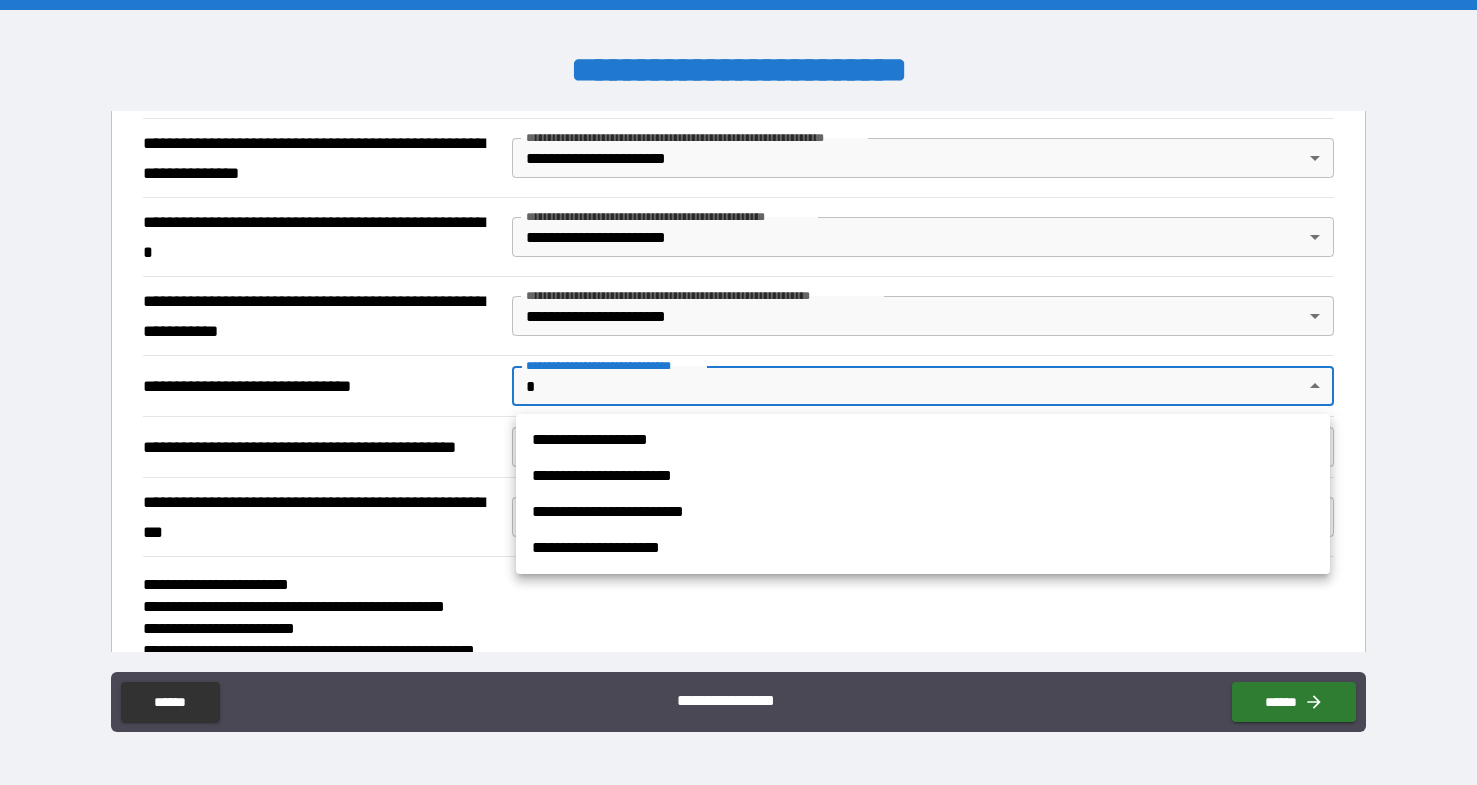 click on "**********" at bounding box center [738, 392] 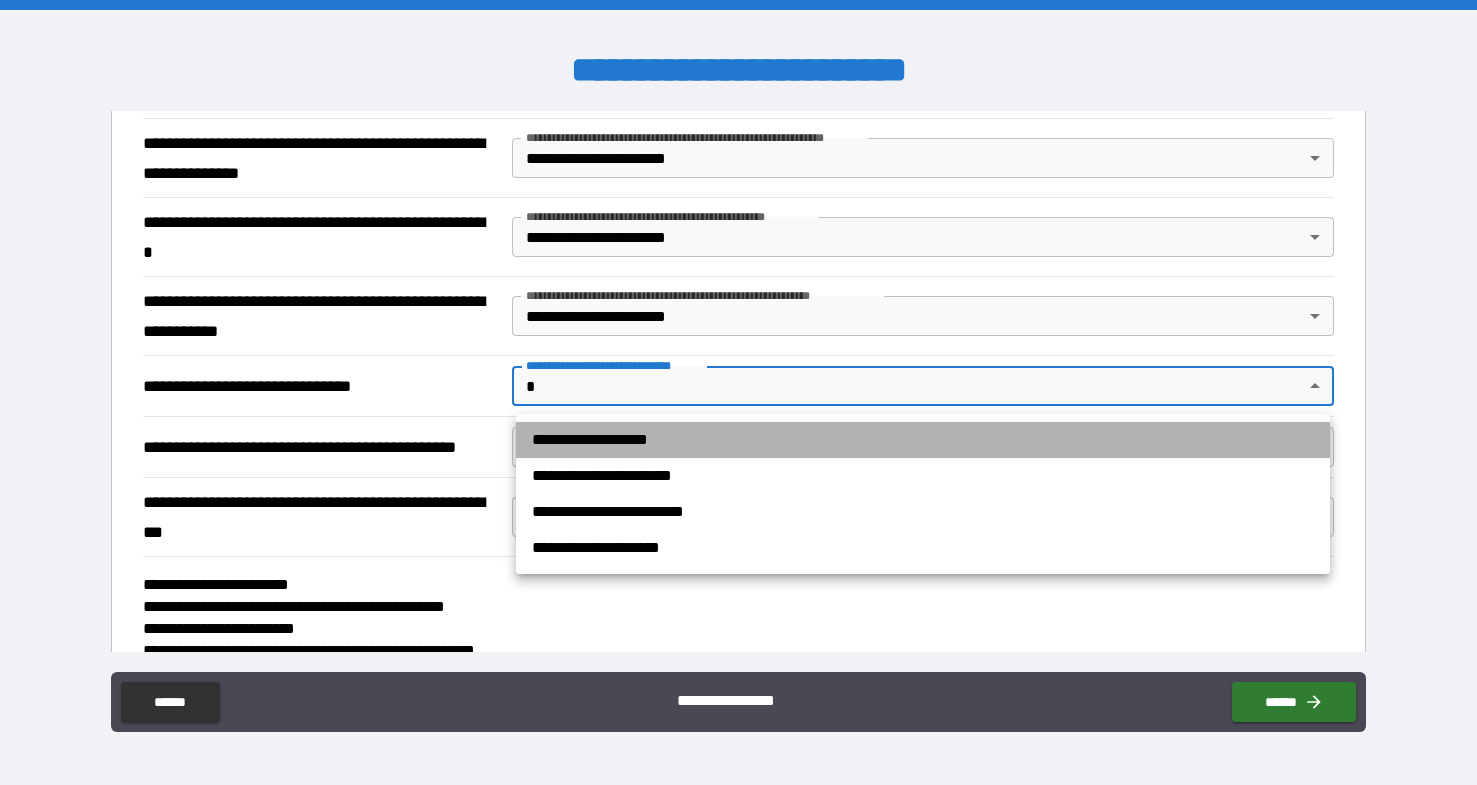 click on "**********" at bounding box center [923, 440] 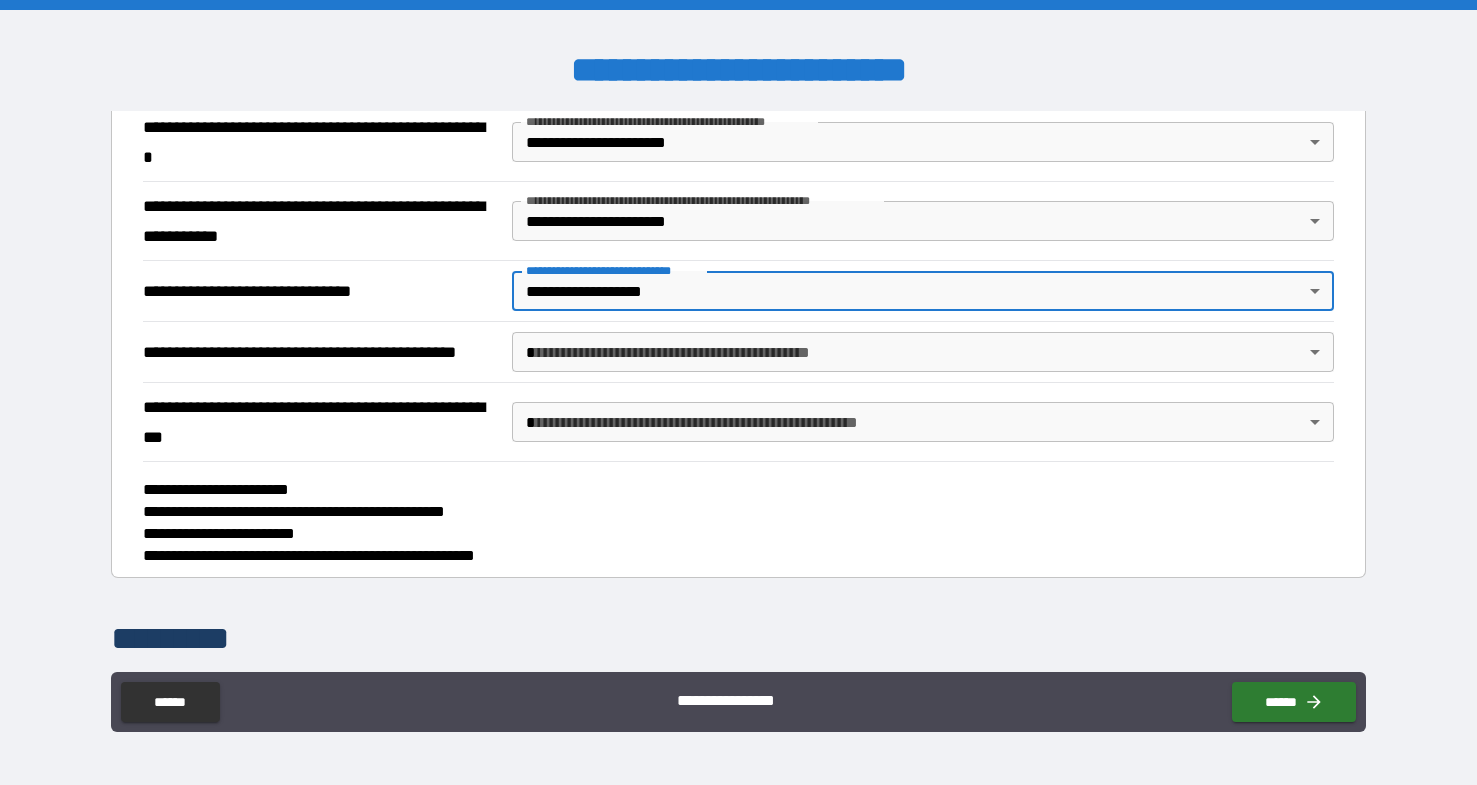 scroll, scrollTop: 507, scrollLeft: 0, axis: vertical 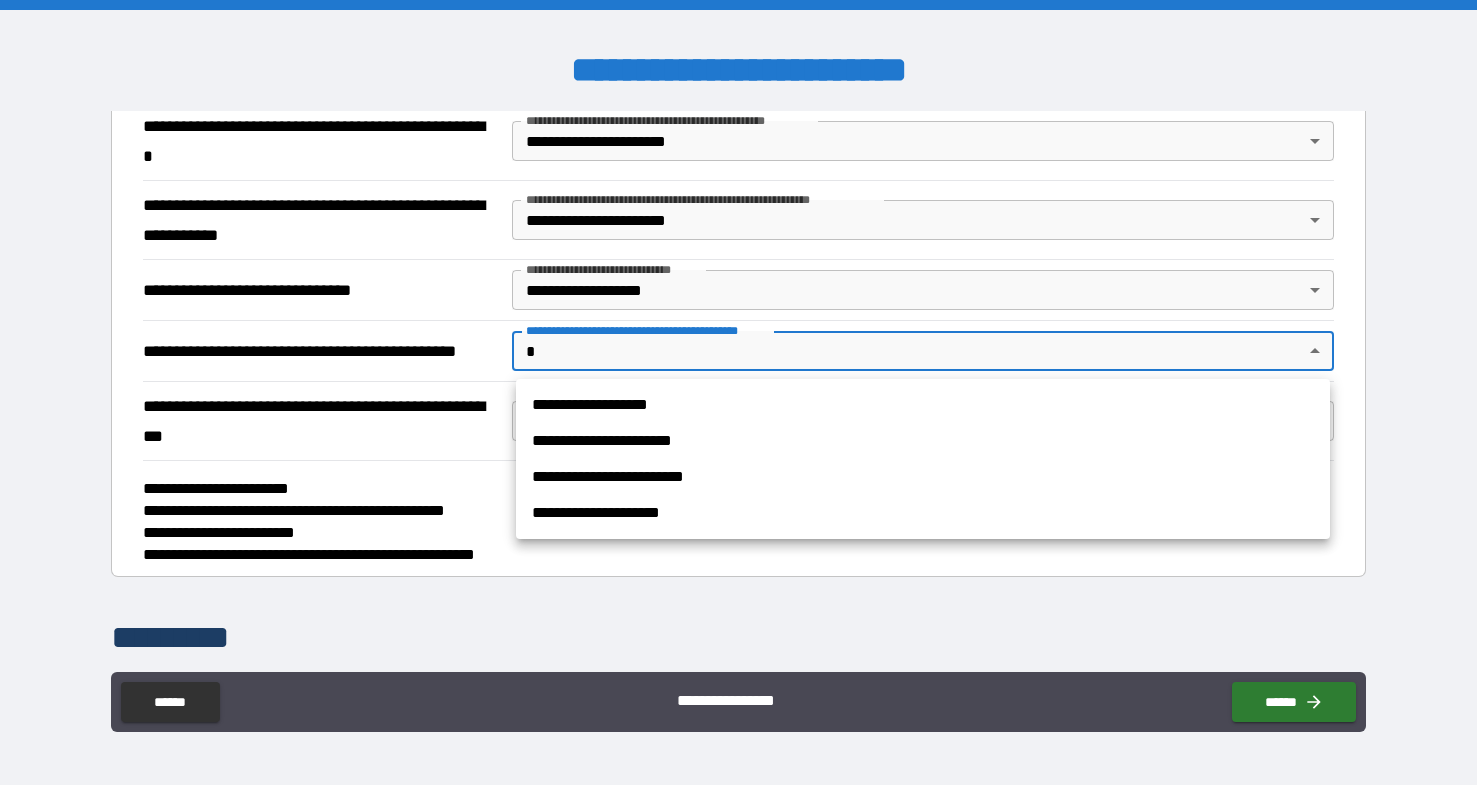 click on "**********" at bounding box center [738, 392] 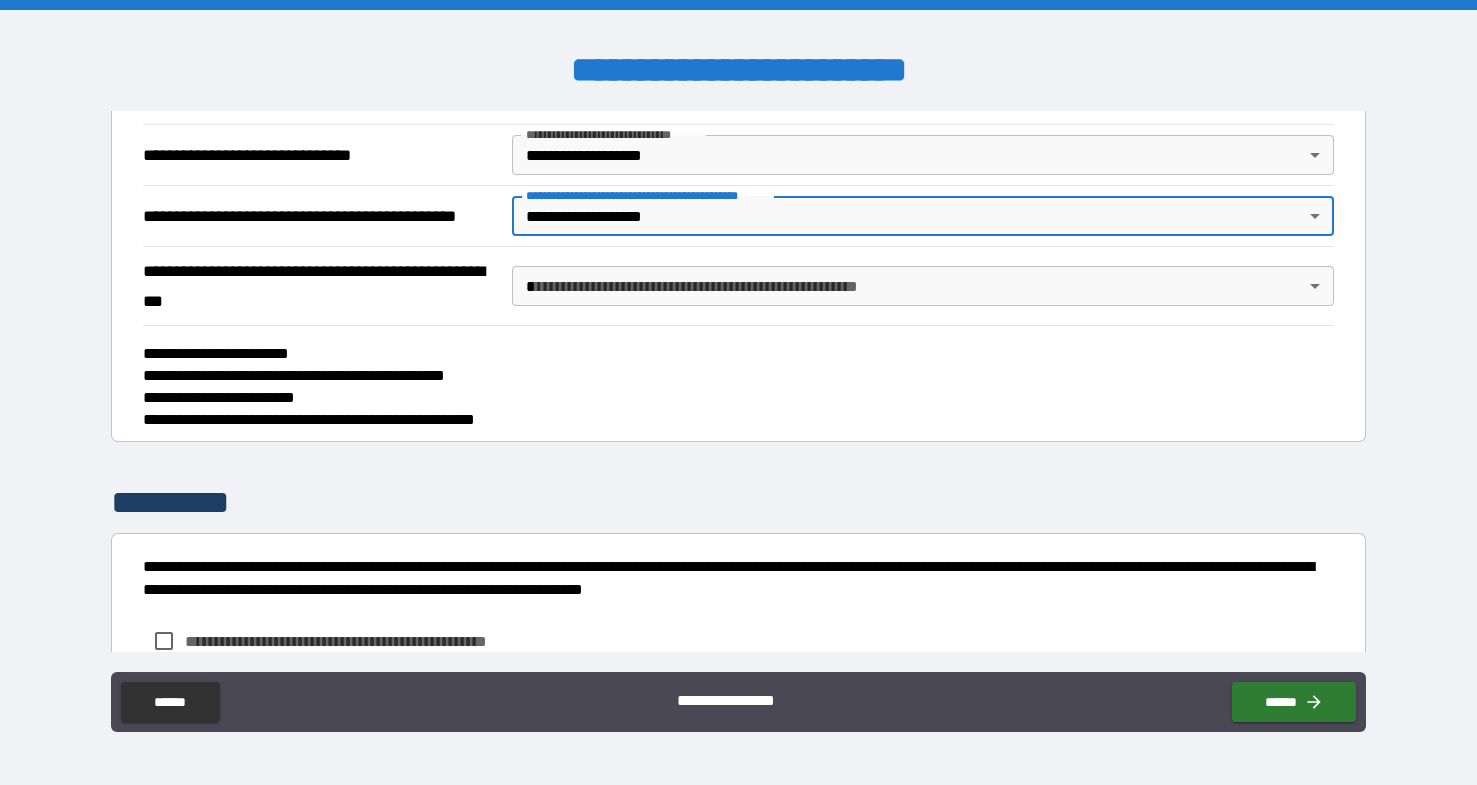scroll, scrollTop: 650, scrollLeft: 0, axis: vertical 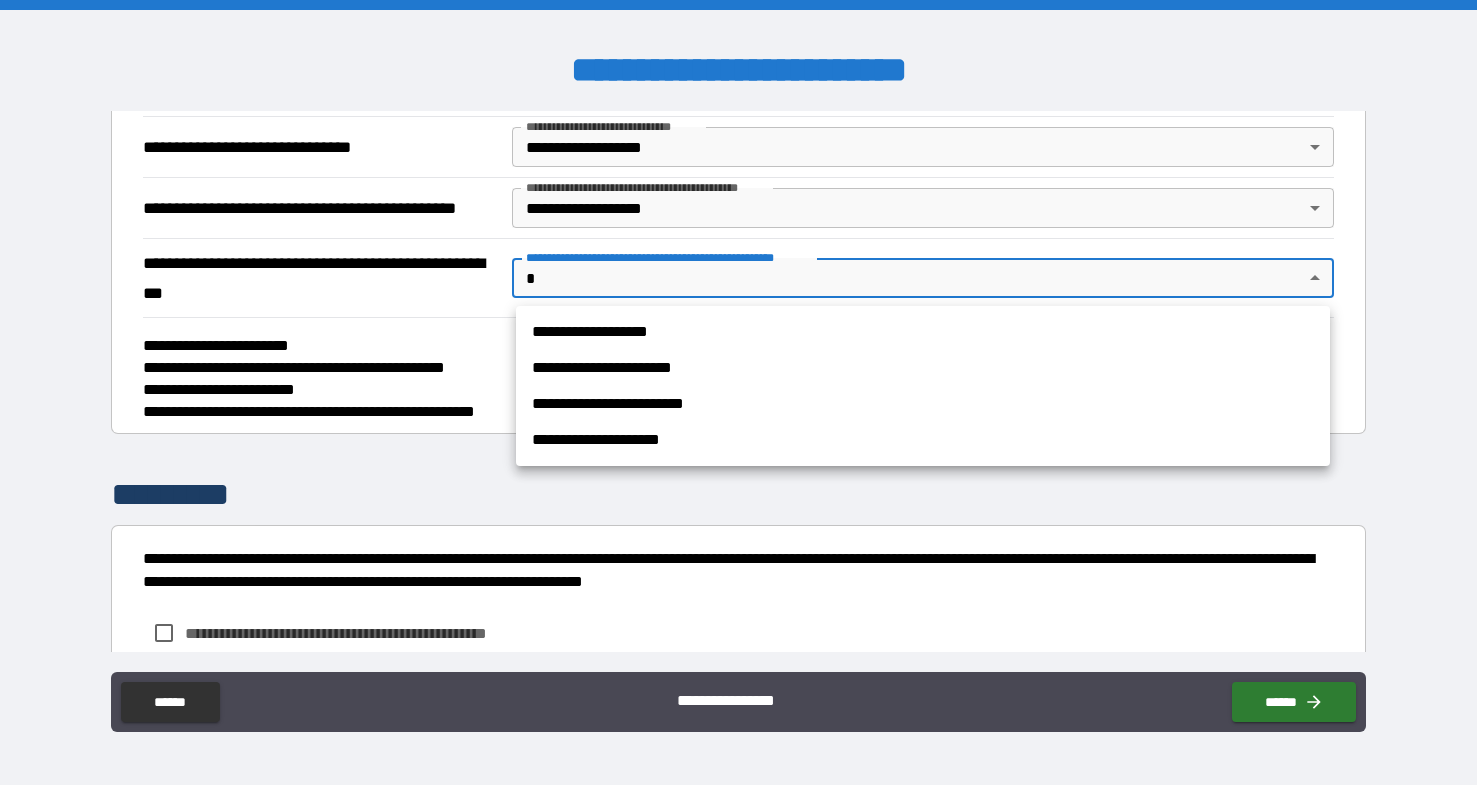 click on "**********" at bounding box center (738, 392) 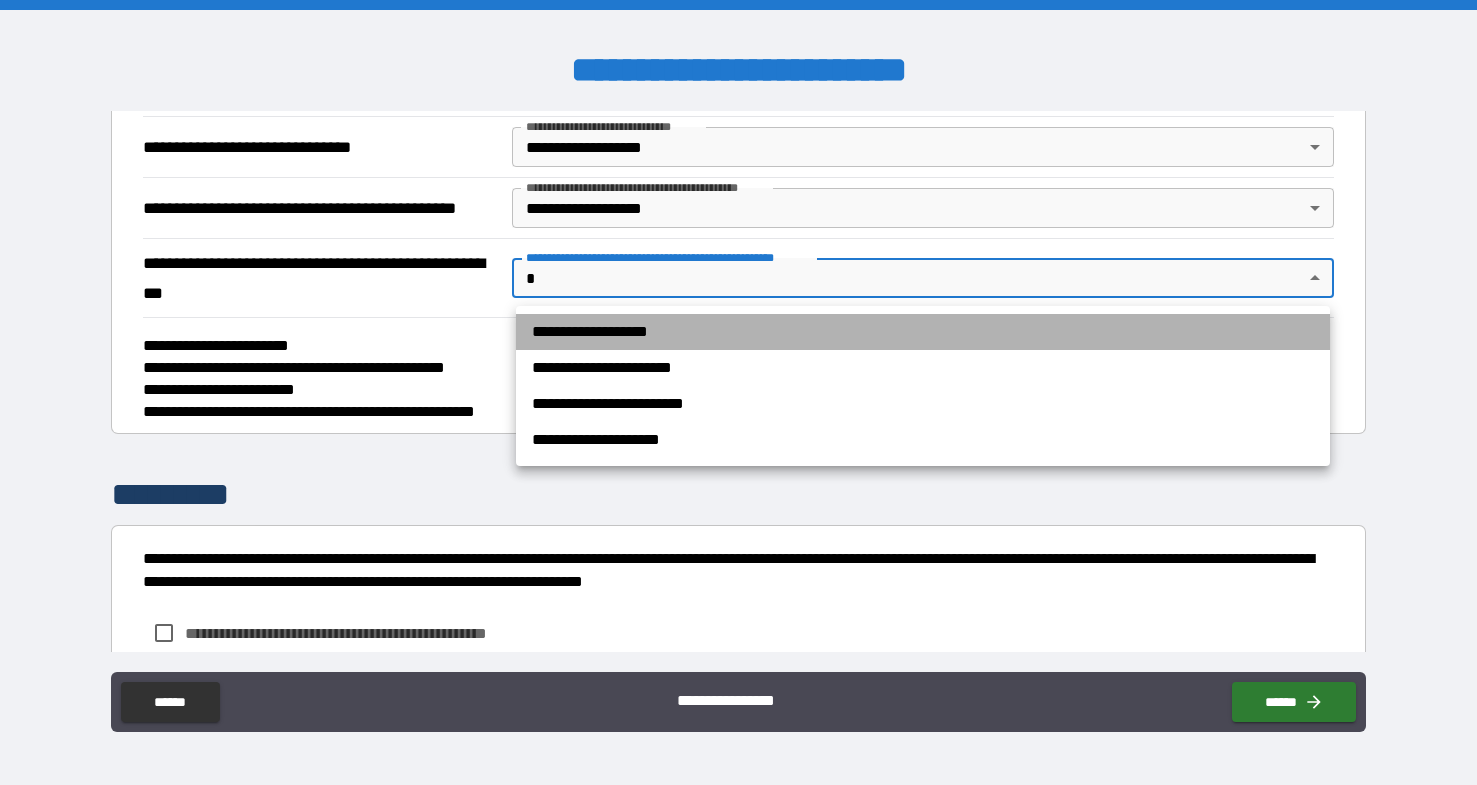 click on "**********" at bounding box center (923, 332) 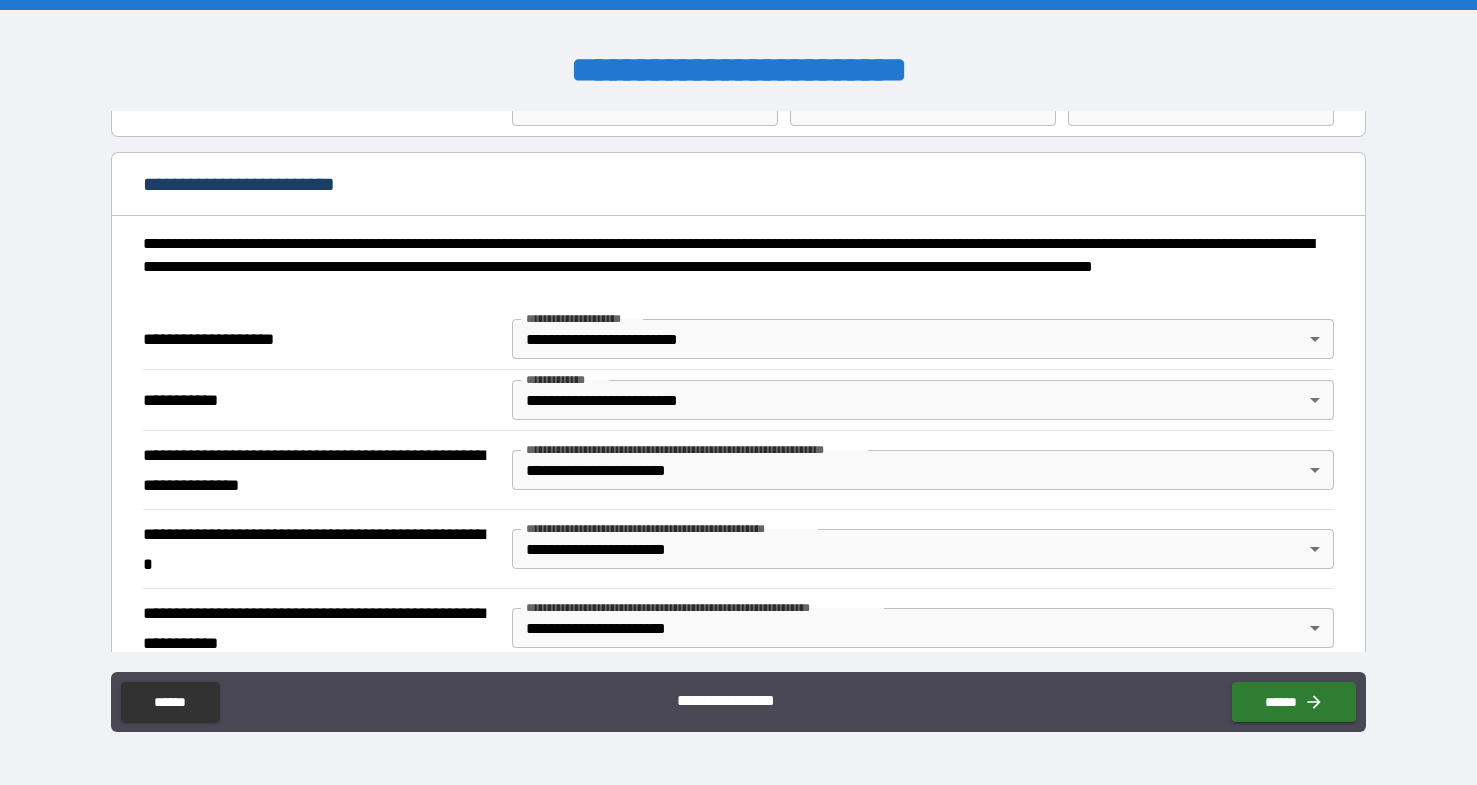 scroll, scrollTop: 98, scrollLeft: 0, axis: vertical 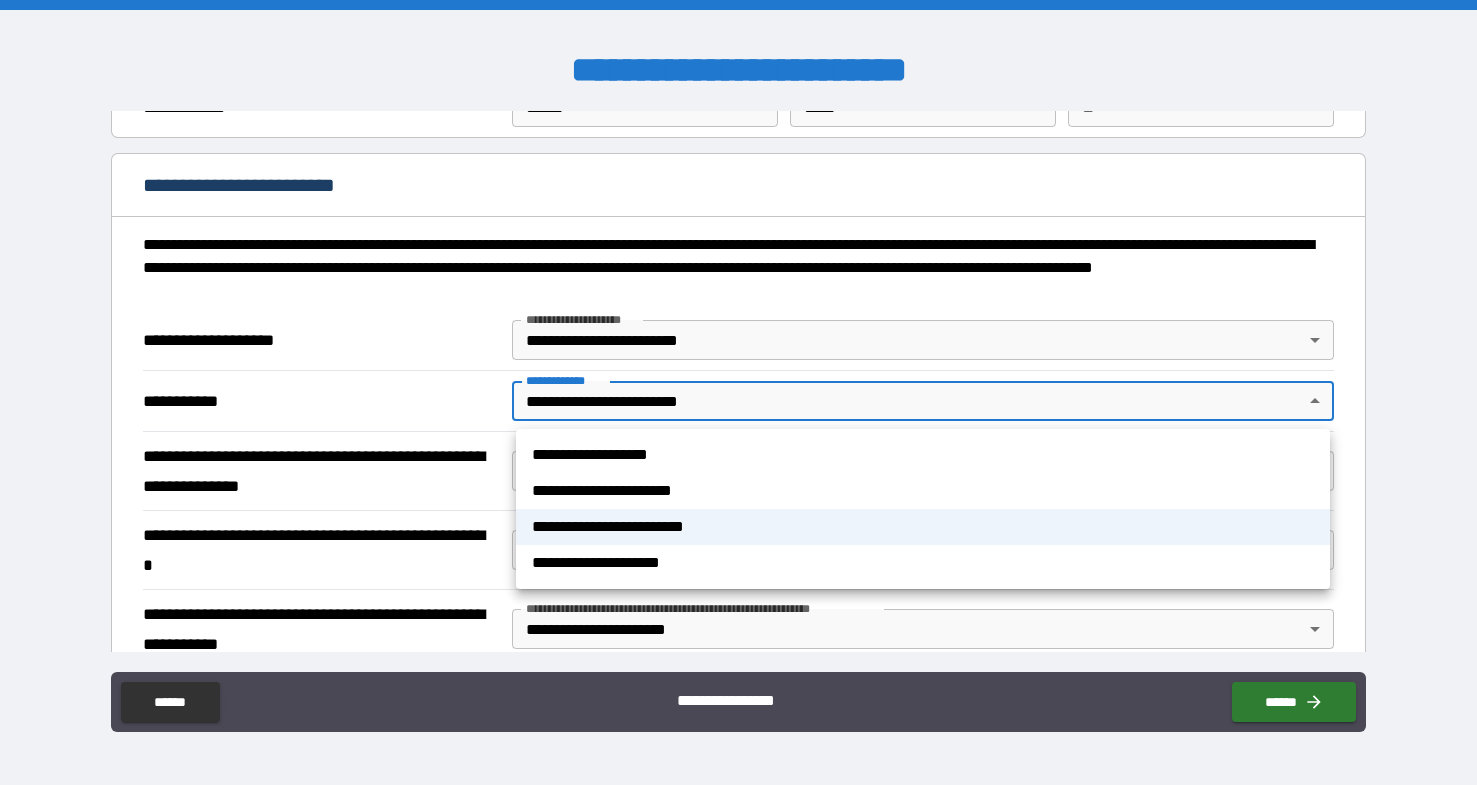 click on "**********" at bounding box center [738, 392] 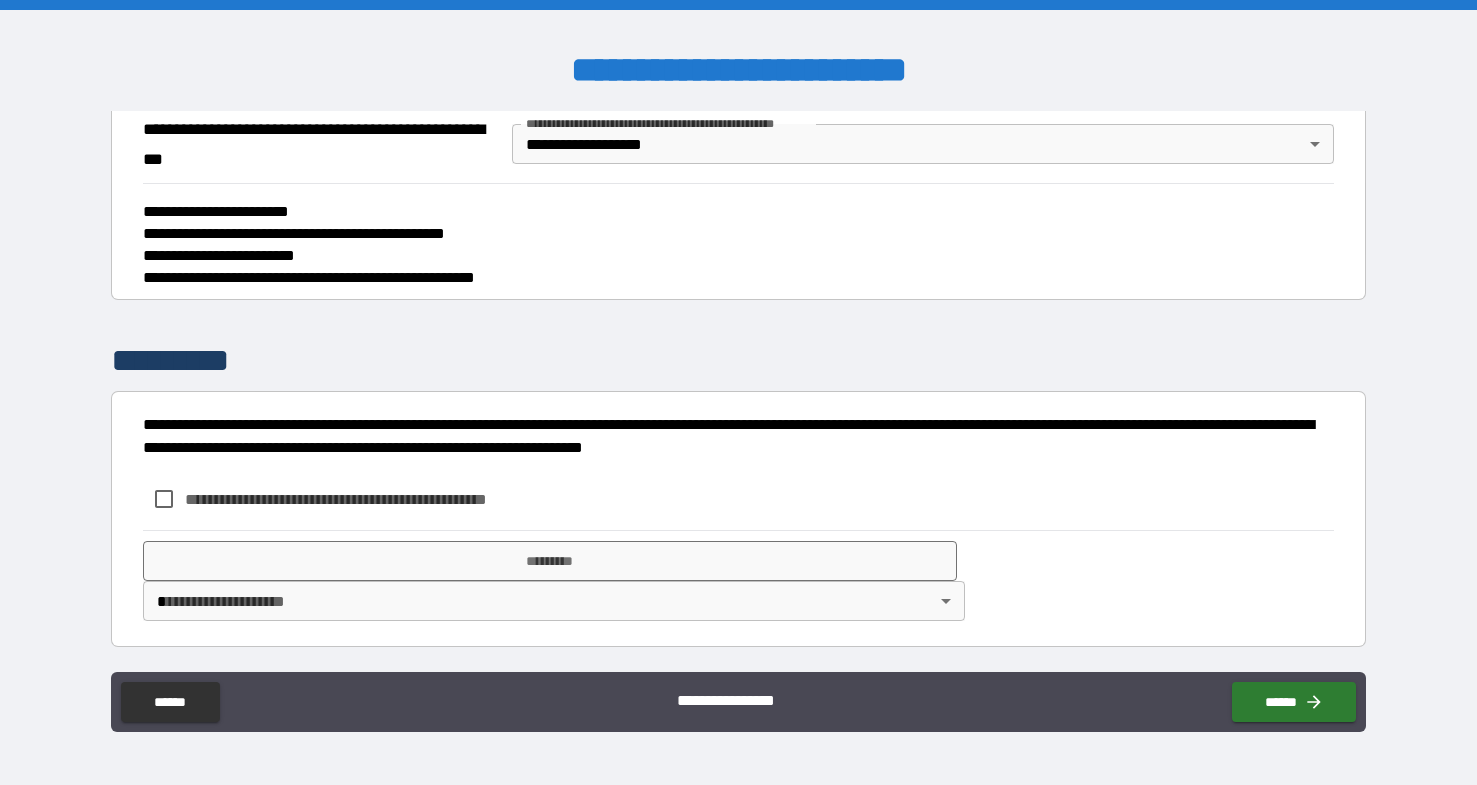 scroll, scrollTop: 784, scrollLeft: 0, axis: vertical 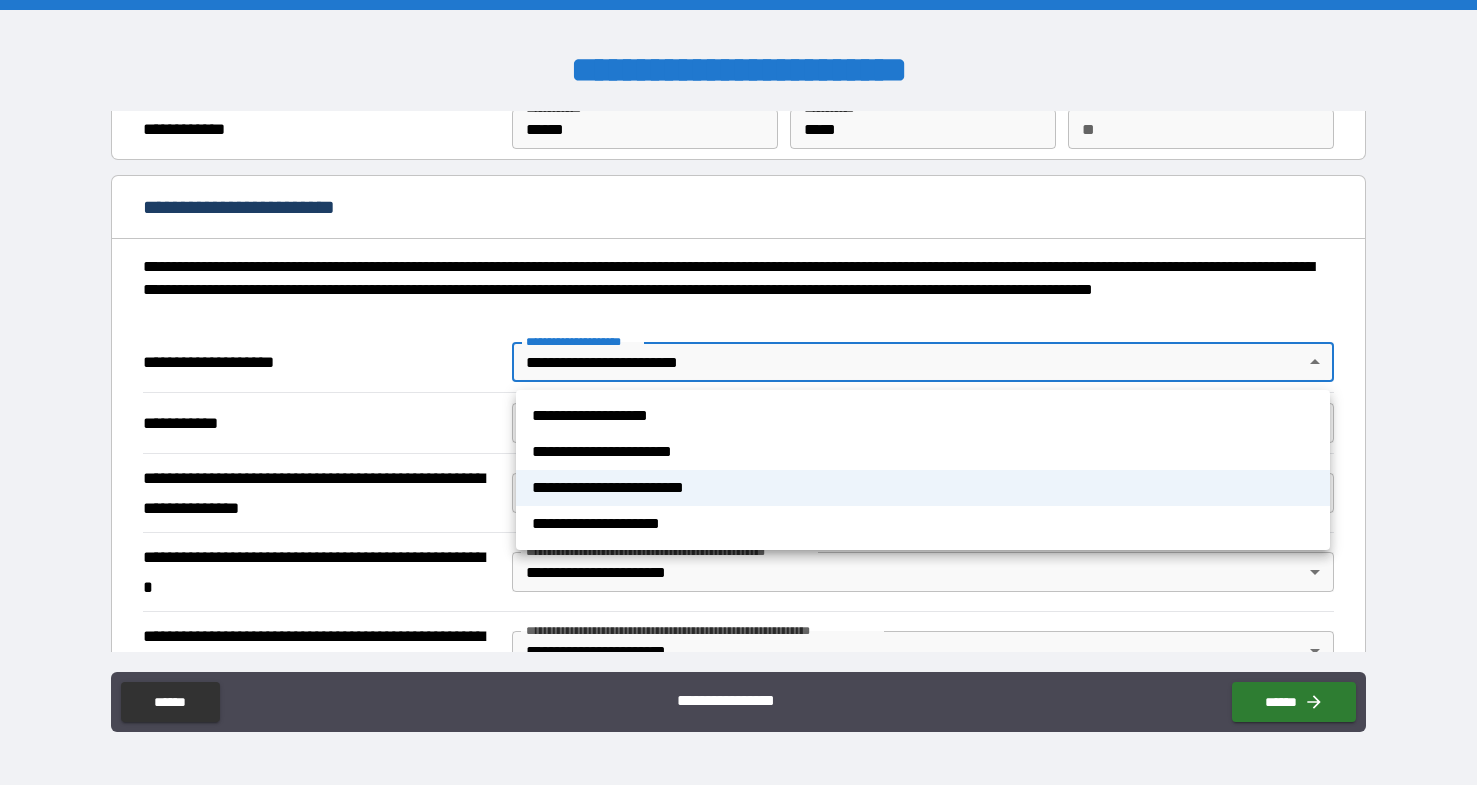 click on "**********" at bounding box center [738, 392] 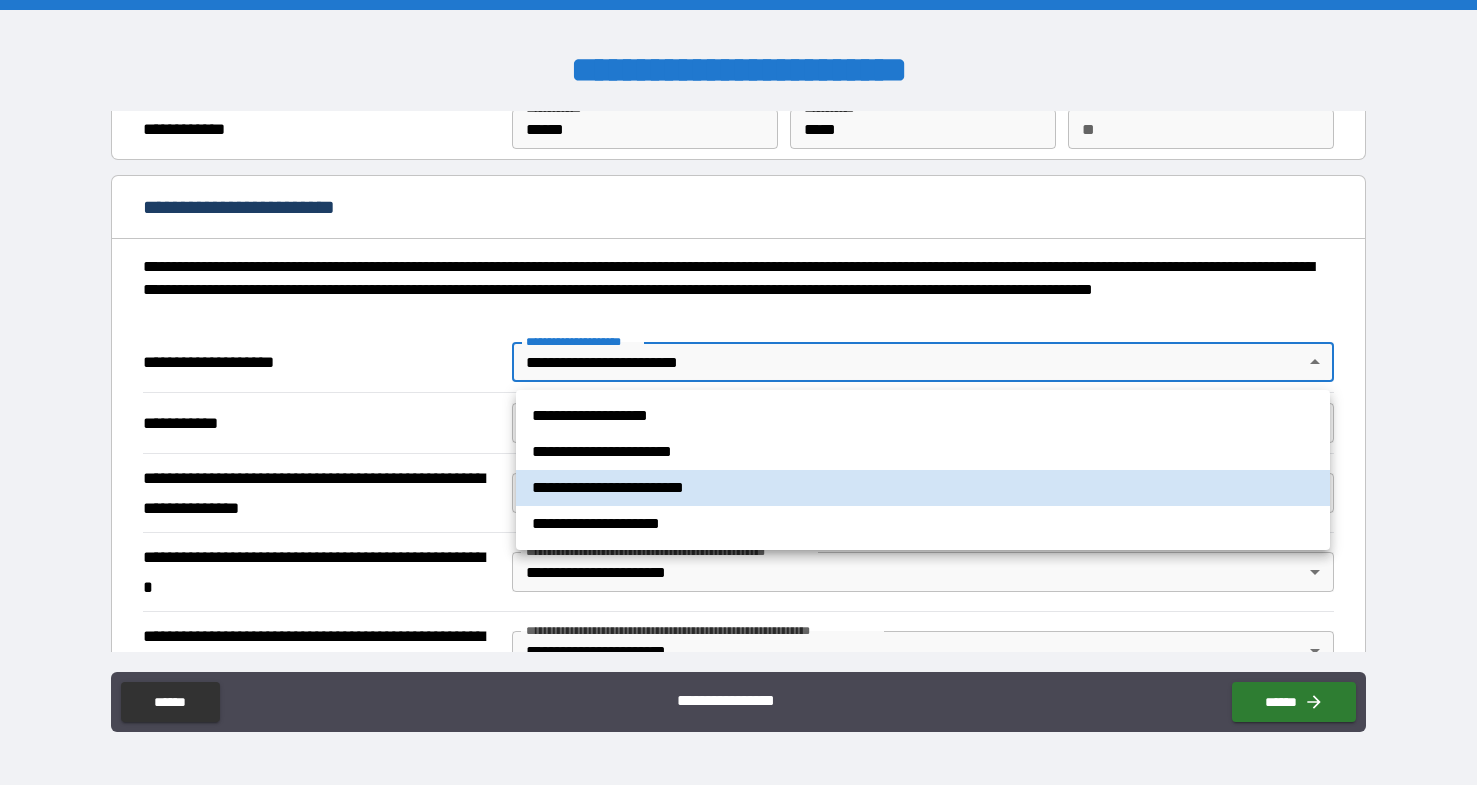 click at bounding box center (738, 392) 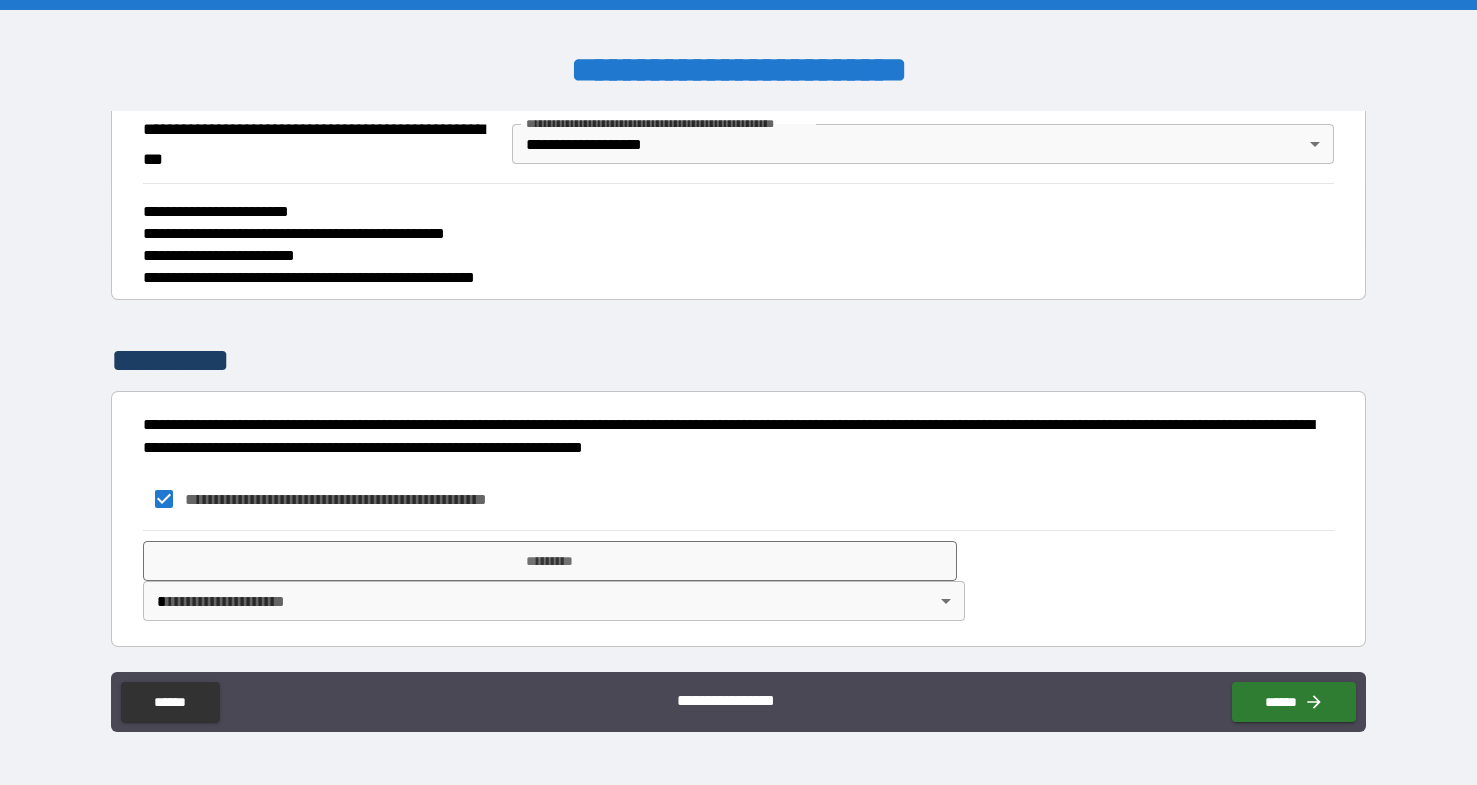 scroll, scrollTop: 784, scrollLeft: 0, axis: vertical 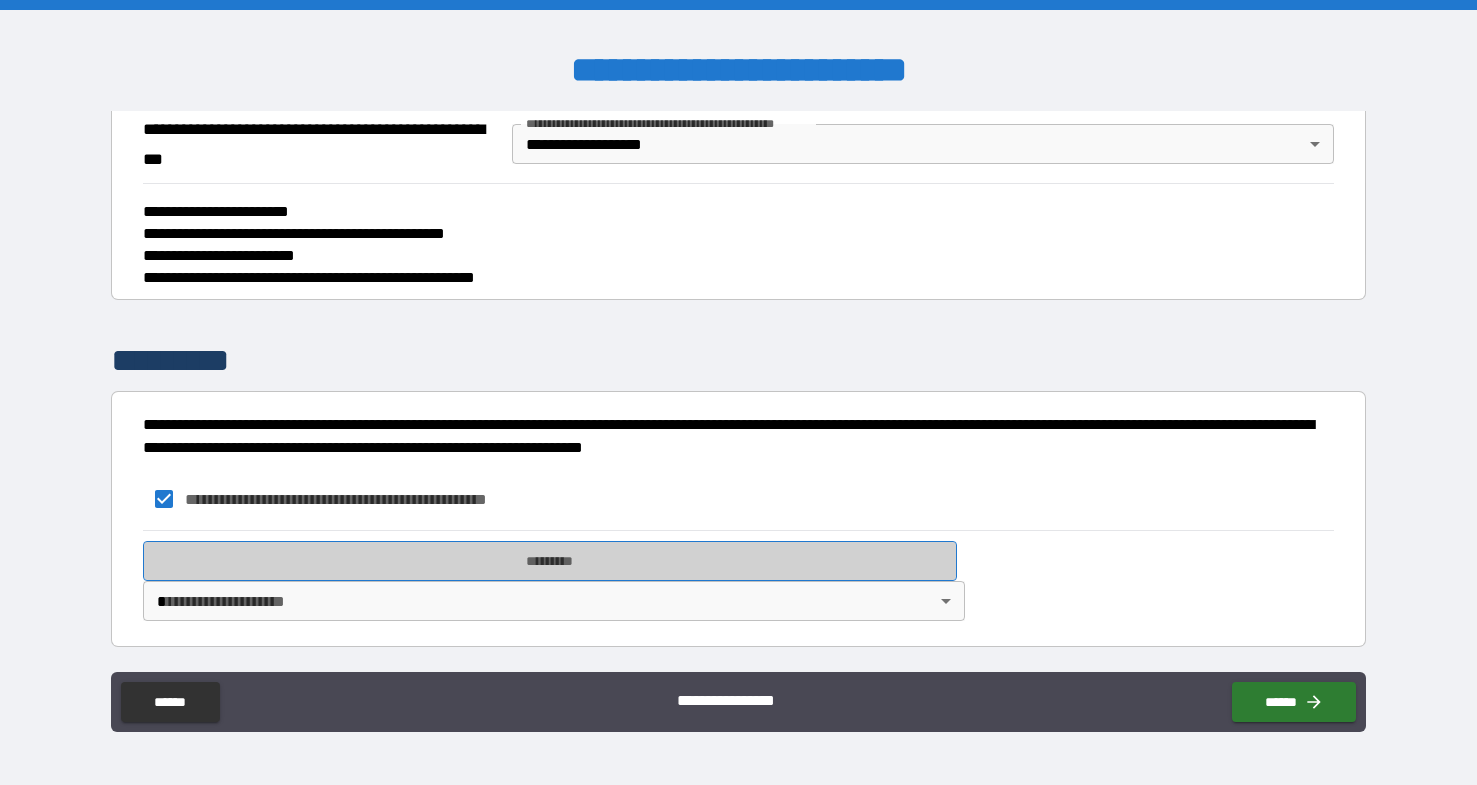 click on "*********" at bounding box center (550, 561) 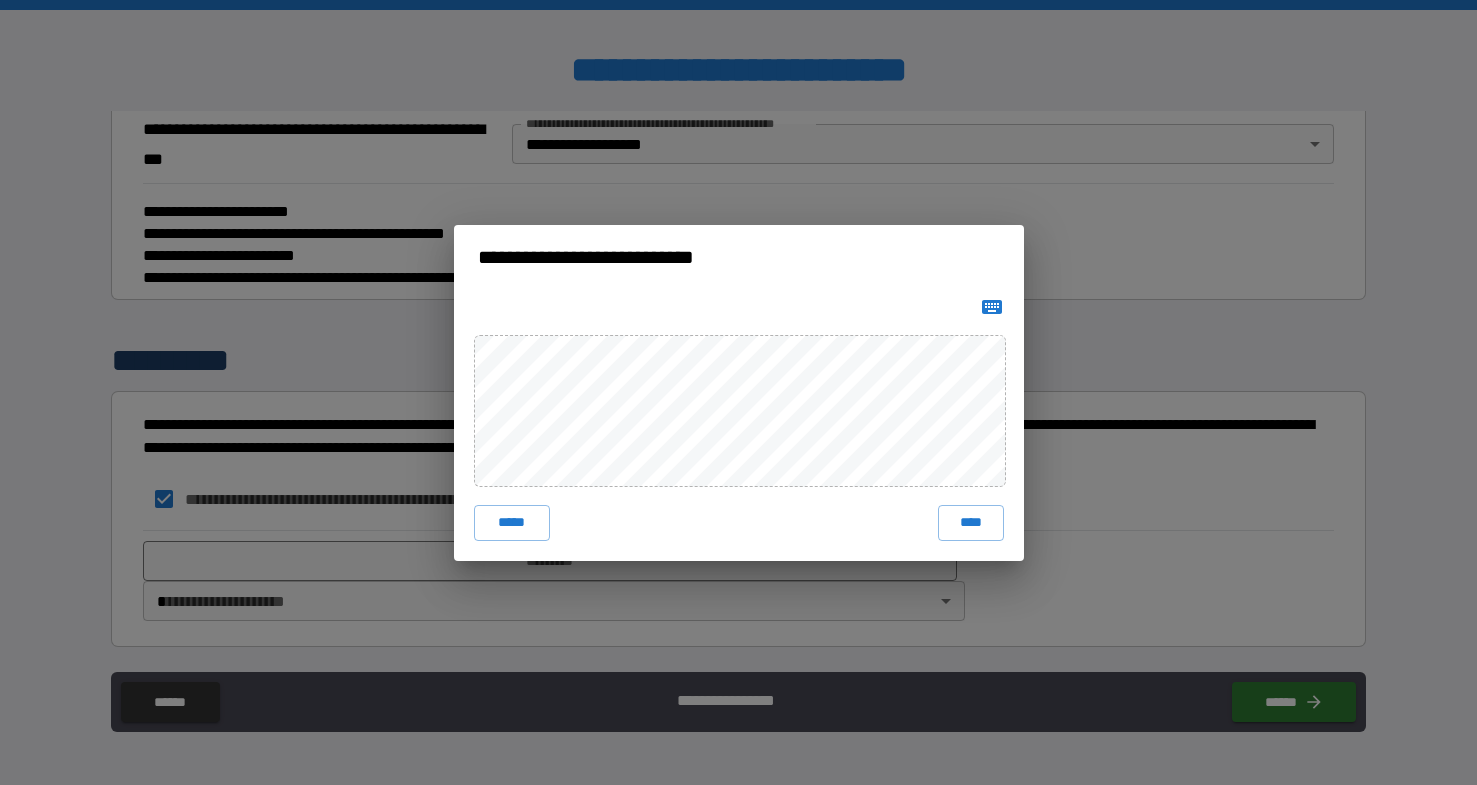 click on "***** ****" at bounding box center [739, 425] 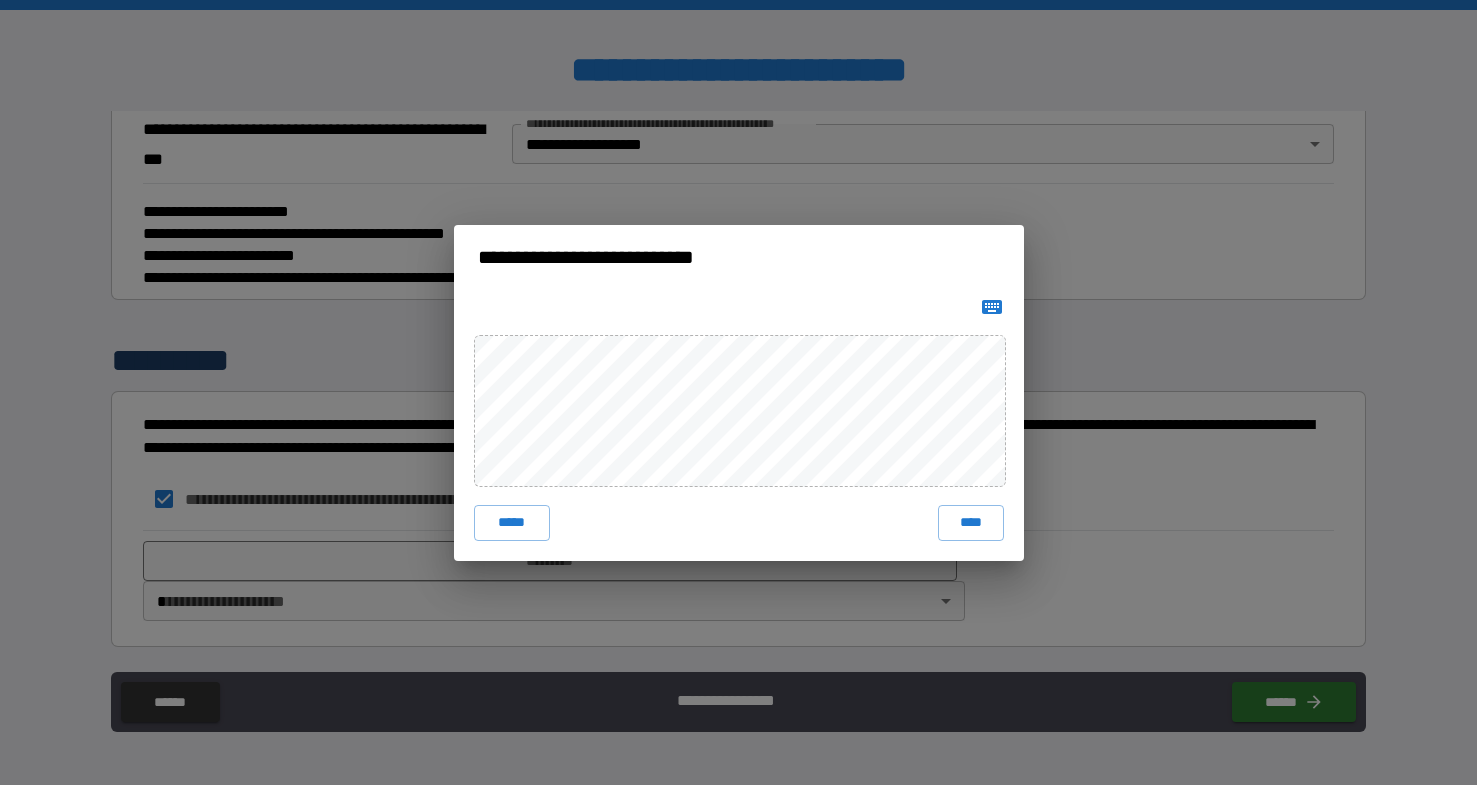 click on "***** ****" at bounding box center [739, 425] 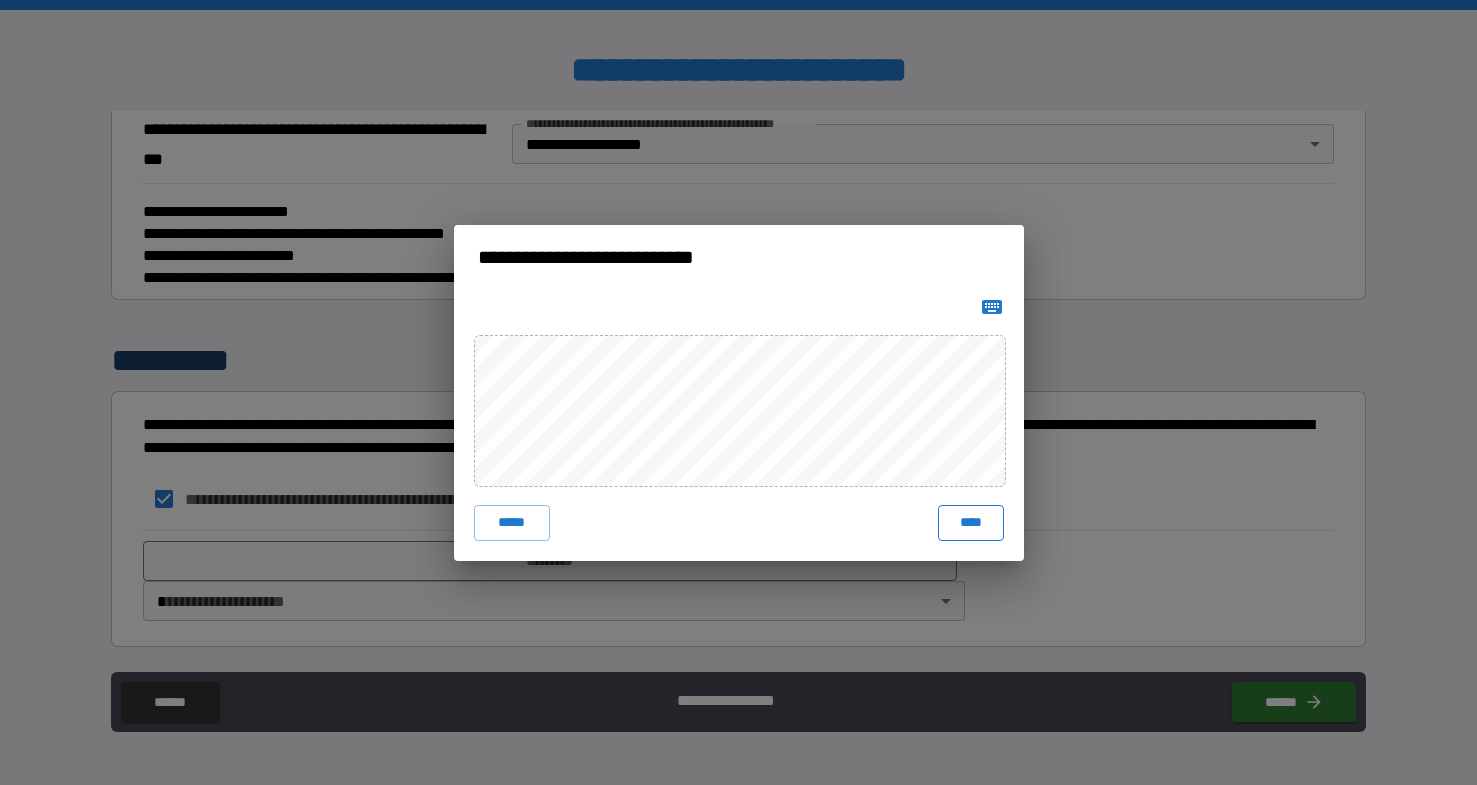 click on "****" at bounding box center (971, 523) 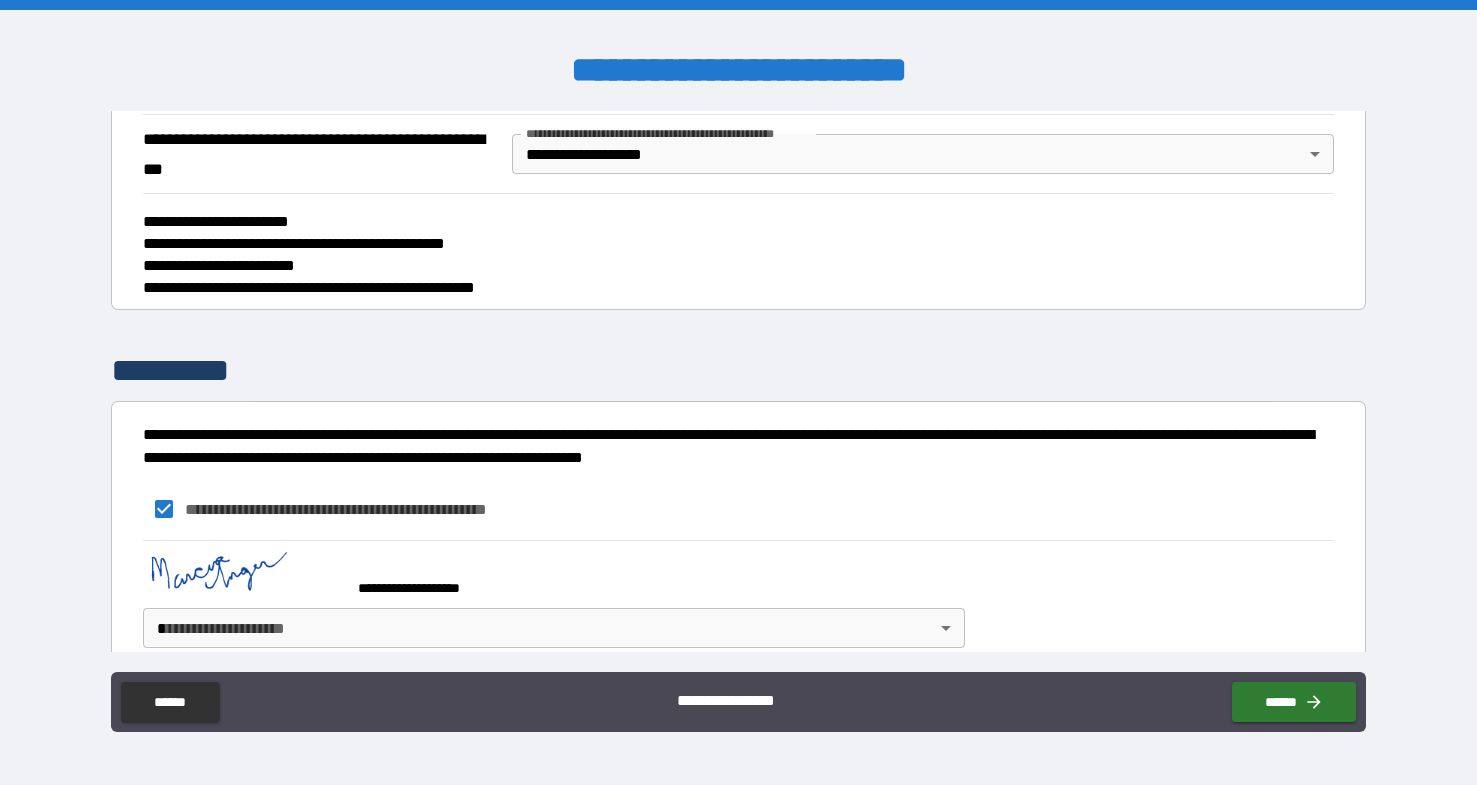 click on "**********" at bounding box center (738, 392) 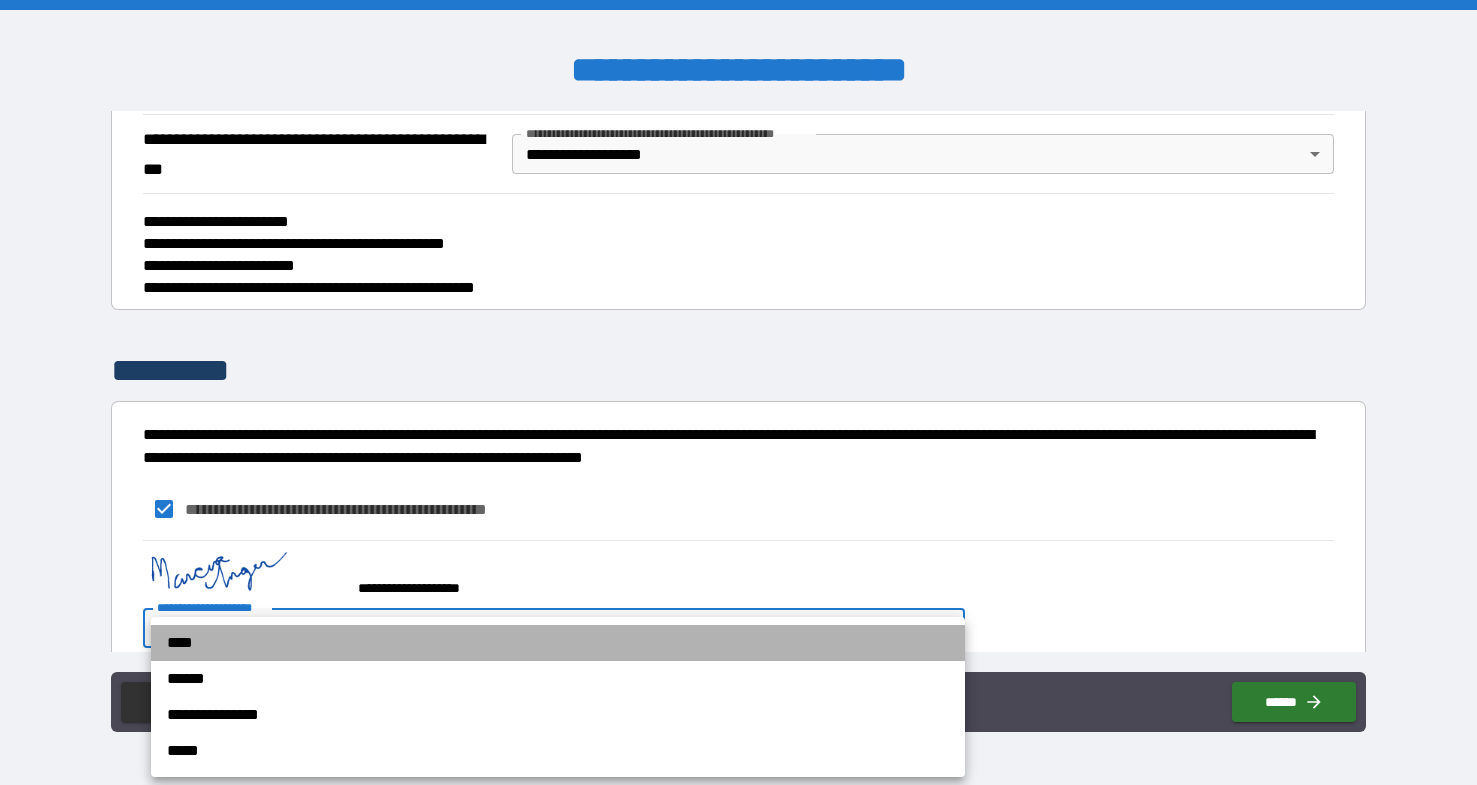 click on "****" at bounding box center (558, 643) 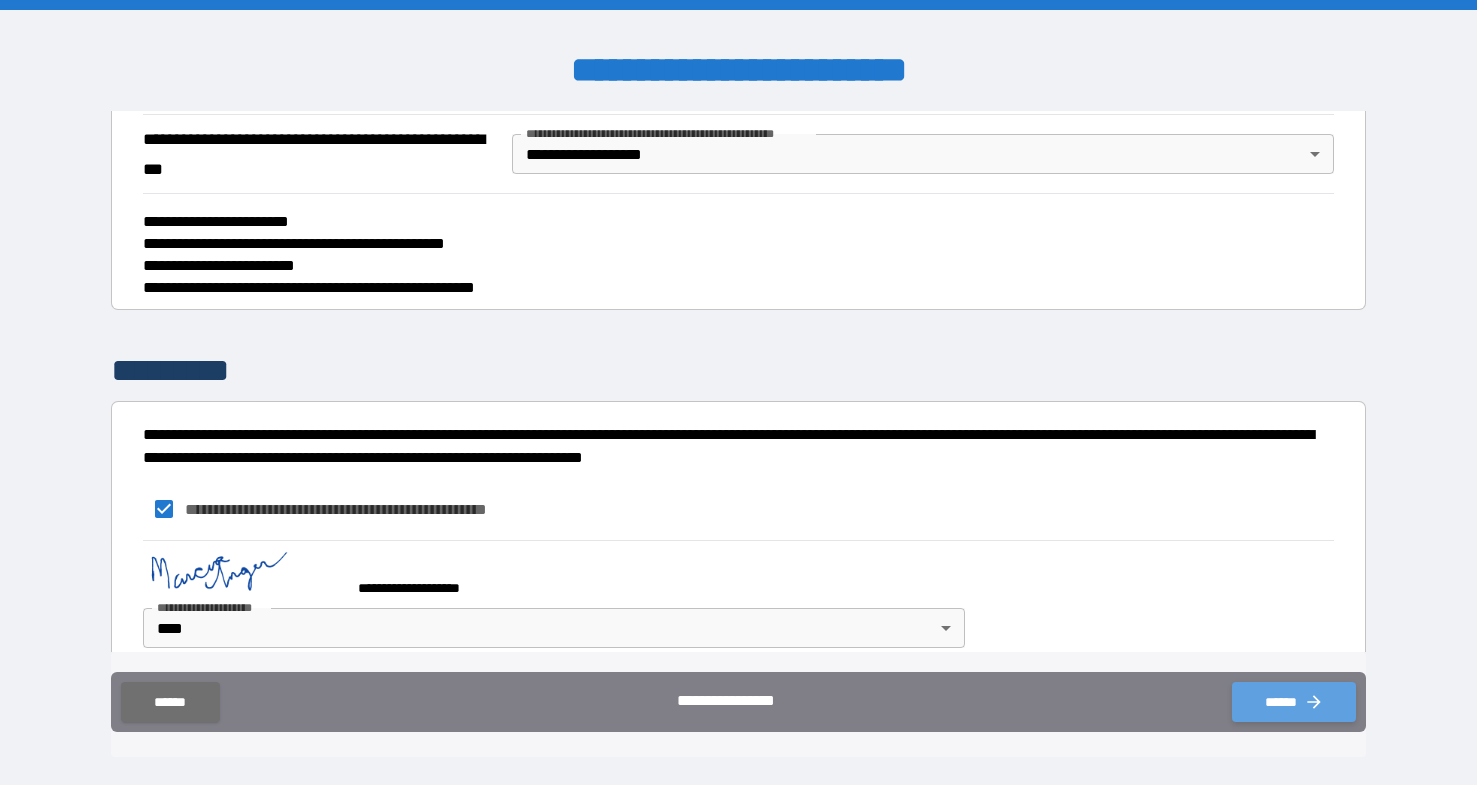 click on "******" at bounding box center [1294, 702] 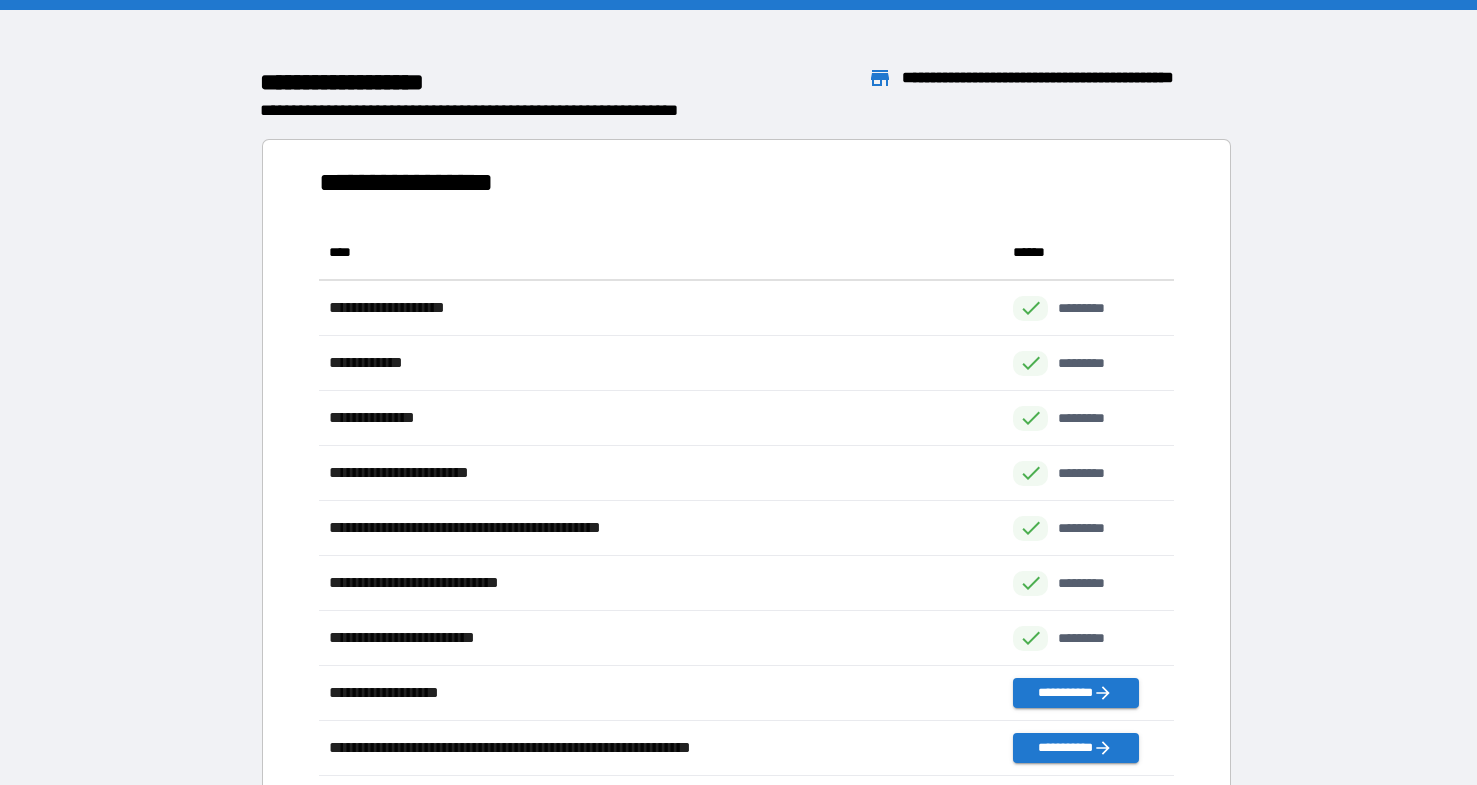 scroll, scrollTop: 1, scrollLeft: 1, axis: both 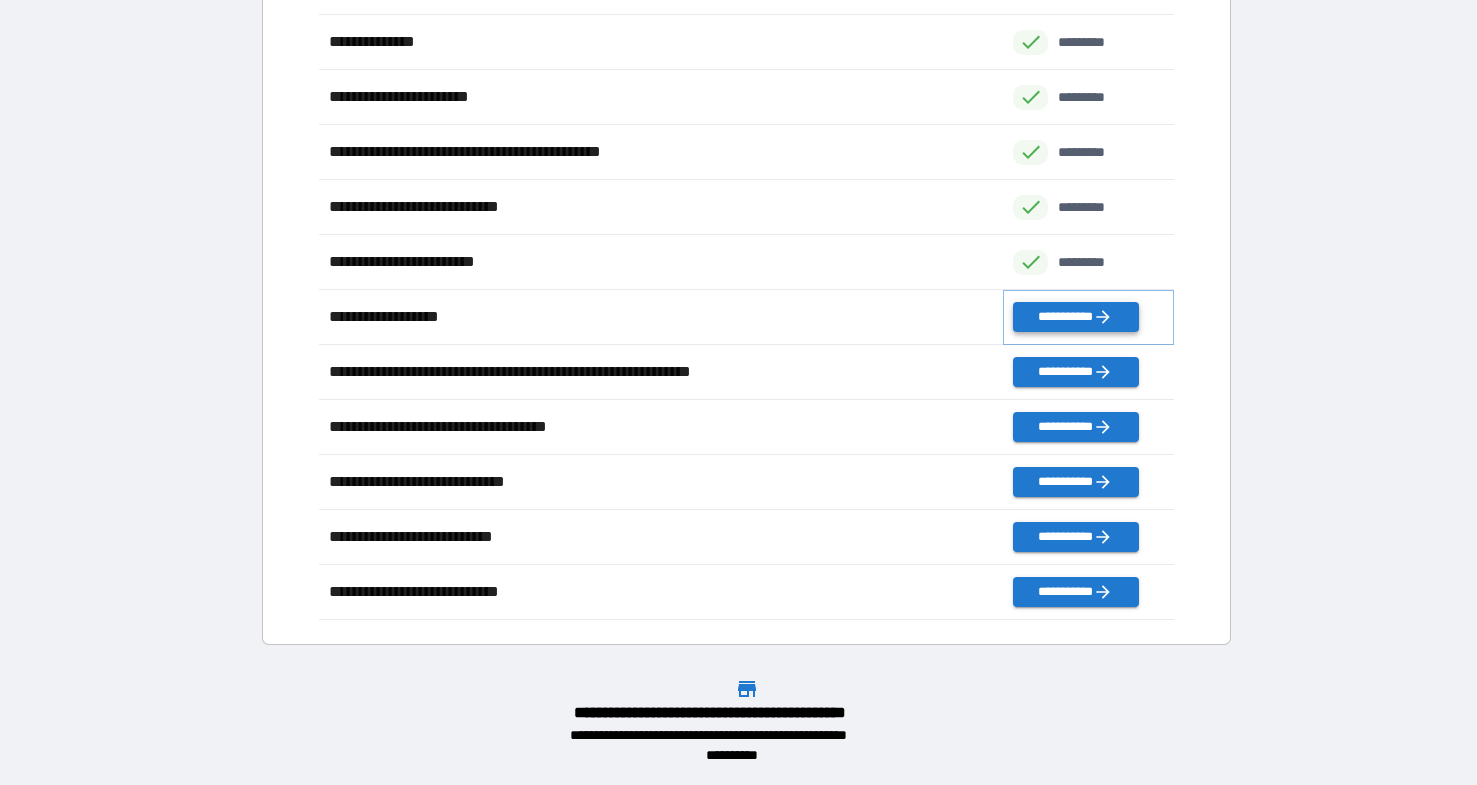 click on "**********" at bounding box center (1075, 317) 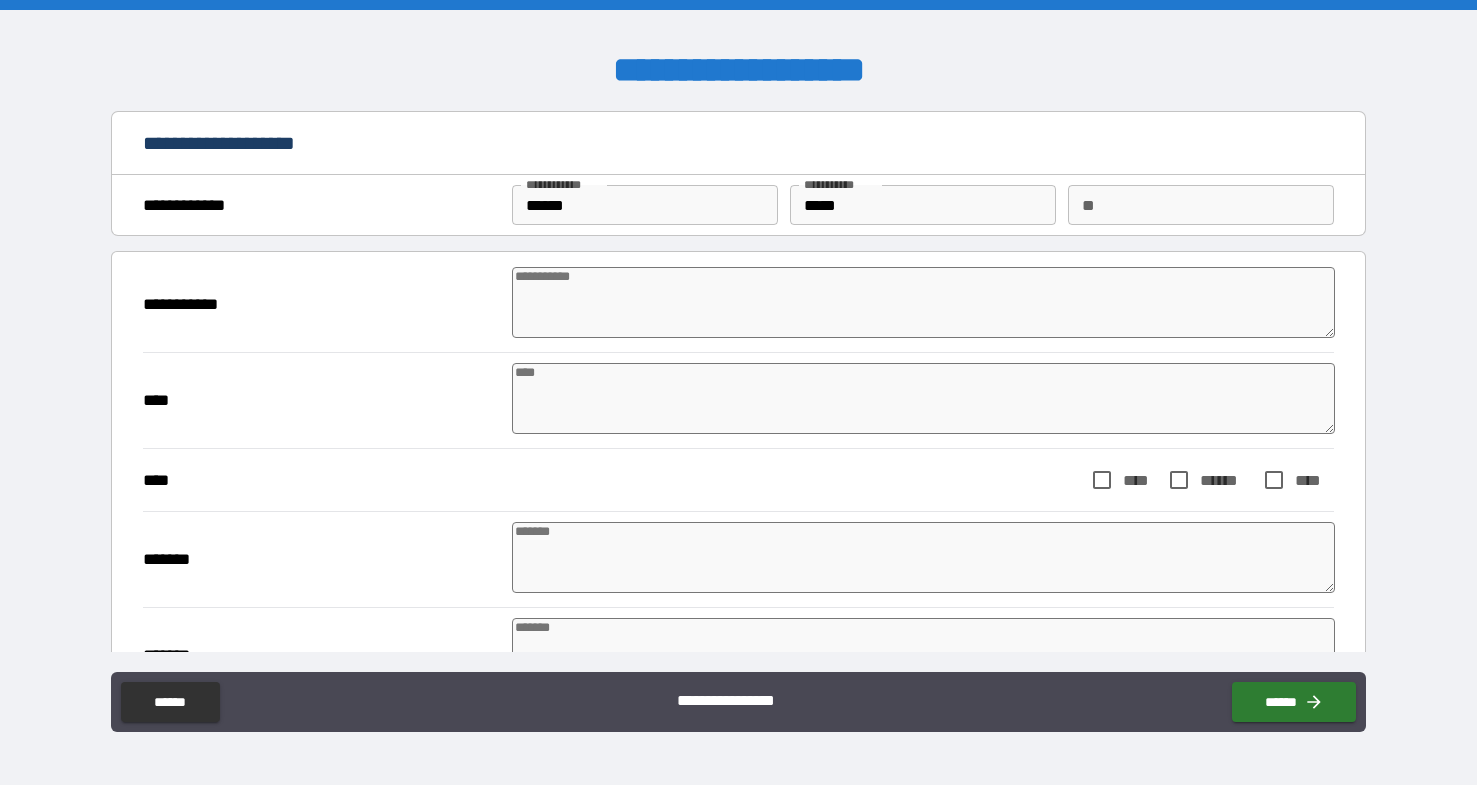 click at bounding box center (923, 302) 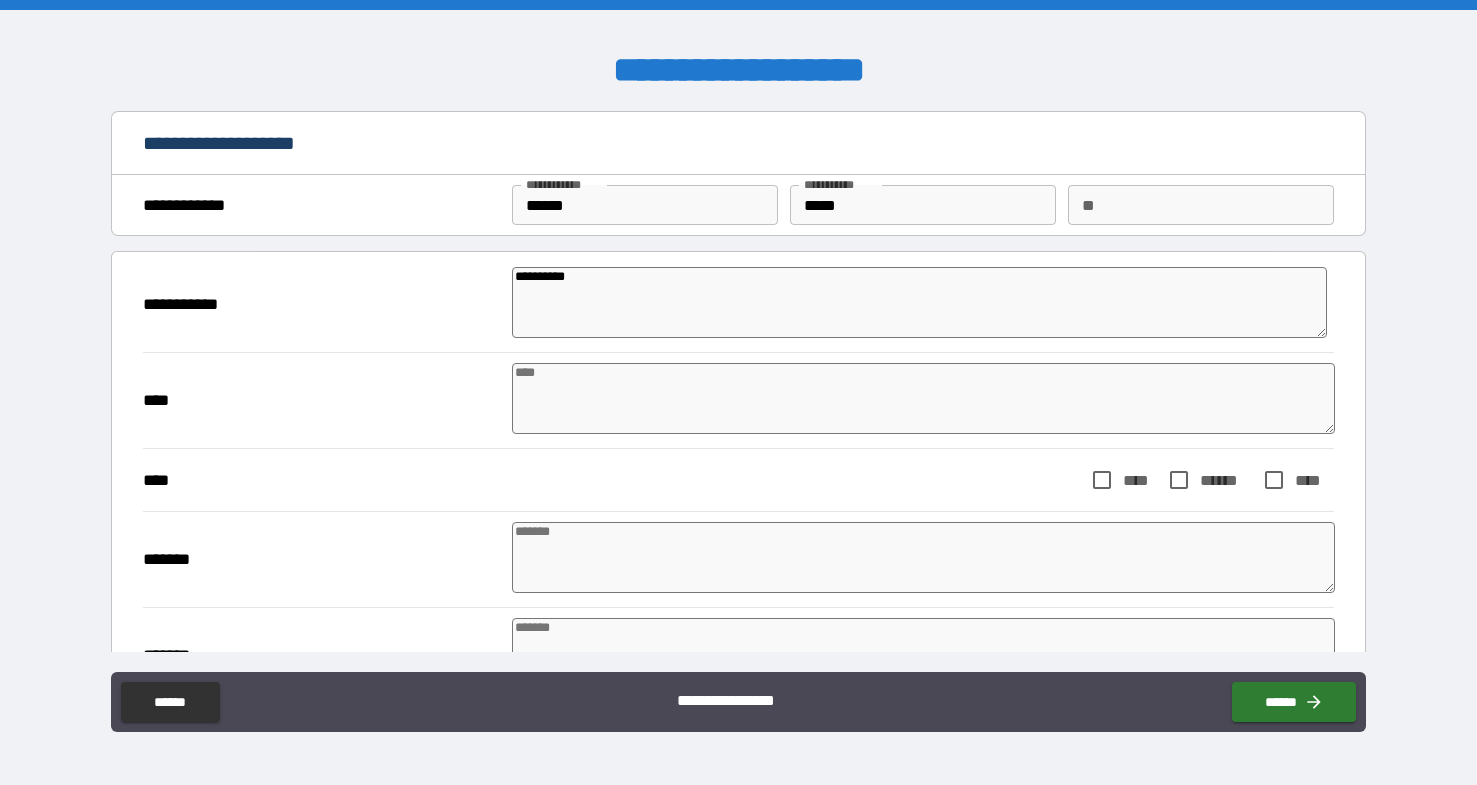 click at bounding box center (923, 398) 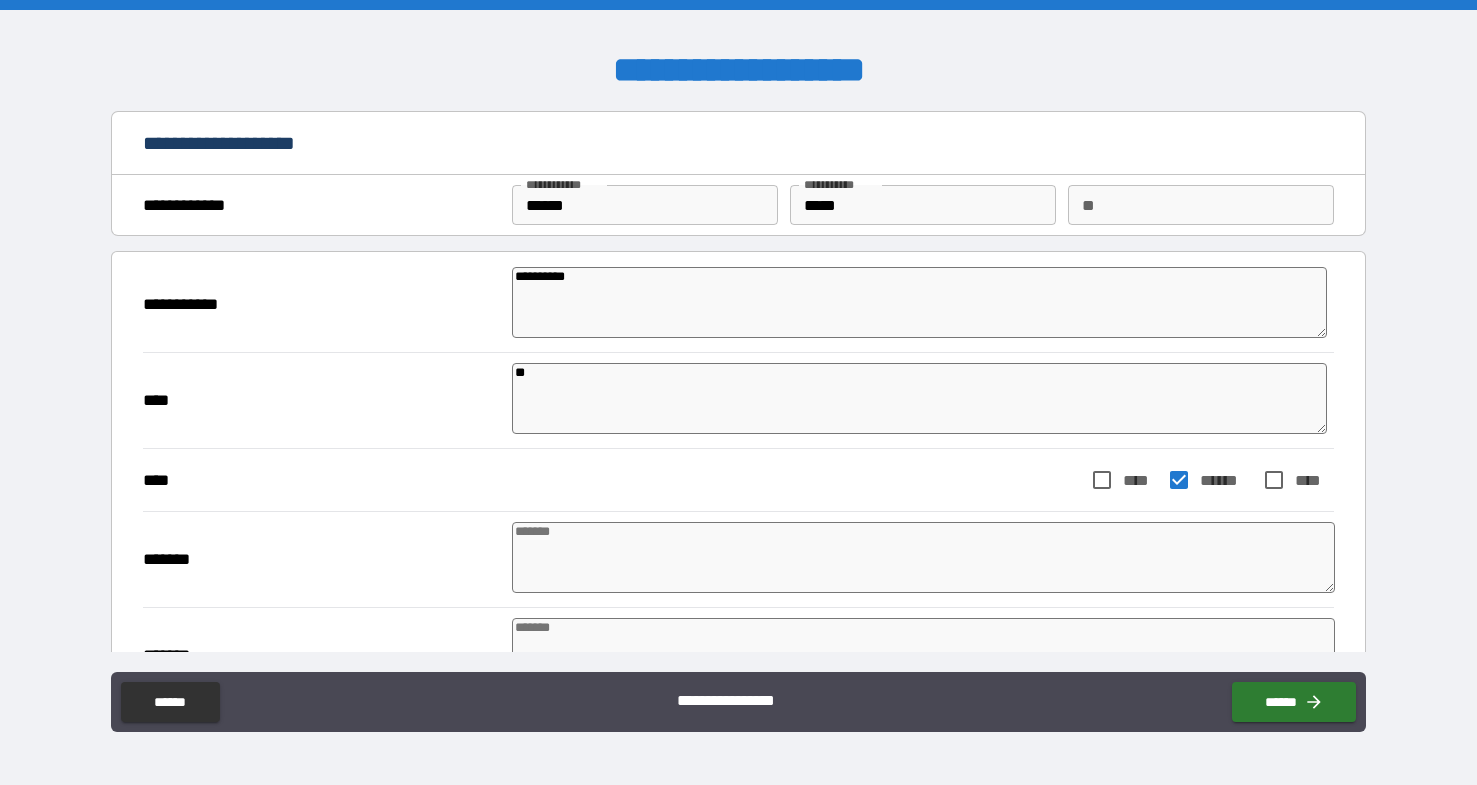 click at bounding box center (923, 557) 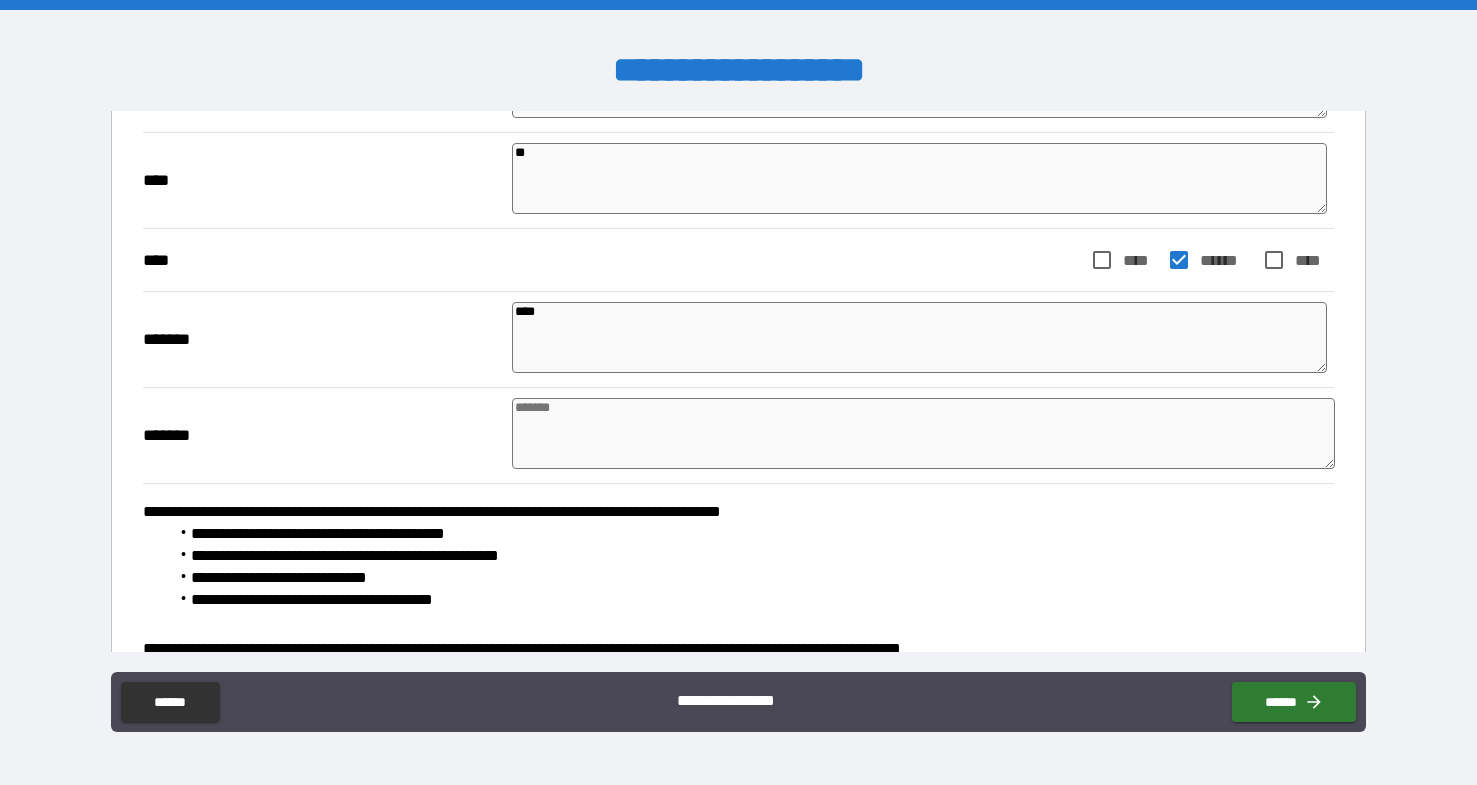 scroll, scrollTop: 239, scrollLeft: 0, axis: vertical 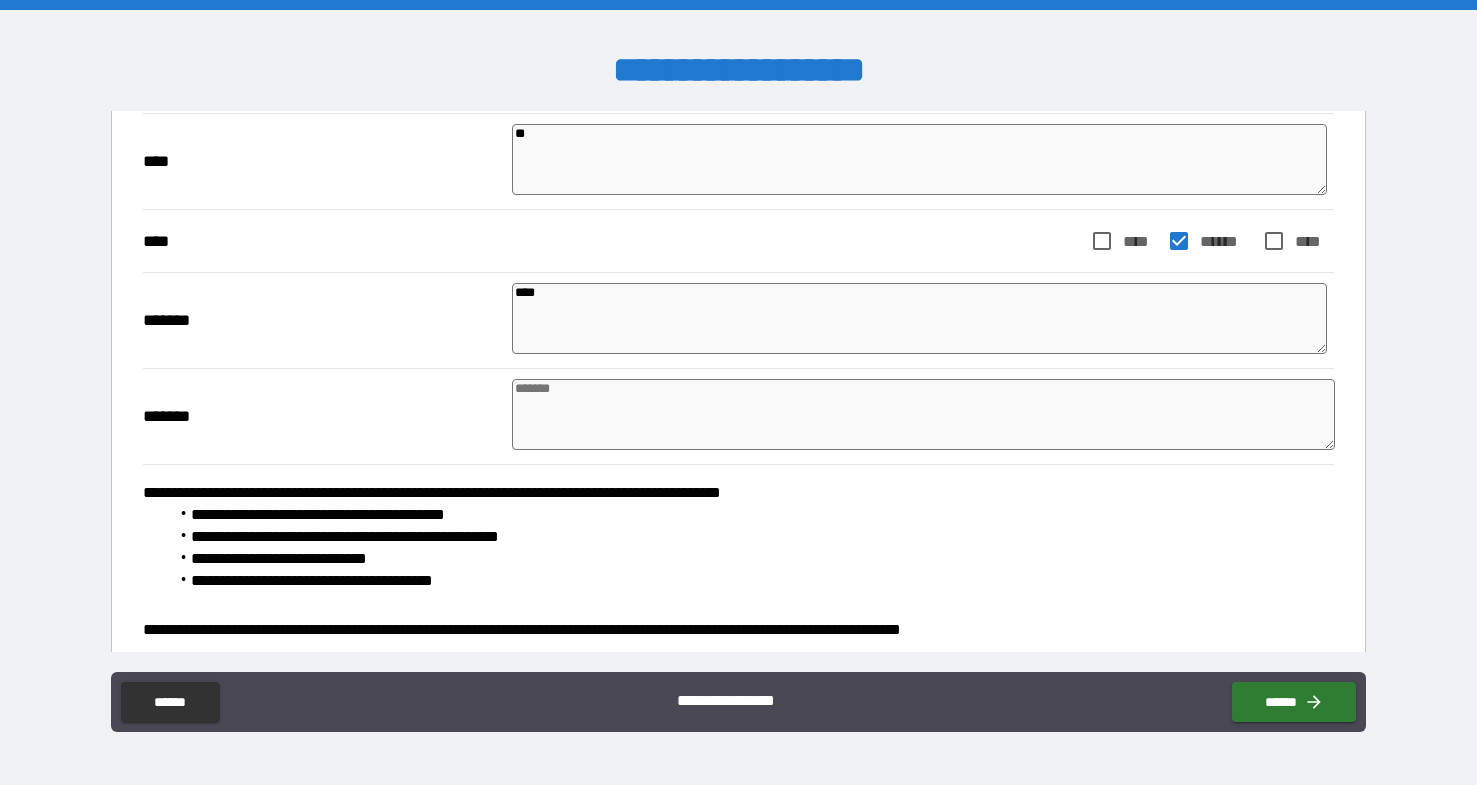 click at bounding box center (923, 414) 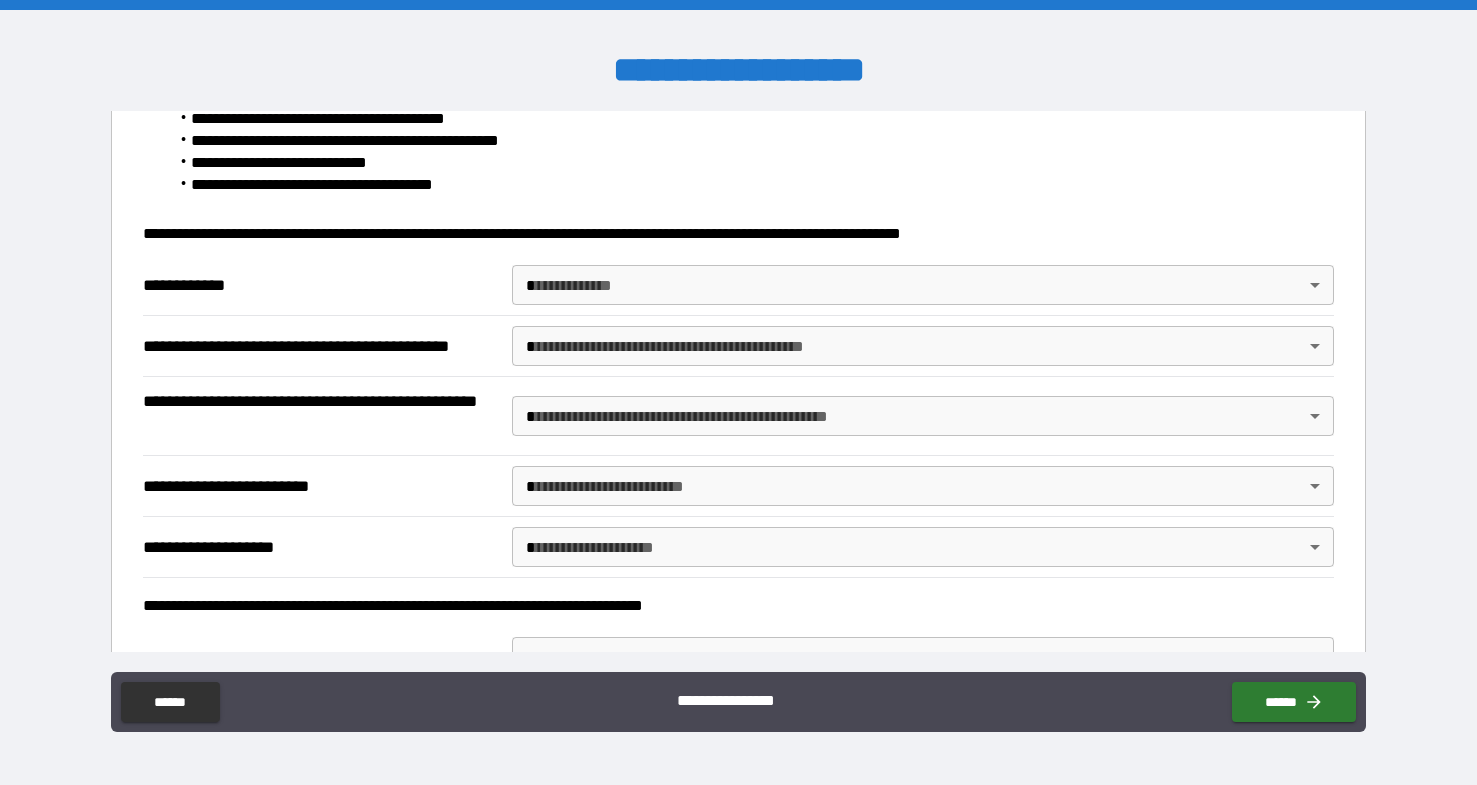 scroll, scrollTop: 640, scrollLeft: 0, axis: vertical 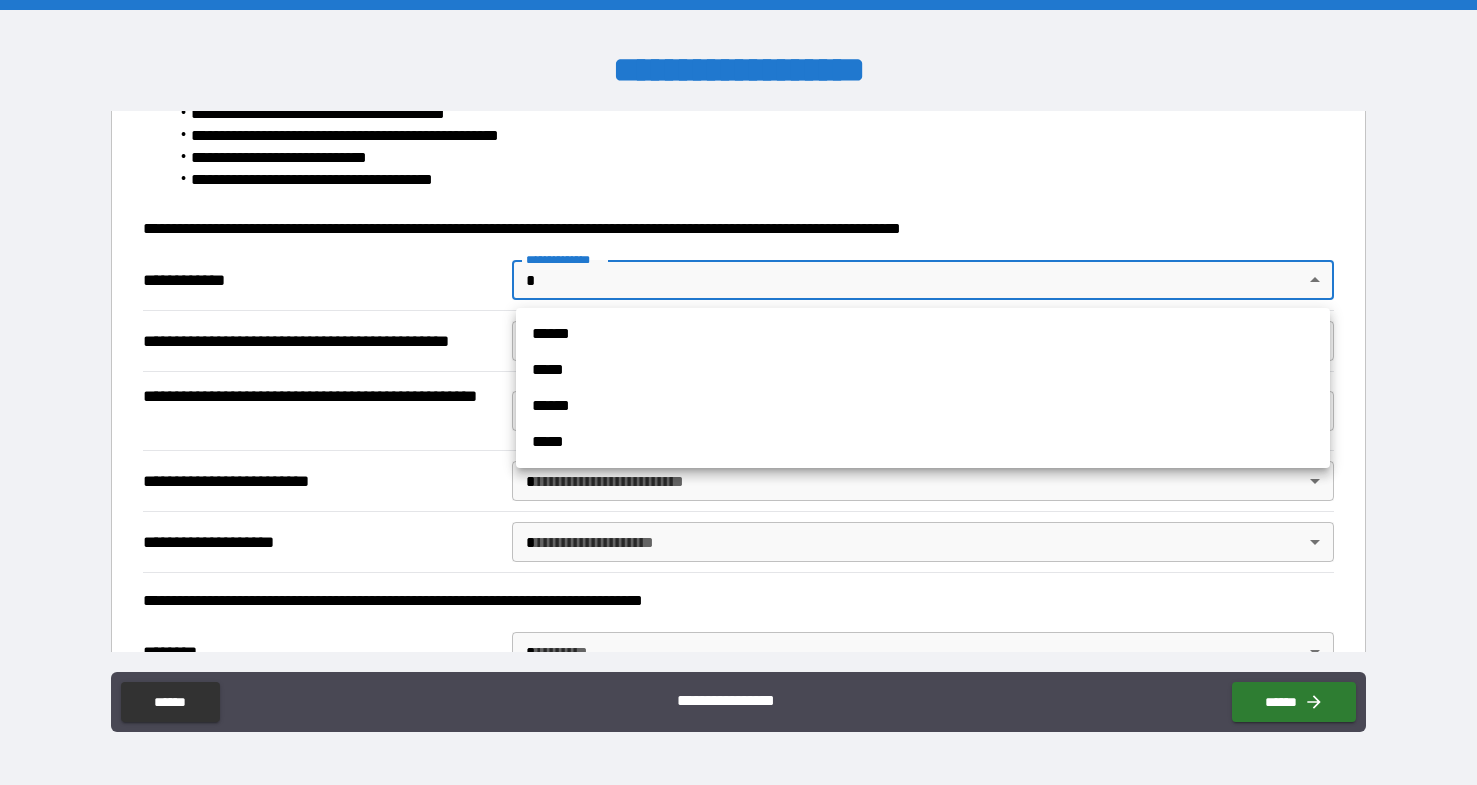 click on "**********" at bounding box center (738, 392) 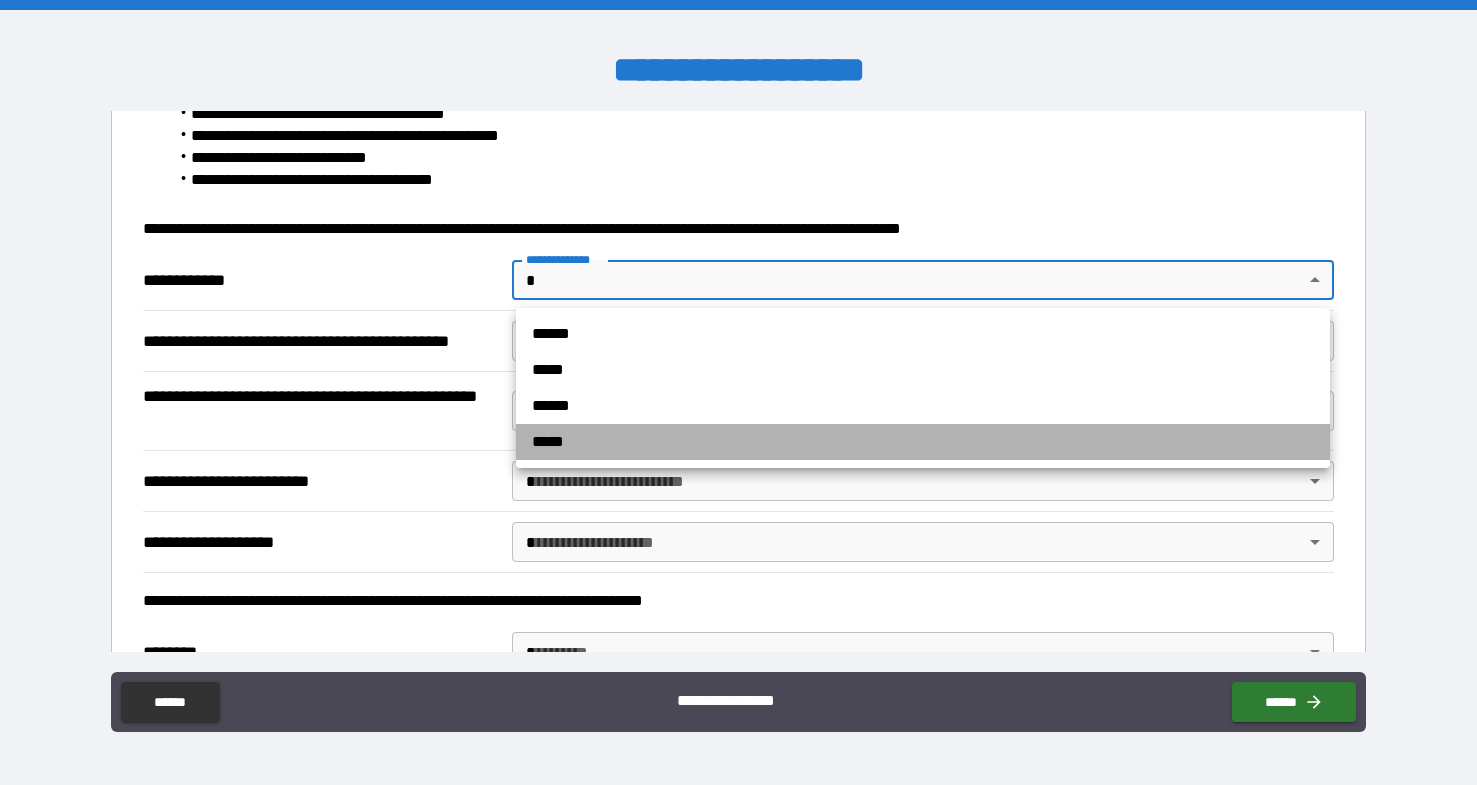 click on "*****" at bounding box center [923, 442] 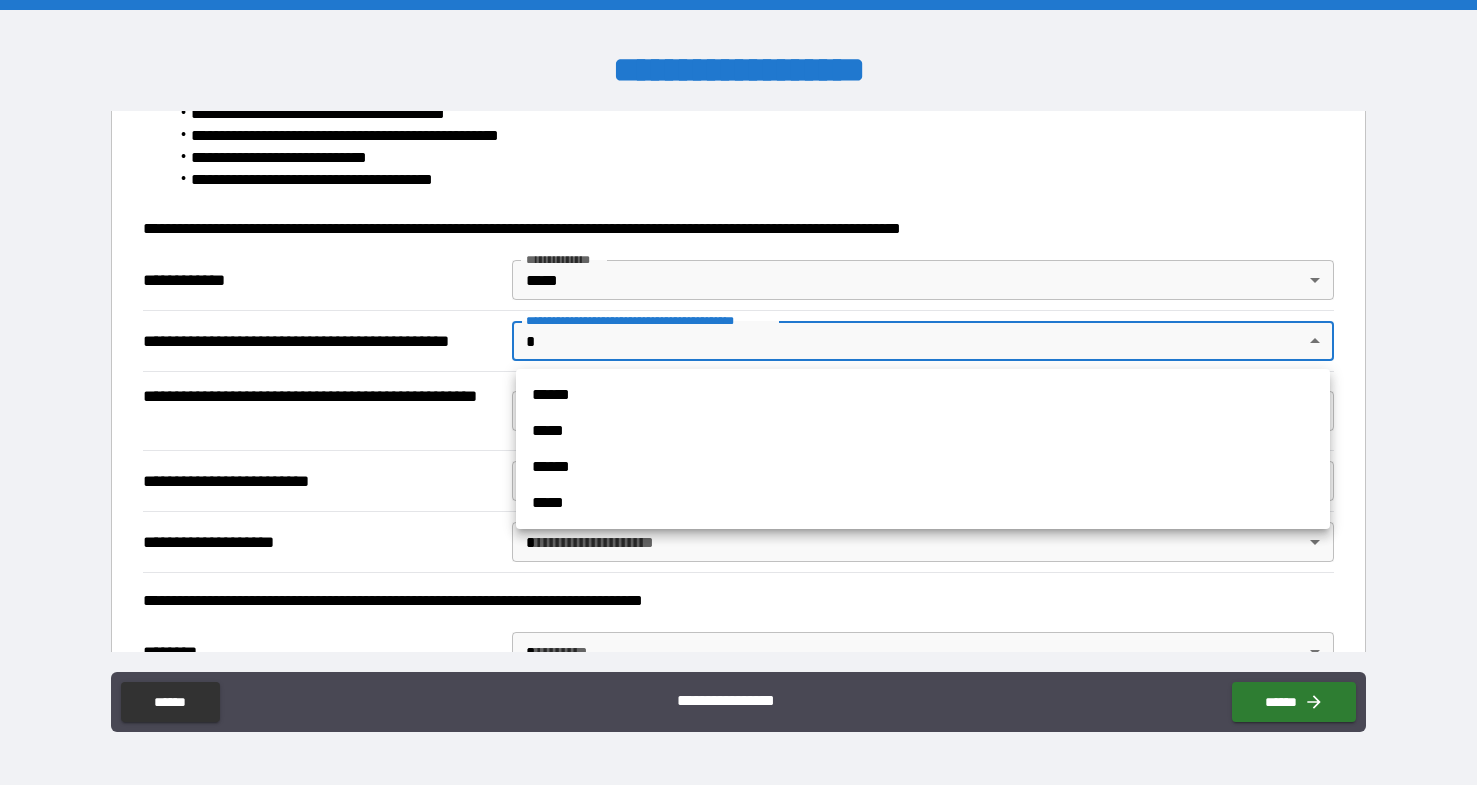 click on "**********" at bounding box center [738, 392] 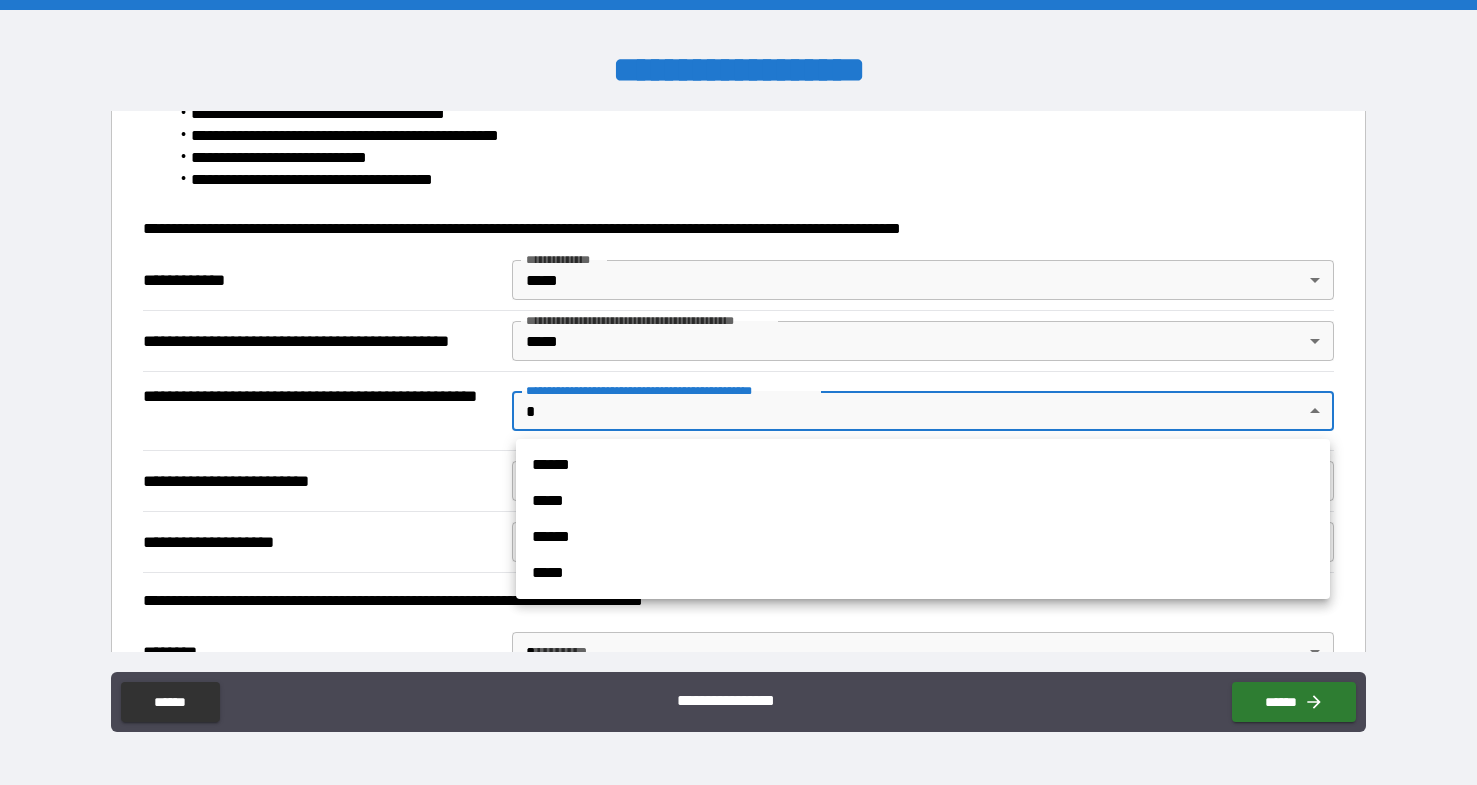 click on "**********" at bounding box center (738, 392) 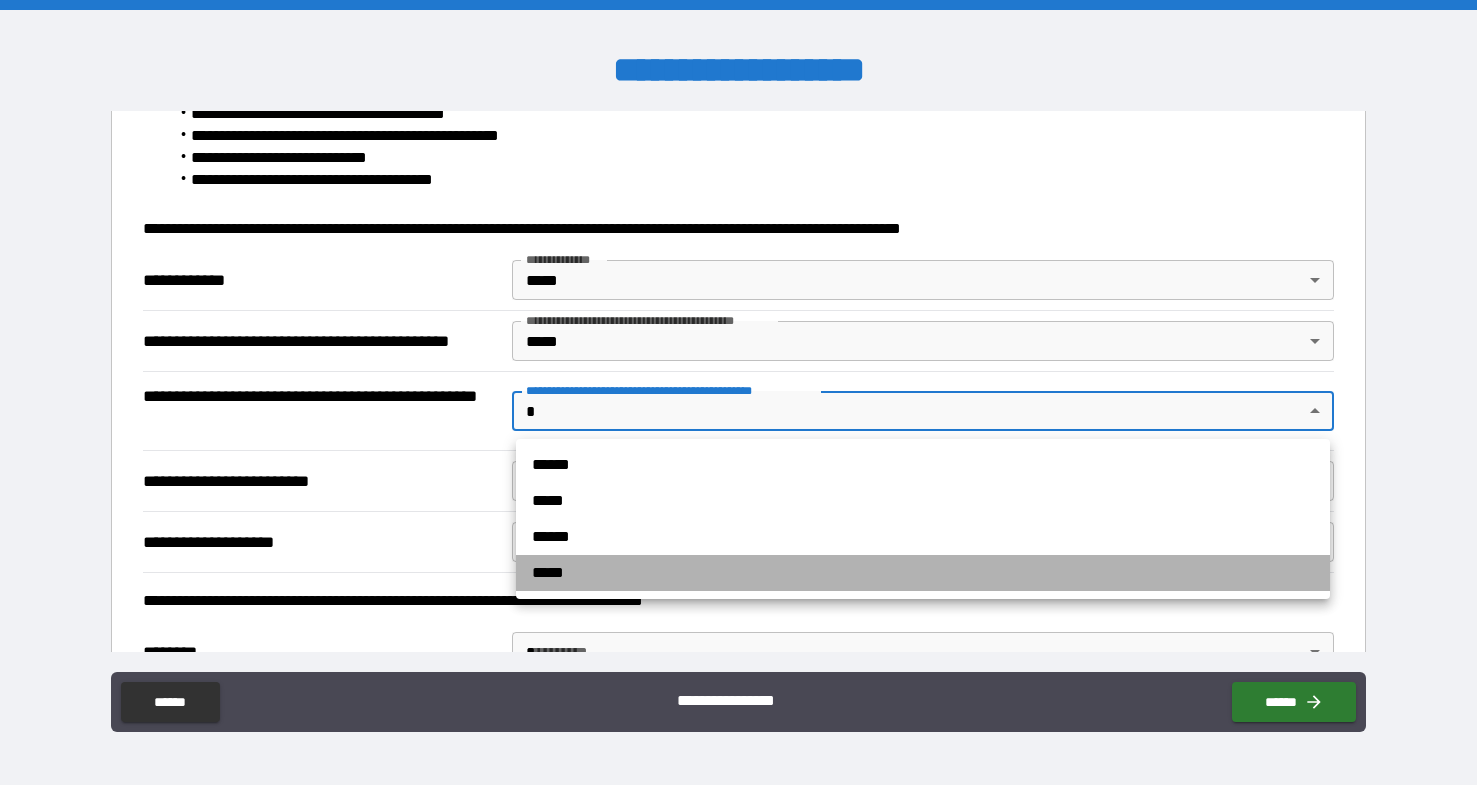 click on "*****" at bounding box center (923, 573) 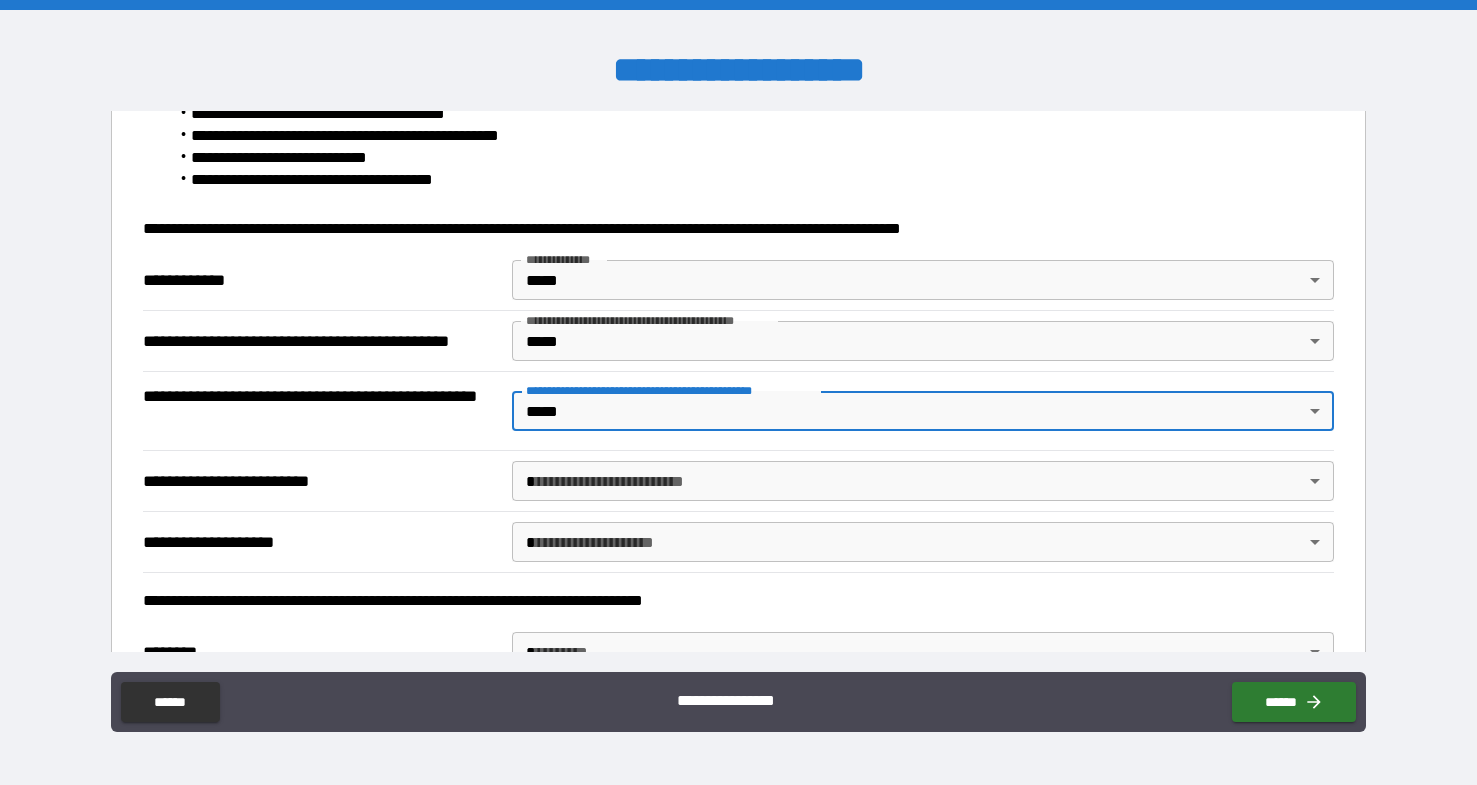 click on "**********" at bounding box center [738, 392] 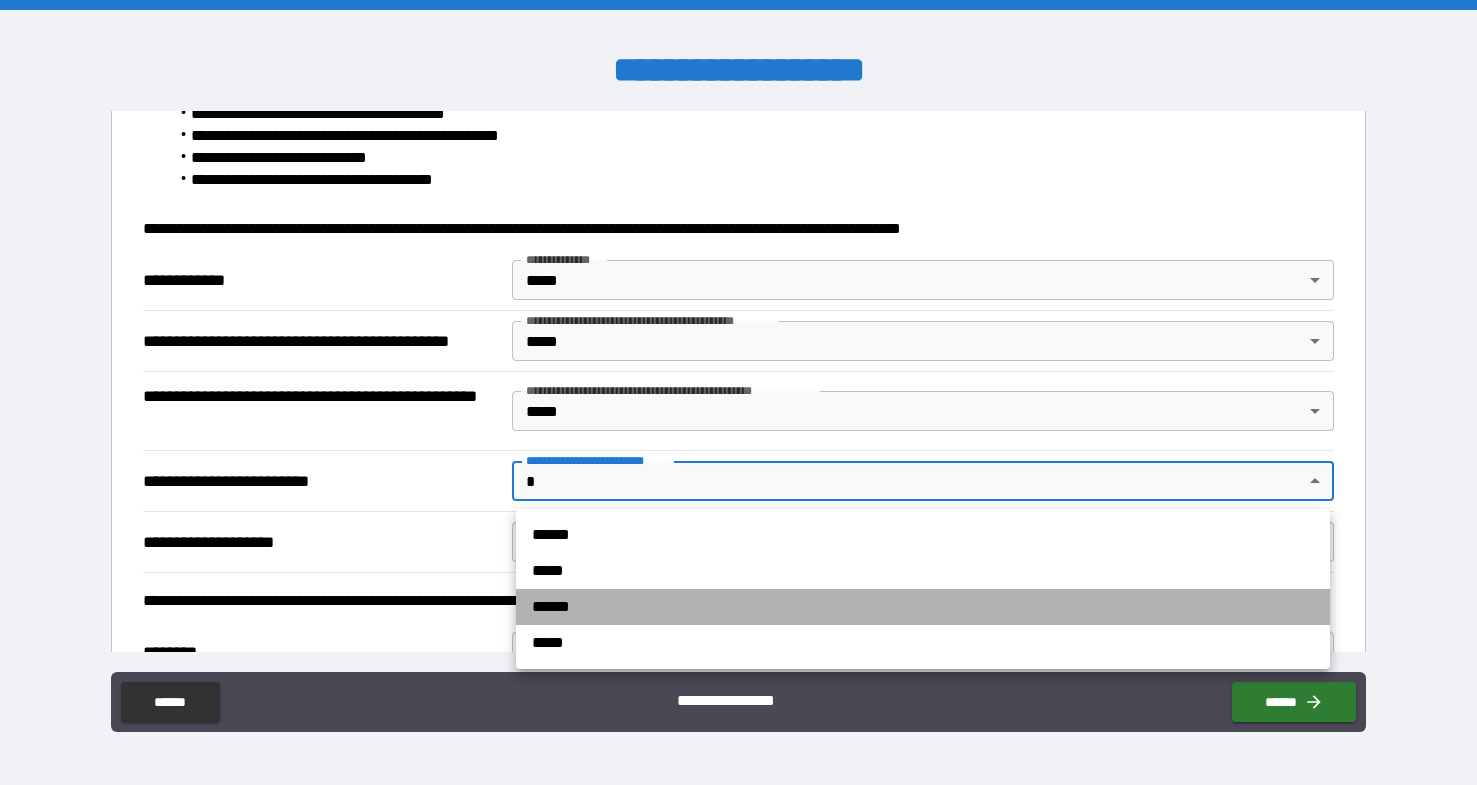 click on "******" at bounding box center (923, 607) 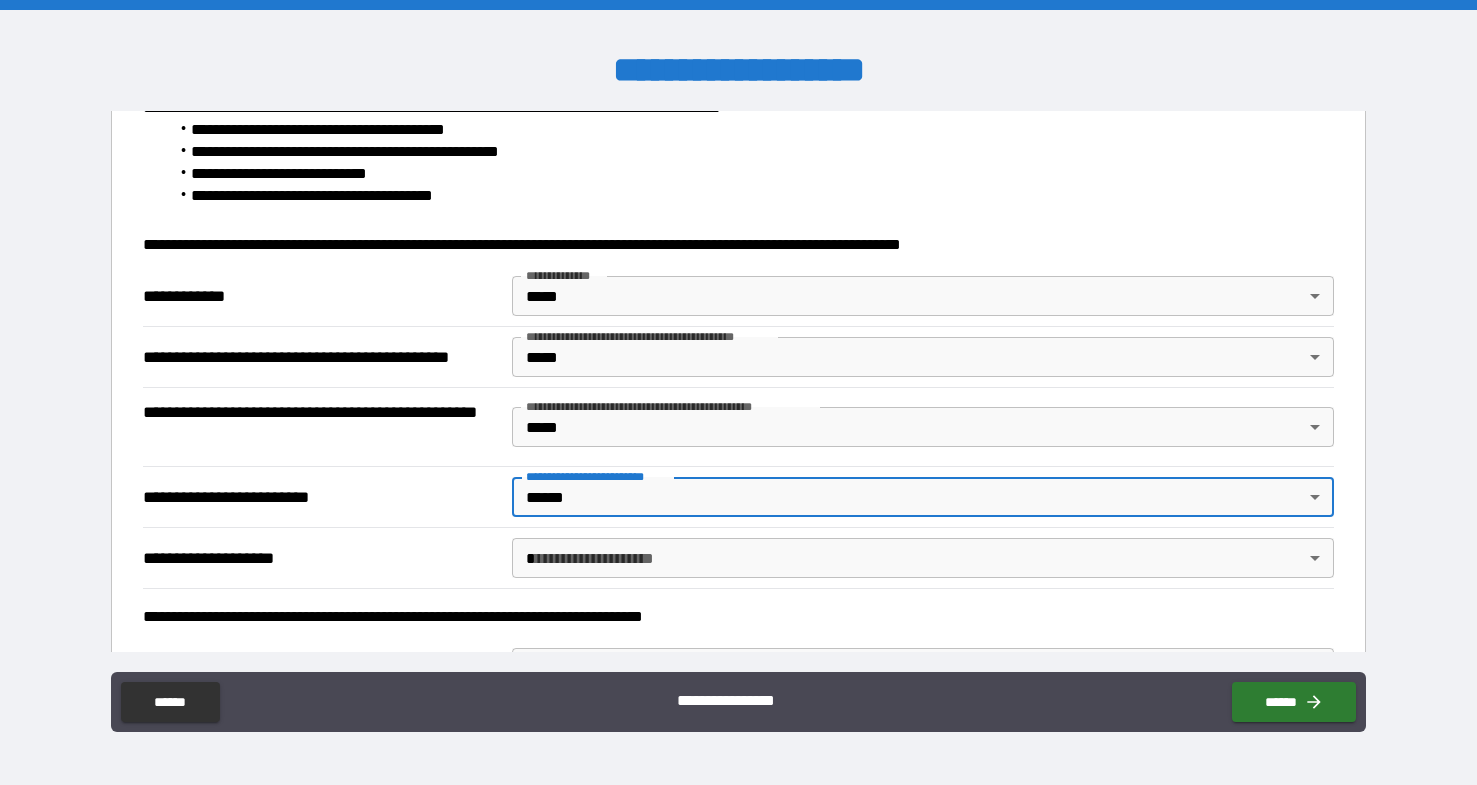 scroll, scrollTop: 623, scrollLeft: 0, axis: vertical 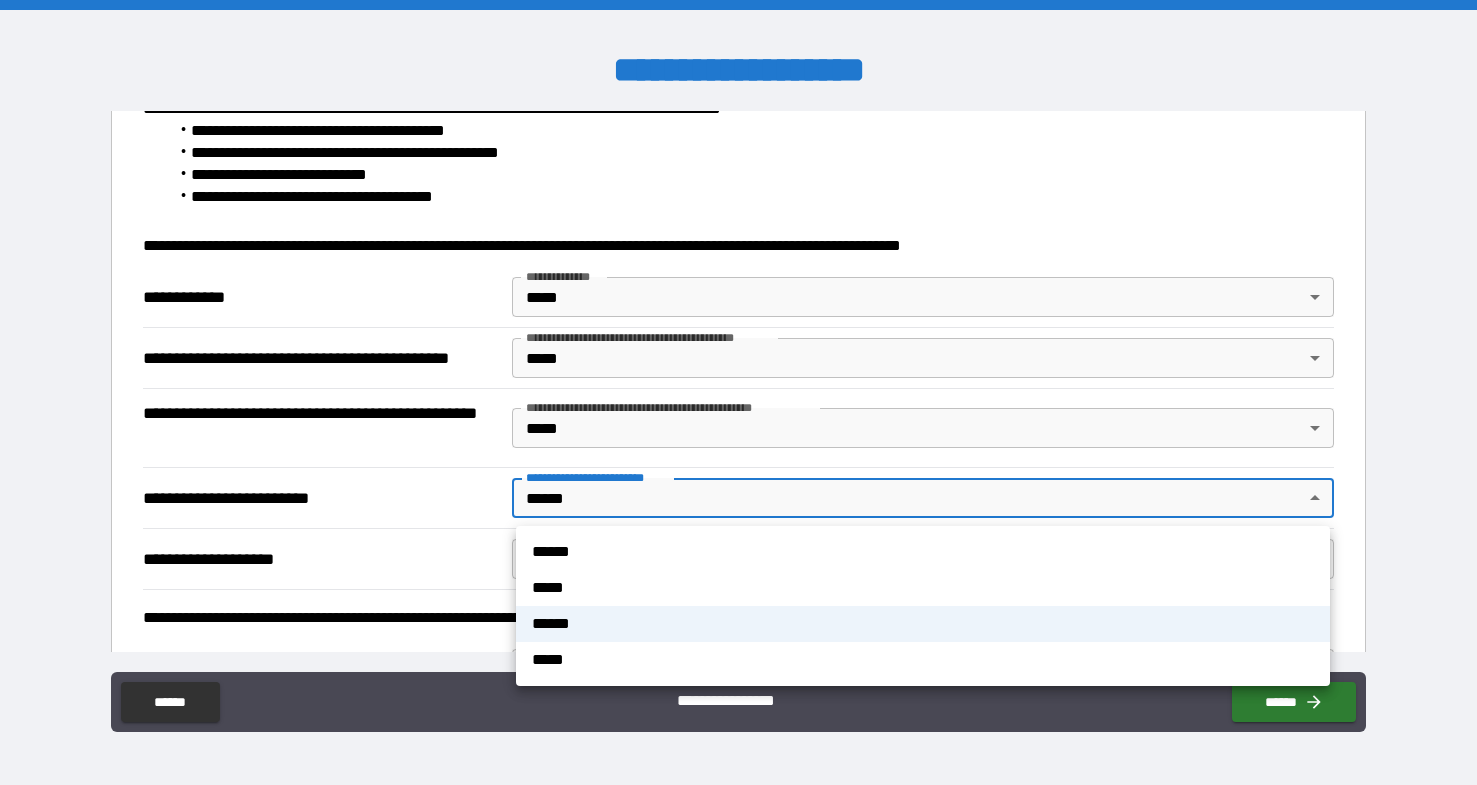 click on "**********" at bounding box center (738, 392) 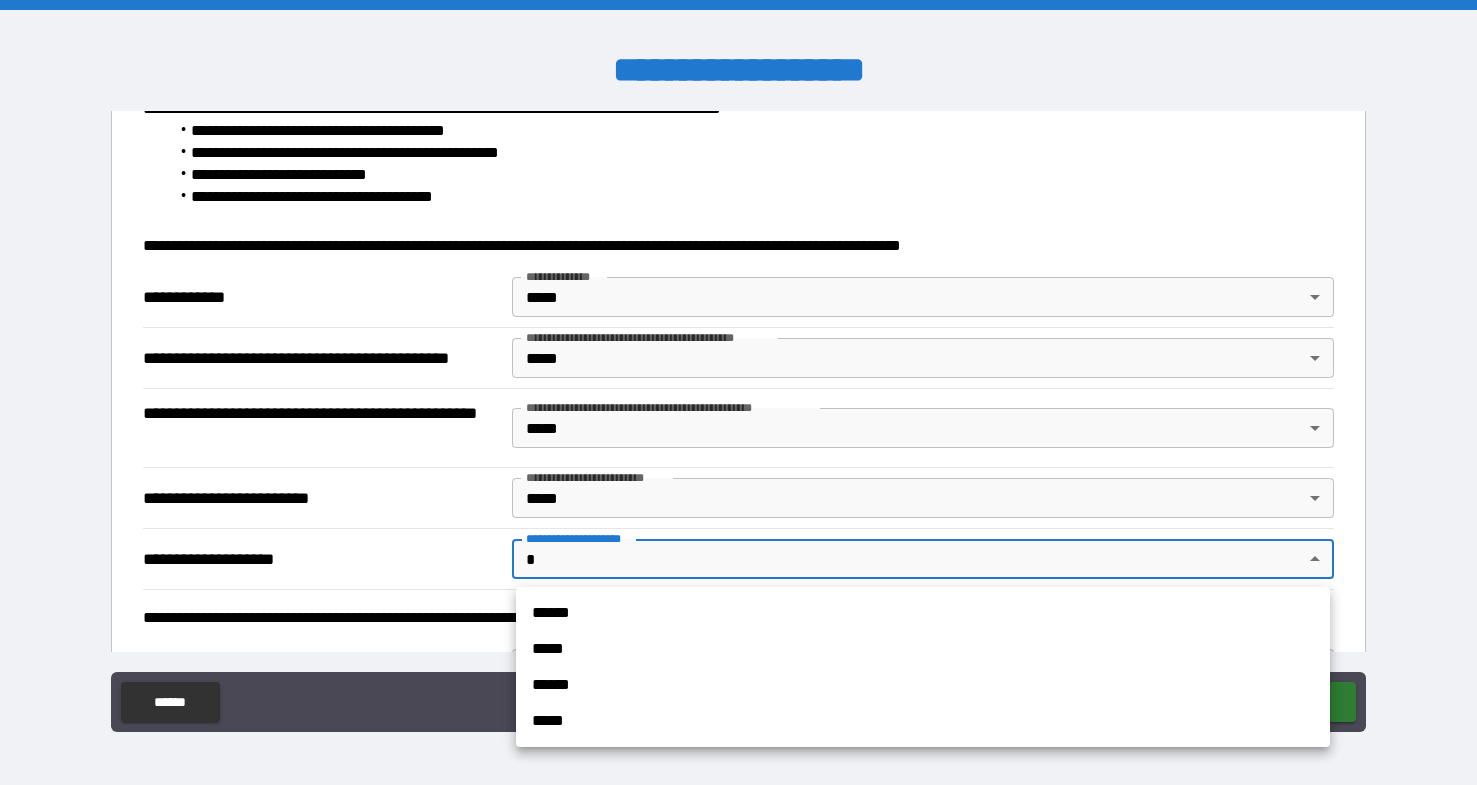 click on "**********" at bounding box center [738, 392] 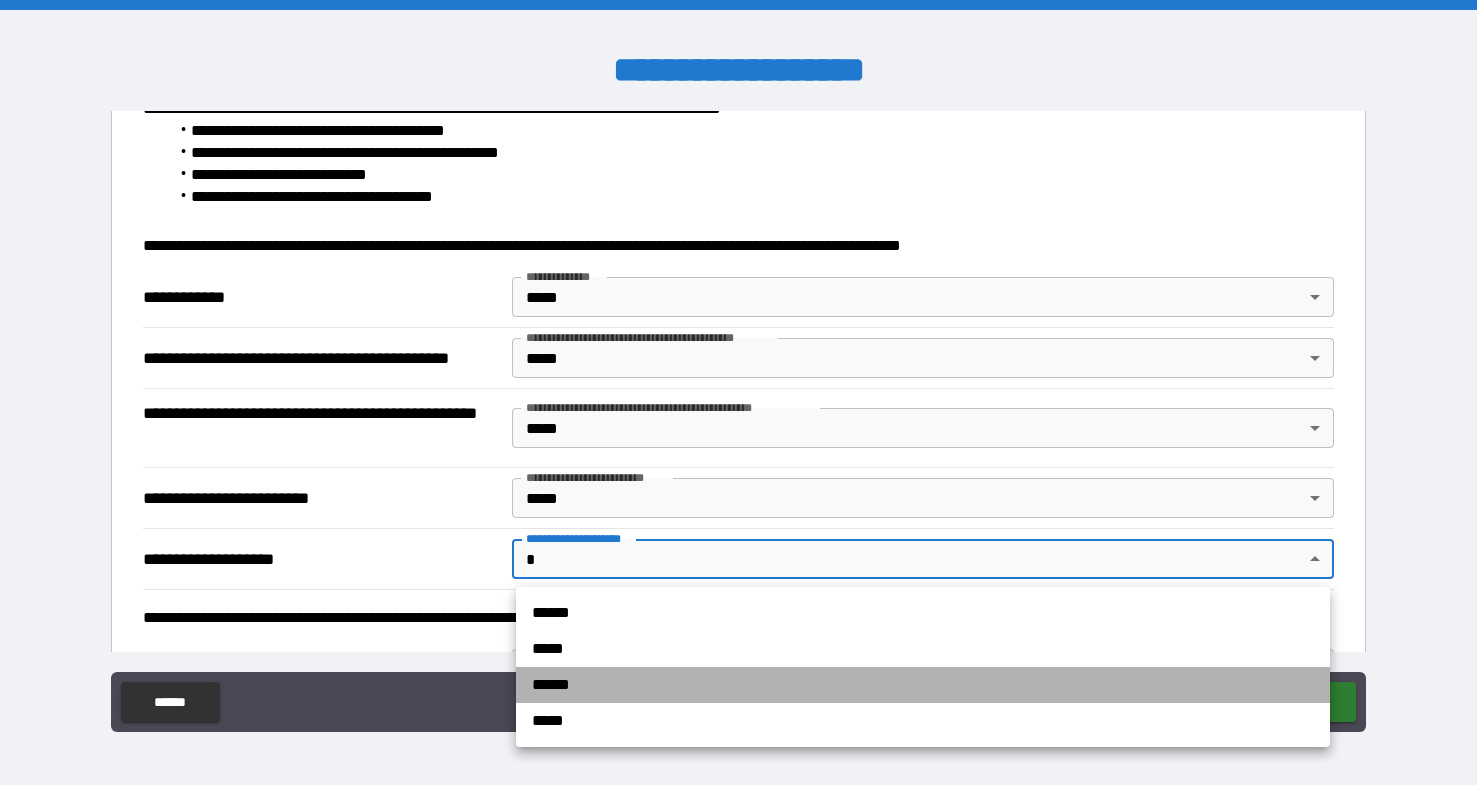 click on "******" at bounding box center (923, 685) 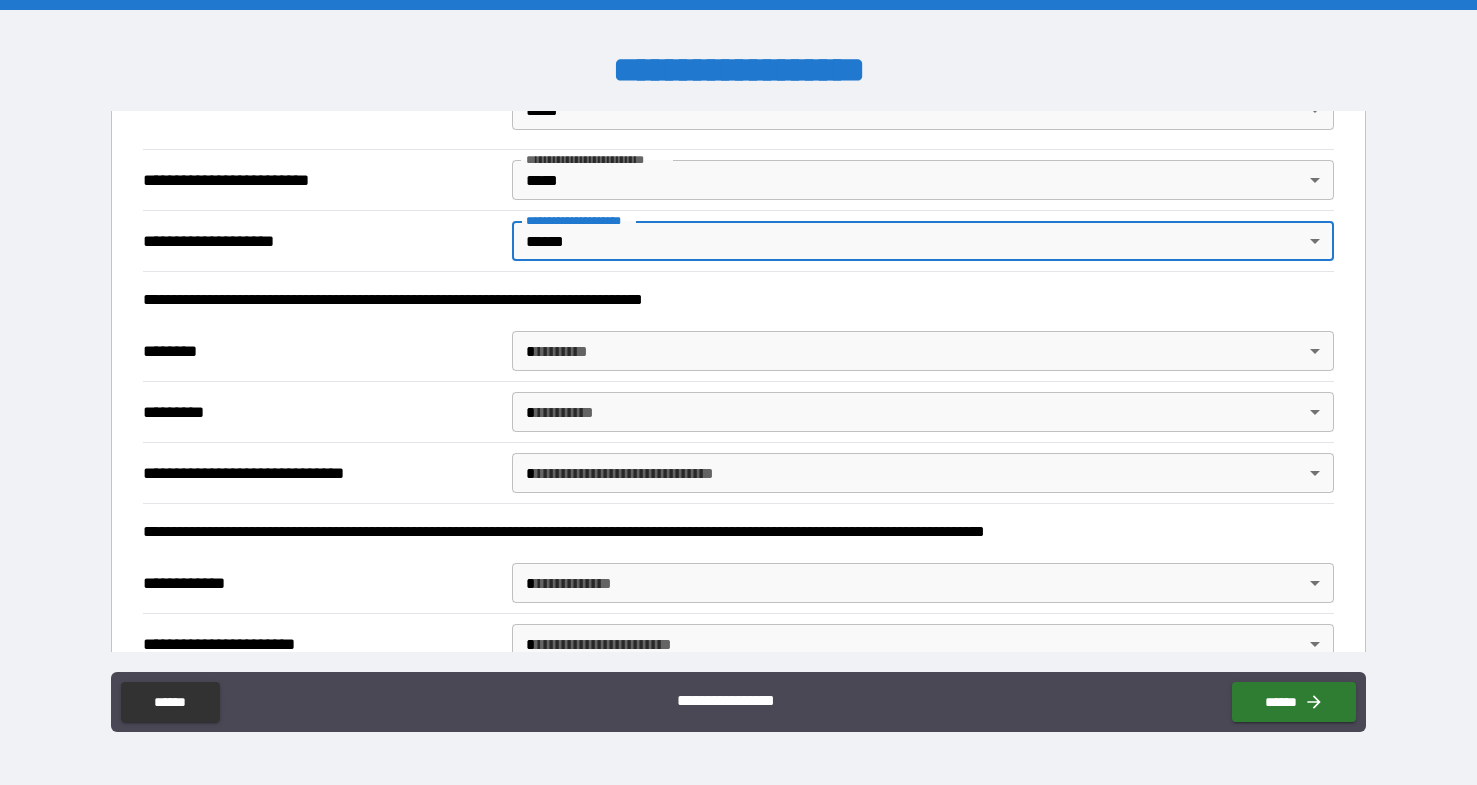 scroll, scrollTop: 953, scrollLeft: 0, axis: vertical 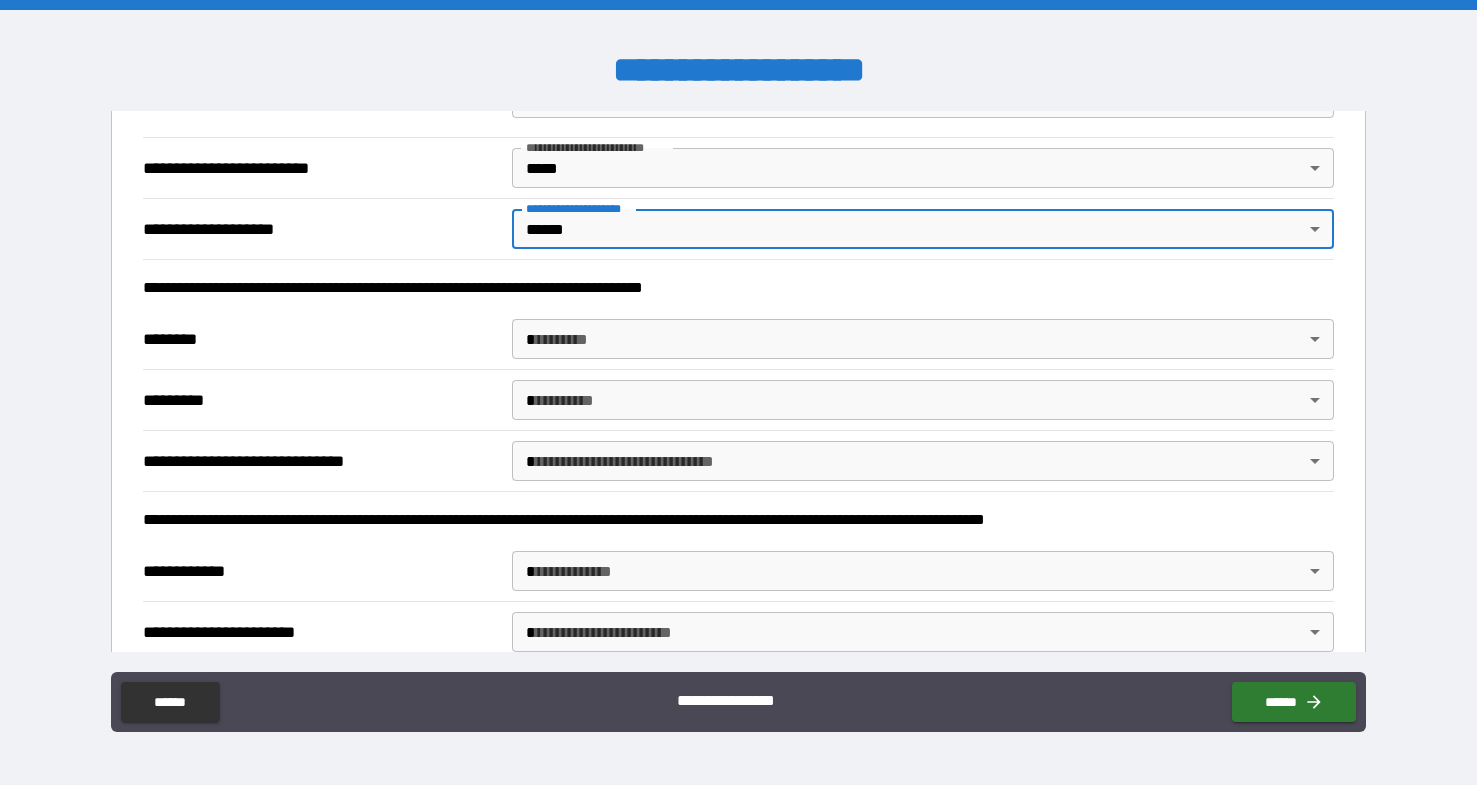 click on "**********" at bounding box center (738, 392) 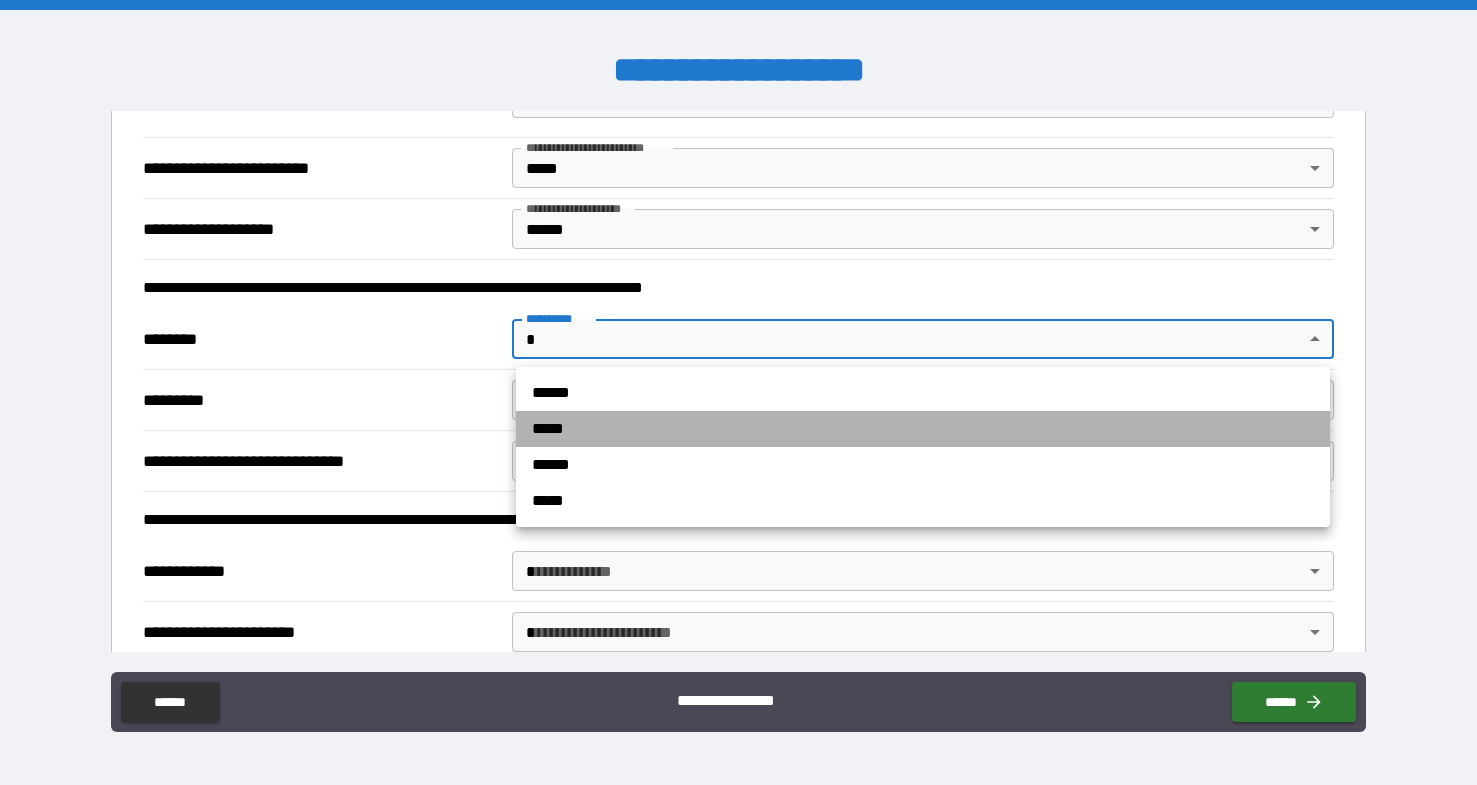click on "*****" at bounding box center [923, 429] 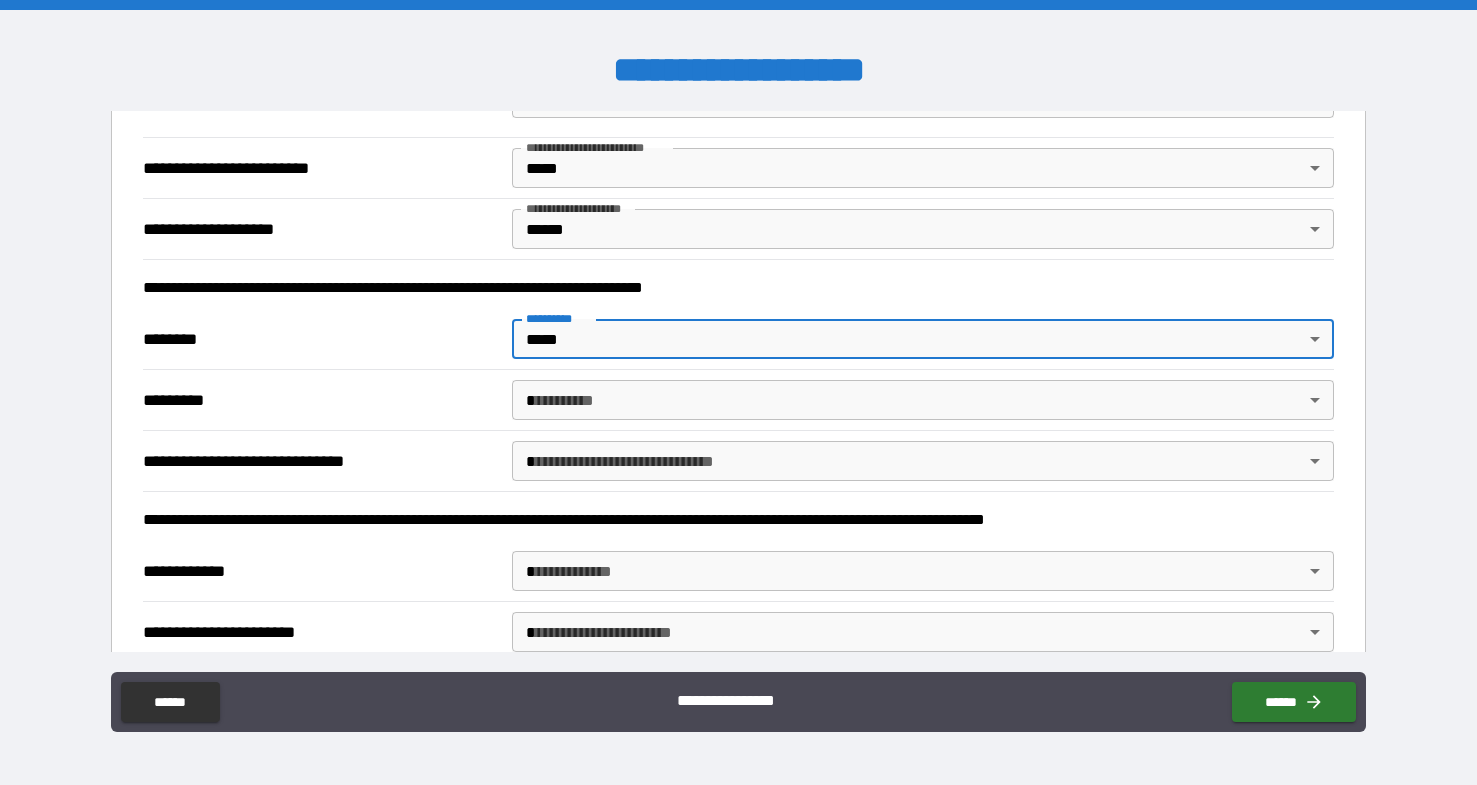 click on "**********" at bounding box center (738, 392) 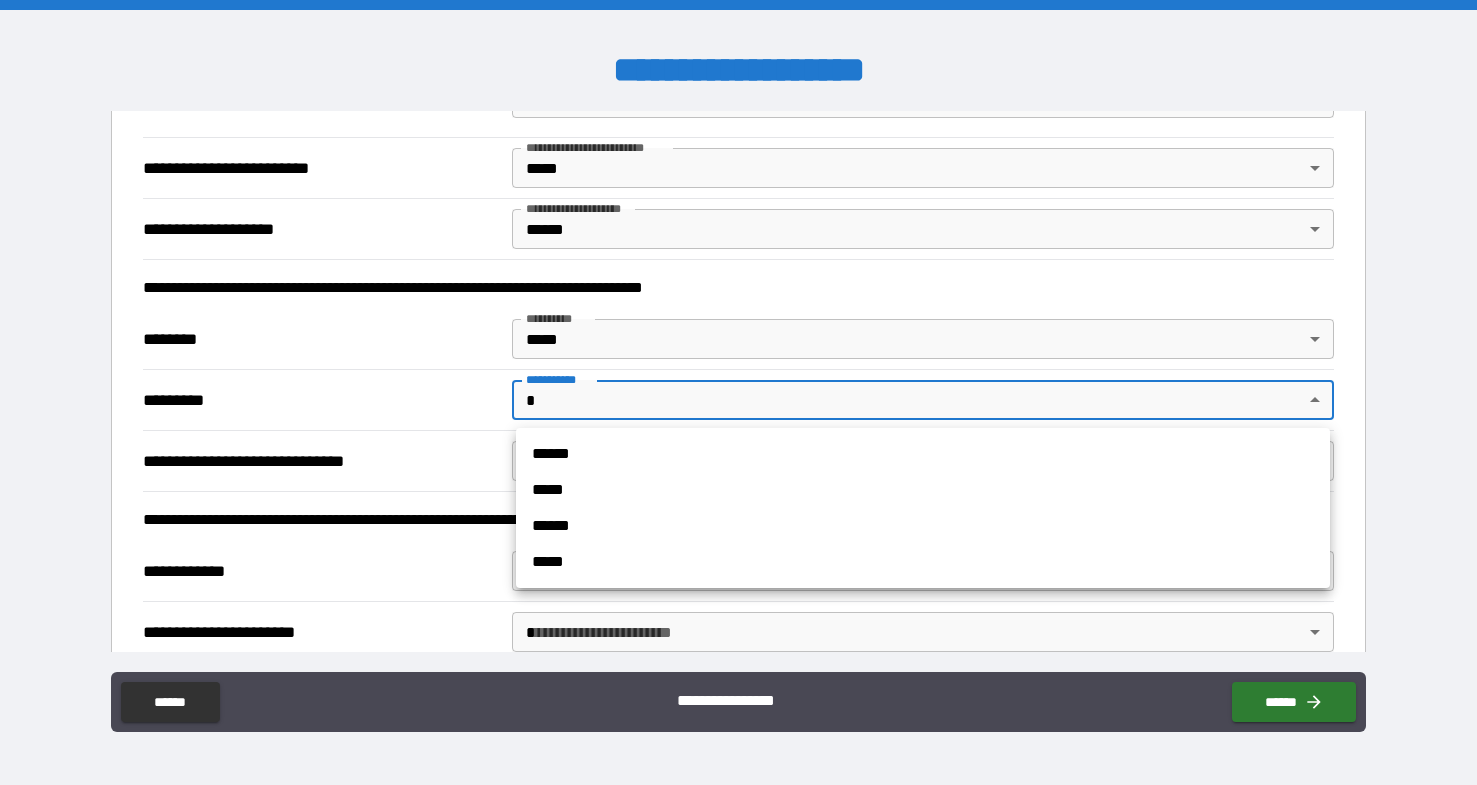 click on "******" at bounding box center (923, 526) 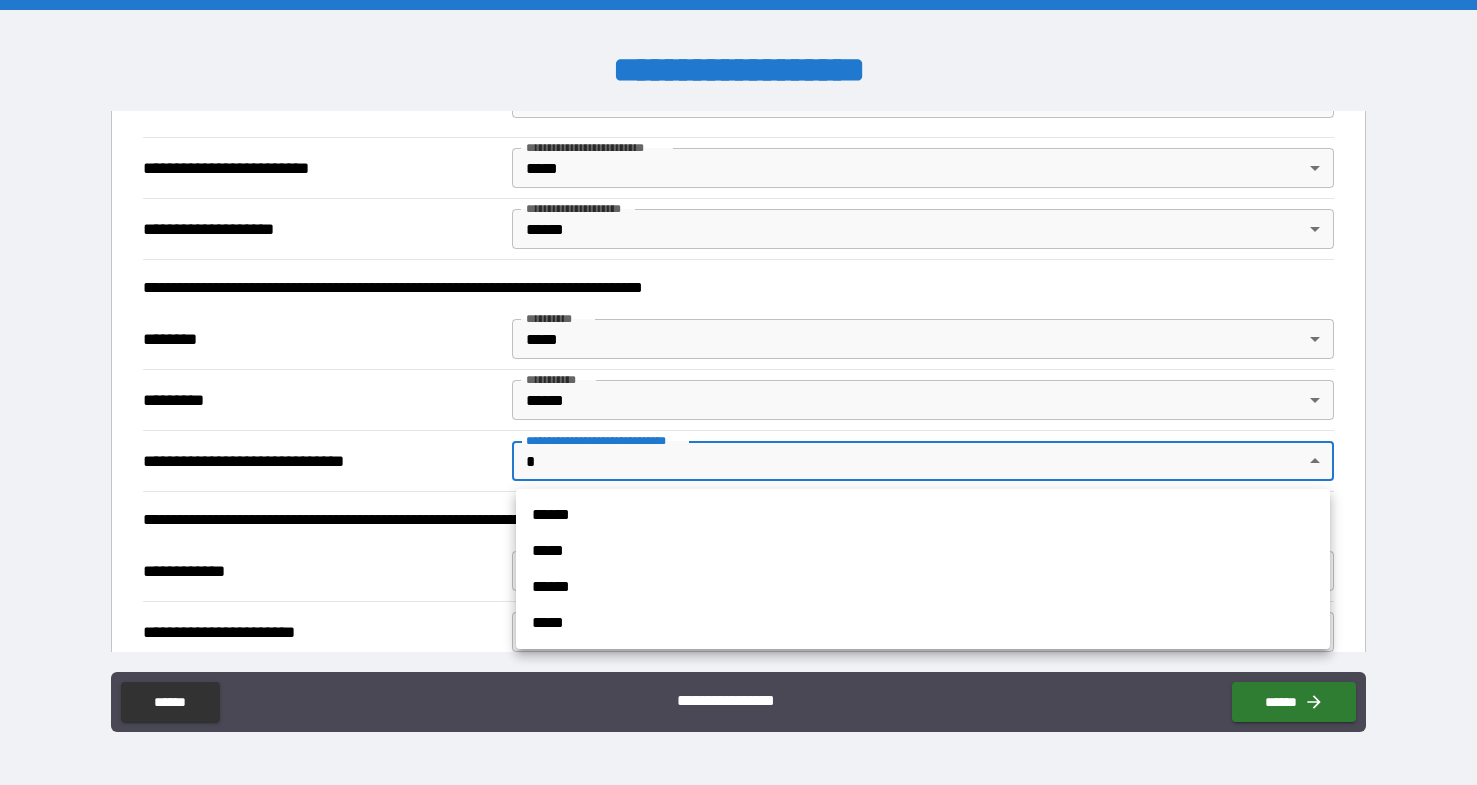 click on "**********" at bounding box center [738, 392] 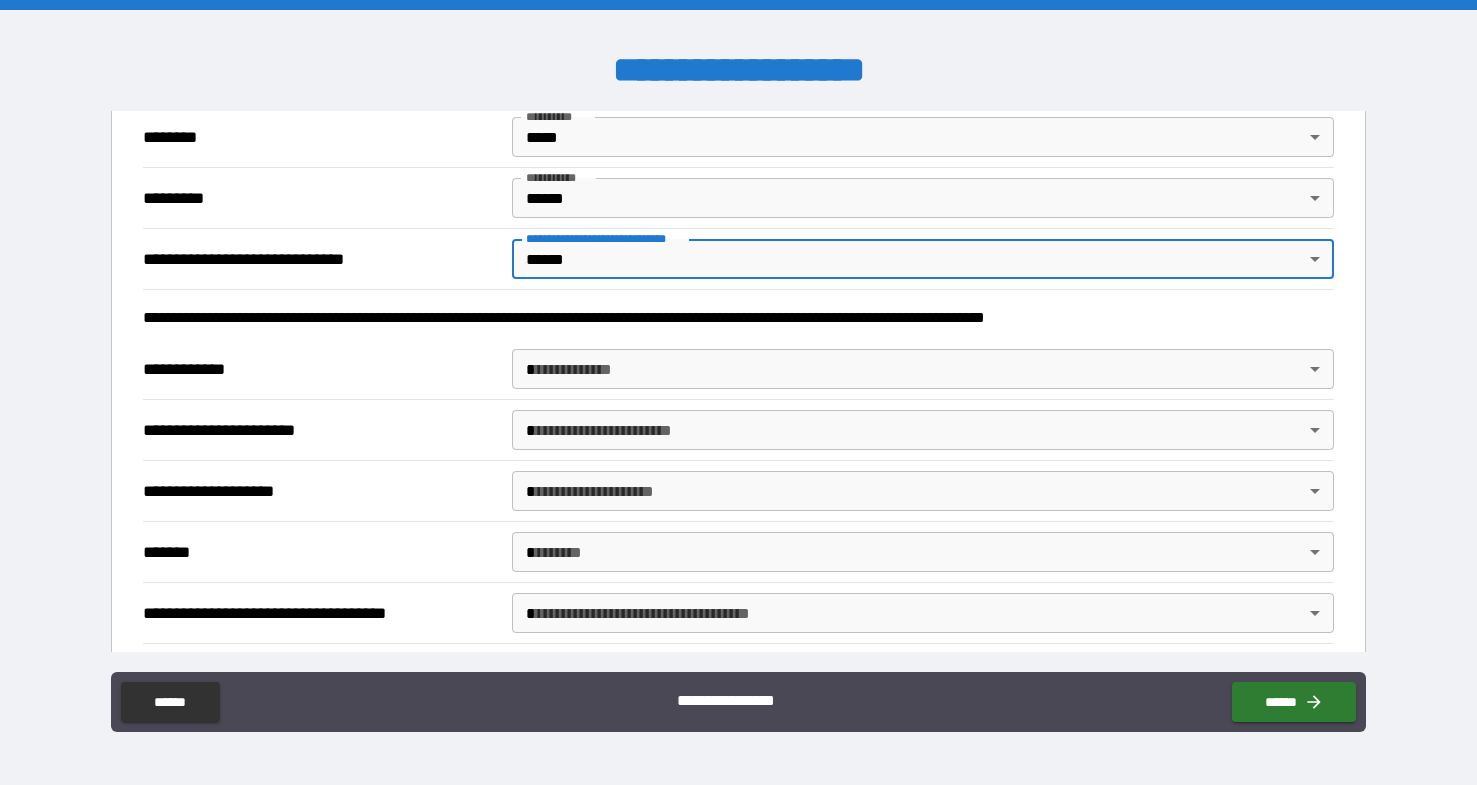 scroll, scrollTop: 1155, scrollLeft: 0, axis: vertical 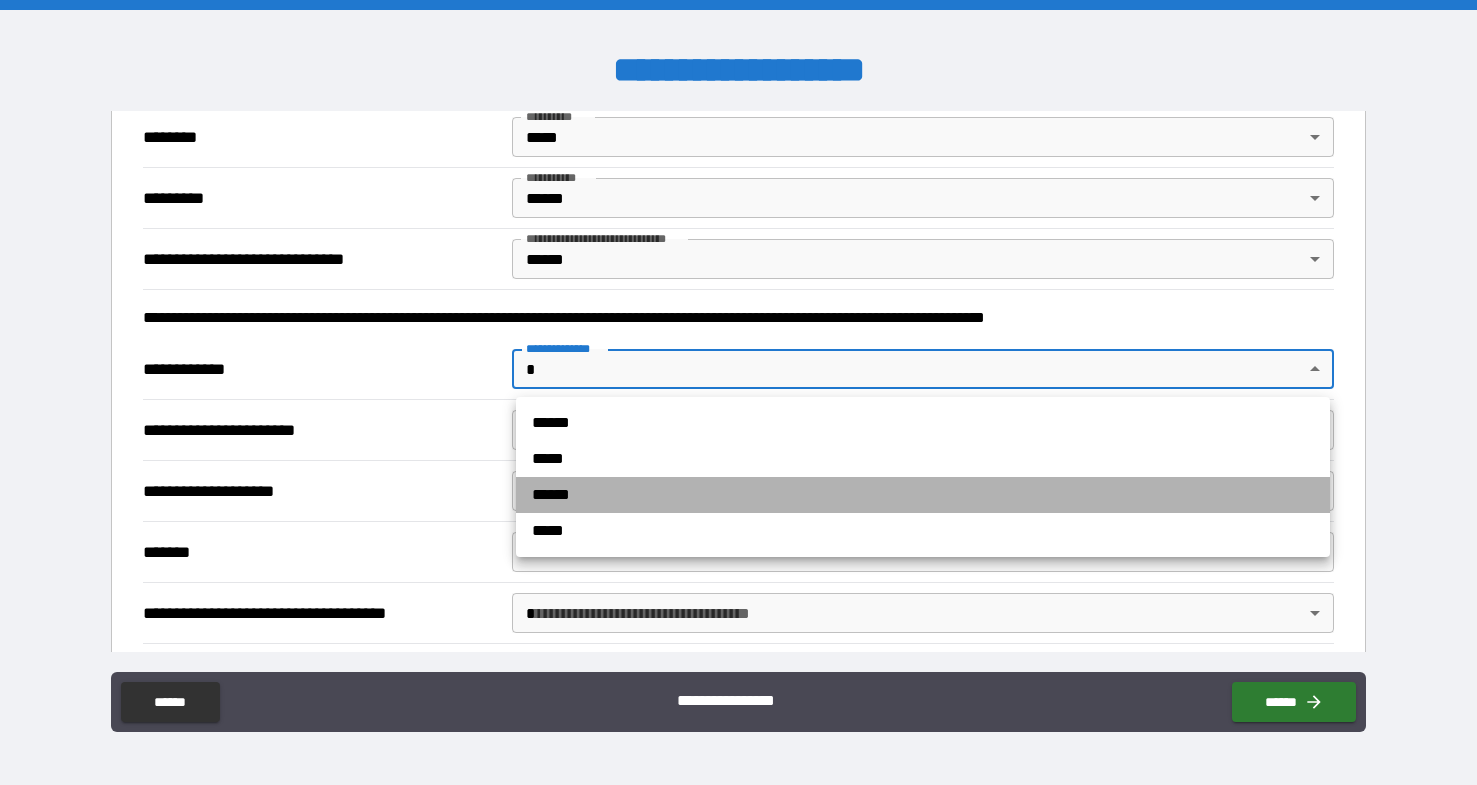 click on "******" at bounding box center [923, 495] 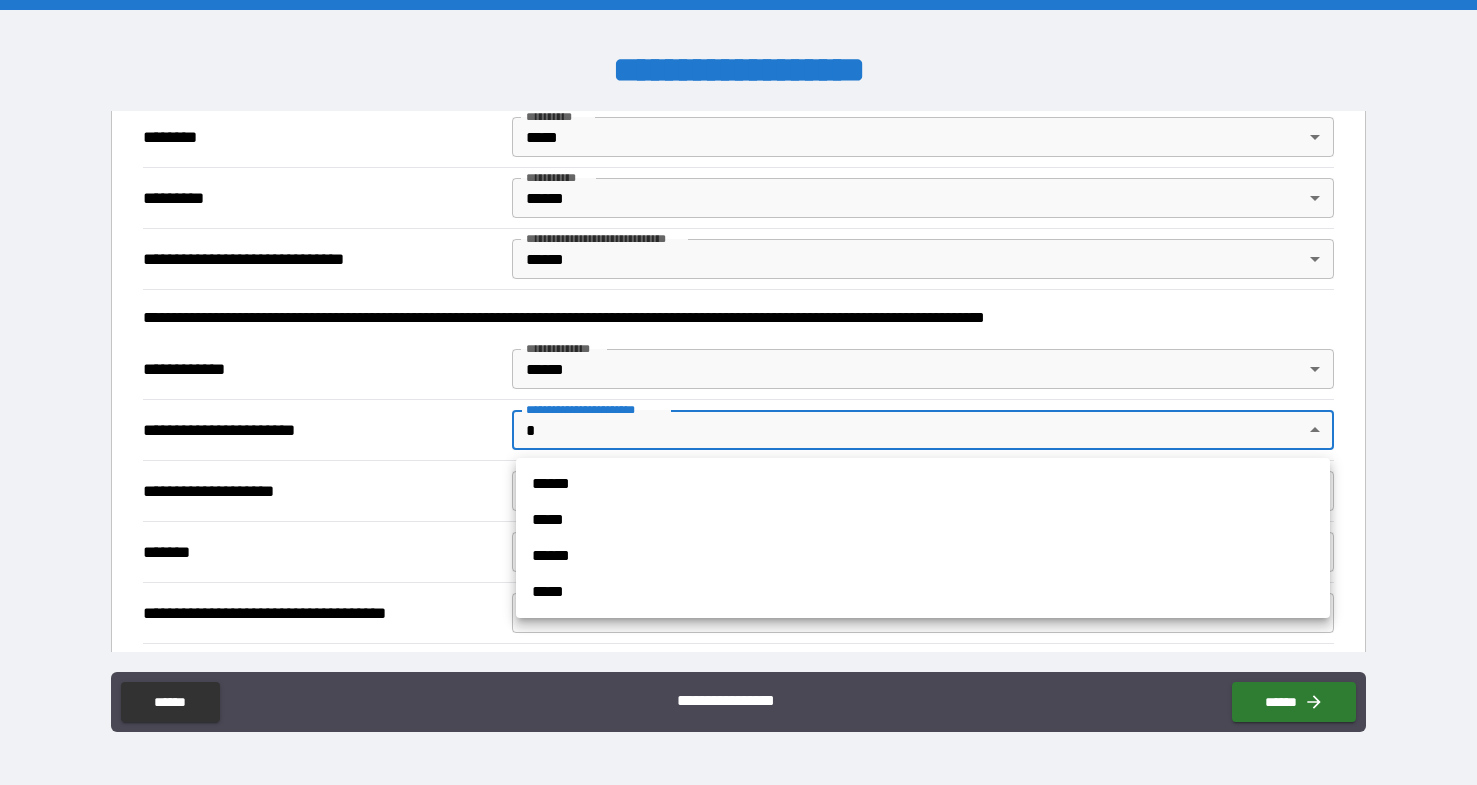 click on "**********" at bounding box center (738, 392) 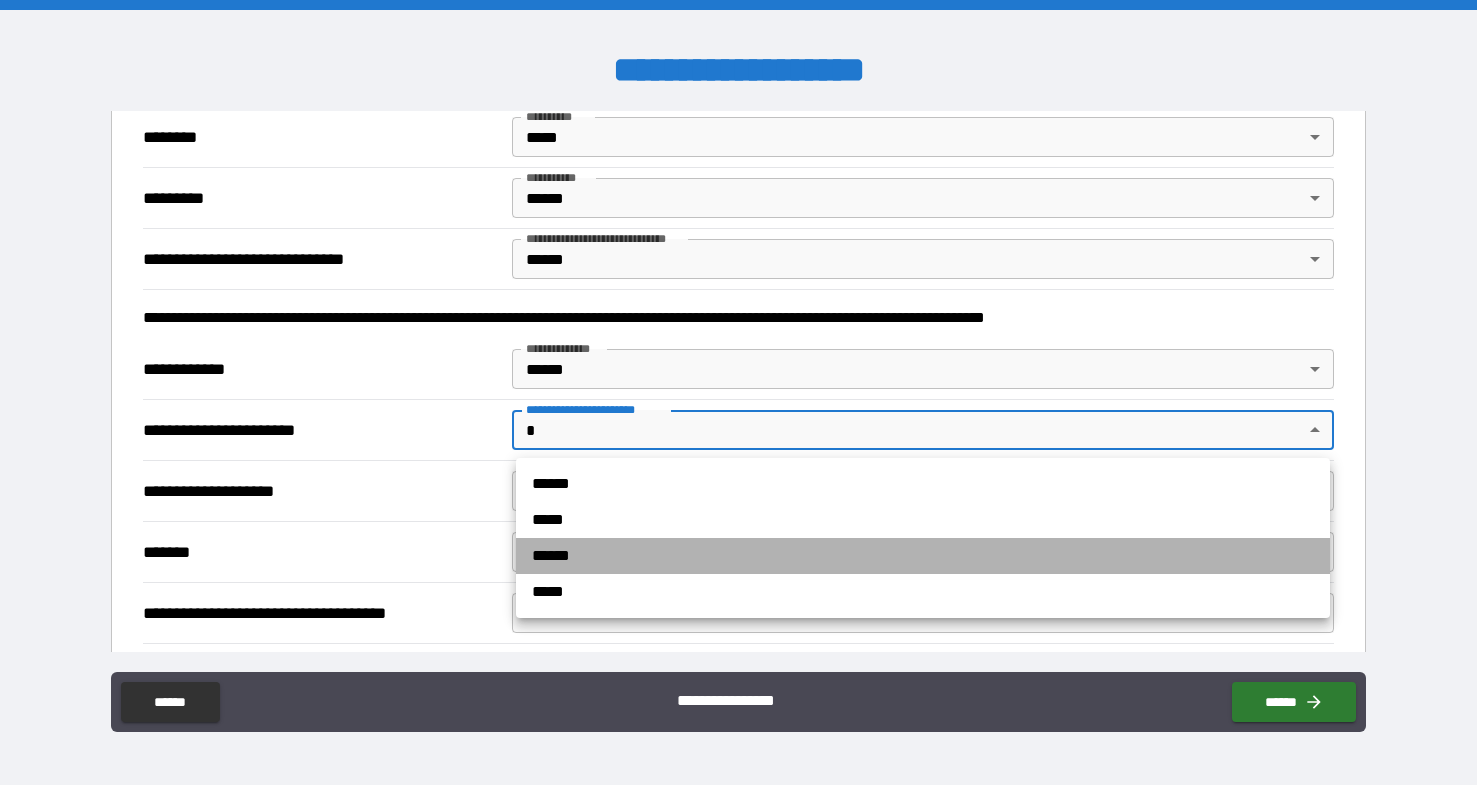 click on "******" at bounding box center (923, 556) 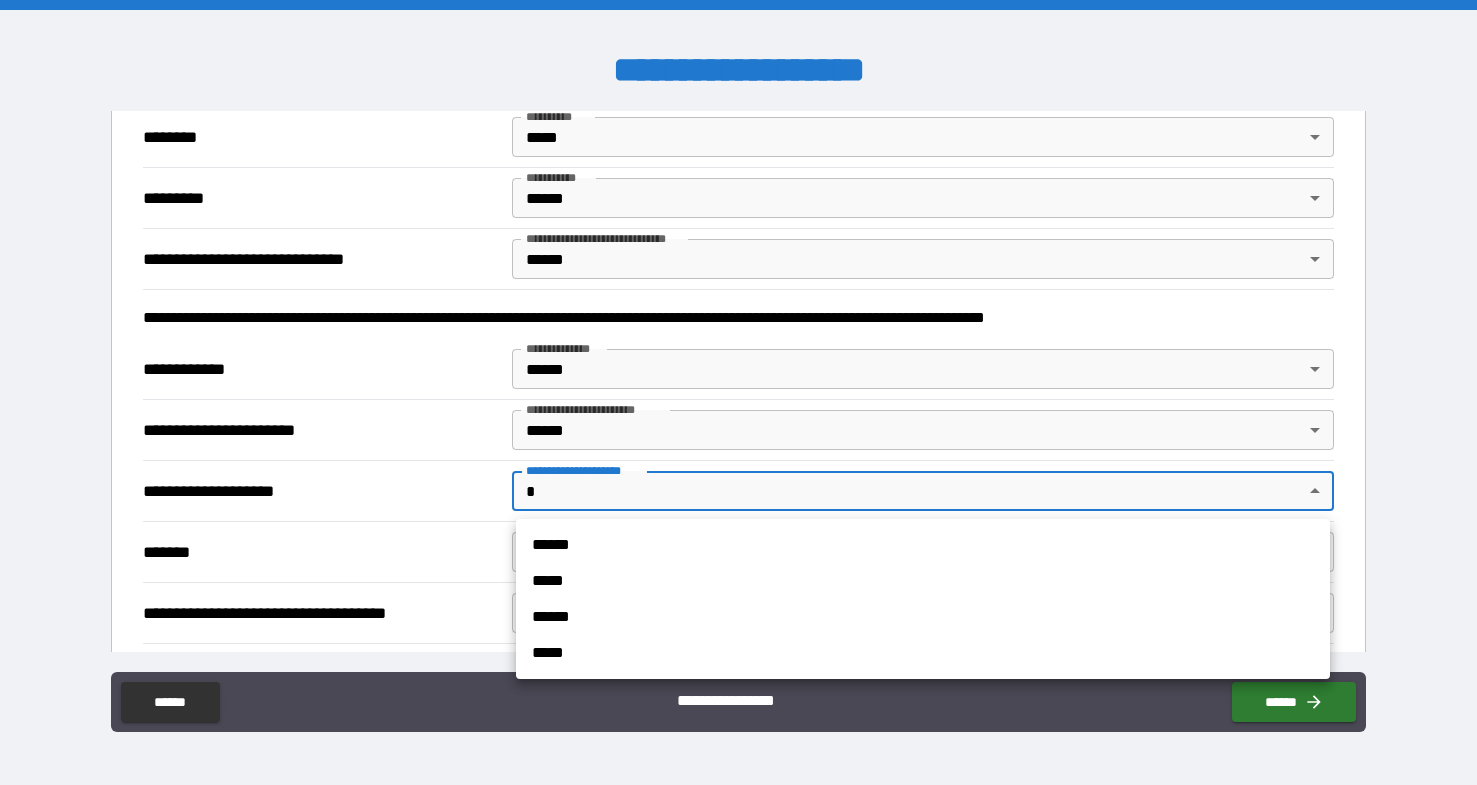 click on "**********" at bounding box center [738, 392] 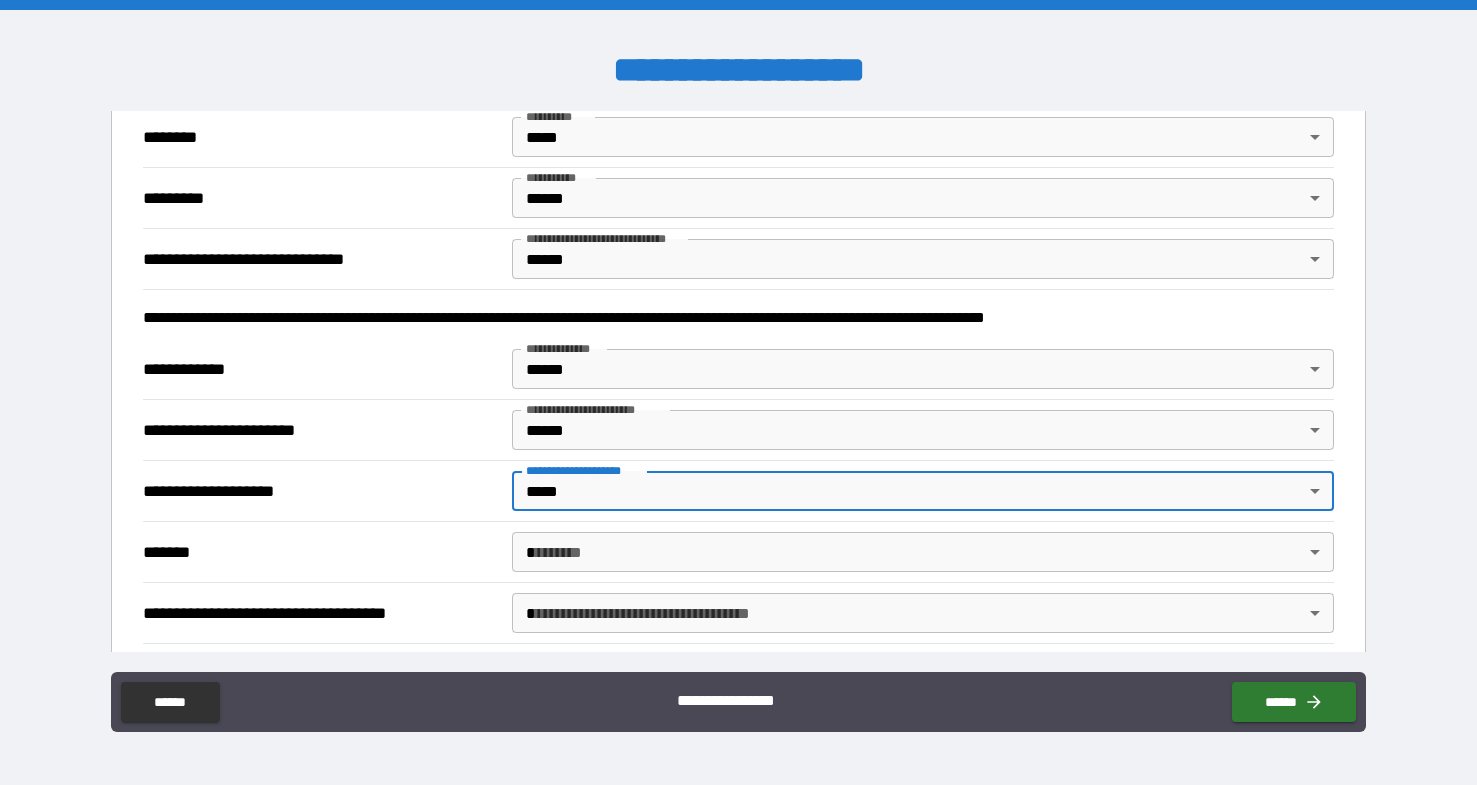 click on "**********" at bounding box center [738, 392] 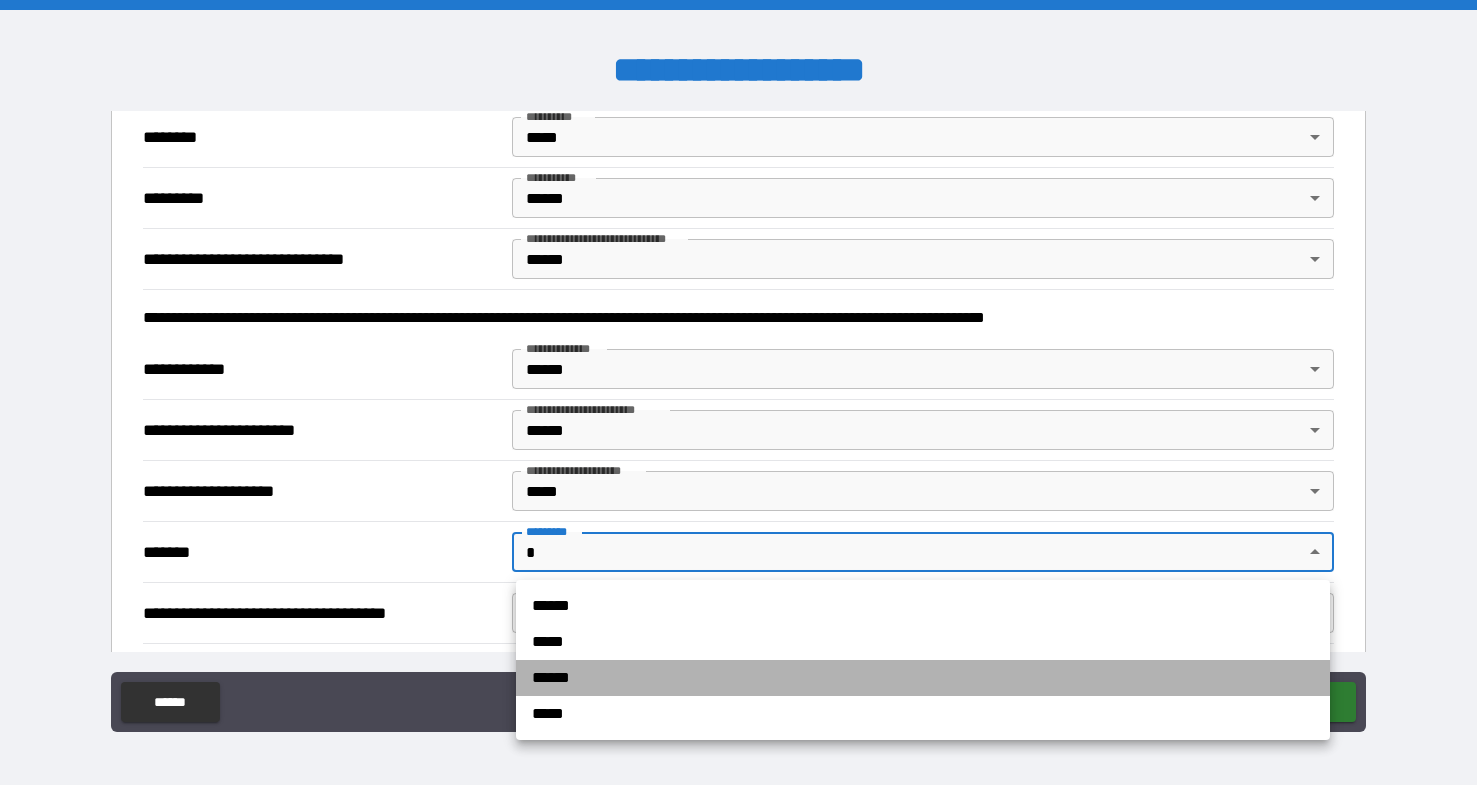 click on "******" at bounding box center [923, 678] 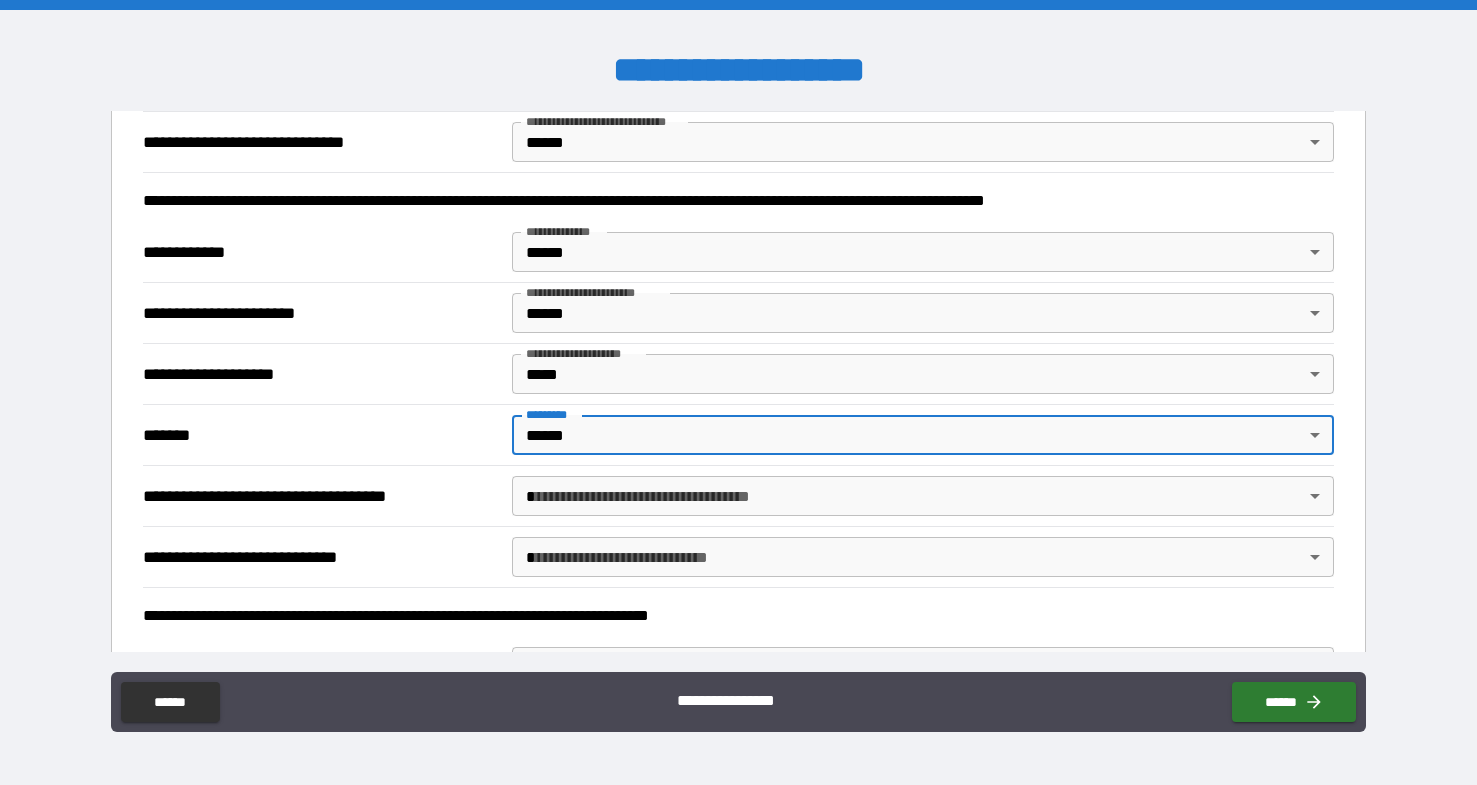 scroll, scrollTop: 1284, scrollLeft: 0, axis: vertical 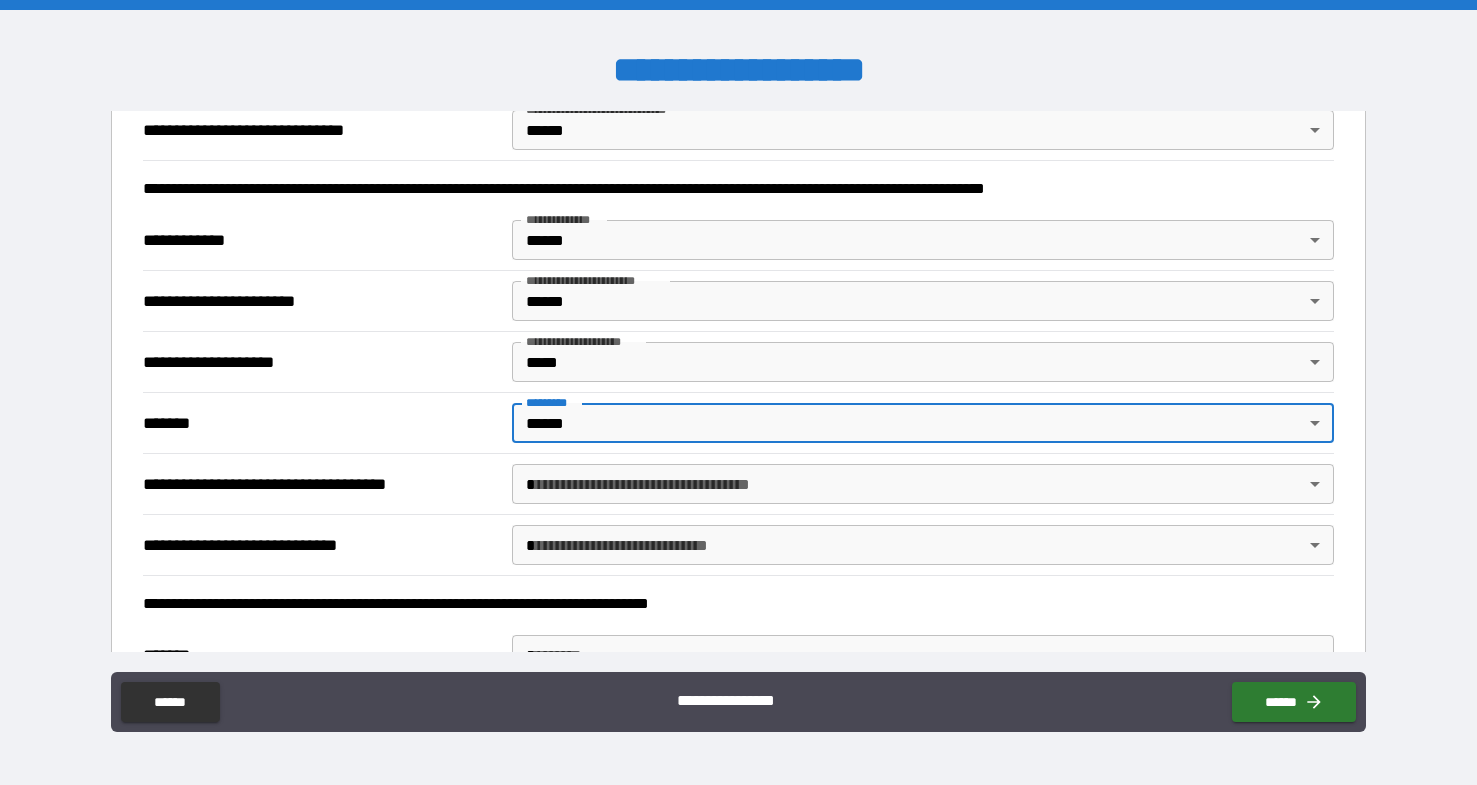 click on "**********" at bounding box center (738, 392) 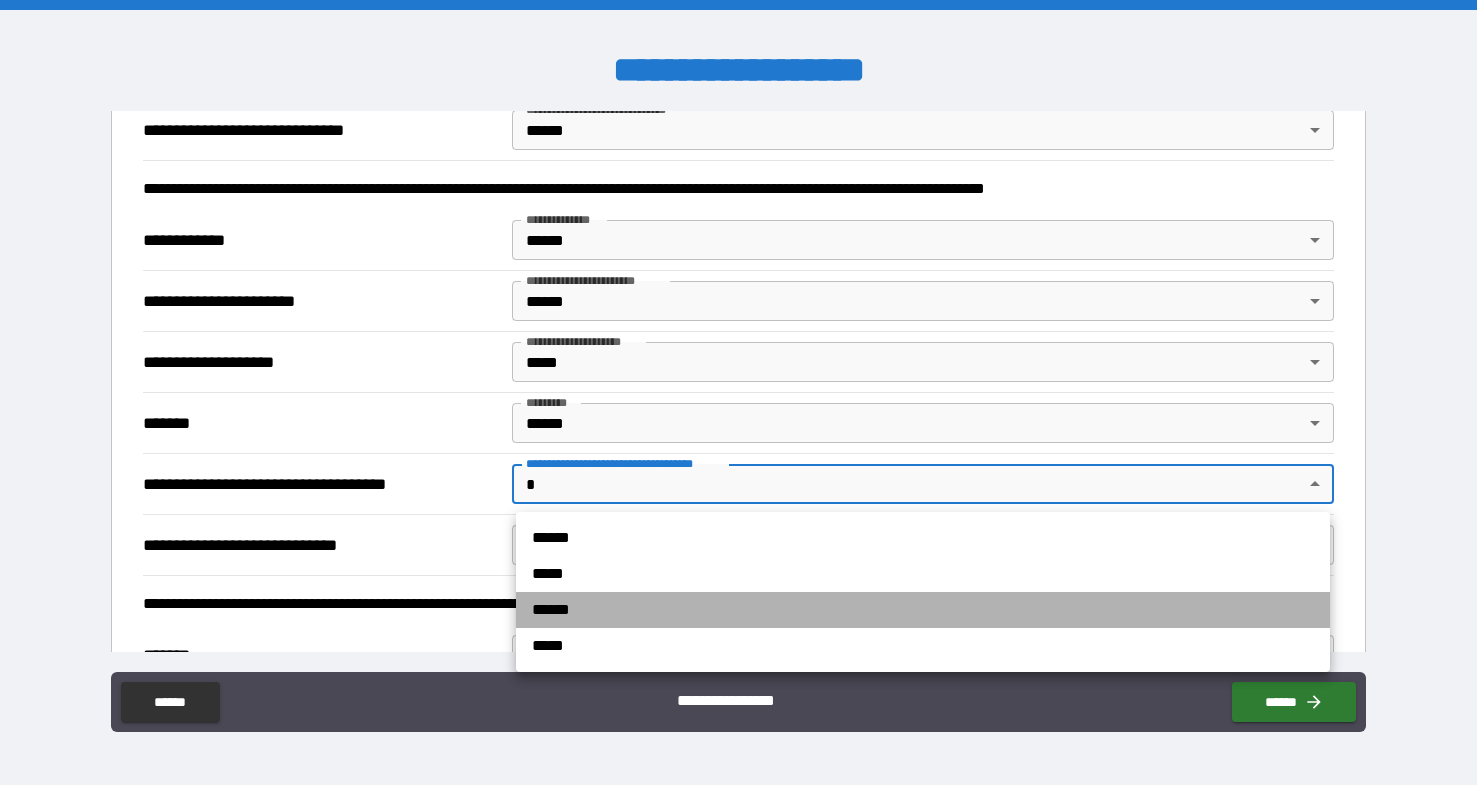 click on "******" at bounding box center [923, 610] 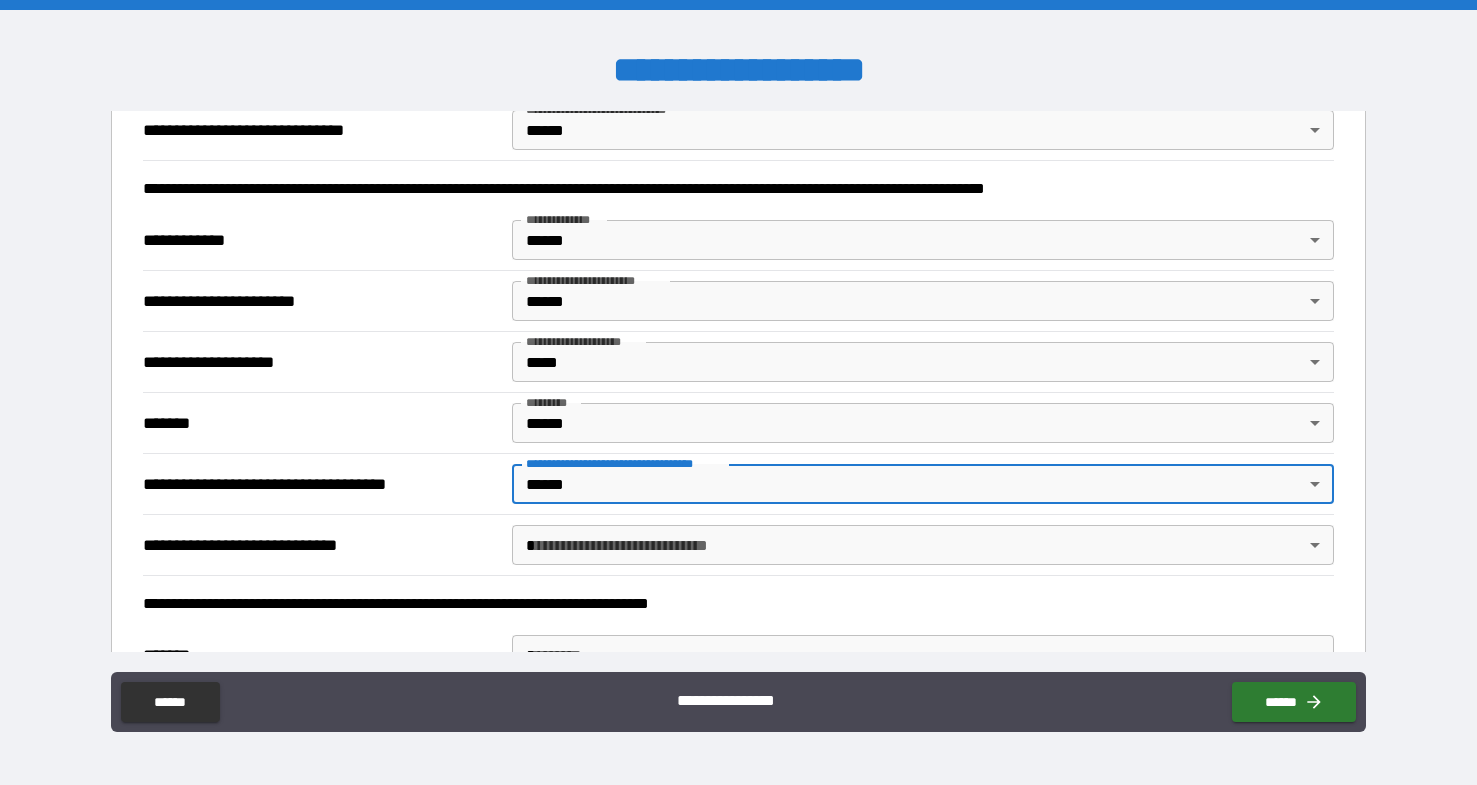 click on "**********" at bounding box center (738, 392) 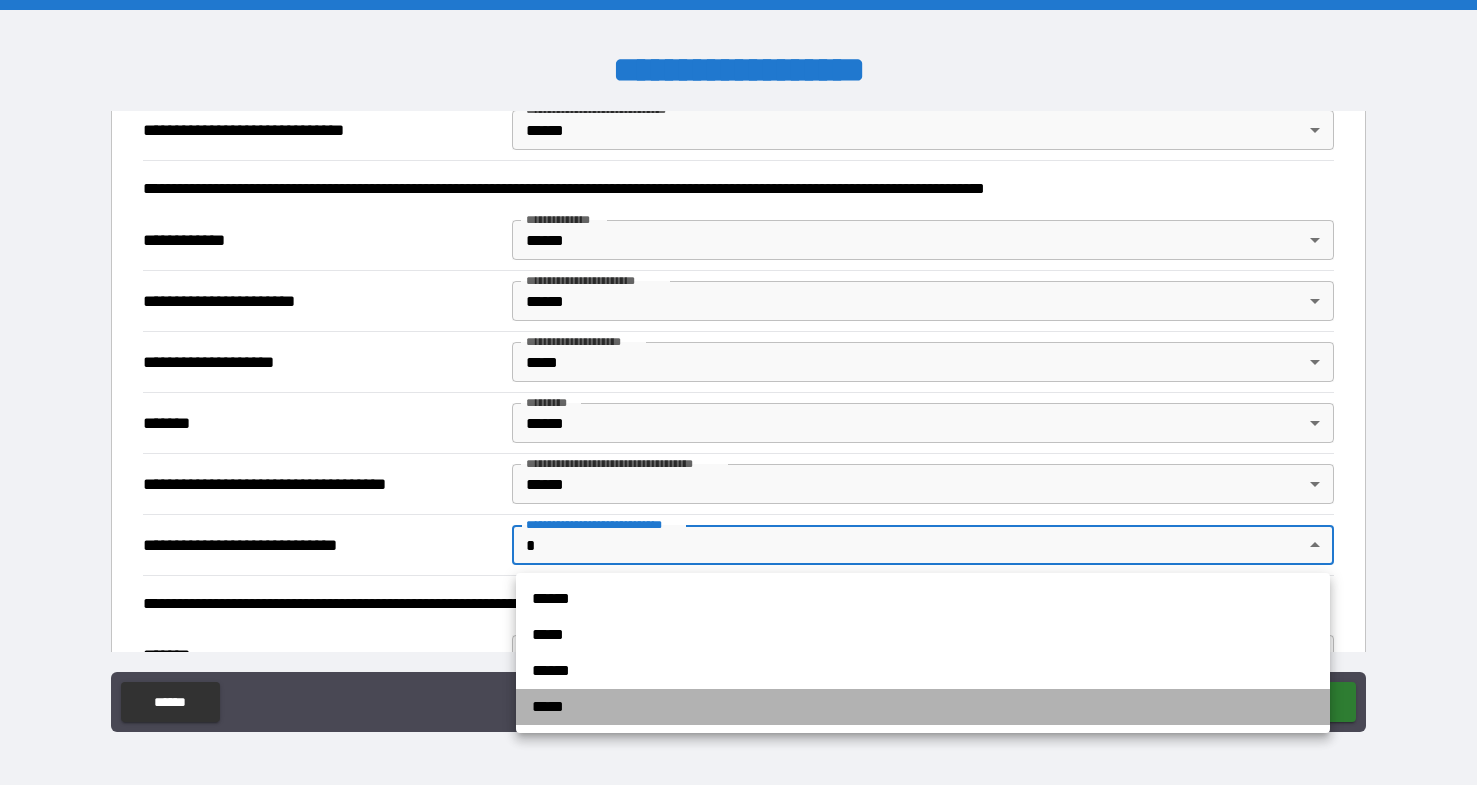 click on "*****" at bounding box center (923, 707) 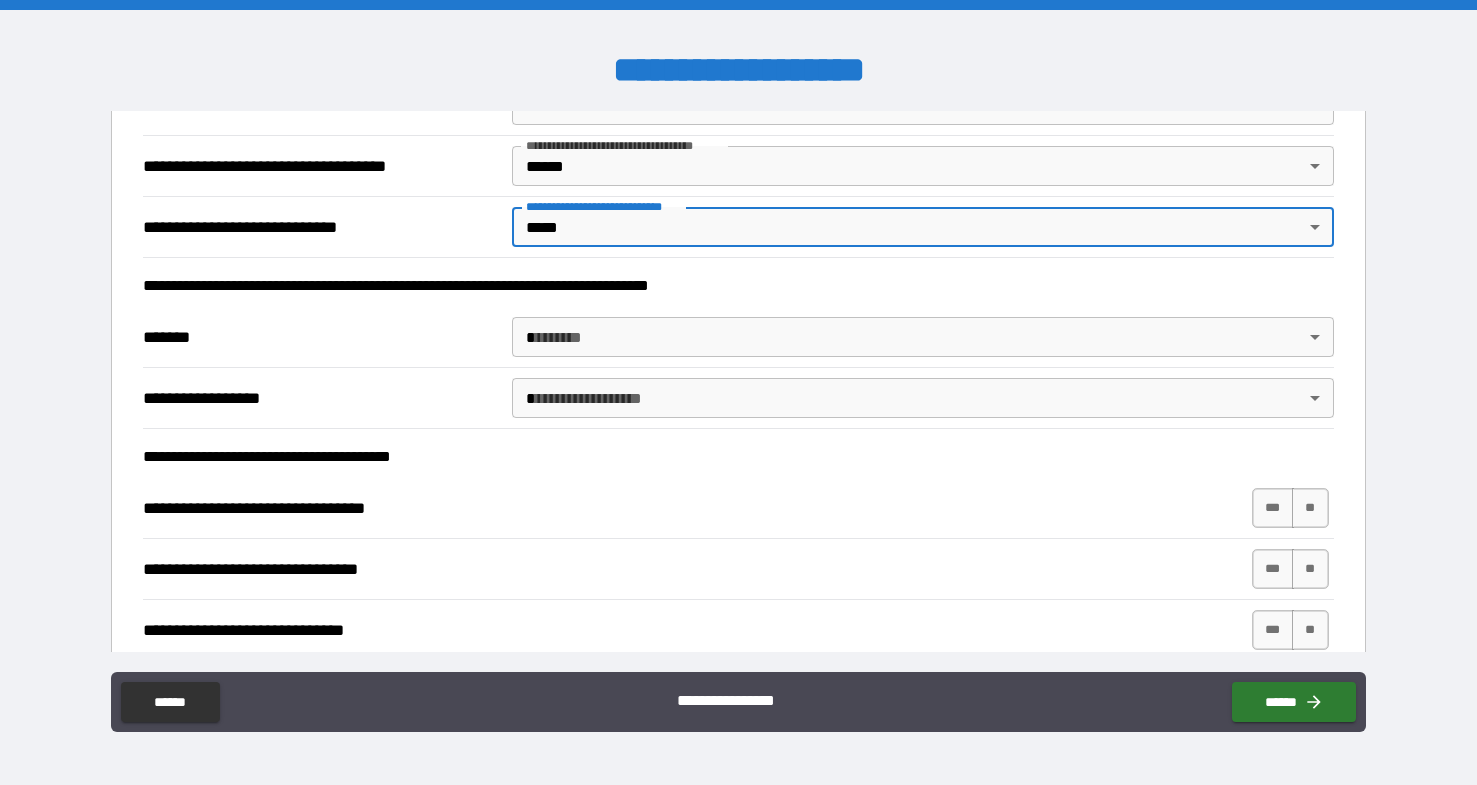 scroll, scrollTop: 1605, scrollLeft: 0, axis: vertical 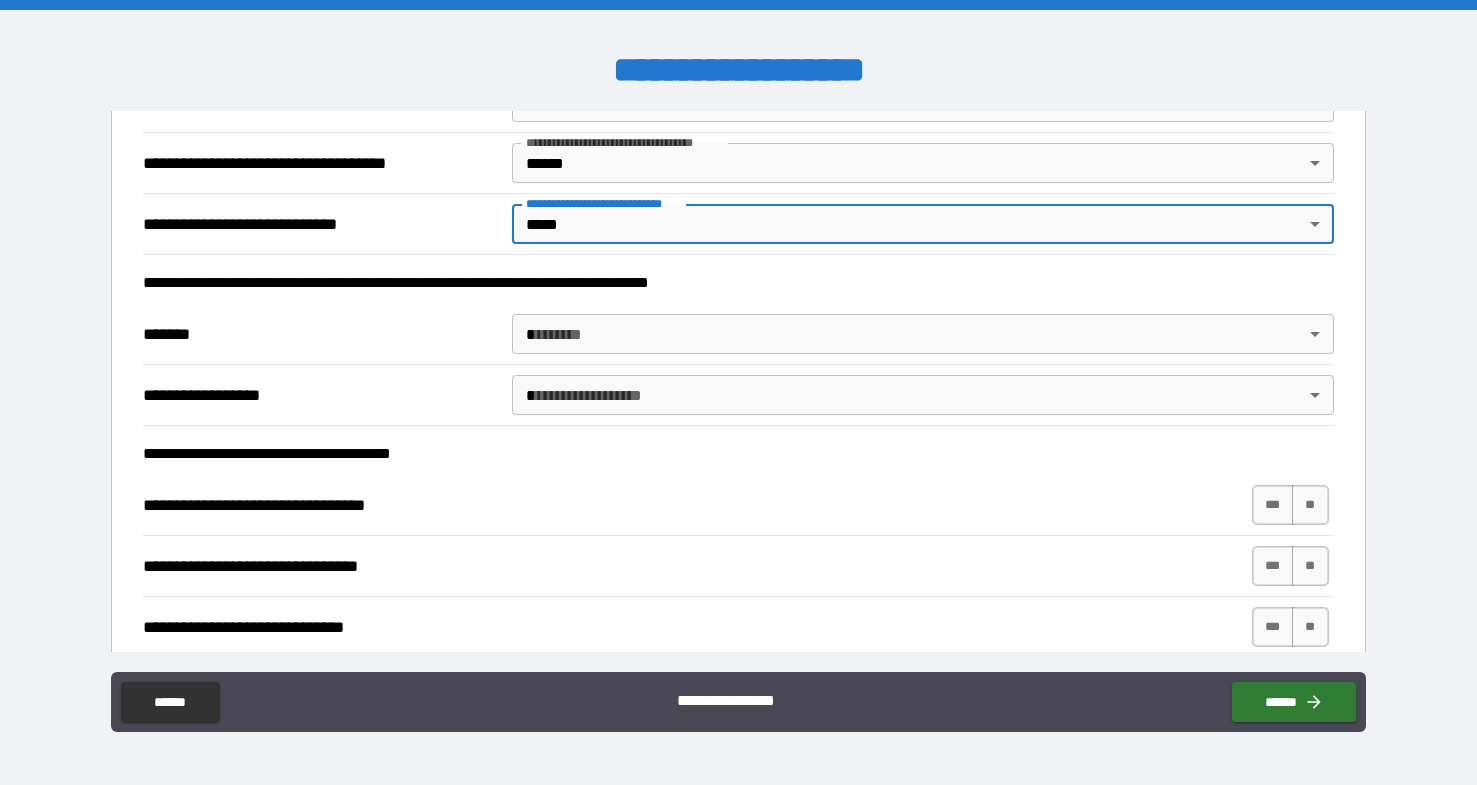 click on "**********" at bounding box center [738, 392] 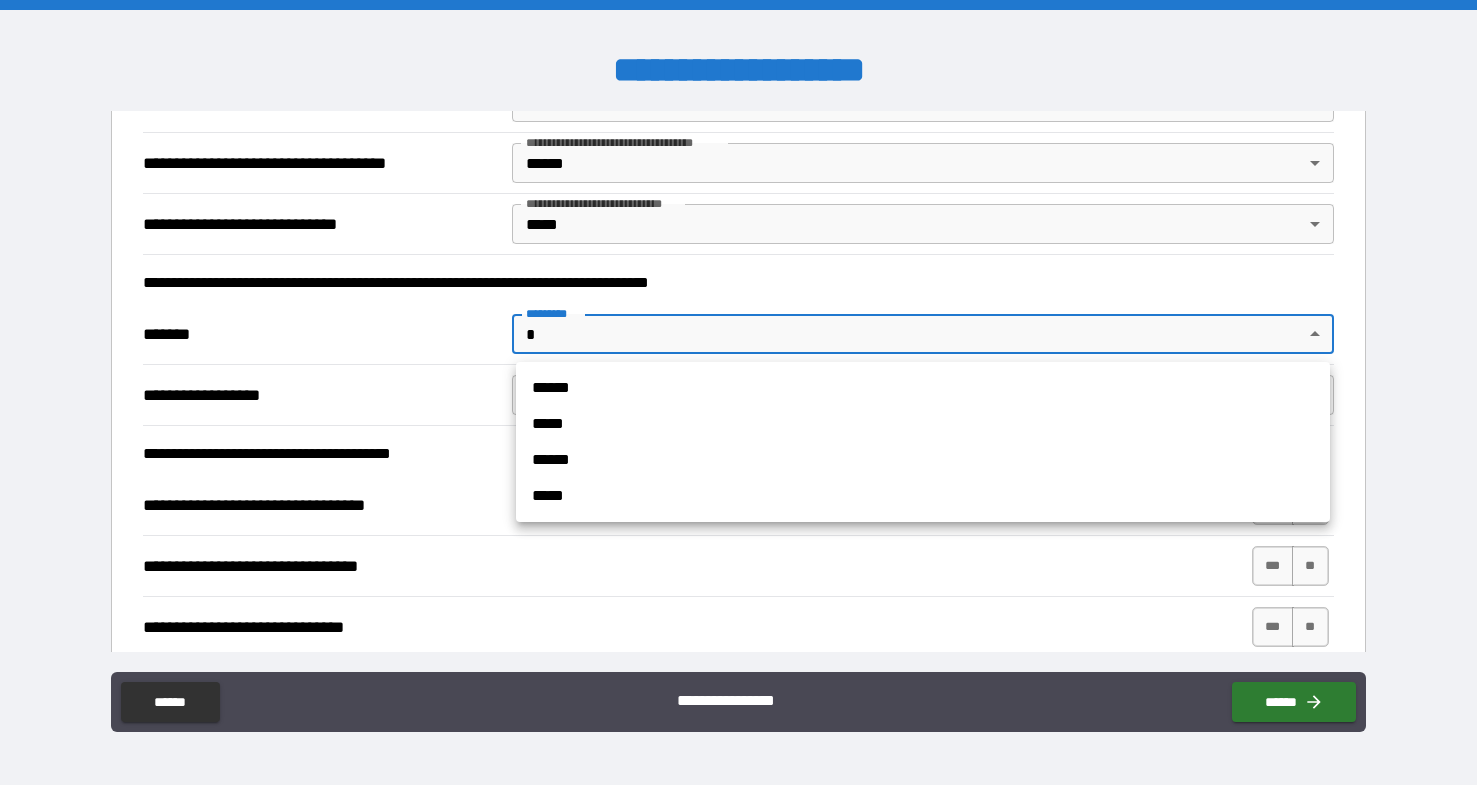 click on "*****" at bounding box center [923, 496] 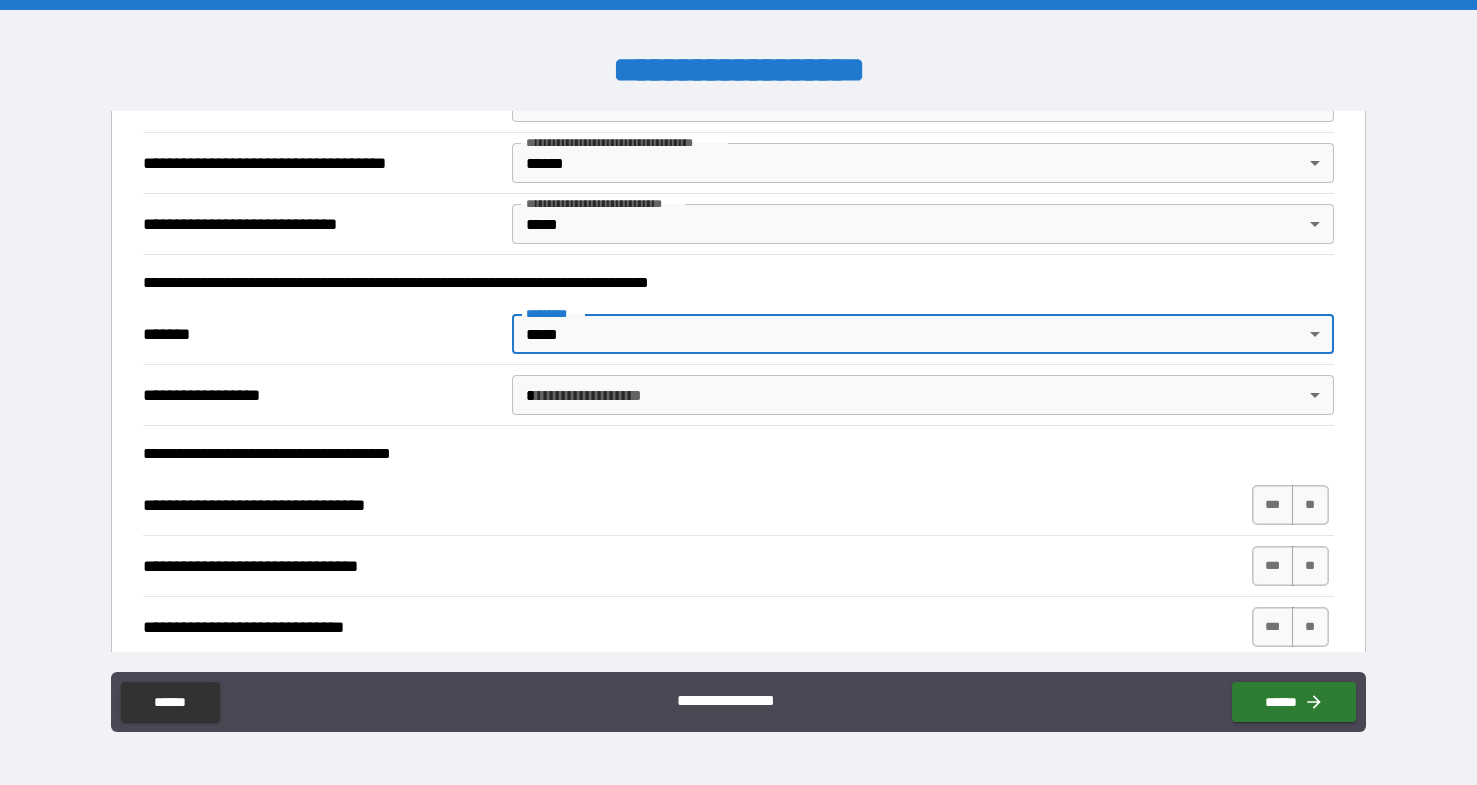 click on "**********" at bounding box center [738, 392] 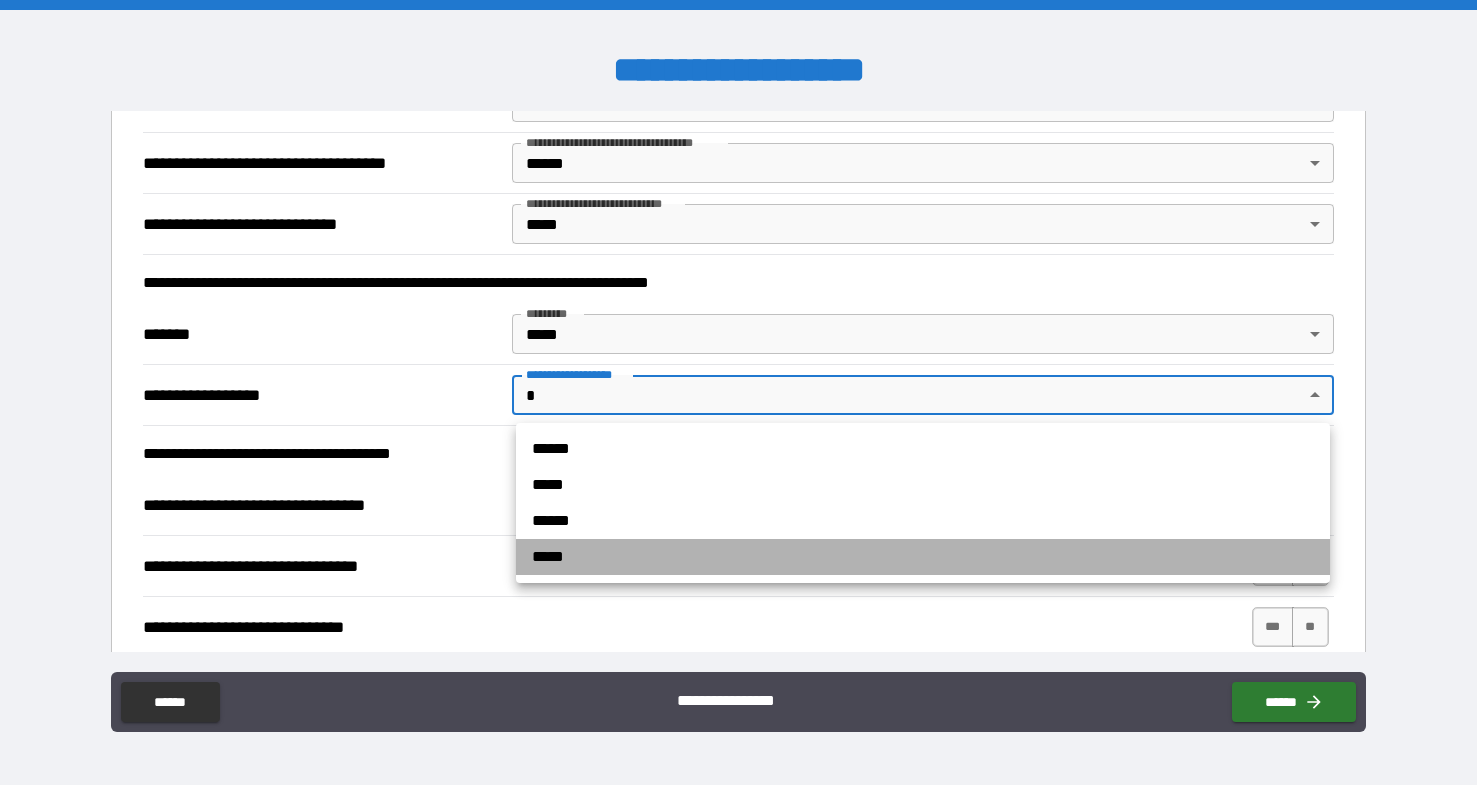 click on "*****" at bounding box center (923, 557) 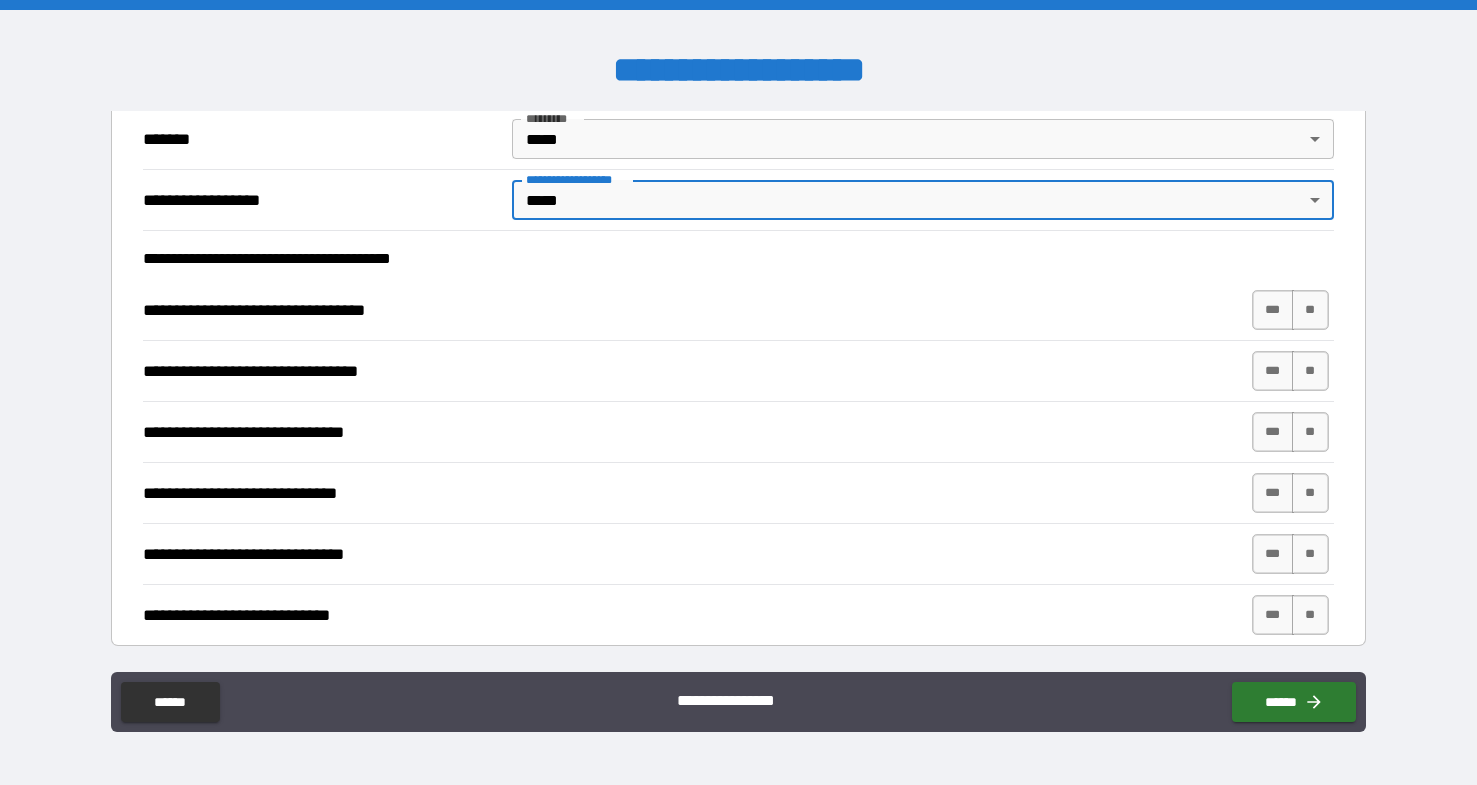 scroll, scrollTop: 1802, scrollLeft: 0, axis: vertical 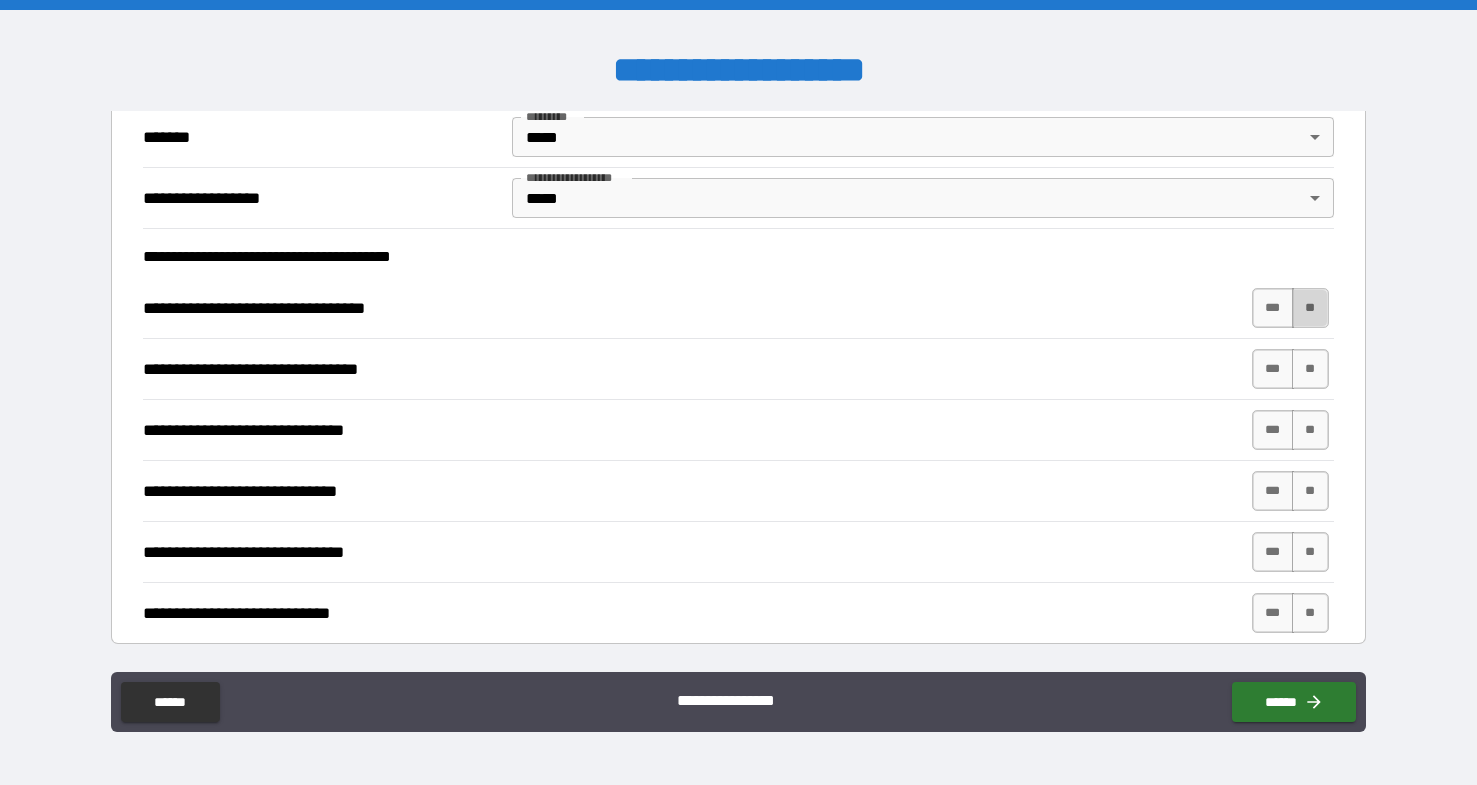 click on "**" at bounding box center (1310, 308) 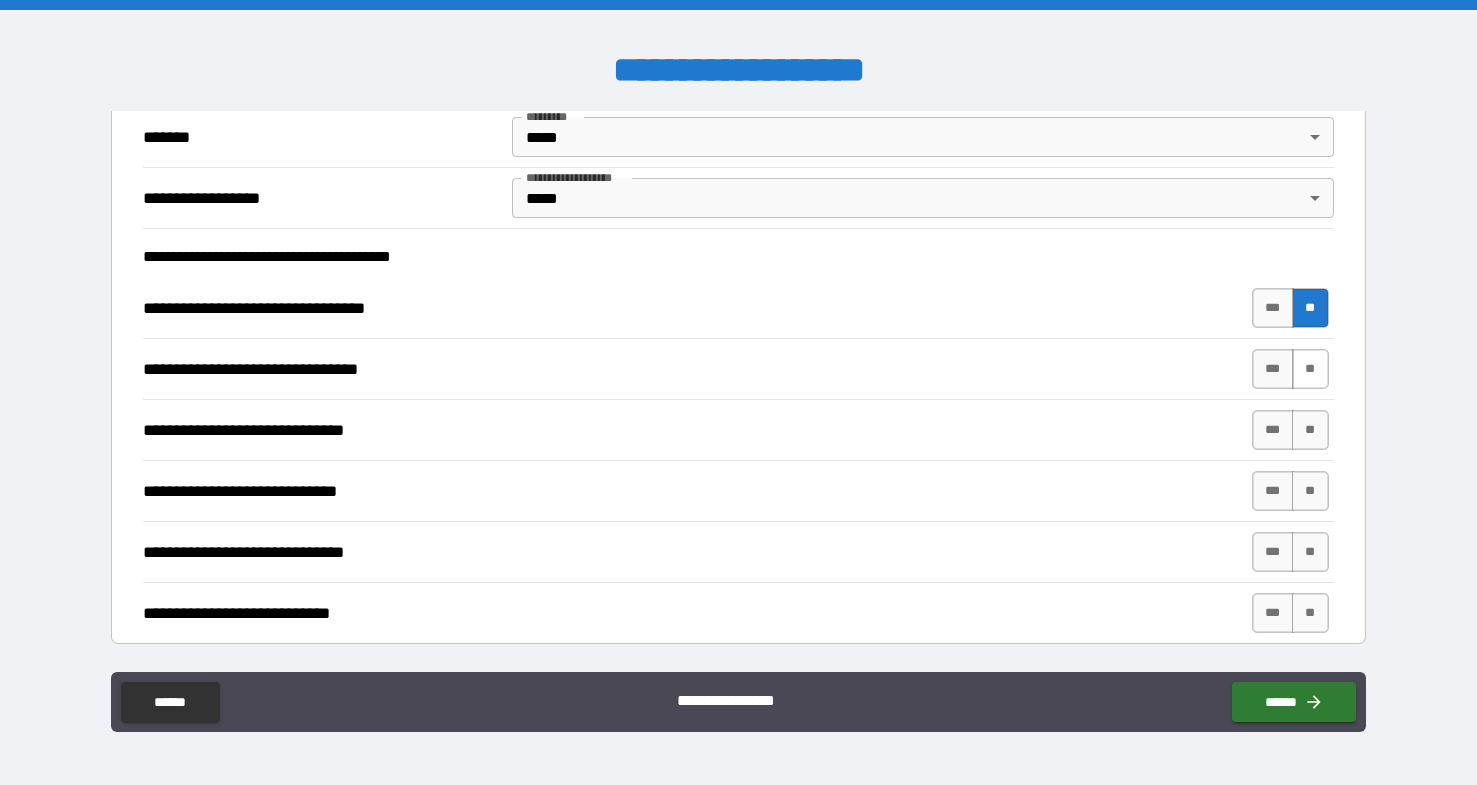 click on "**" at bounding box center (1310, 369) 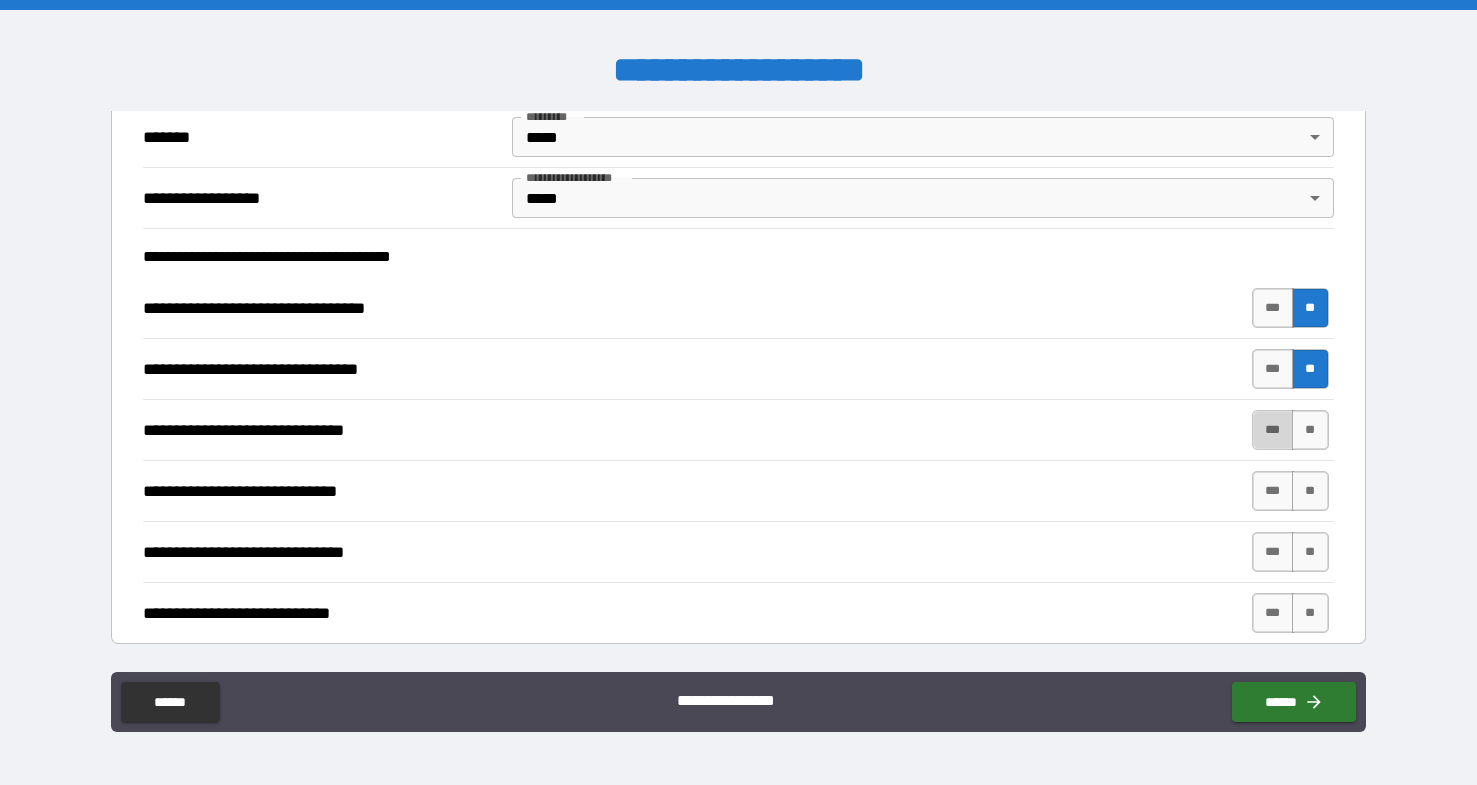 click on "***" at bounding box center [1273, 430] 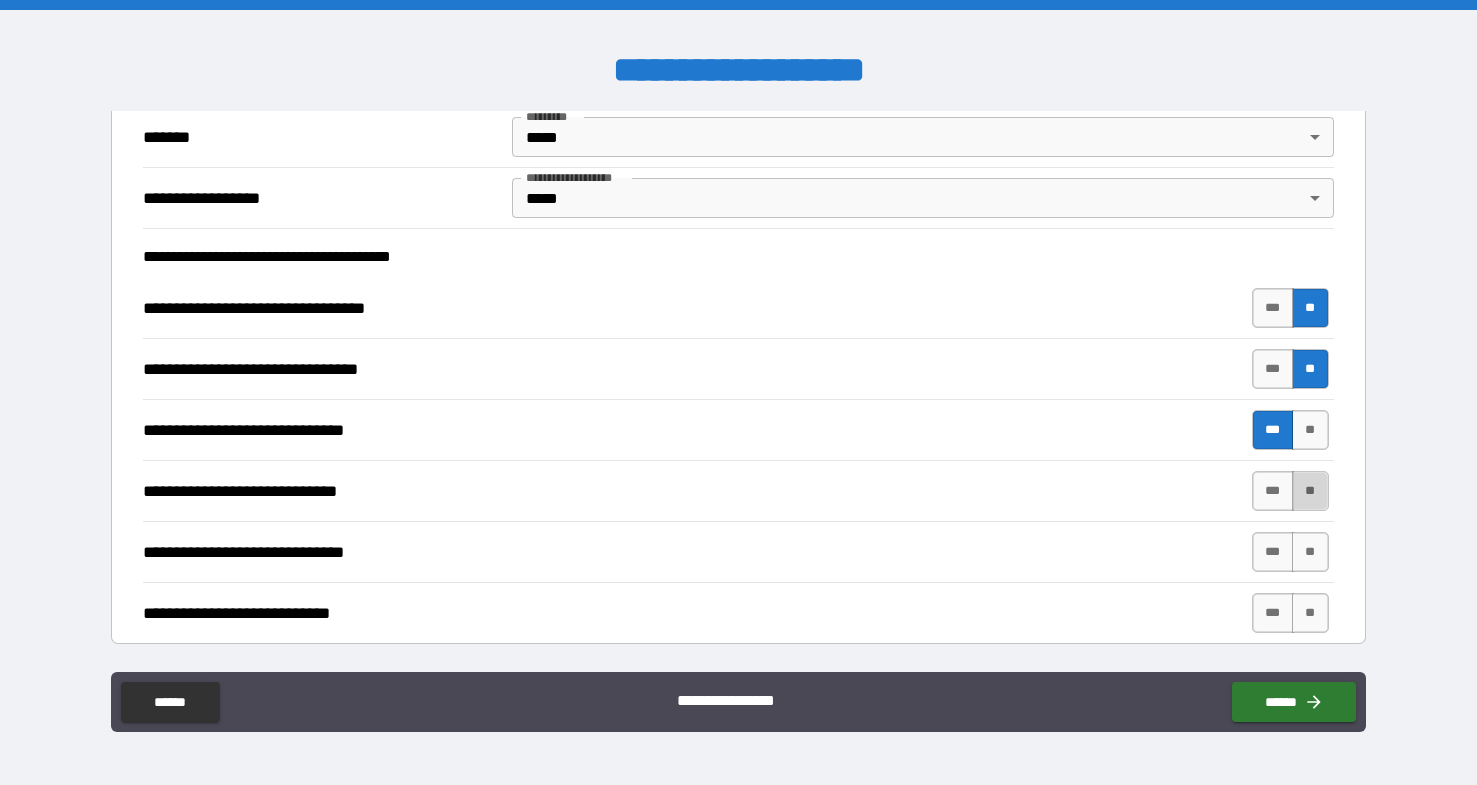 click on "**" at bounding box center (1310, 491) 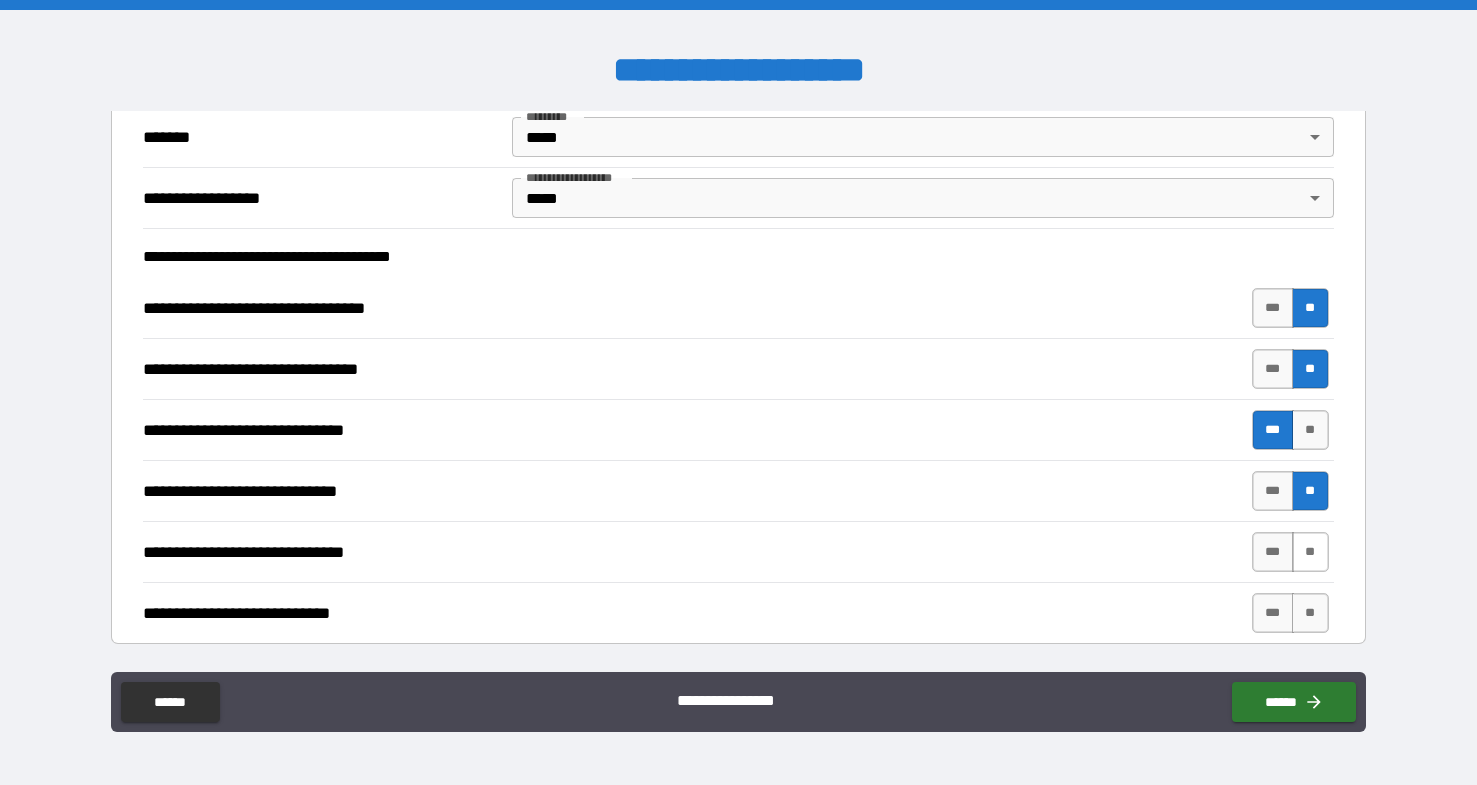 click on "**" at bounding box center [1310, 552] 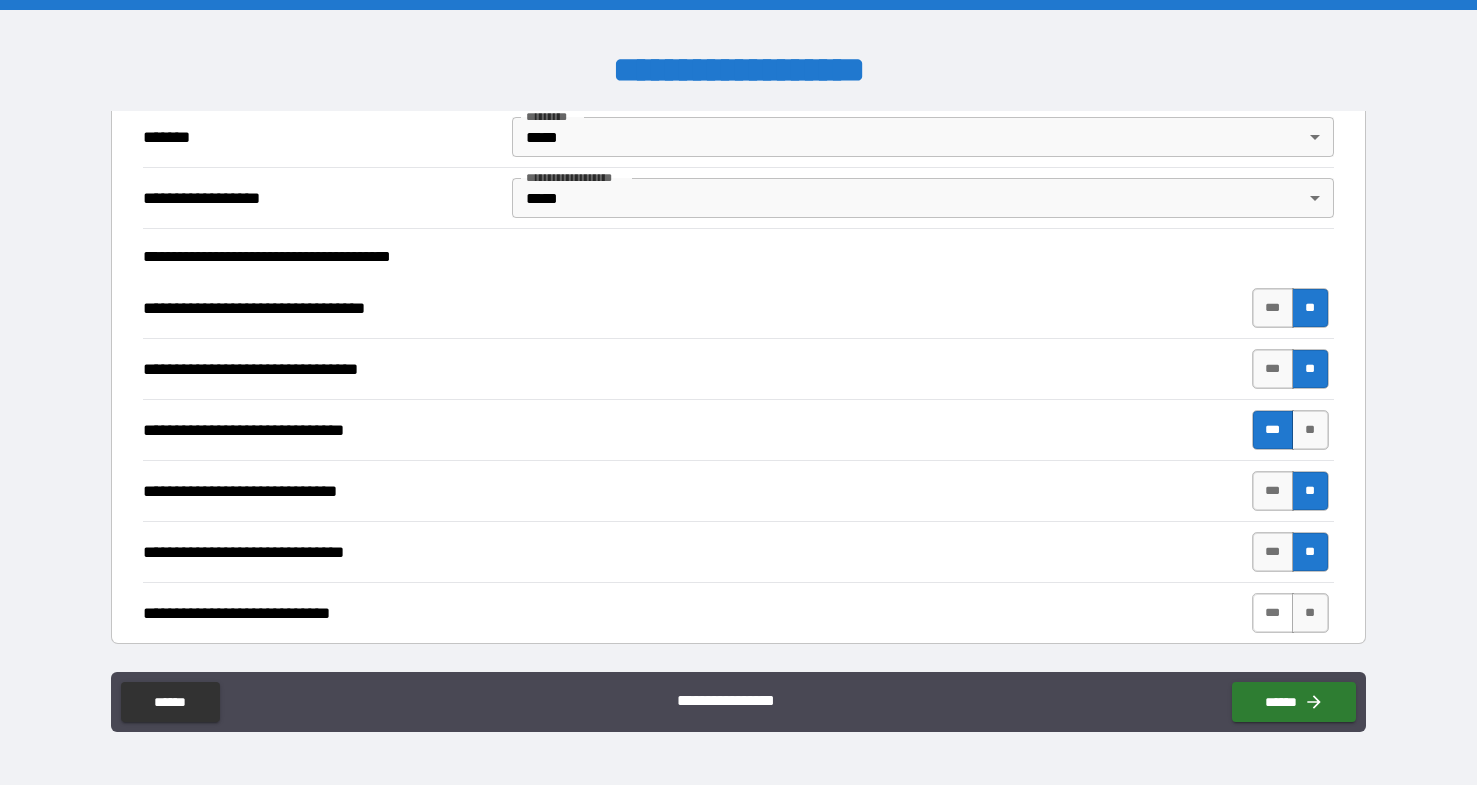 click on "***" at bounding box center [1273, 613] 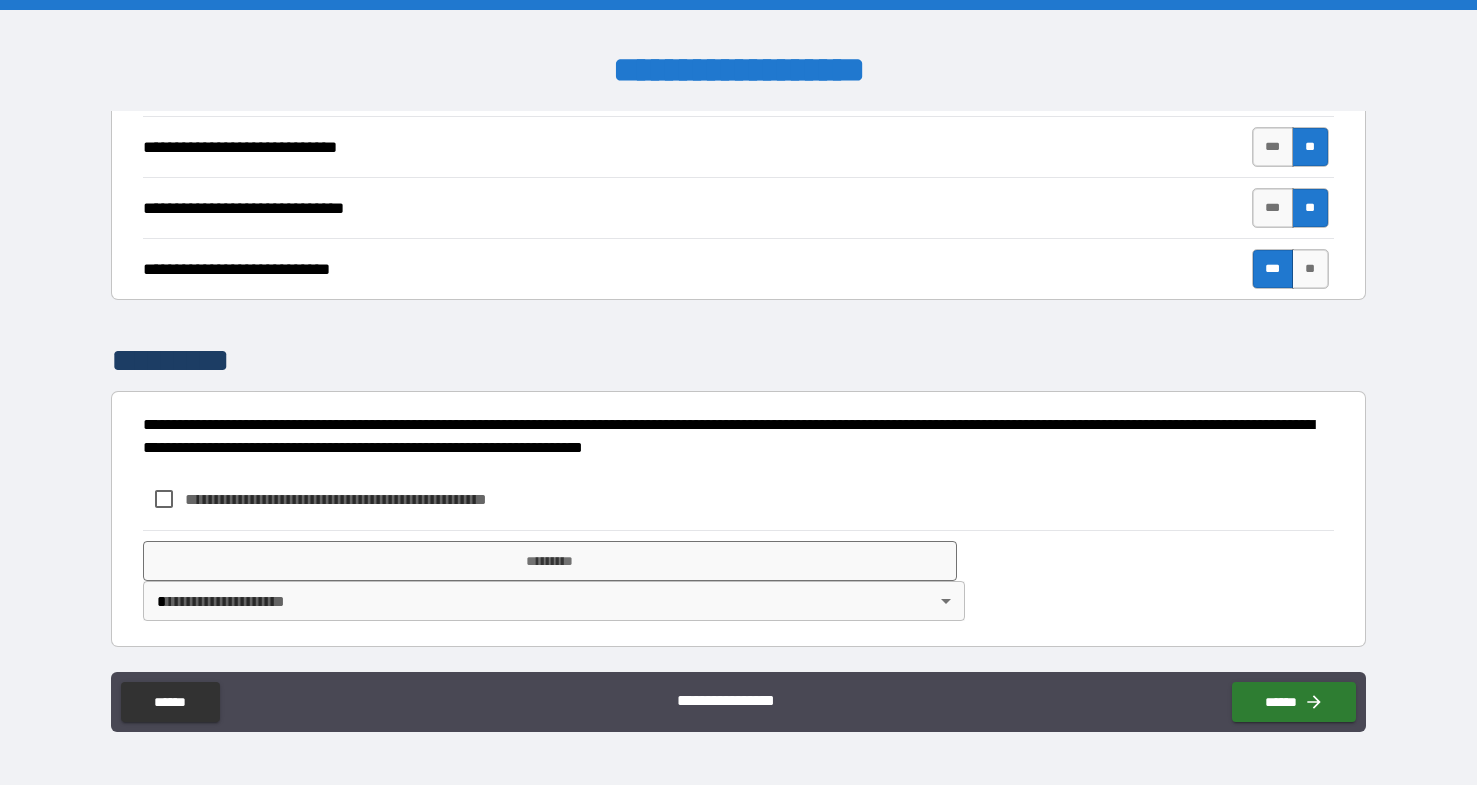 scroll, scrollTop: 2146, scrollLeft: 0, axis: vertical 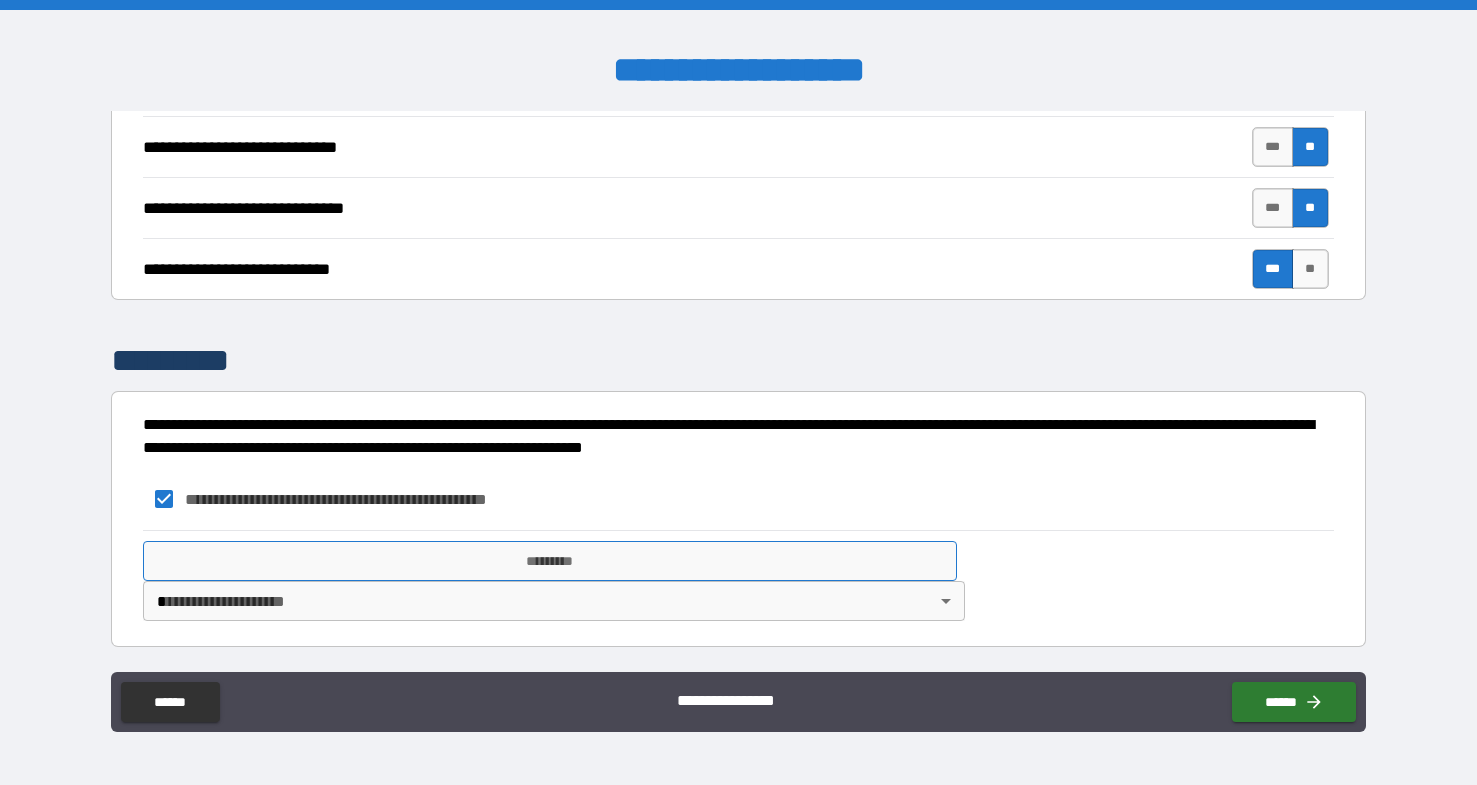 click on "*********" at bounding box center [550, 561] 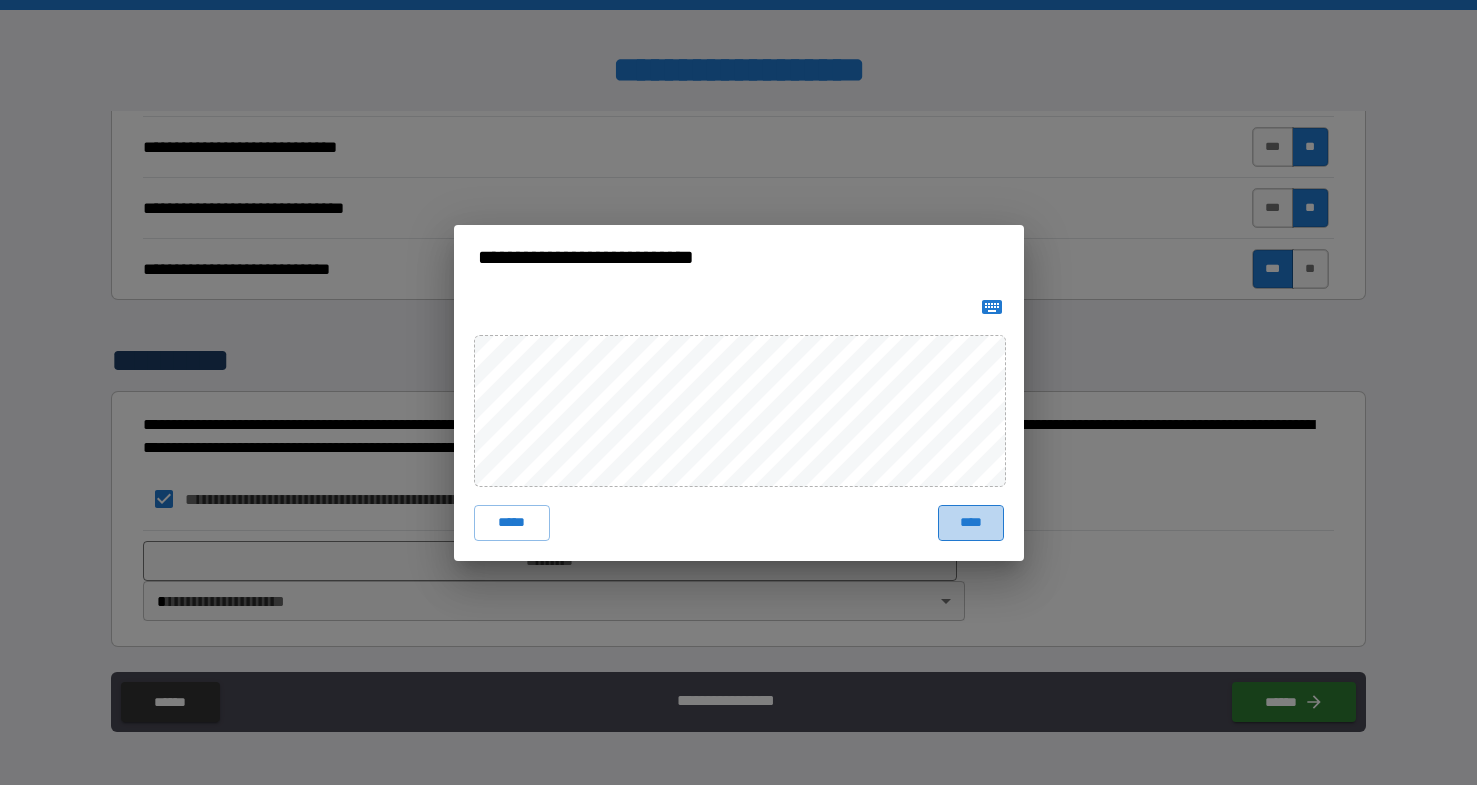 click on "****" at bounding box center [971, 523] 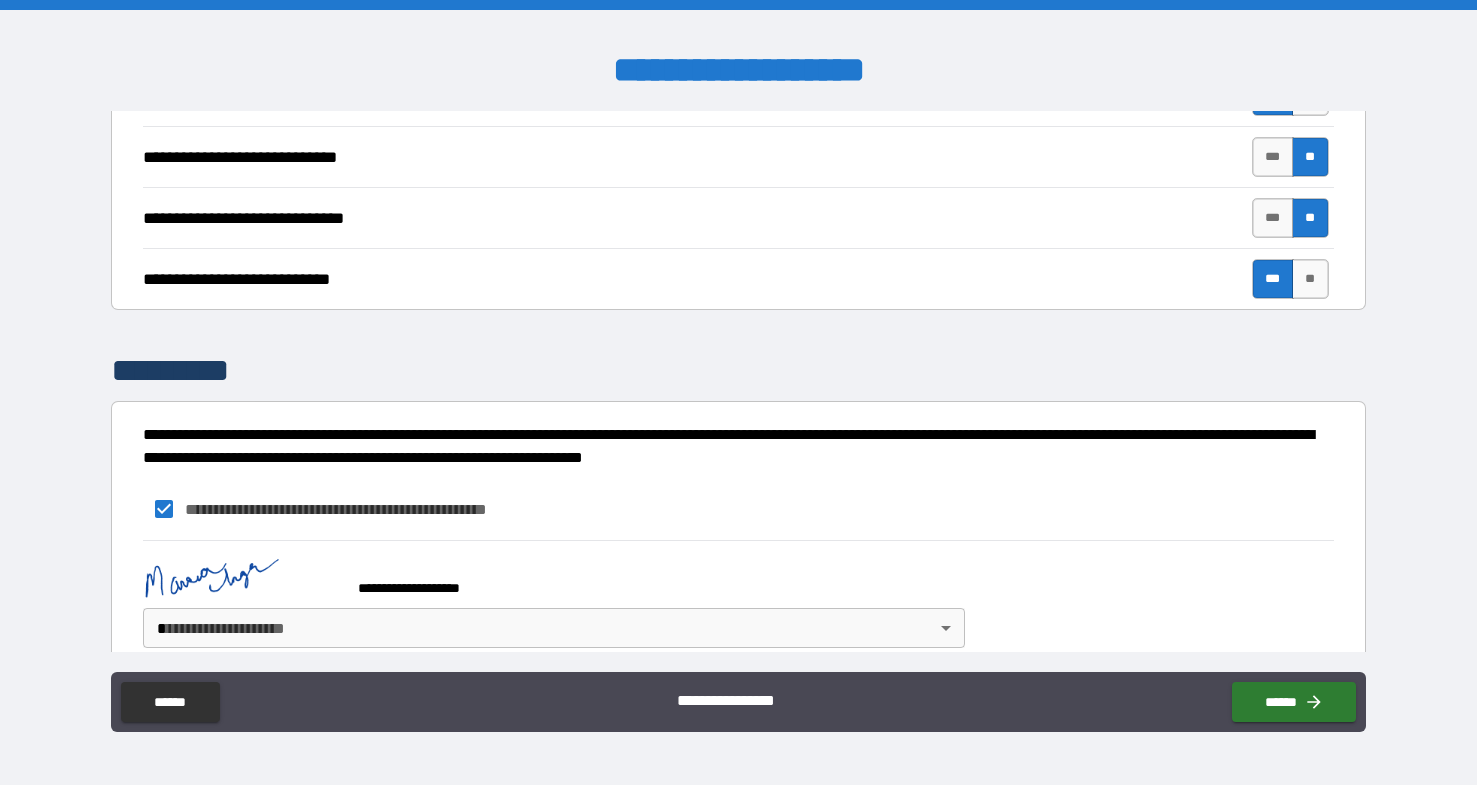 click on "**********" at bounding box center (738, 392) 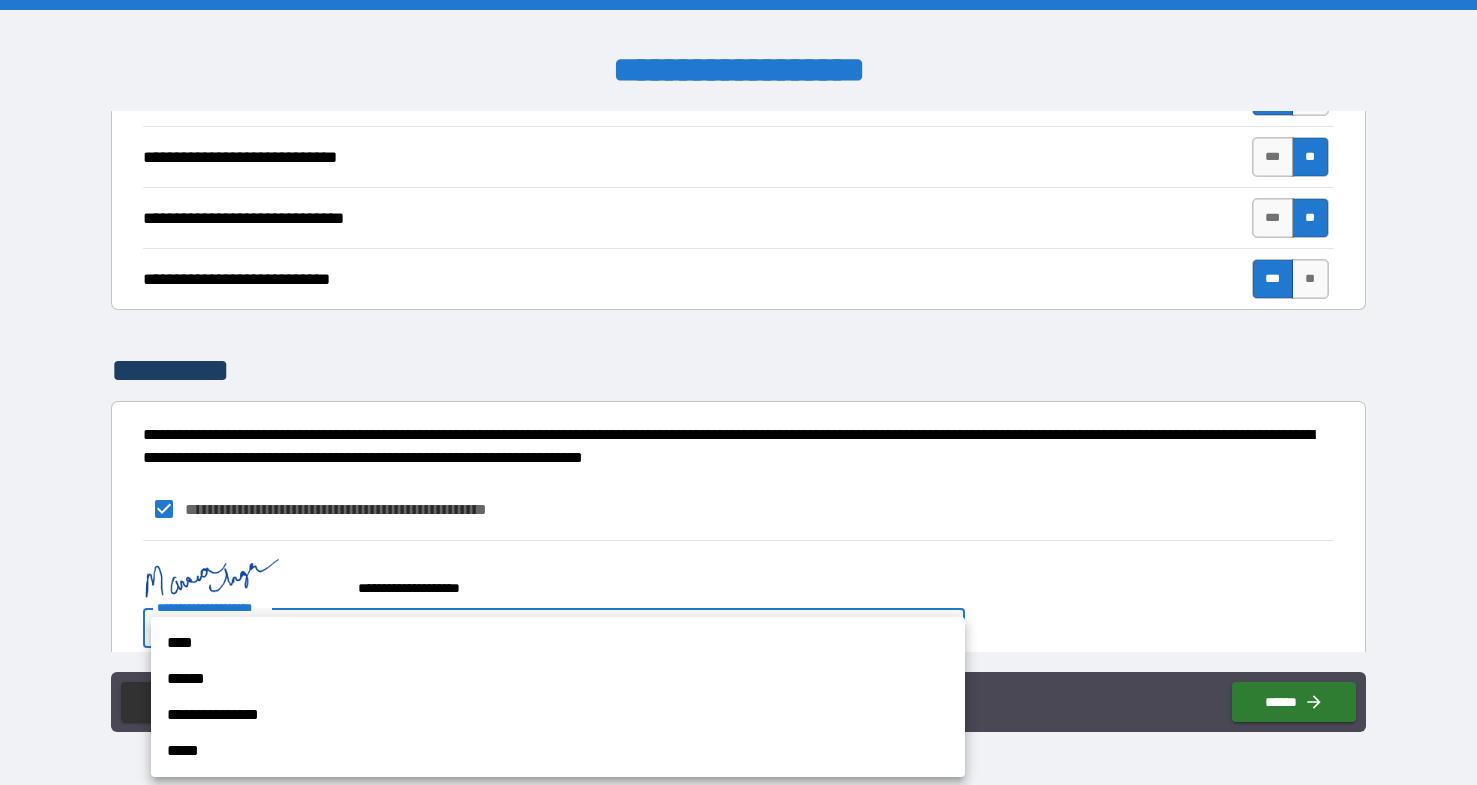 click on "****" at bounding box center [558, 643] 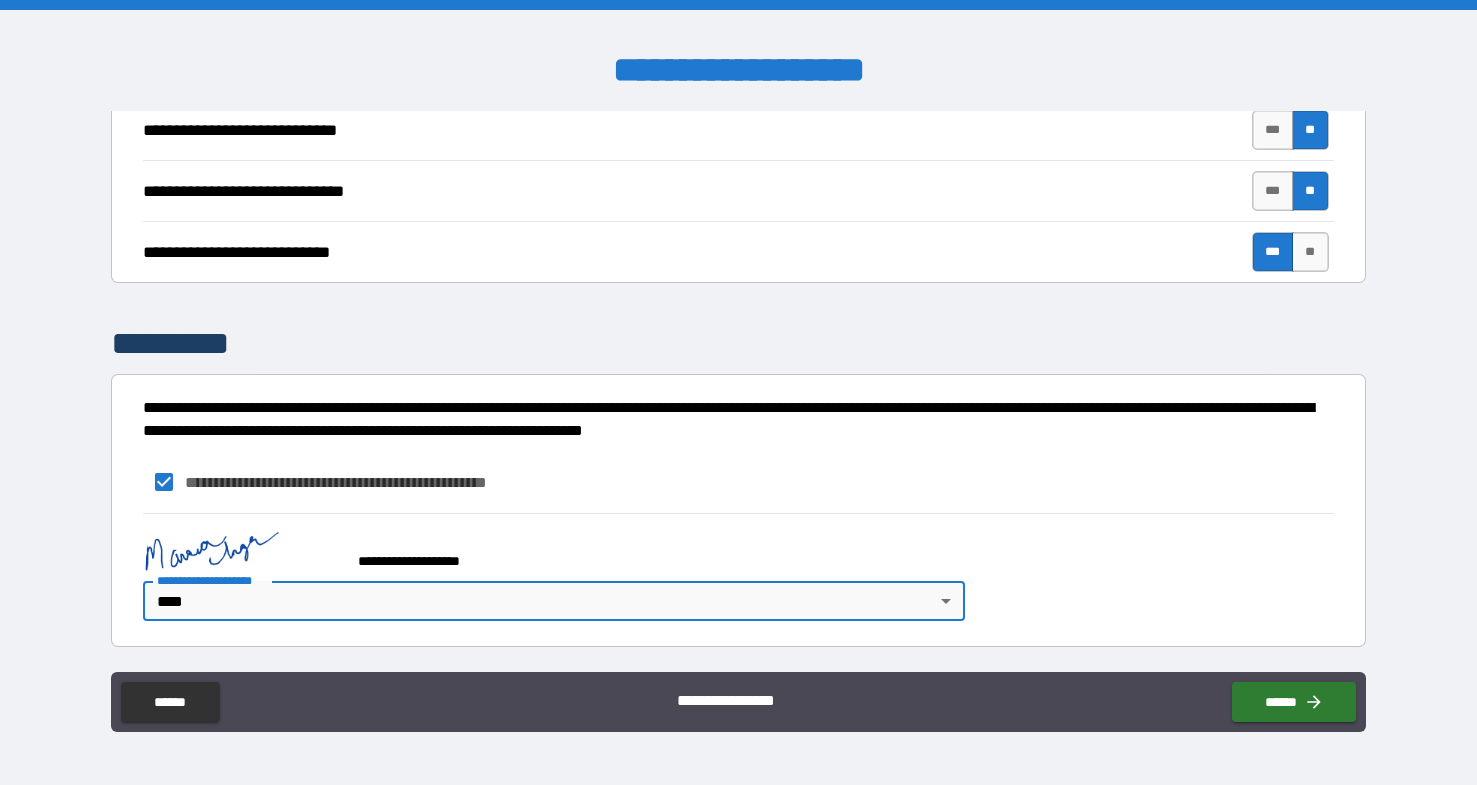 scroll, scrollTop: 2163, scrollLeft: 0, axis: vertical 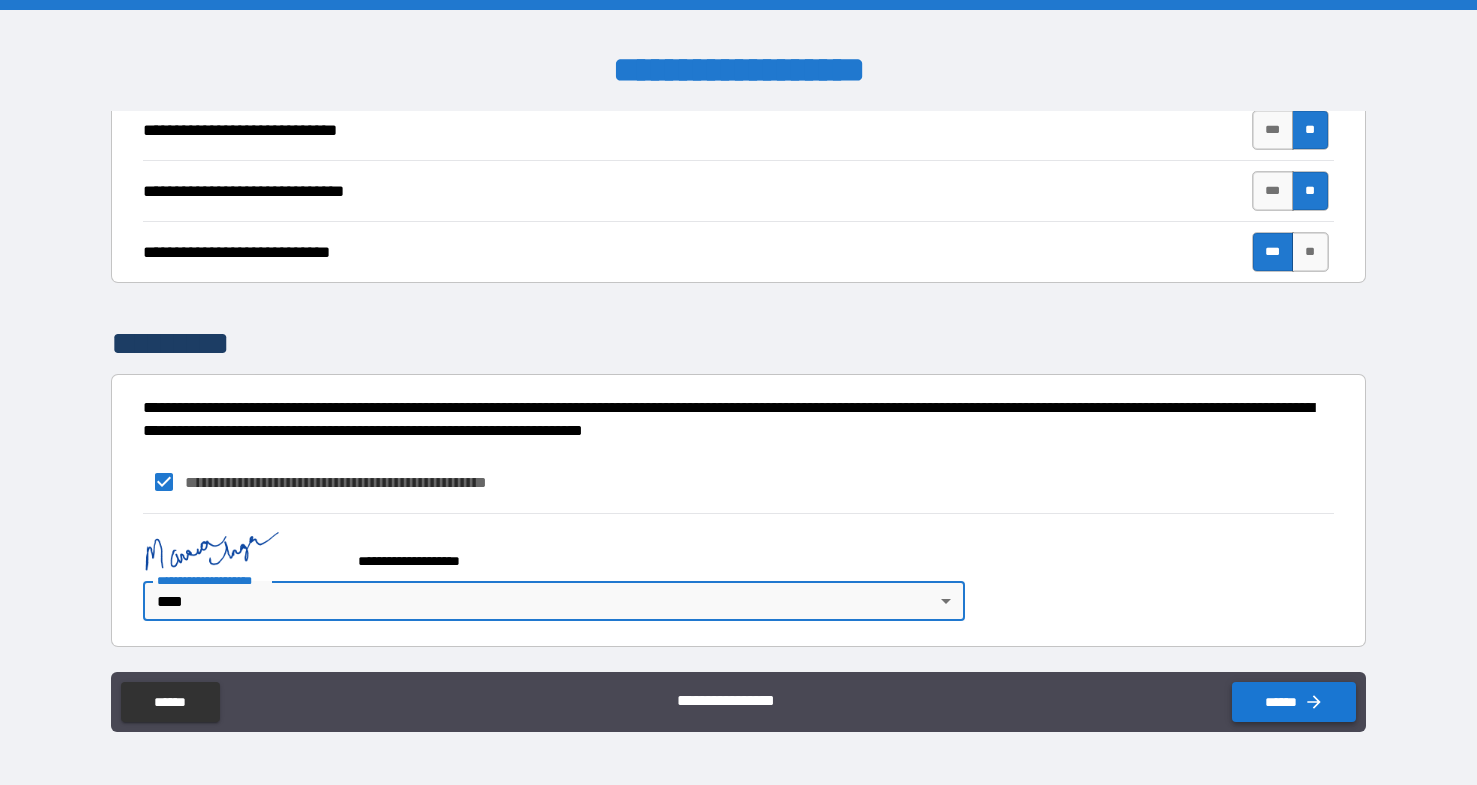 click on "******" at bounding box center [1294, 702] 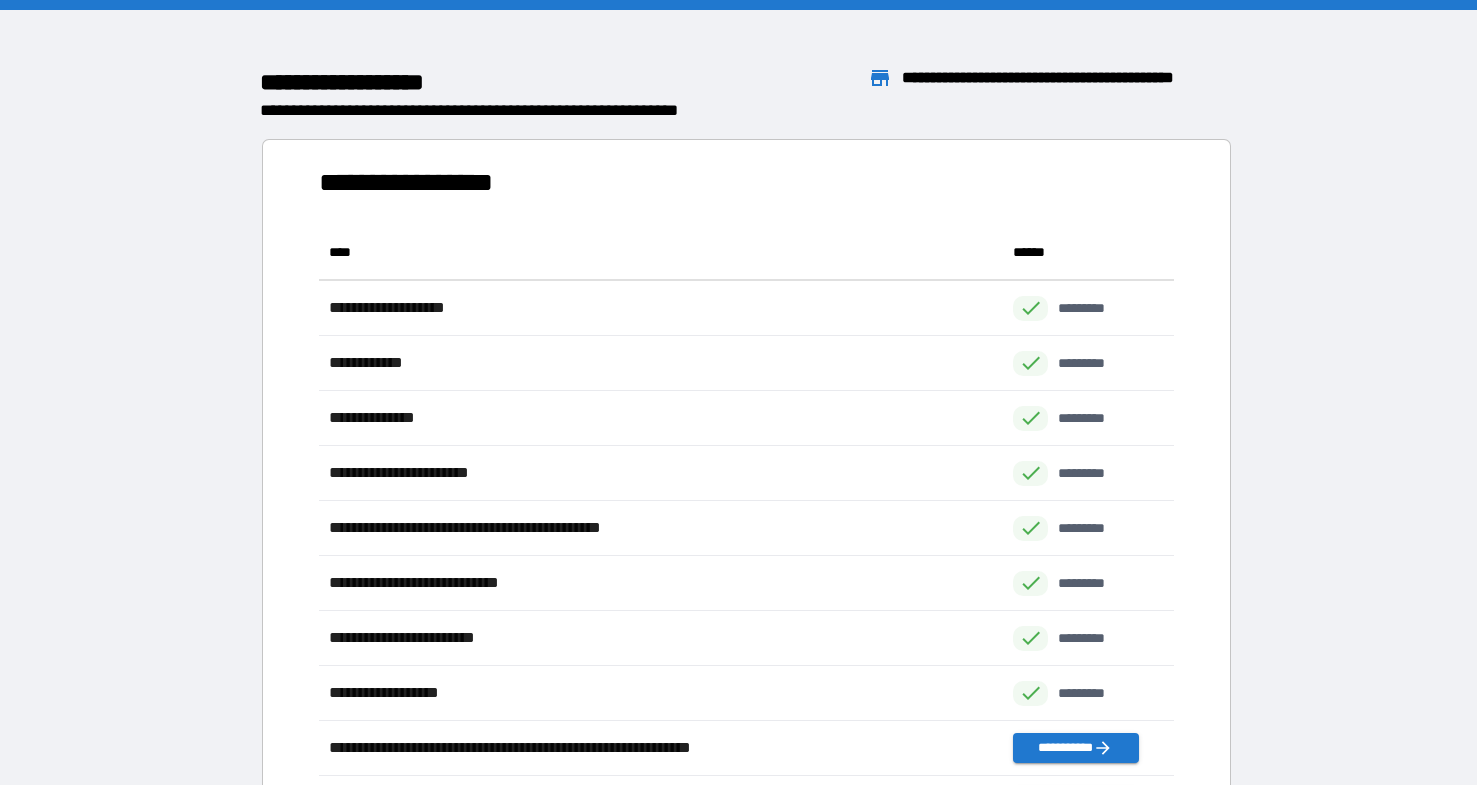 scroll, scrollTop: 1, scrollLeft: 1, axis: both 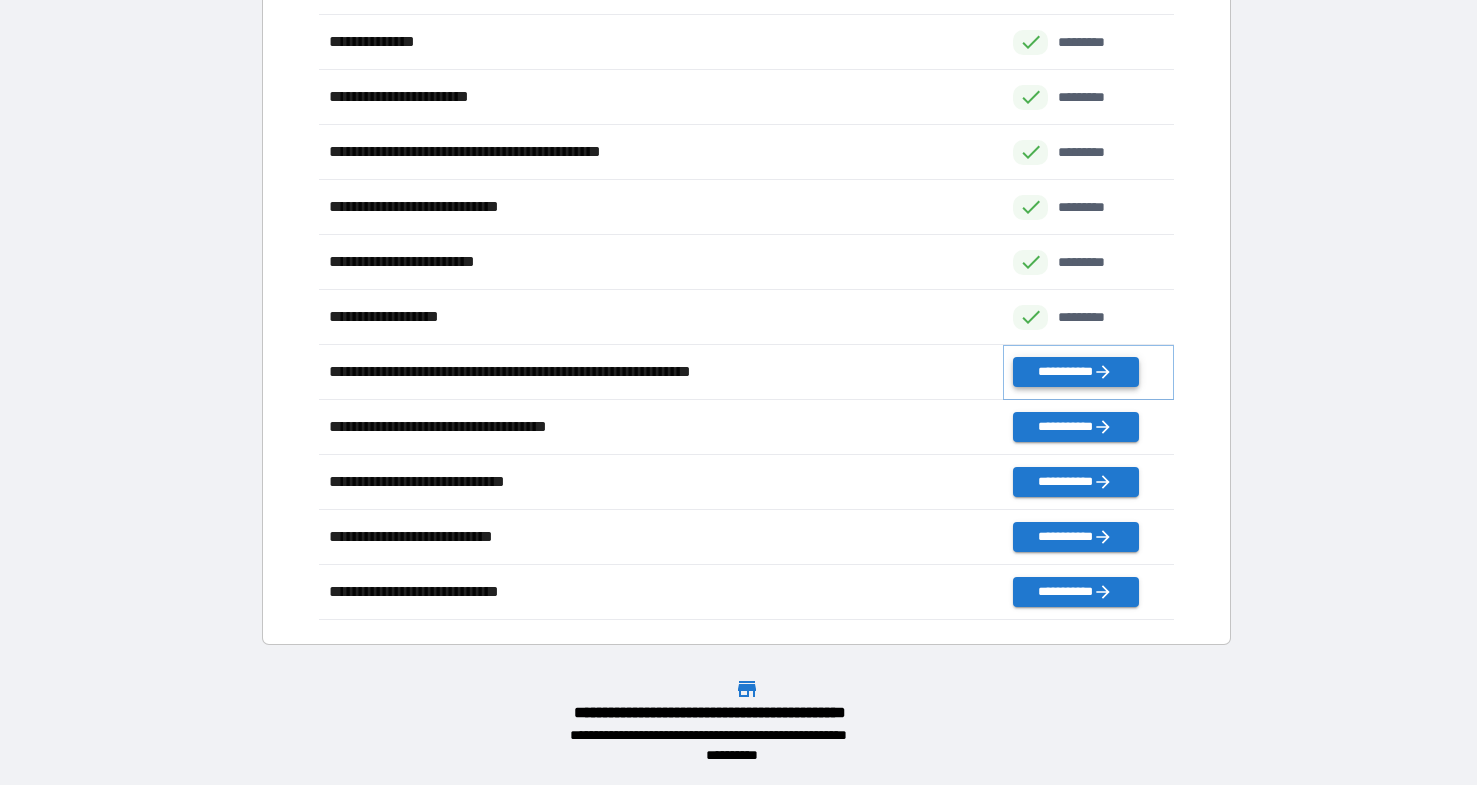 click on "**********" at bounding box center [1075, 372] 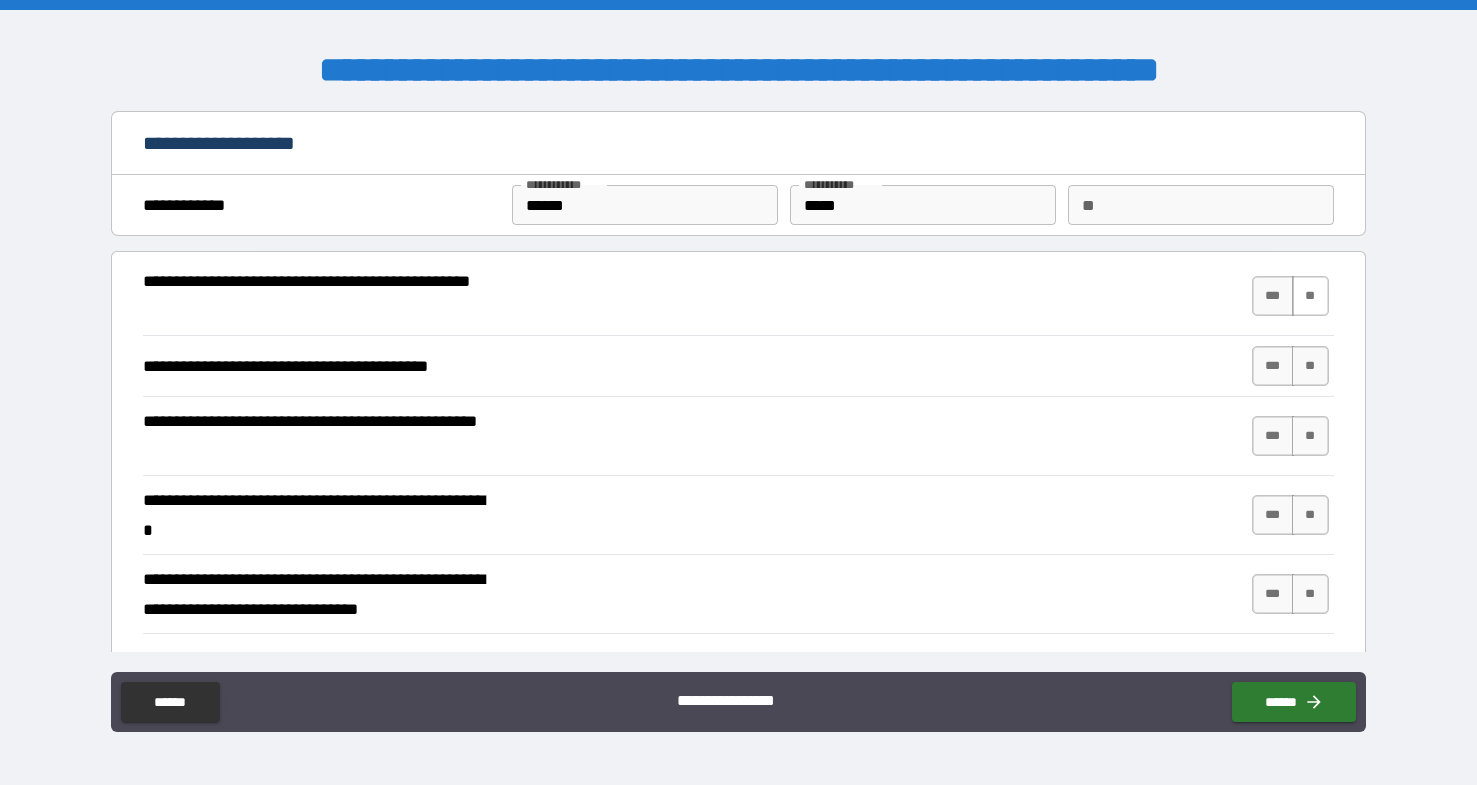 click on "**" at bounding box center (1310, 296) 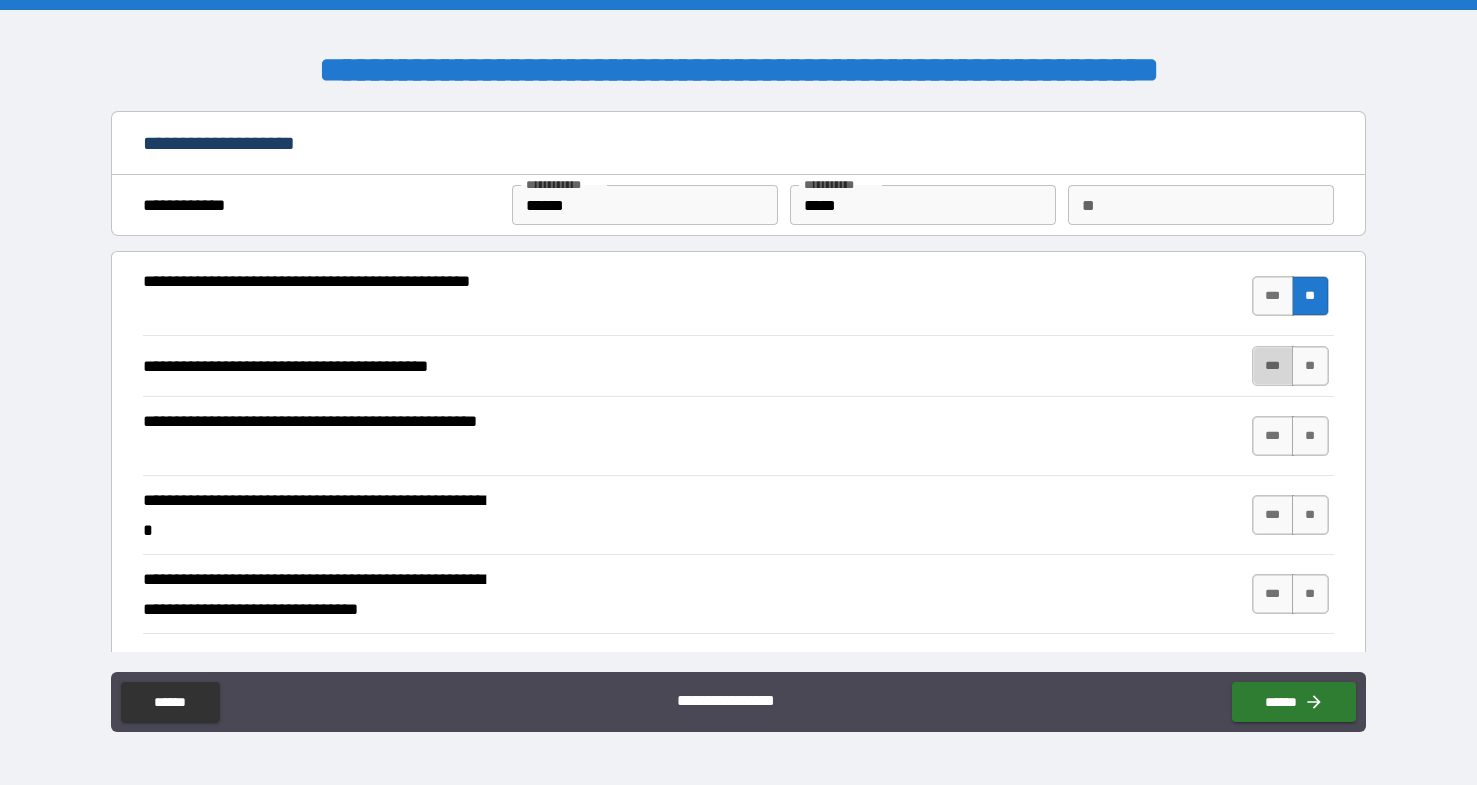 click on "***" at bounding box center [1273, 366] 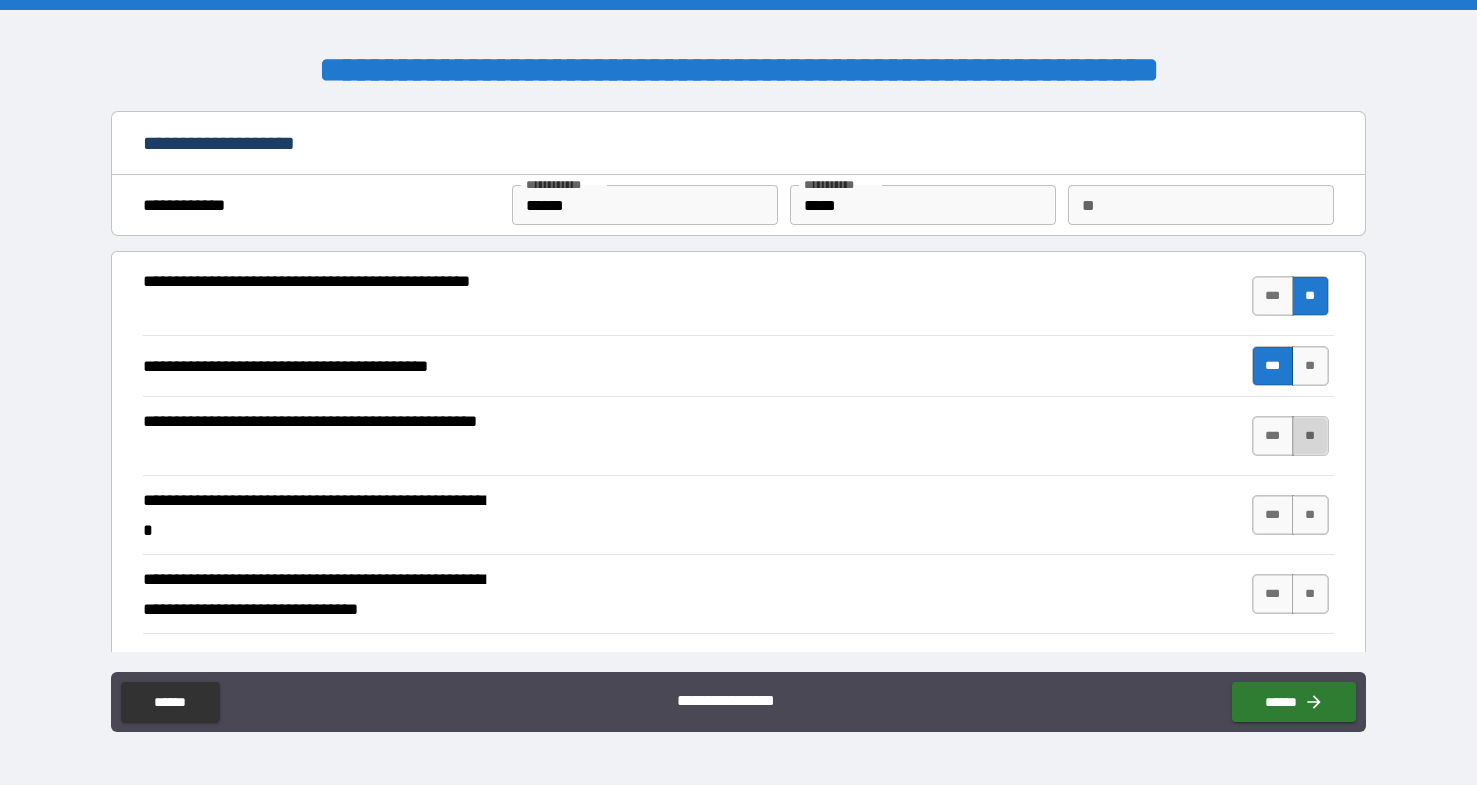 click on "**" at bounding box center (1310, 436) 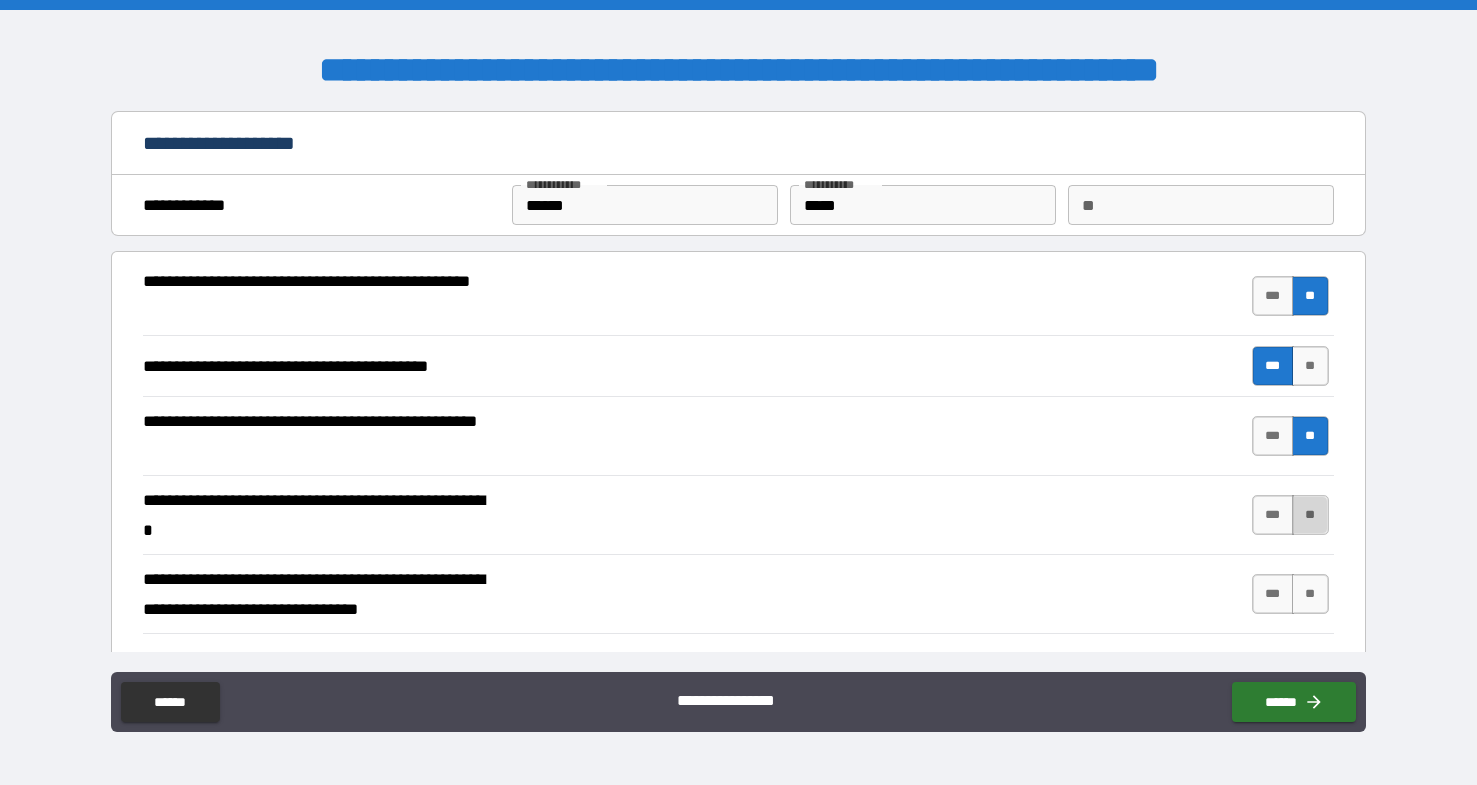 click on "**" at bounding box center [1310, 515] 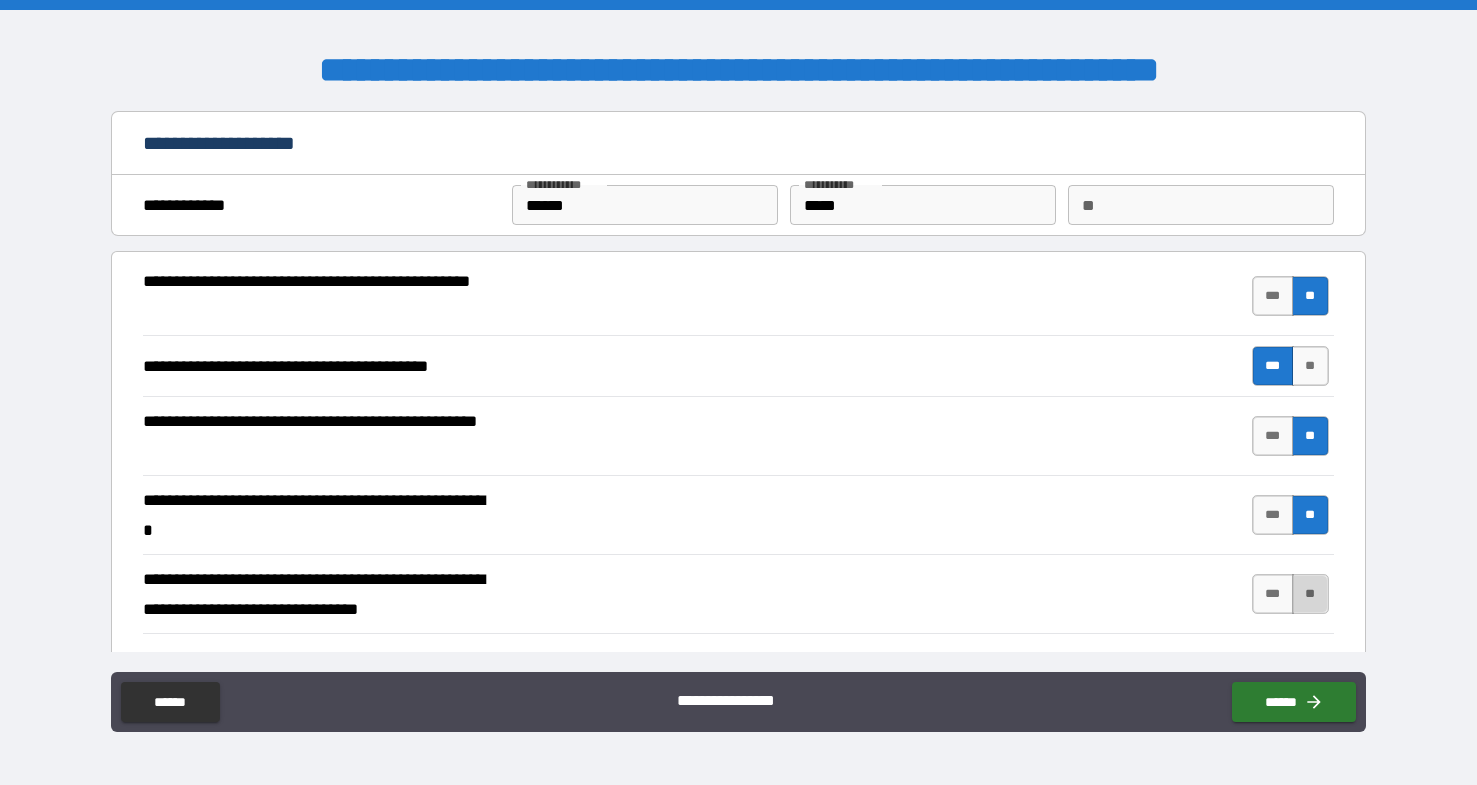 click on "**" at bounding box center (1310, 594) 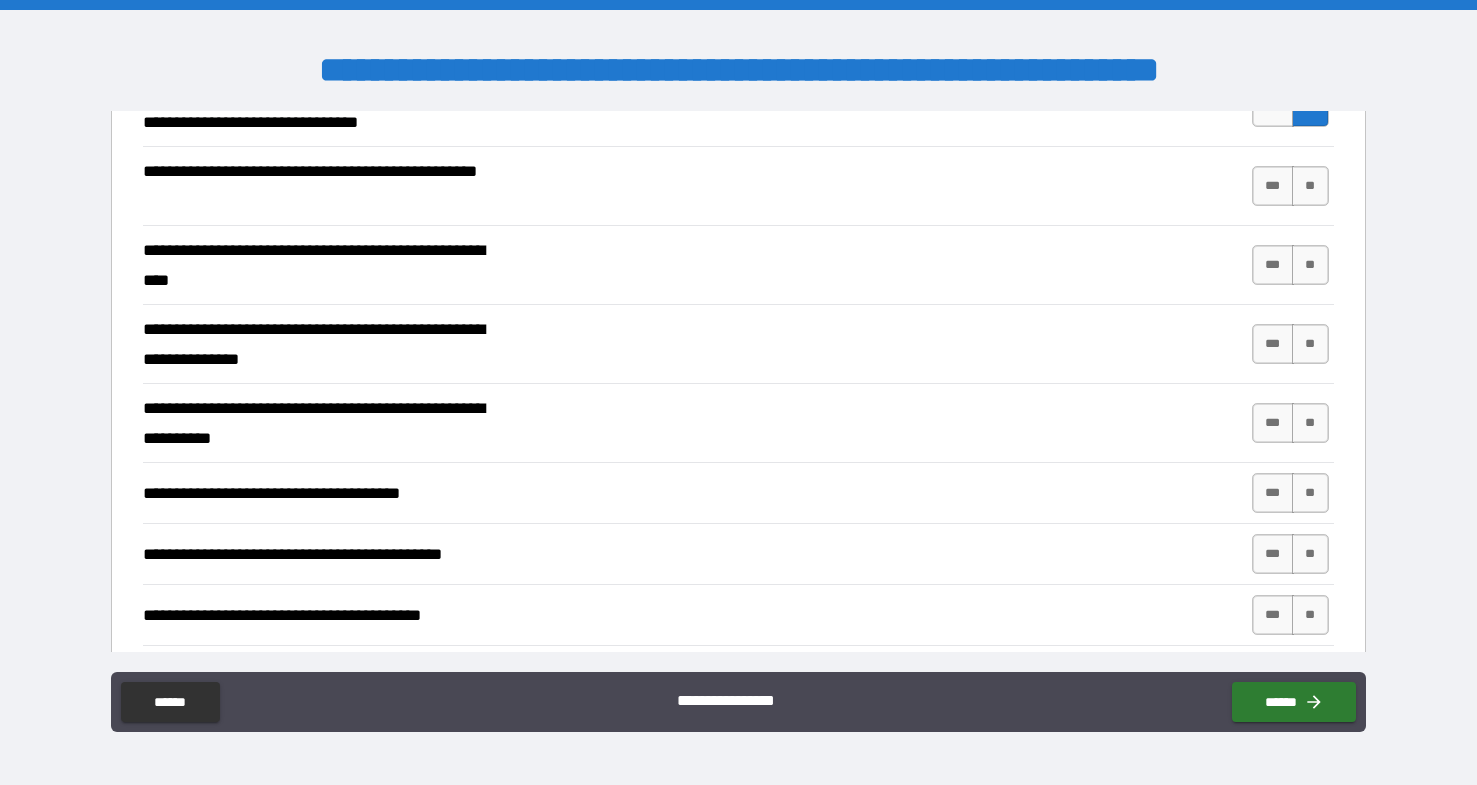 scroll, scrollTop: 491, scrollLeft: 0, axis: vertical 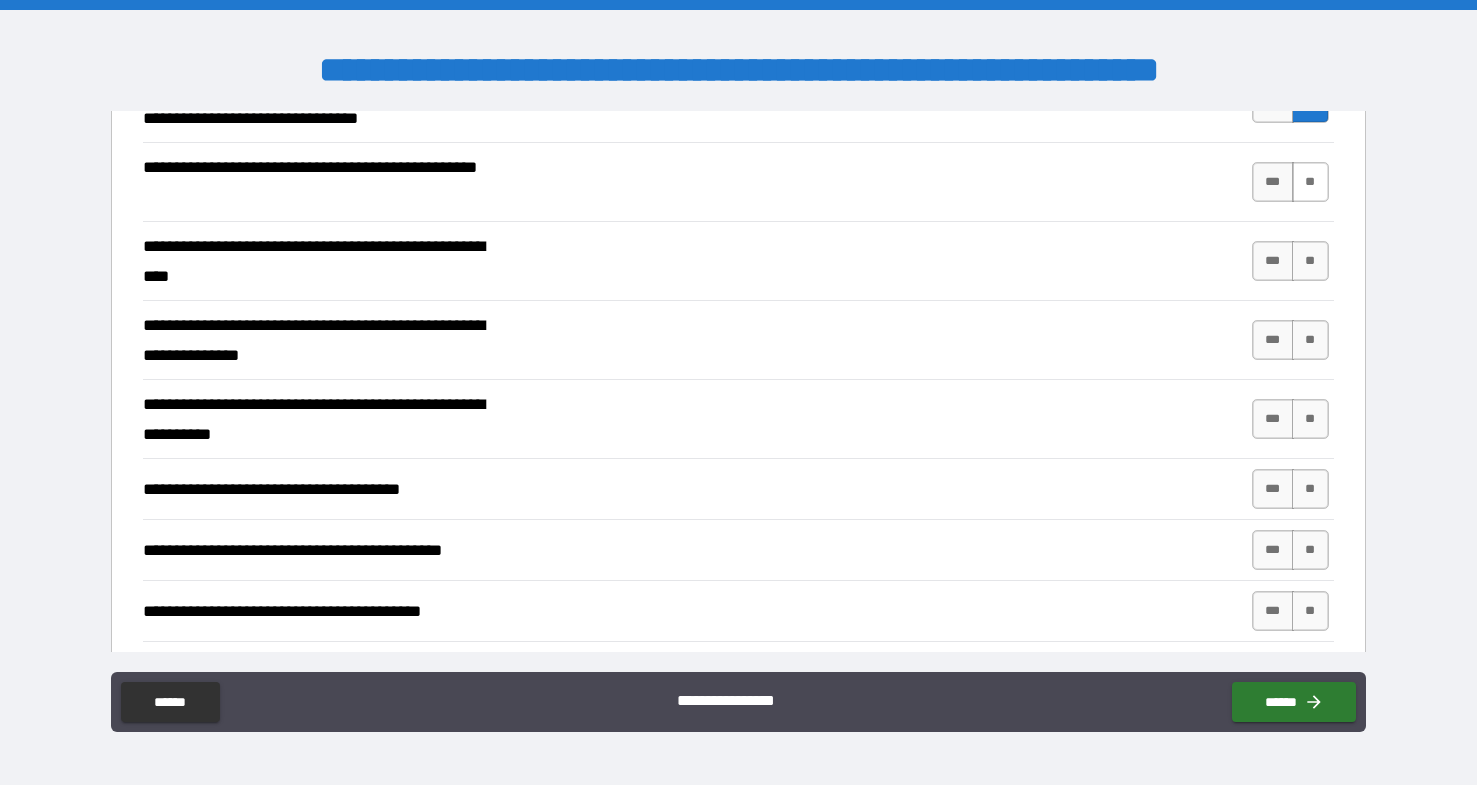 click on "**" at bounding box center [1310, 182] 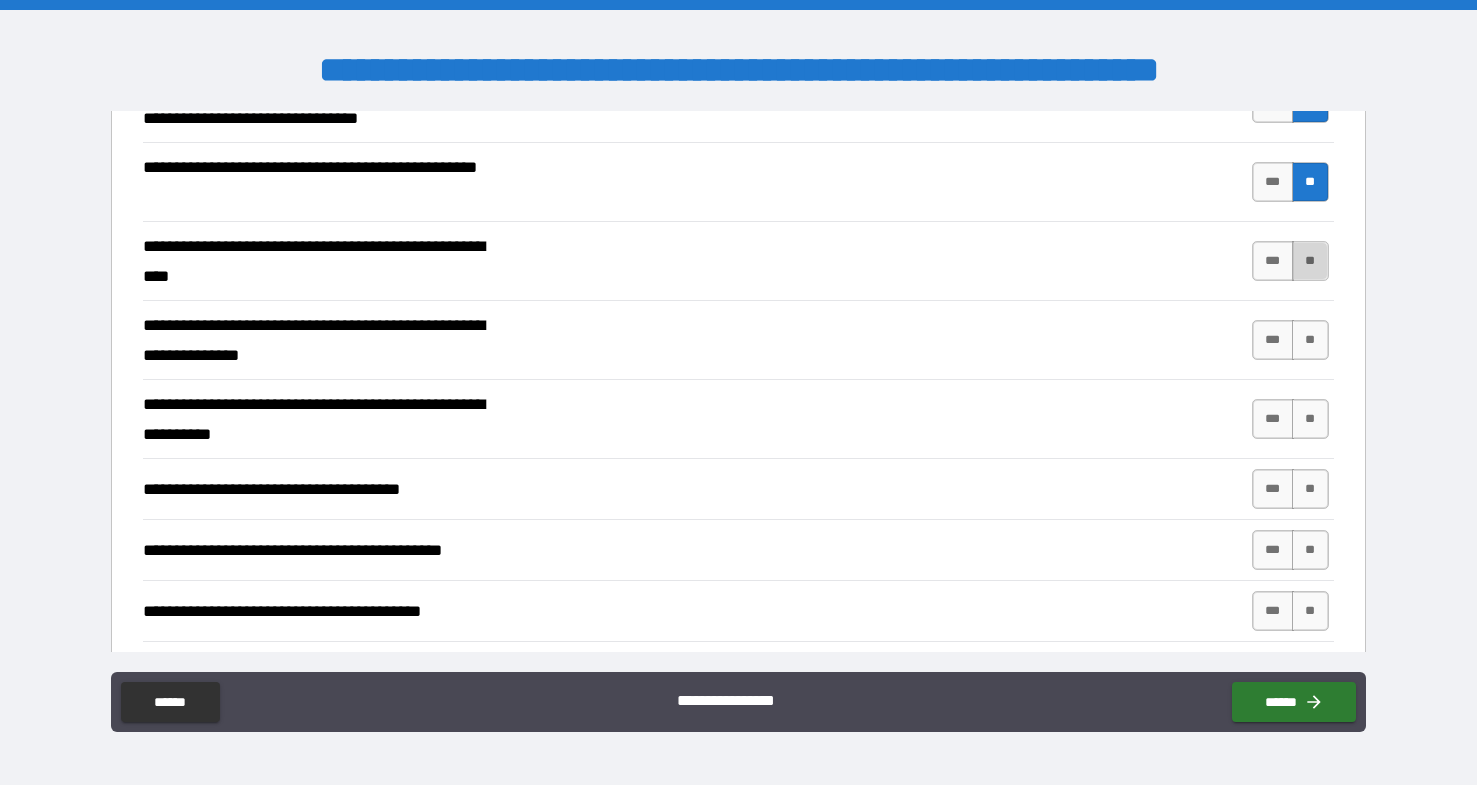 click on "**" at bounding box center [1310, 261] 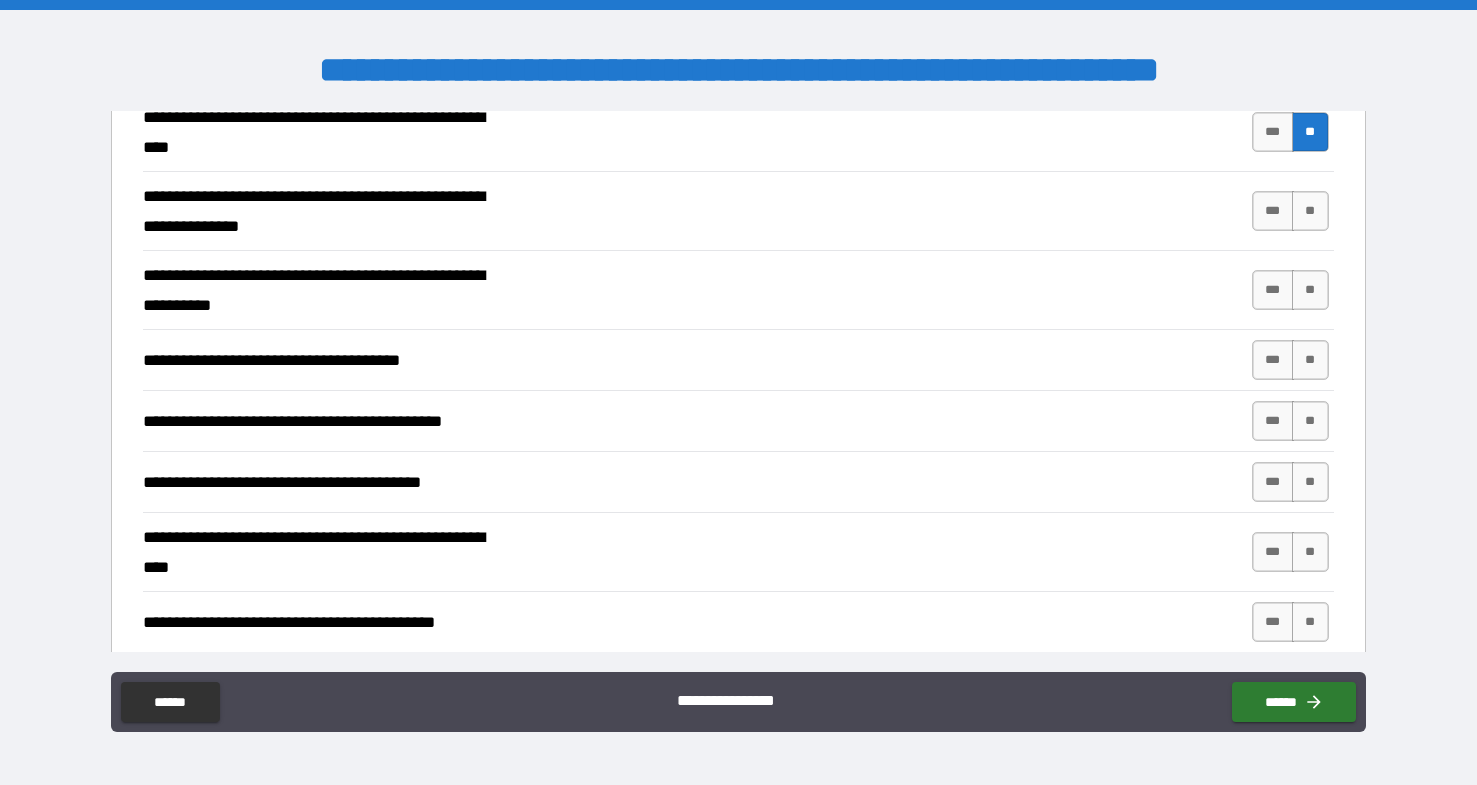 scroll, scrollTop: 621, scrollLeft: 0, axis: vertical 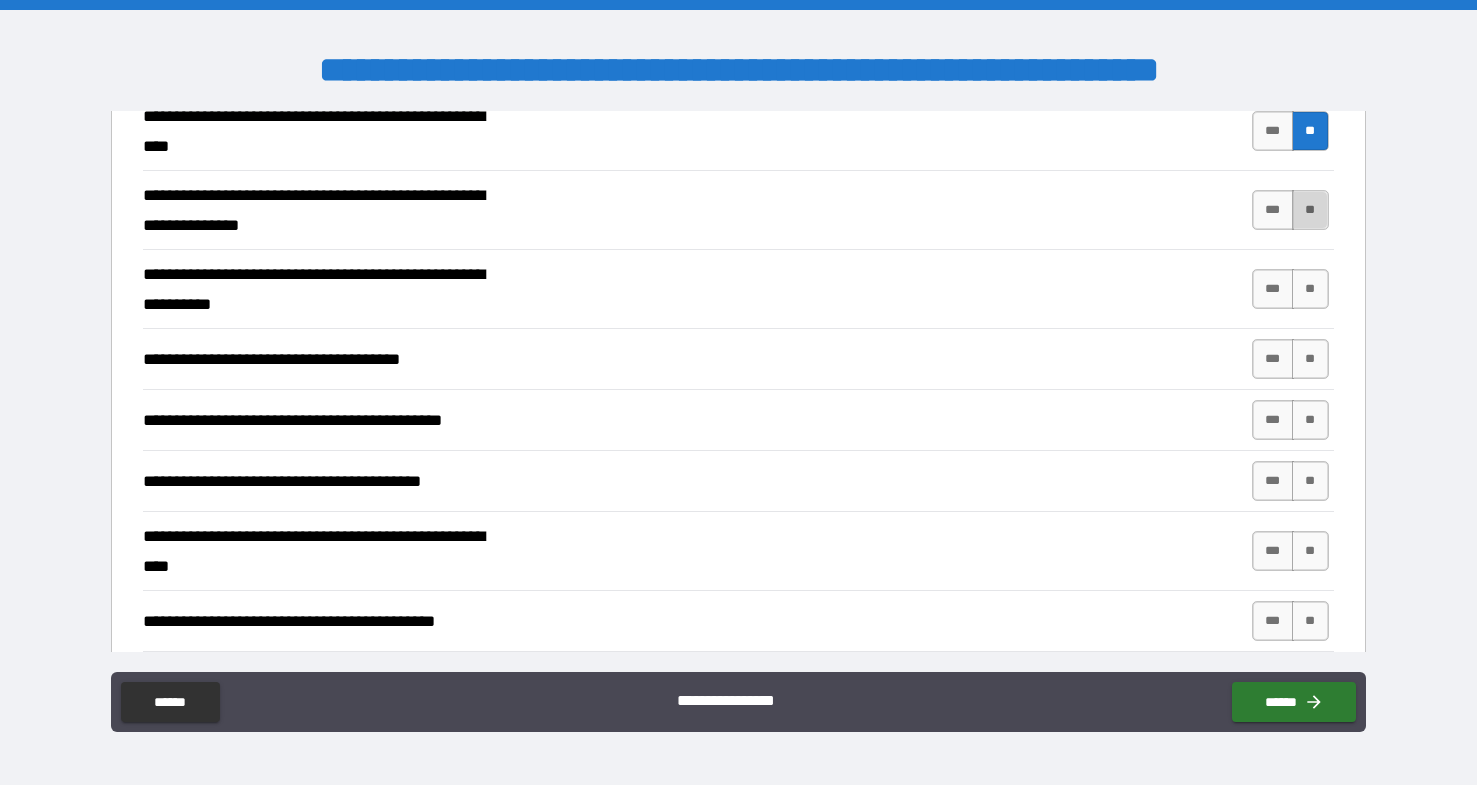 click on "**" at bounding box center (1310, 210) 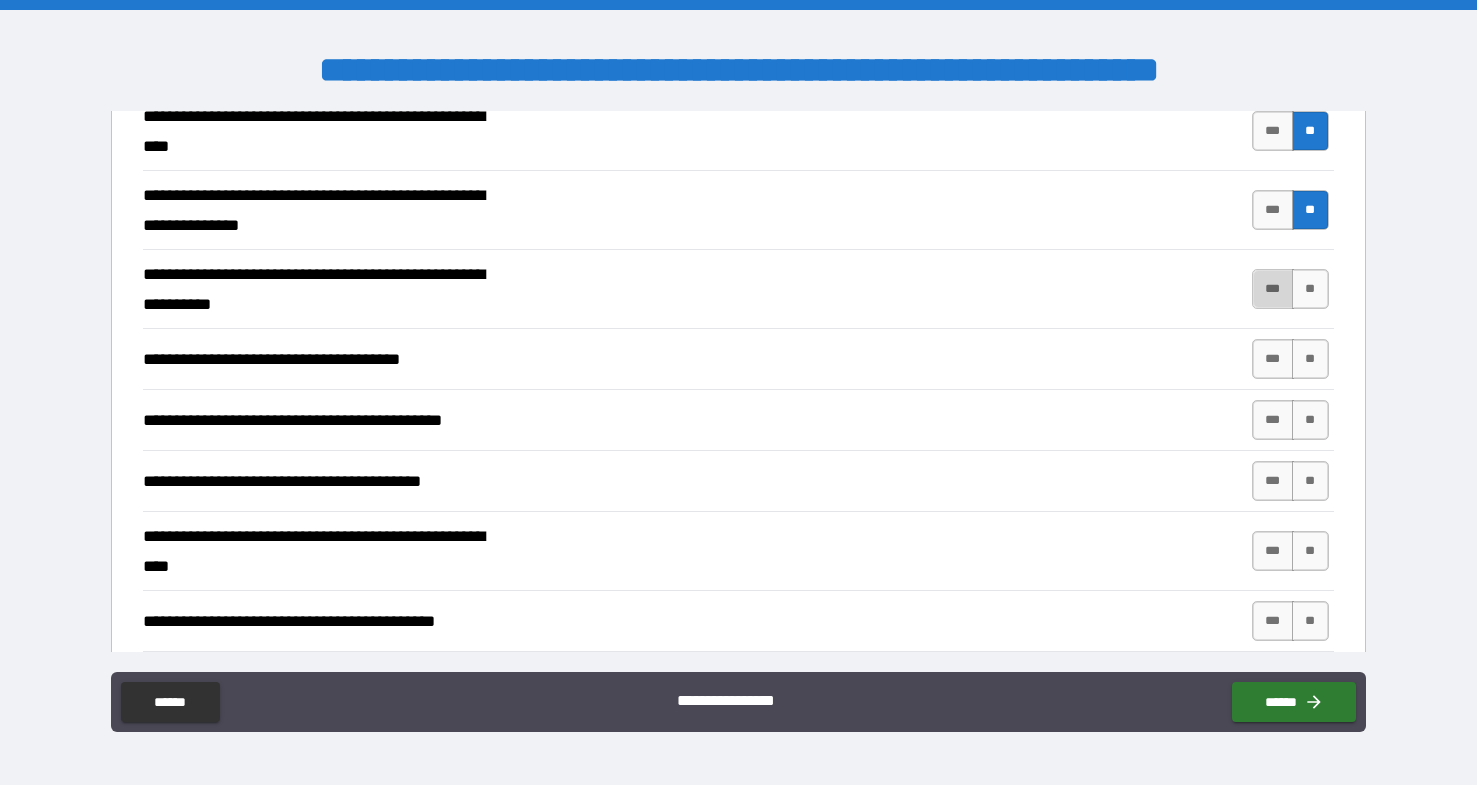 click on "***" at bounding box center [1273, 289] 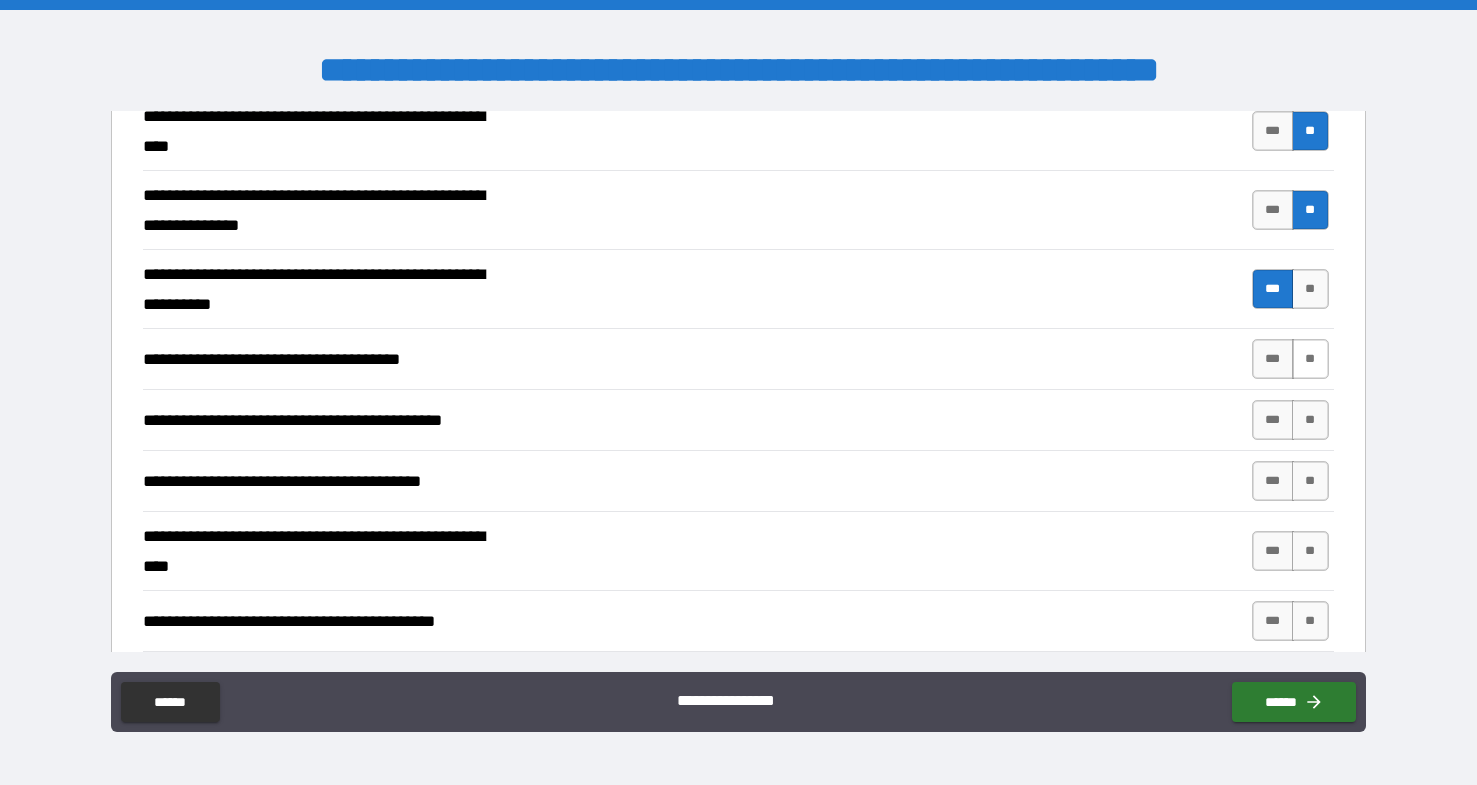 click on "**" at bounding box center (1310, 359) 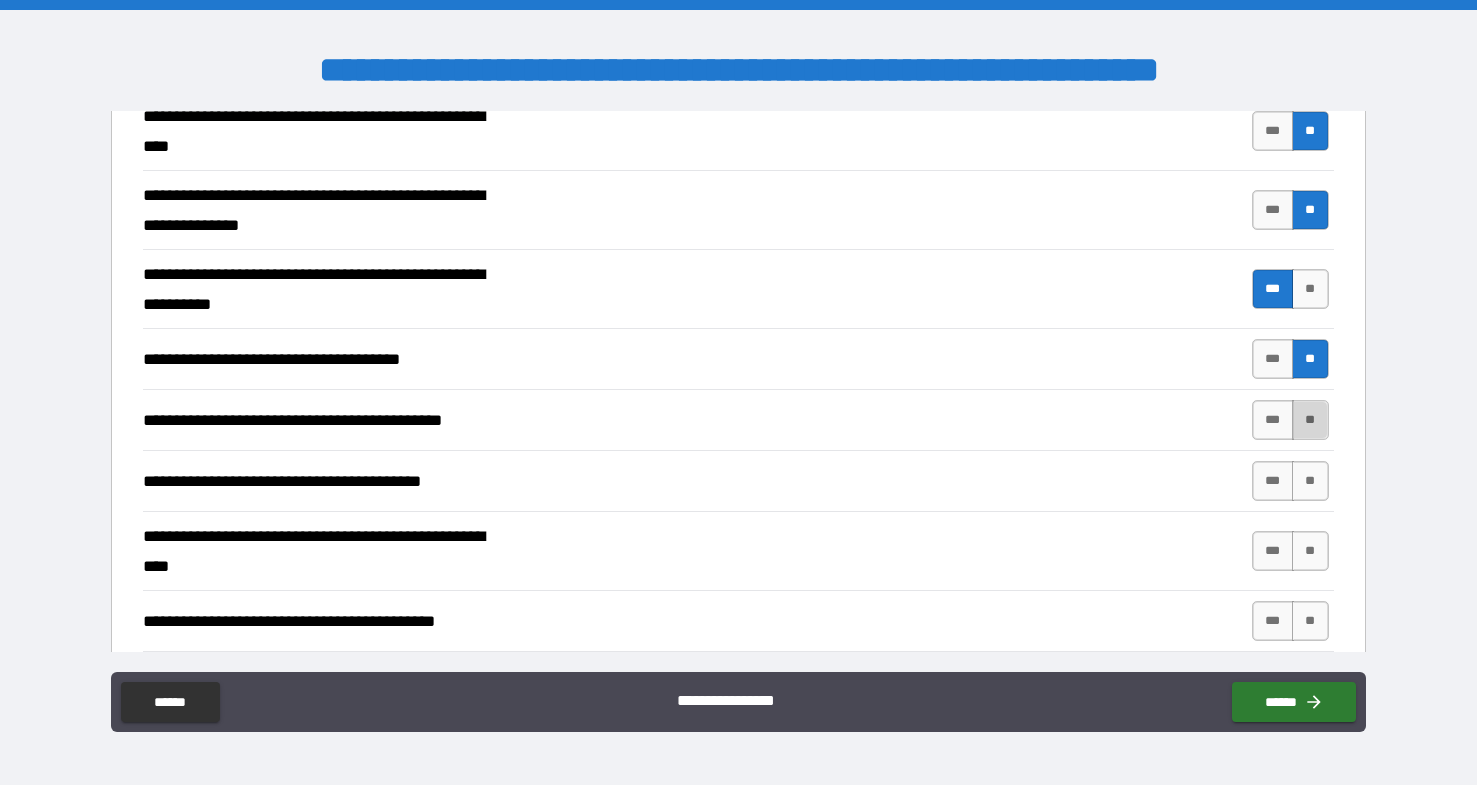 click on "**" at bounding box center [1310, 420] 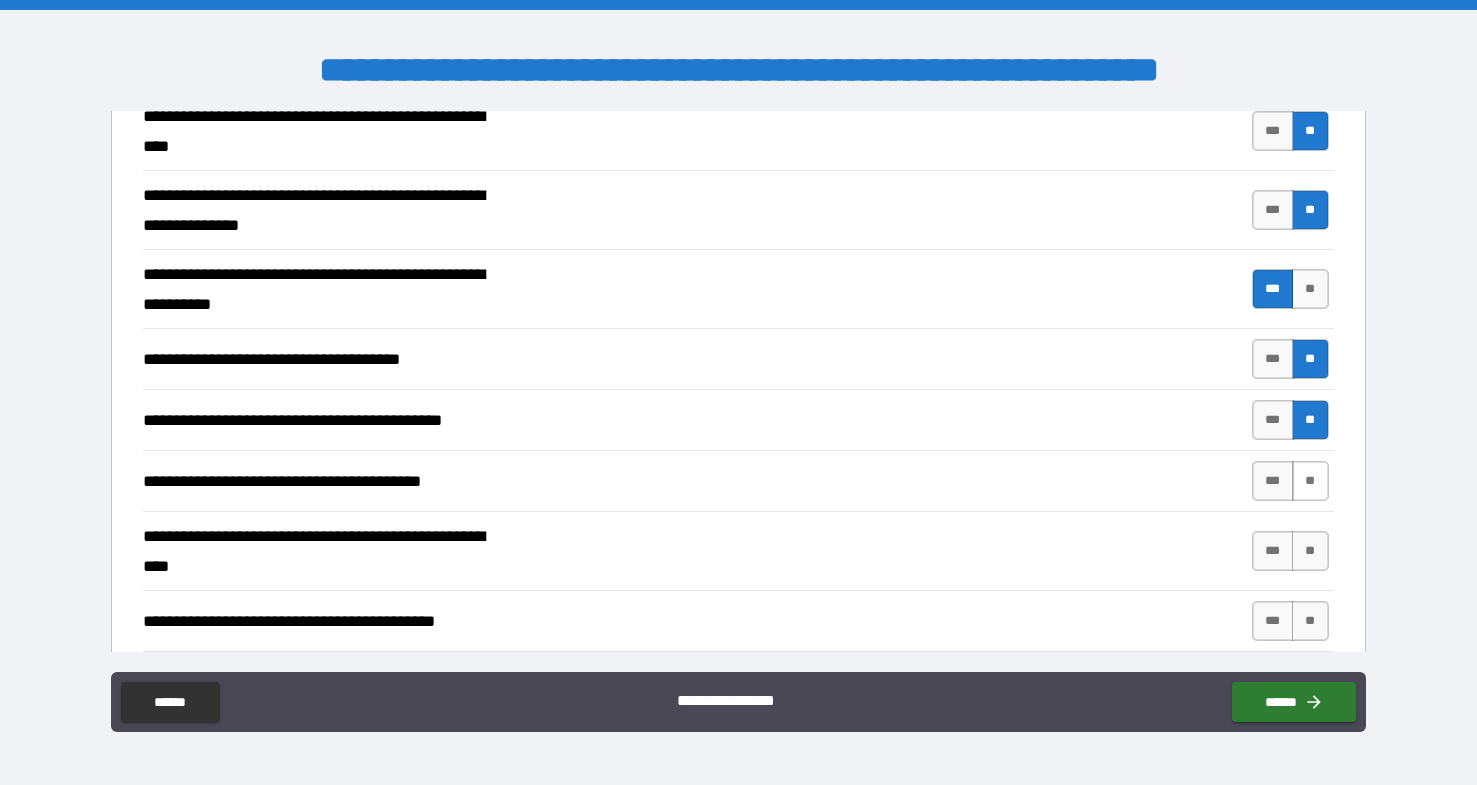 click on "**" at bounding box center [1310, 481] 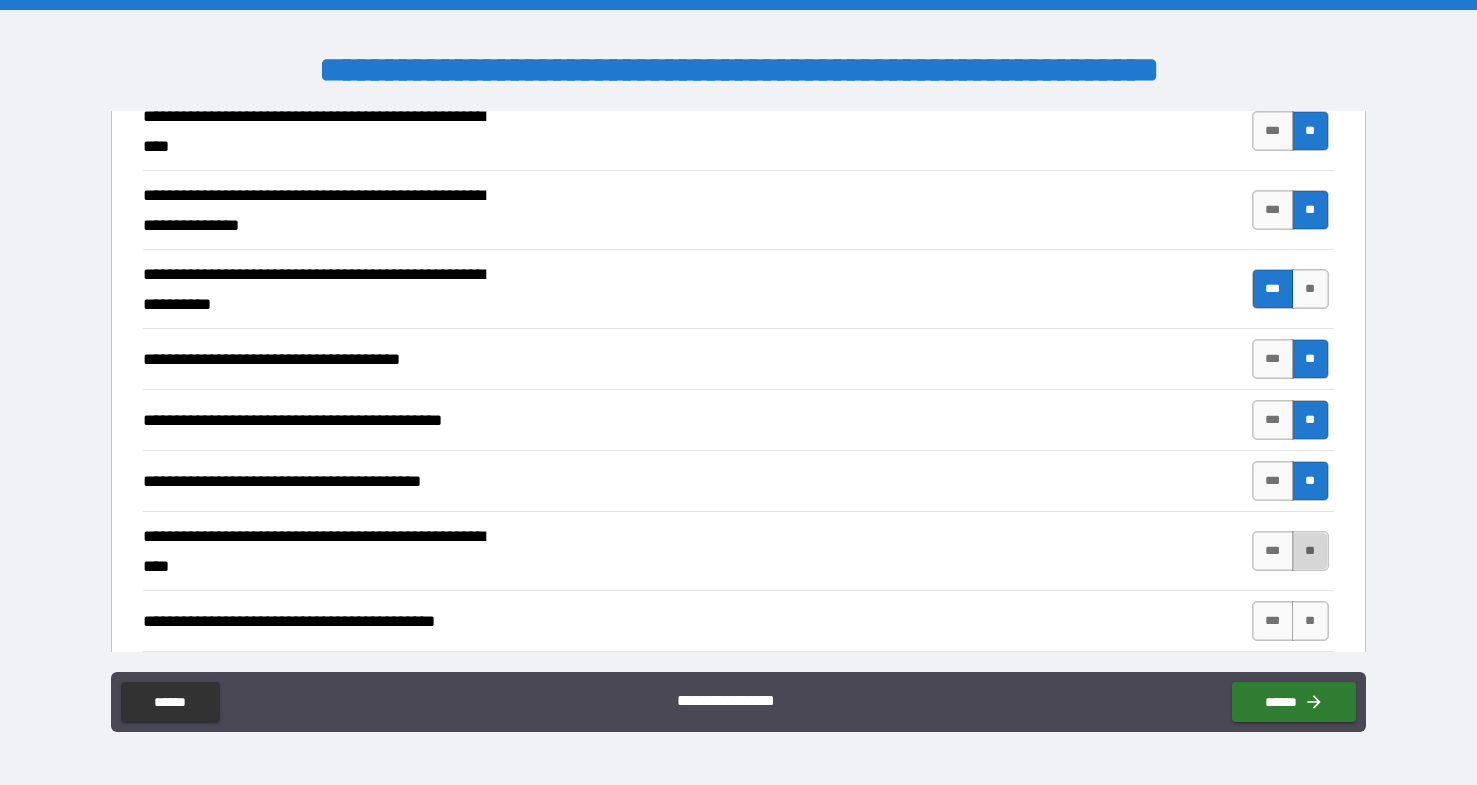 click on "**" at bounding box center [1310, 551] 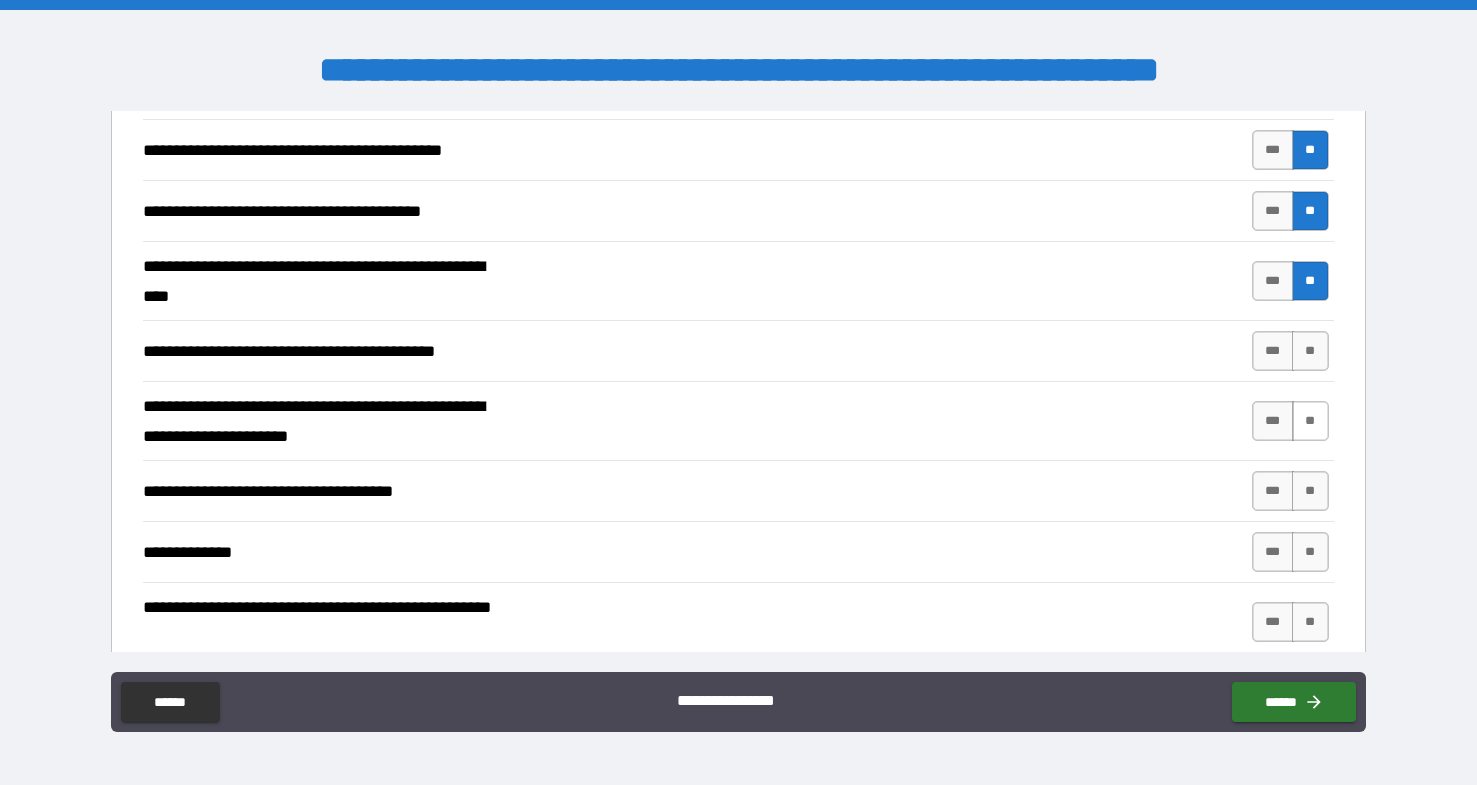 scroll, scrollTop: 896, scrollLeft: 0, axis: vertical 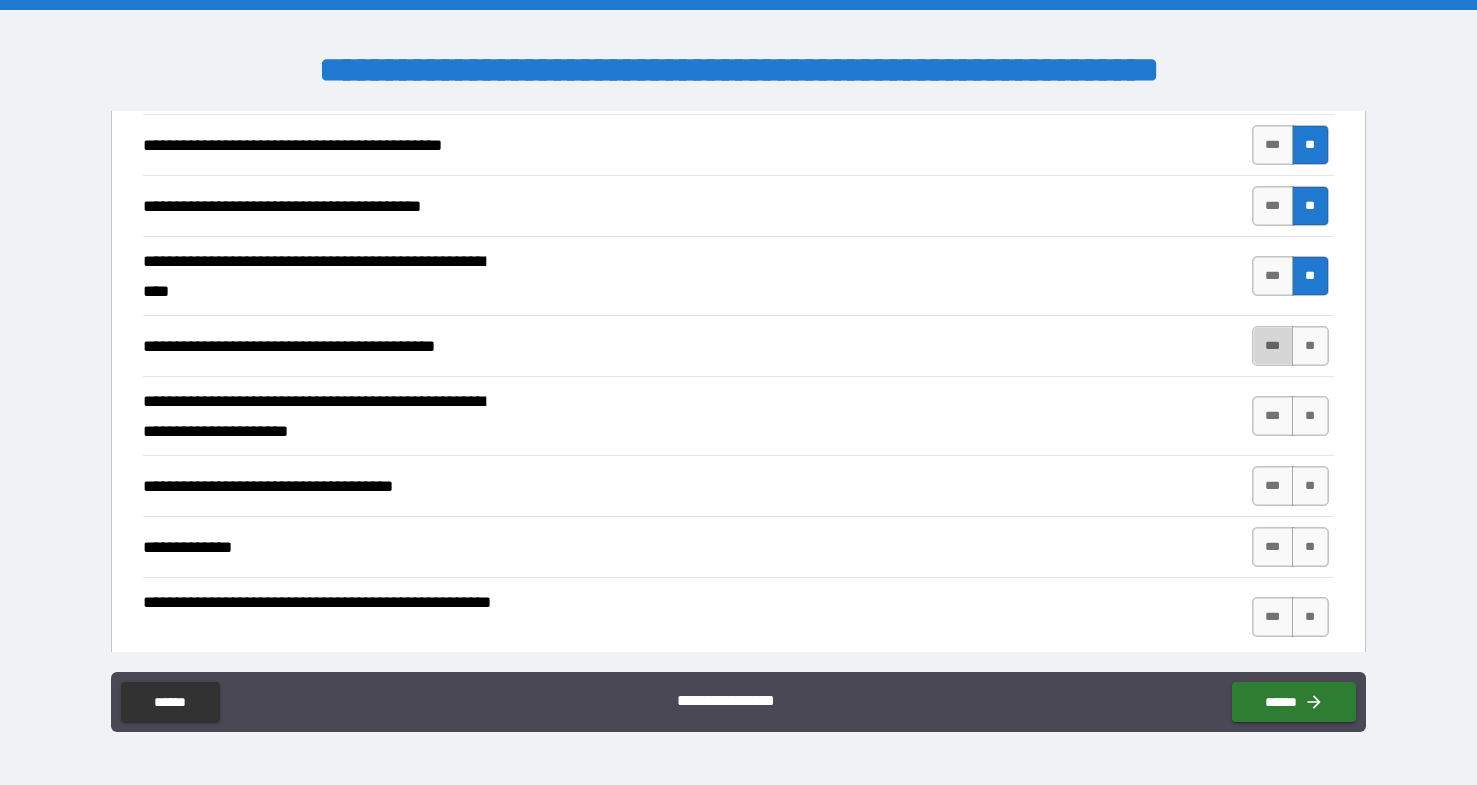 click on "***" at bounding box center (1273, 346) 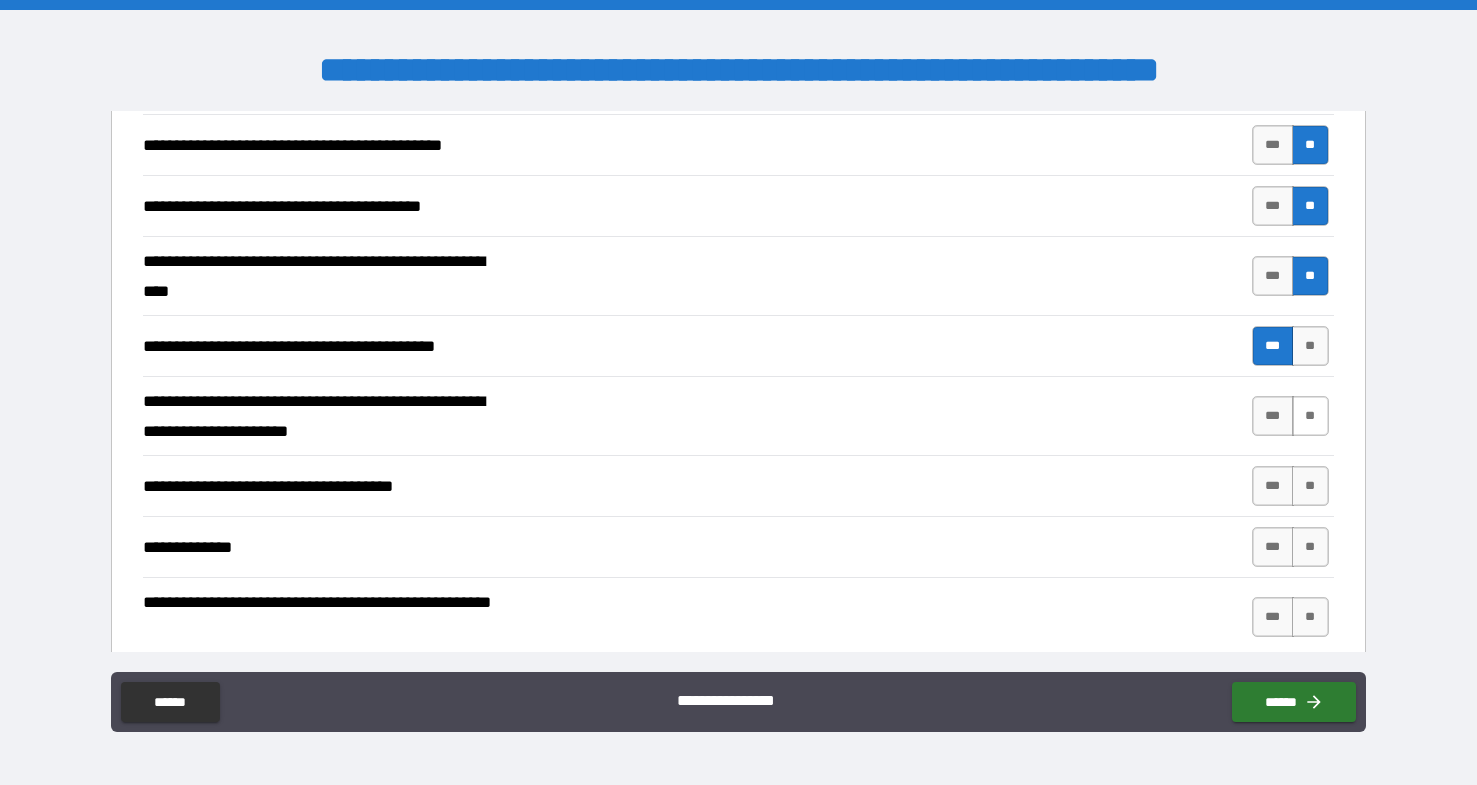 click on "**" at bounding box center [1310, 416] 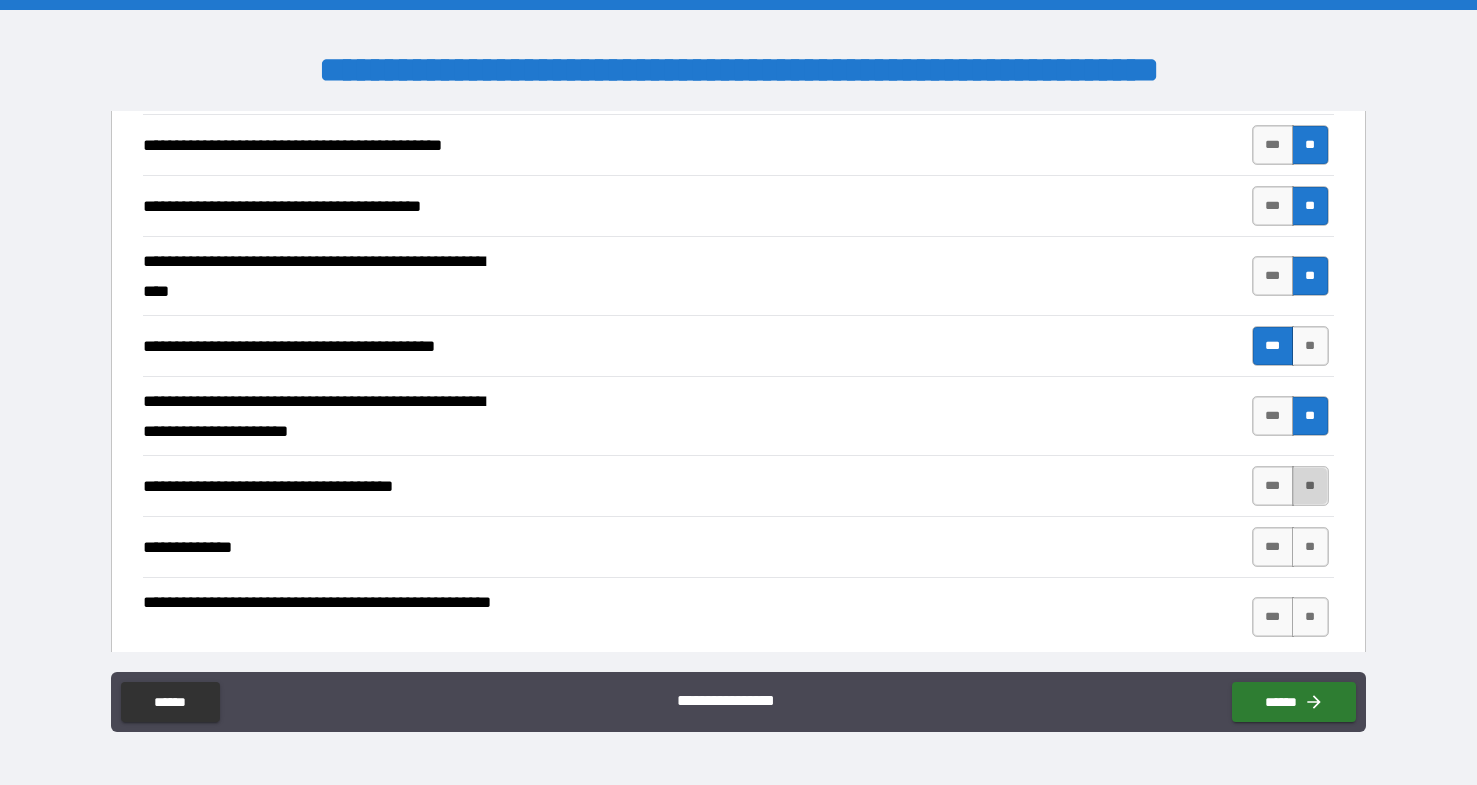 click on "**" at bounding box center (1310, 486) 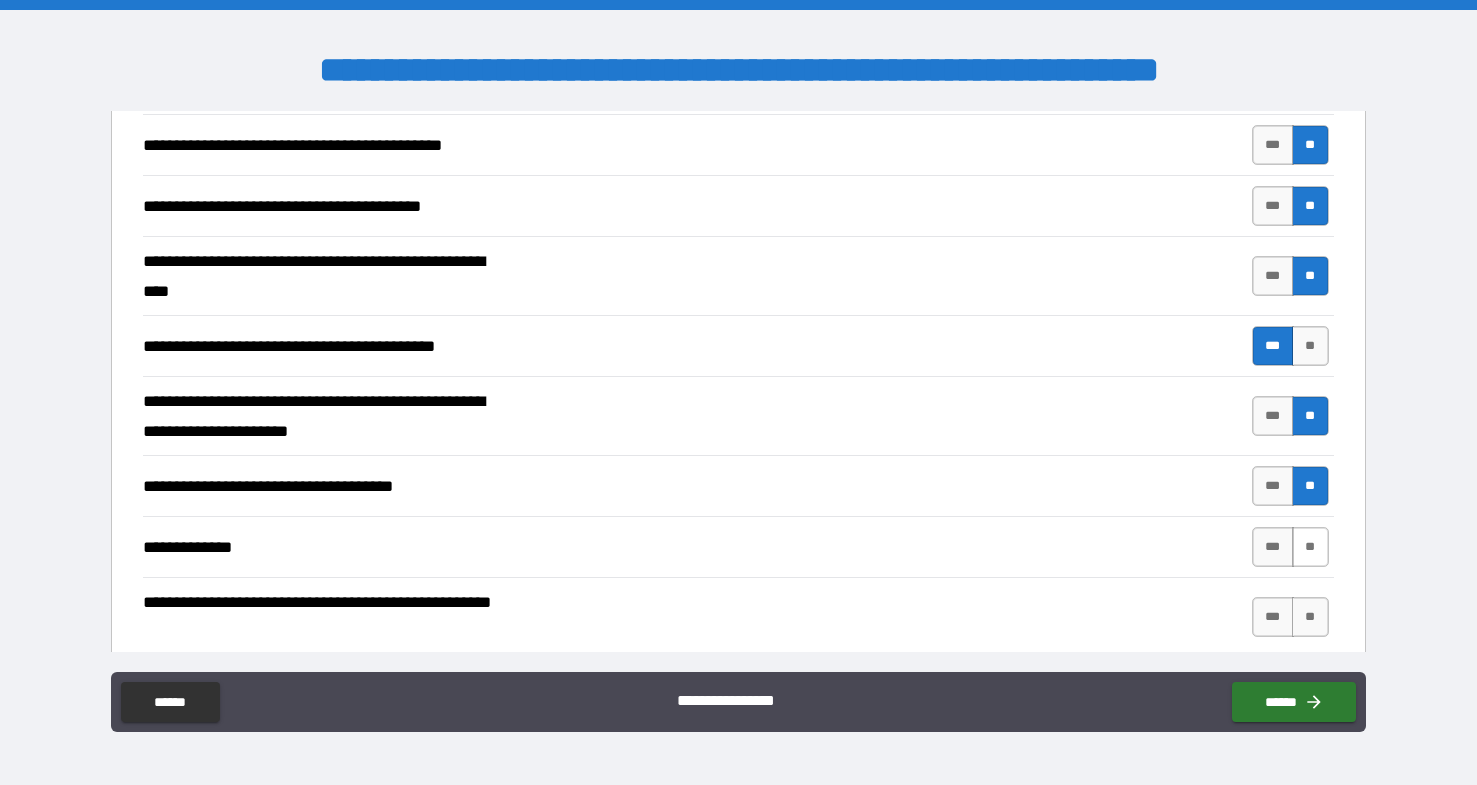 click on "**" at bounding box center [1310, 547] 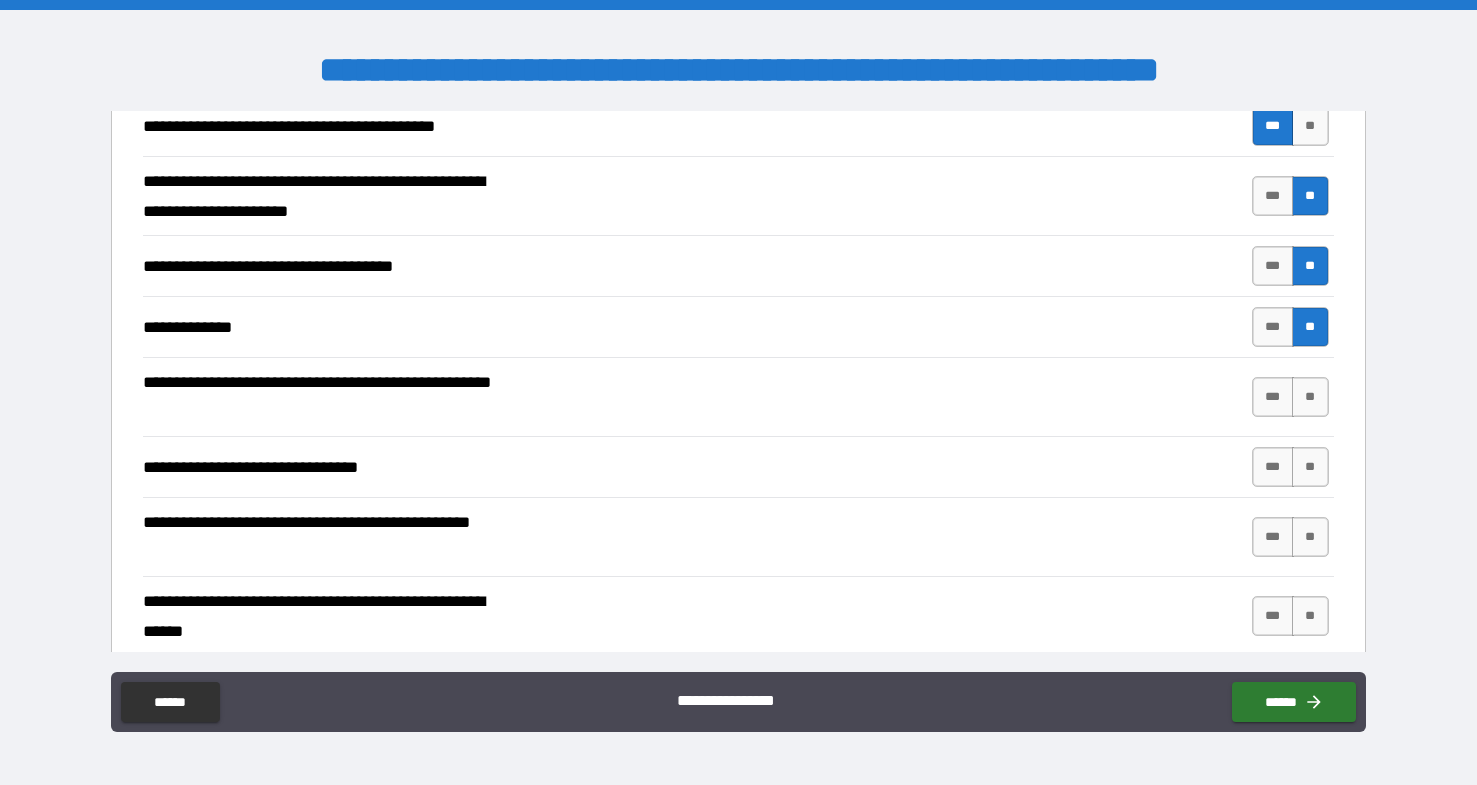 scroll, scrollTop: 1117, scrollLeft: 0, axis: vertical 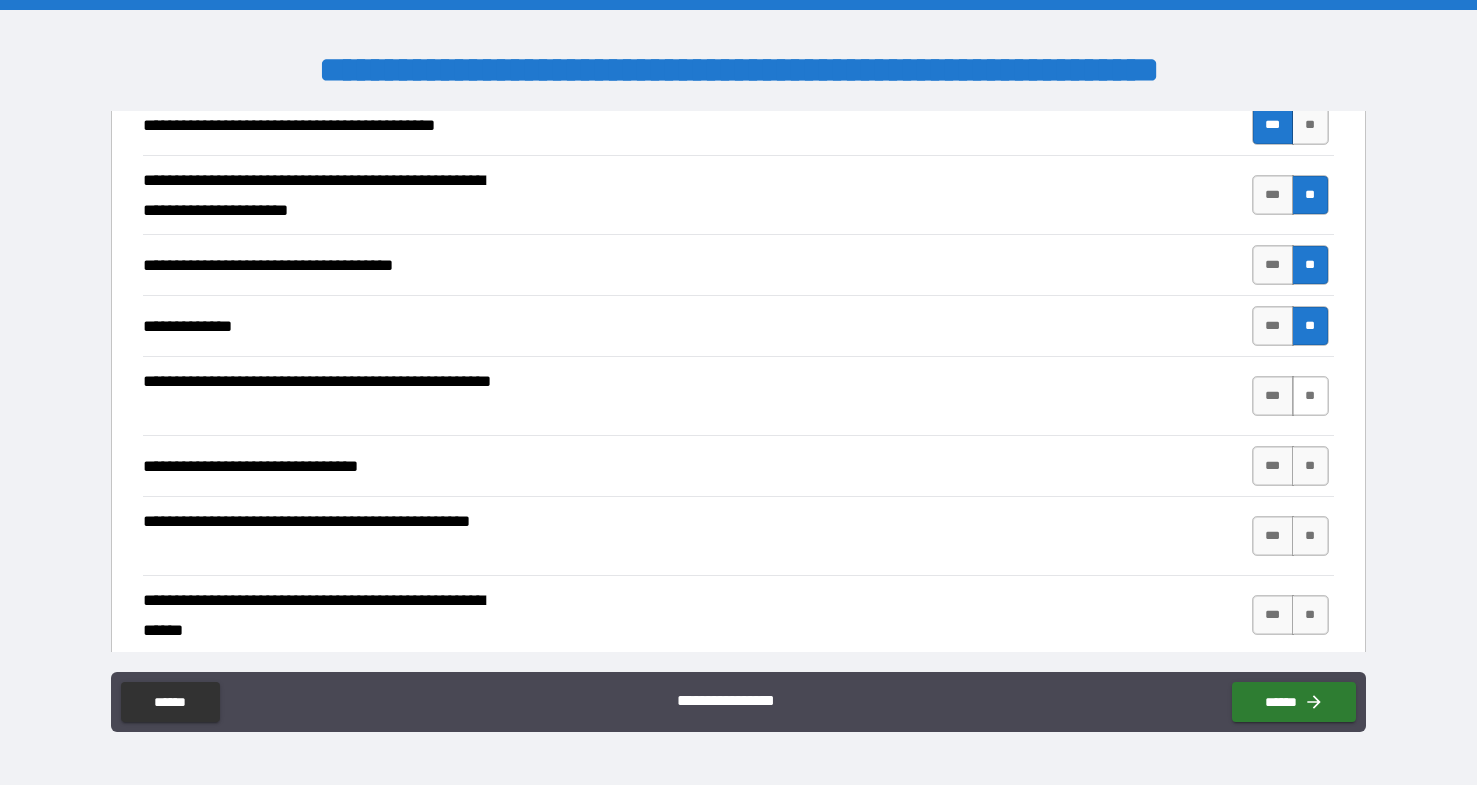 click on "**" at bounding box center (1310, 396) 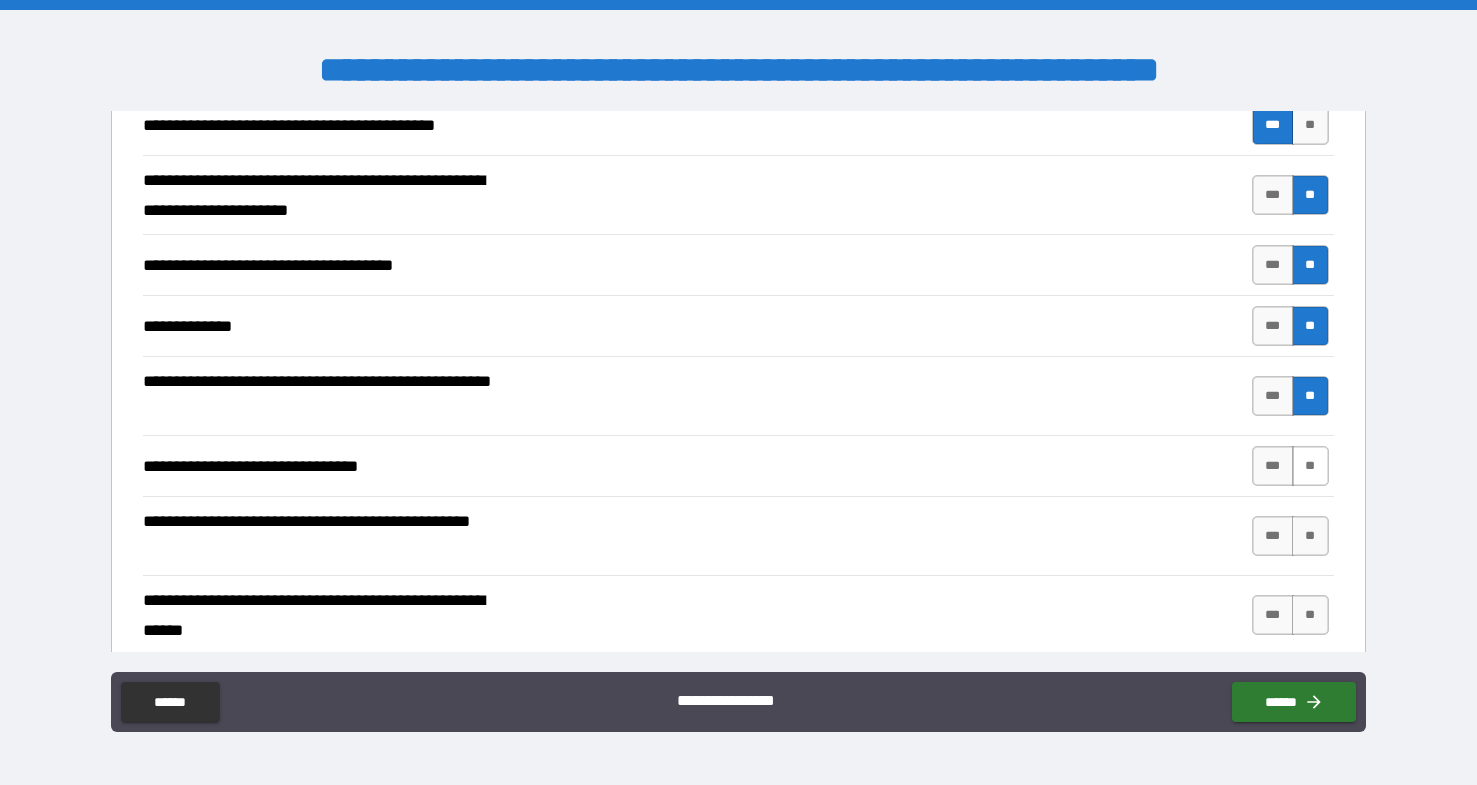 click on "**" at bounding box center [1310, 466] 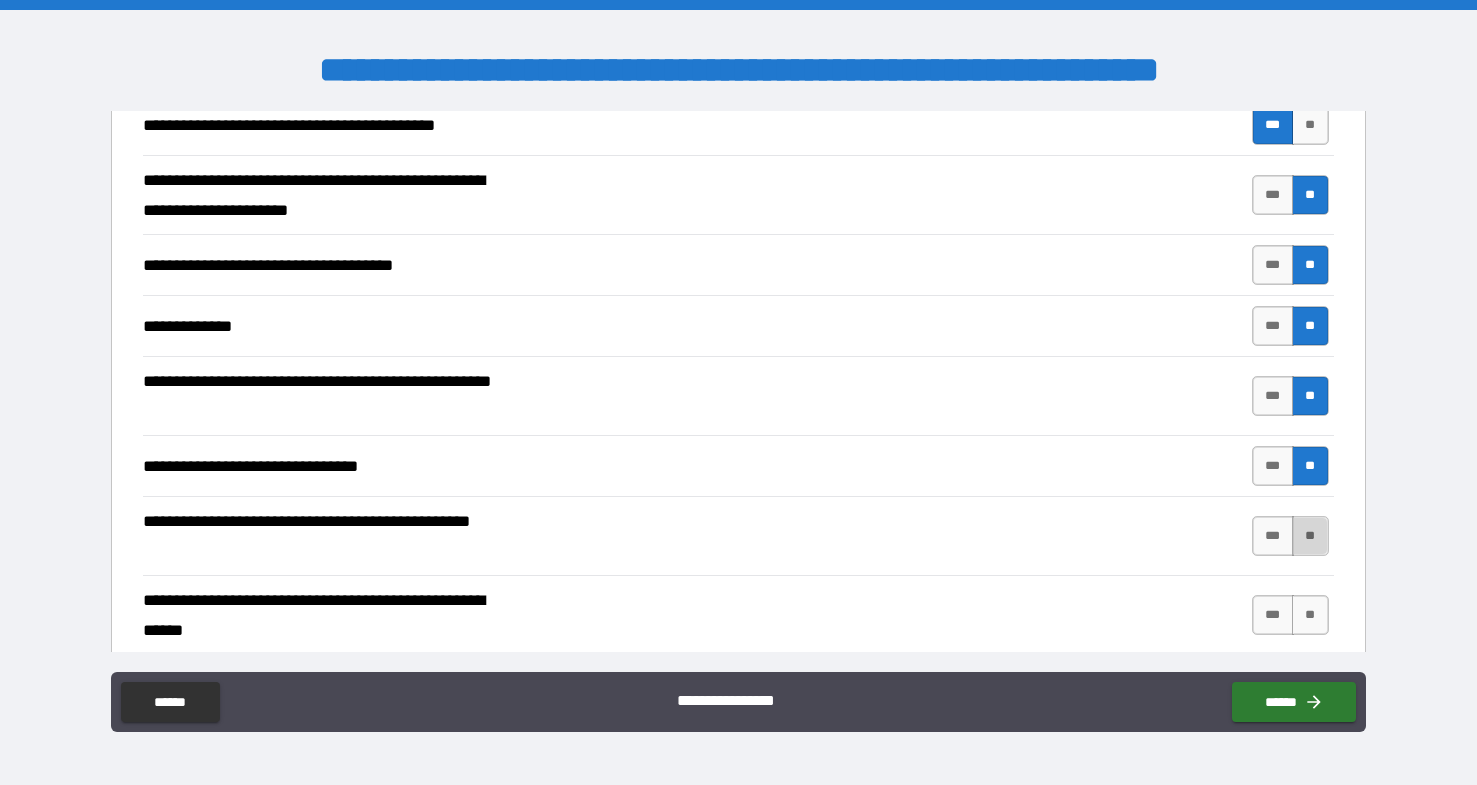 click on "**" at bounding box center [1310, 536] 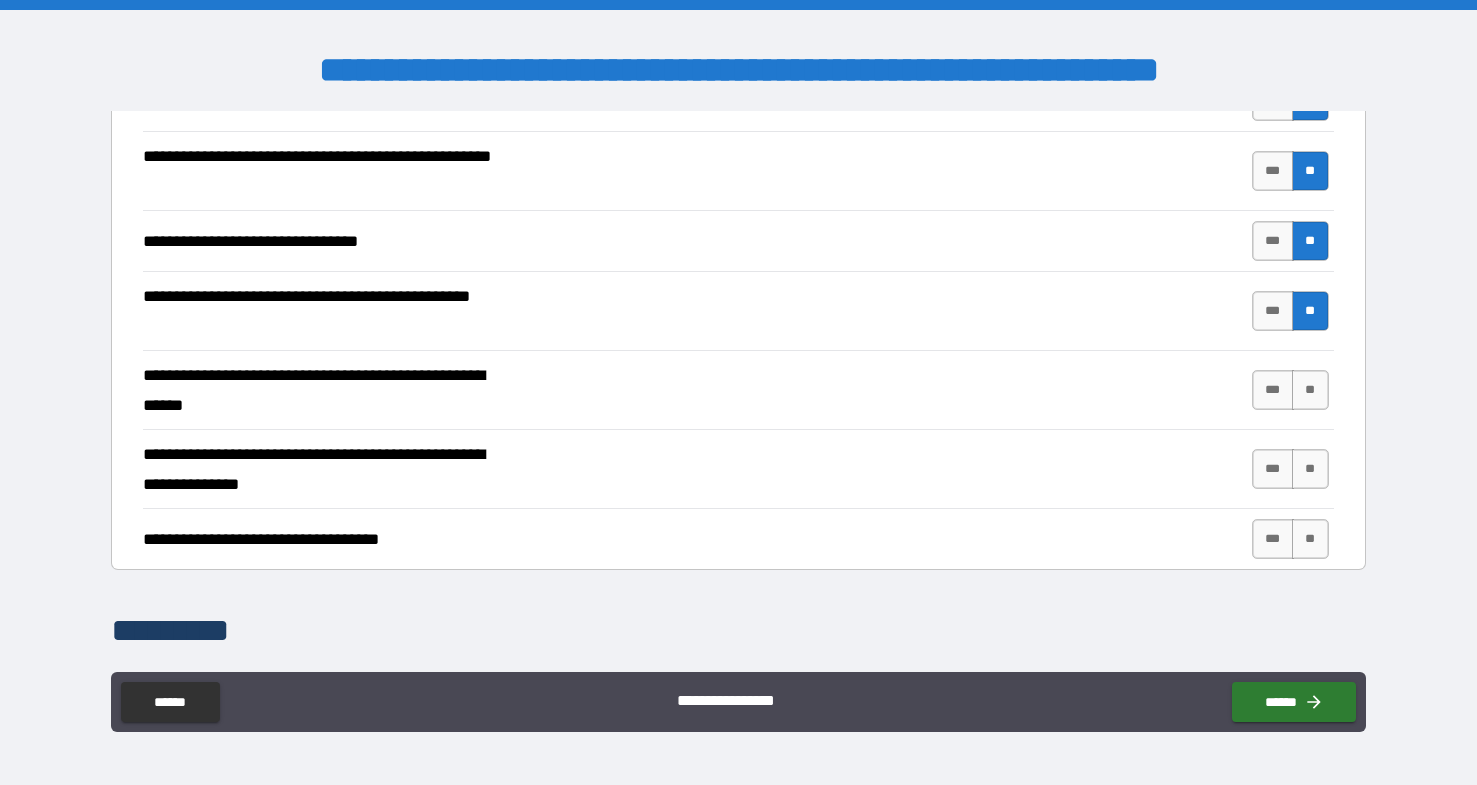 scroll, scrollTop: 1344, scrollLeft: 0, axis: vertical 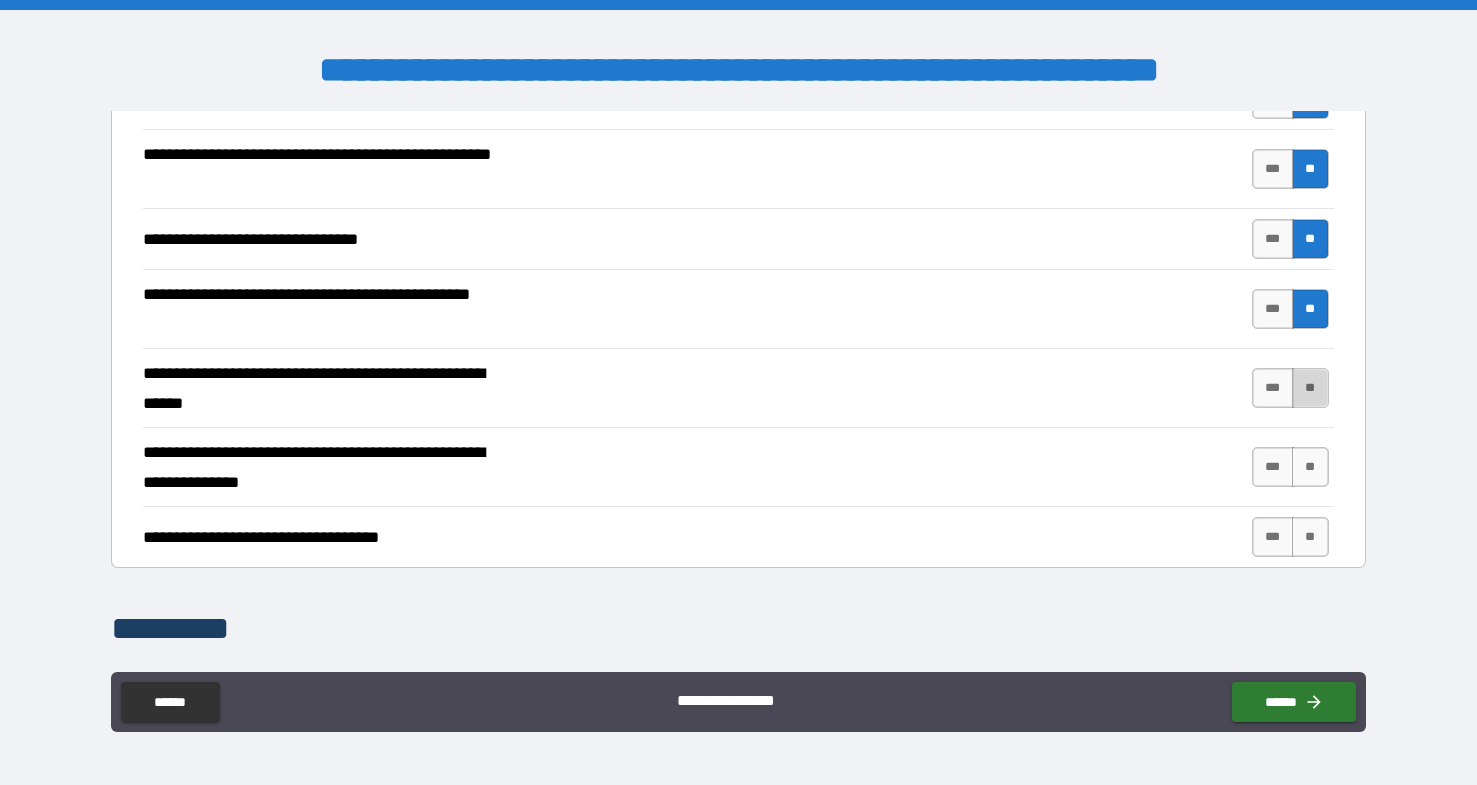 click on "**" at bounding box center (1310, 388) 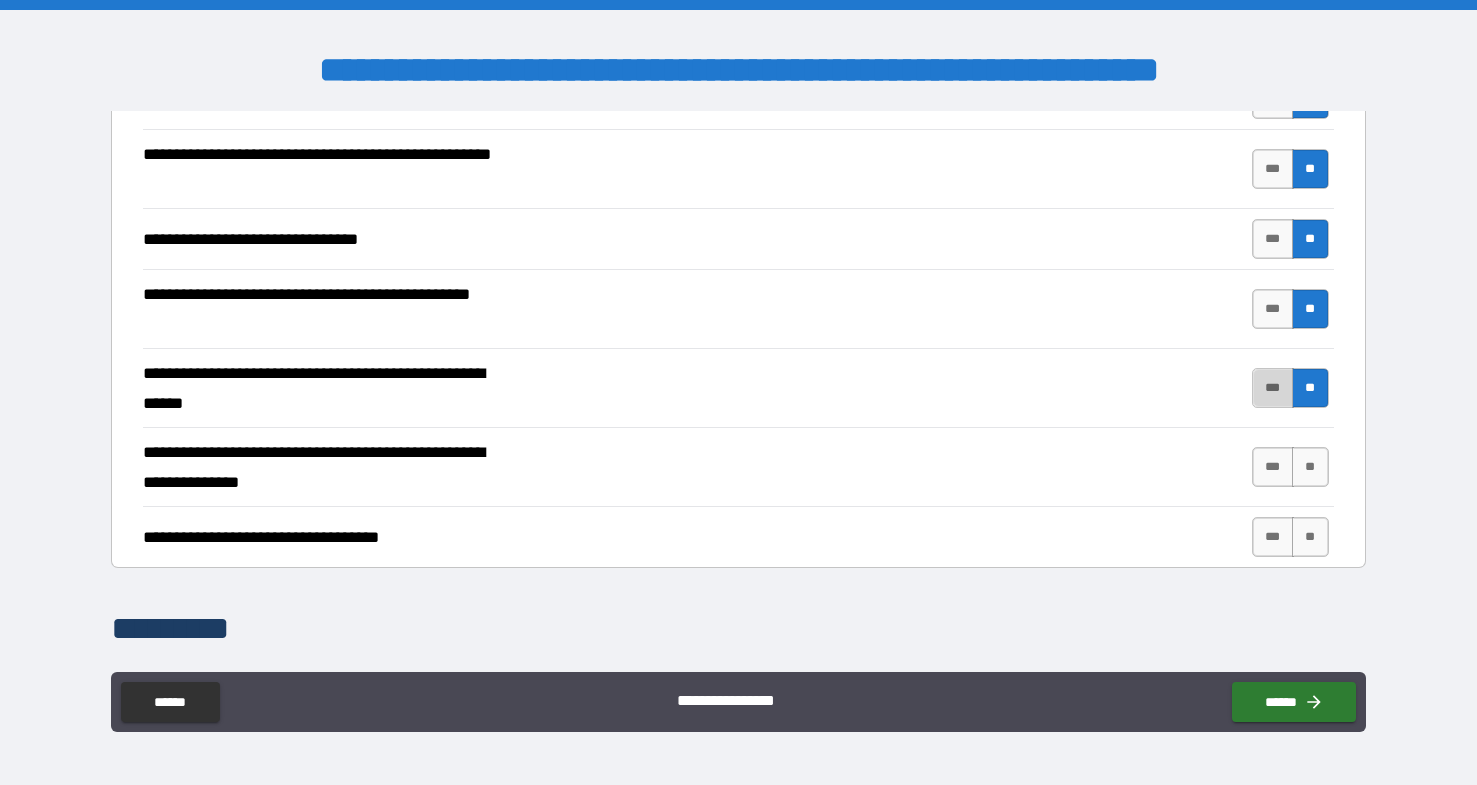 click on "***" at bounding box center (1273, 388) 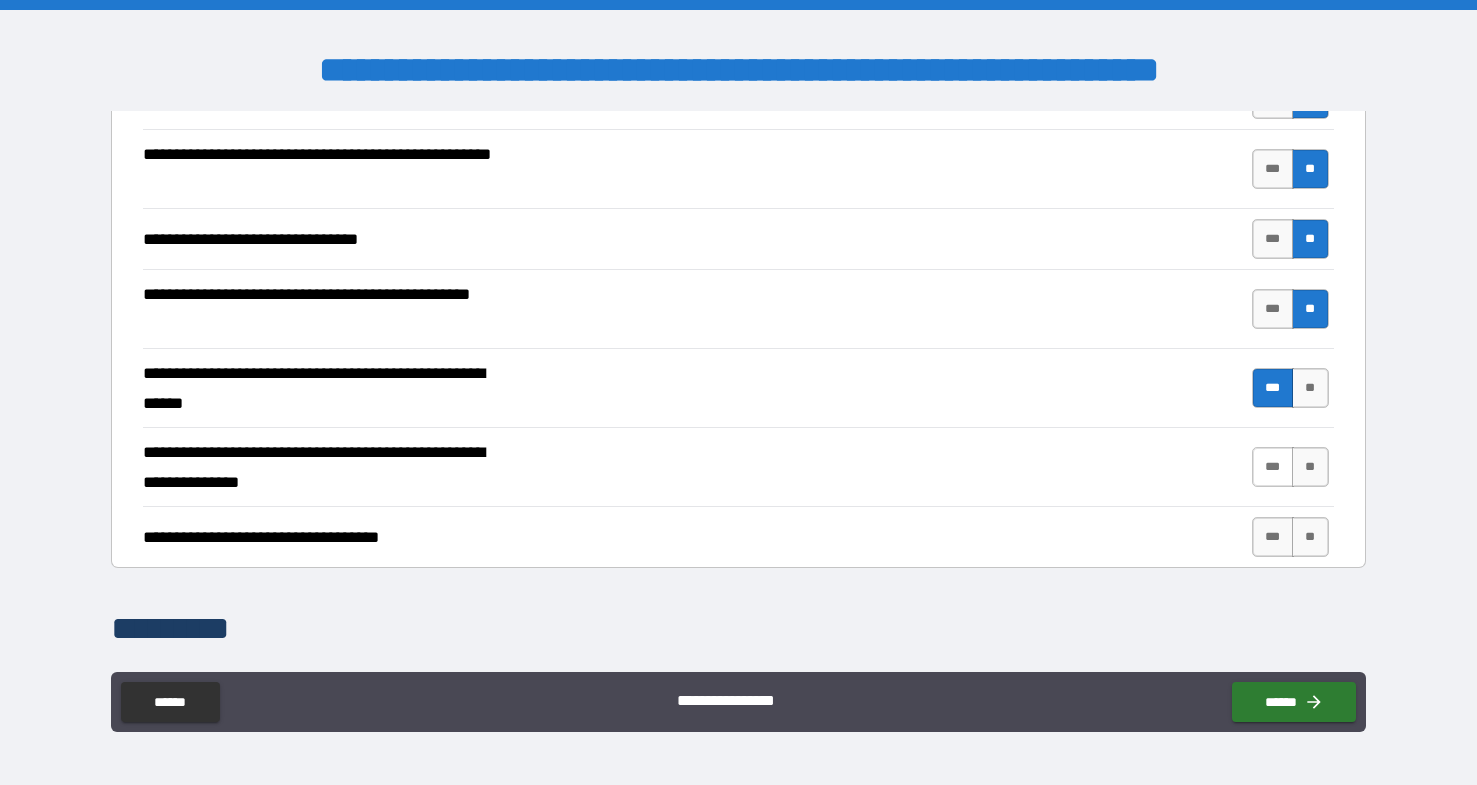 click on "***" at bounding box center [1273, 467] 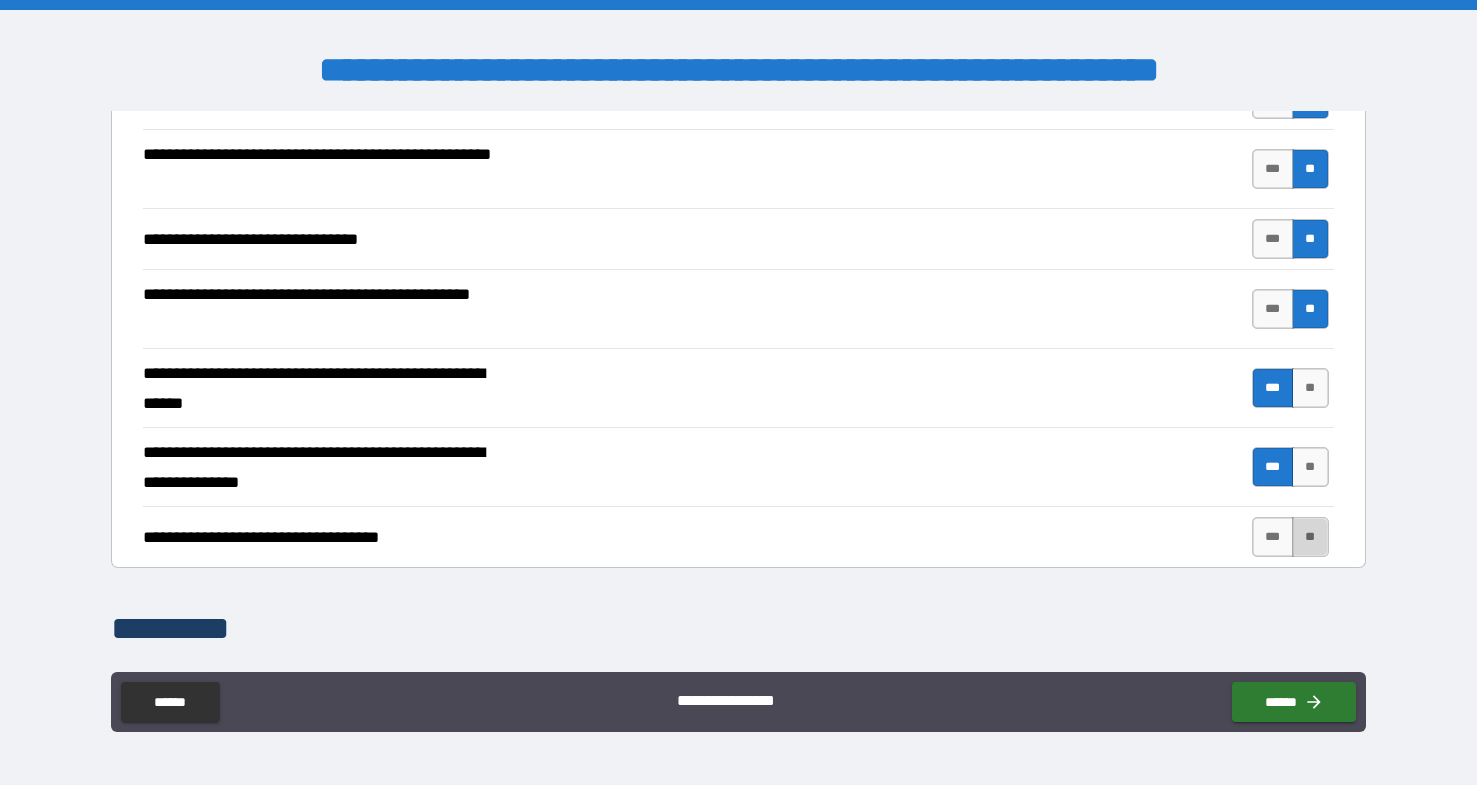 click on "**" at bounding box center (1310, 537) 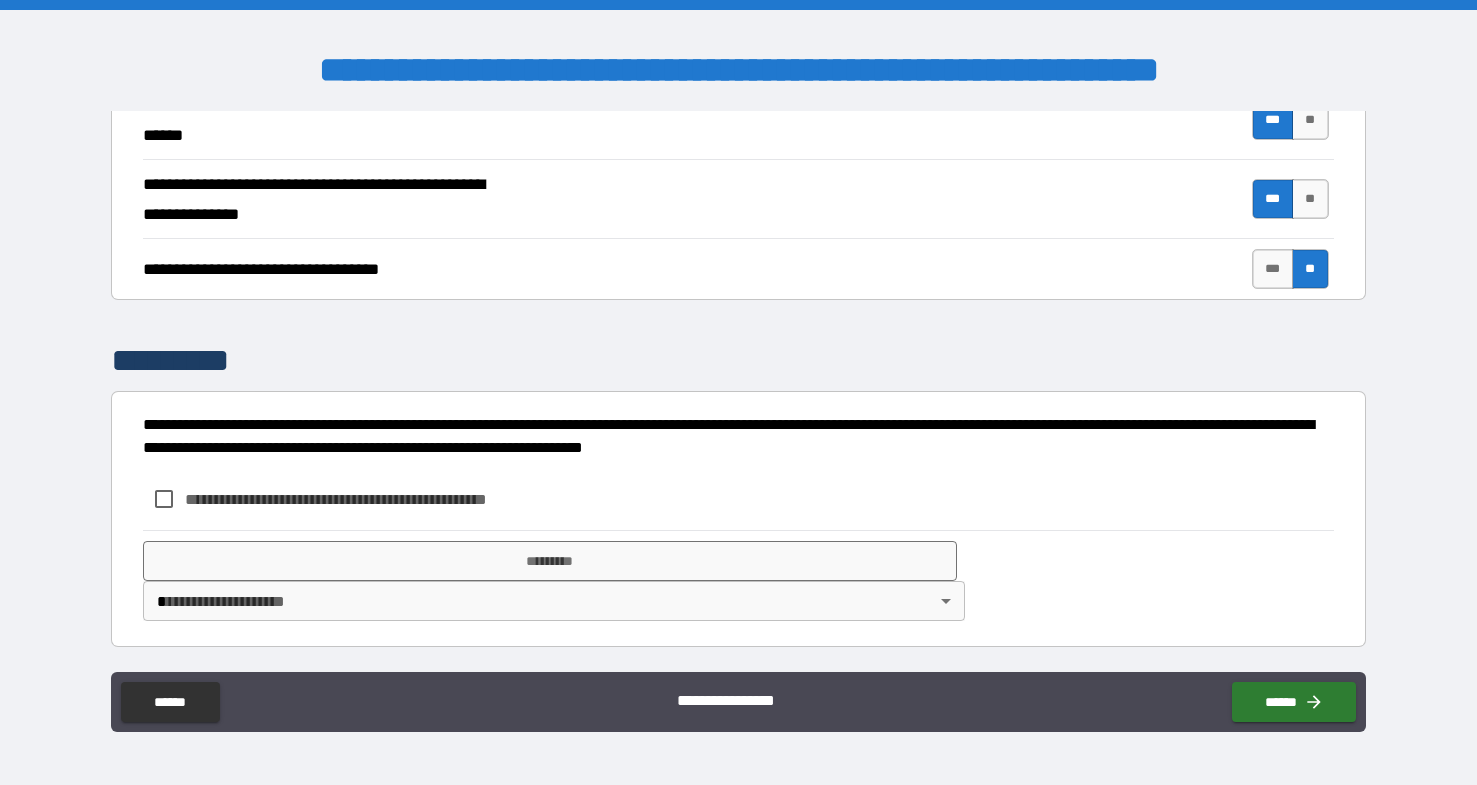scroll, scrollTop: 1612, scrollLeft: 0, axis: vertical 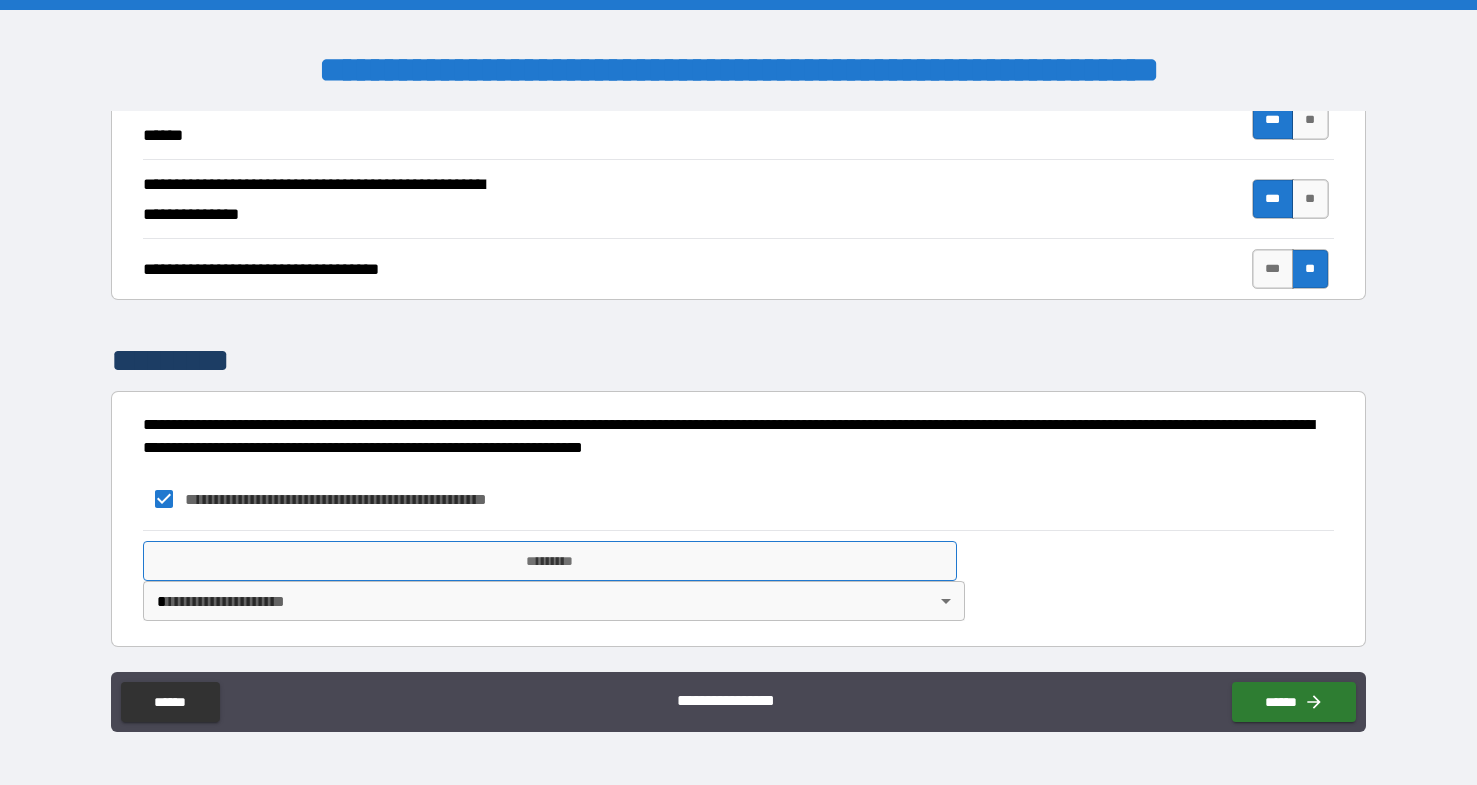click on "*********" at bounding box center (550, 561) 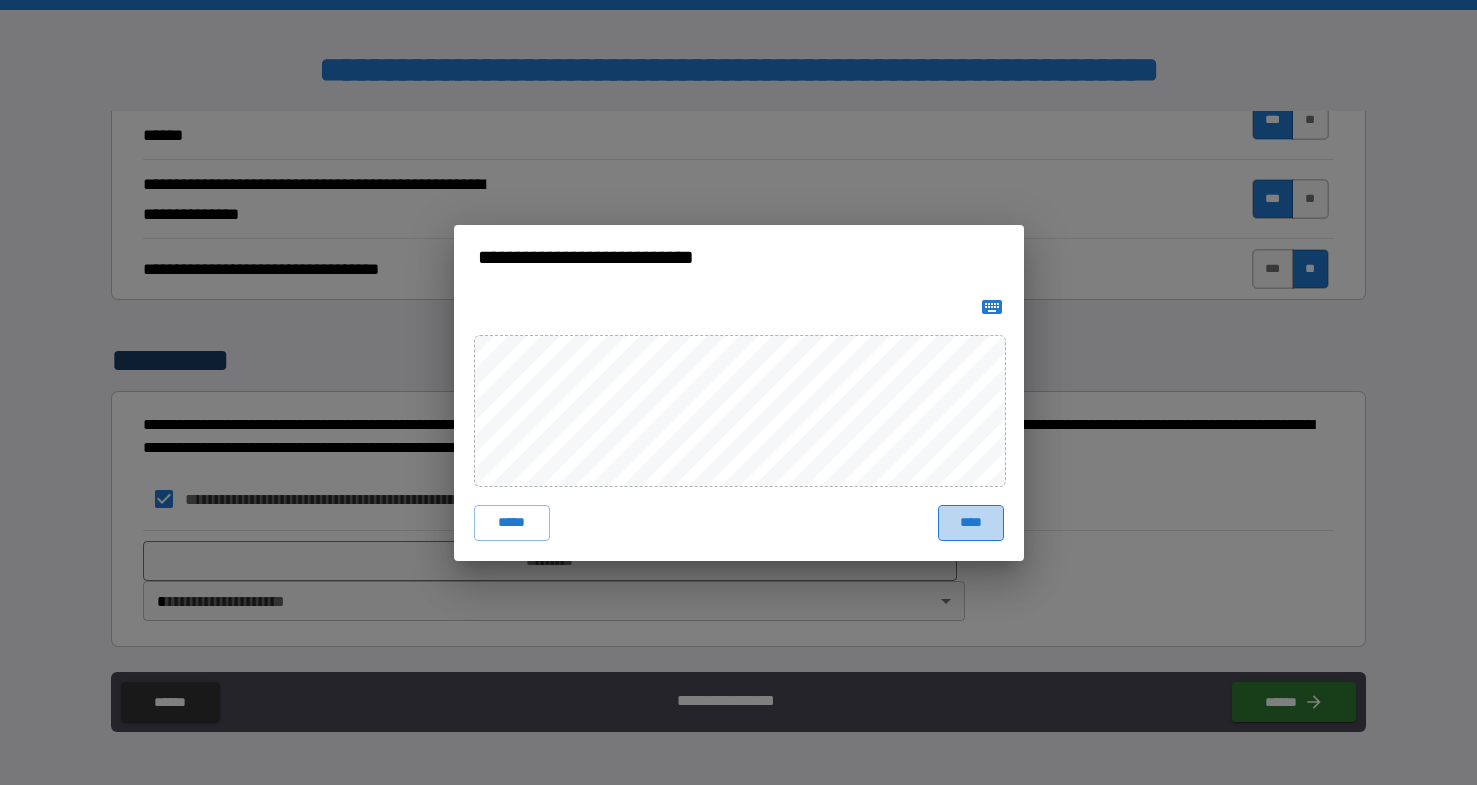 click on "****" at bounding box center (971, 523) 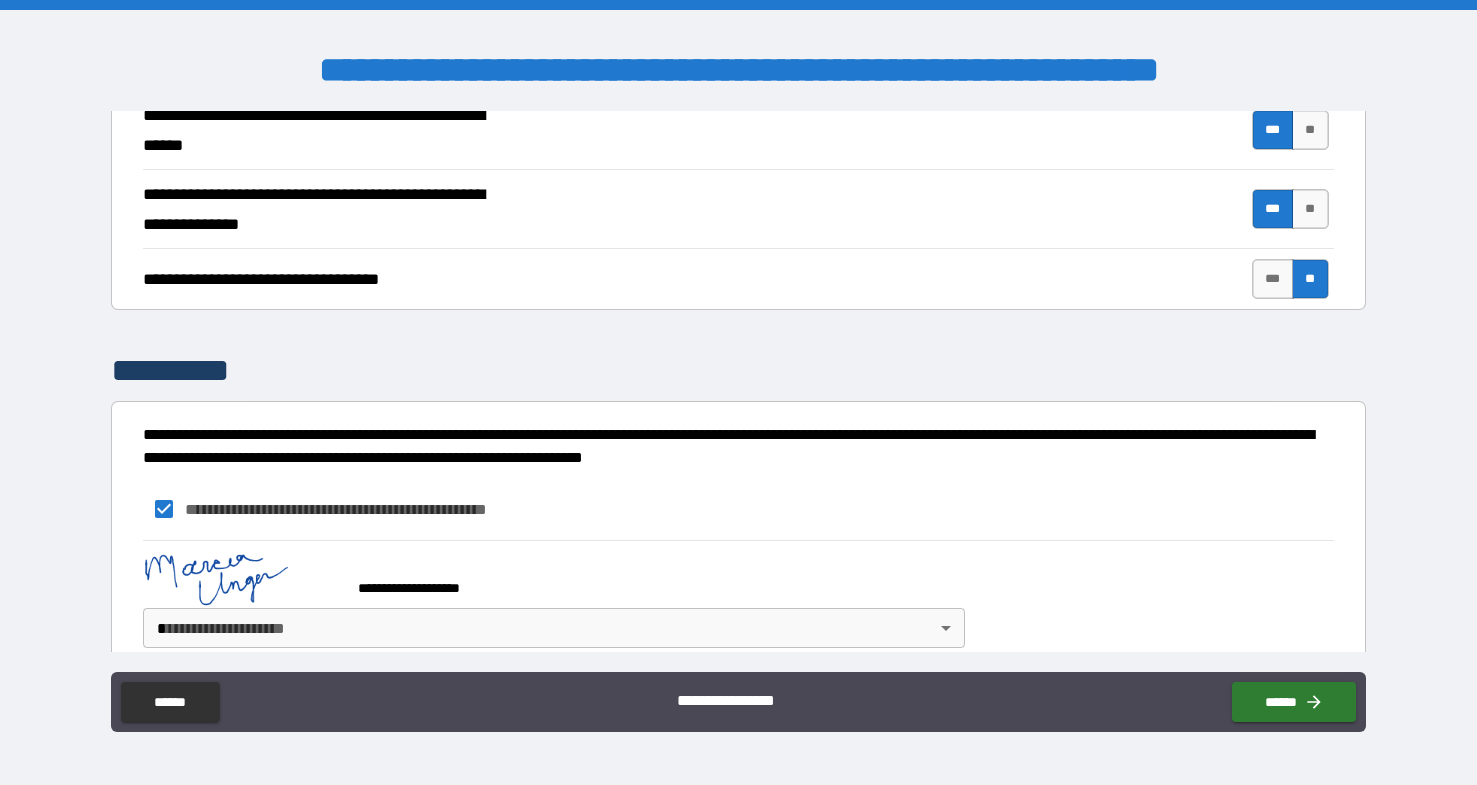 click on "**********" at bounding box center (738, 392) 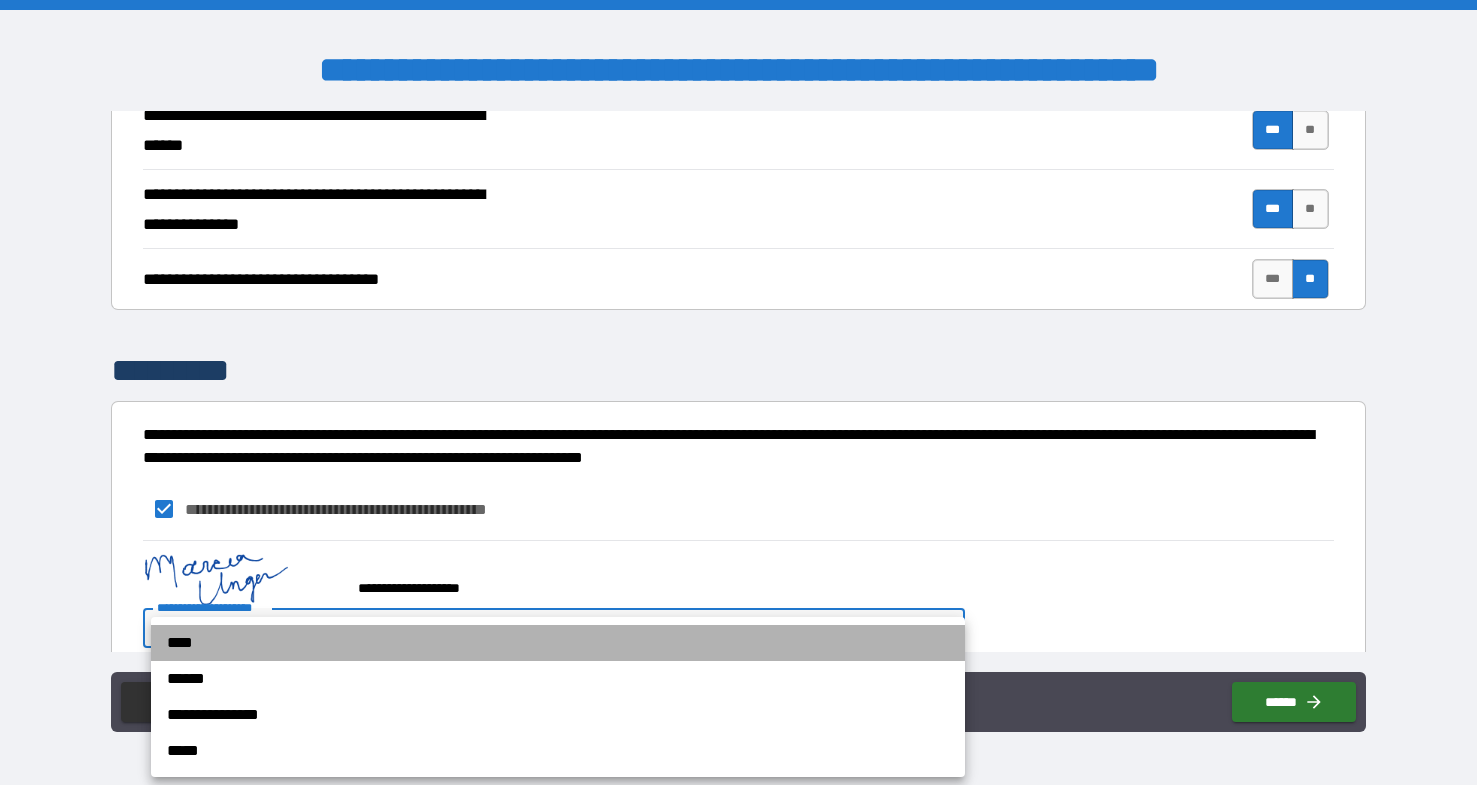 click on "****" at bounding box center [558, 643] 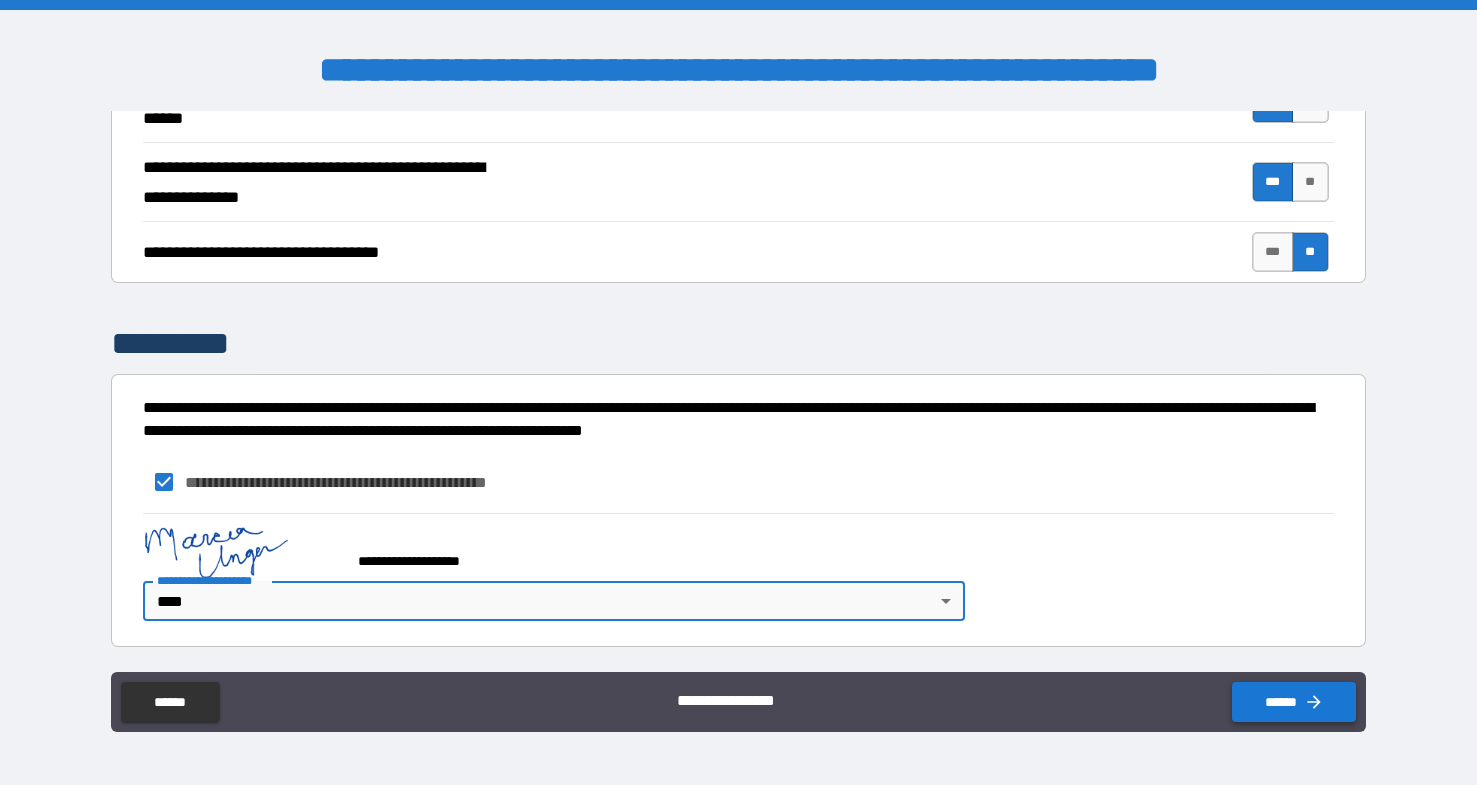 scroll, scrollTop: 1629, scrollLeft: 0, axis: vertical 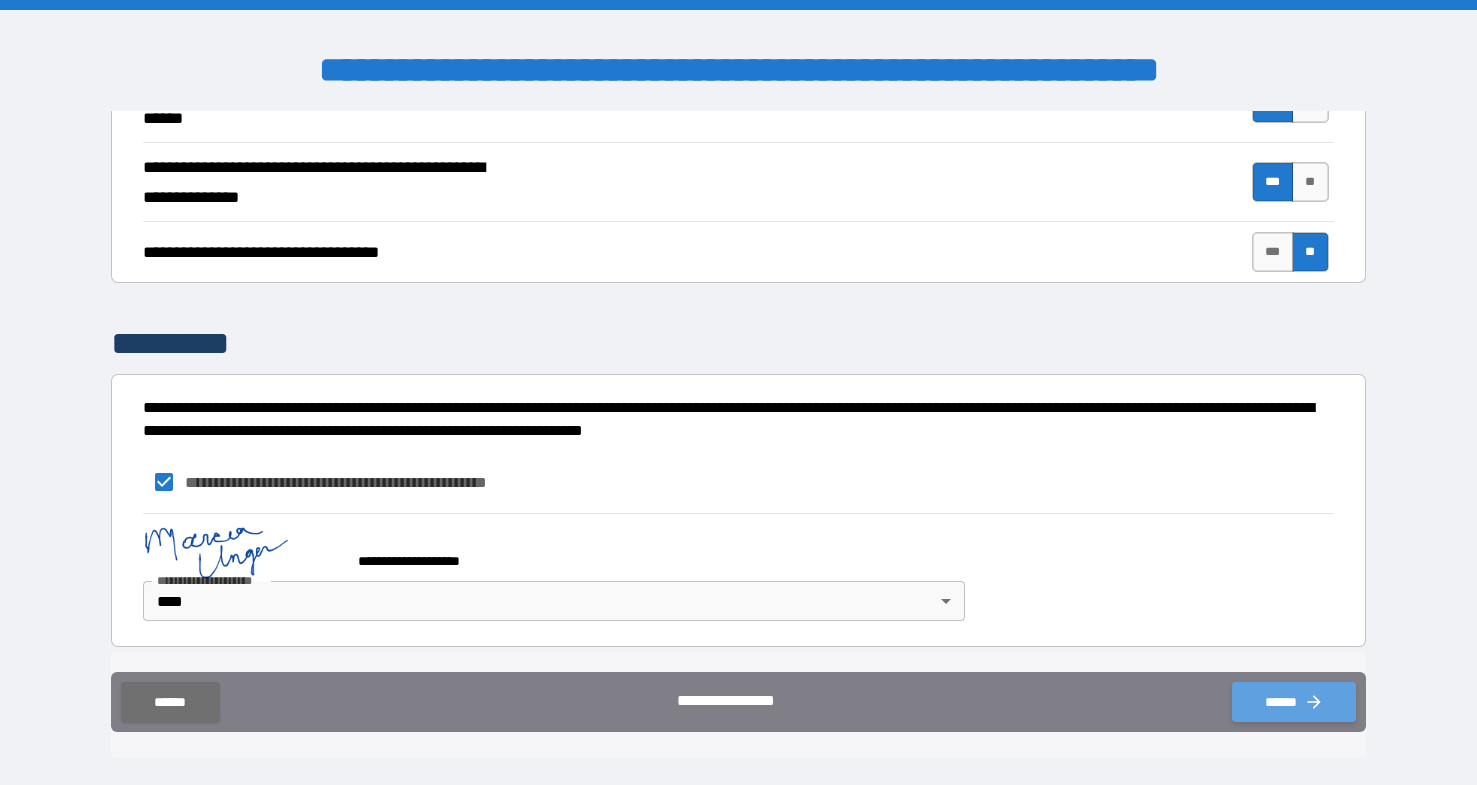 click on "******" at bounding box center [1294, 702] 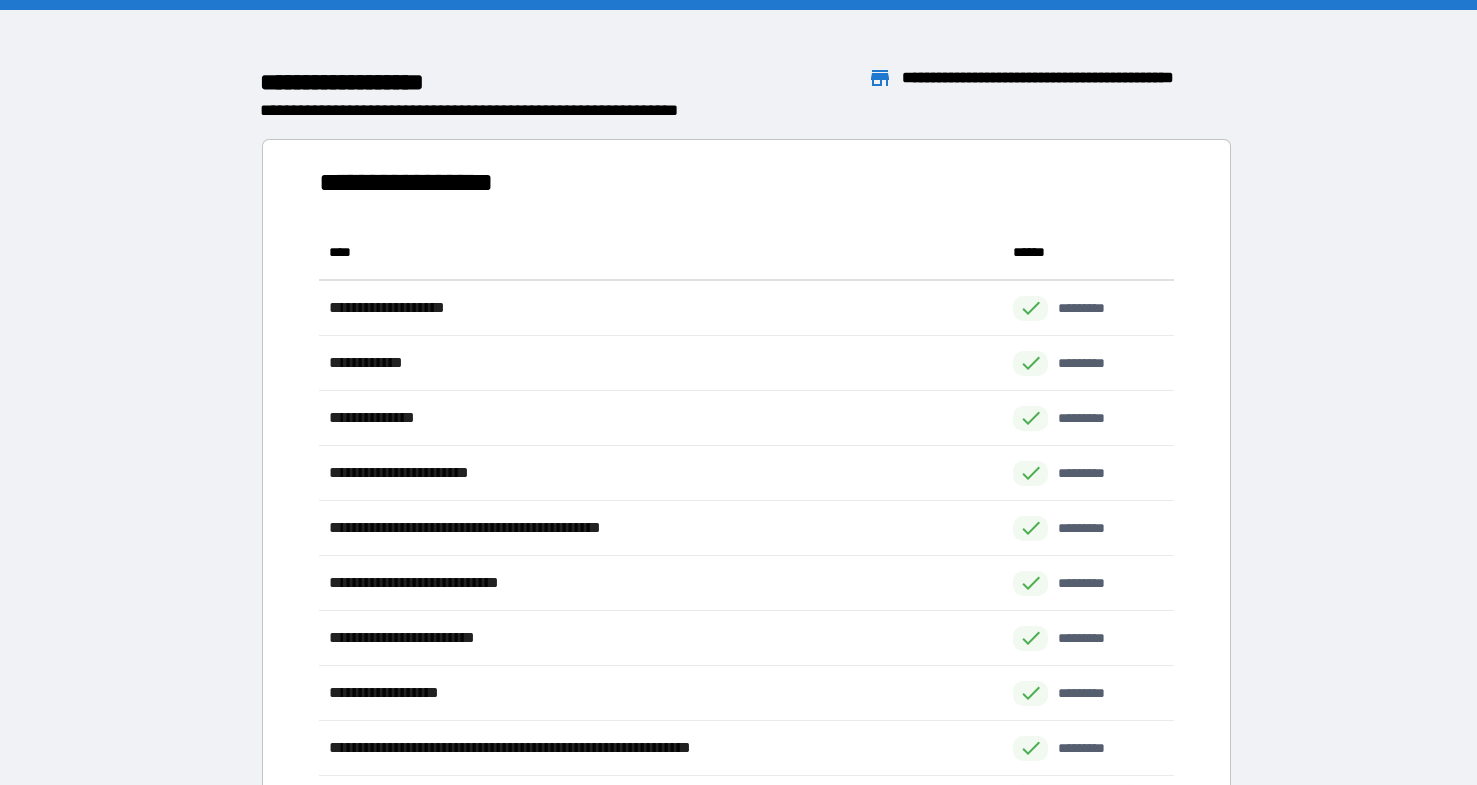 scroll, scrollTop: 1, scrollLeft: 1, axis: both 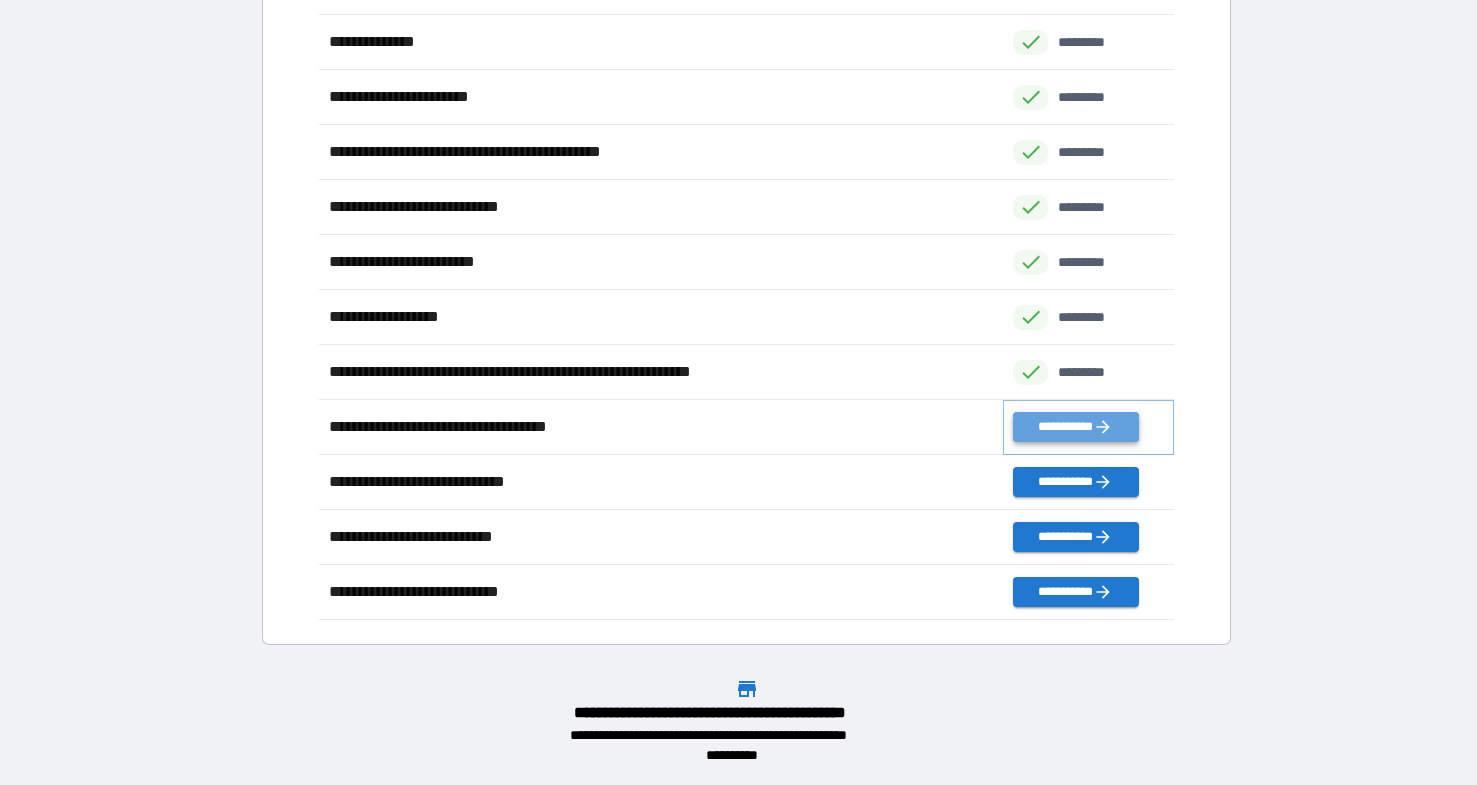 click on "**********" at bounding box center [1075, 427] 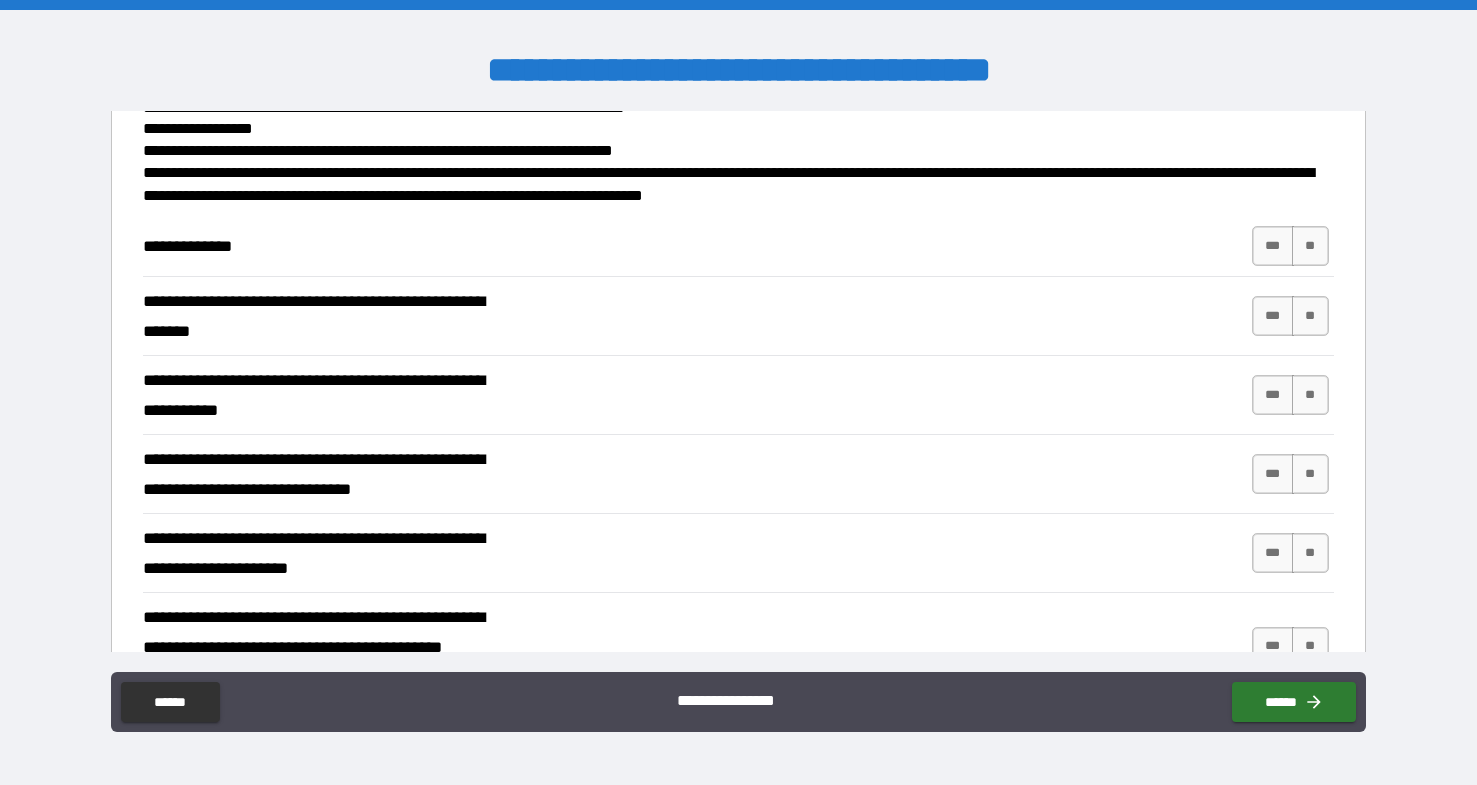 scroll, scrollTop: 201, scrollLeft: 0, axis: vertical 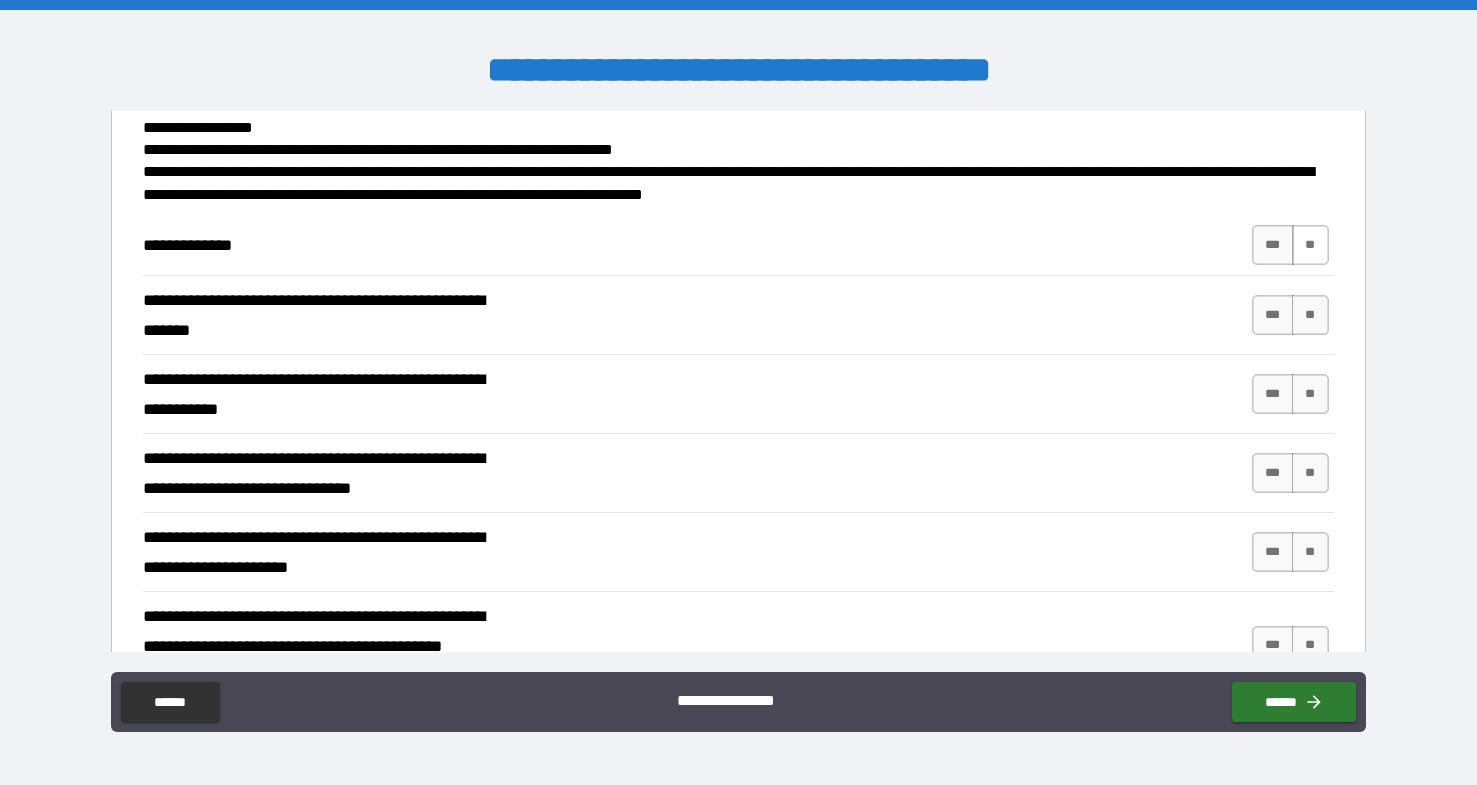 click on "**" at bounding box center (1310, 245) 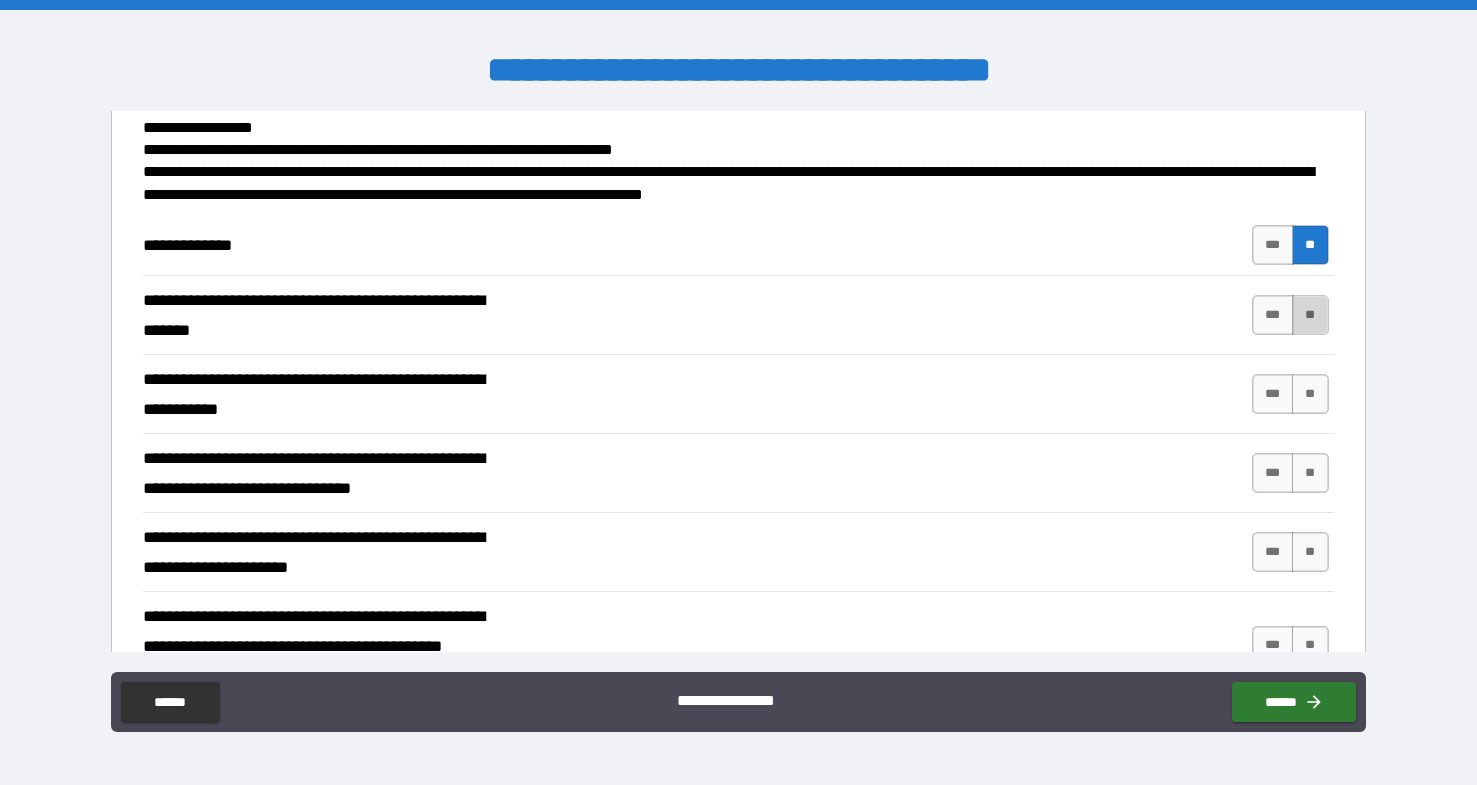 click on "**" at bounding box center [1310, 315] 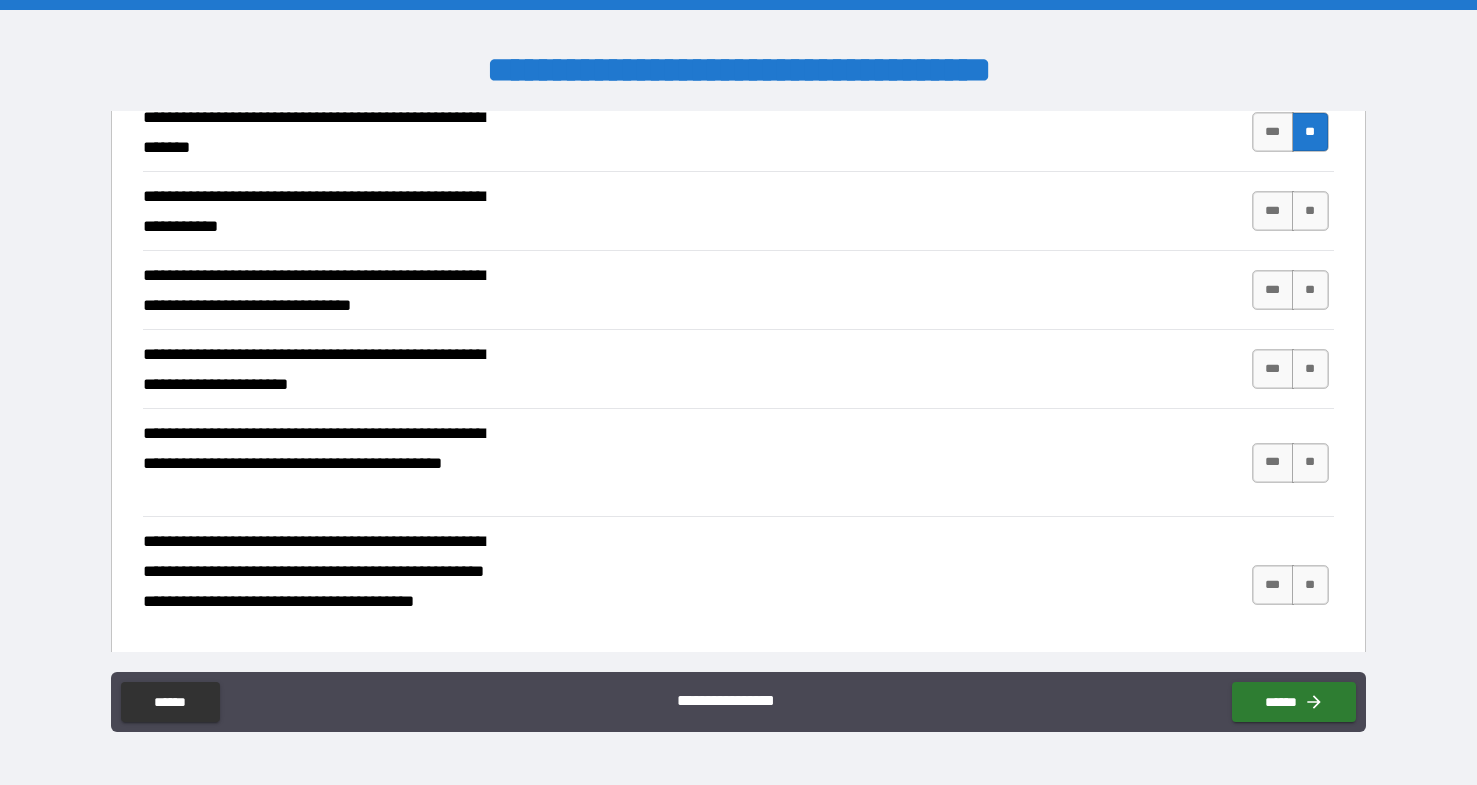 scroll, scrollTop: 386, scrollLeft: 0, axis: vertical 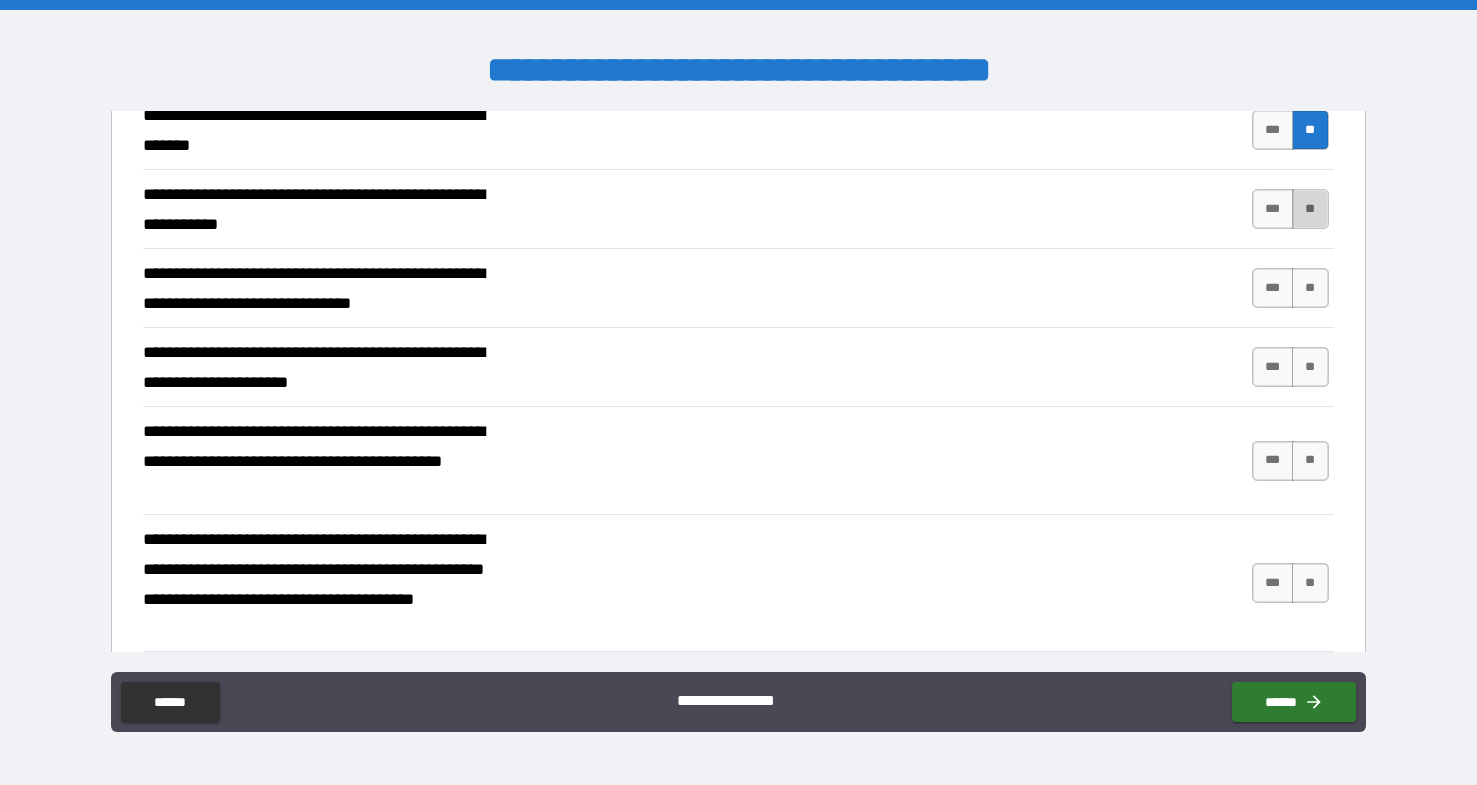 click on "**" at bounding box center (1310, 209) 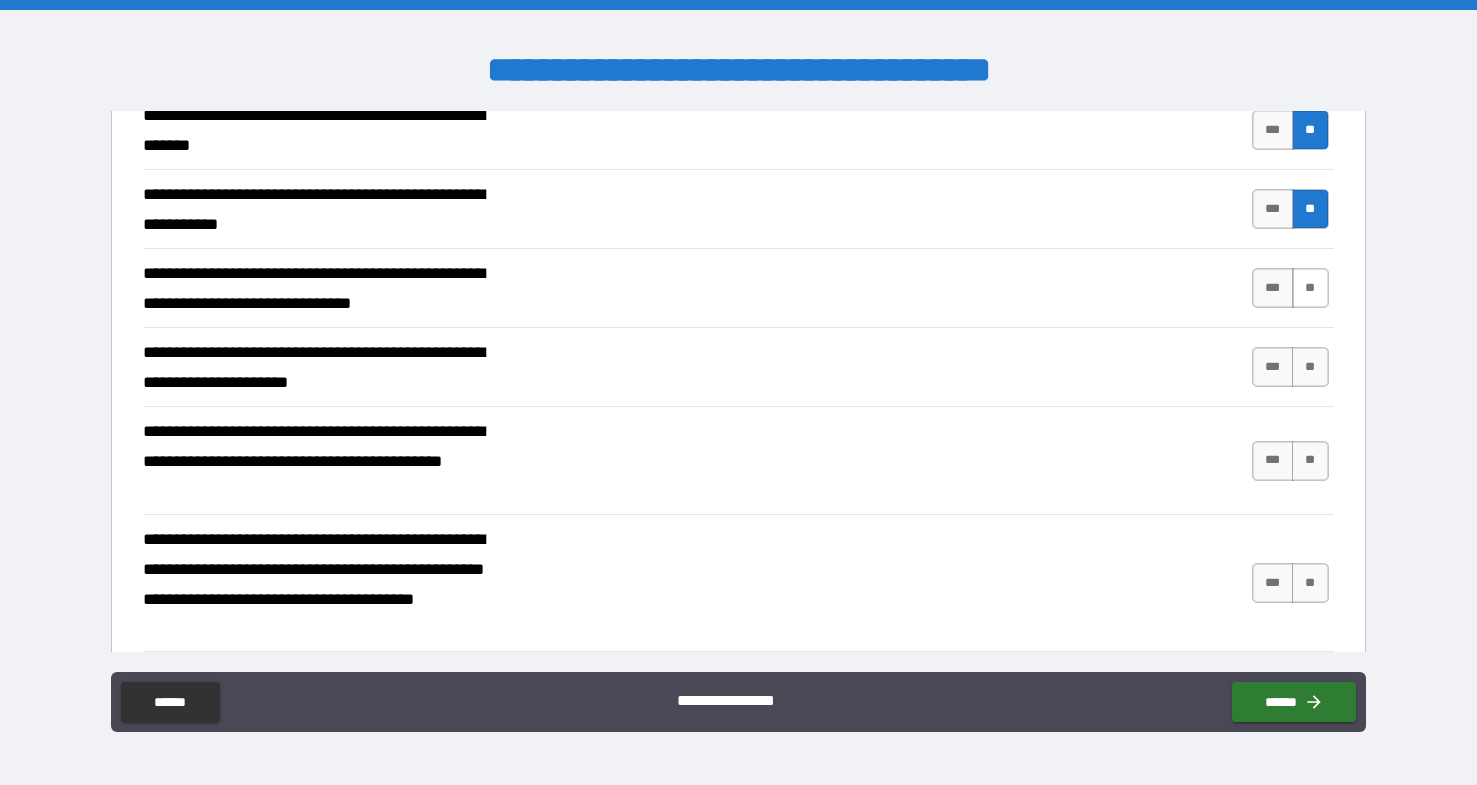 click on "**" at bounding box center [1310, 288] 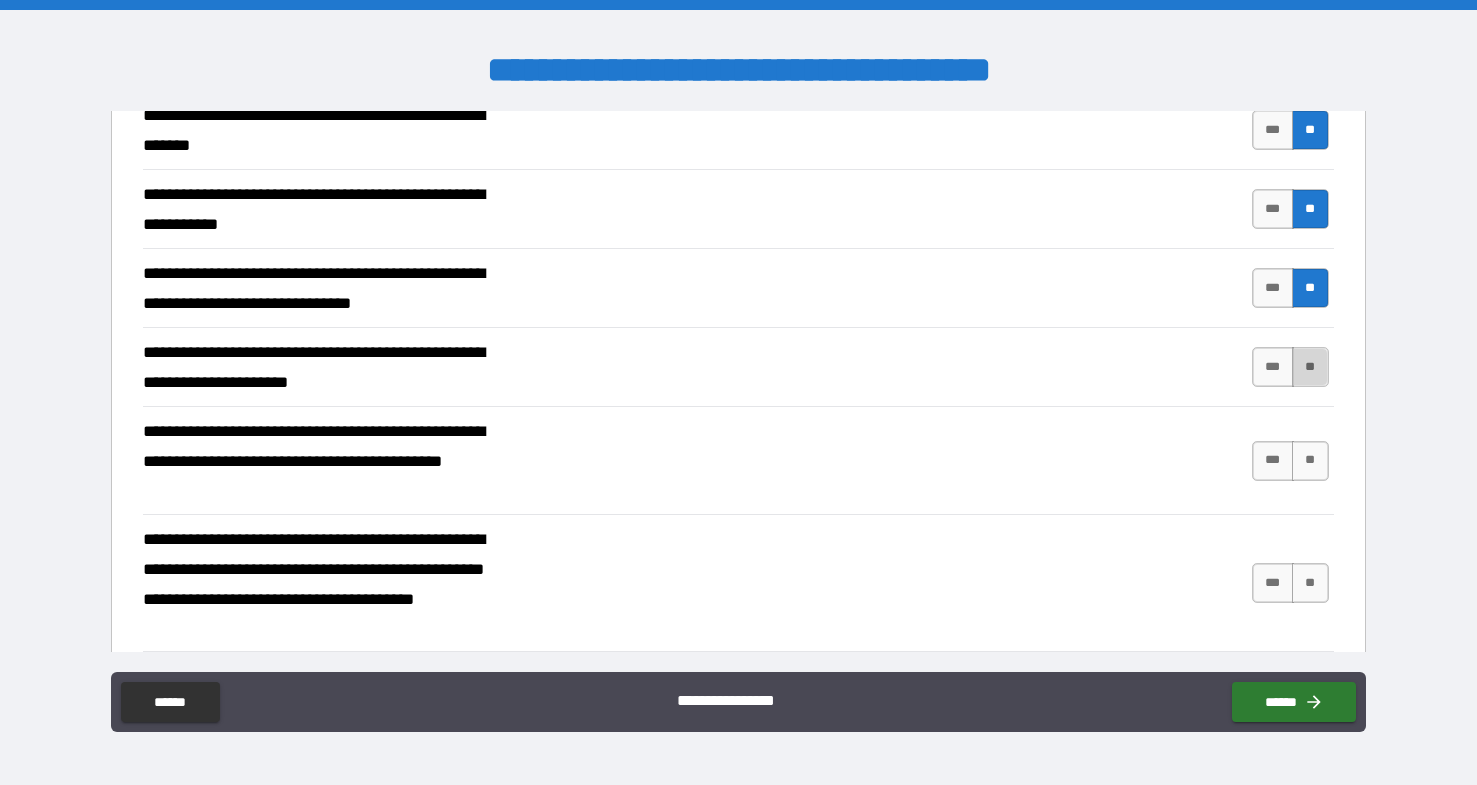 click on "**" at bounding box center [1310, 367] 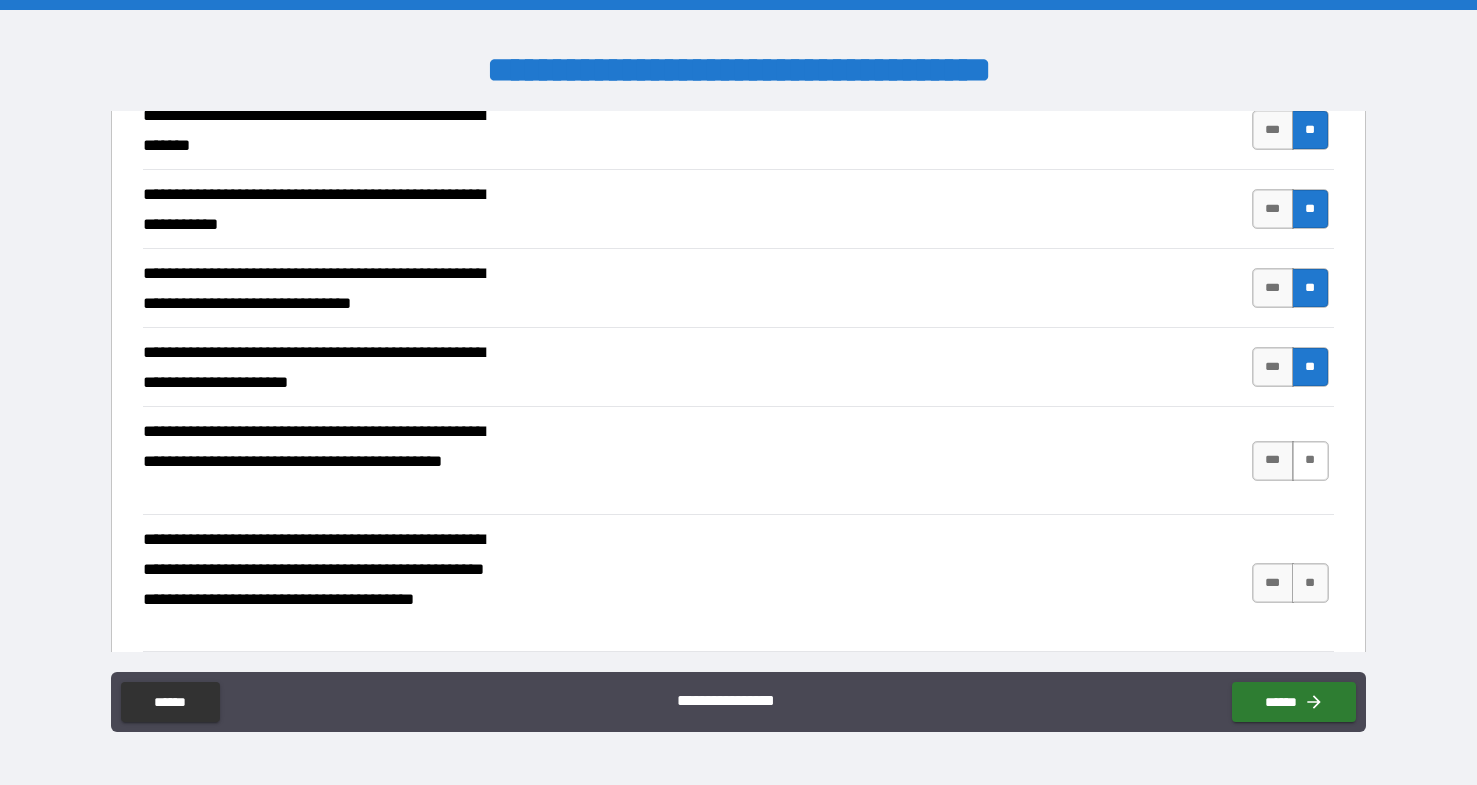 click on "**" at bounding box center (1310, 461) 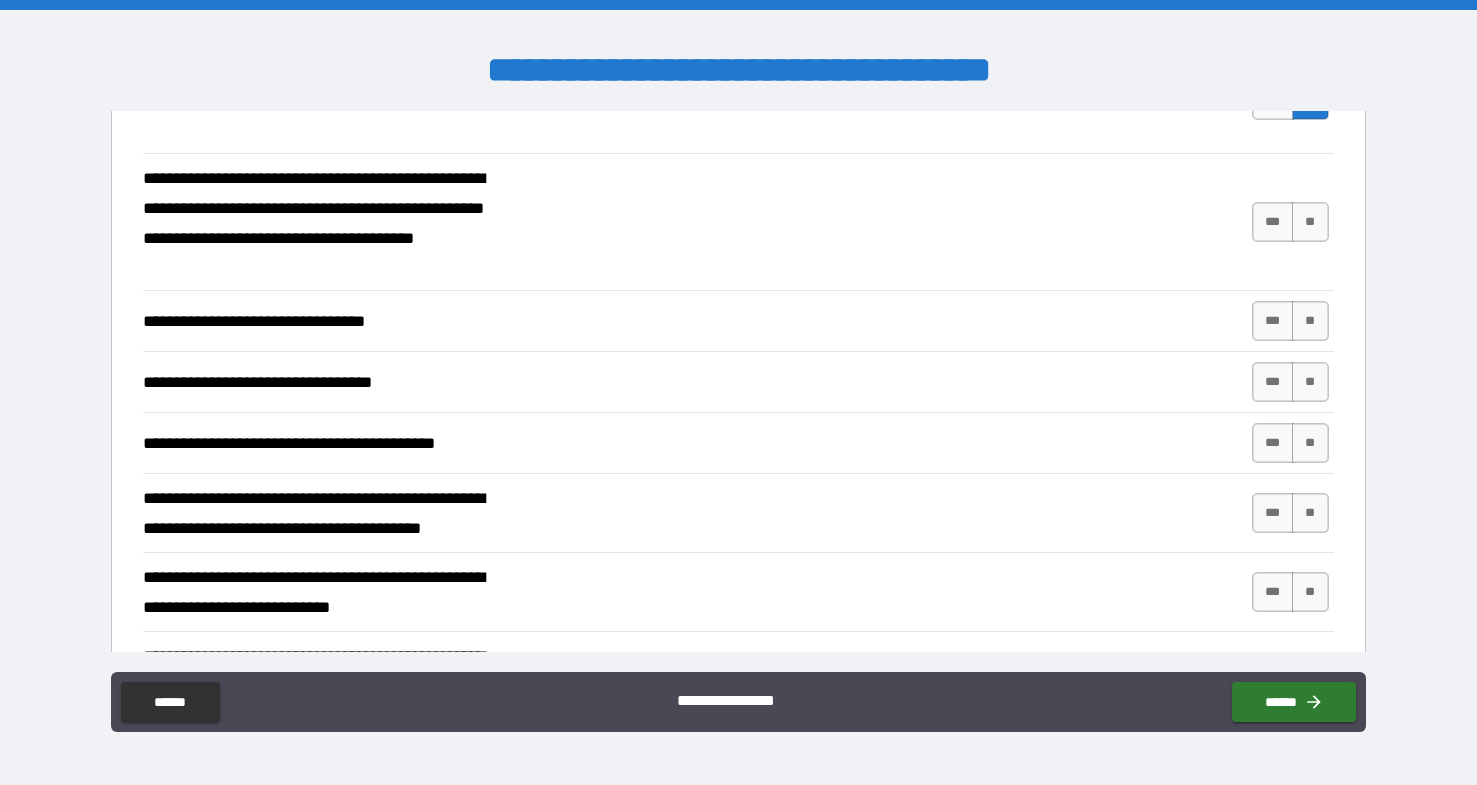scroll, scrollTop: 752, scrollLeft: 0, axis: vertical 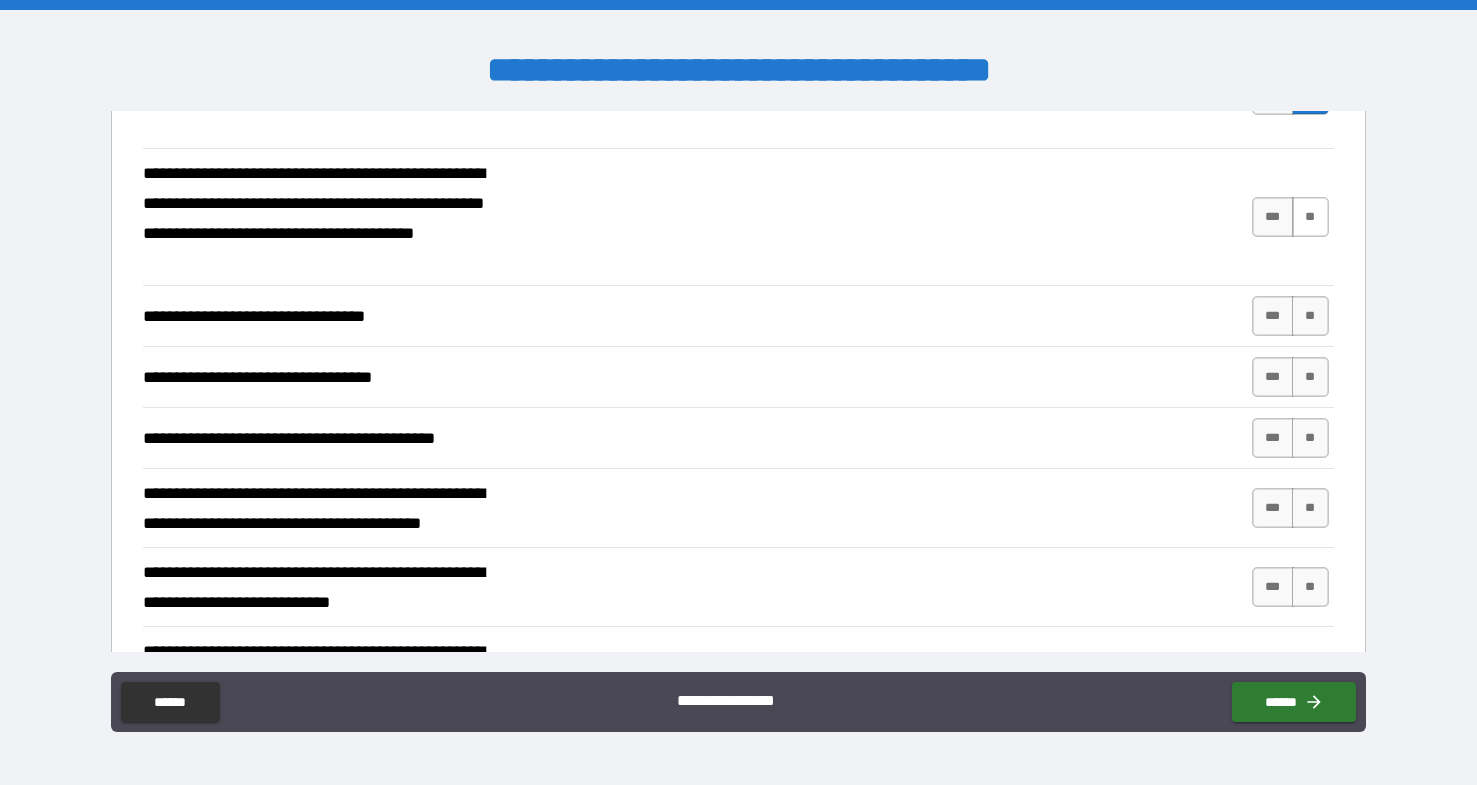 click on "**" at bounding box center [1310, 217] 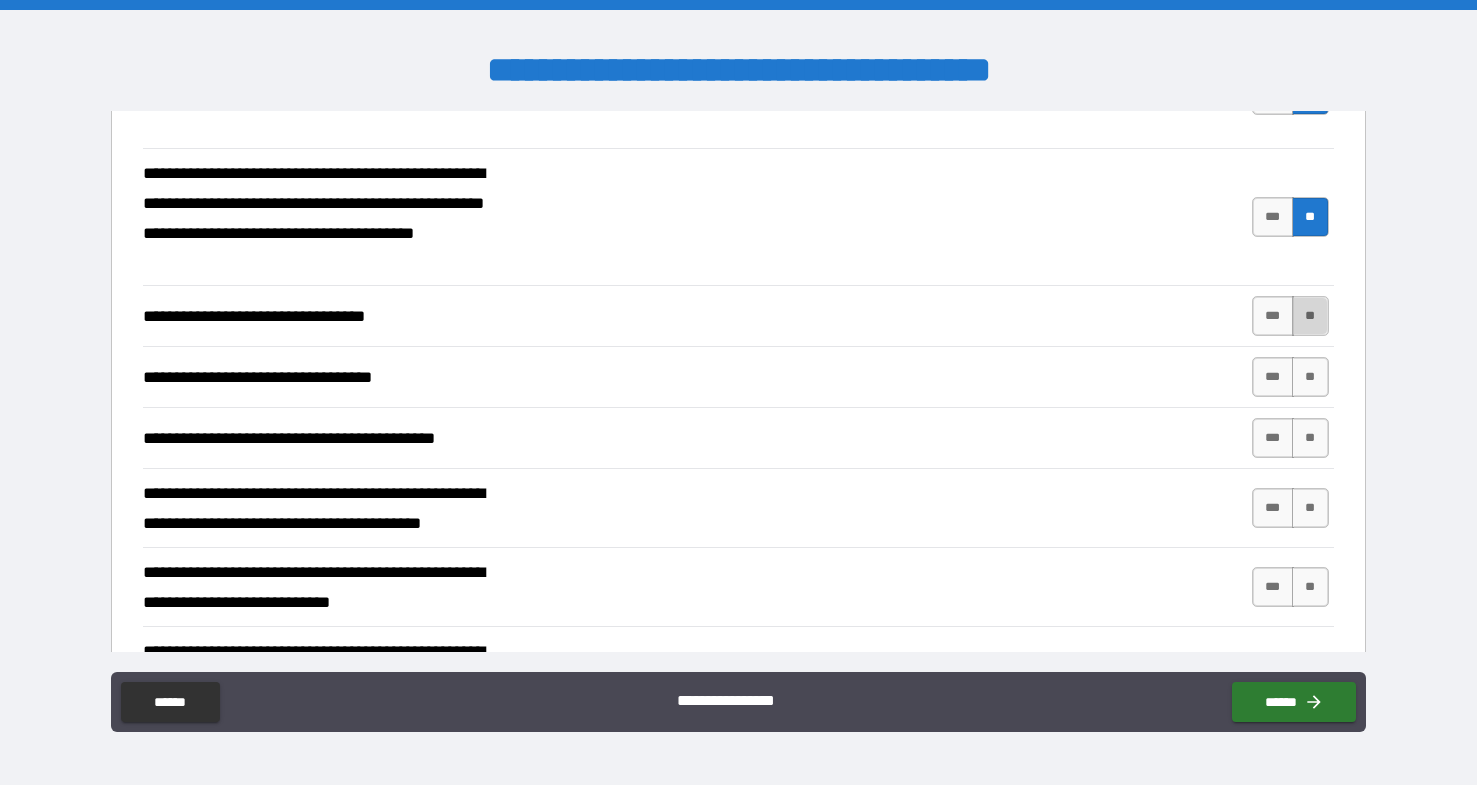 click on "**" at bounding box center (1310, 316) 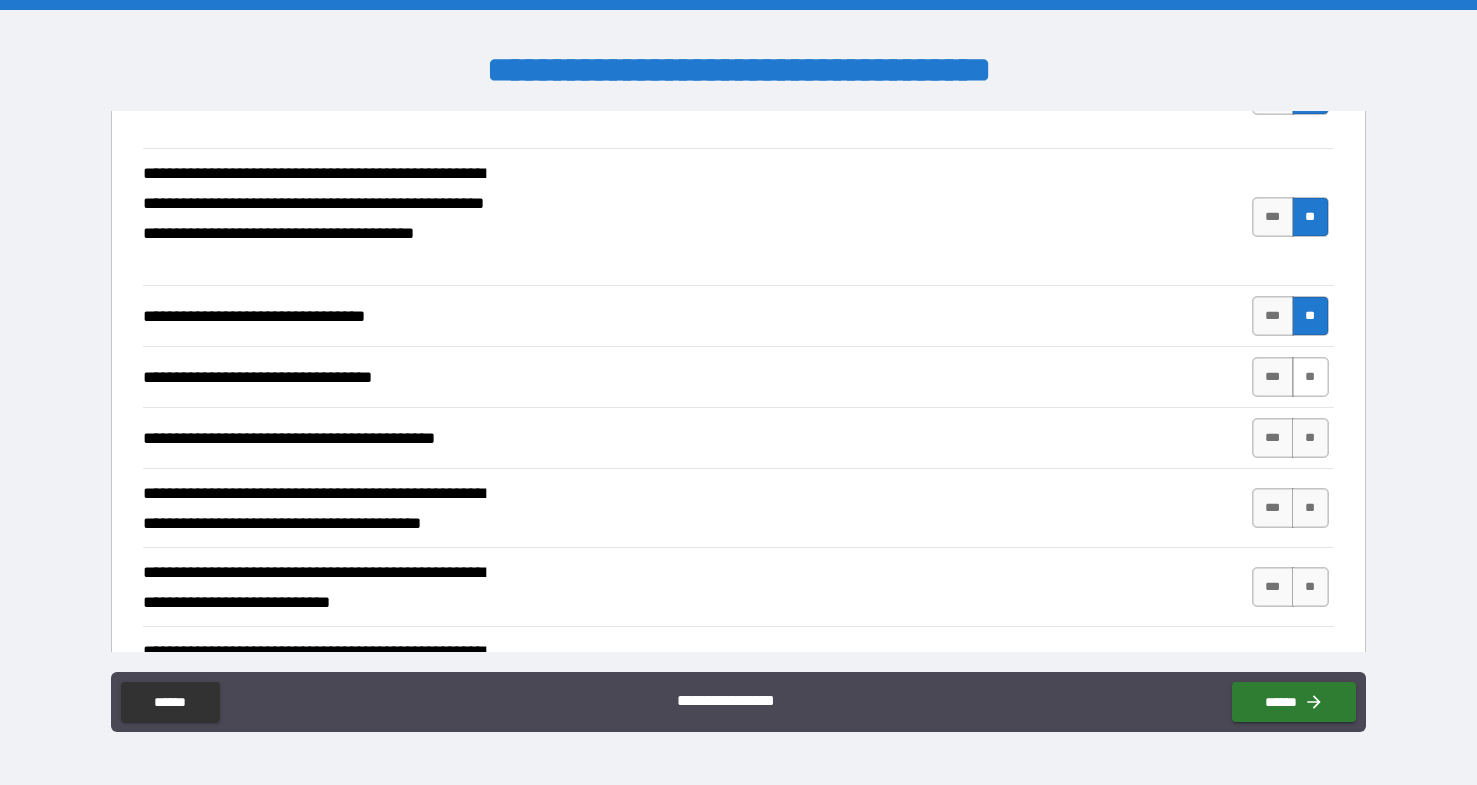 click on "**" at bounding box center [1310, 377] 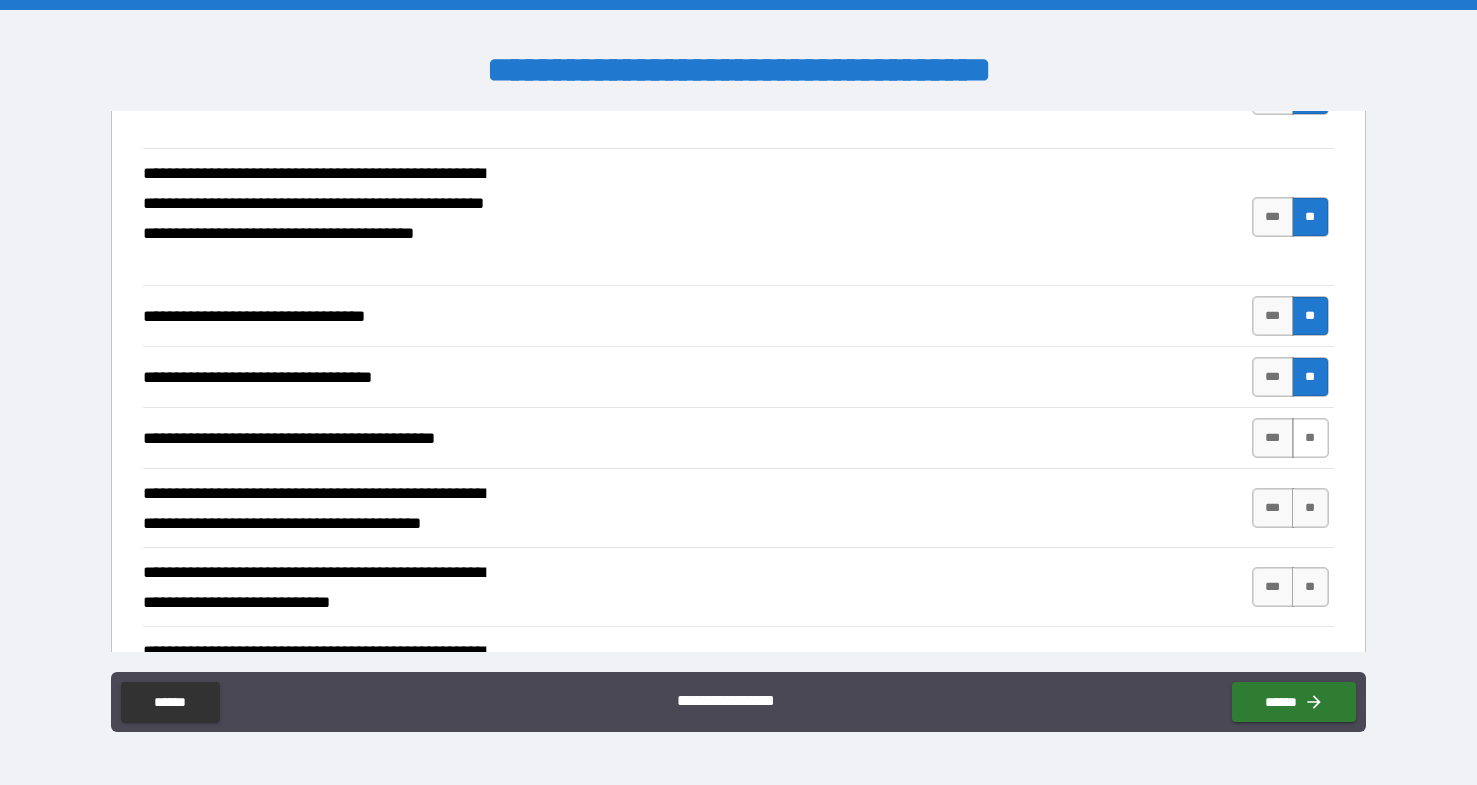 click on "**" at bounding box center [1310, 438] 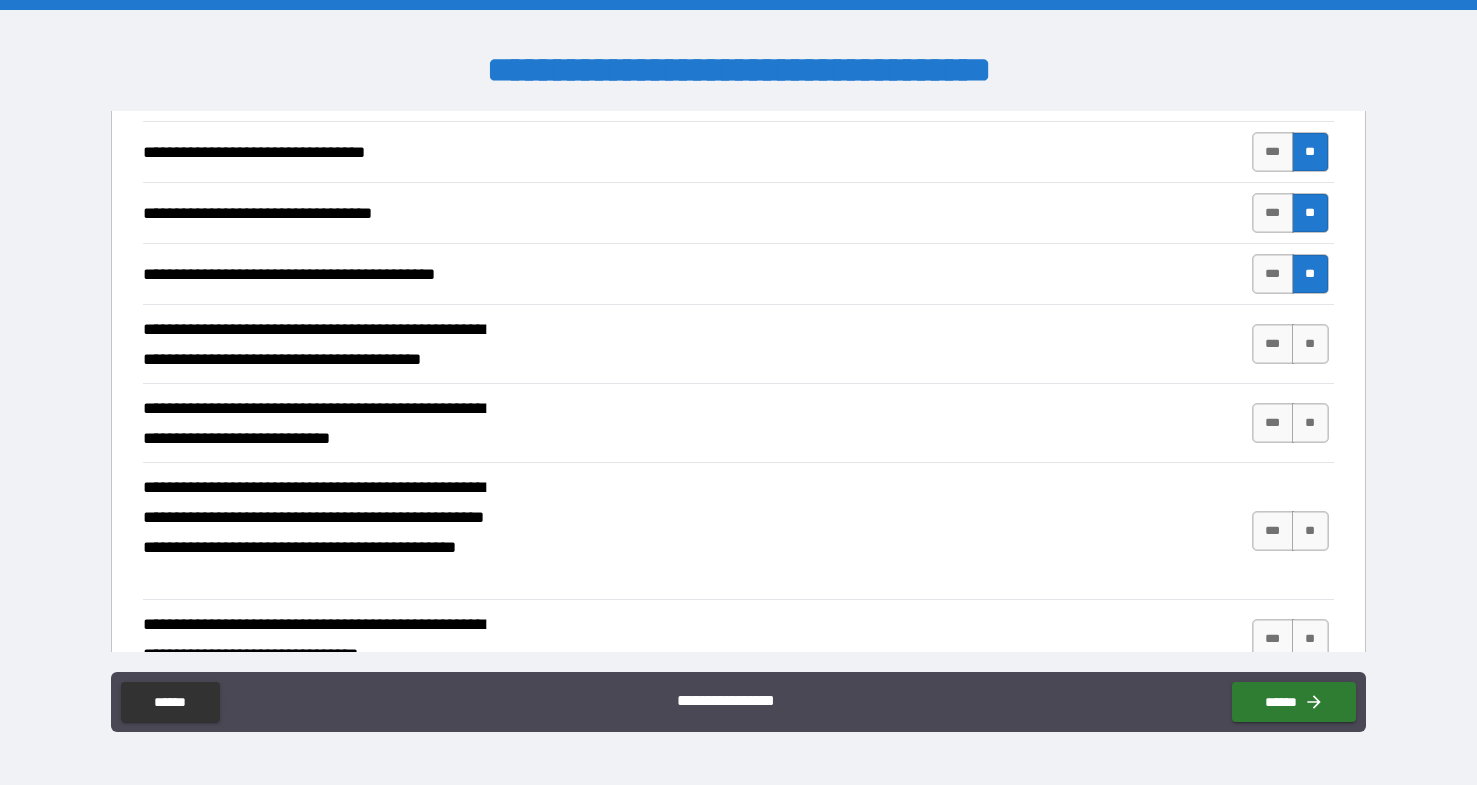 scroll, scrollTop: 923, scrollLeft: 0, axis: vertical 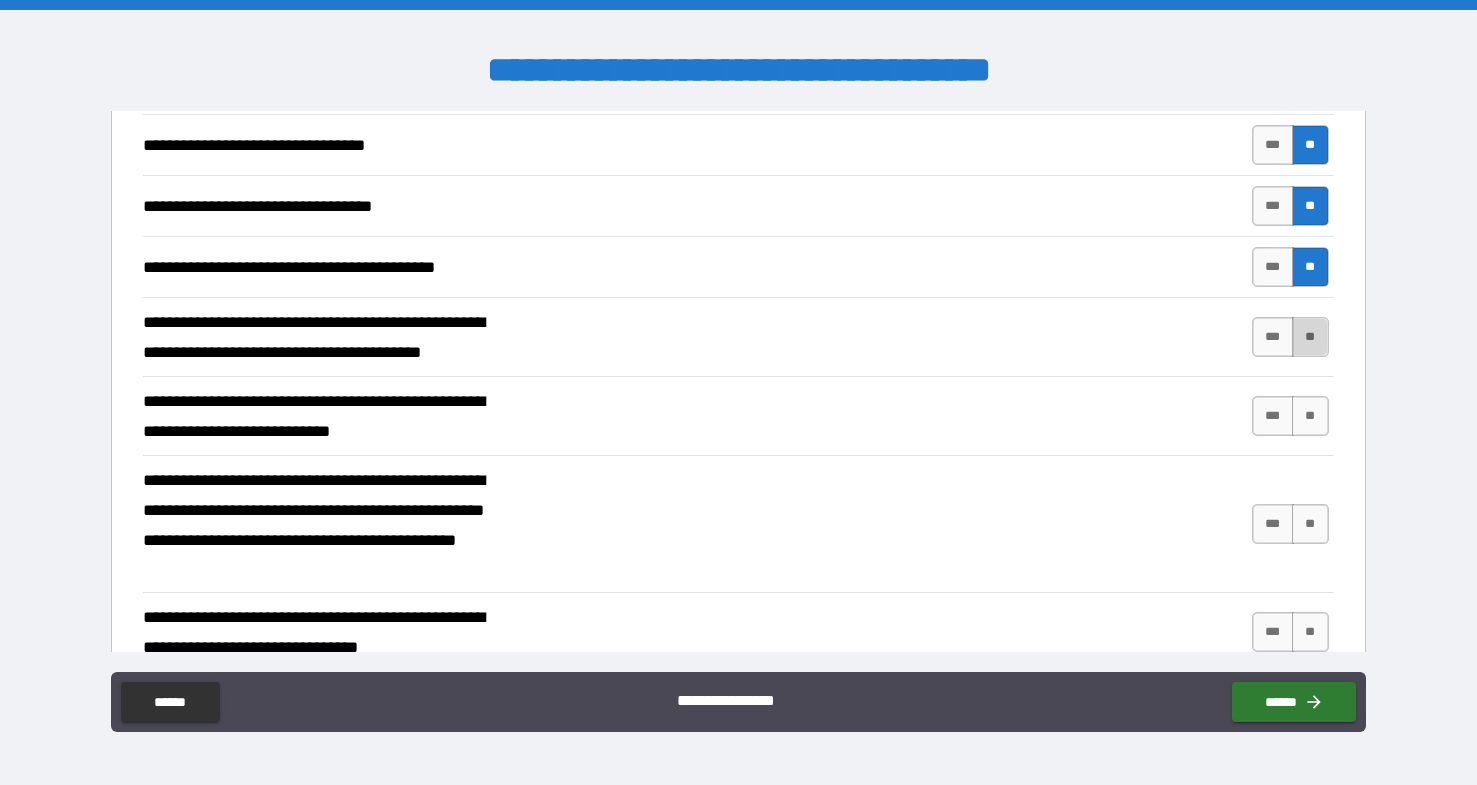 click on "**" at bounding box center [1310, 337] 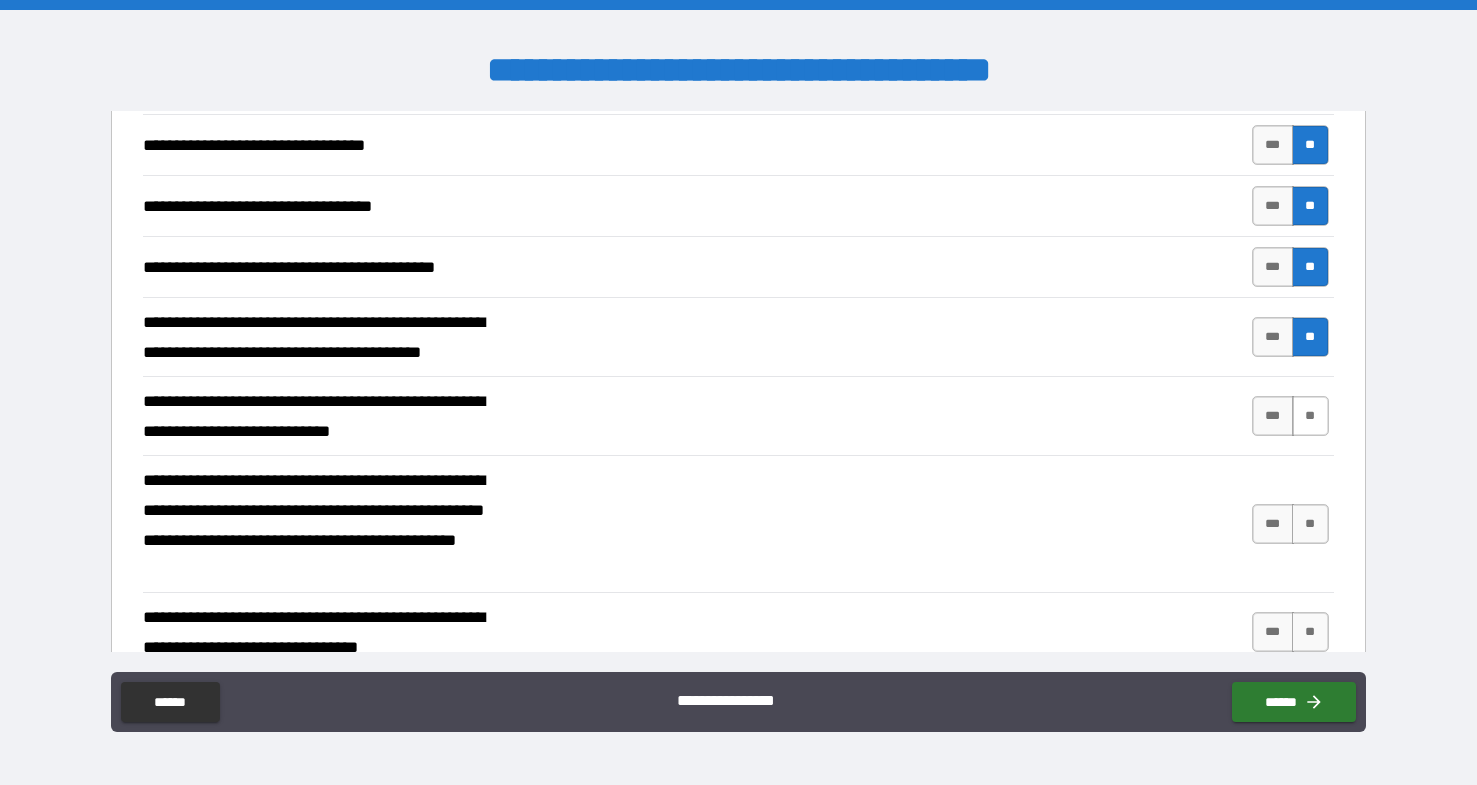 click on "**" at bounding box center [1310, 416] 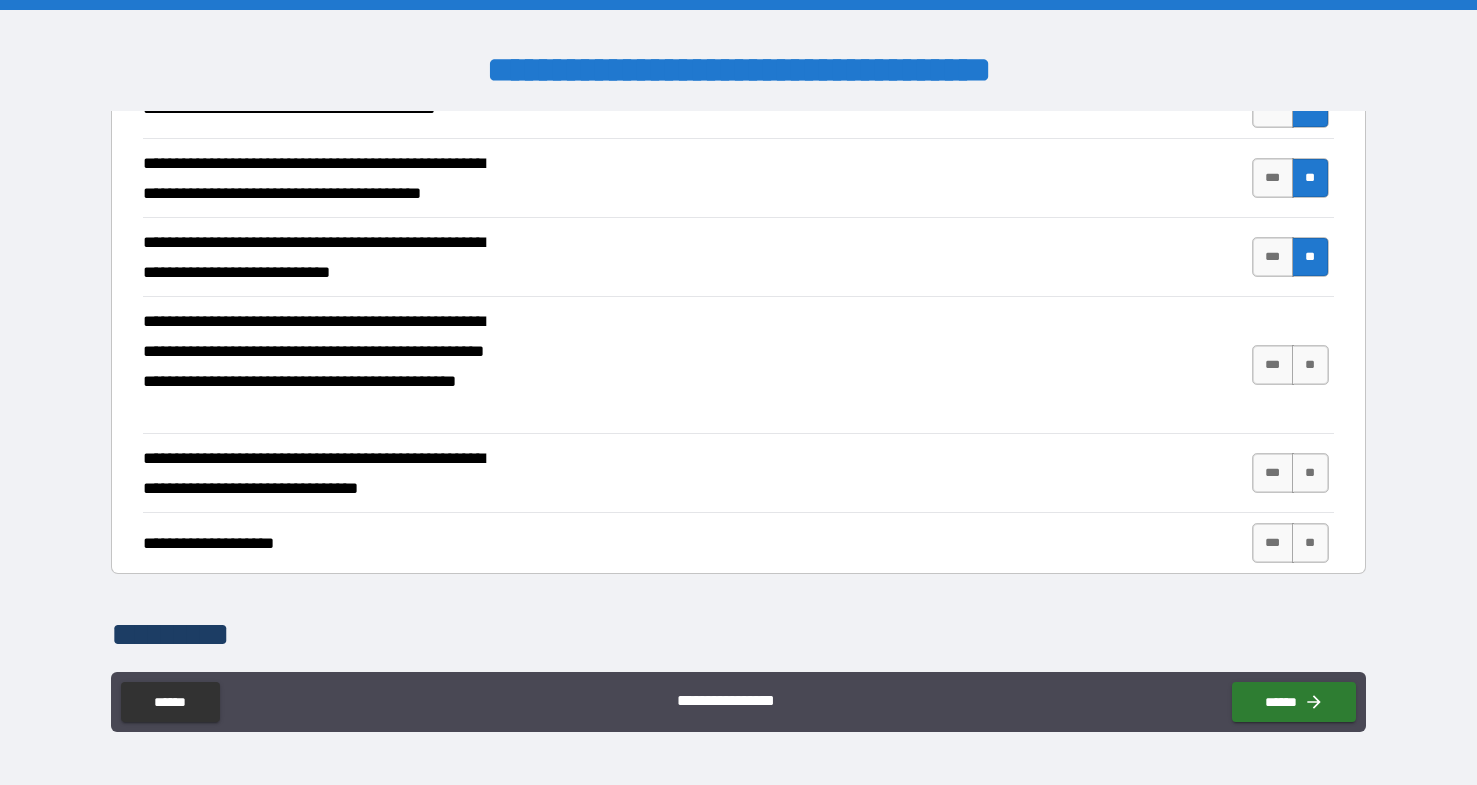 scroll, scrollTop: 1101, scrollLeft: 0, axis: vertical 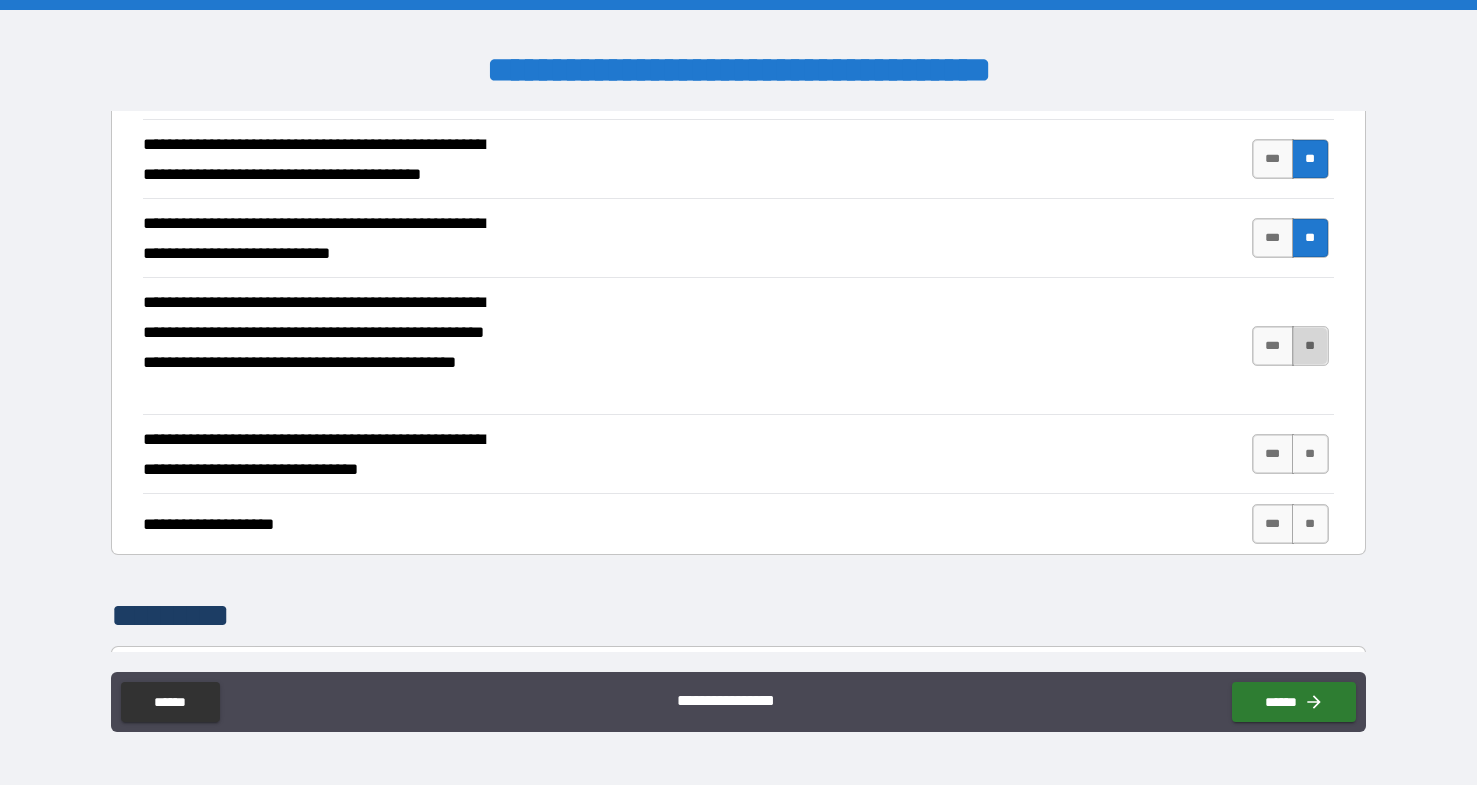 click on "**" at bounding box center (1310, 346) 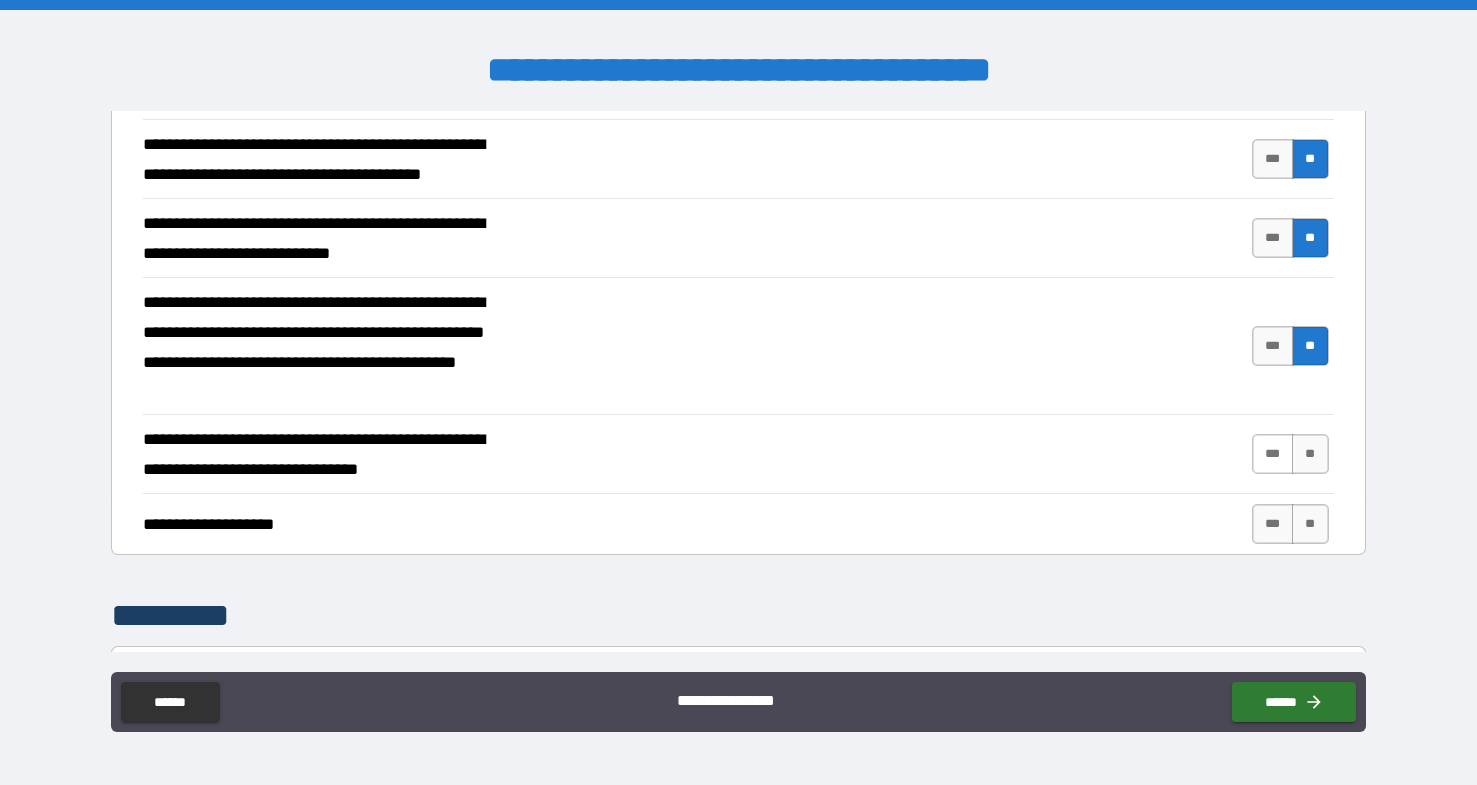 click on "***" at bounding box center (1273, 454) 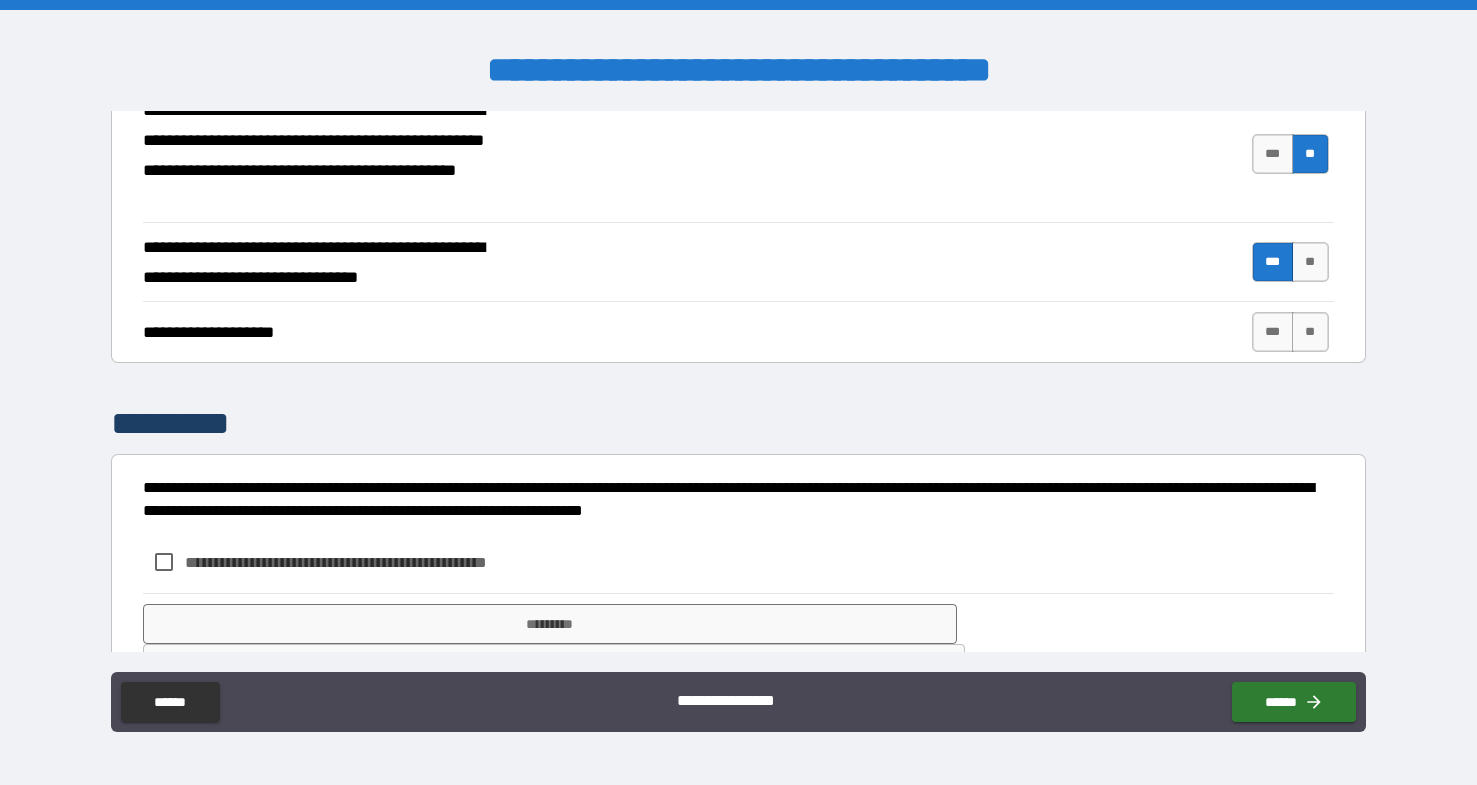 scroll, scrollTop: 1299, scrollLeft: 0, axis: vertical 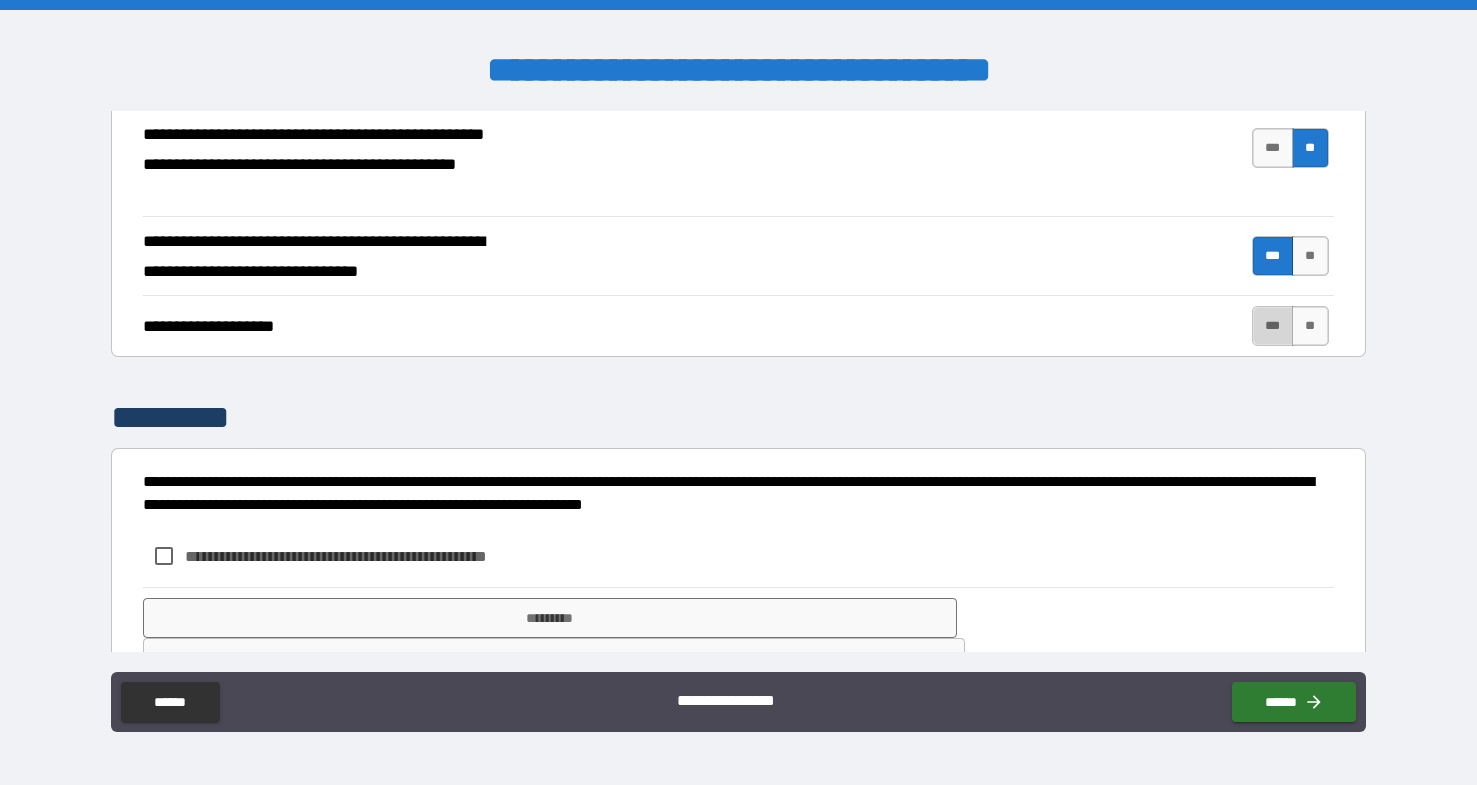 click on "***" at bounding box center [1273, 326] 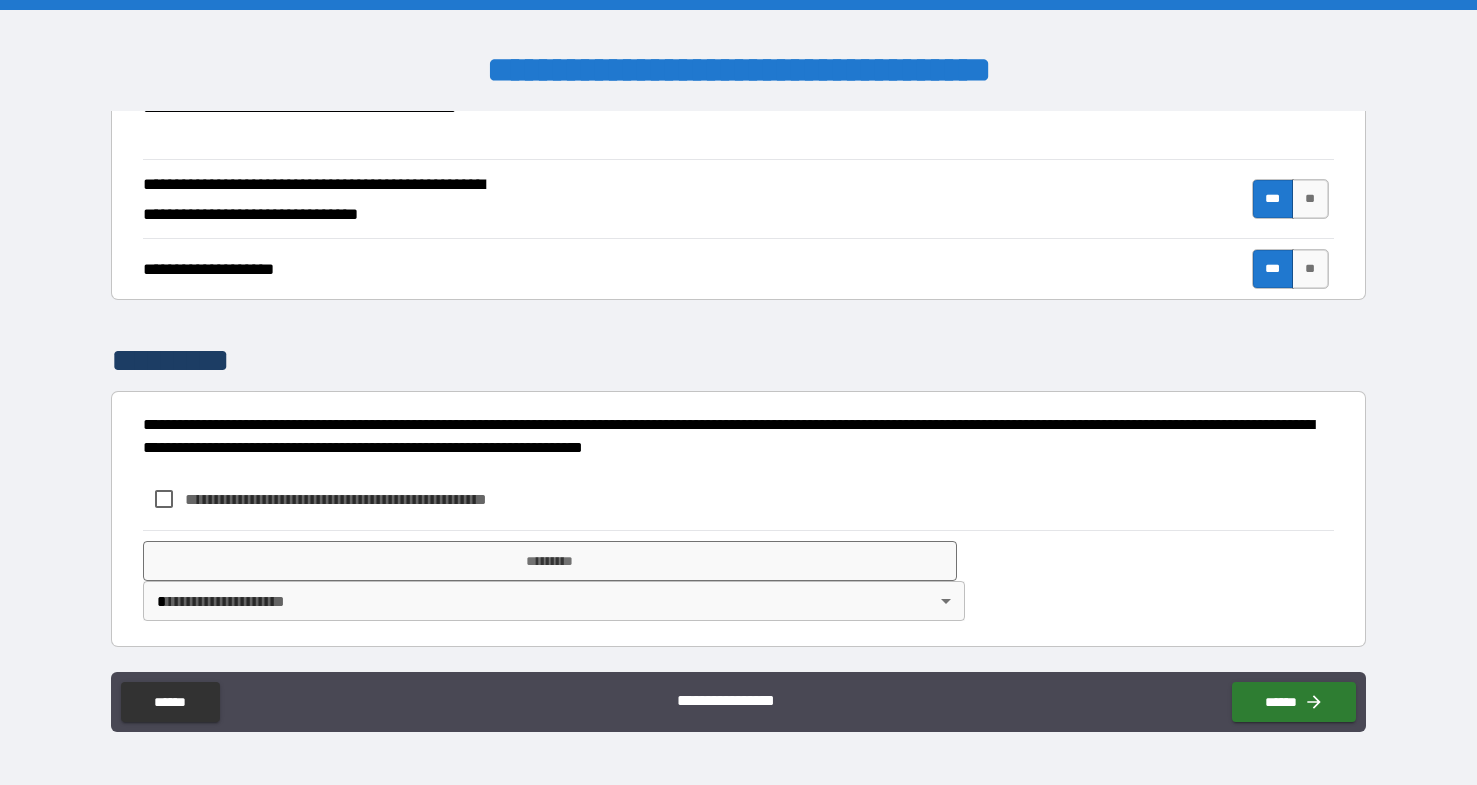 scroll, scrollTop: 1356, scrollLeft: 0, axis: vertical 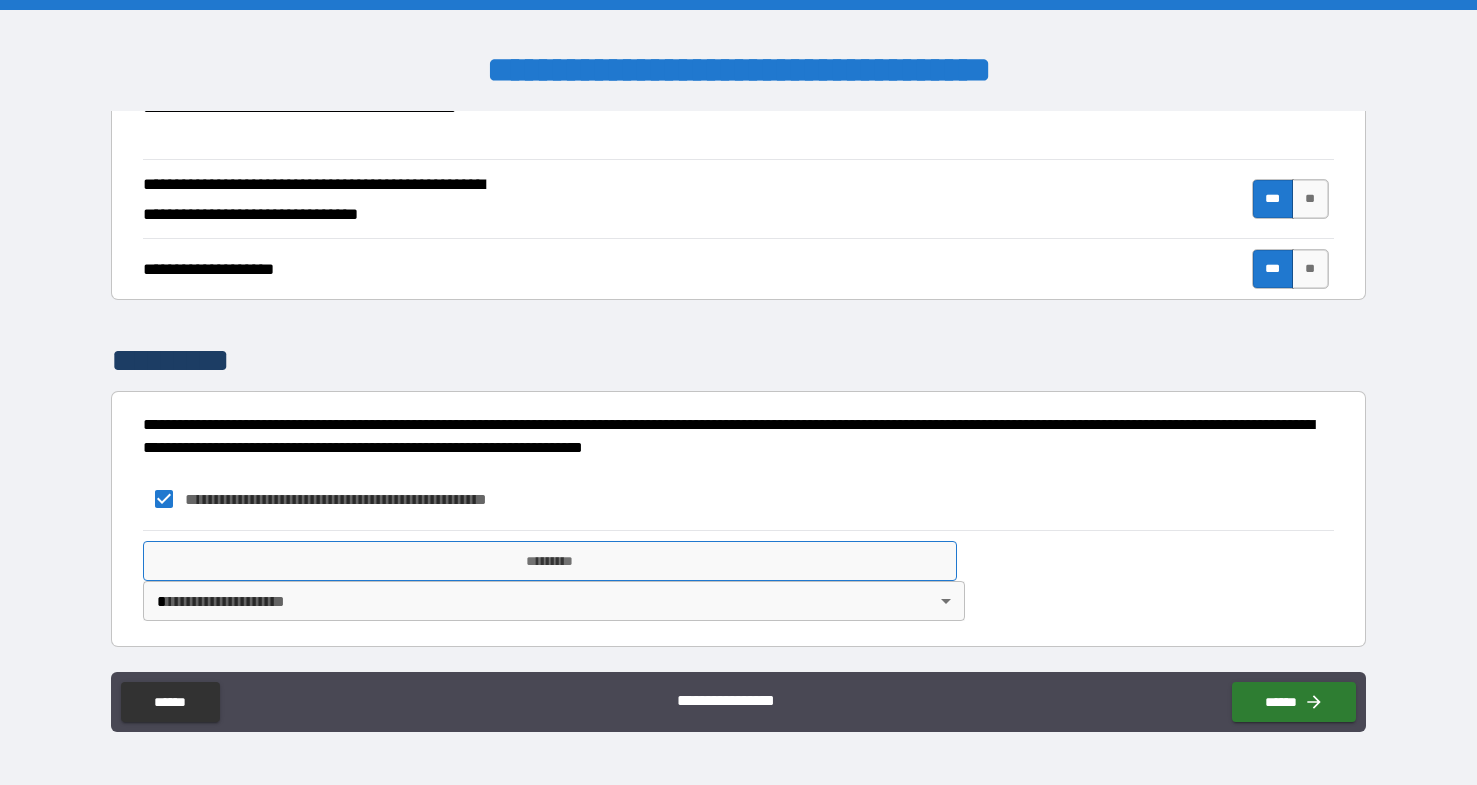 click on "*********" at bounding box center (550, 561) 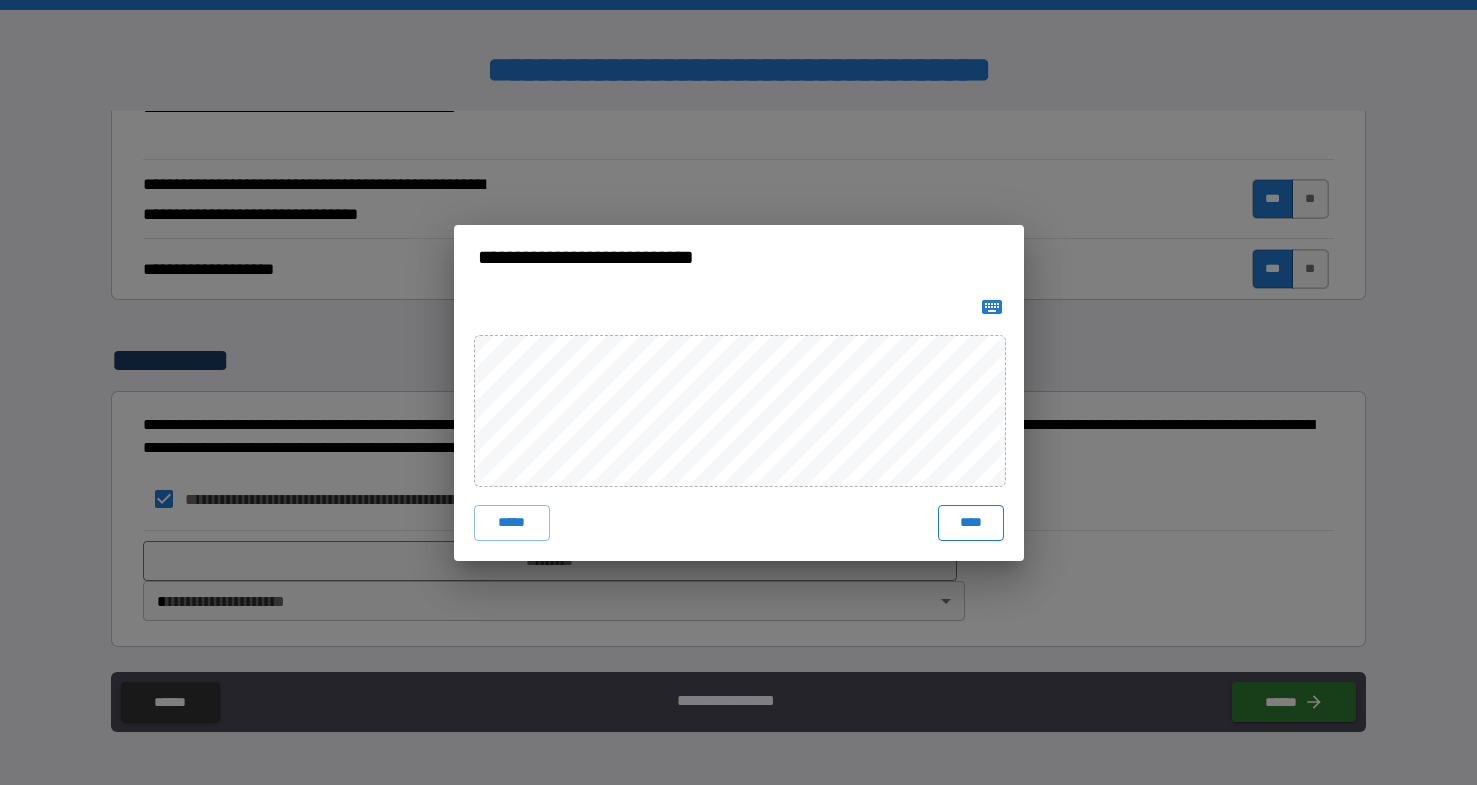 click on "****" at bounding box center [971, 523] 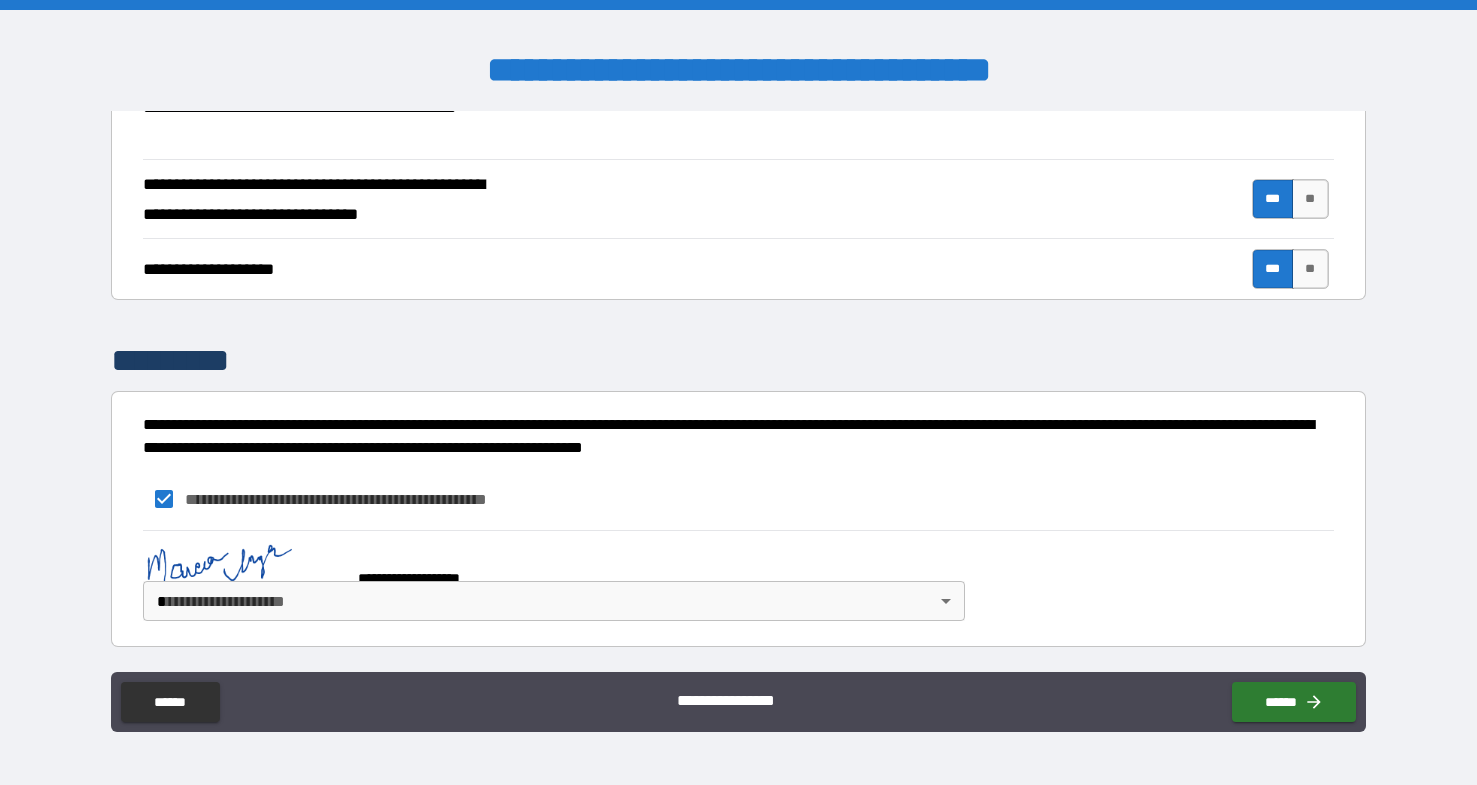 scroll, scrollTop: 1346, scrollLeft: 0, axis: vertical 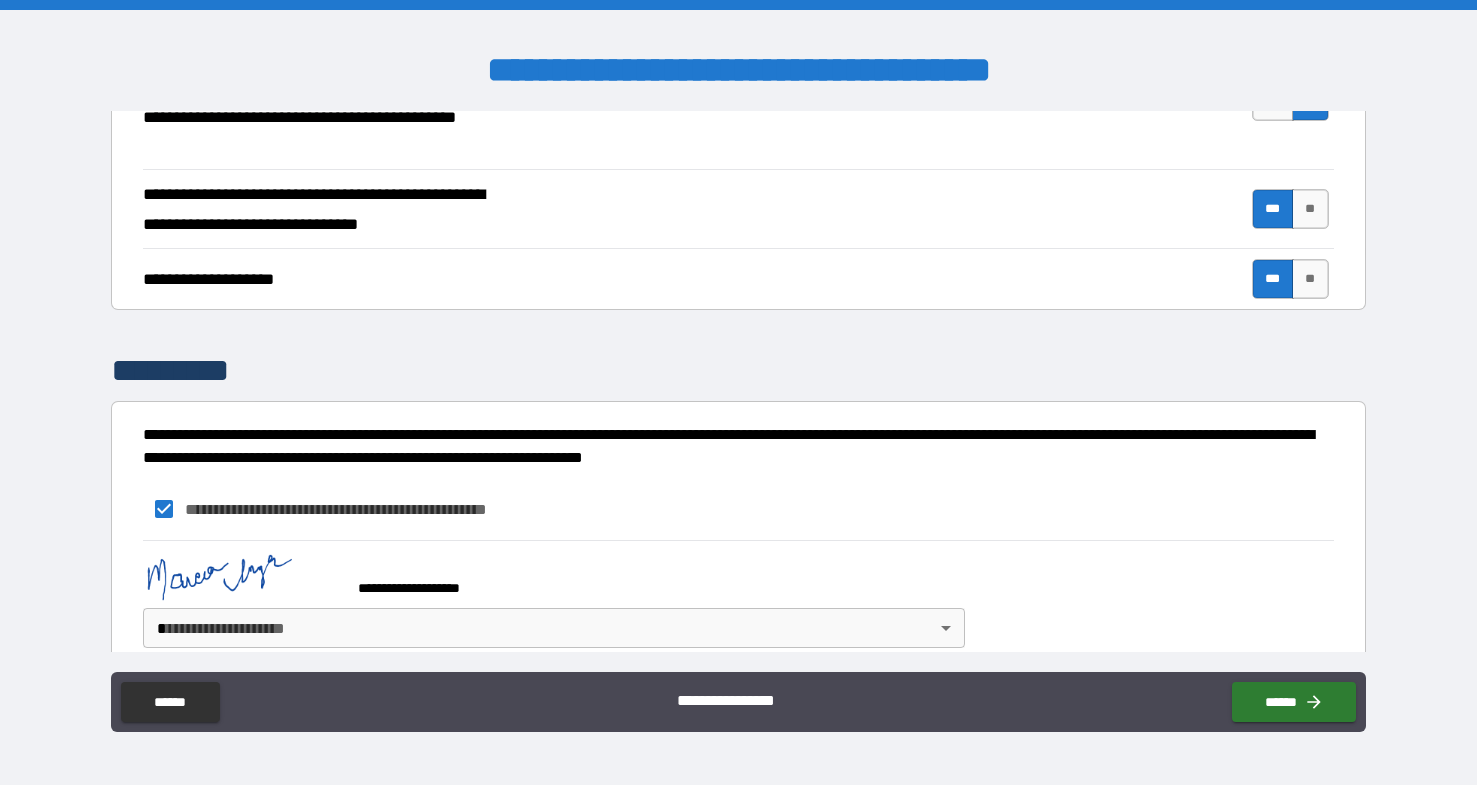 click on "**********" at bounding box center [738, 392] 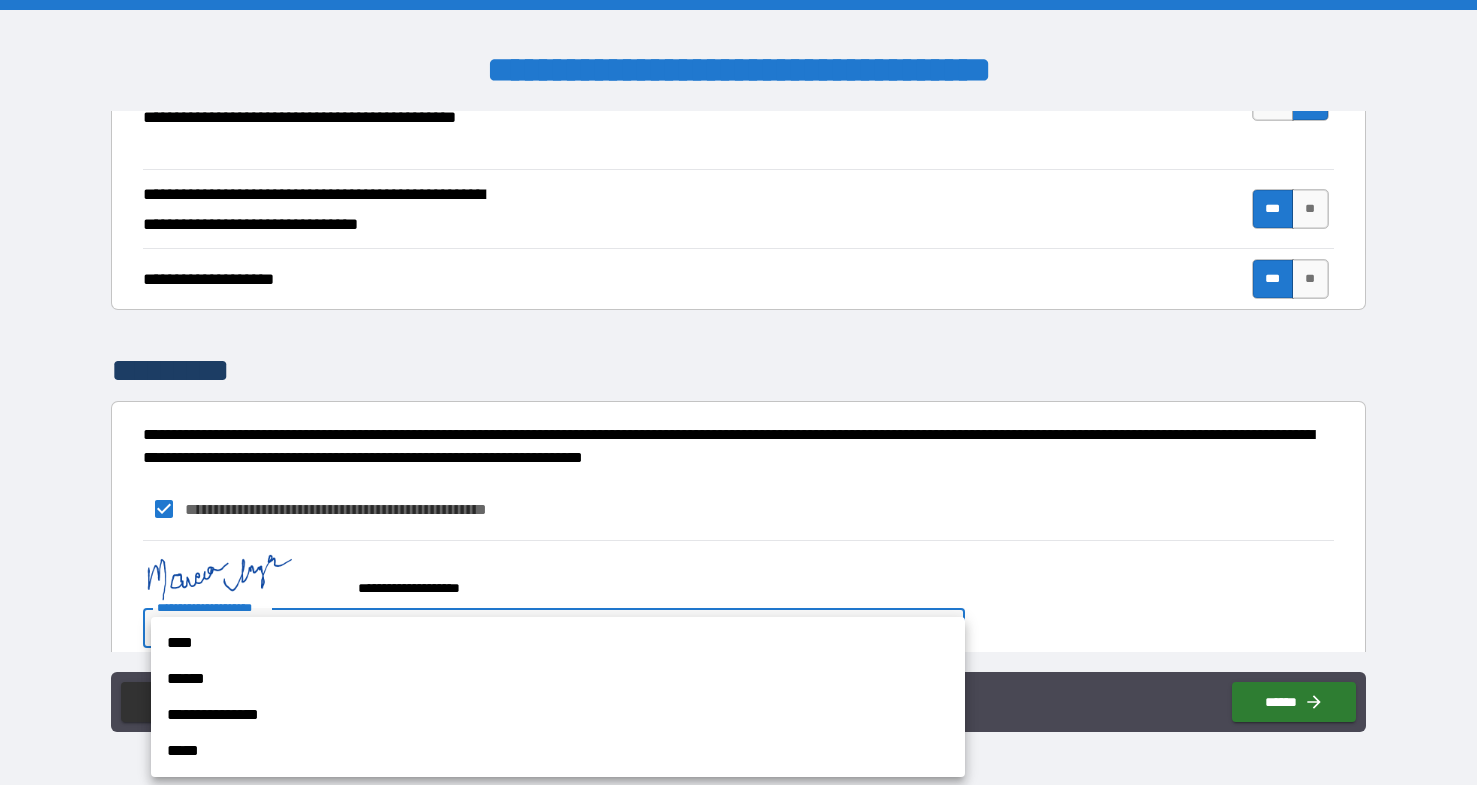click on "****" at bounding box center (558, 643) 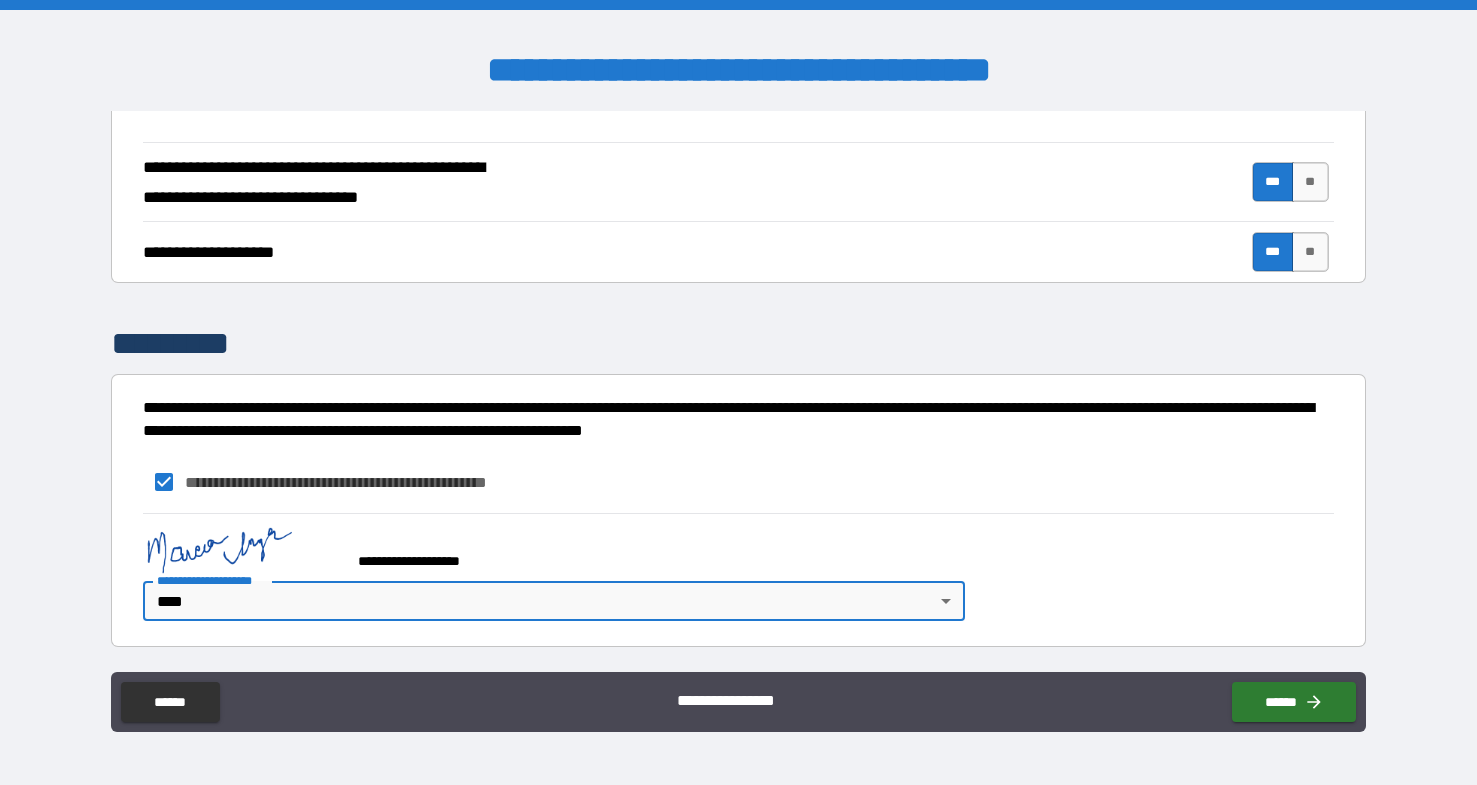 scroll, scrollTop: 1373, scrollLeft: 0, axis: vertical 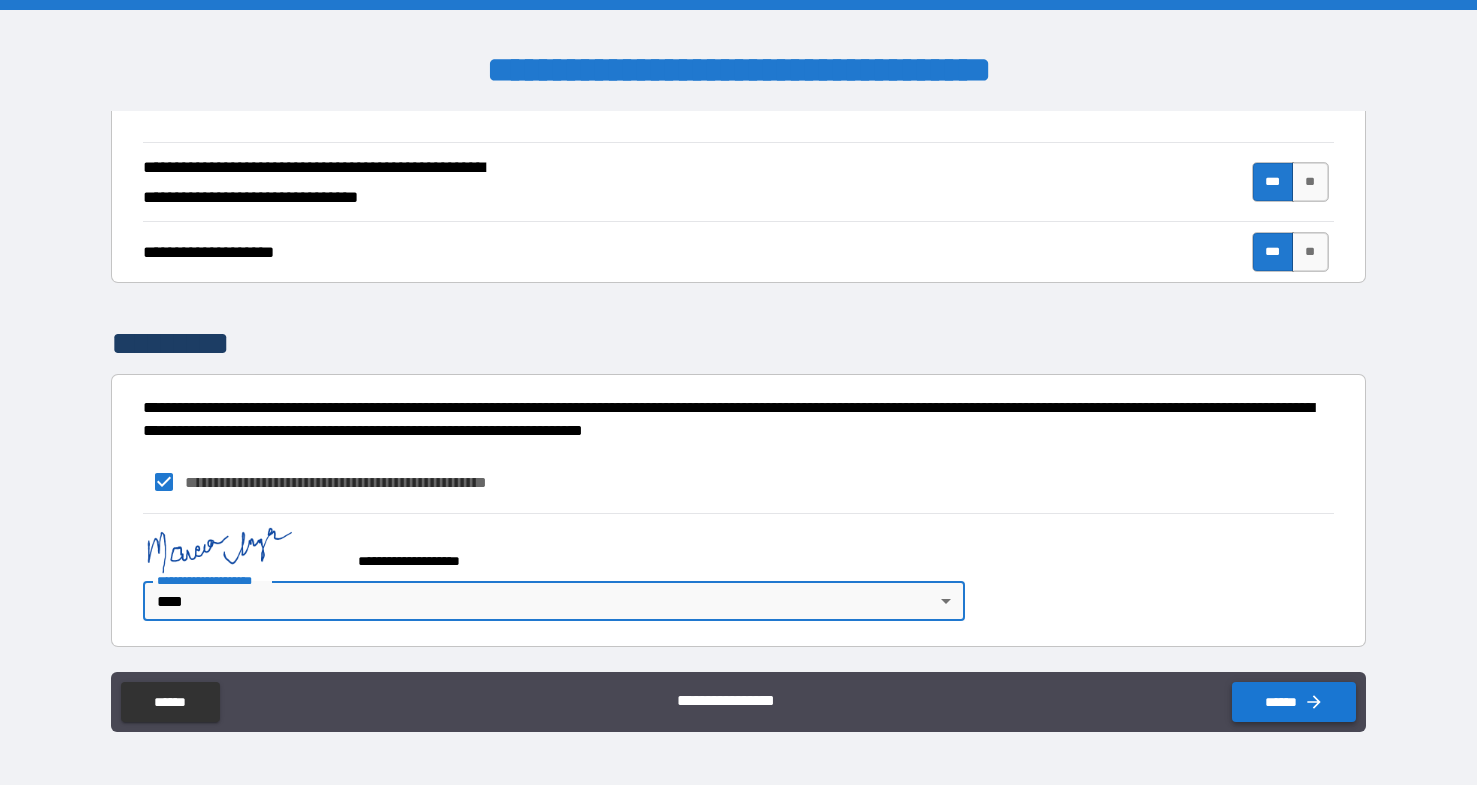 click on "******" at bounding box center (1294, 702) 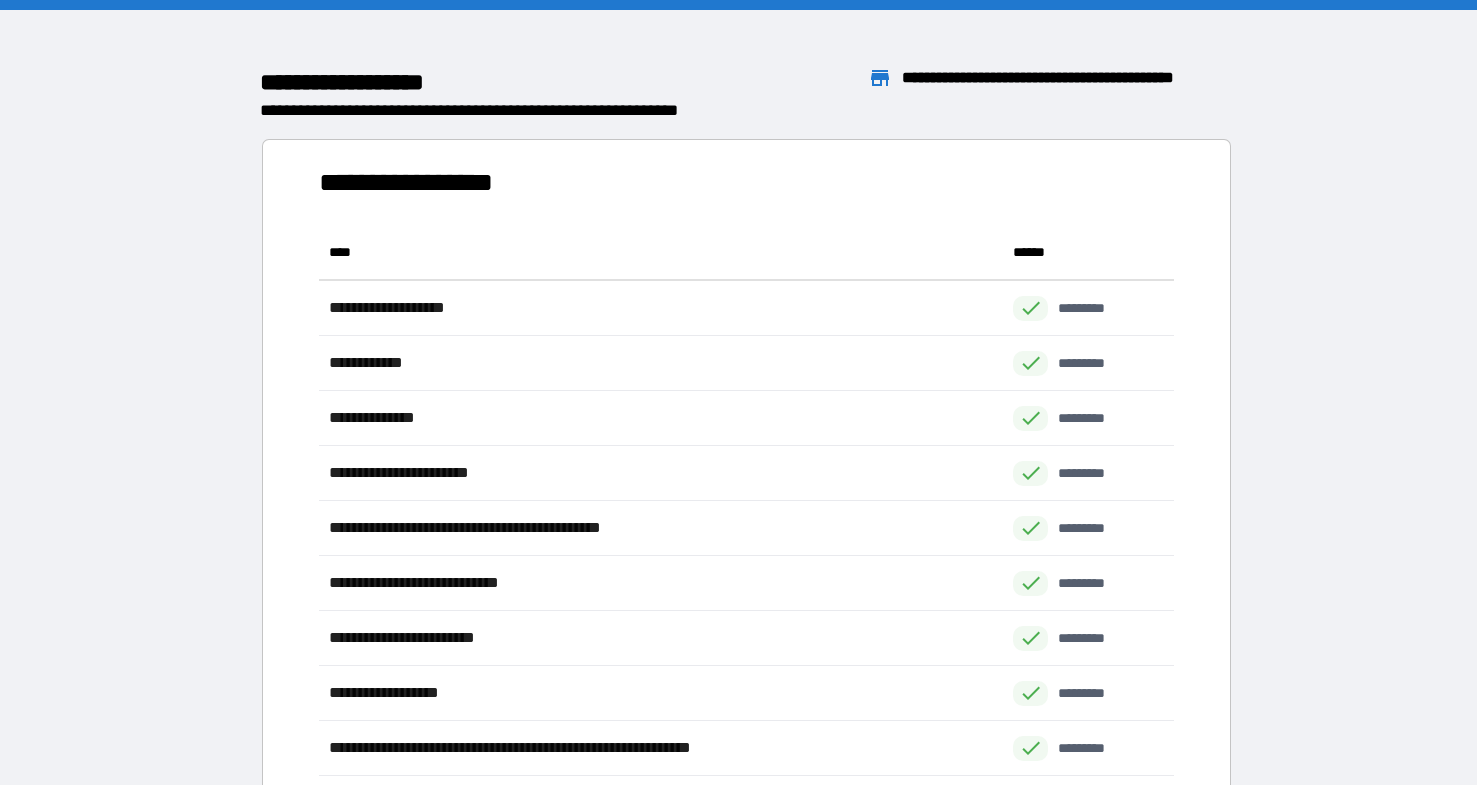 scroll, scrollTop: 1, scrollLeft: 1, axis: both 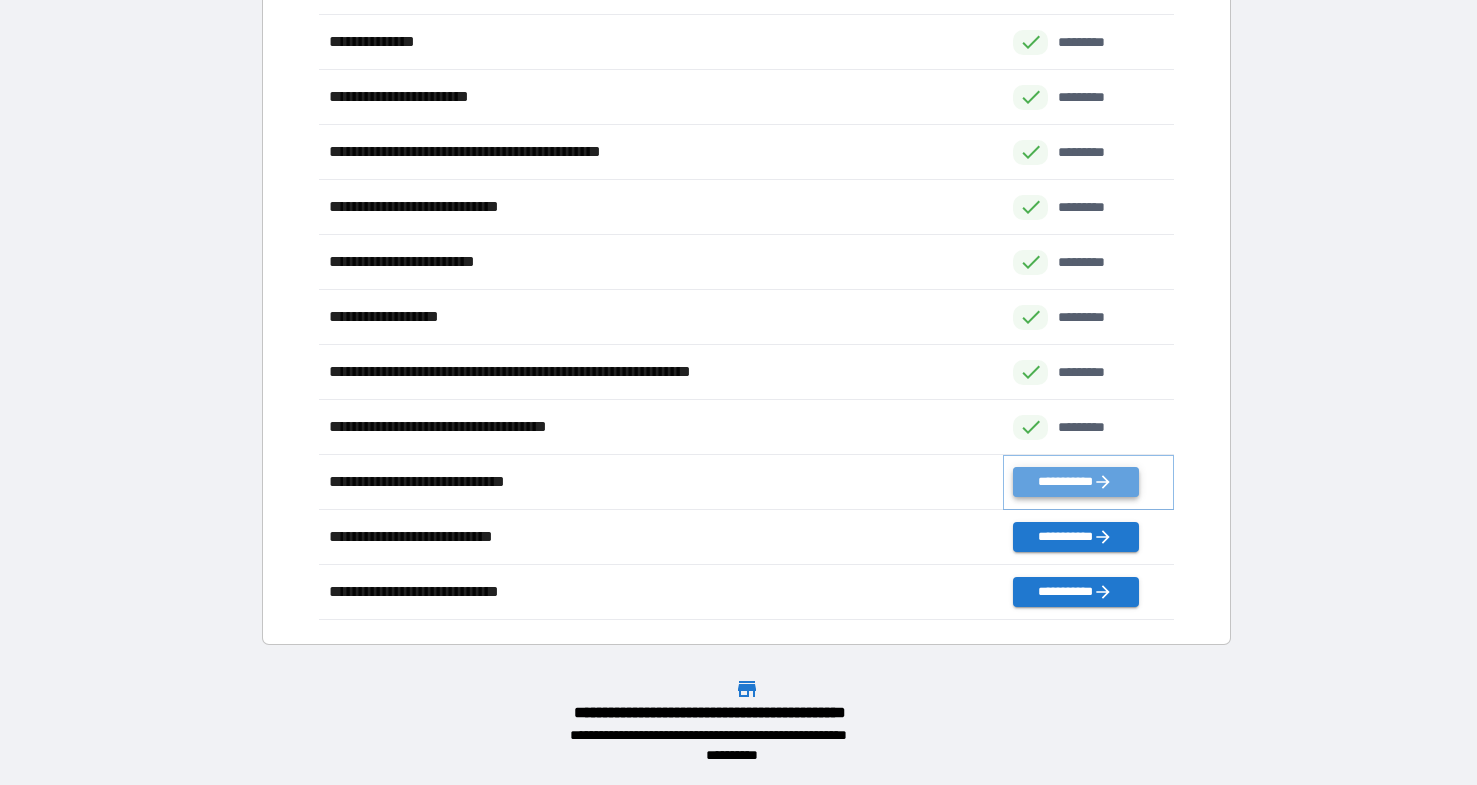 click on "**********" at bounding box center [1075, 482] 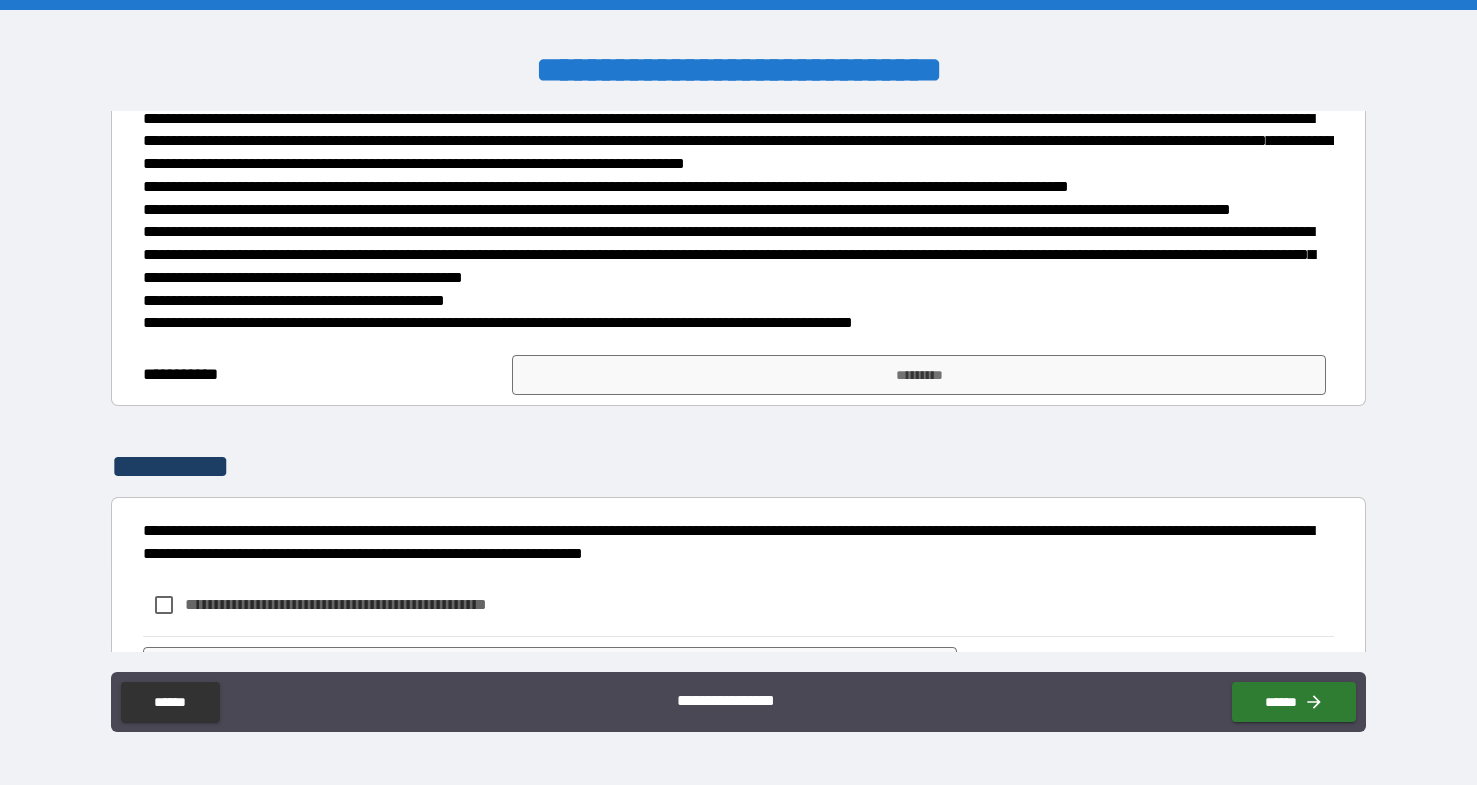 scroll, scrollTop: 379, scrollLeft: 0, axis: vertical 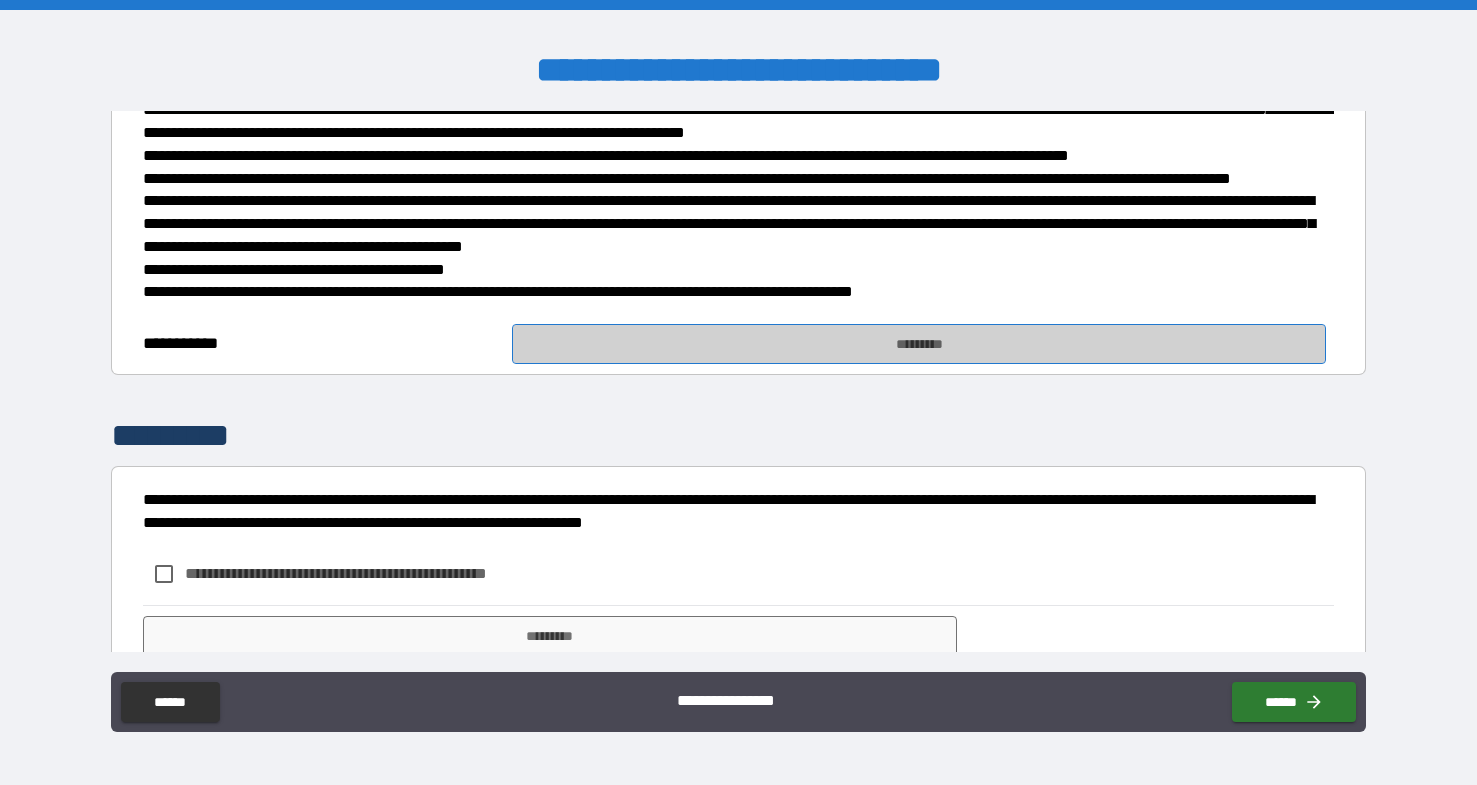 click on "*********" at bounding box center (919, 344) 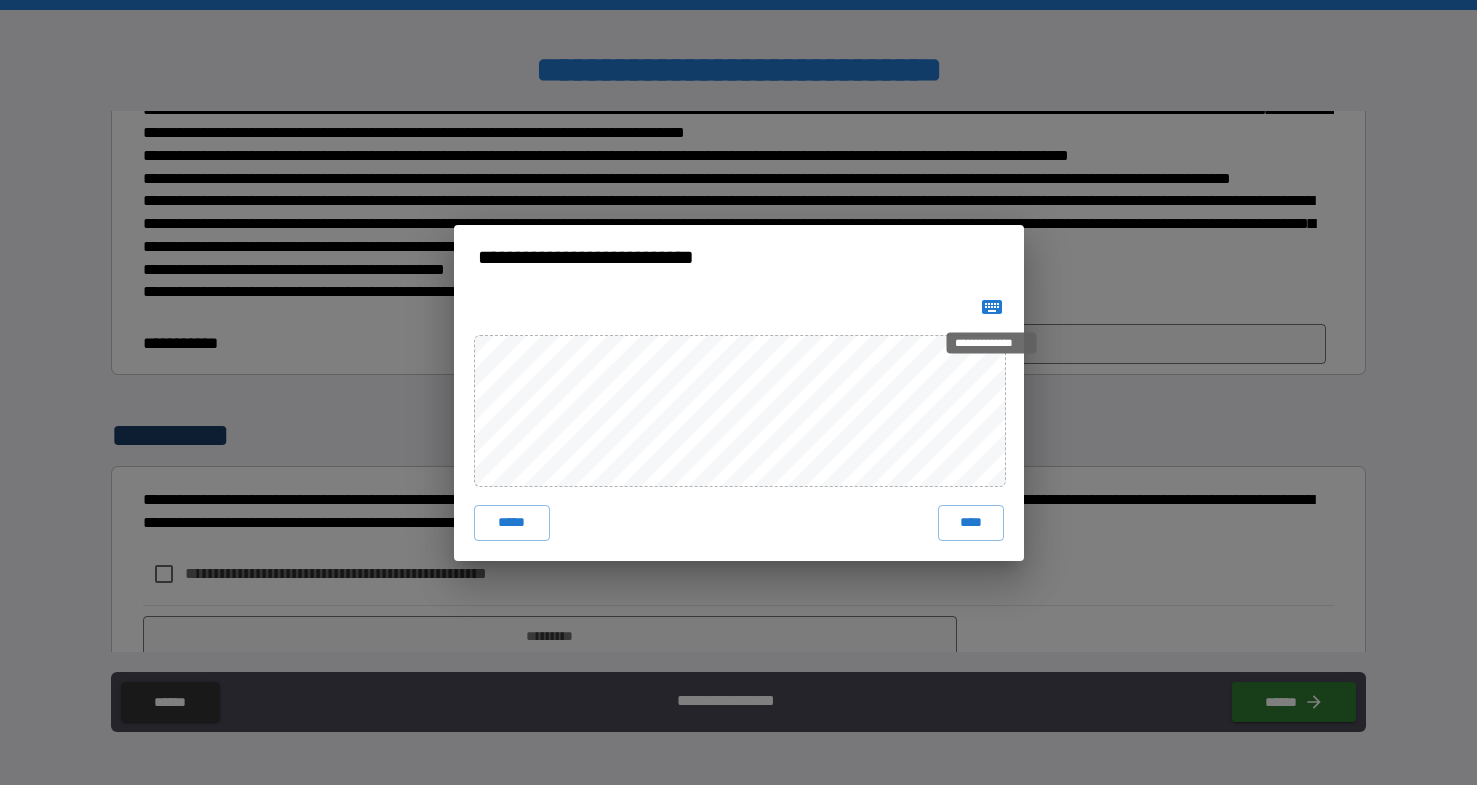 click 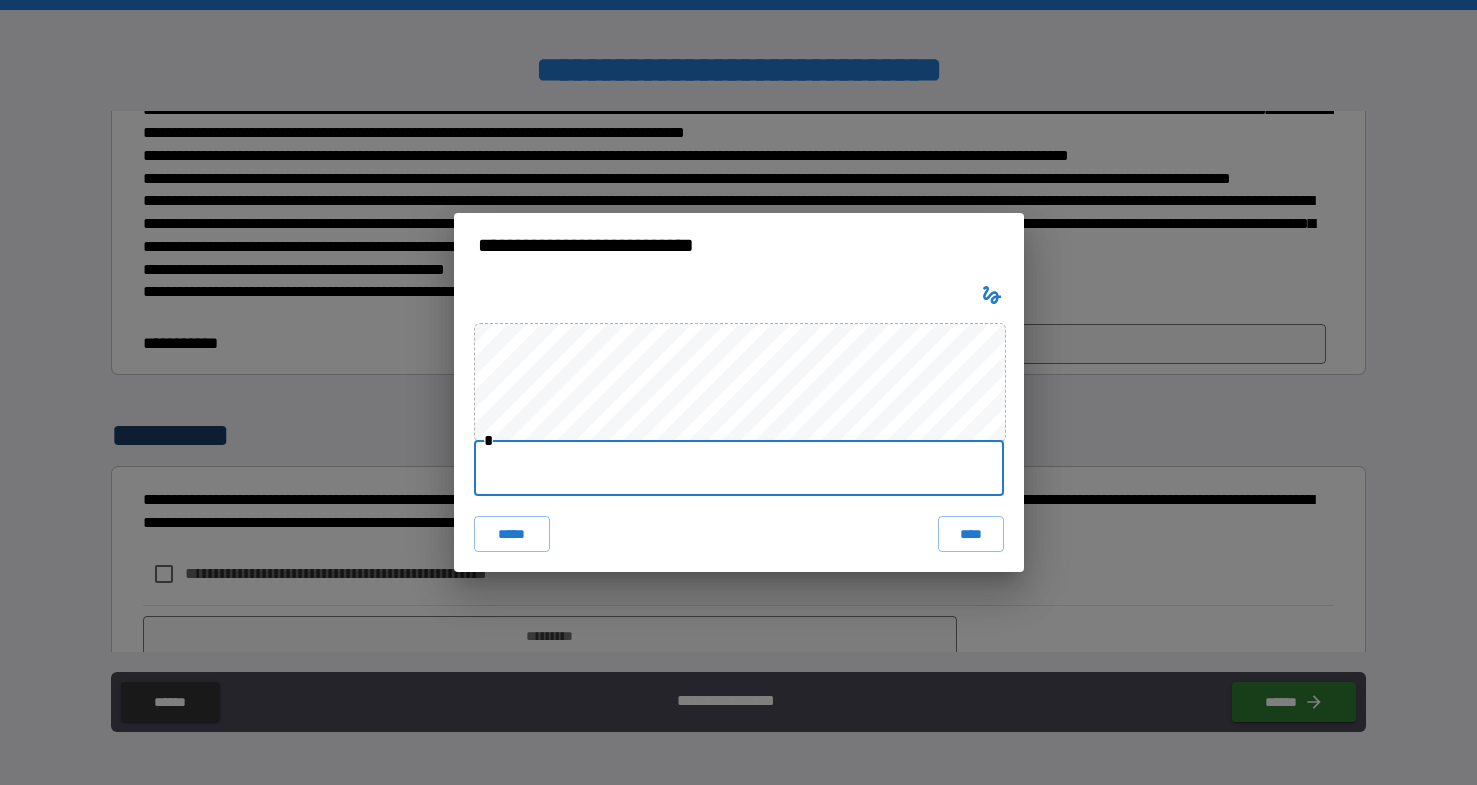 click at bounding box center (739, 468) 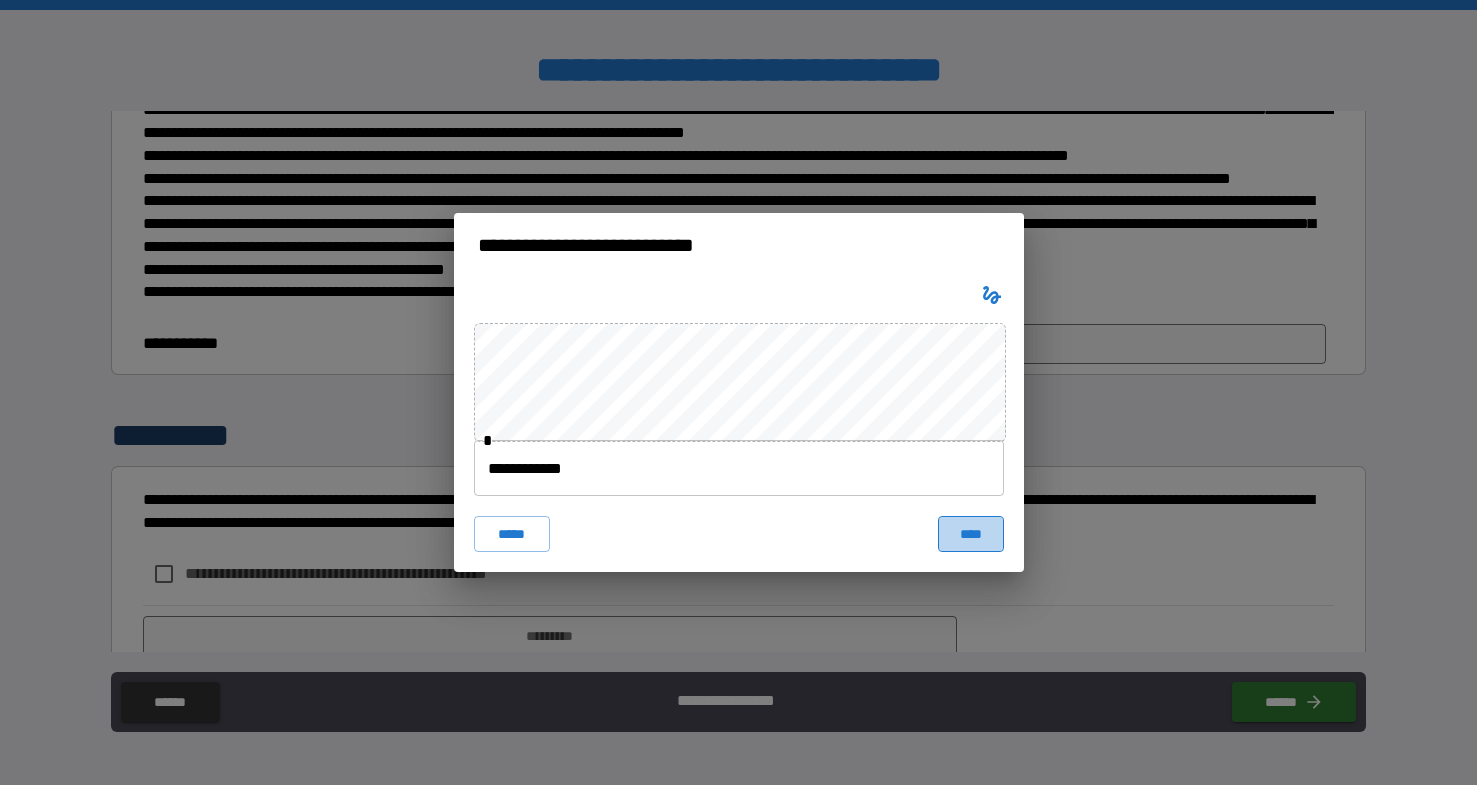 click on "****" at bounding box center (971, 534) 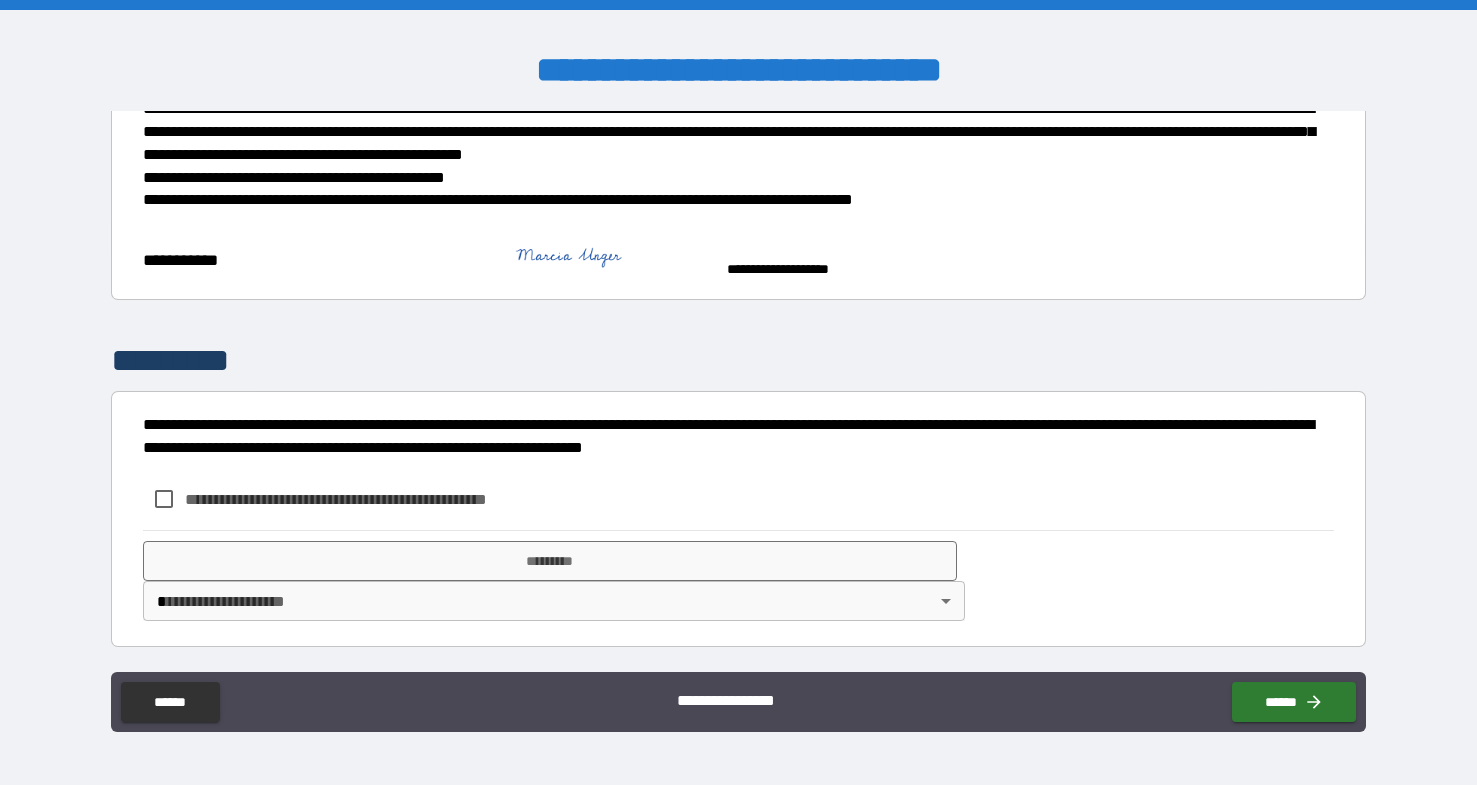 scroll, scrollTop: 502, scrollLeft: 0, axis: vertical 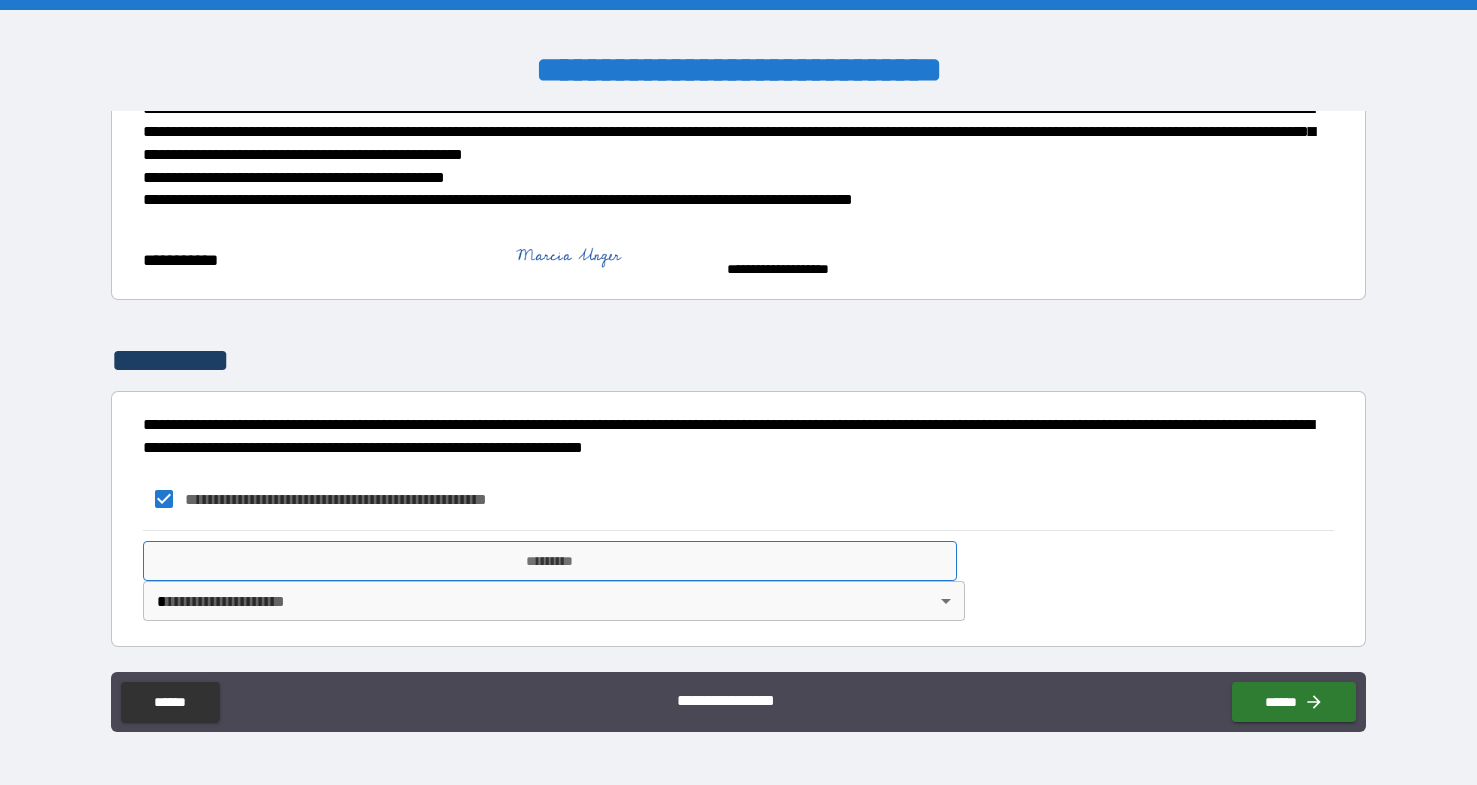 click on "*********" at bounding box center [550, 561] 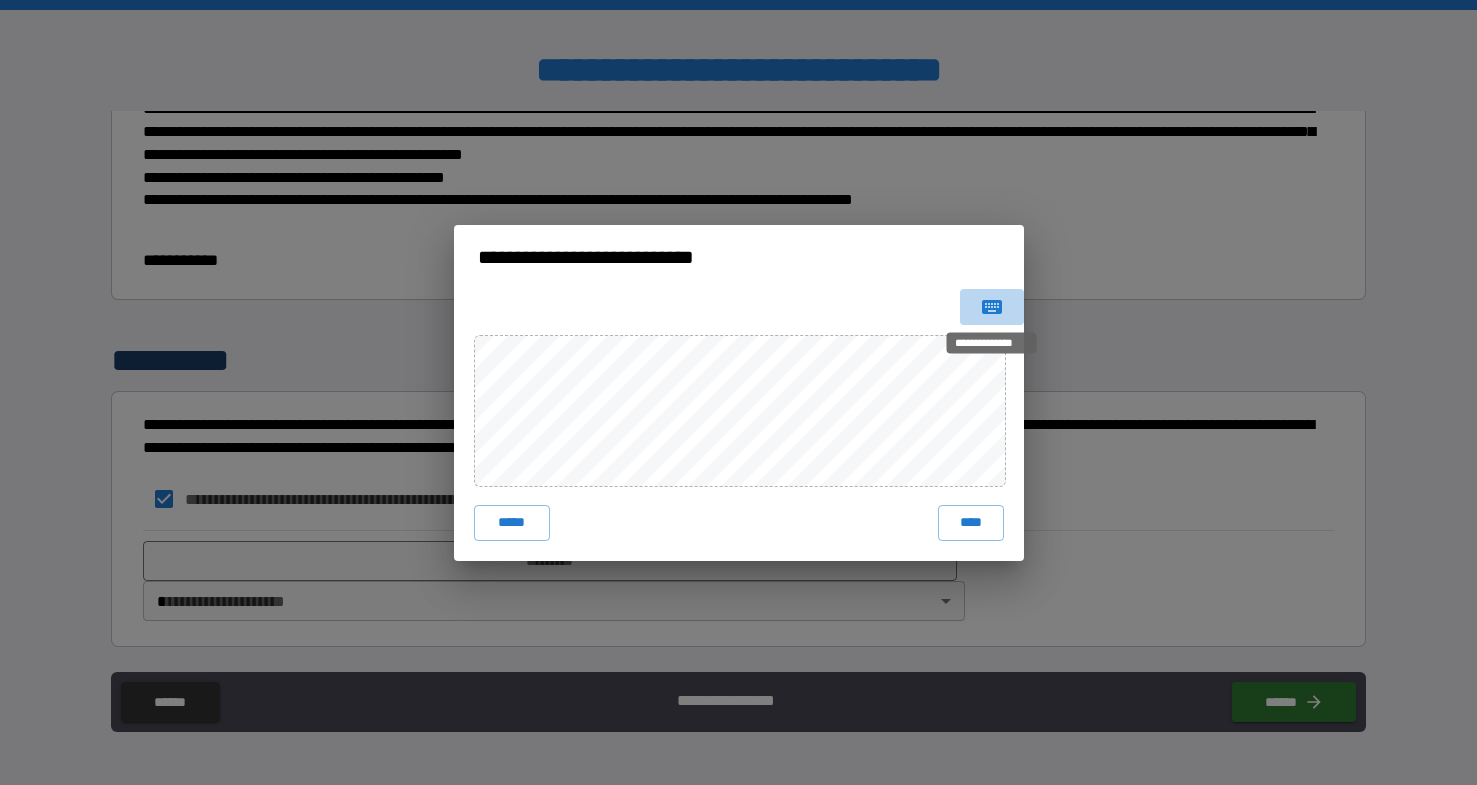 click 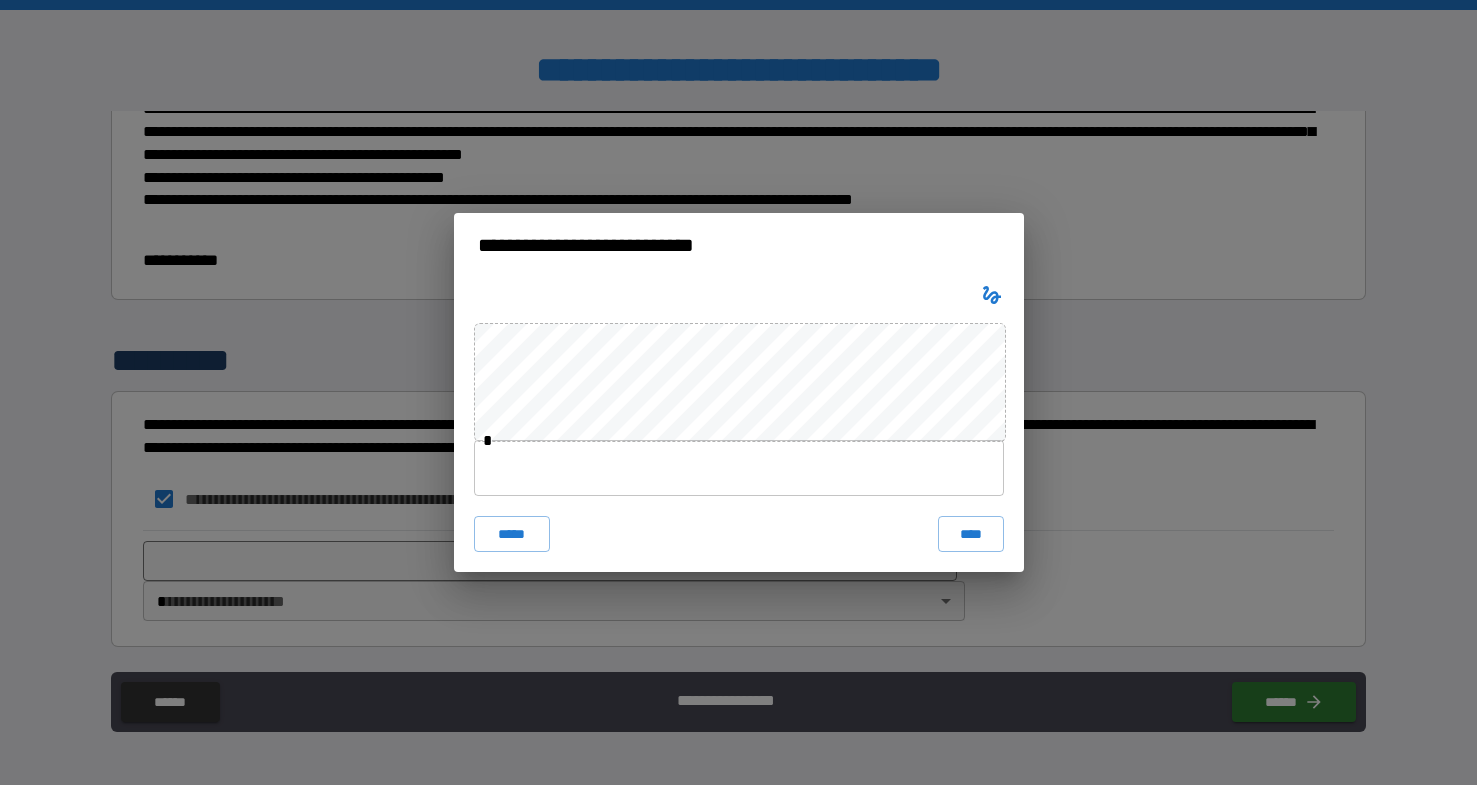 click at bounding box center (739, 468) 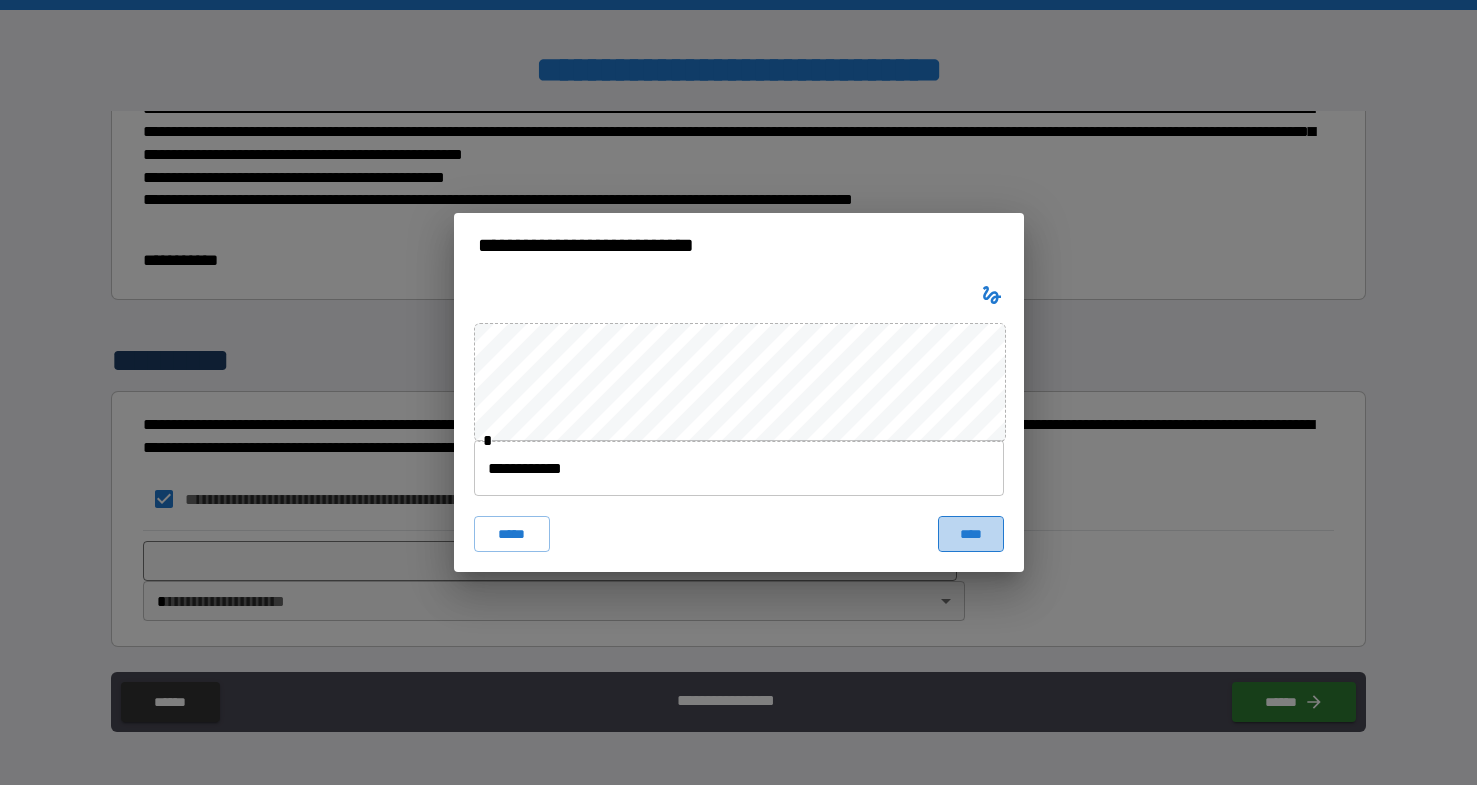 click on "****" at bounding box center (971, 534) 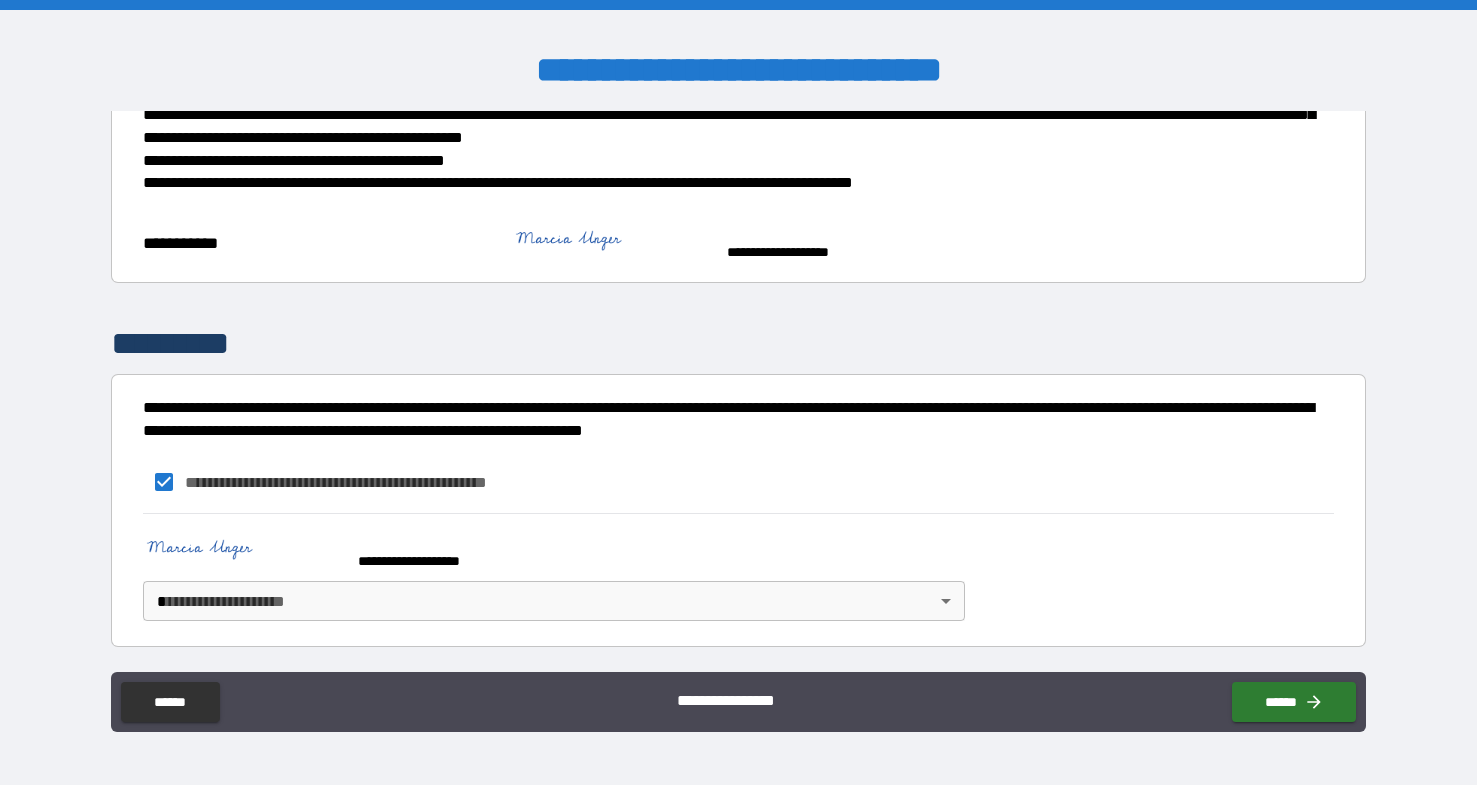 scroll, scrollTop: 519, scrollLeft: 0, axis: vertical 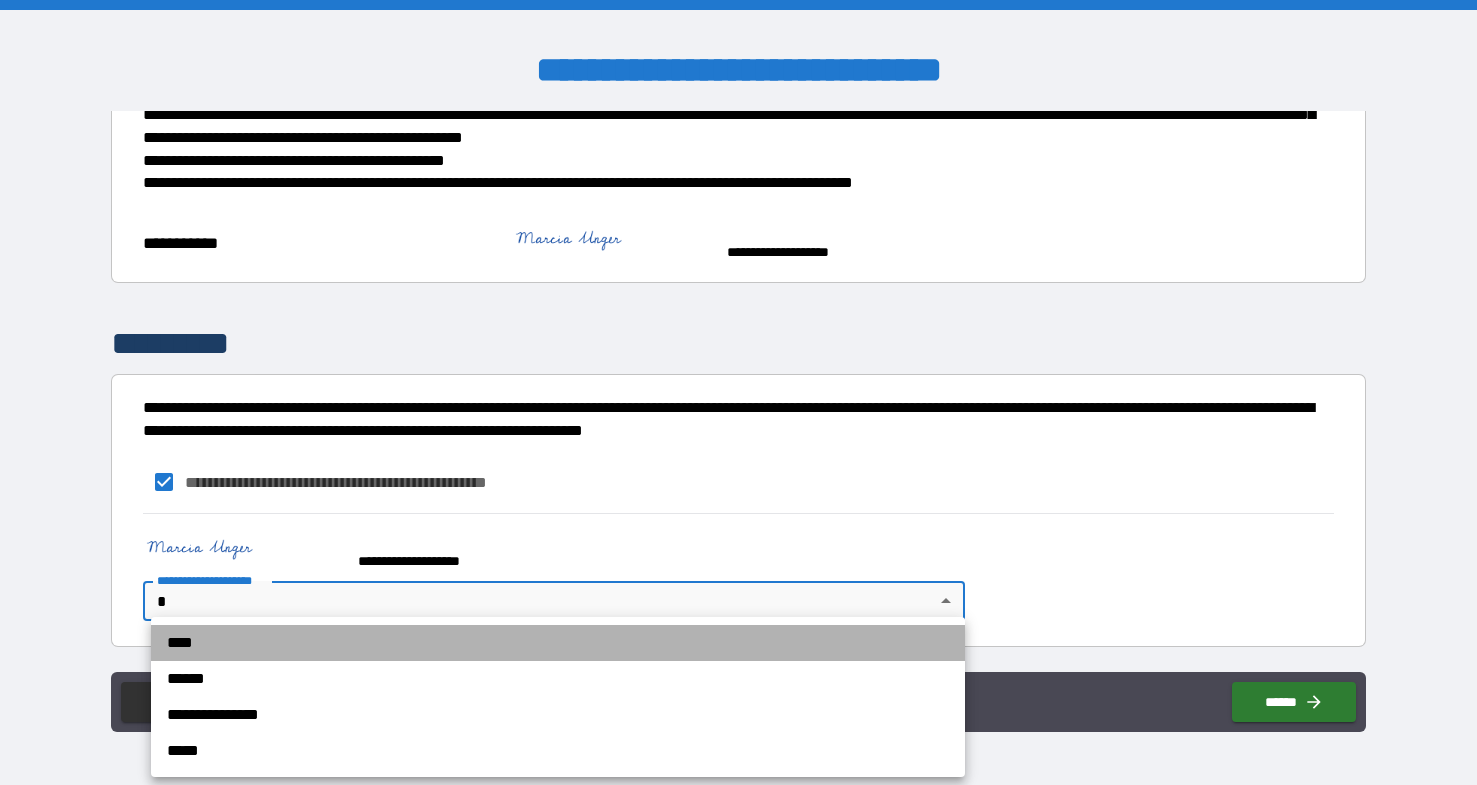 click on "****" at bounding box center (558, 643) 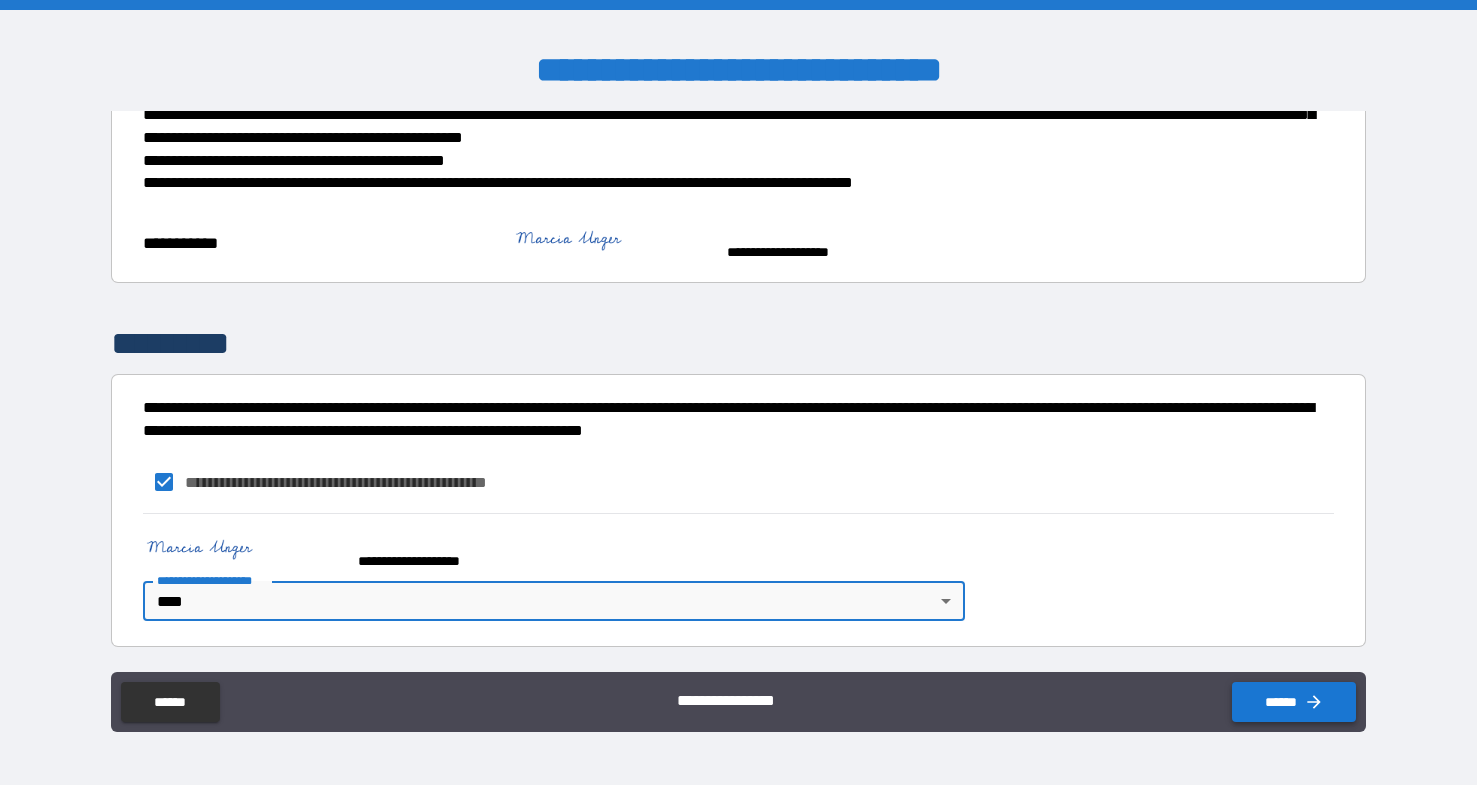 click on "******" at bounding box center (1294, 702) 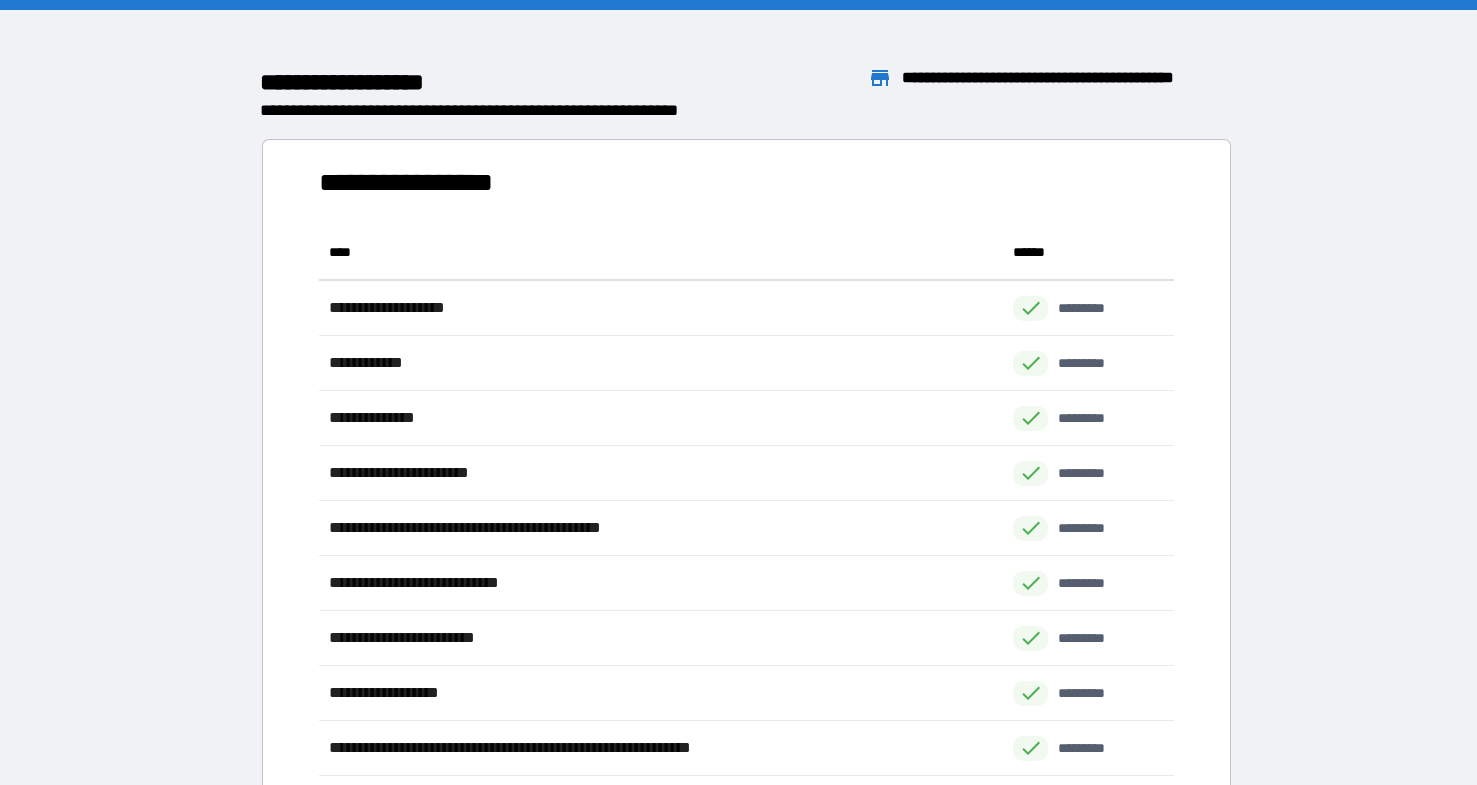 scroll, scrollTop: 1, scrollLeft: 1, axis: both 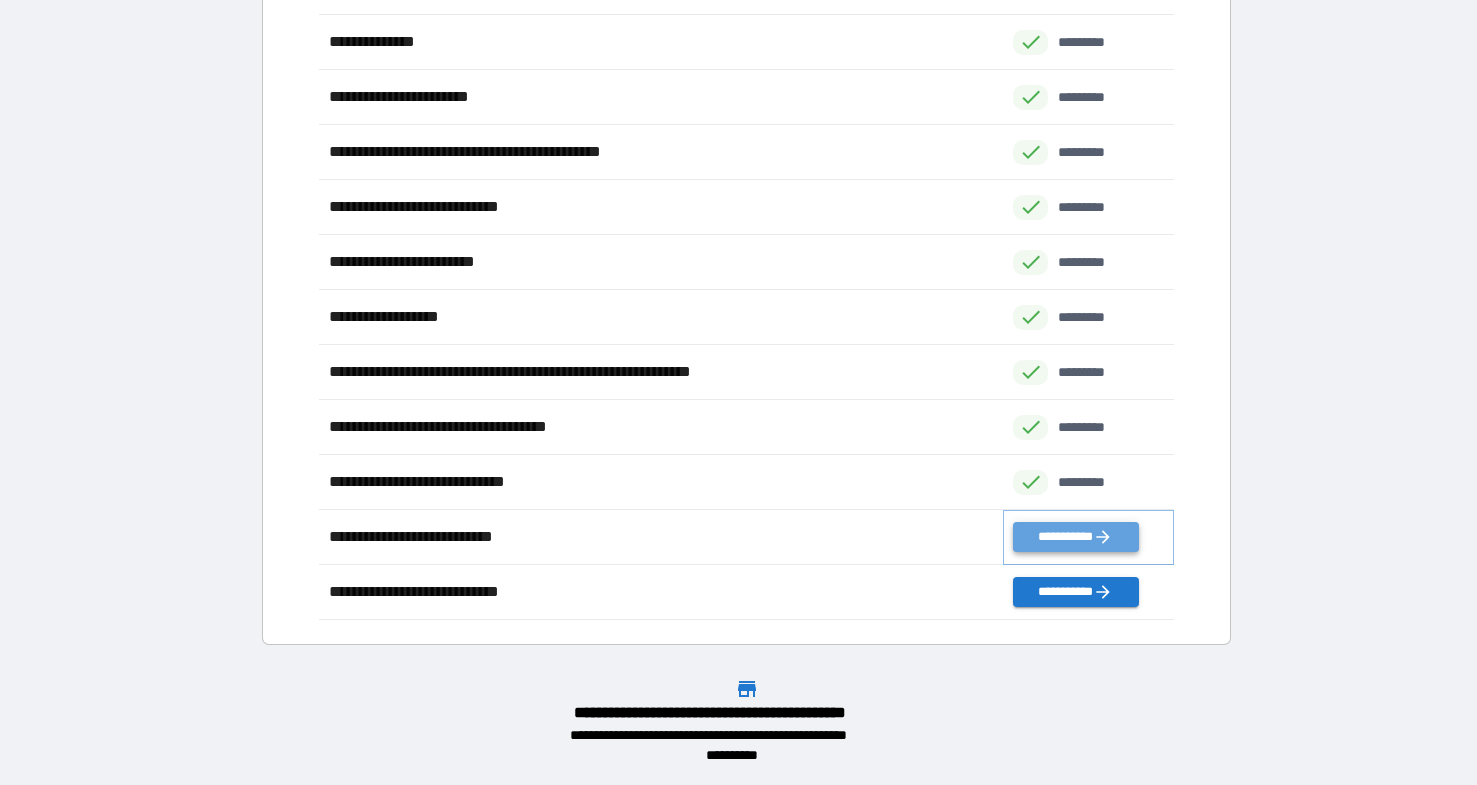 click on "**********" at bounding box center (1075, 537) 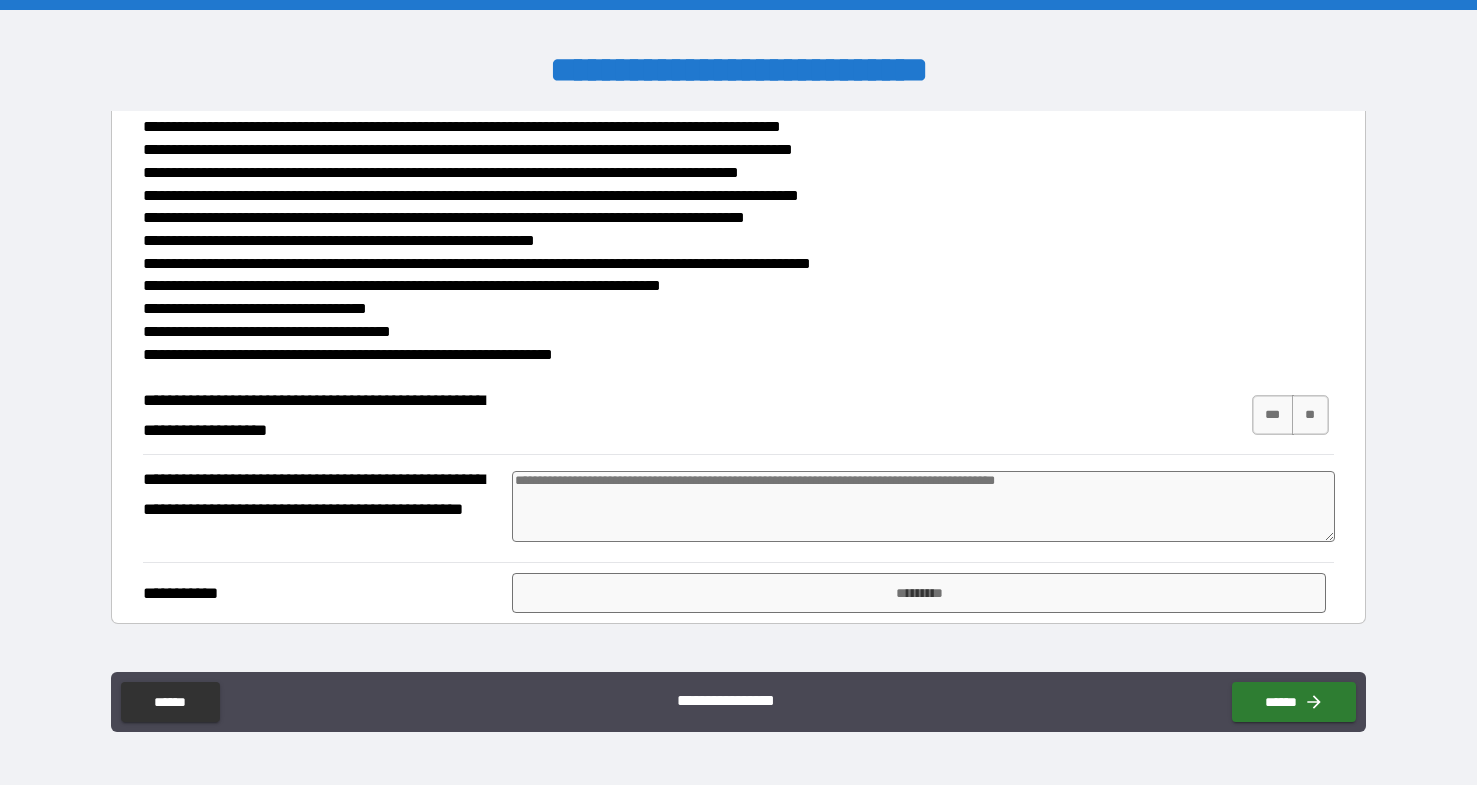 scroll, scrollTop: 1942, scrollLeft: 0, axis: vertical 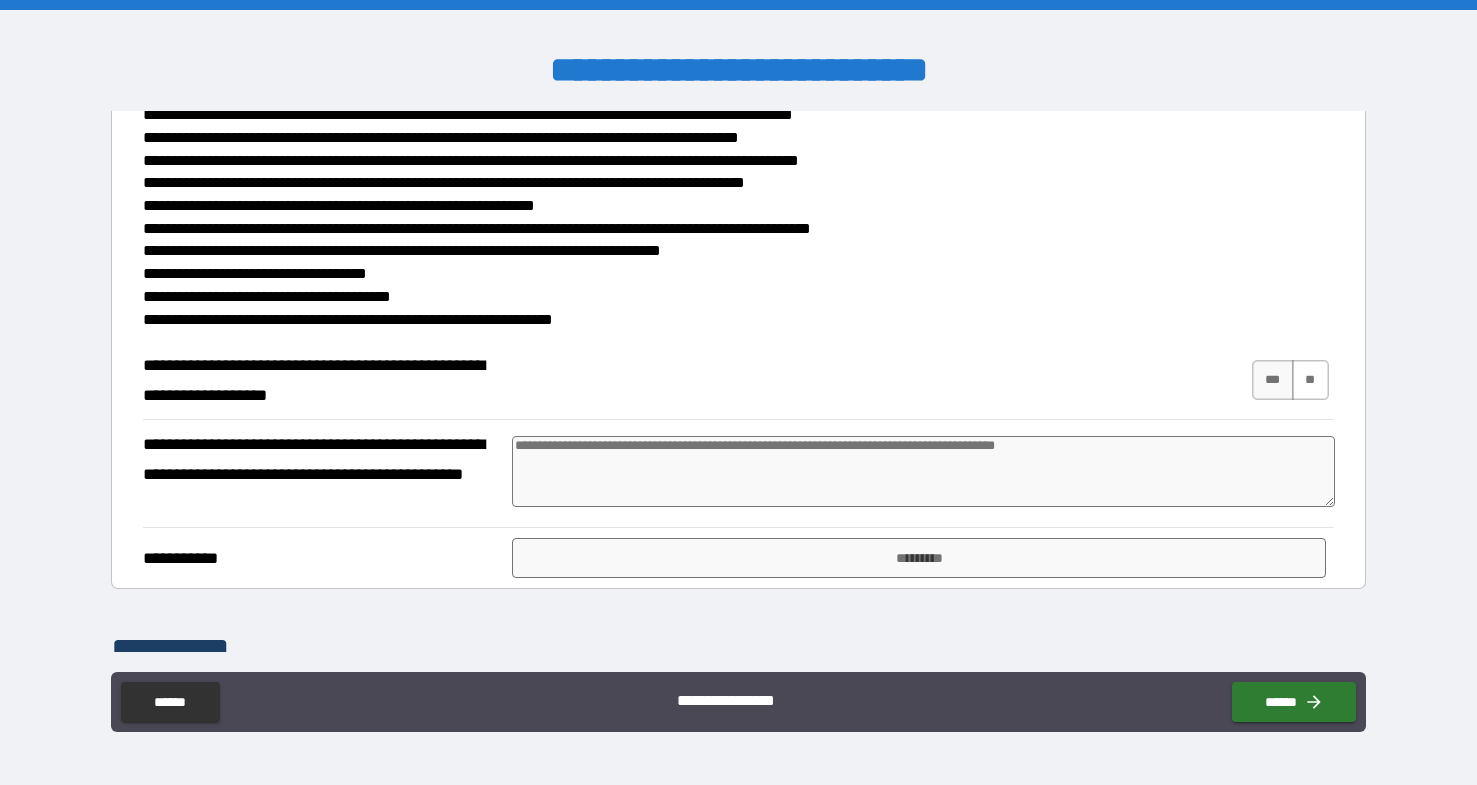 click on "**" at bounding box center [1310, 380] 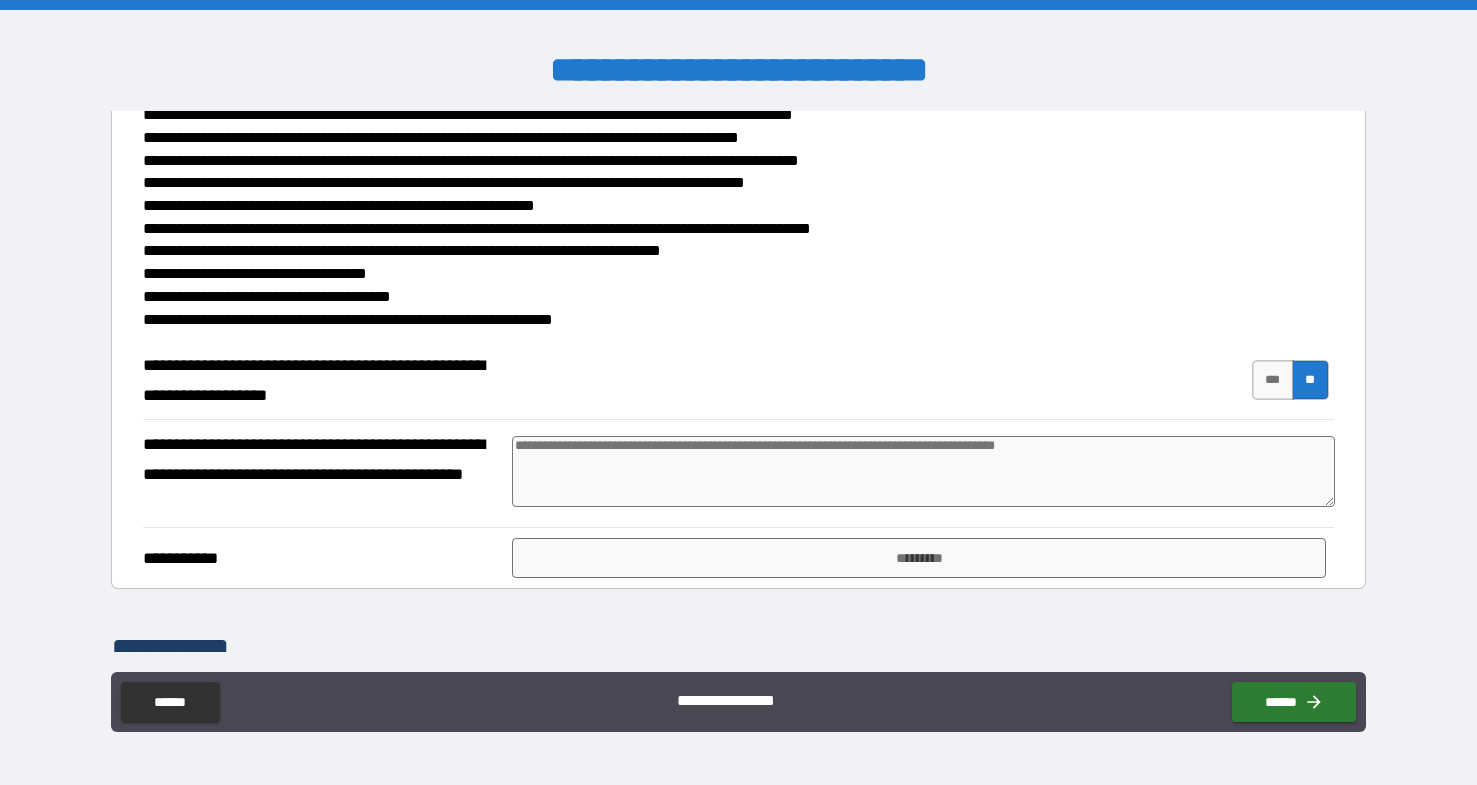click at bounding box center (923, 471) 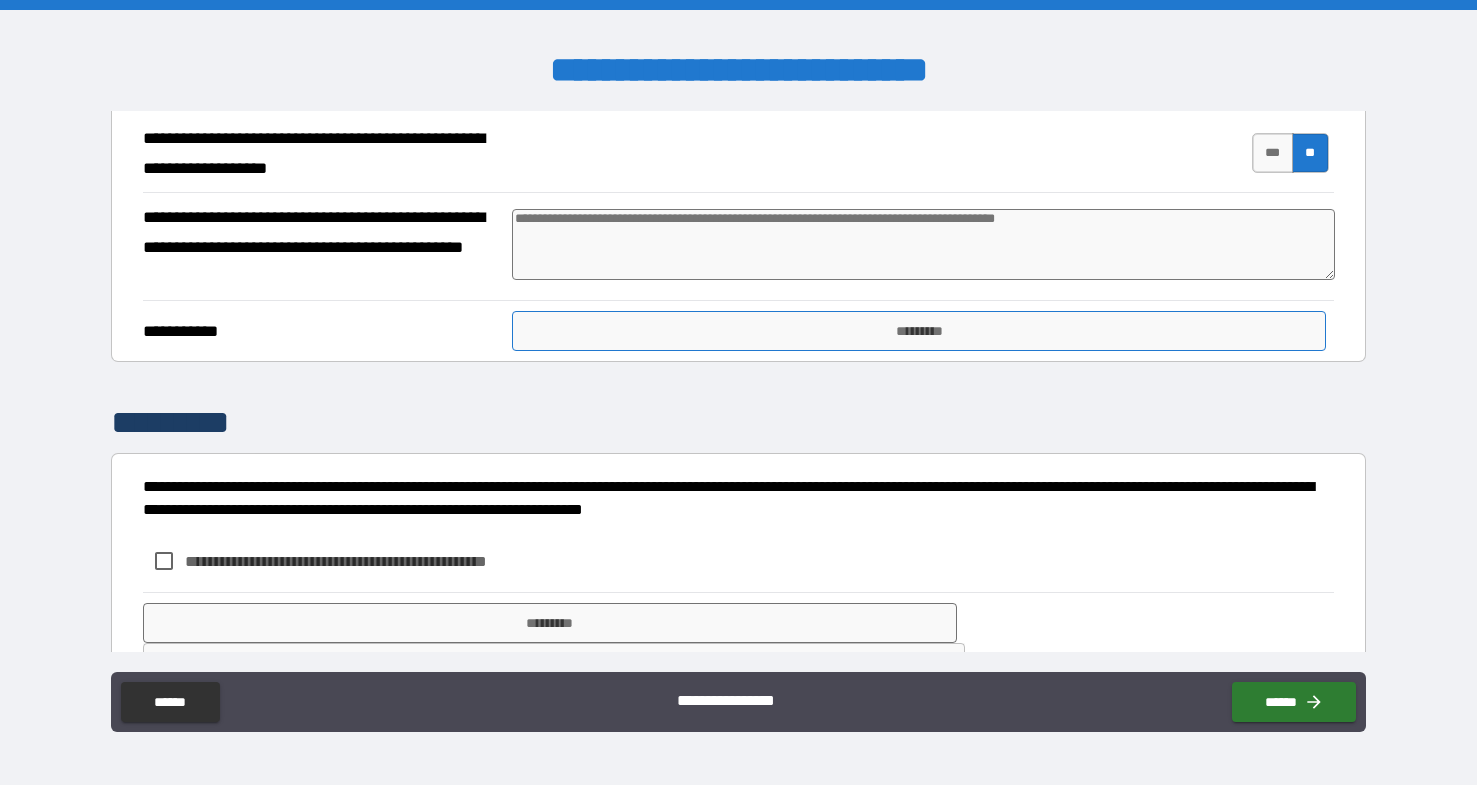 scroll, scrollTop: 2168, scrollLeft: 0, axis: vertical 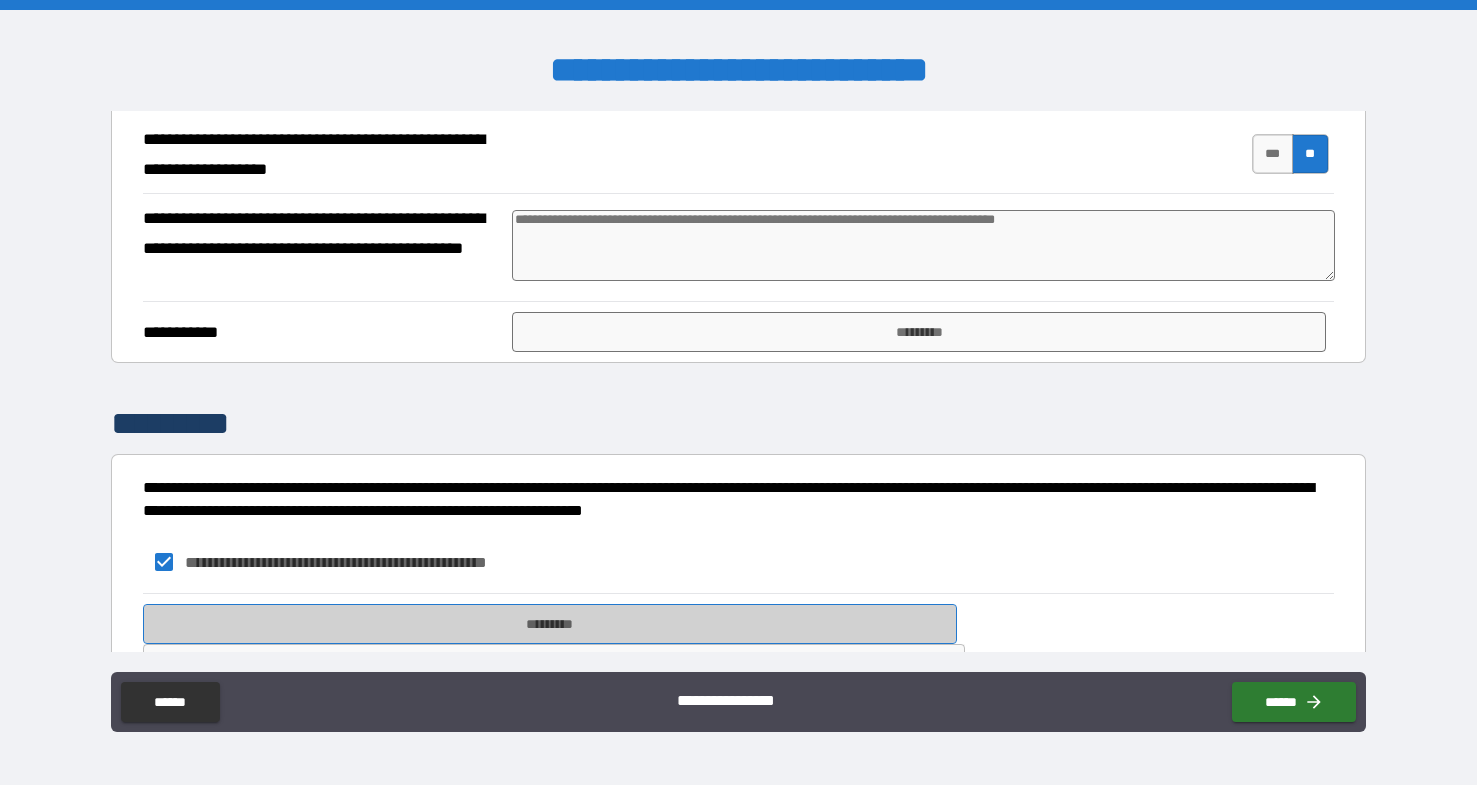 click on "*********" at bounding box center (550, 624) 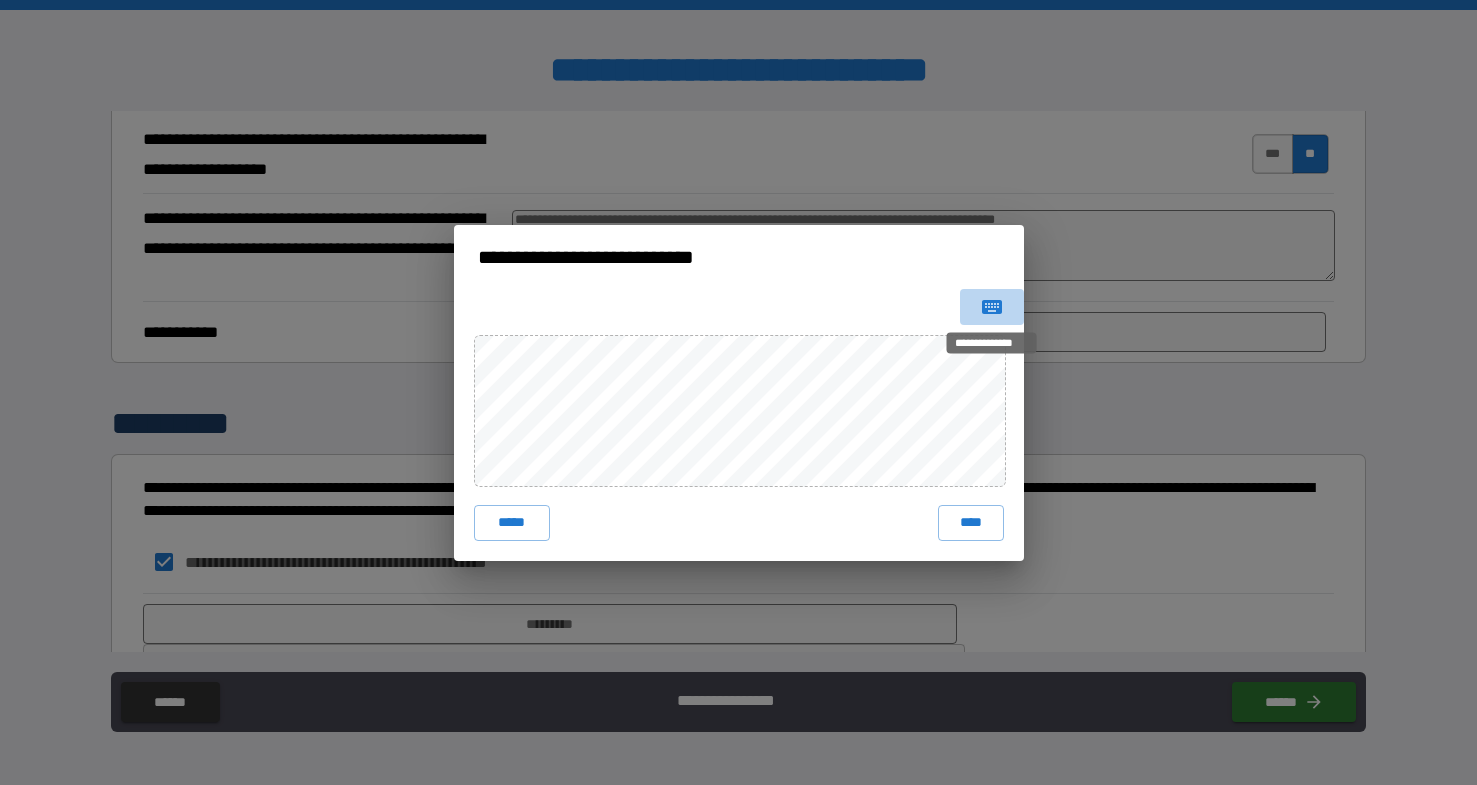 click 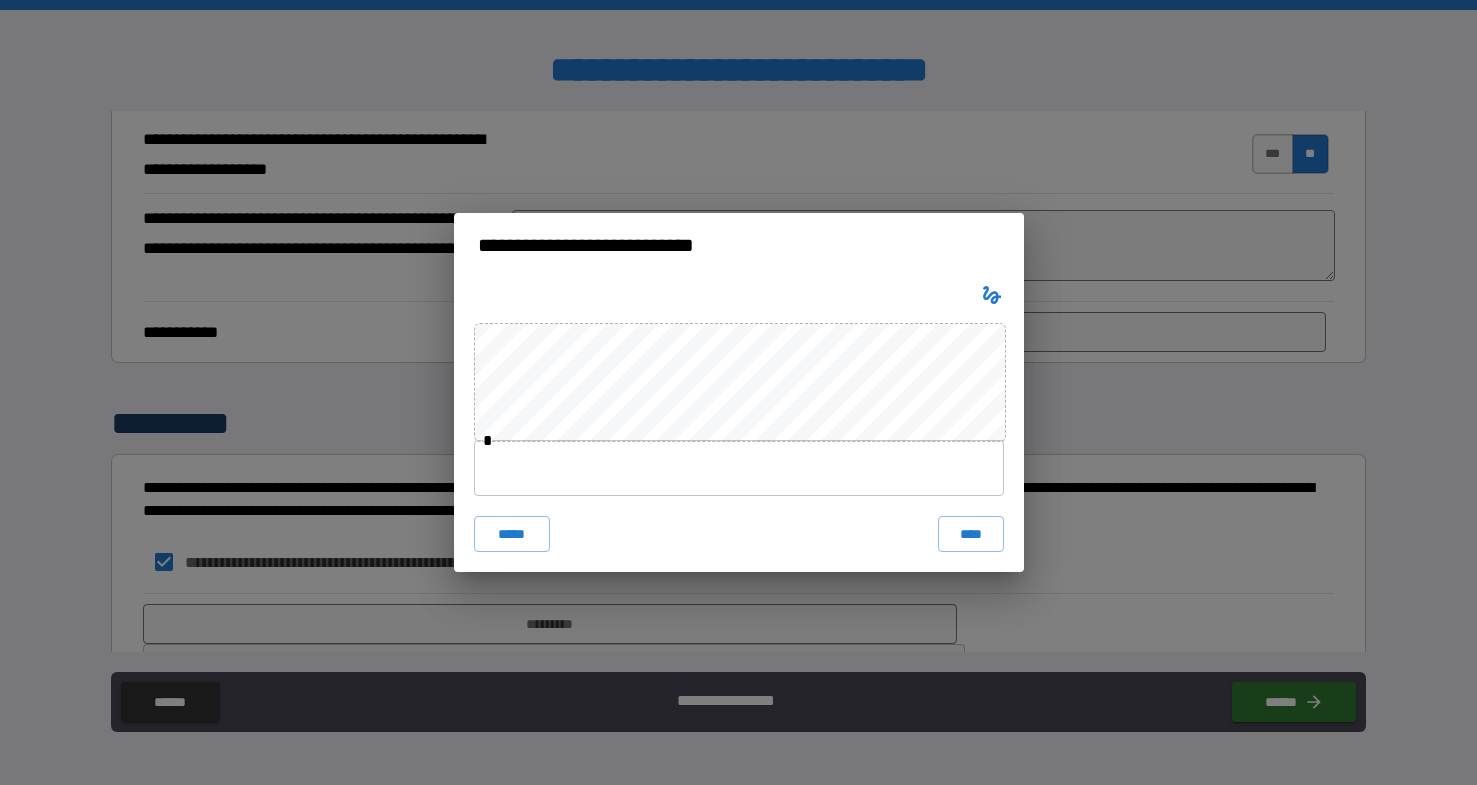 click at bounding box center (739, 468) 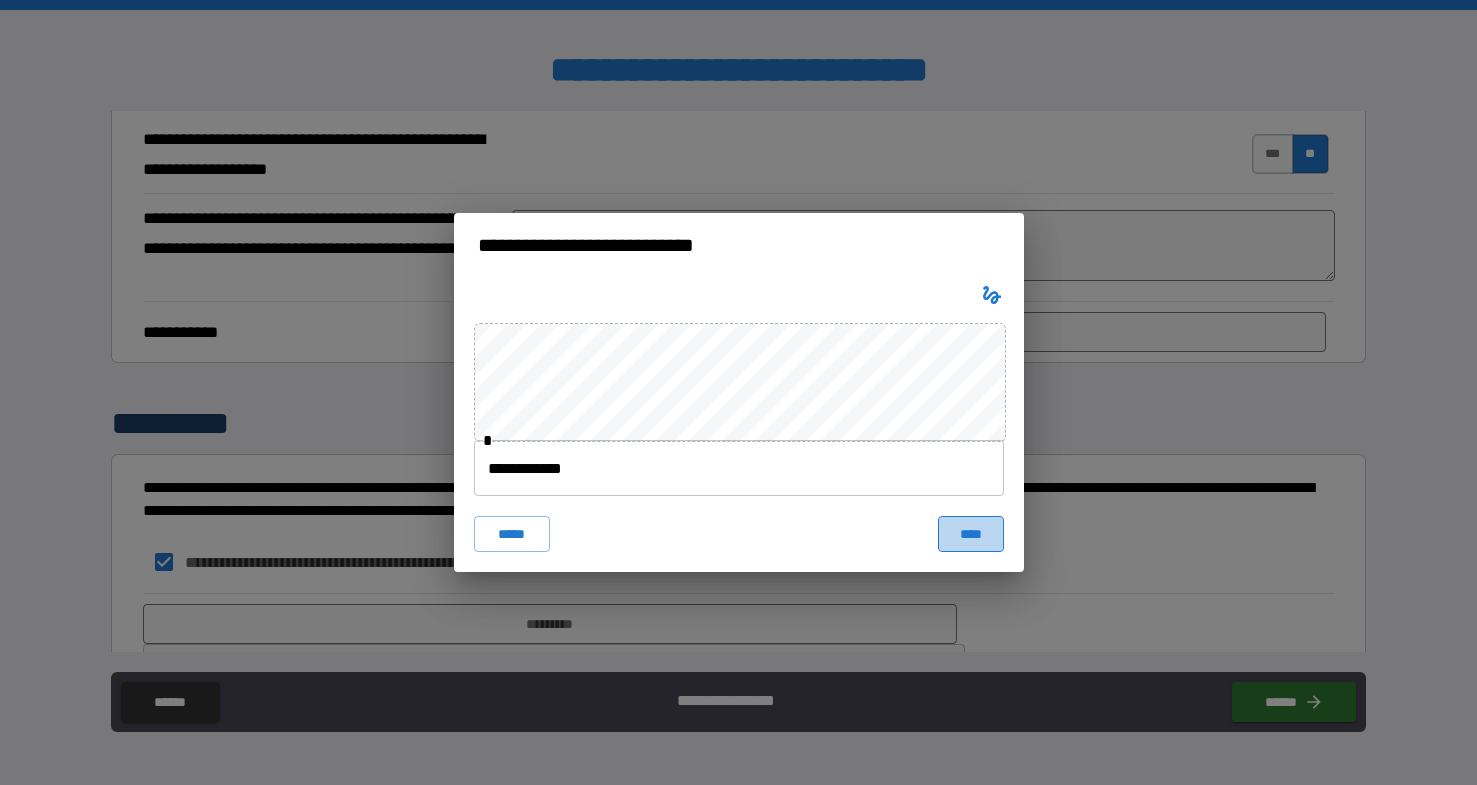 click on "****" at bounding box center [971, 534] 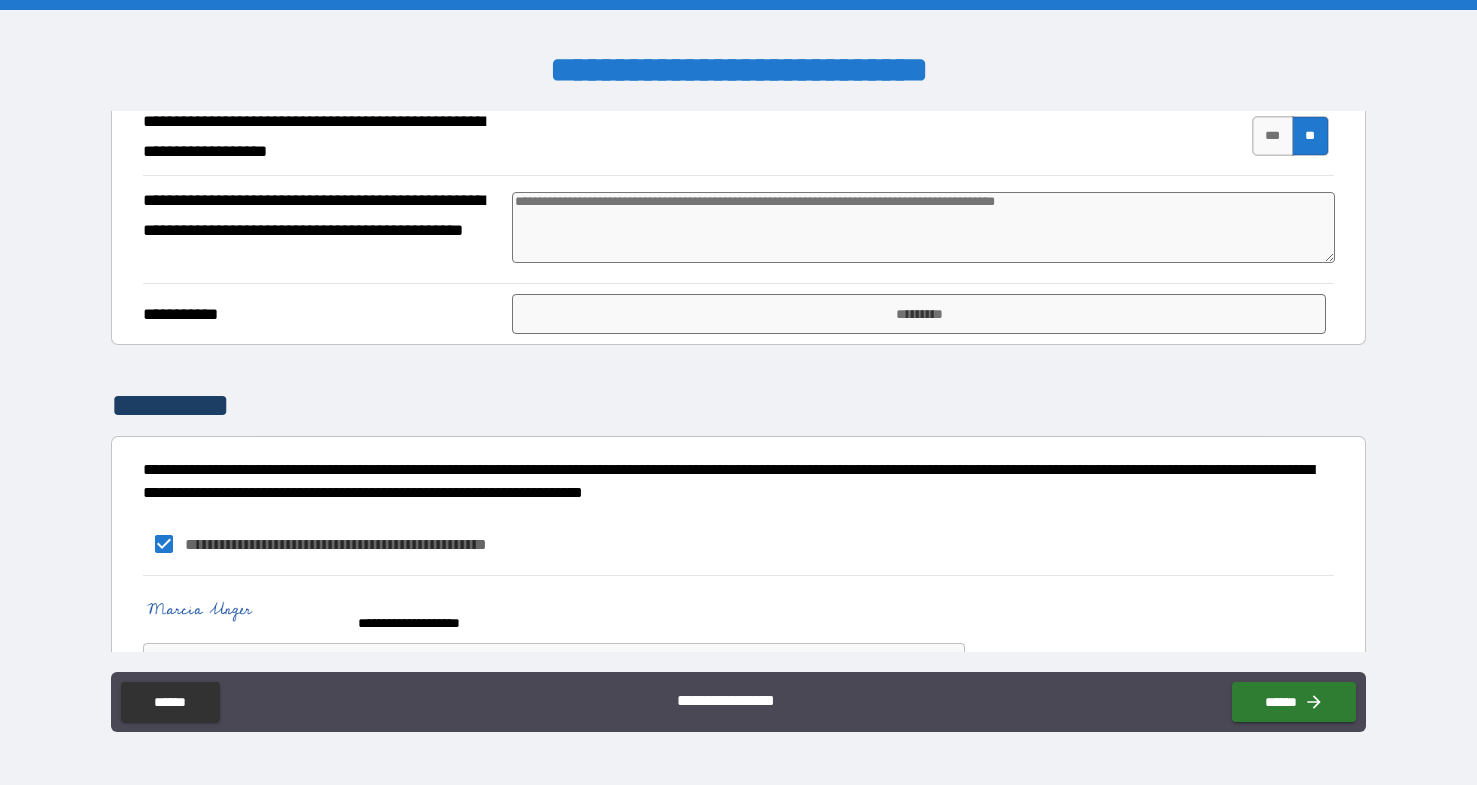 scroll, scrollTop: 2185, scrollLeft: 0, axis: vertical 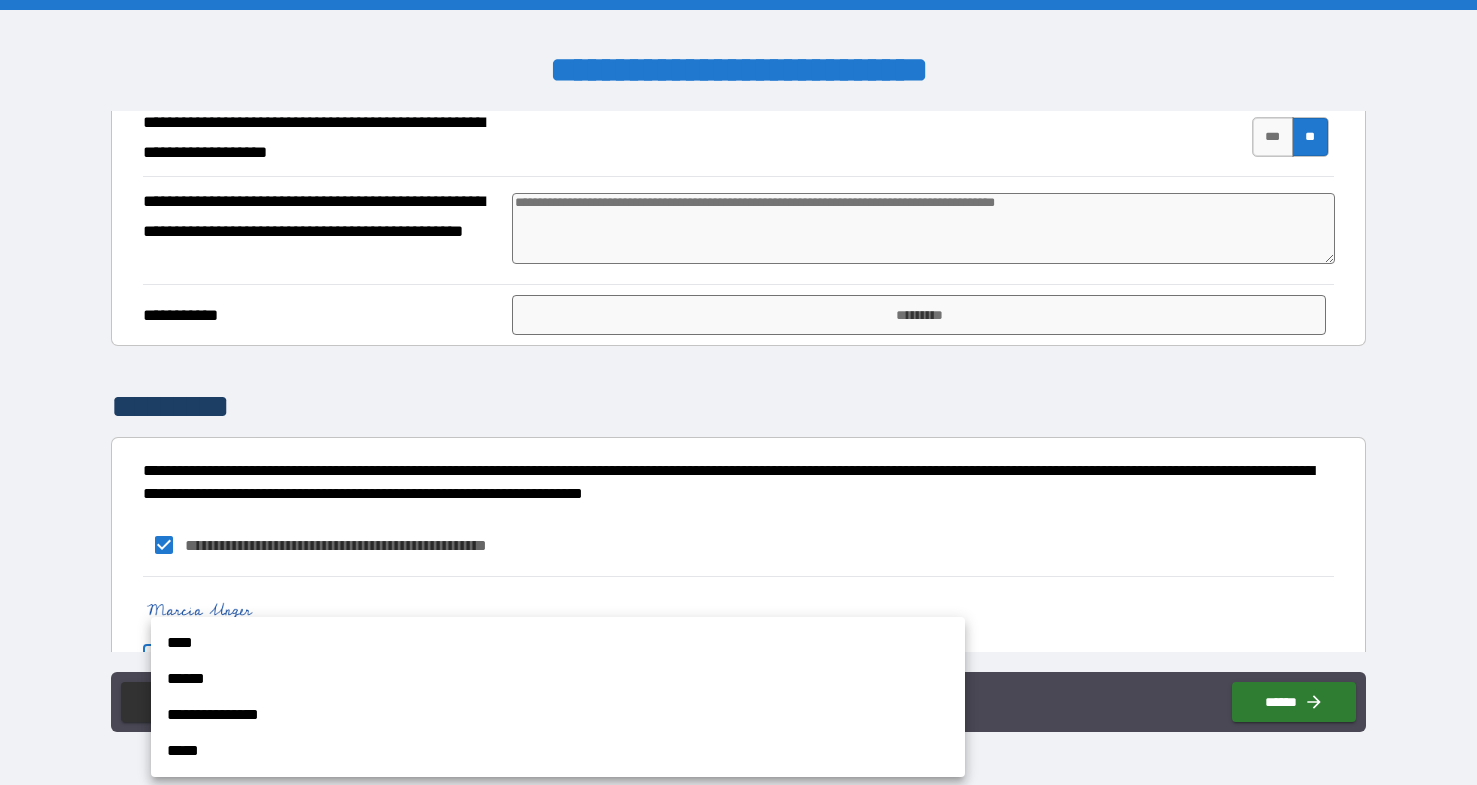 click on "**********" at bounding box center (738, 392) 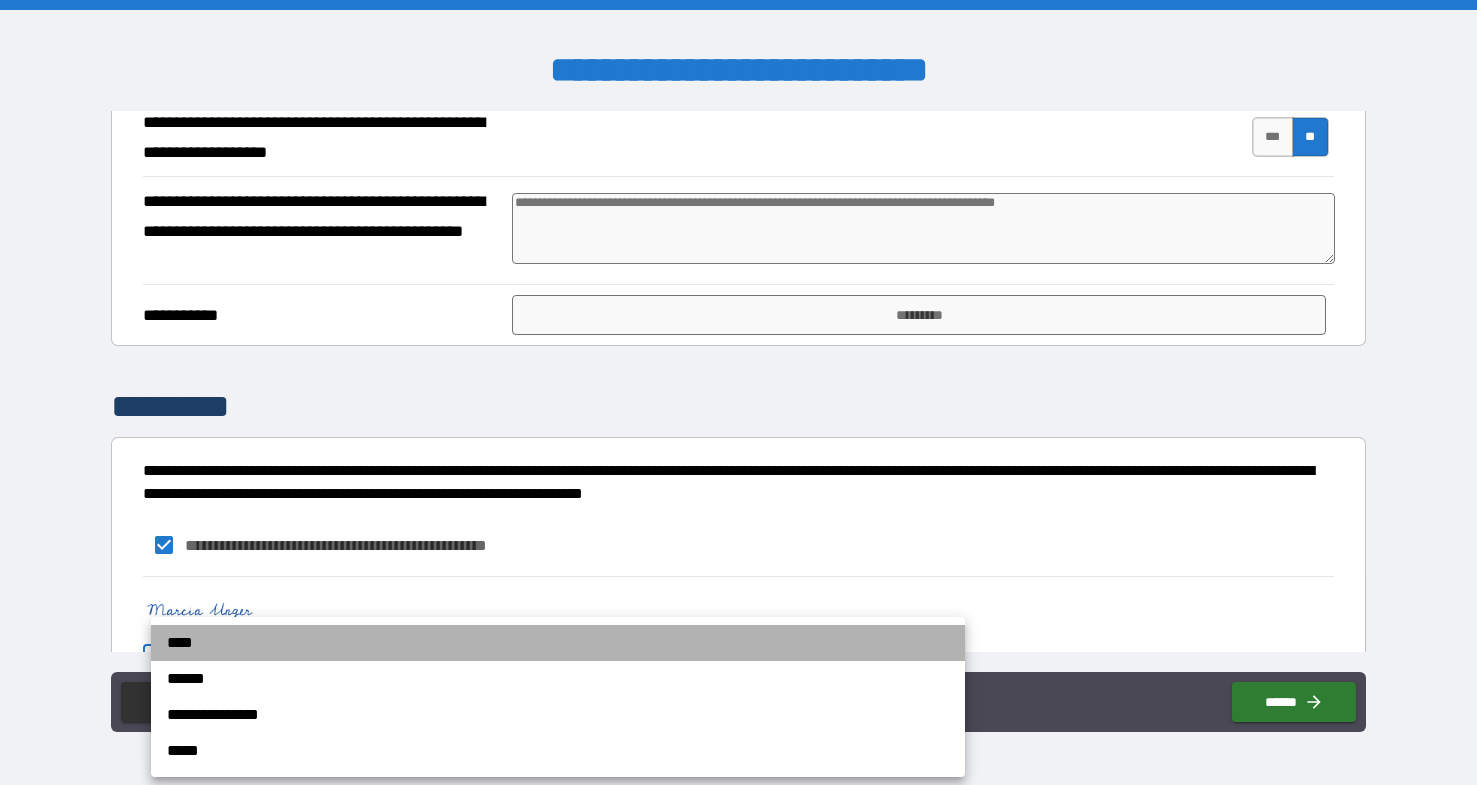 click on "****" at bounding box center (558, 643) 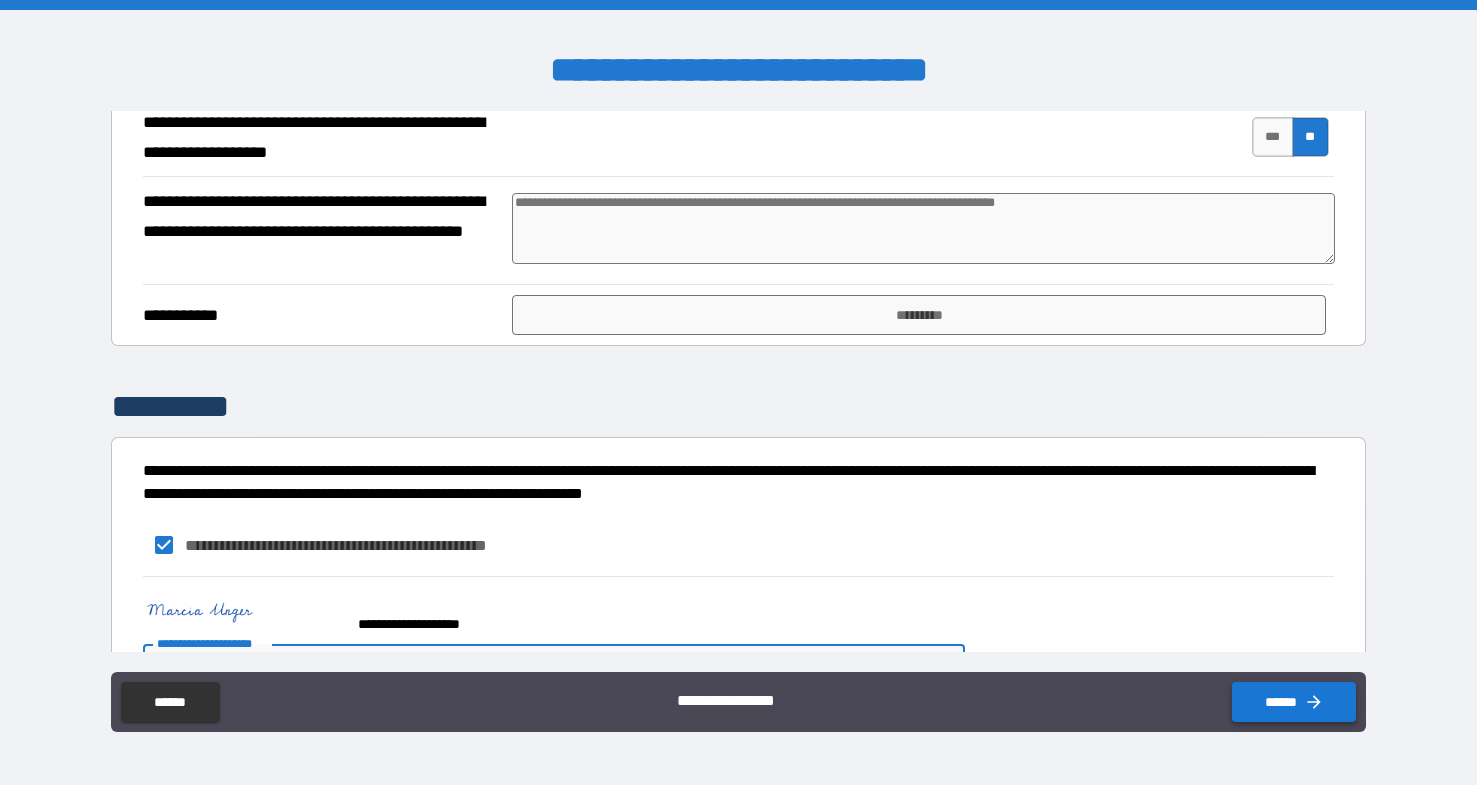 click on "******" at bounding box center (1294, 702) 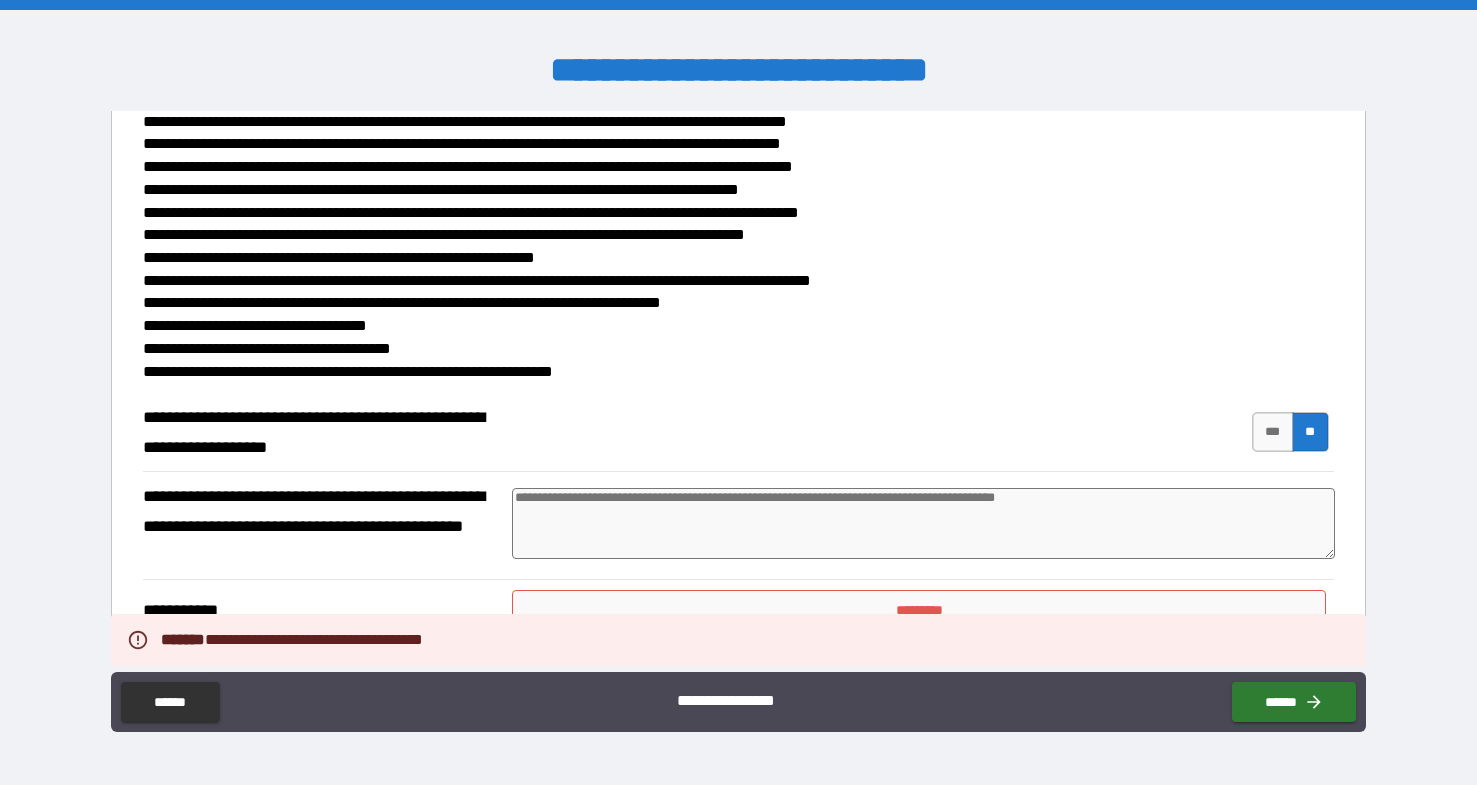 scroll, scrollTop: 1888, scrollLeft: 0, axis: vertical 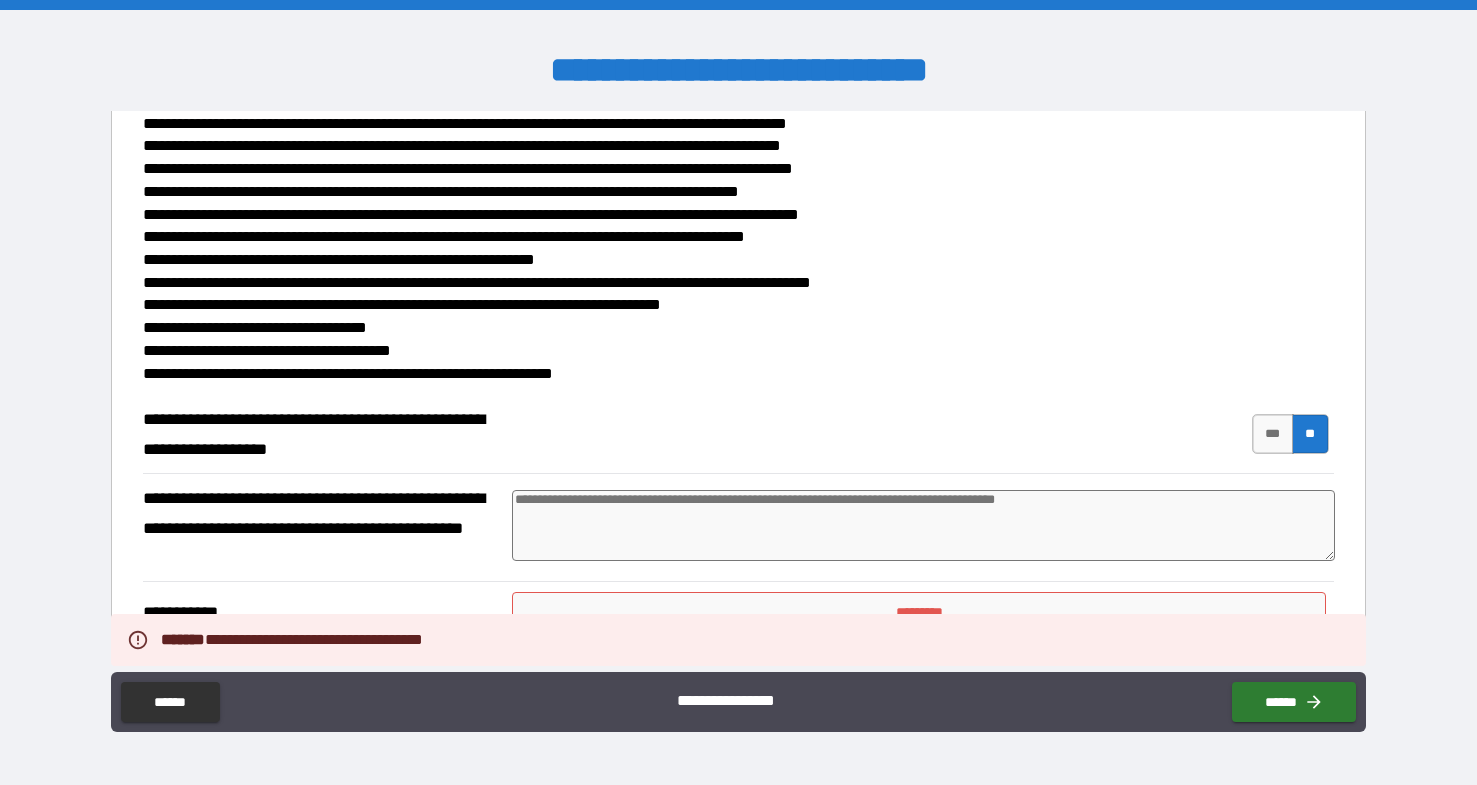 click at bounding box center (923, 525) 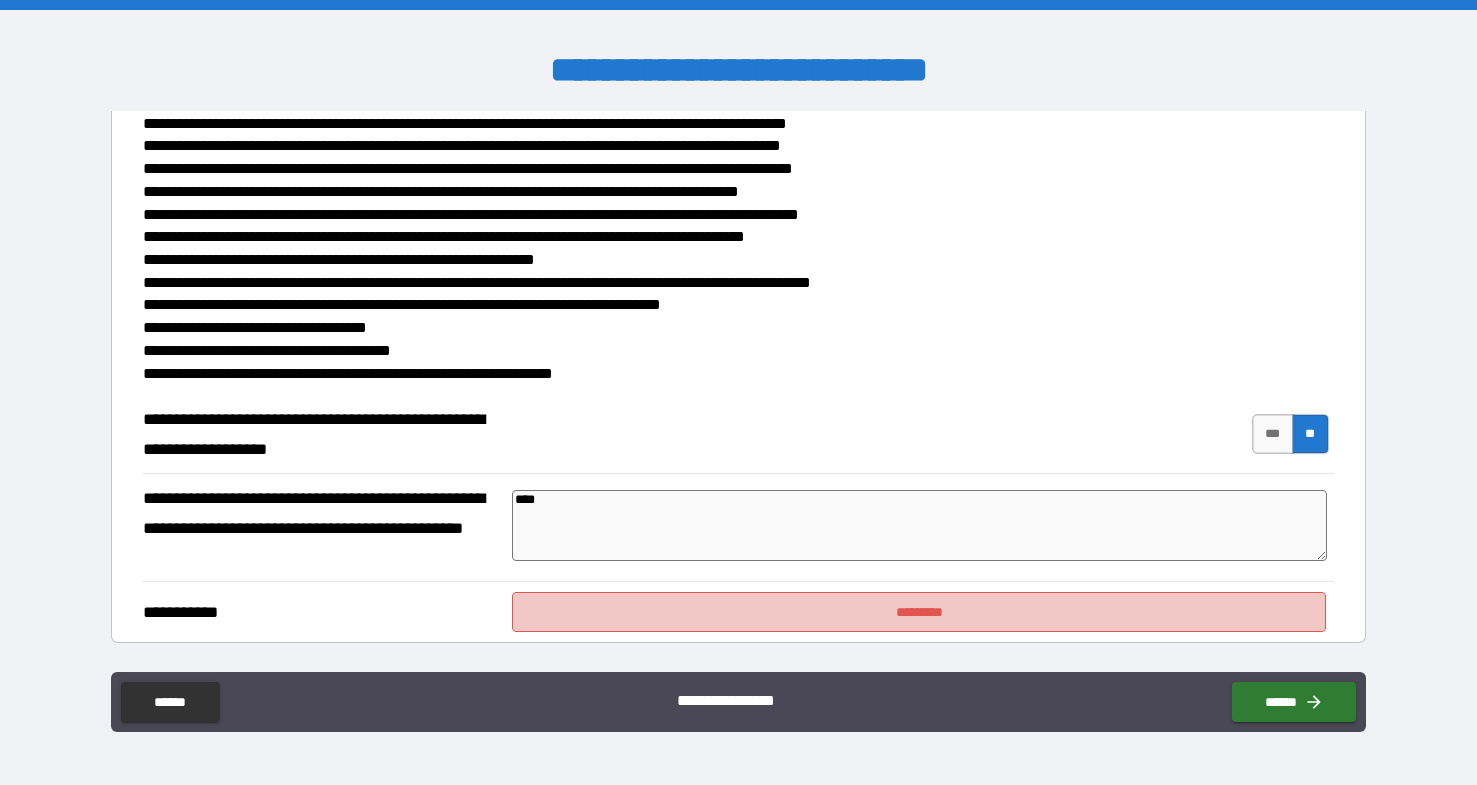 click on "*********" at bounding box center (919, 612) 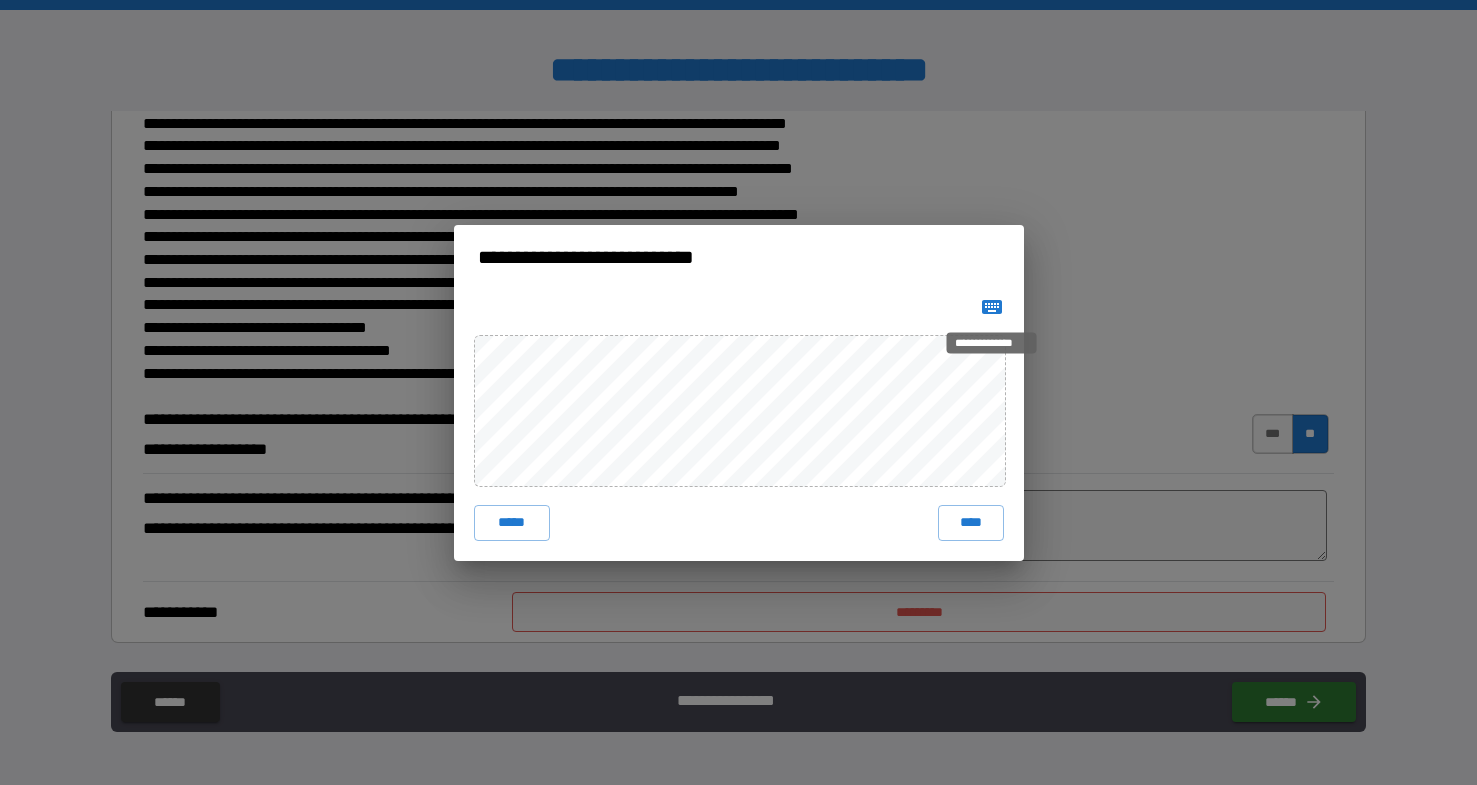 click 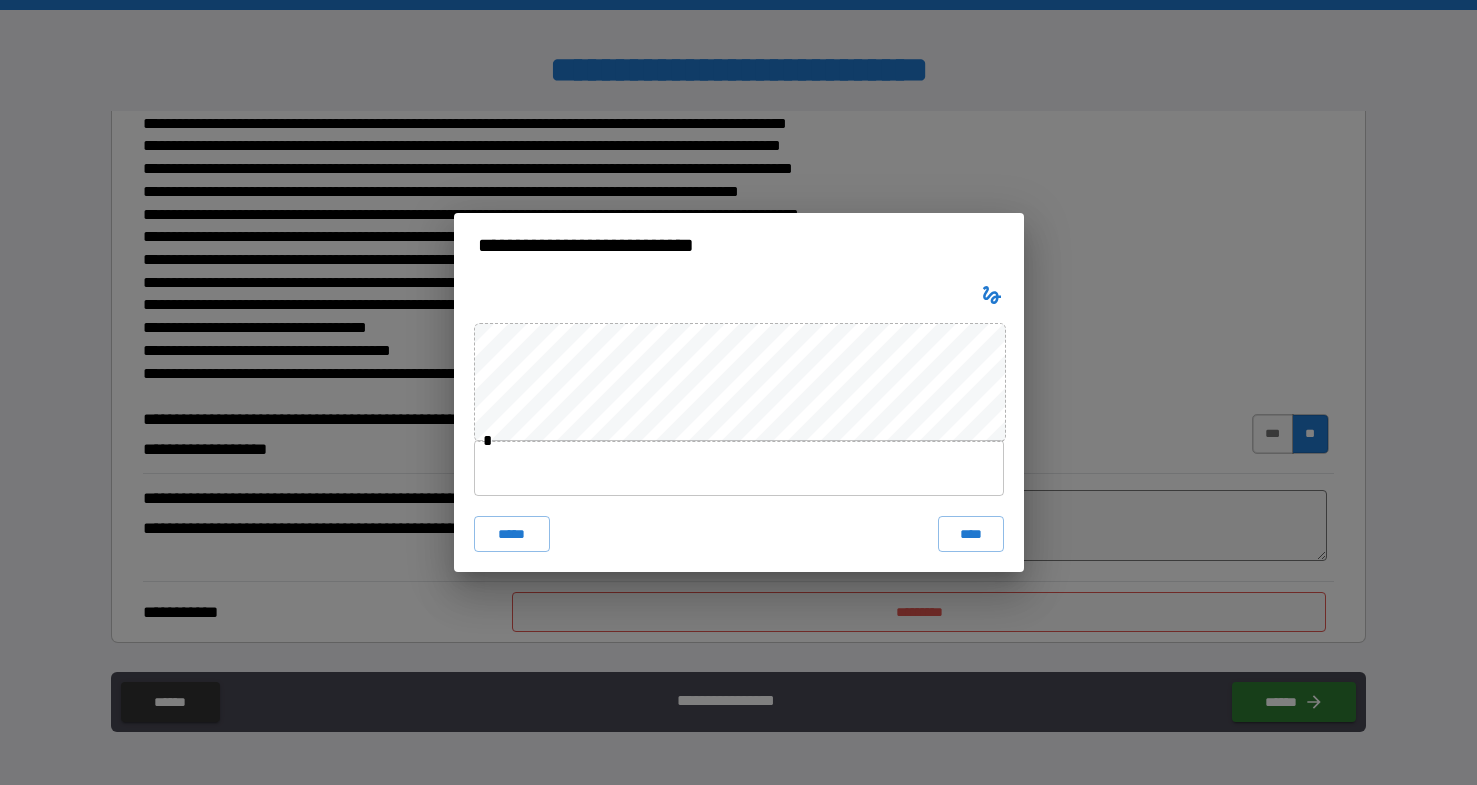 click at bounding box center (739, 468) 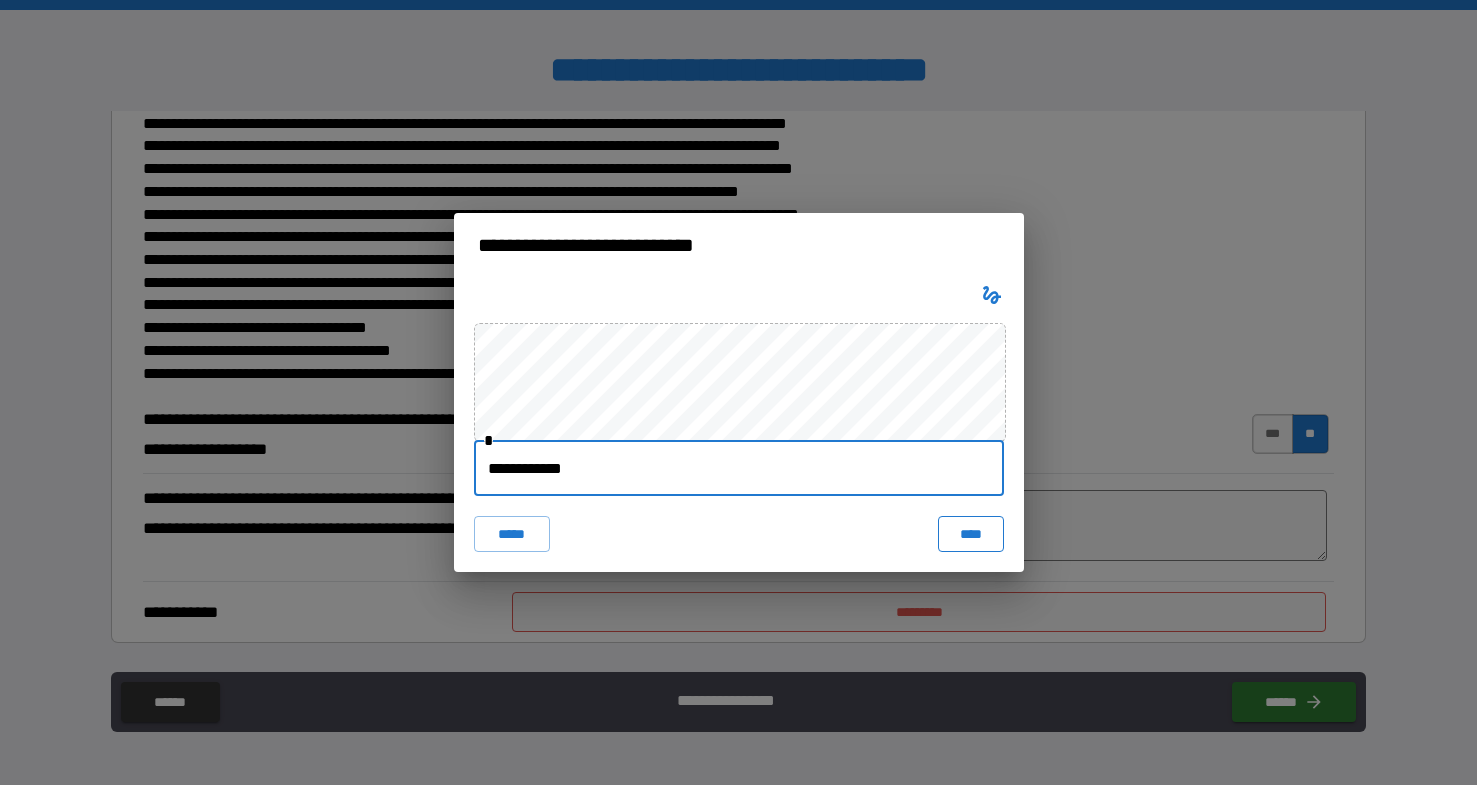 click on "****" at bounding box center [971, 534] 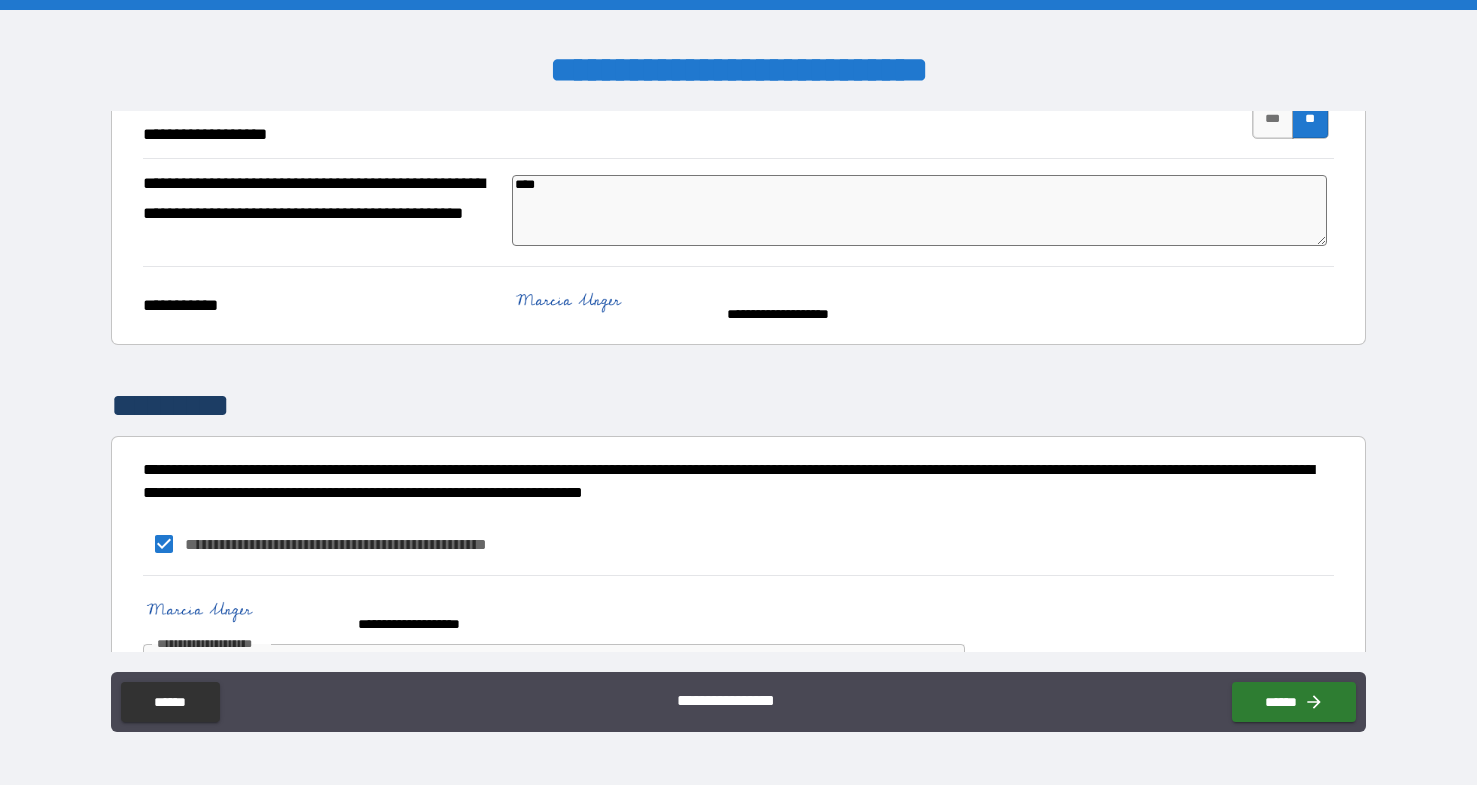 scroll, scrollTop: 2202, scrollLeft: 0, axis: vertical 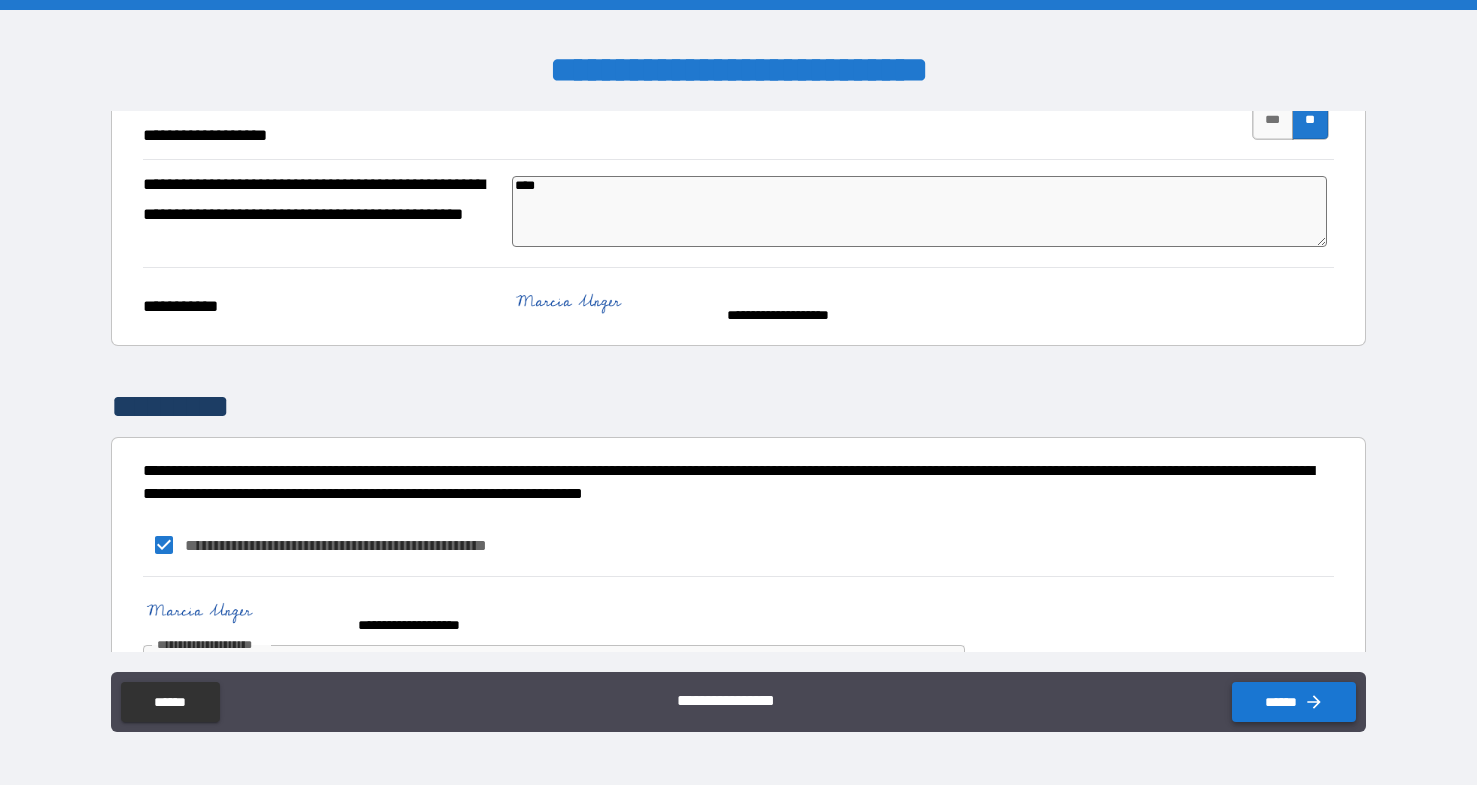 click on "******" at bounding box center (1294, 702) 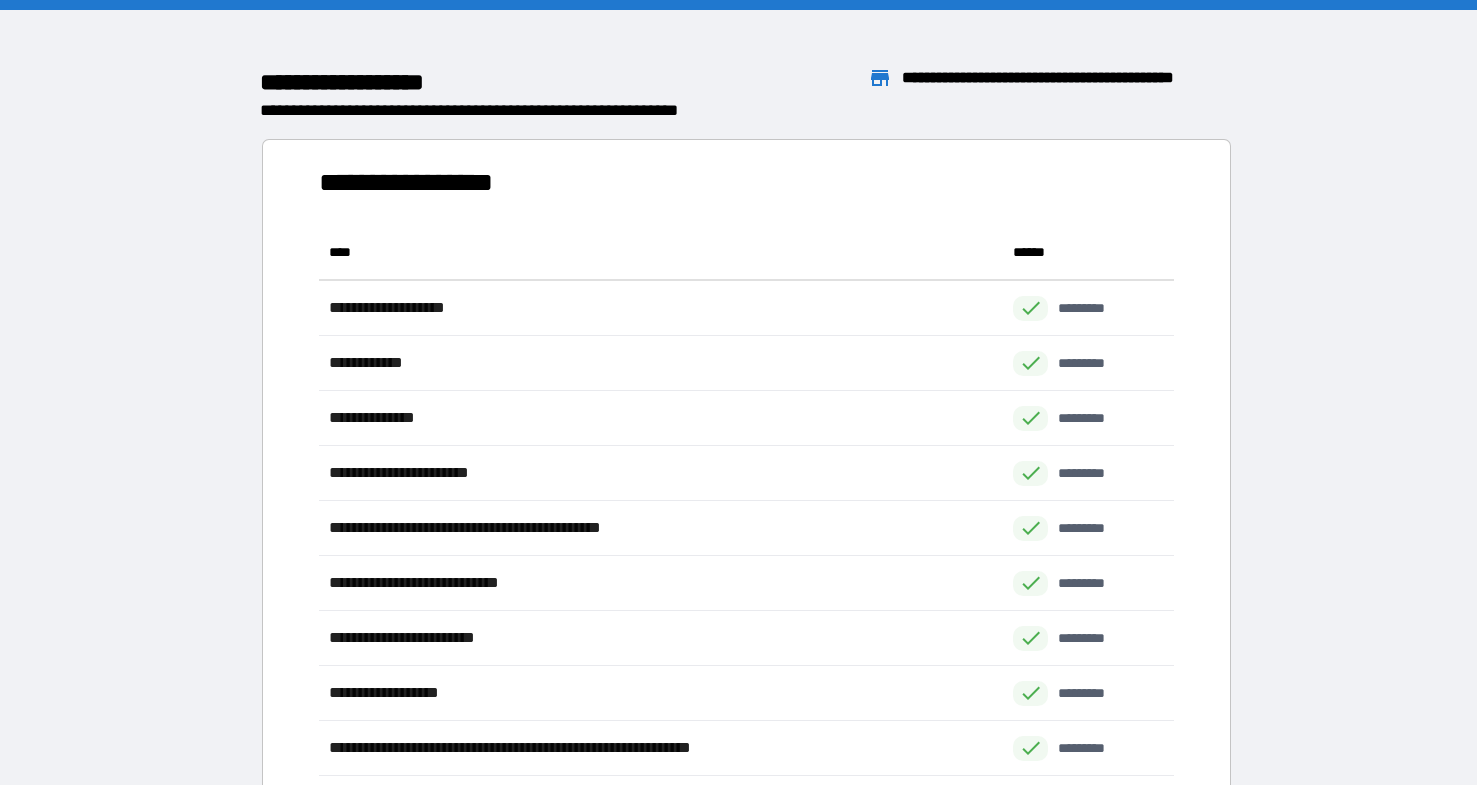 scroll, scrollTop: 1, scrollLeft: 1, axis: both 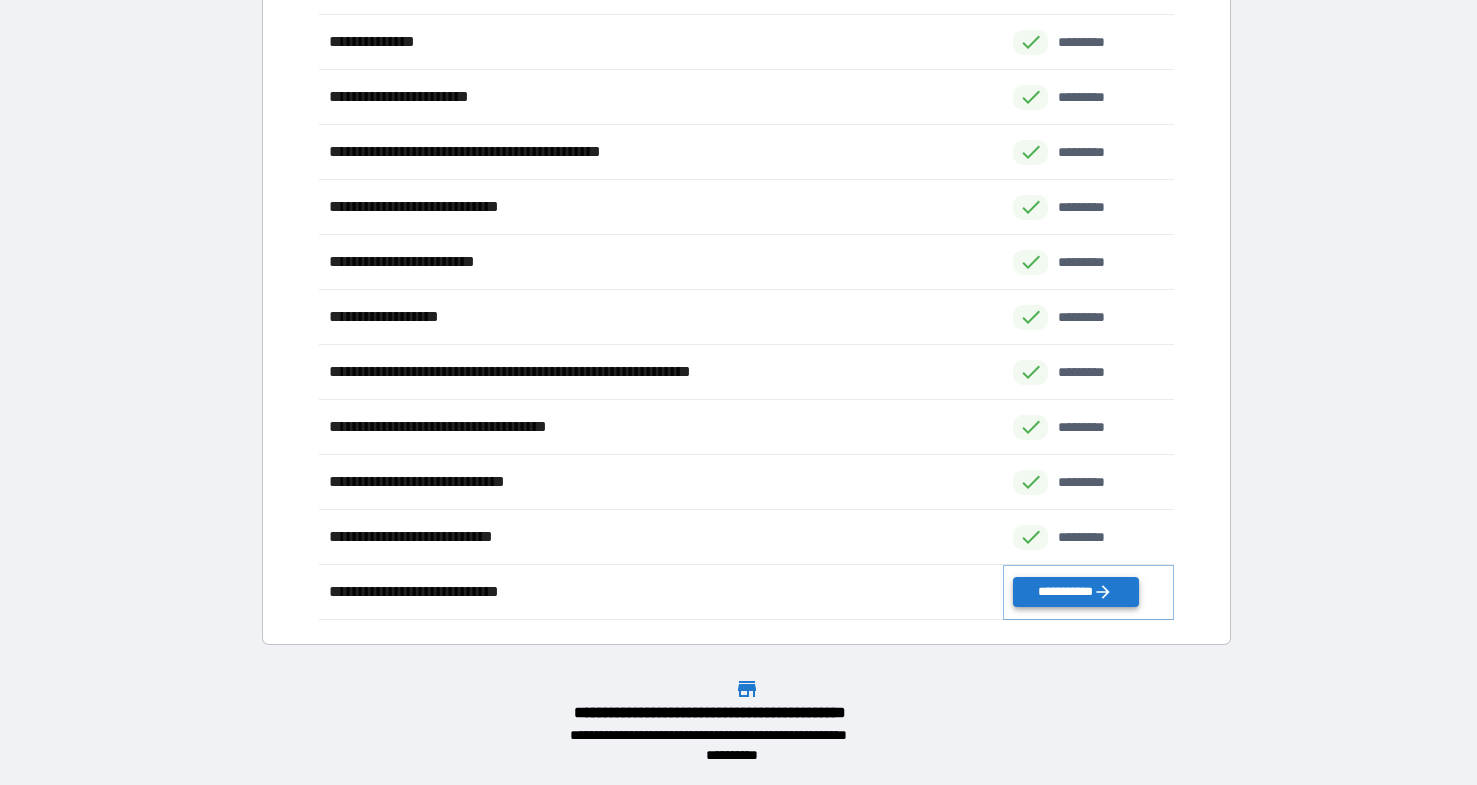 click on "**********" at bounding box center (1075, 592) 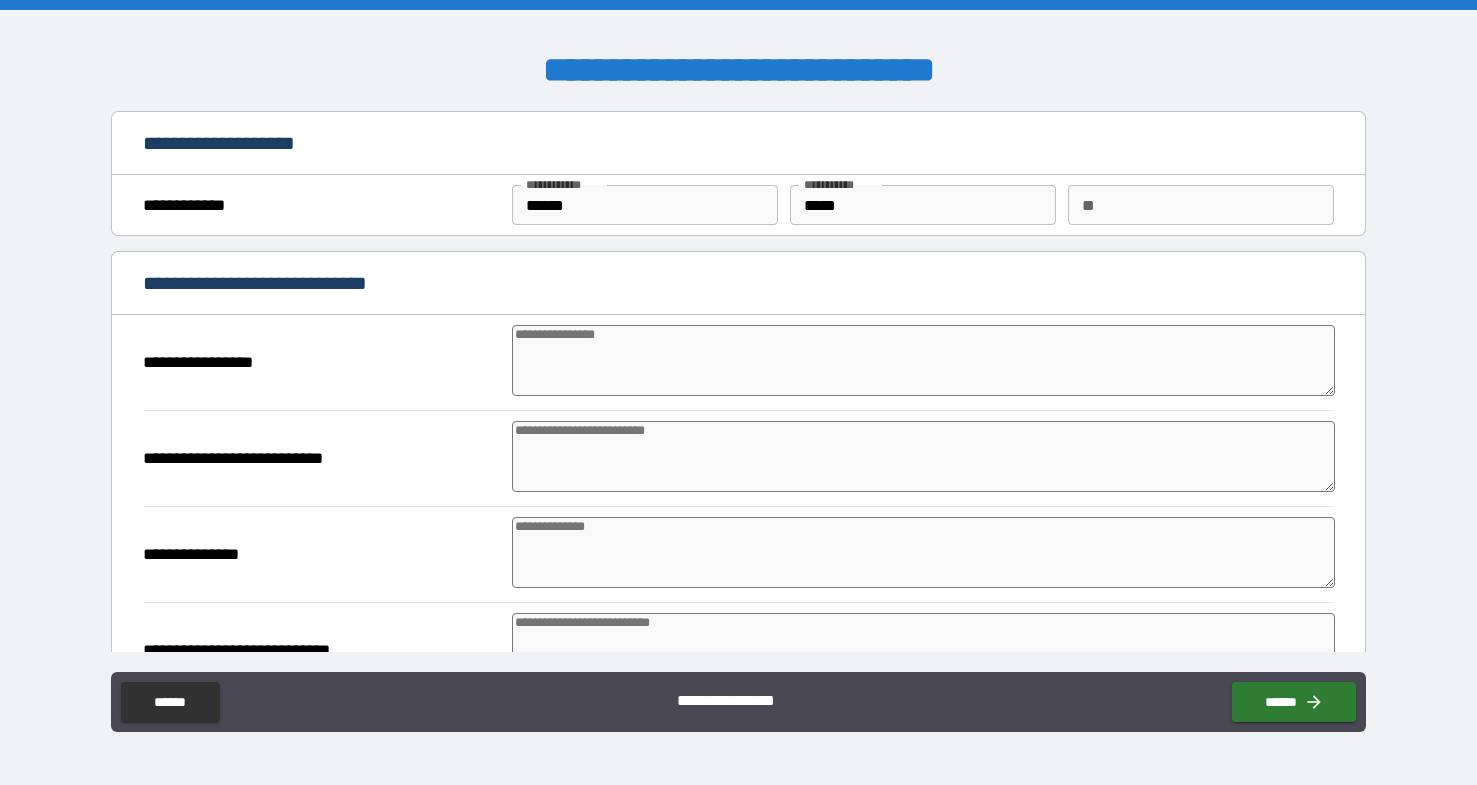 scroll, scrollTop: 0, scrollLeft: 0, axis: both 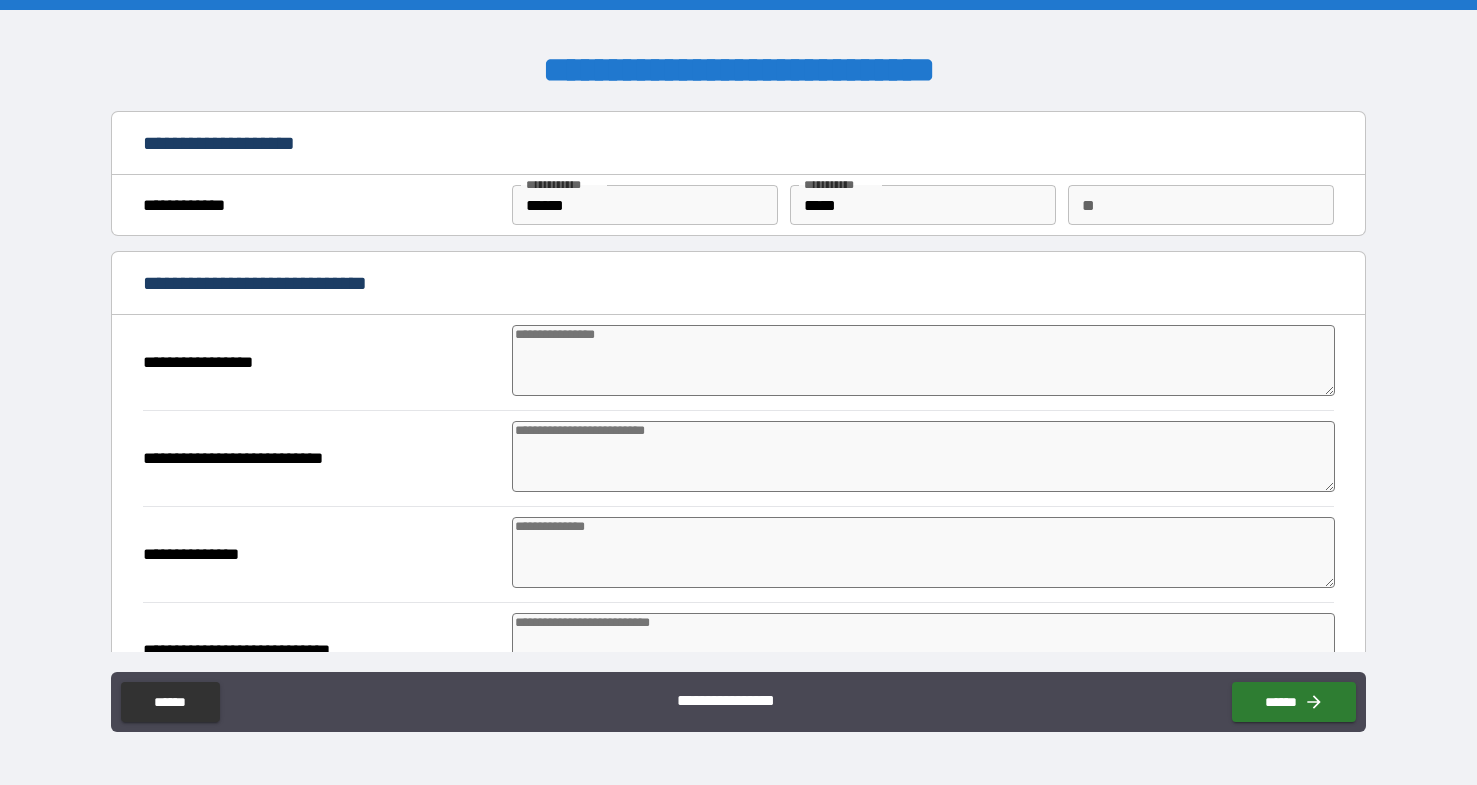 click at bounding box center (923, 360) 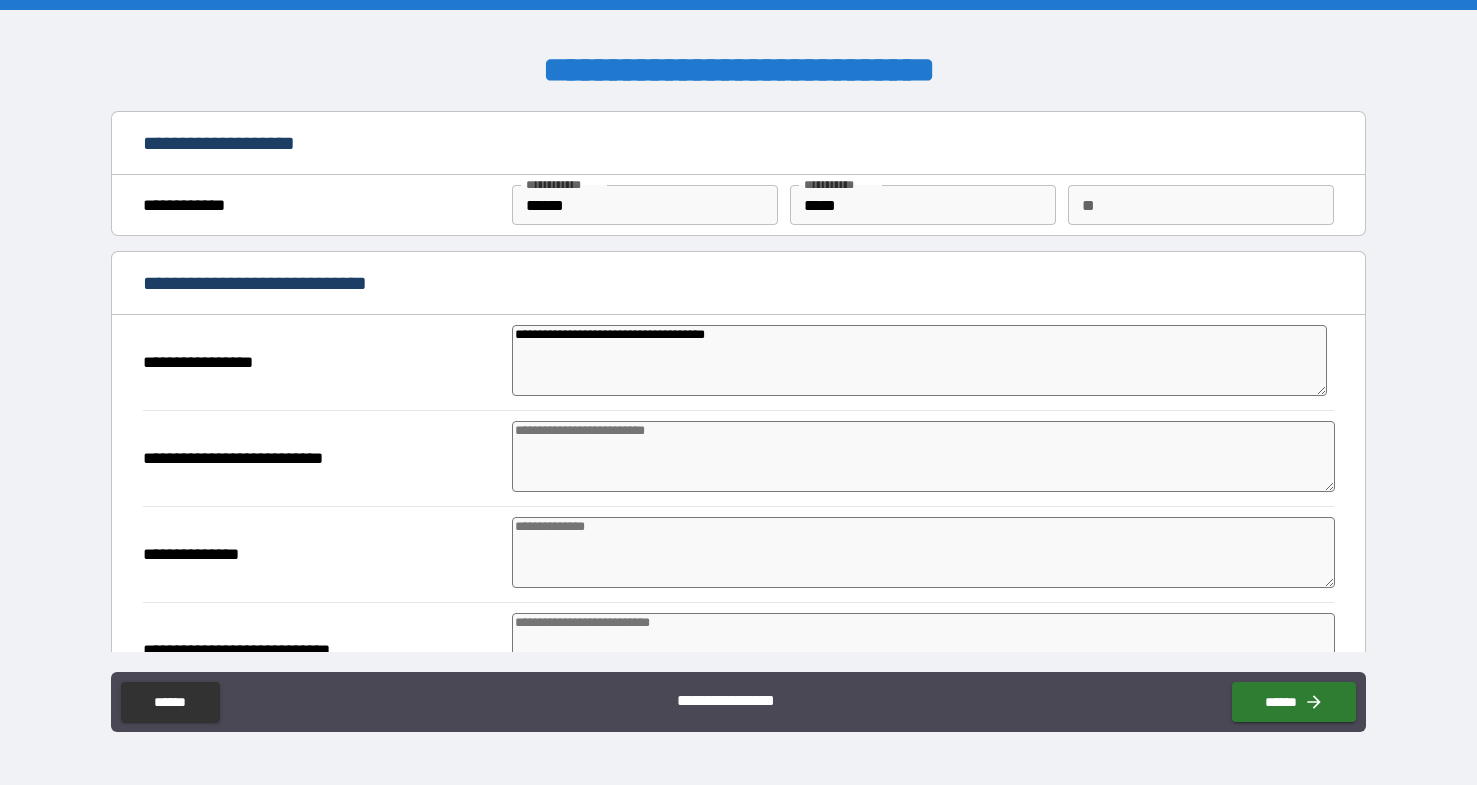 click at bounding box center [923, 456] 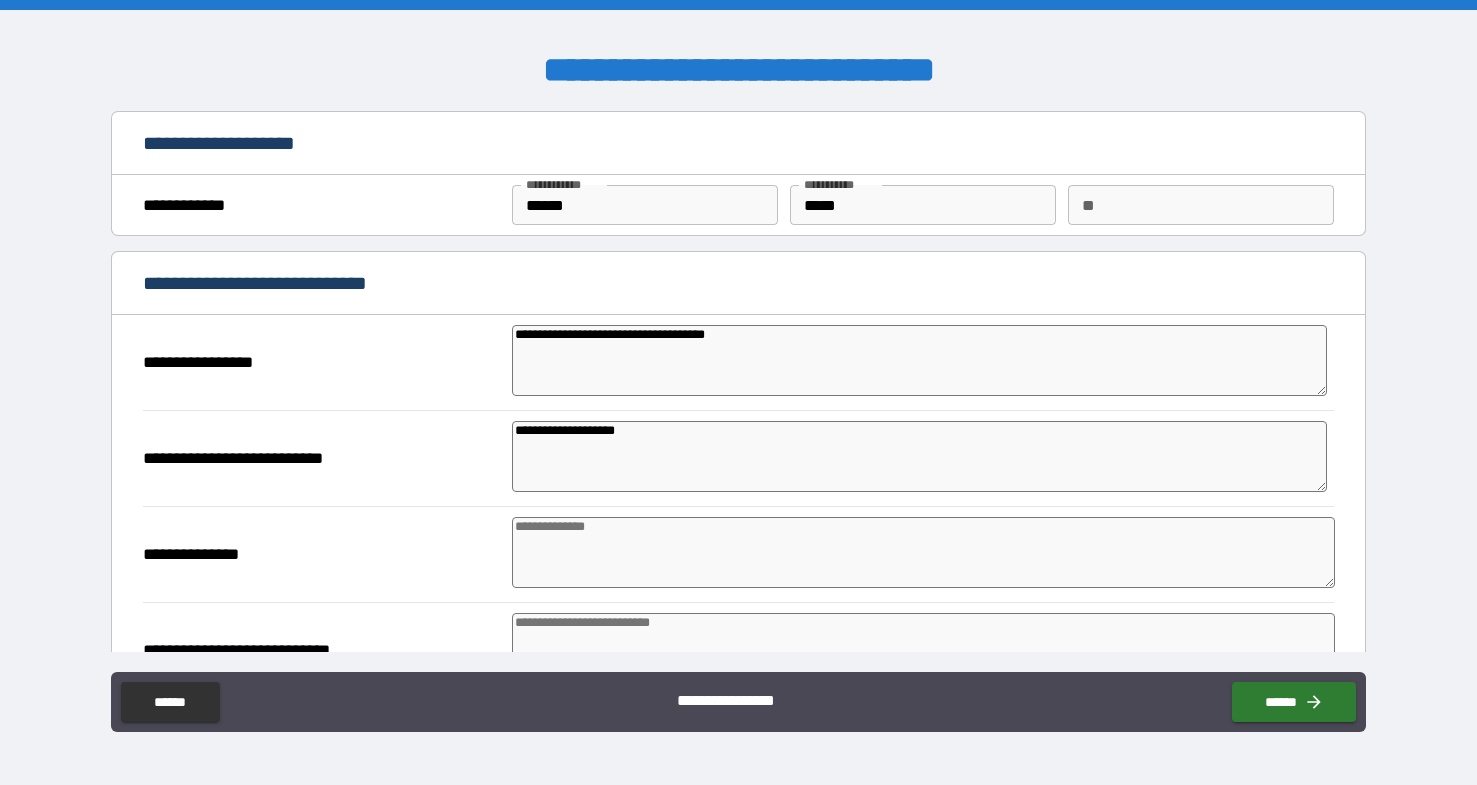 click at bounding box center (923, 552) 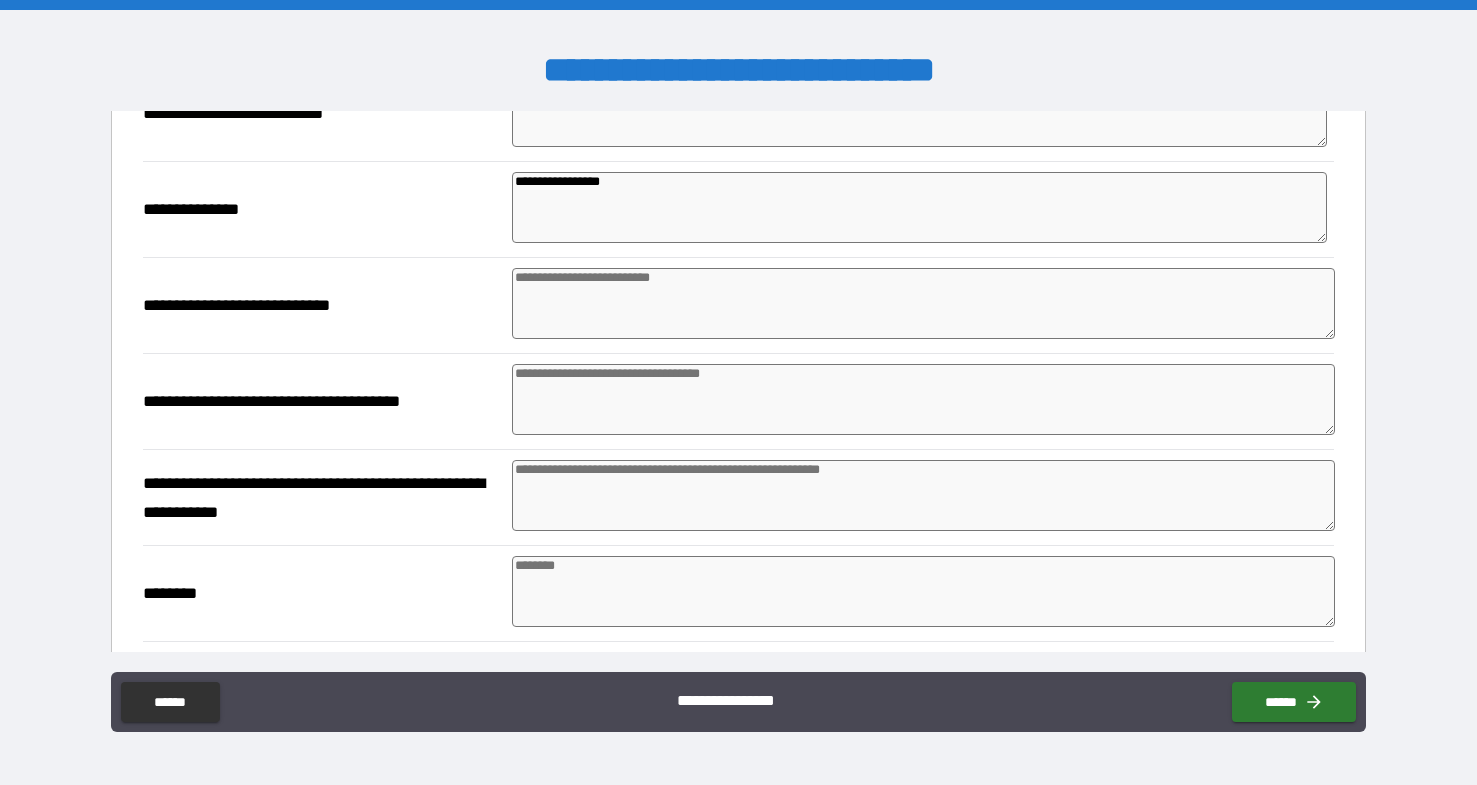 scroll, scrollTop: 348, scrollLeft: 0, axis: vertical 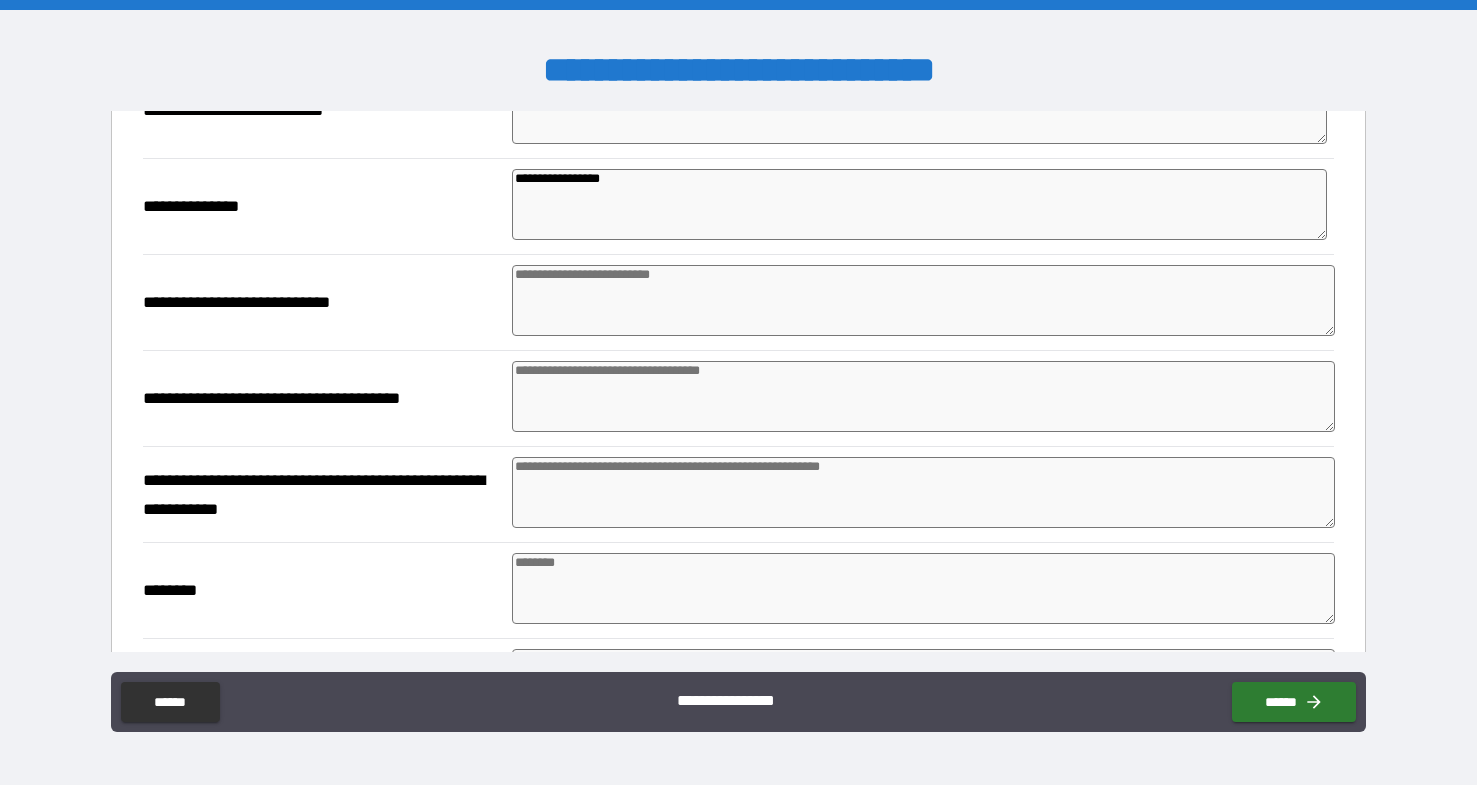 click at bounding box center [923, 300] 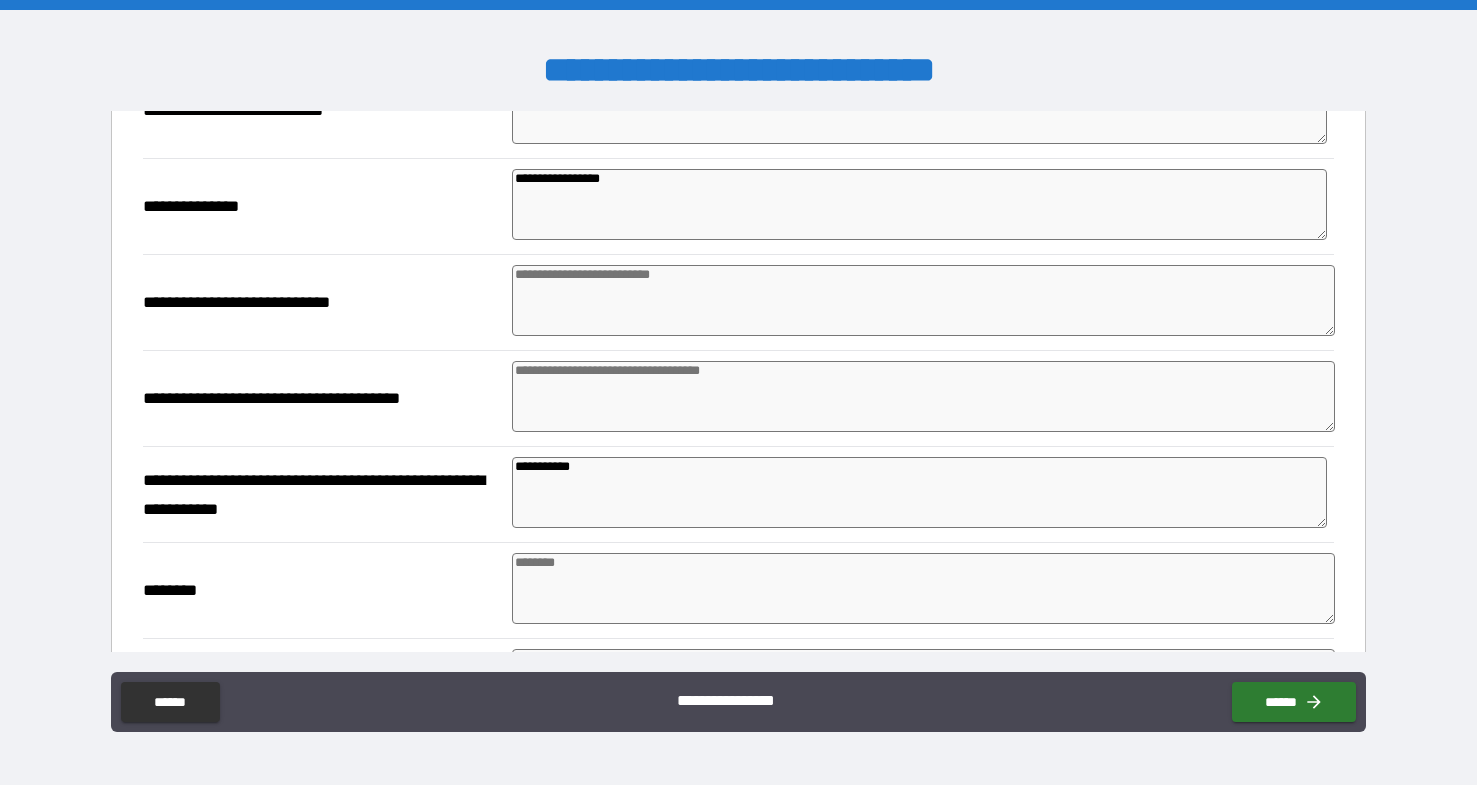 click at bounding box center (923, 588) 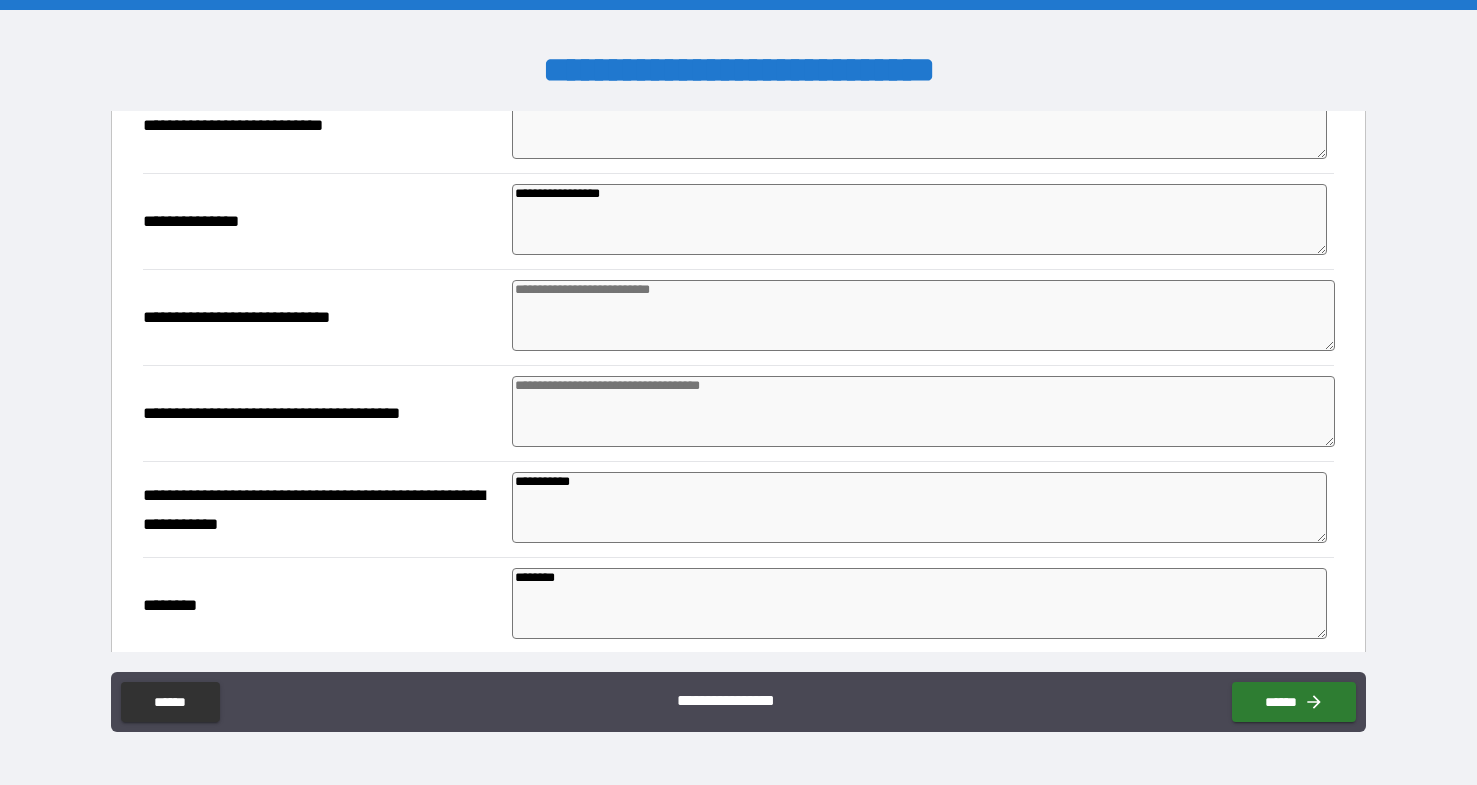 scroll, scrollTop: 313, scrollLeft: 0, axis: vertical 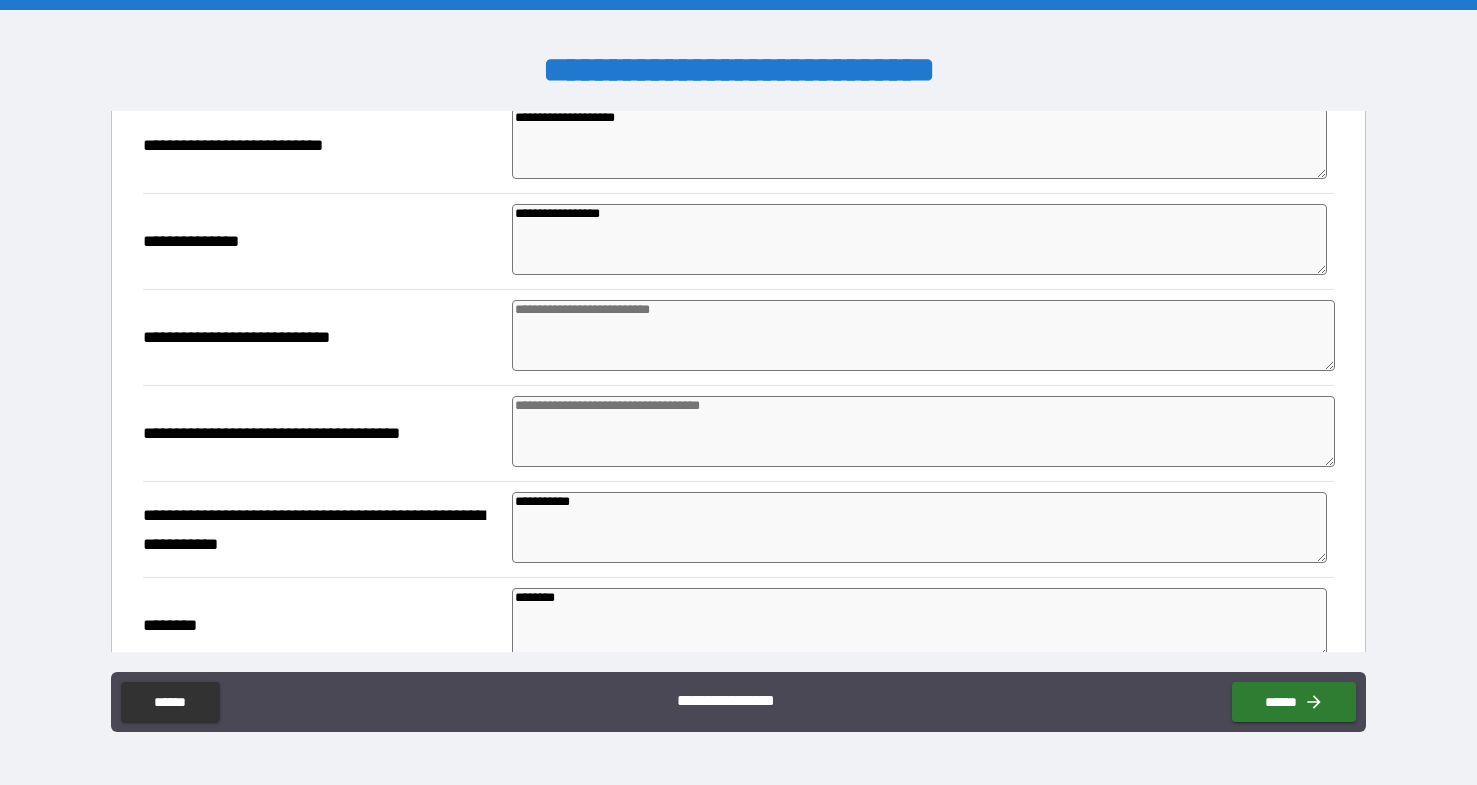 click at bounding box center [923, 431] 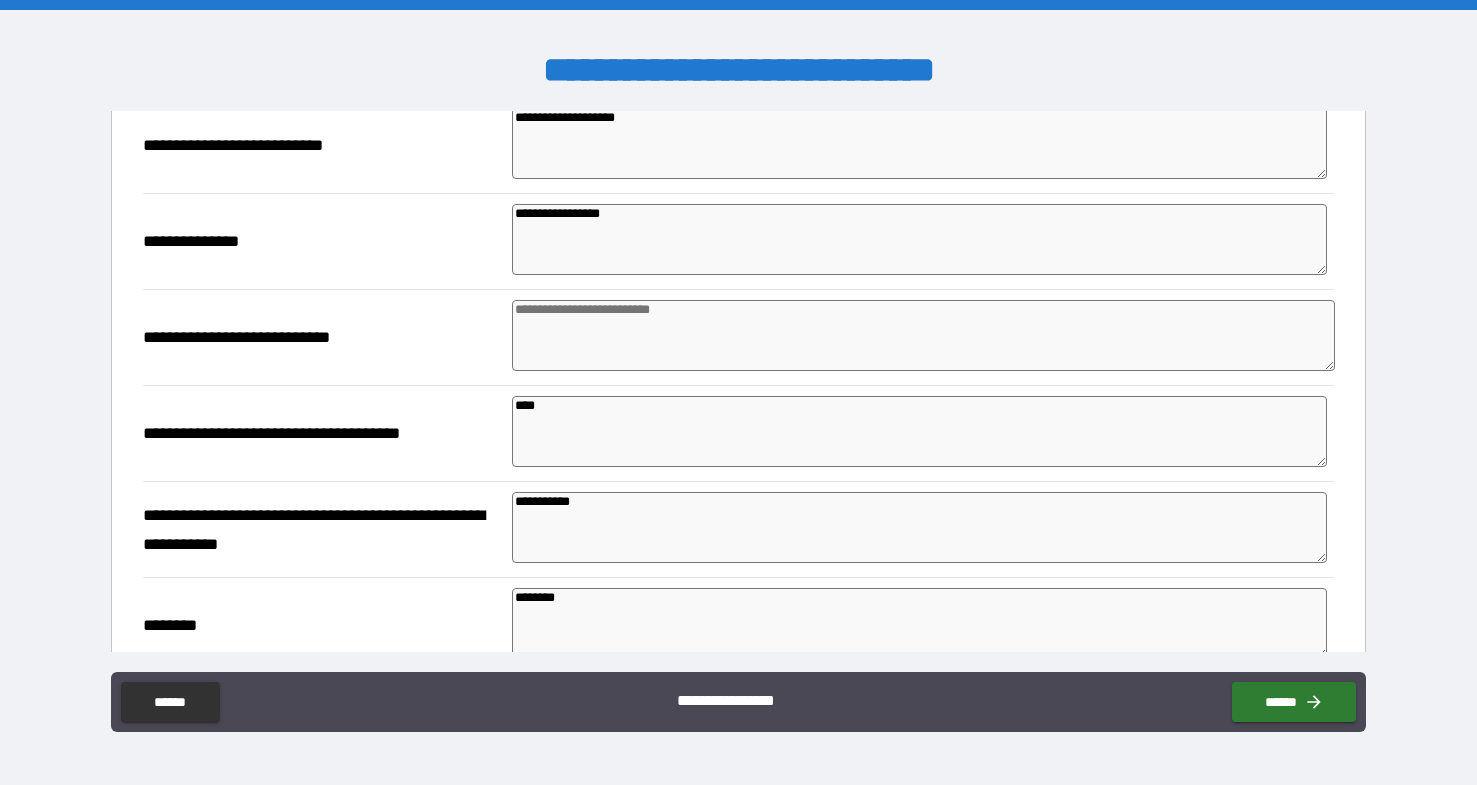 click at bounding box center [923, 335] 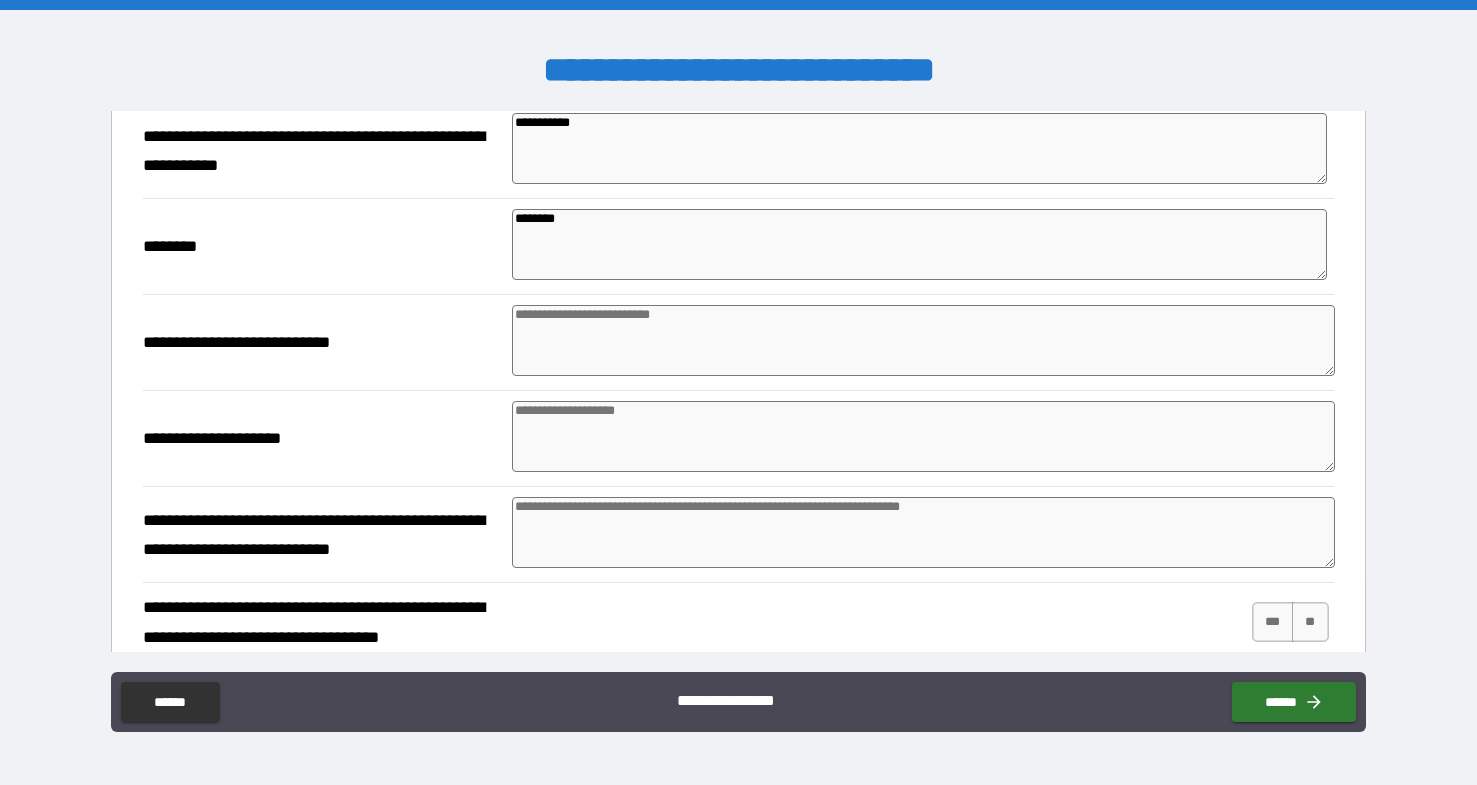 scroll, scrollTop: 695, scrollLeft: 0, axis: vertical 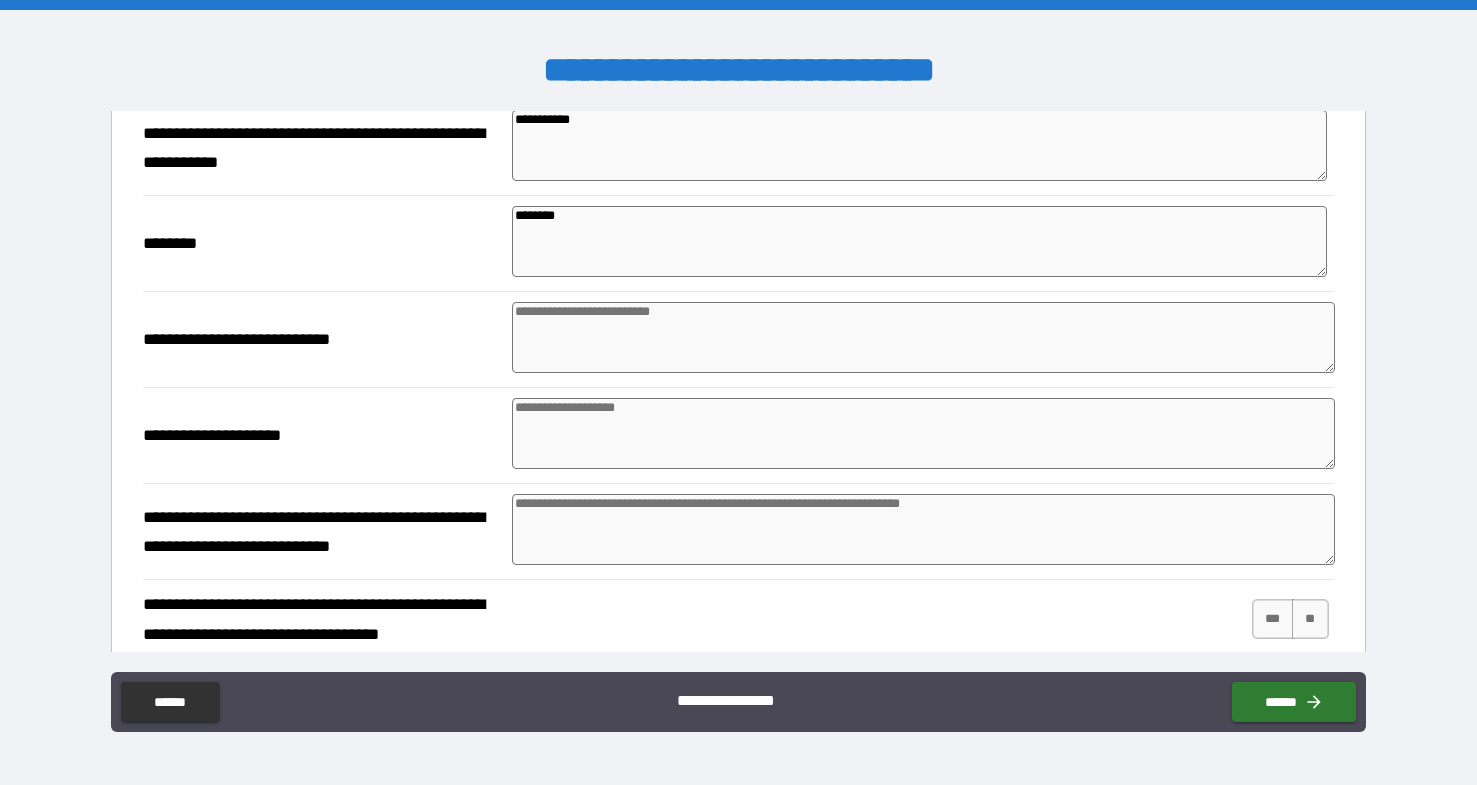 click at bounding box center [923, 337] 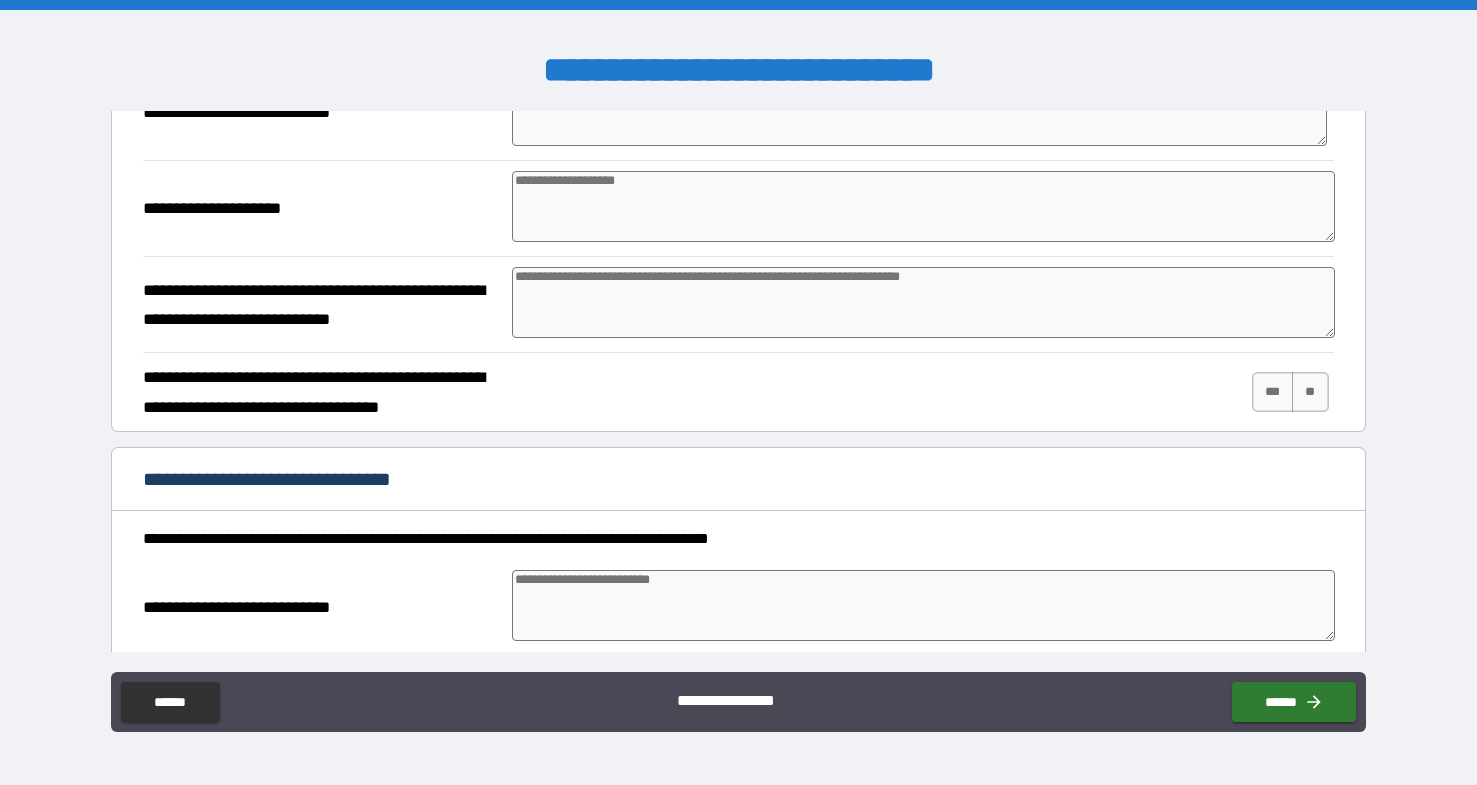 scroll, scrollTop: 914, scrollLeft: 0, axis: vertical 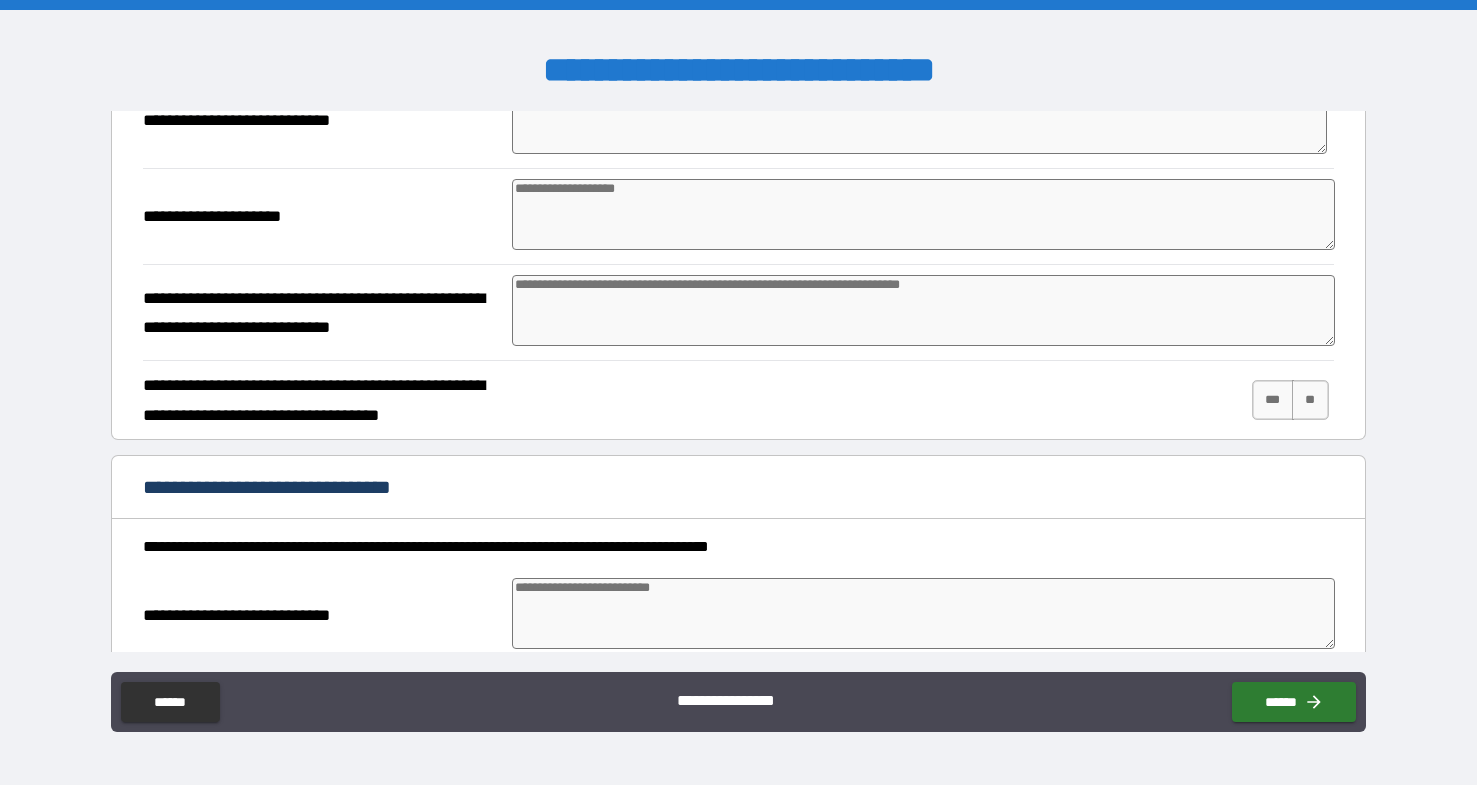 click at bounding box center (923, 214) 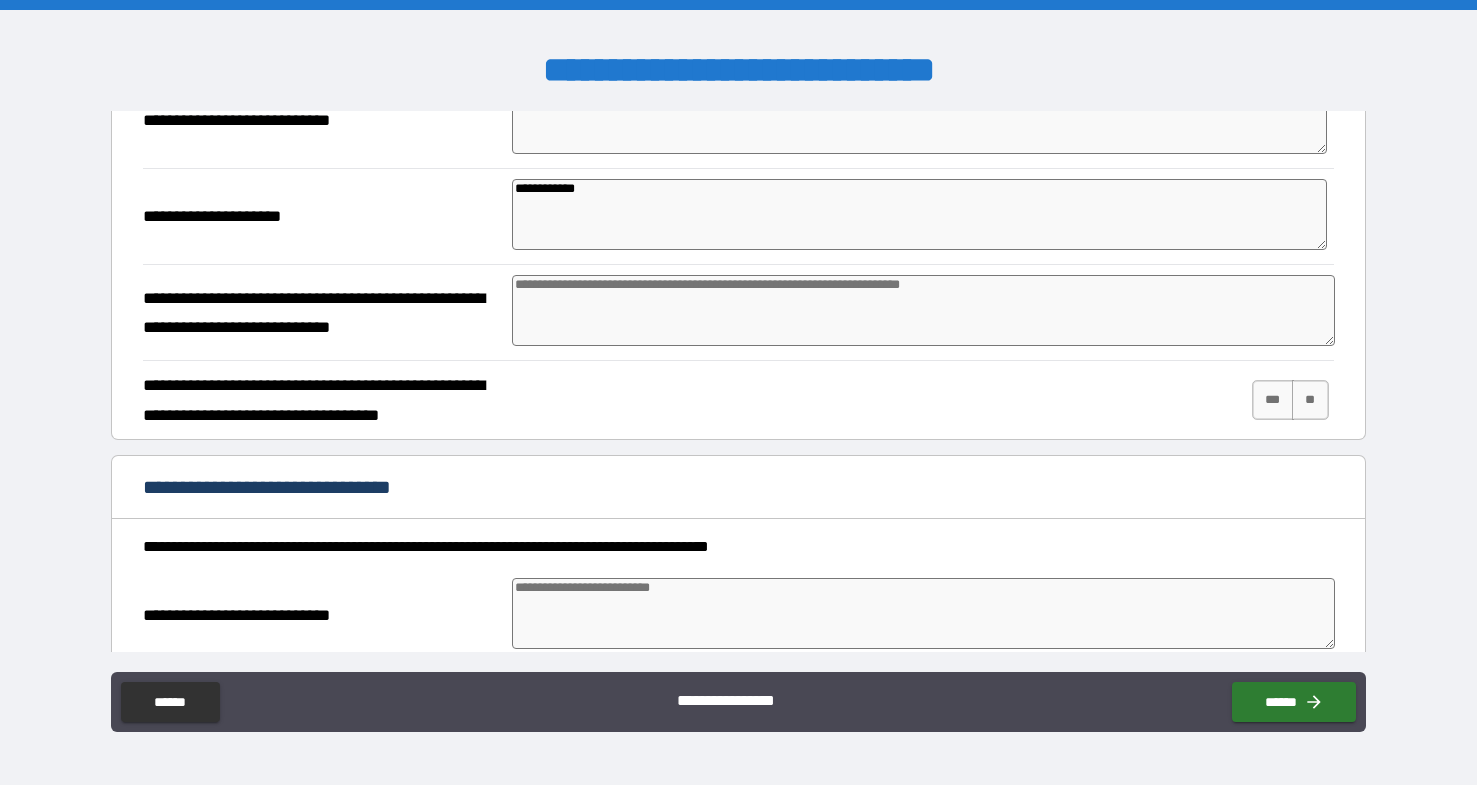 click at bounding box center [923, 310] 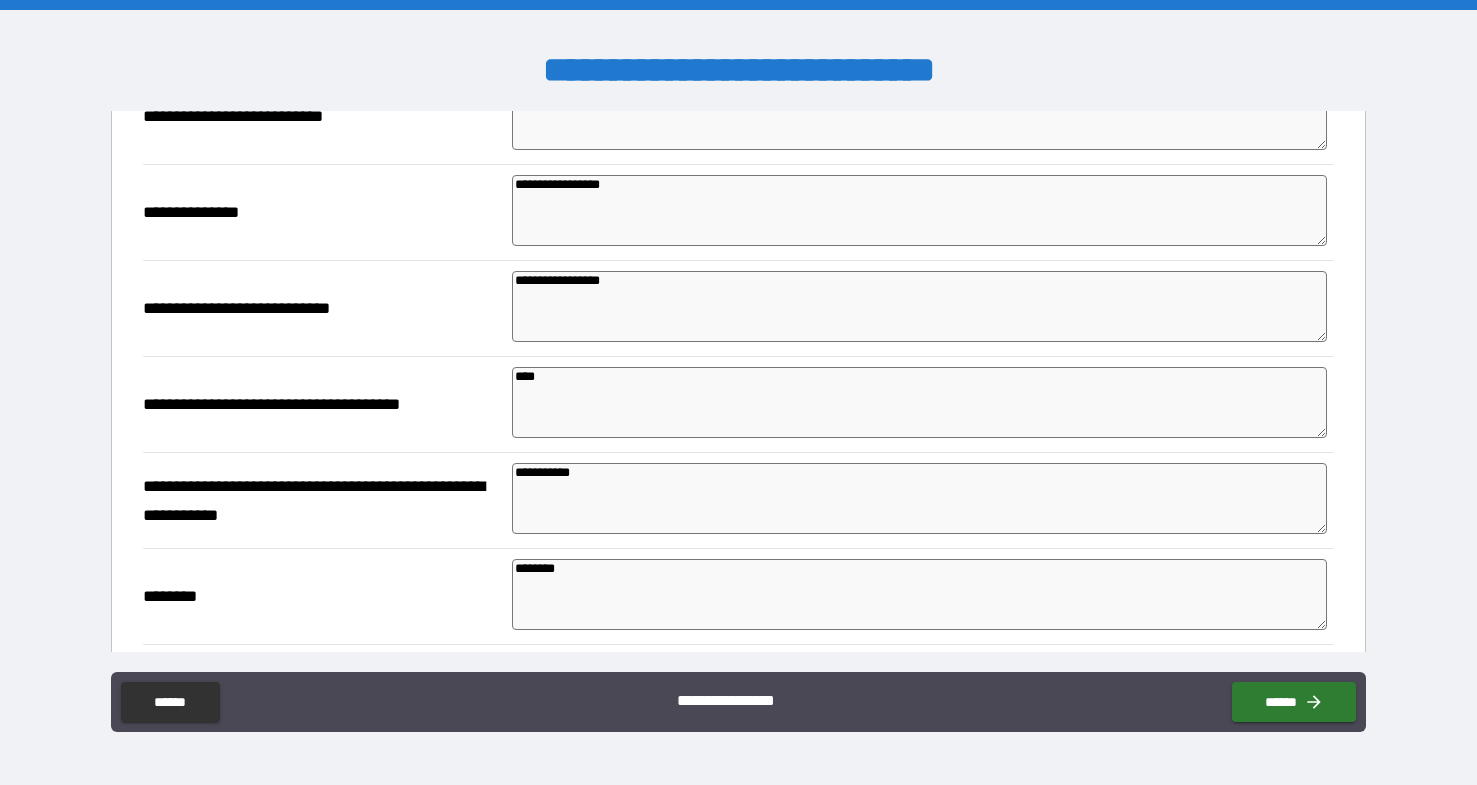 scroll, scrollTop: 344, scrollLeft: 0, axis: vertical 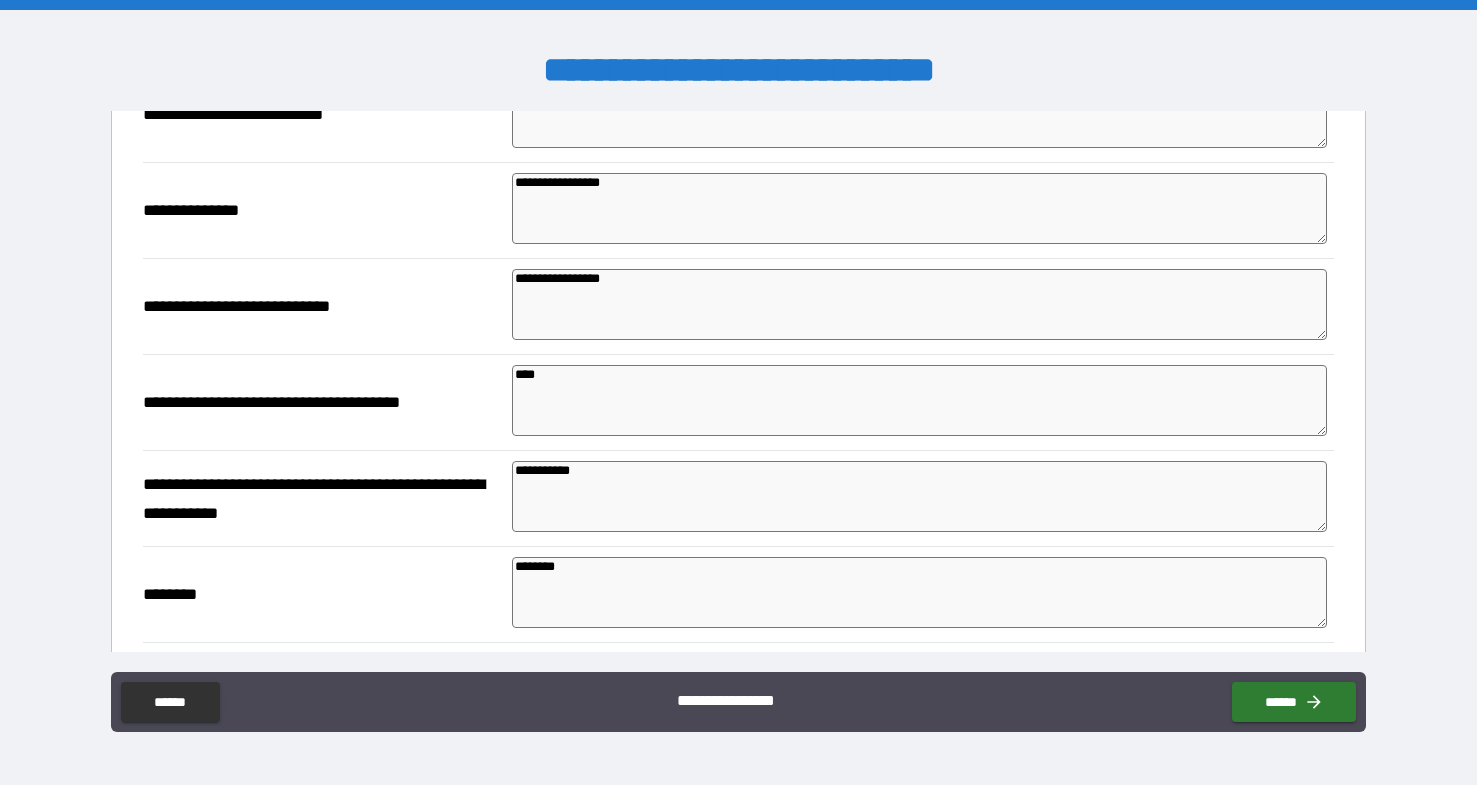 drag, startPoint x: 617, startPoint y: 278, endPoint x: 460, endPoint y: 288, distance: 157.31815 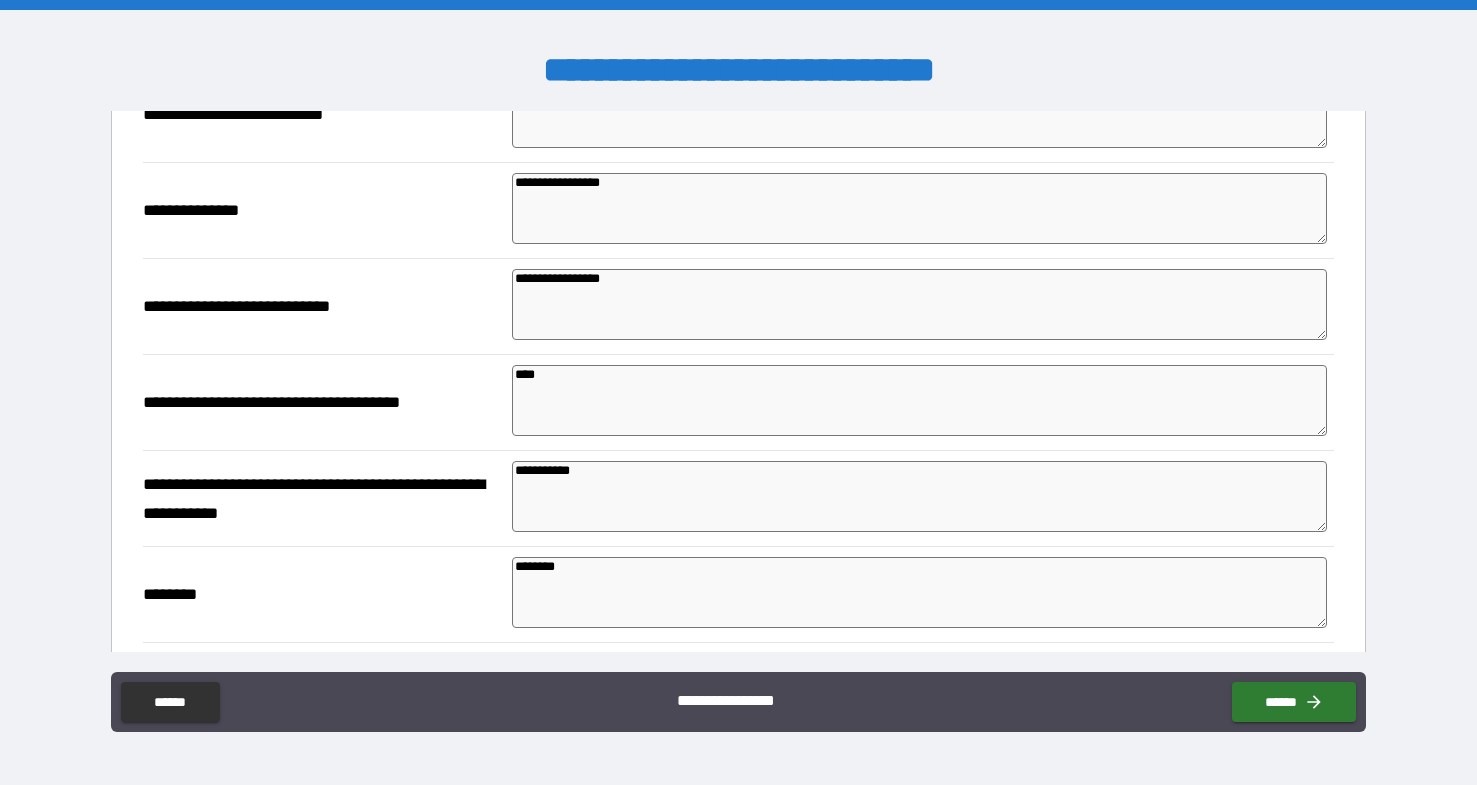 click on "**********" at bounding box center (738, 306) 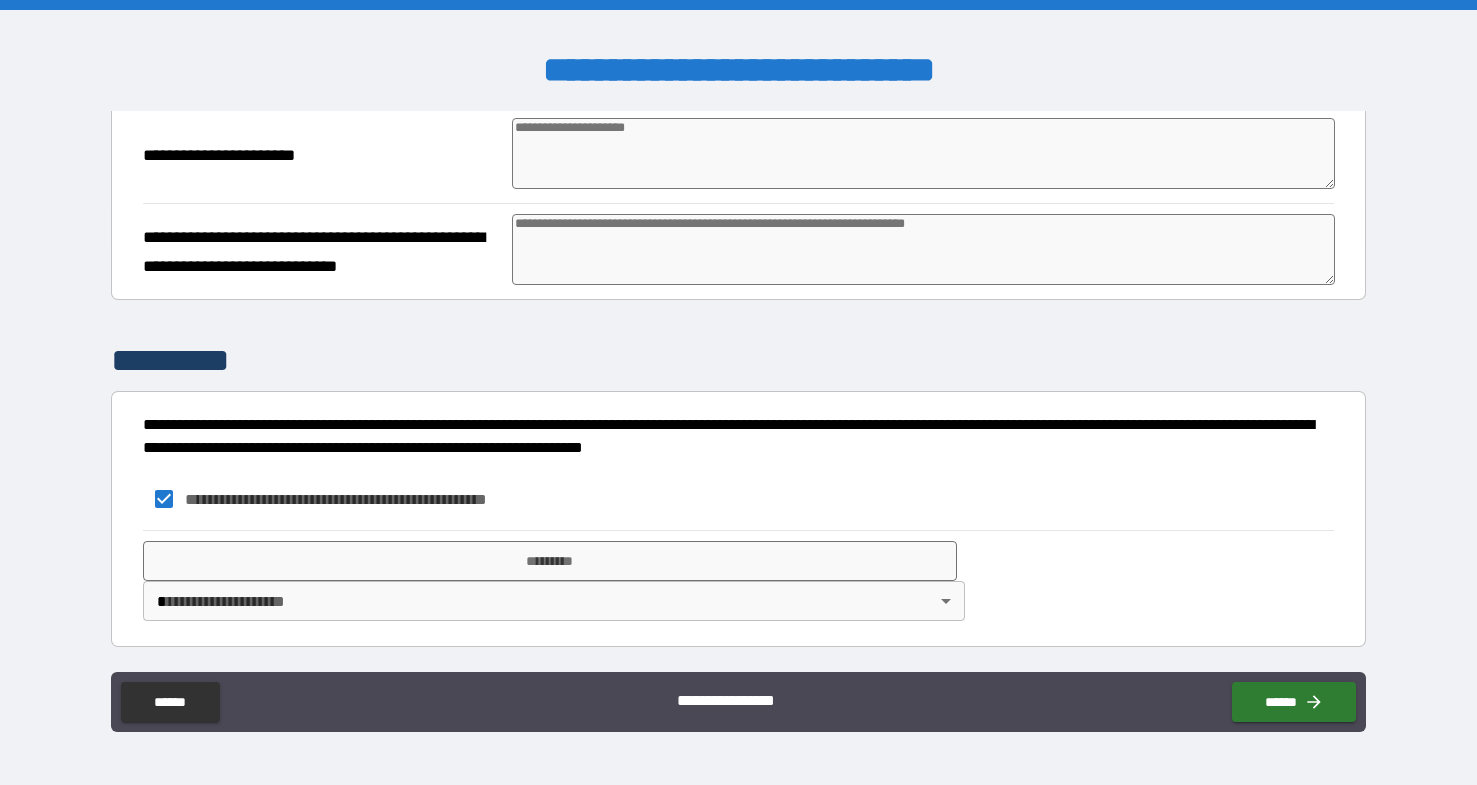 scroll, scrollTop: 1854, scrollLeft: 0, axis: vertical 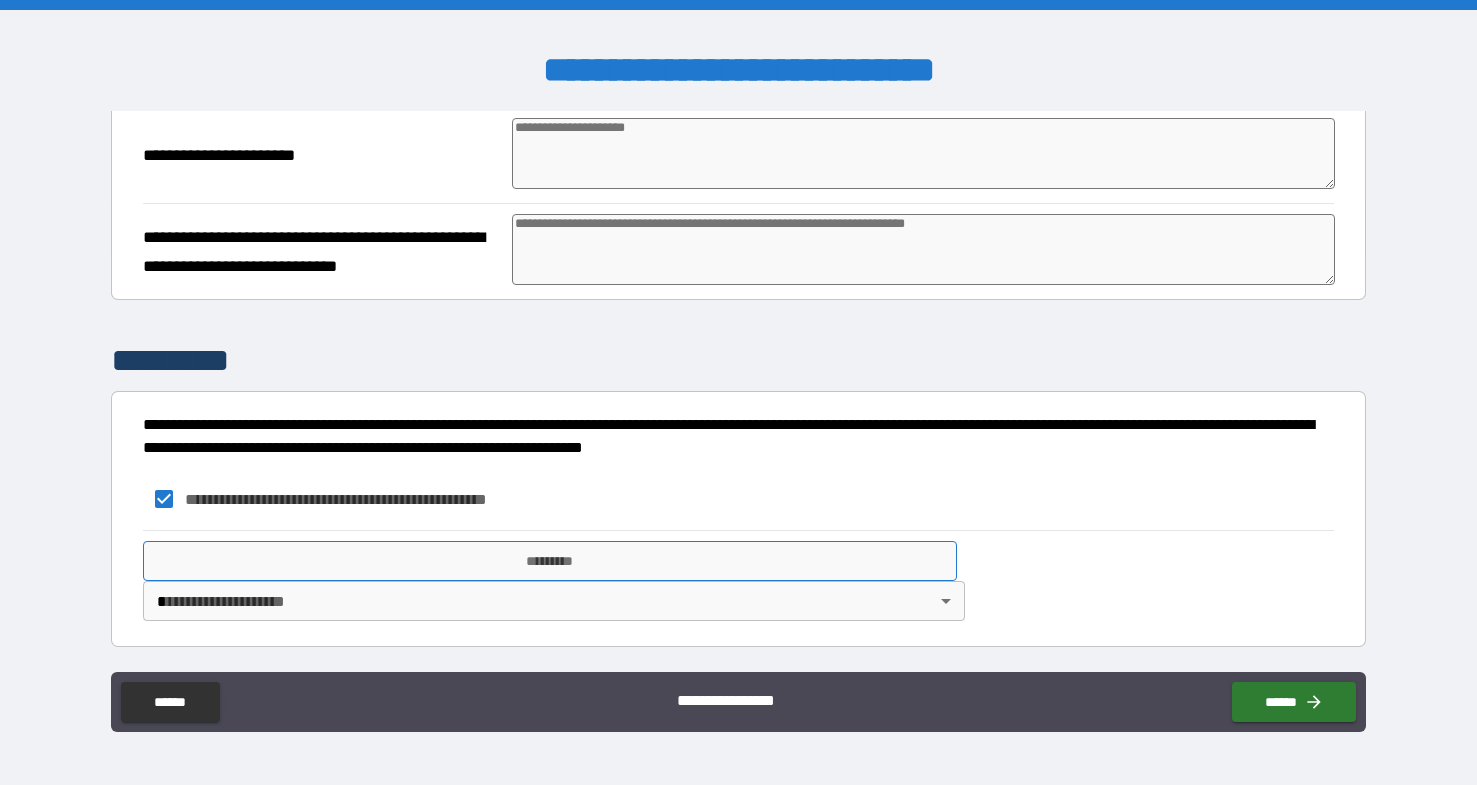 click on "*********" at bounding box center [550, 561] 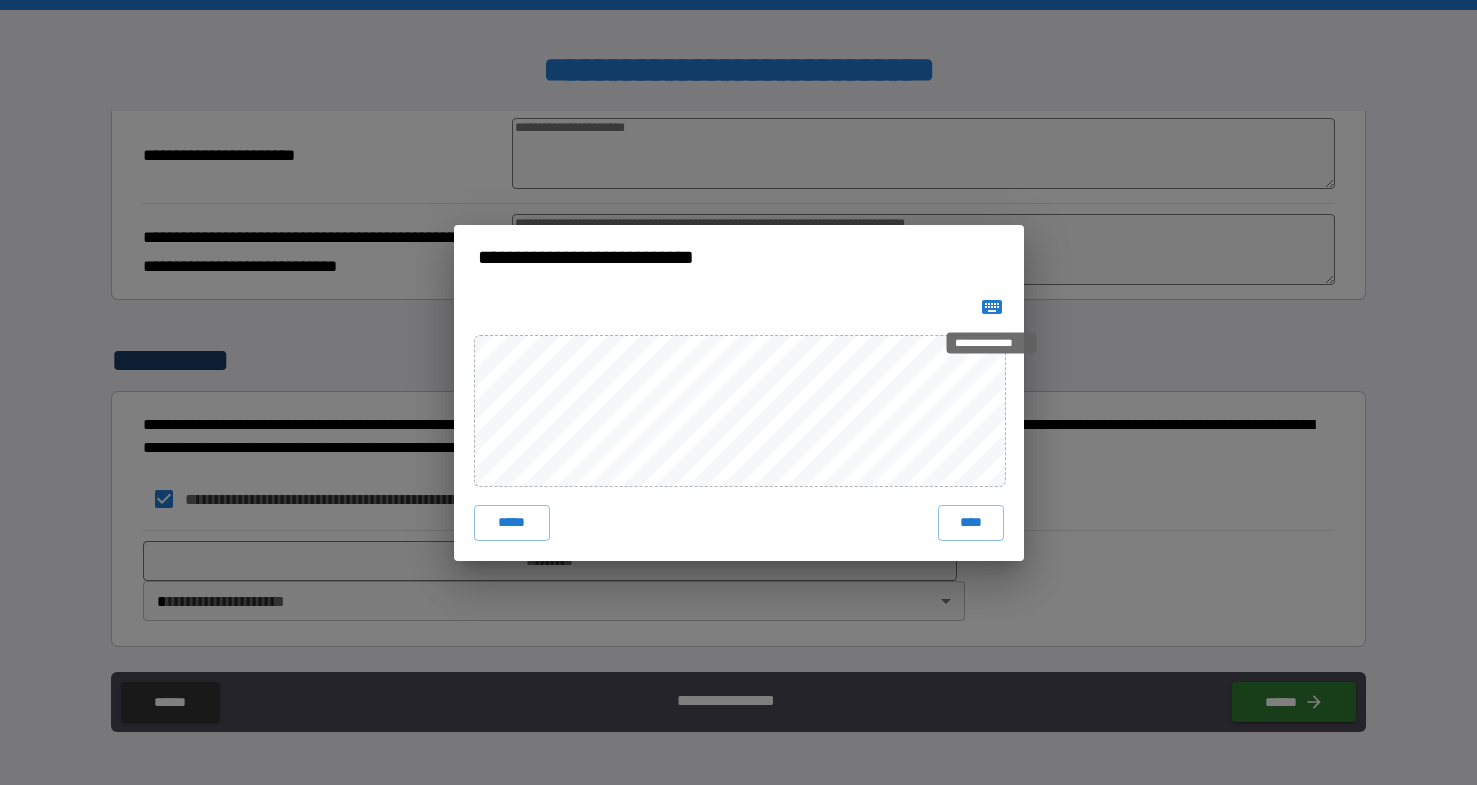 click 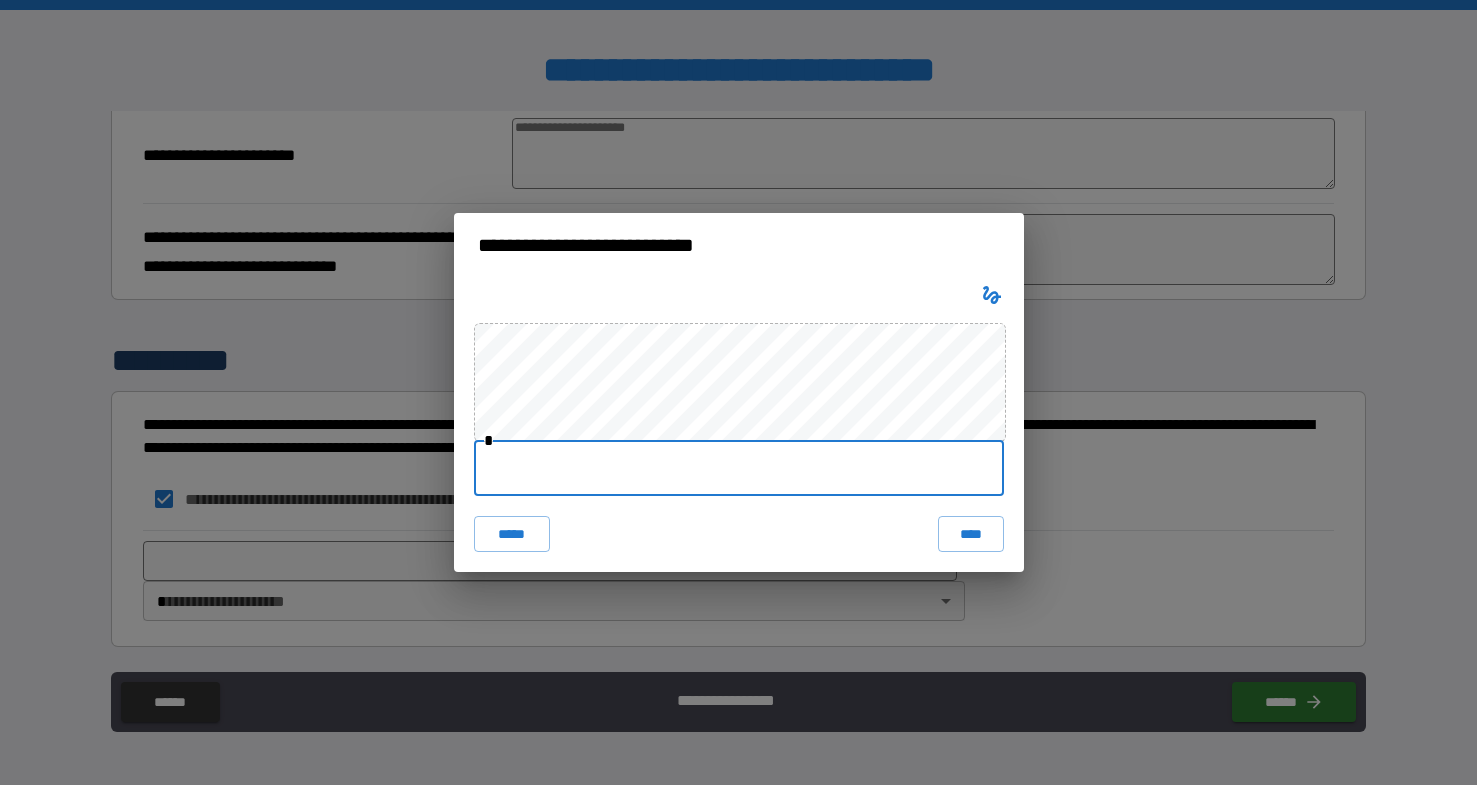 click at bounding box center (739, 468) 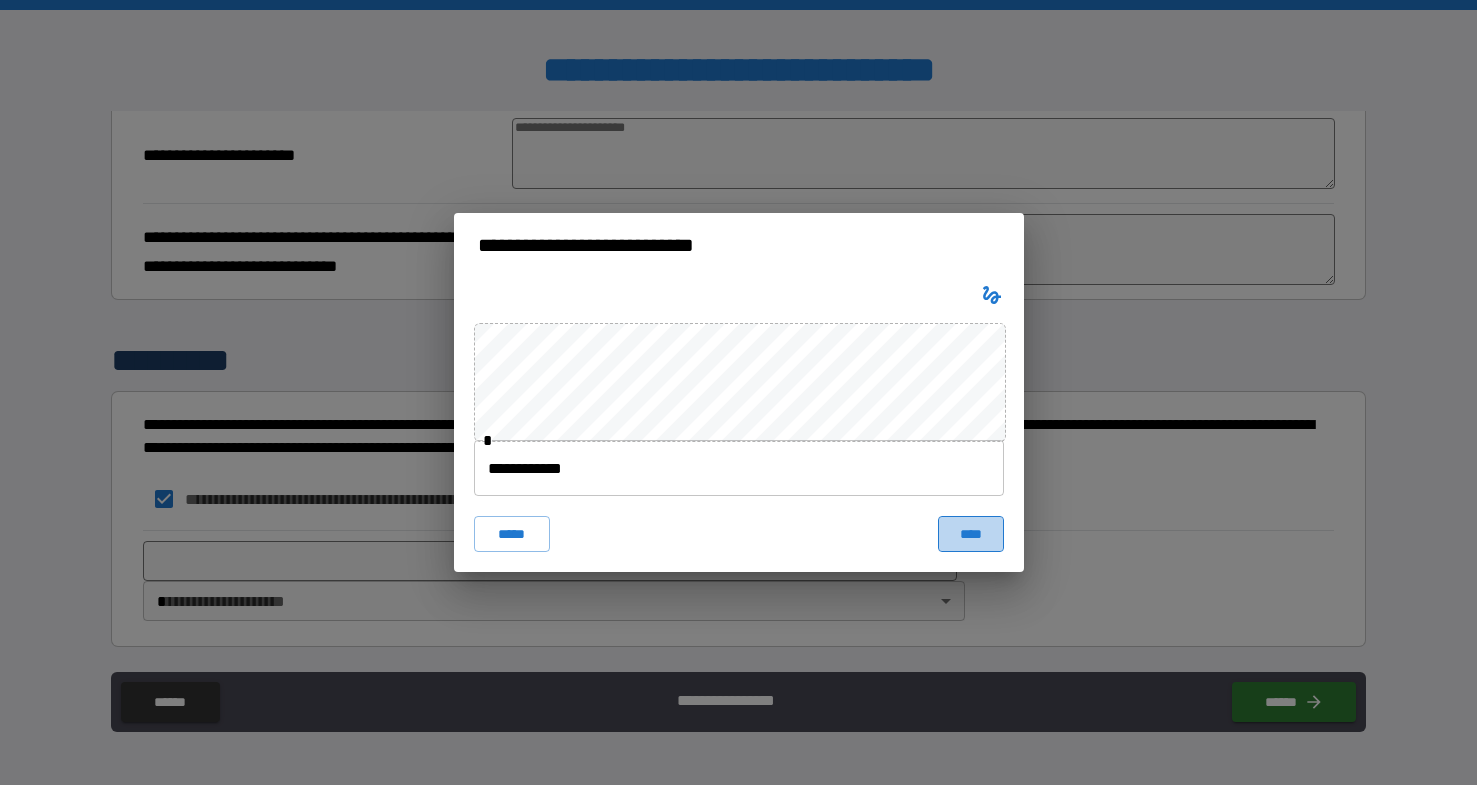 click on "****" at bounding box center (971, 534) 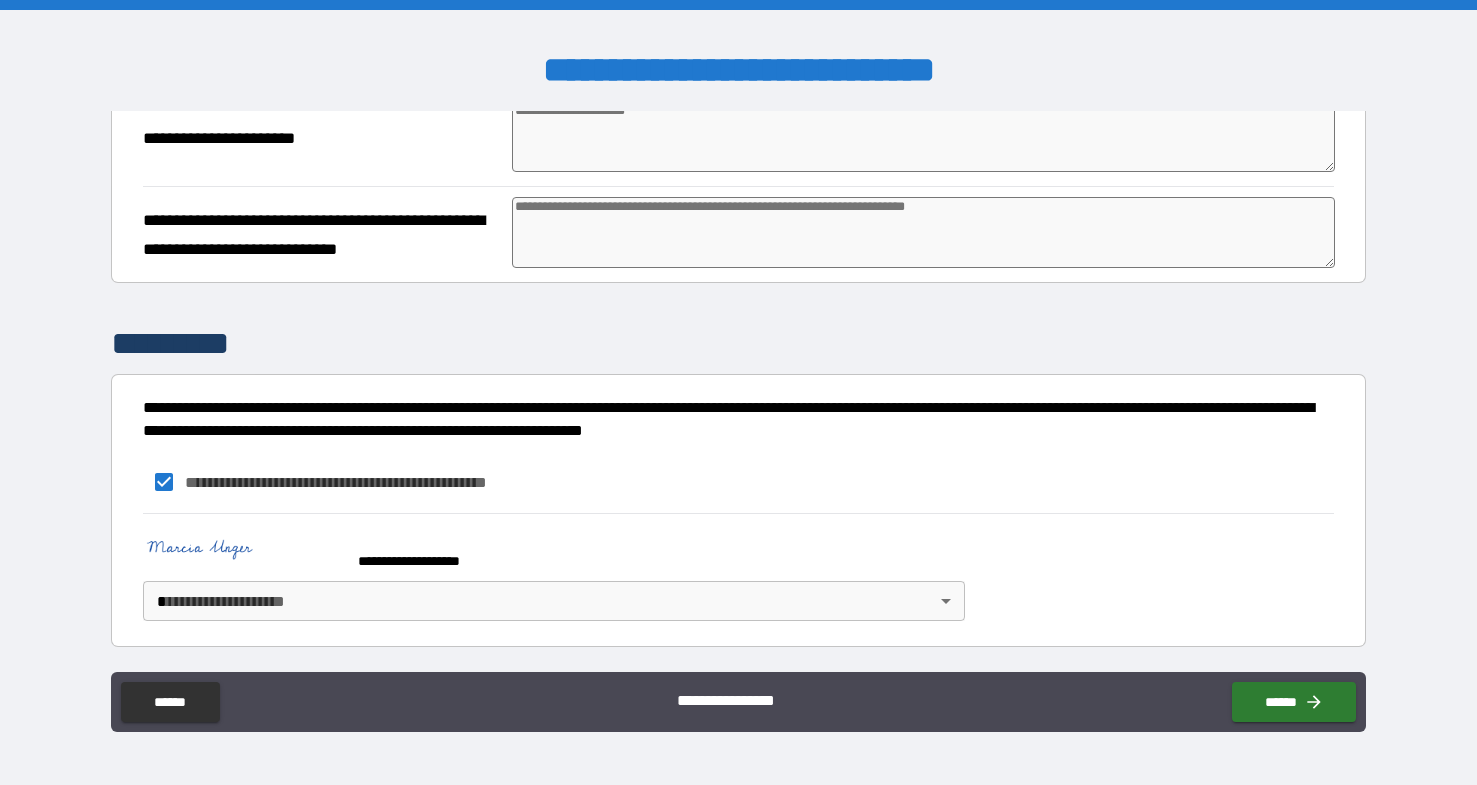 scroll, scrollTop: 1871, scrollLeft: 0, axis: vertical 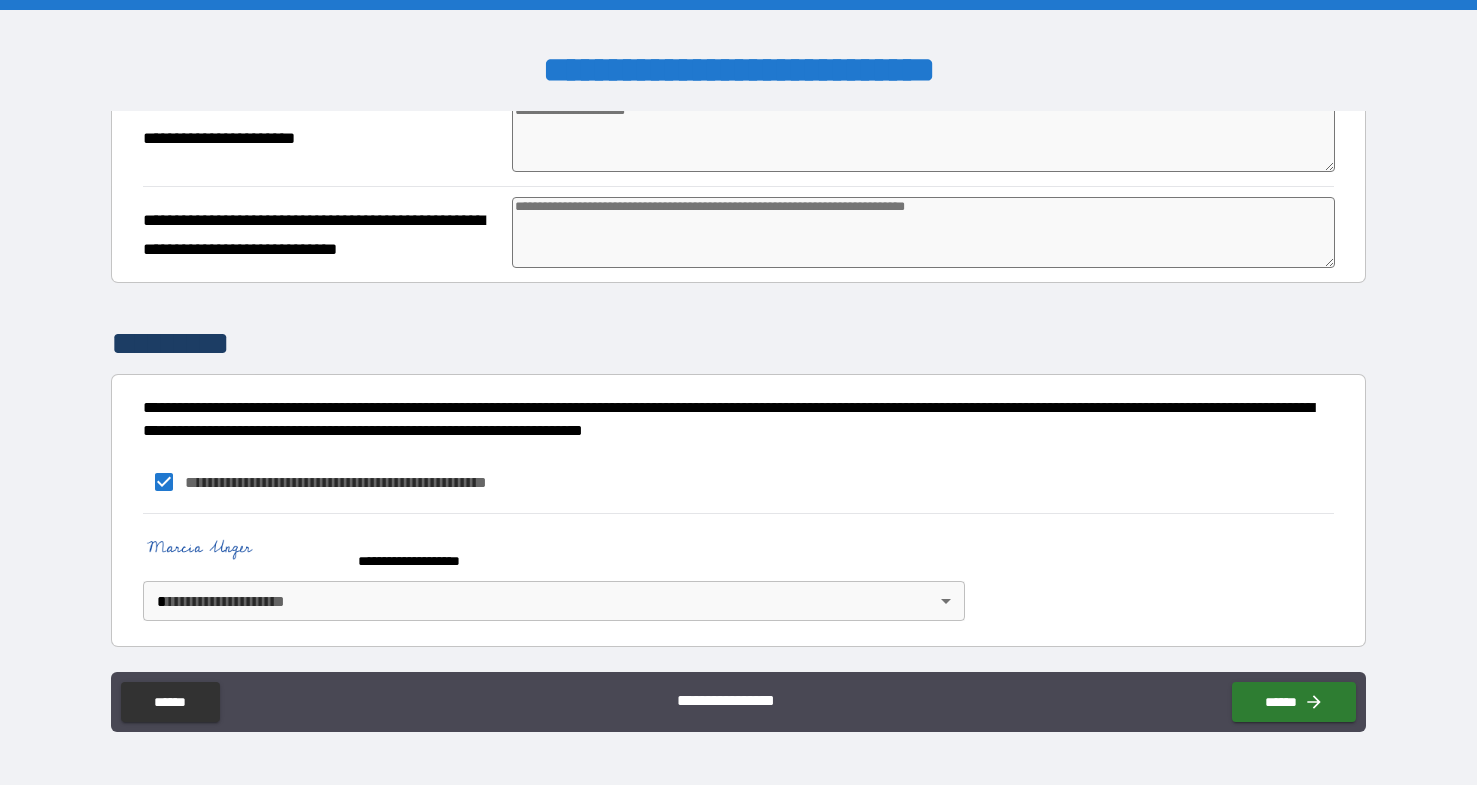 click on "**********" at bounding box center (738, 392) 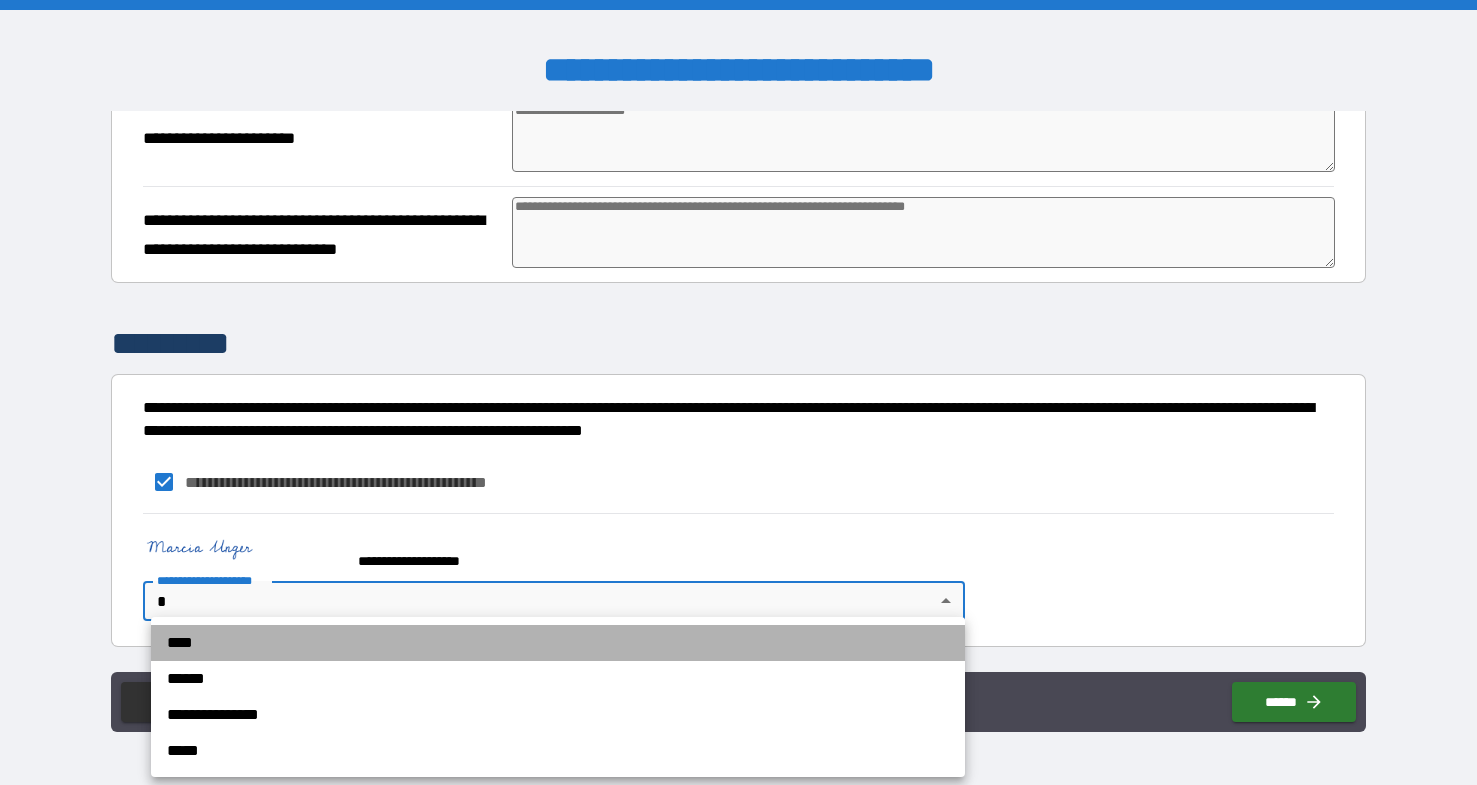 click on "****" at bounding box center (558, 643) 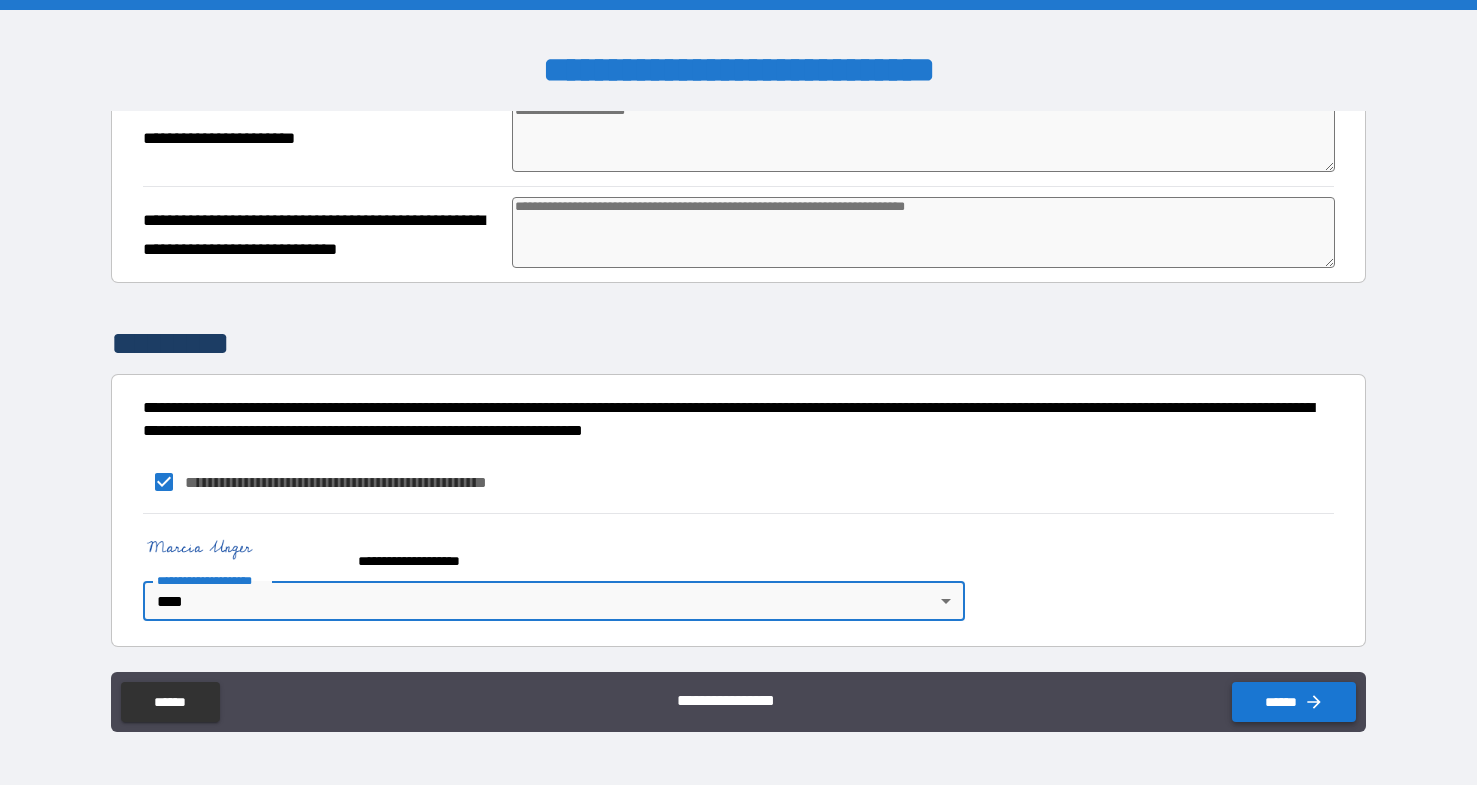 click on "******" at bounding box center (1294, 702) 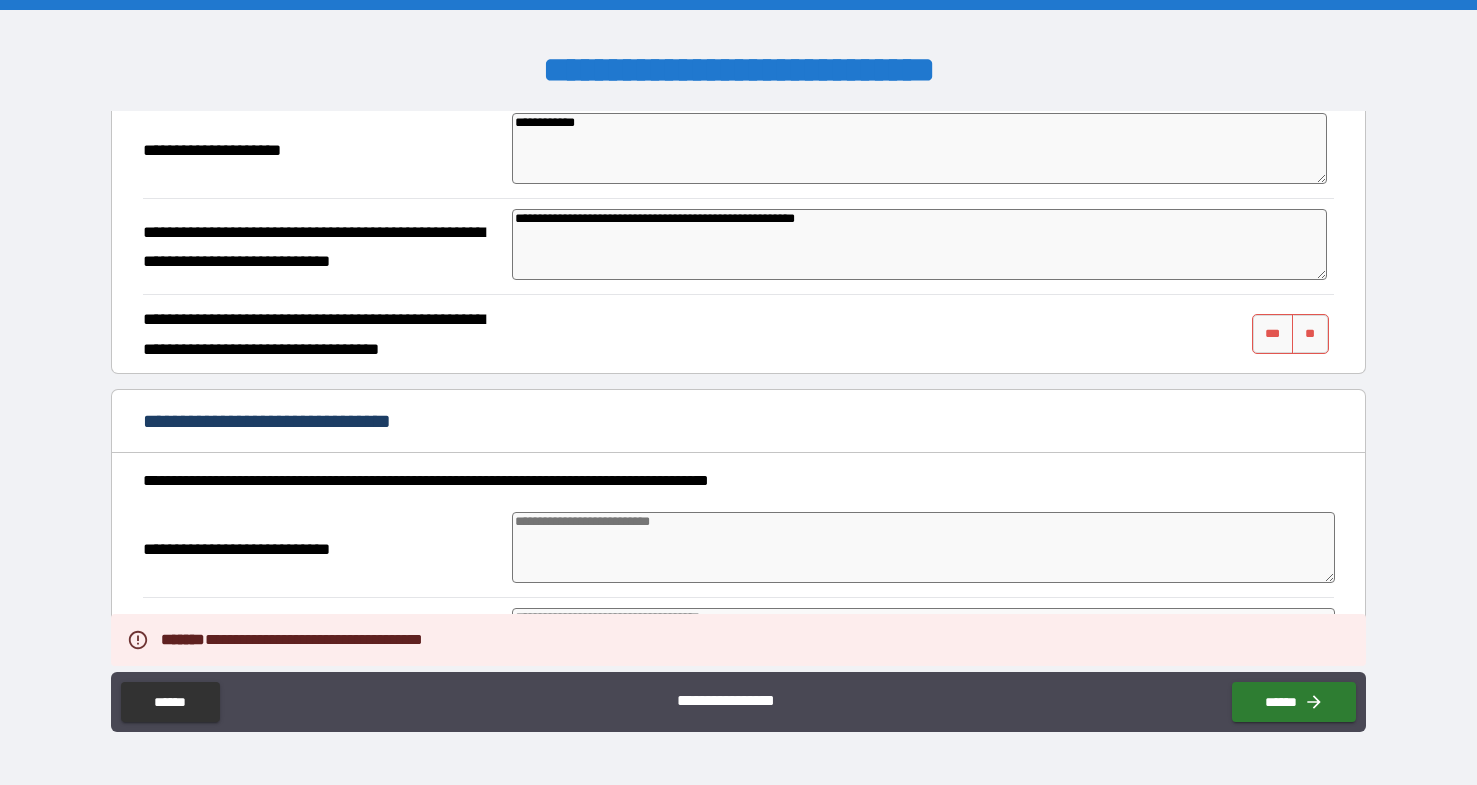 scroll, scrollTop: 983, scrollLeft: 0, axis: vertical 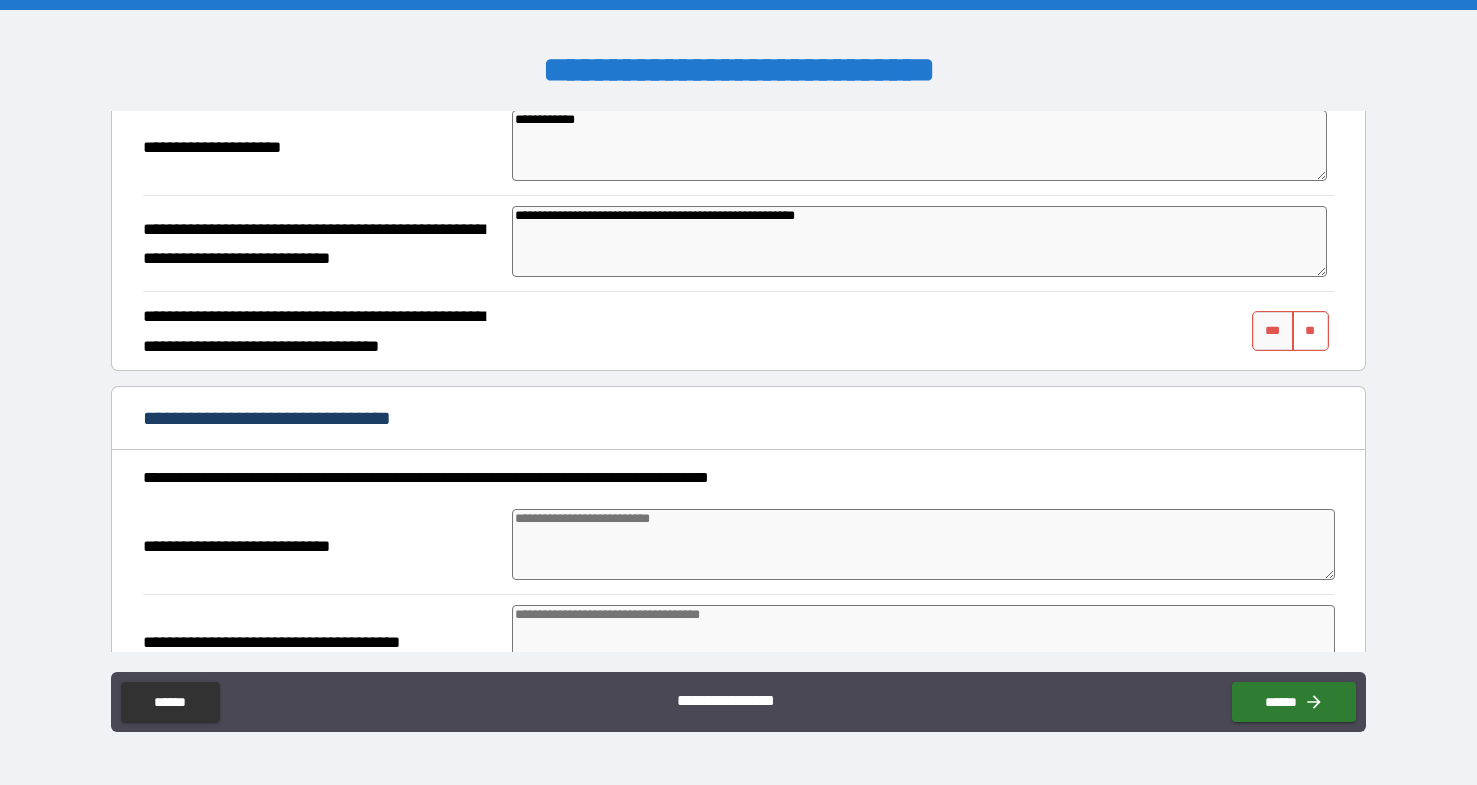 click on "**" at bounding box center (1310, 331) 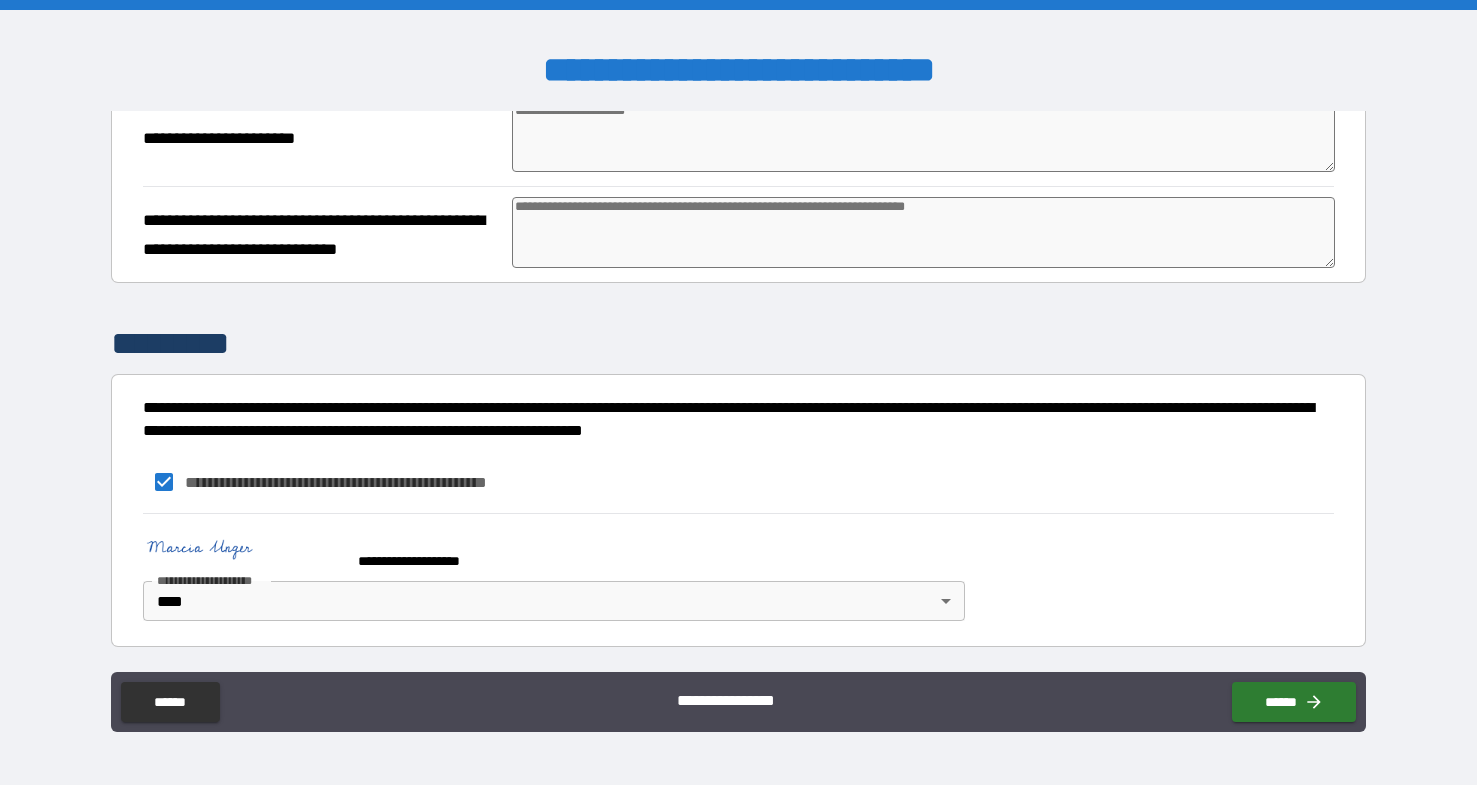 scroll, scrollTop: 1871, scrollLeft: 0, axis: vertical 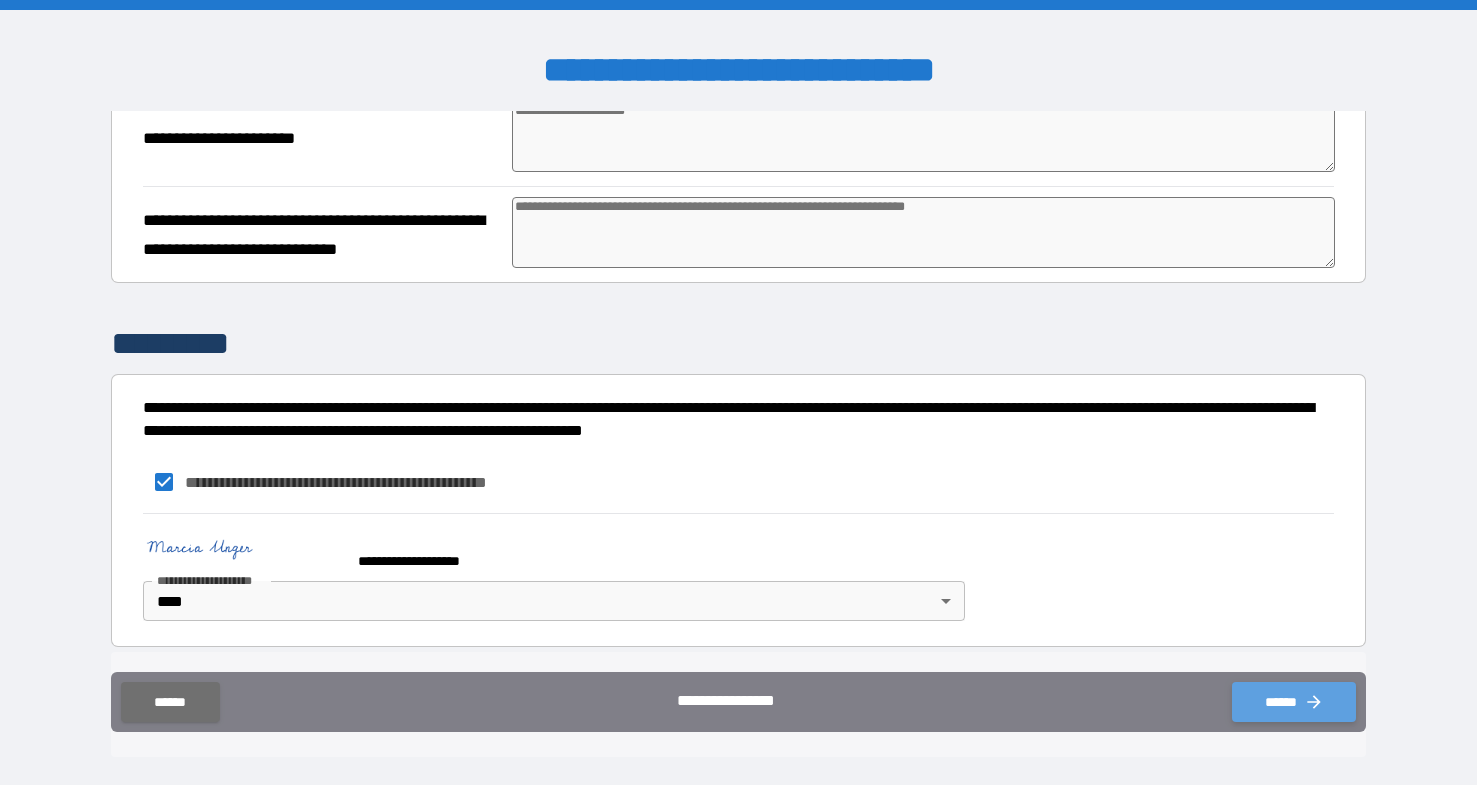 click on "******" at bounding box center (1294, 702) 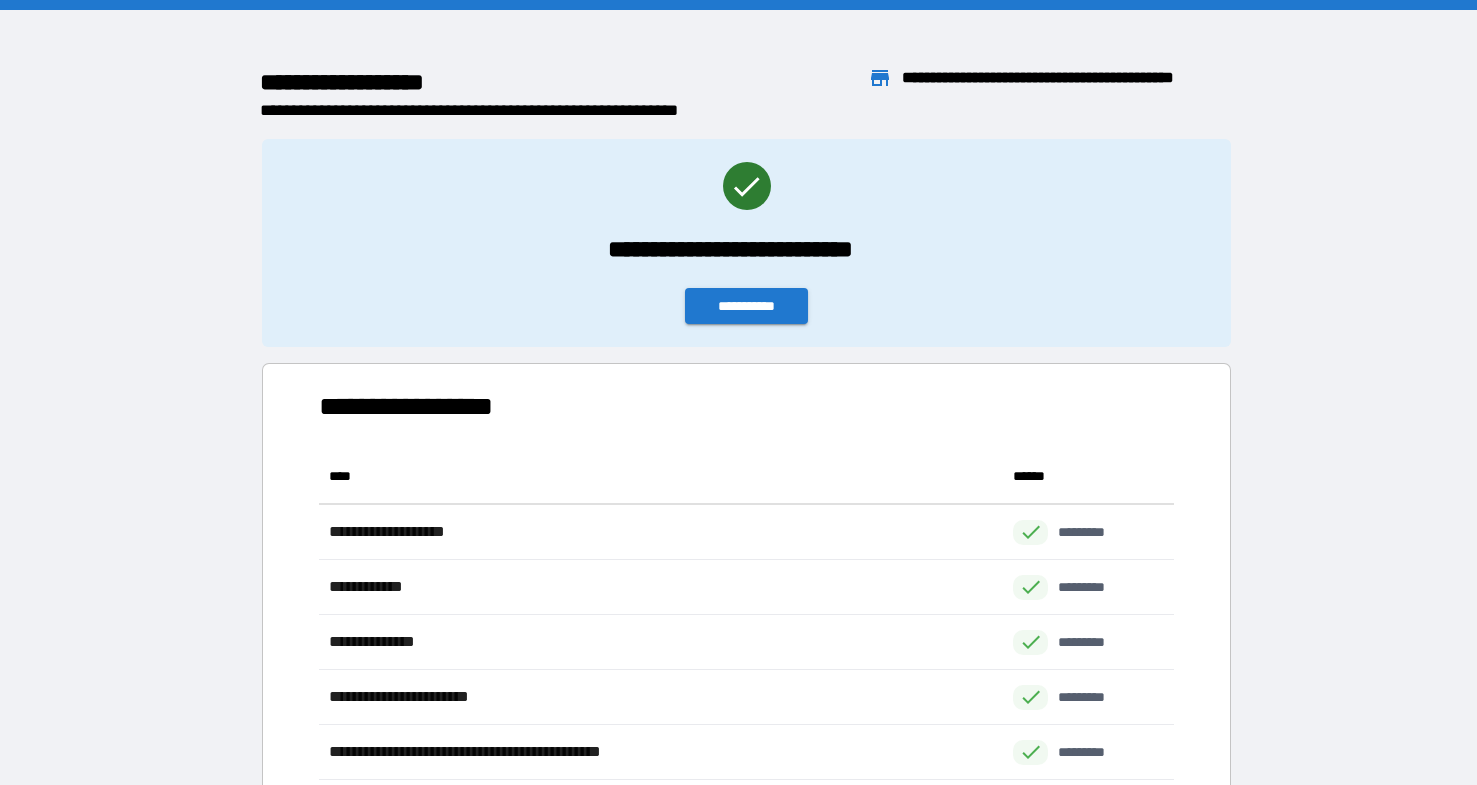scroll, scrollTop: 1, scrollLeft: 1, axis: both 